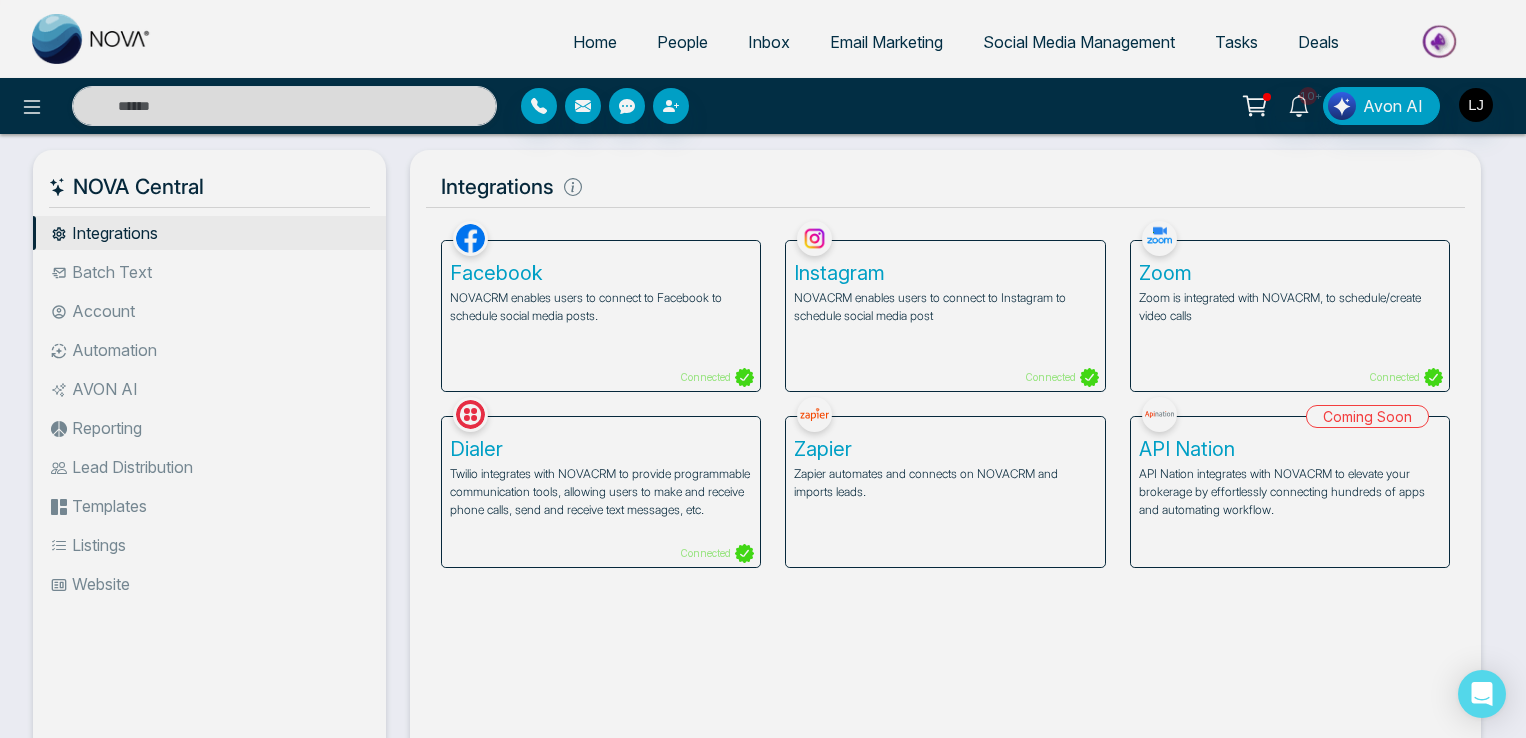 scroll, scrollTop: 0, scrollLeft: 0, axis: both 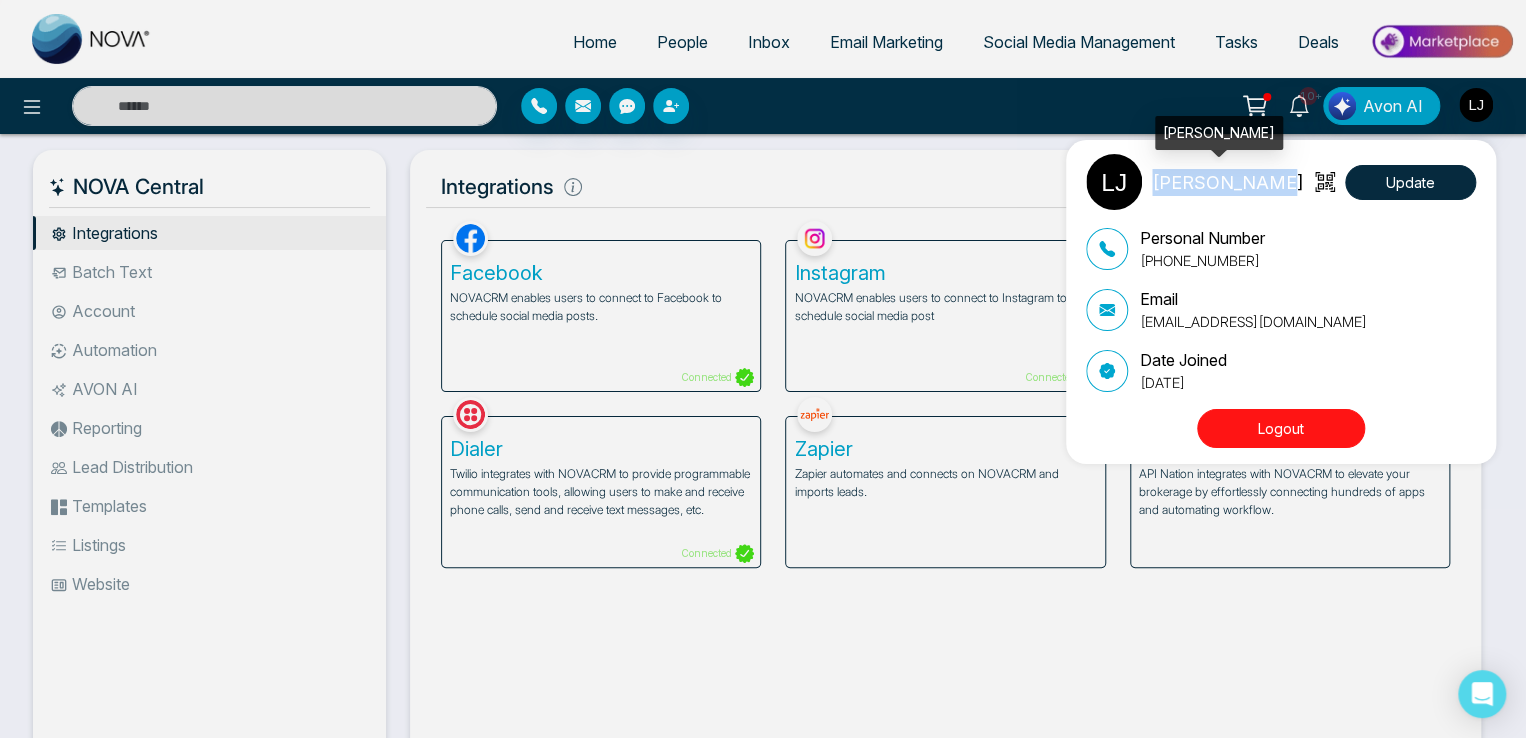 drag, startPoint x: 1150, startPoint y: 181, endPoint x: 1263, endPoint y: 177, distance: 113.07078 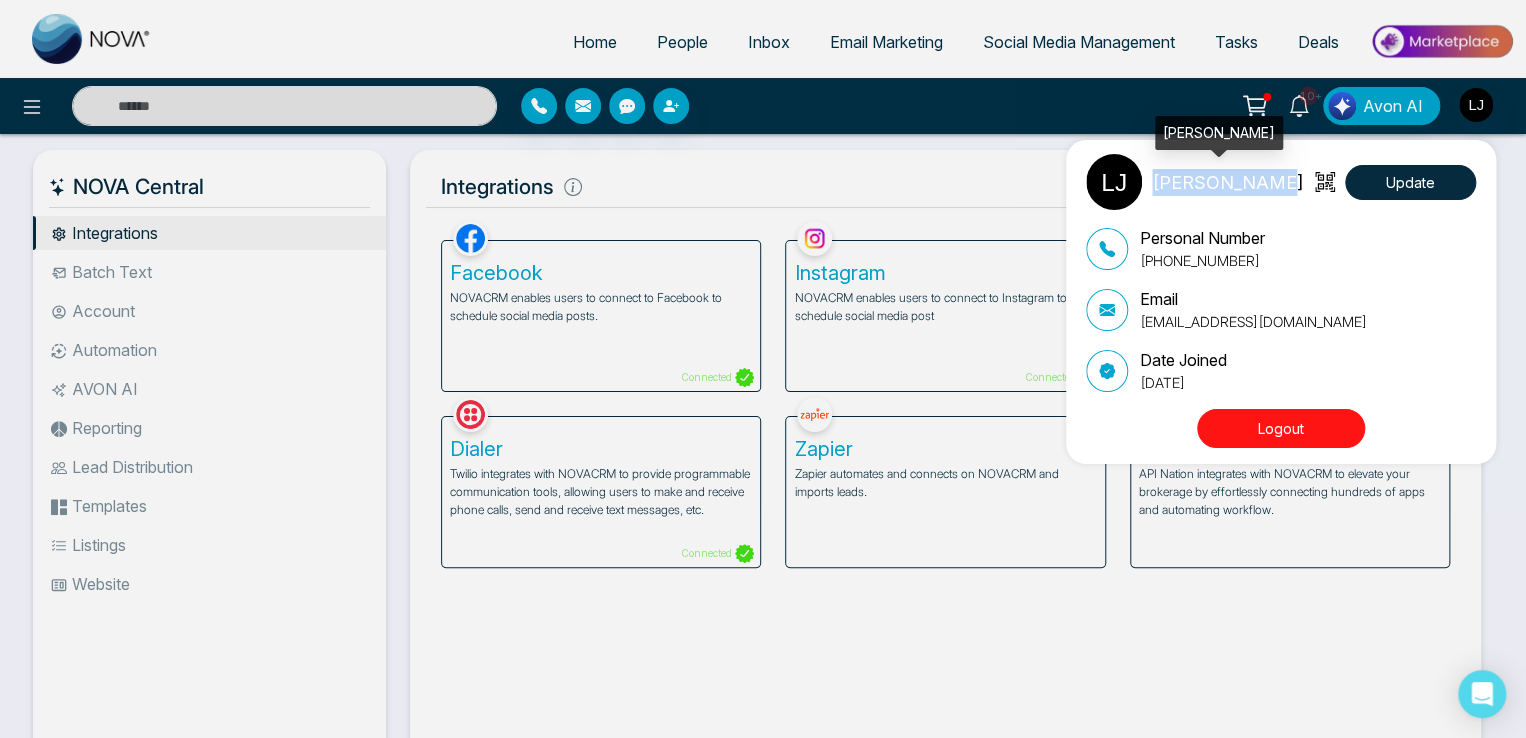 click on "Lokesh Joshi Update" at bounding box center (1281, 182) 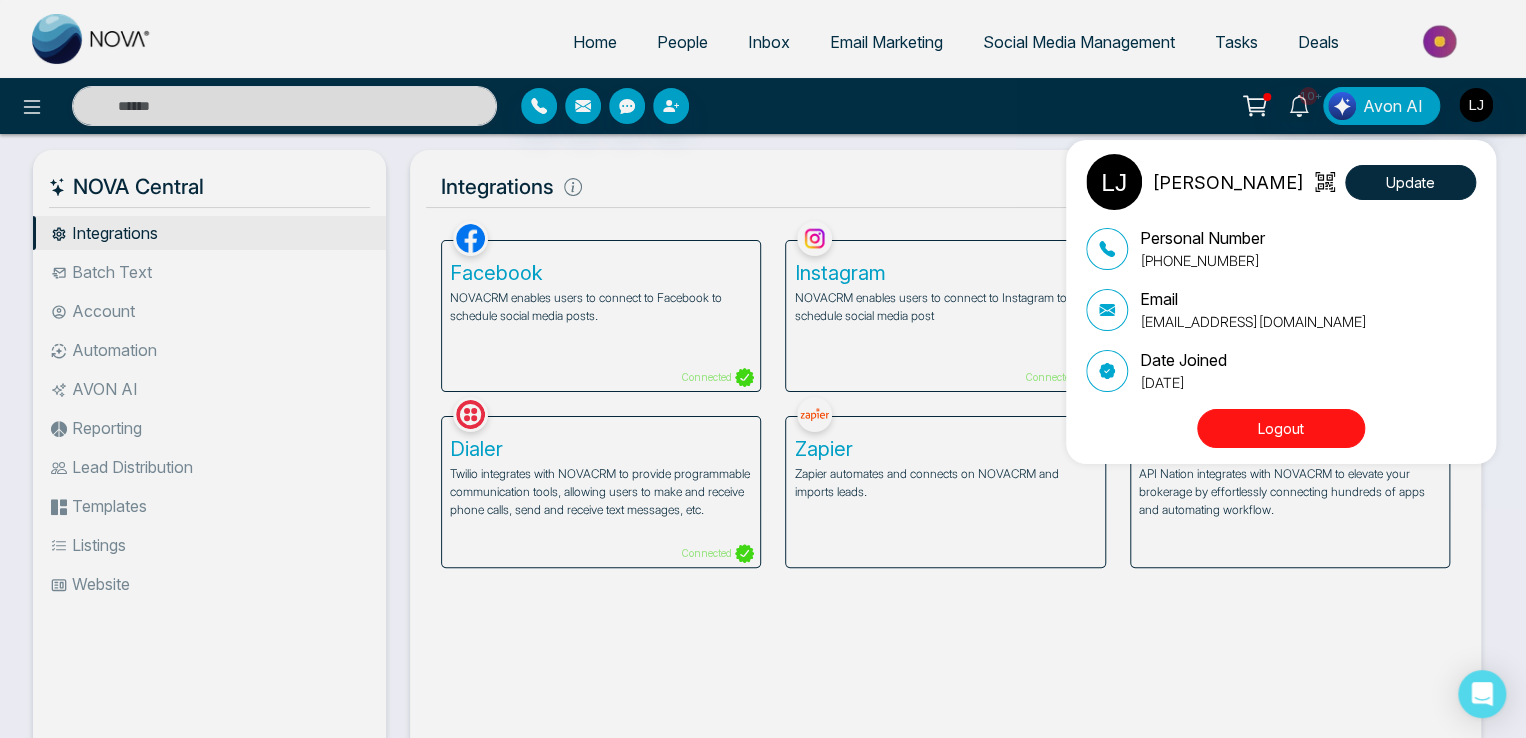 click on "[PERSON_NAME] Update Personal Number [PHONE_NUMBER] Email [EMAIL_ADDRESS][DOMAIN_NAME] Date Joined [DATE] Logout" at bounding box center (763, 369) 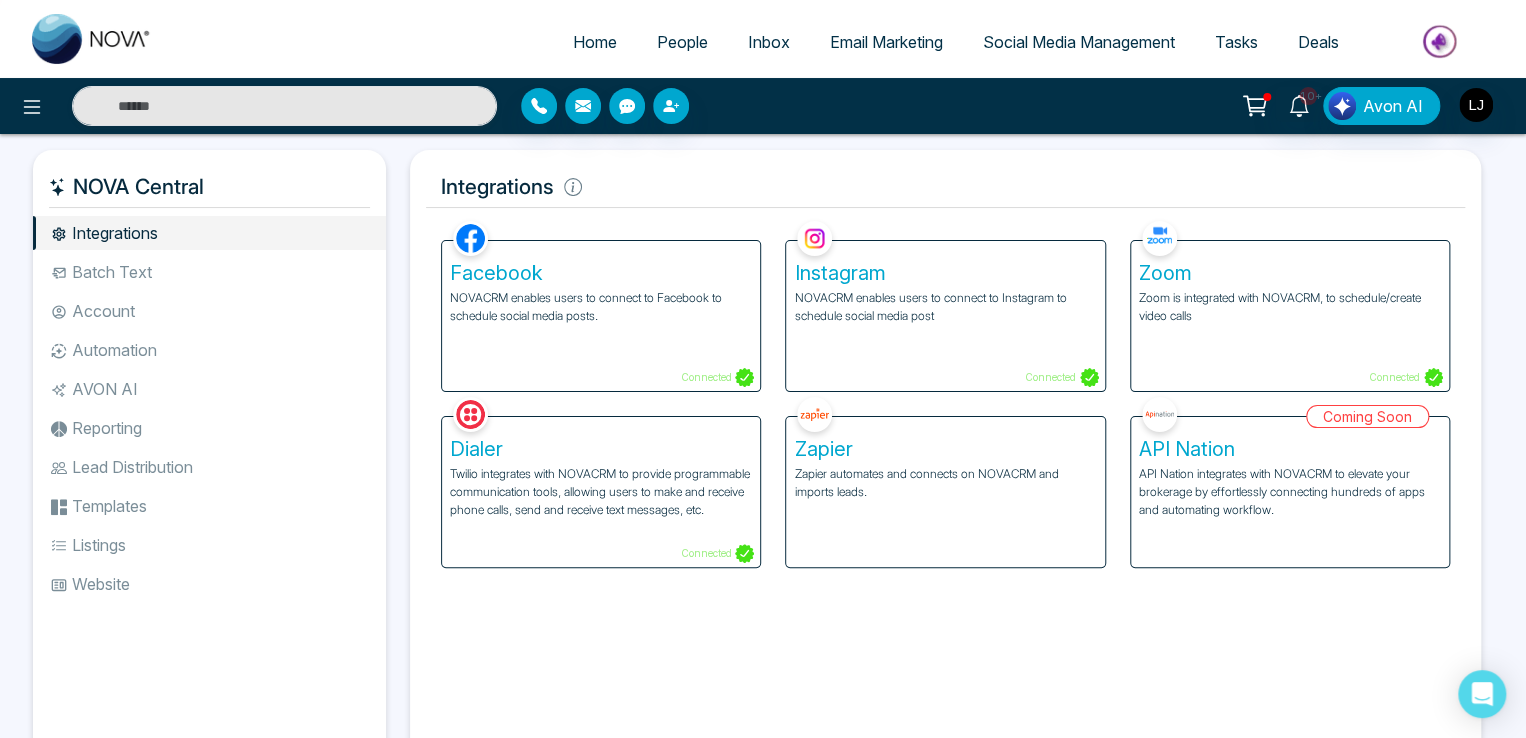 click on "Tasks" at bounding box center [1236, 42] 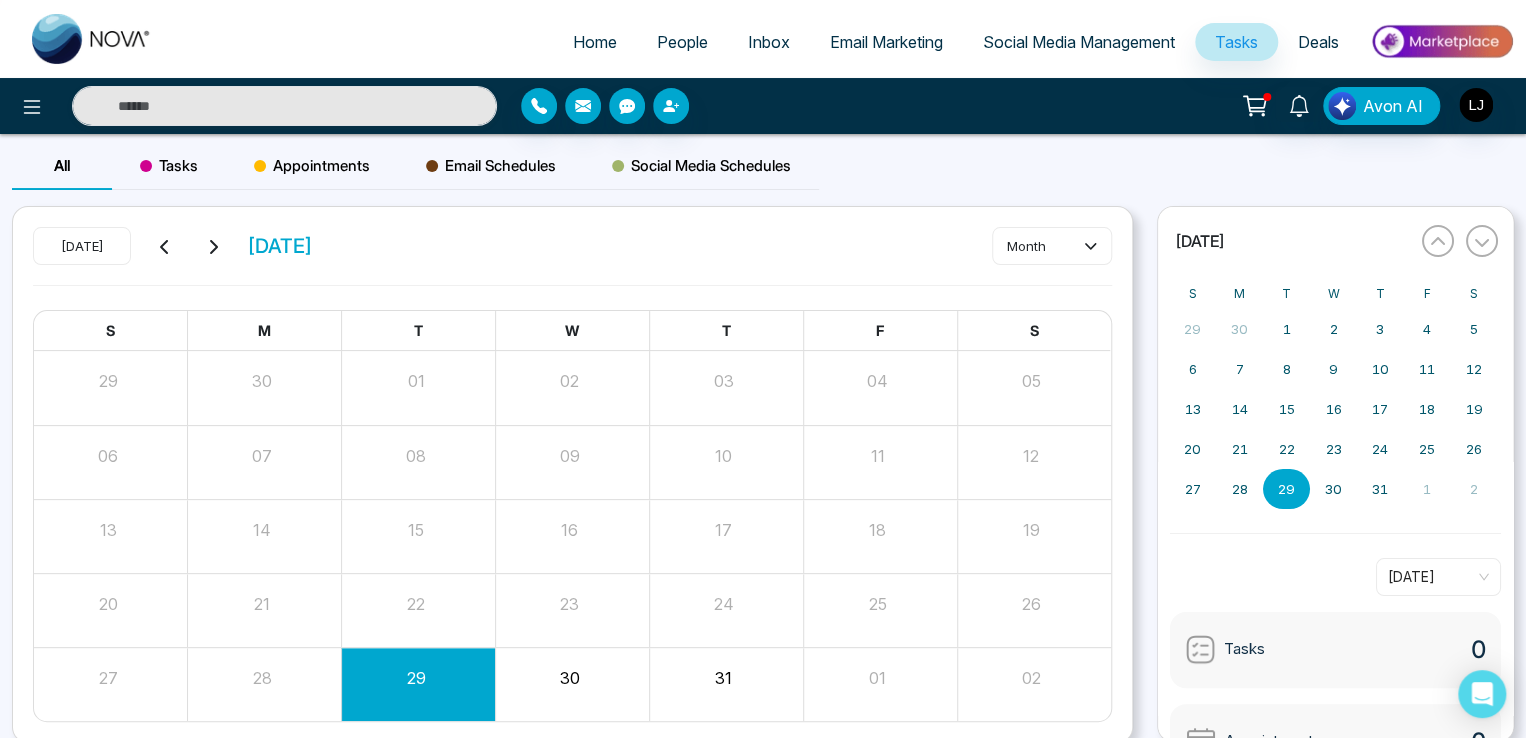 click on "Appointments" at bounding box center (312, 166) 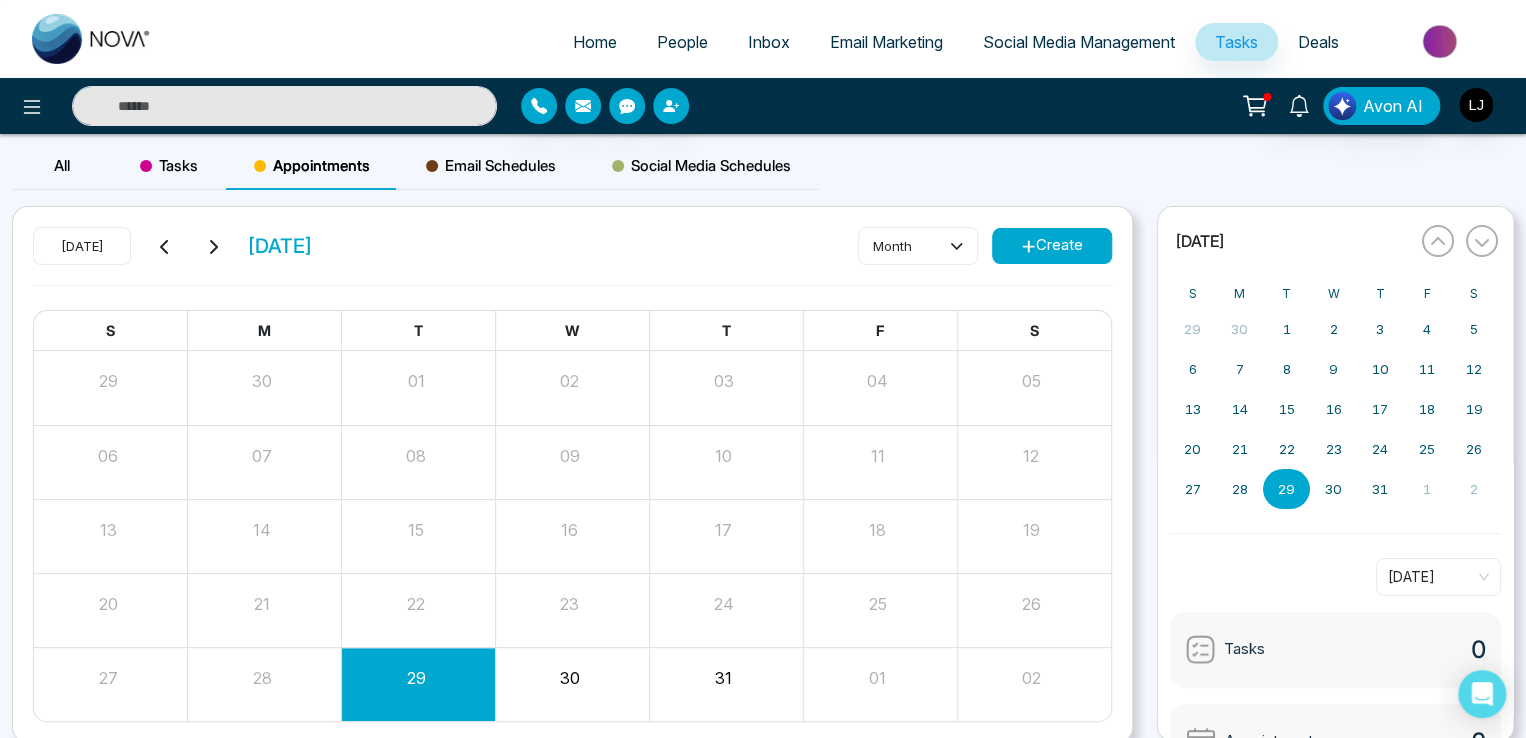 click on "Create" at bounding box center [1052, 246] 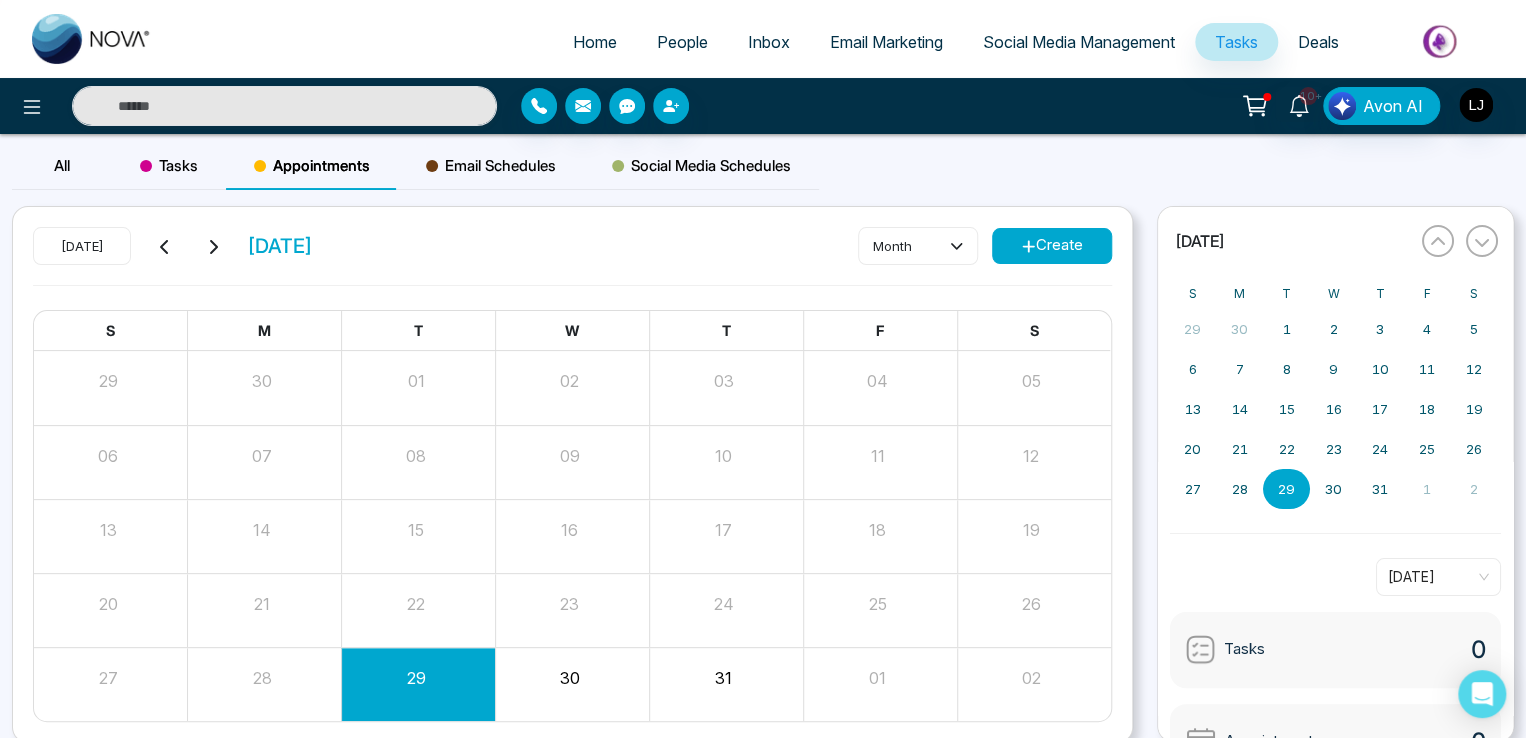click at bounding box center (880, 388) 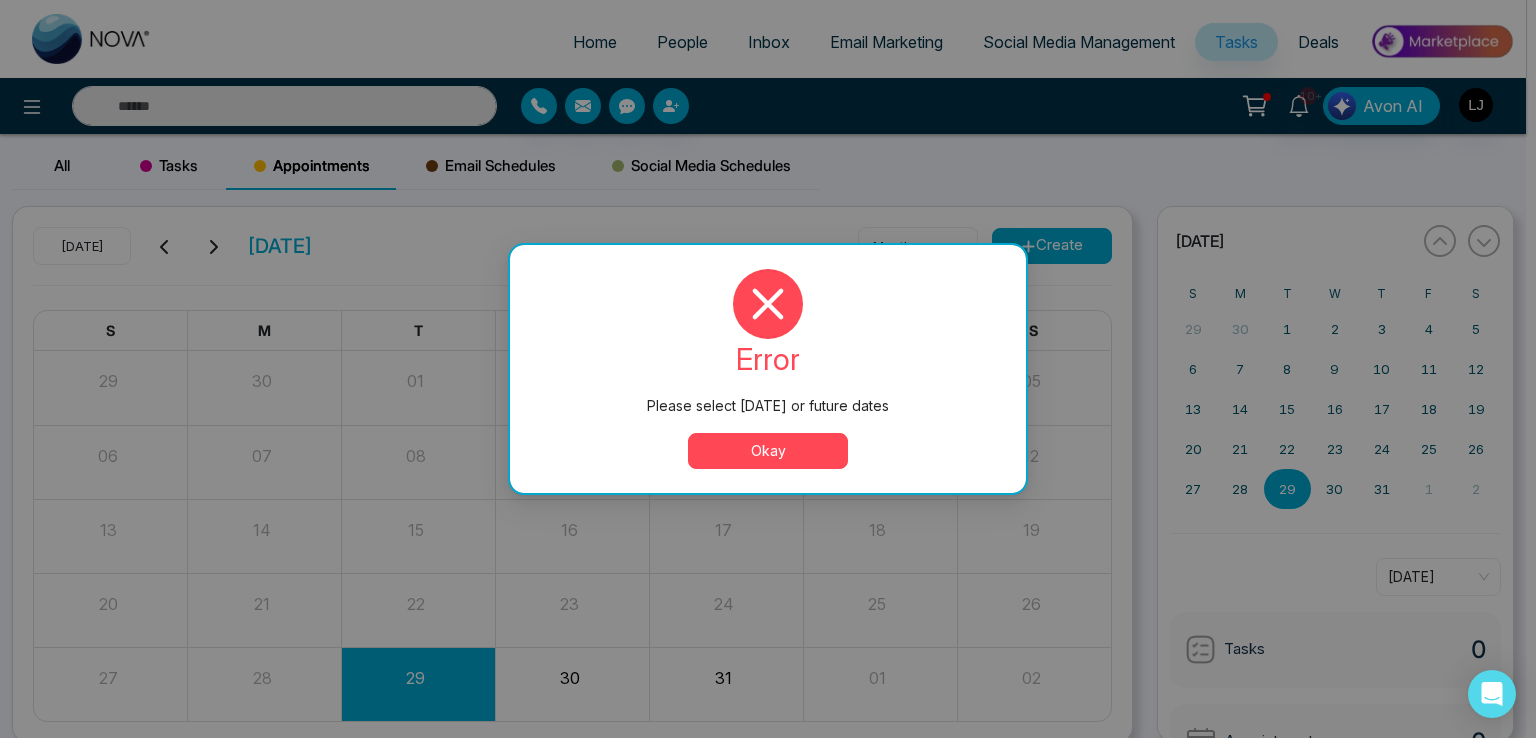click on "Okay" at bounding box center (768, 451) 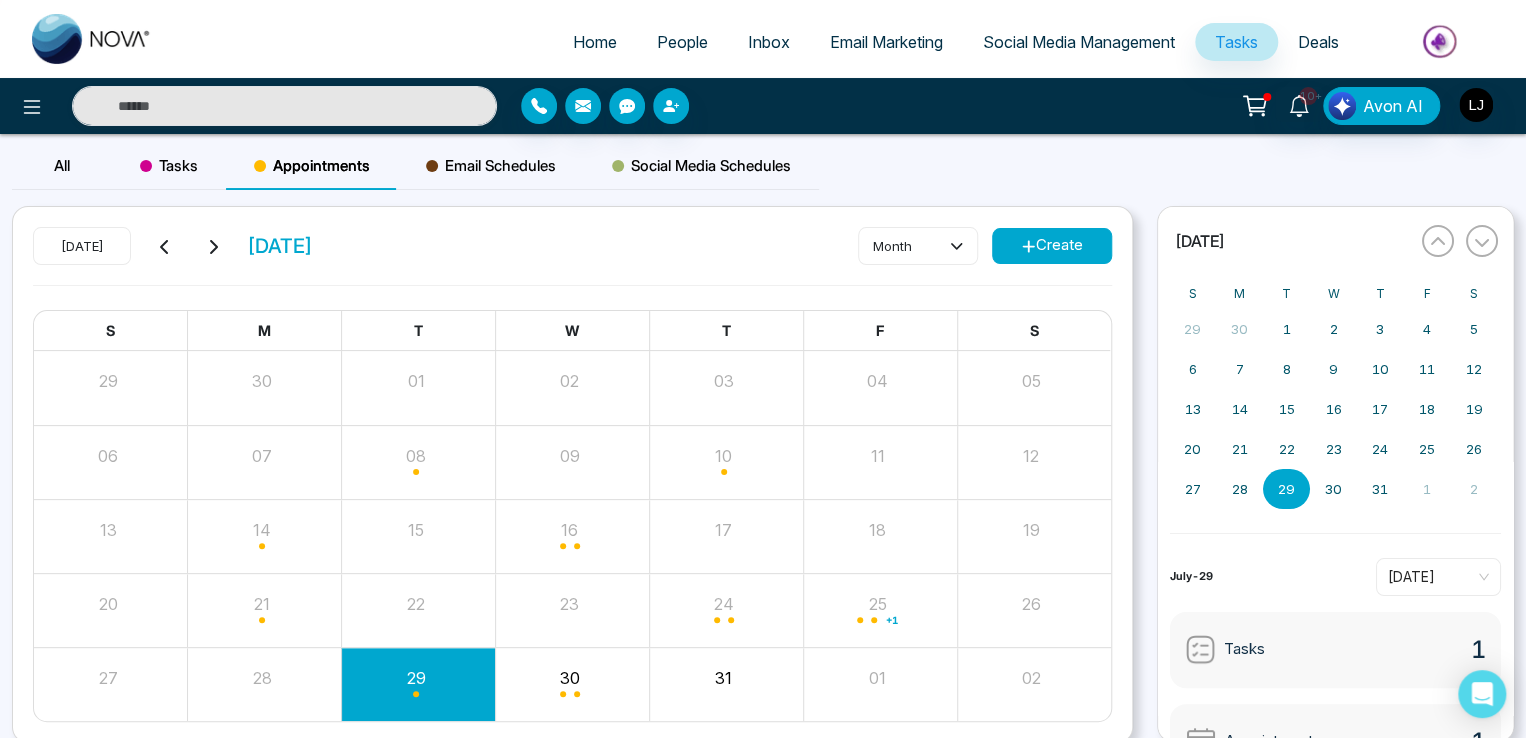 click on "Create" at bounding box center (1052, 246) 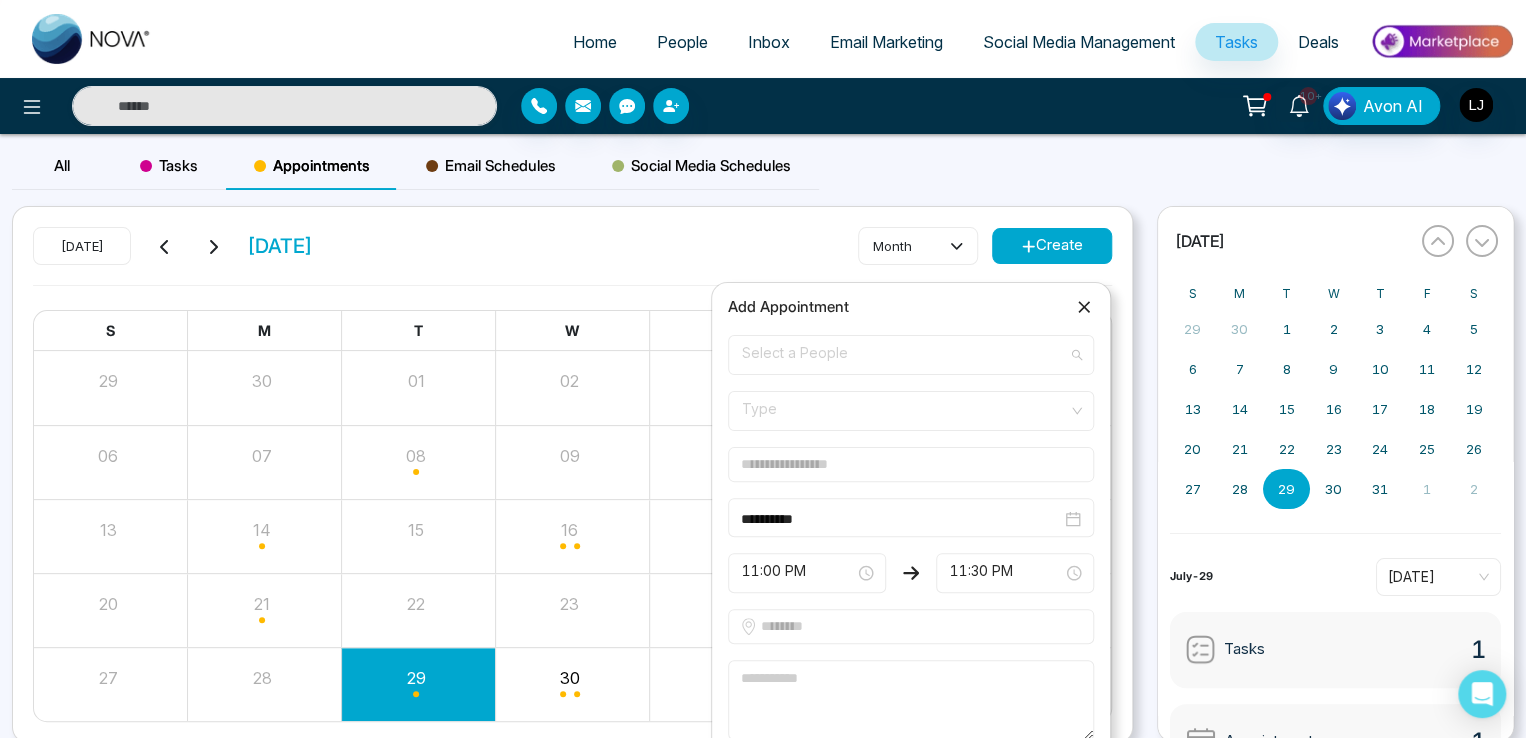 click at bounding box center [904, 355] 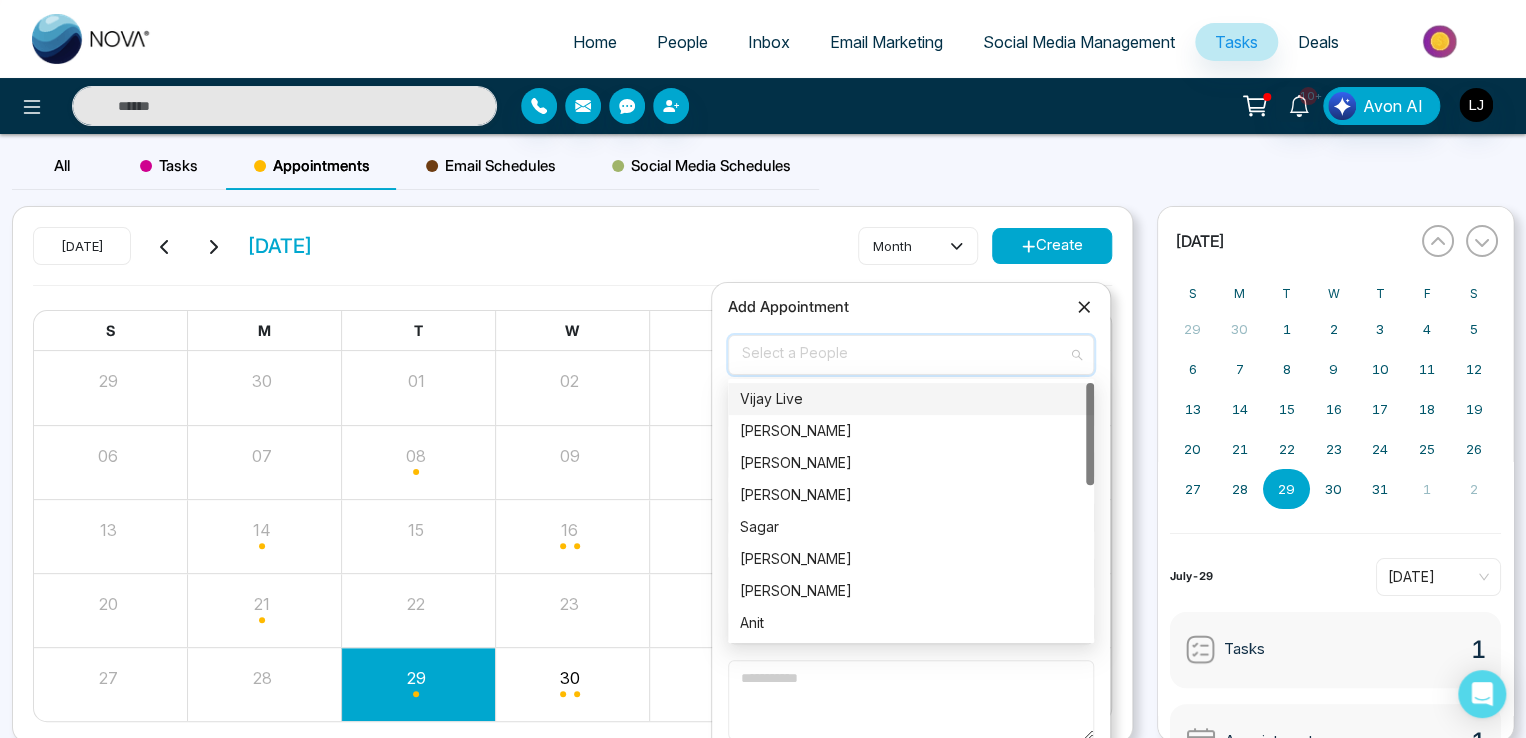 click on "Vijay Live" at bounding box center [911, 399] 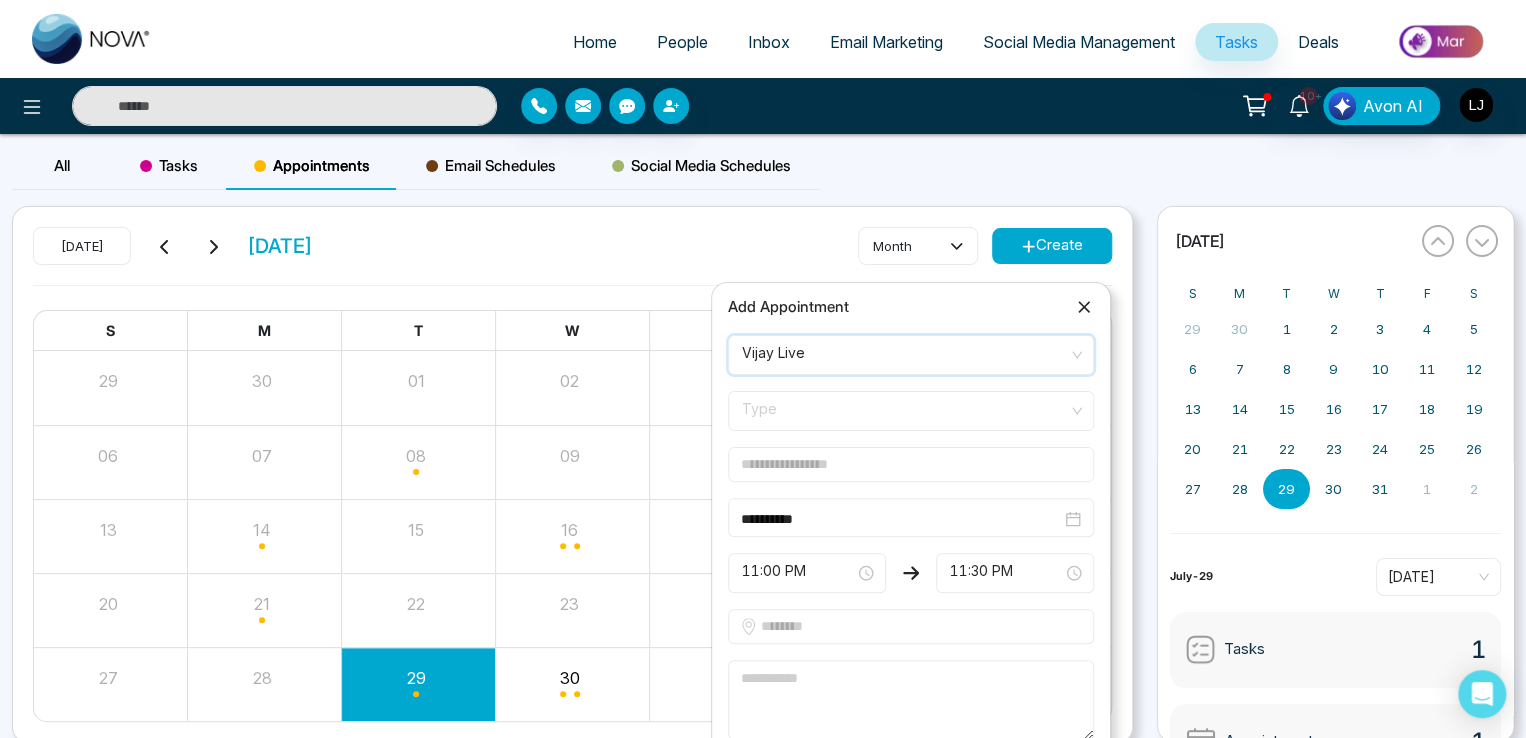 click on "Type" at bounding box center [911, 411] 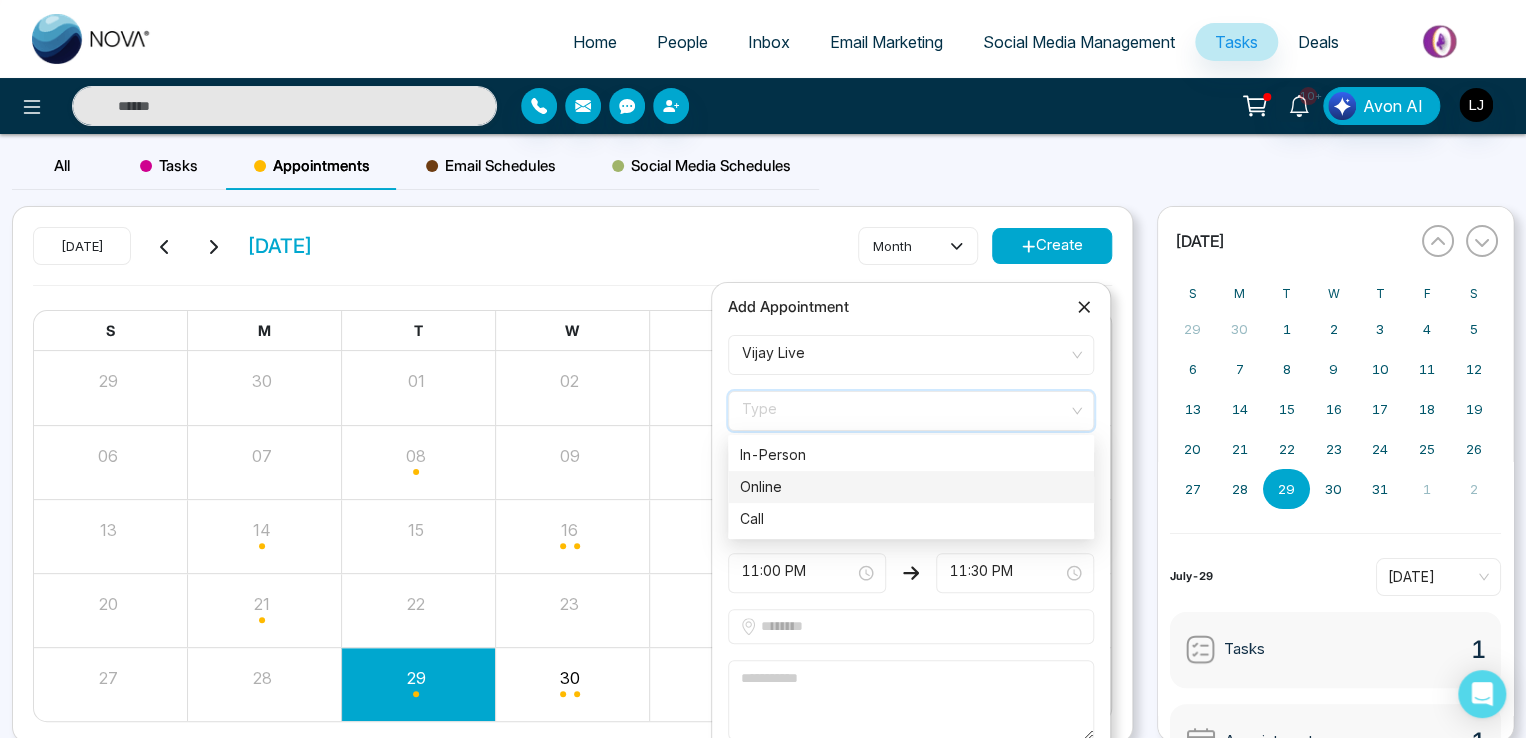 click on "Online" at bounding box center [911, 487] 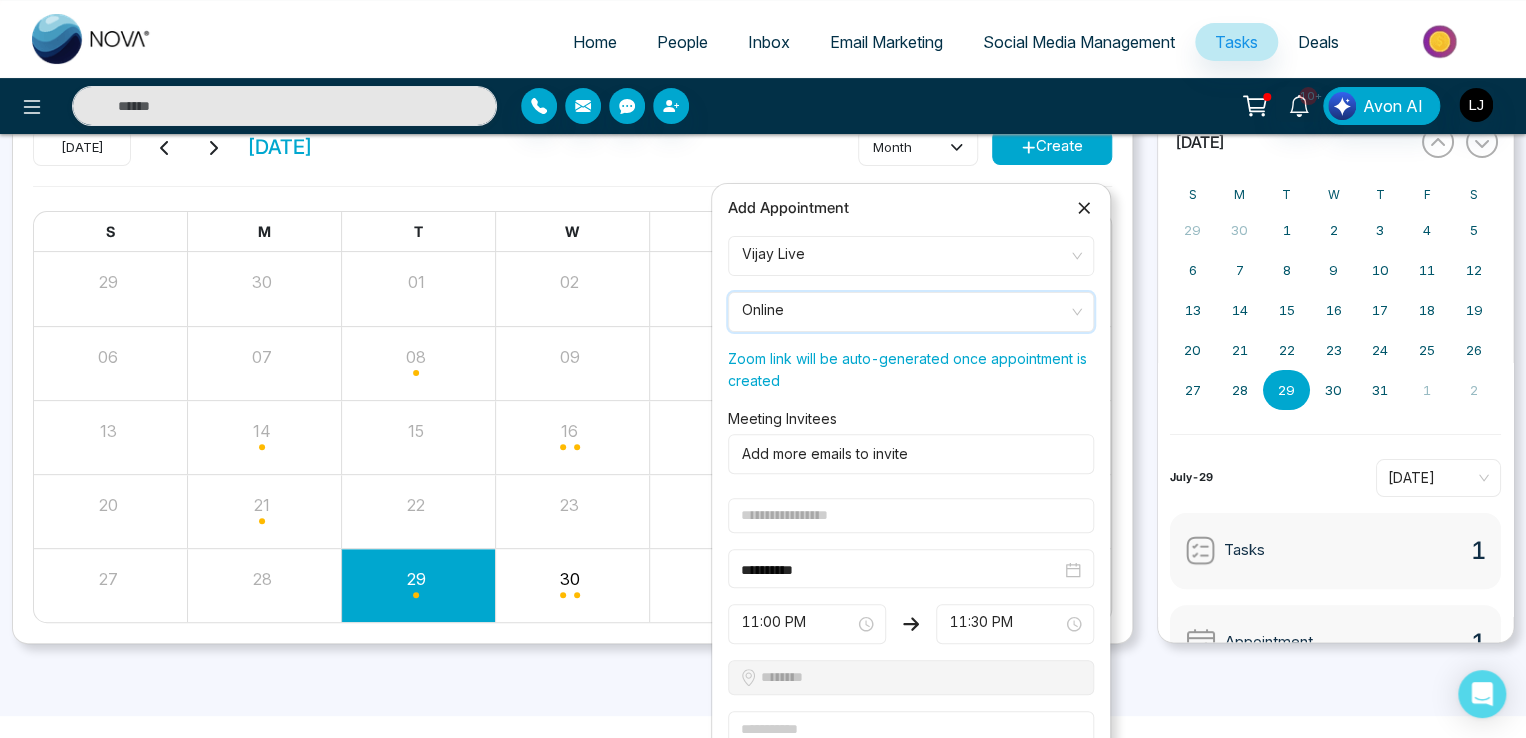 scroll, scrollTop: 100, scrollLeft: 0, axis: vertical 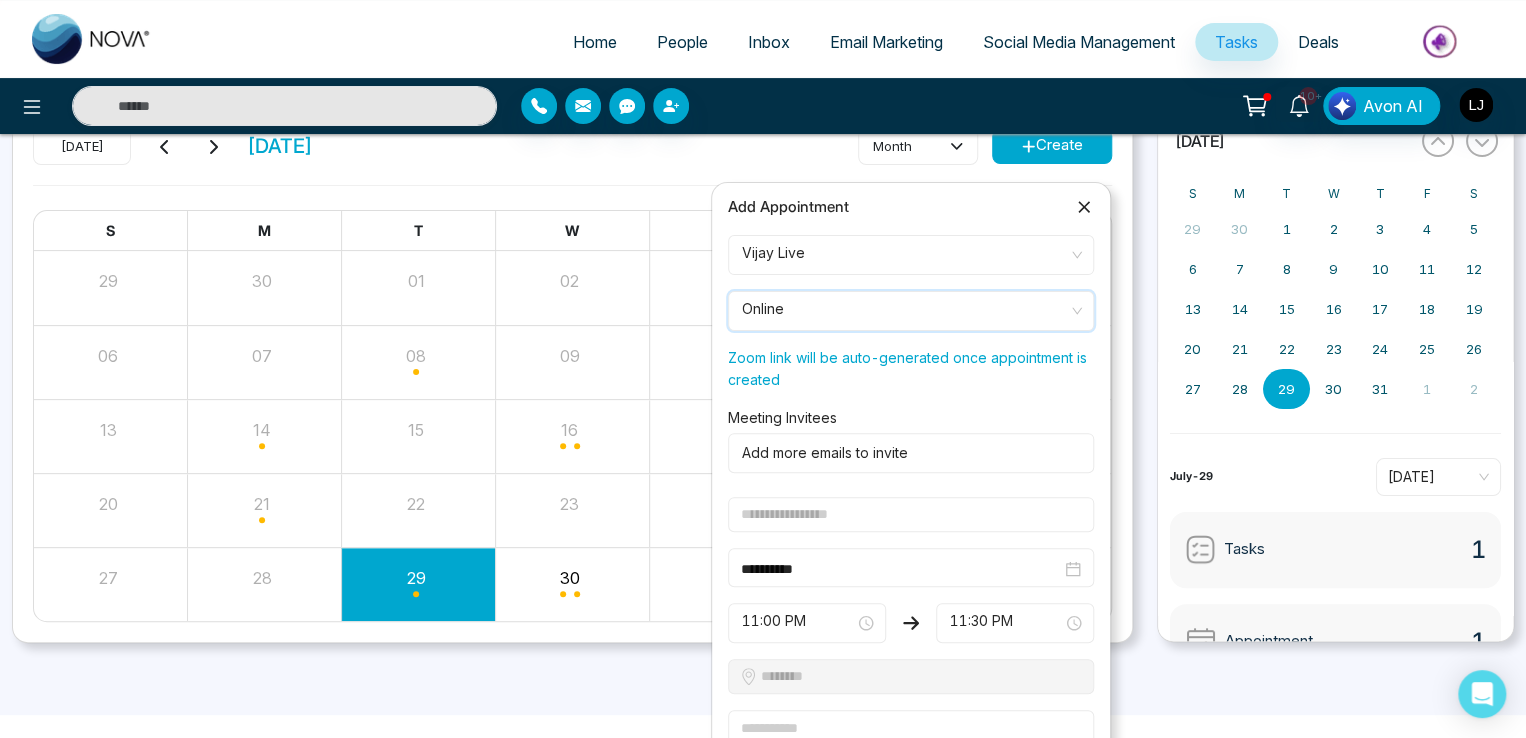 click at bounding box center (907, 453) 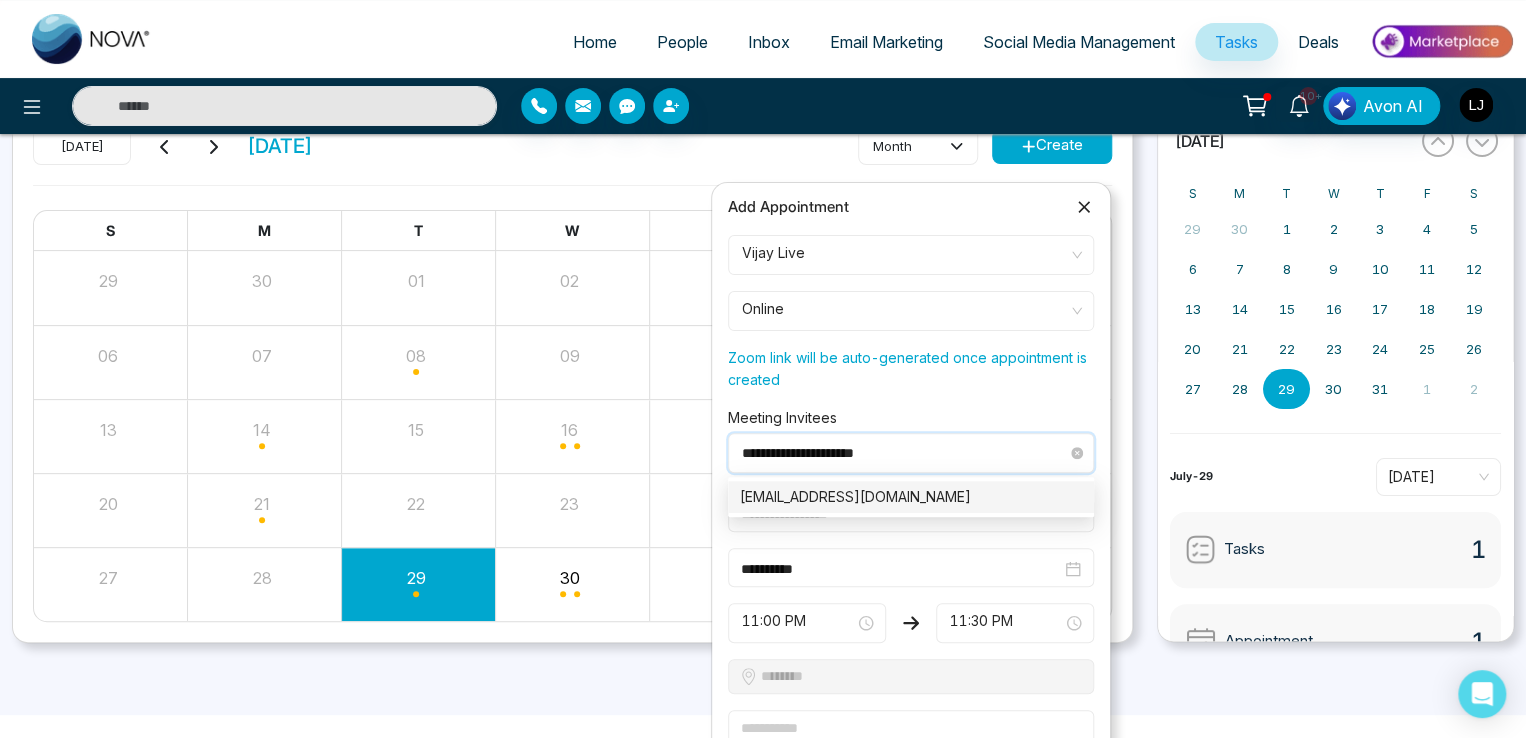 type on "**********" 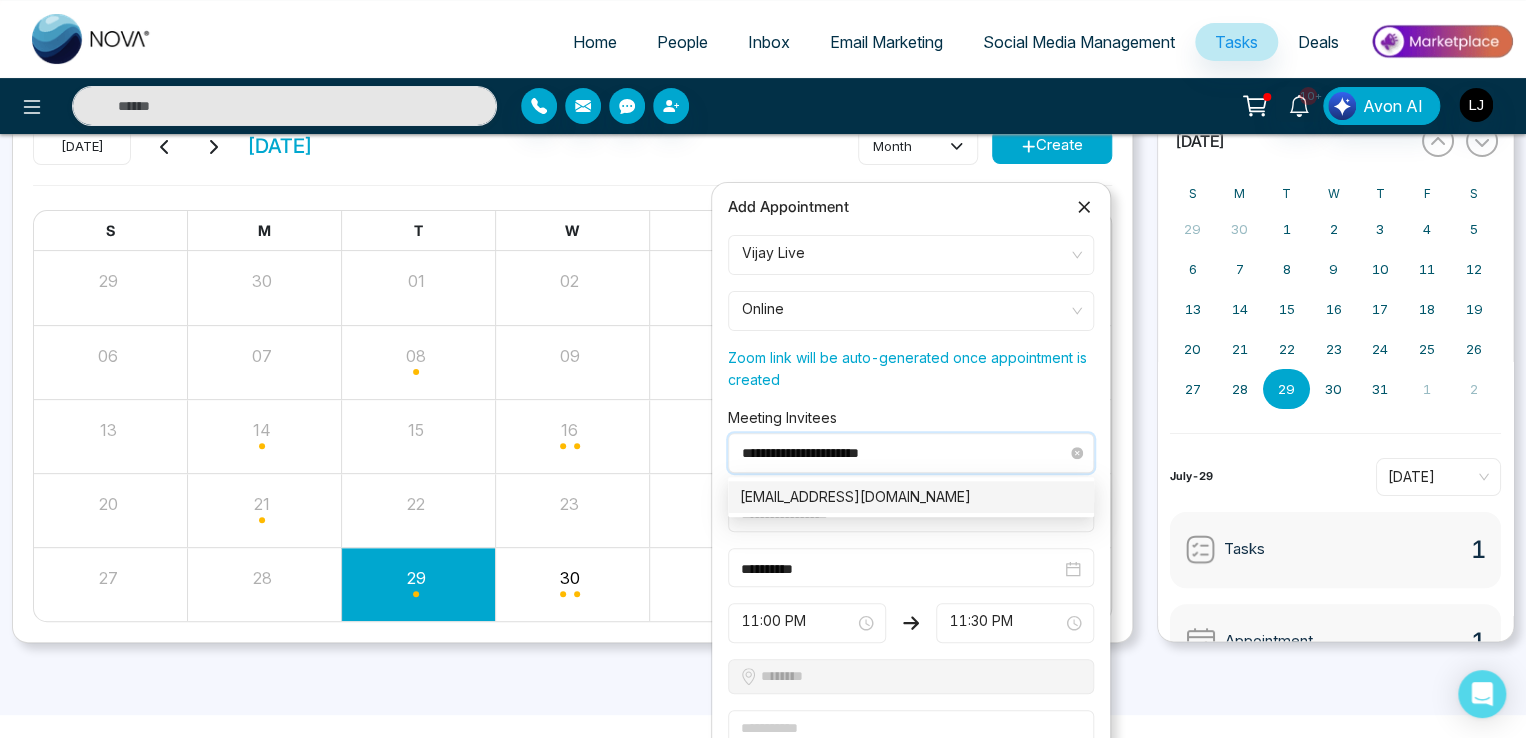 type 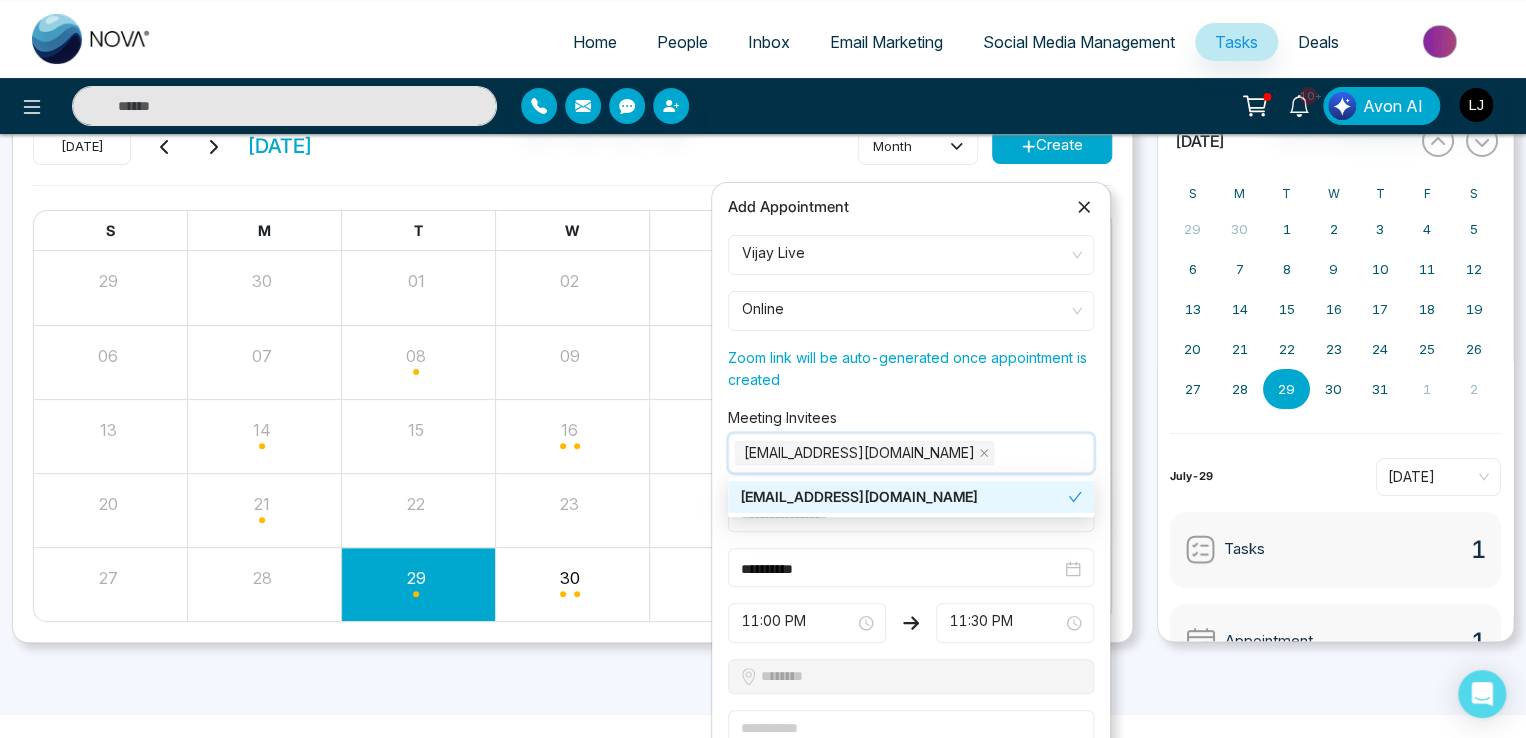 click on "**********" at bounding box center (911, 567) 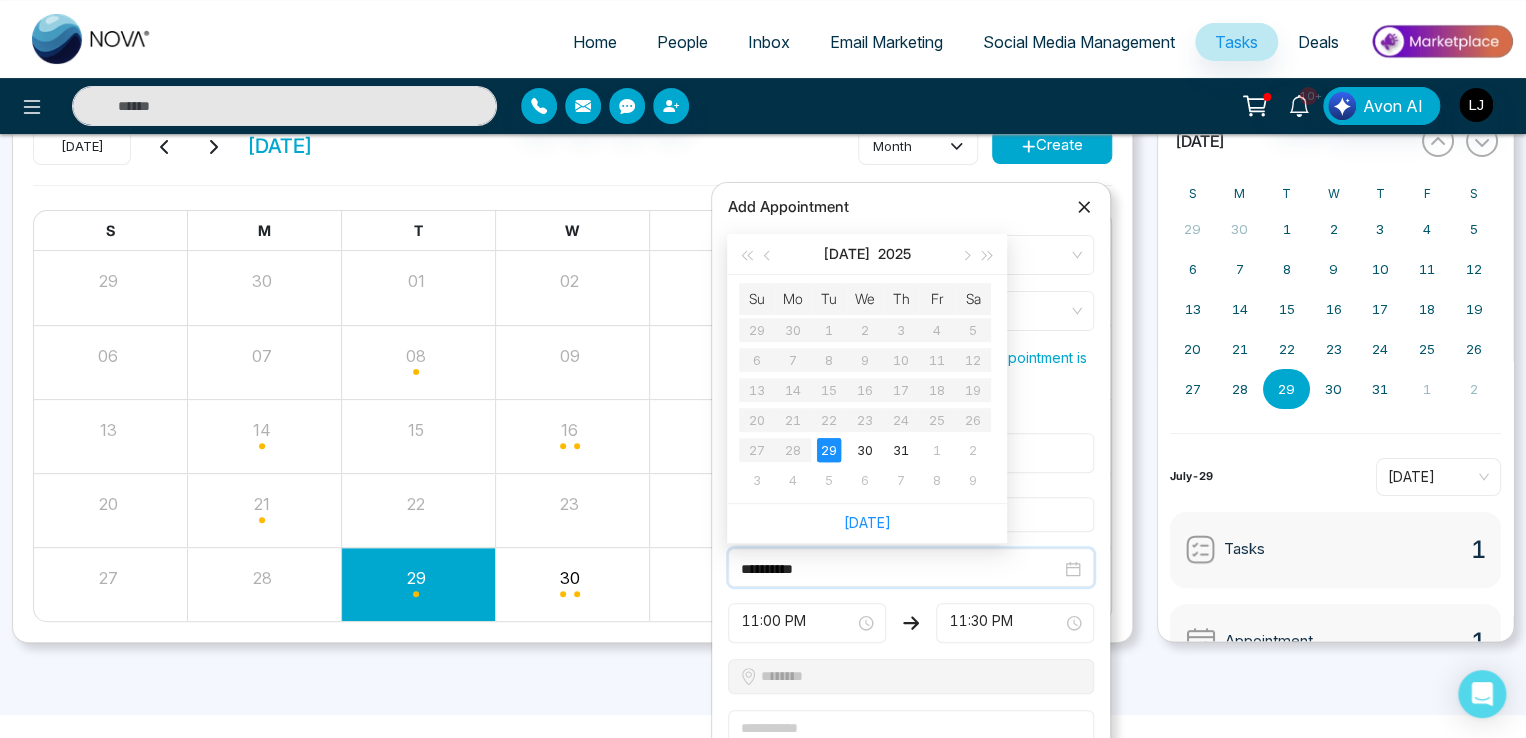 click on "Add Appointment" at bounding box center [911, 207] 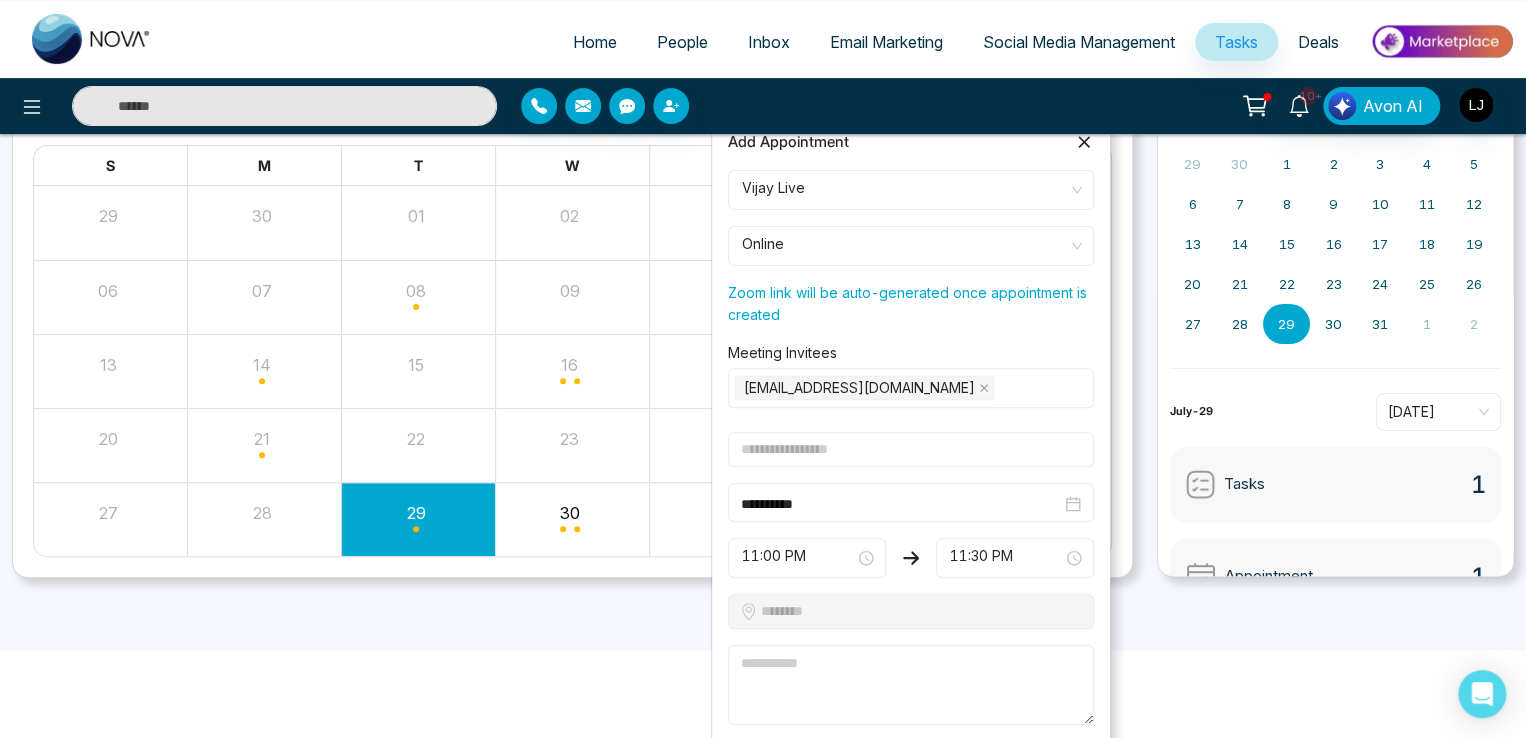 scroll, scrollTop: 200, scrollLeft: 0, axis: vertical 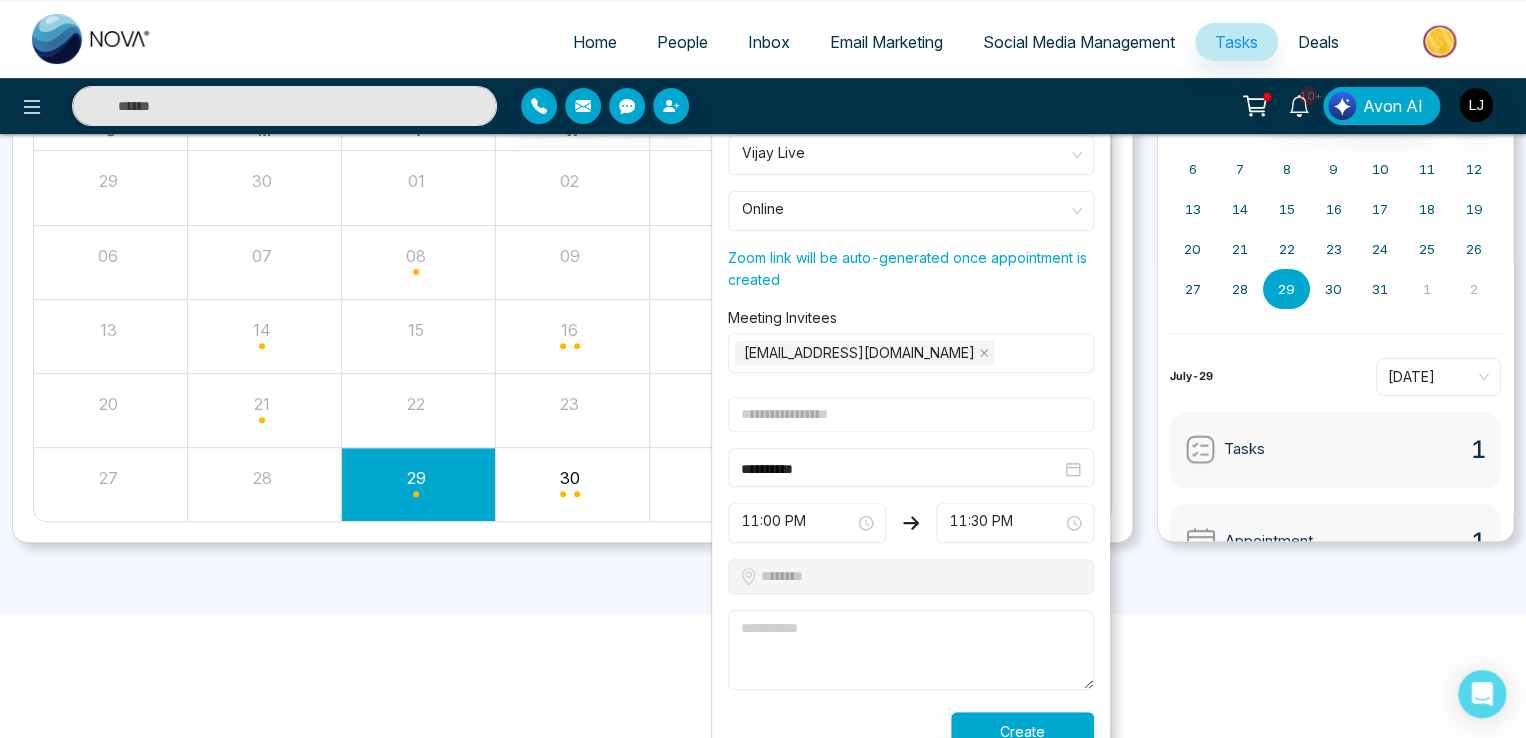 click at bounding box center (911, 414) 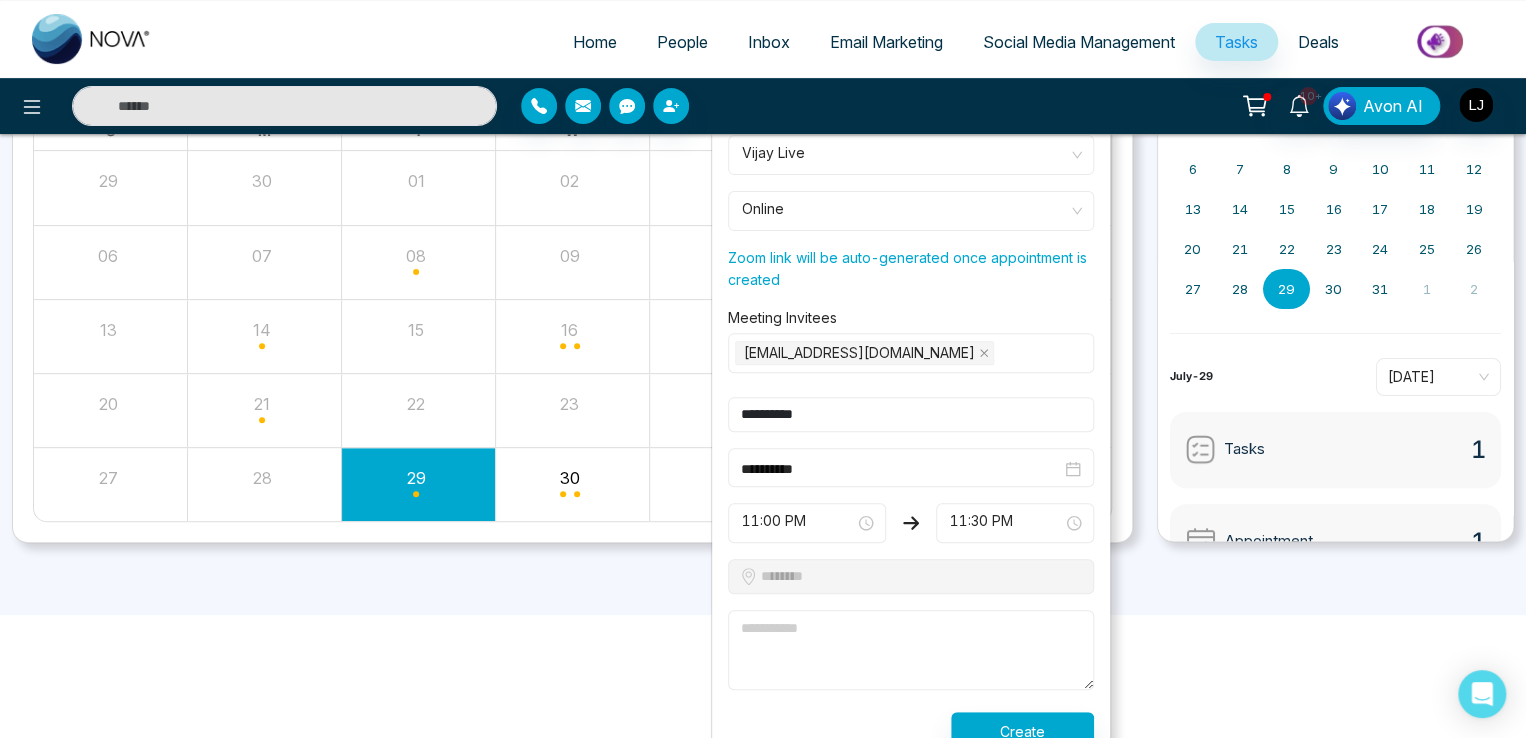 type on "**********" 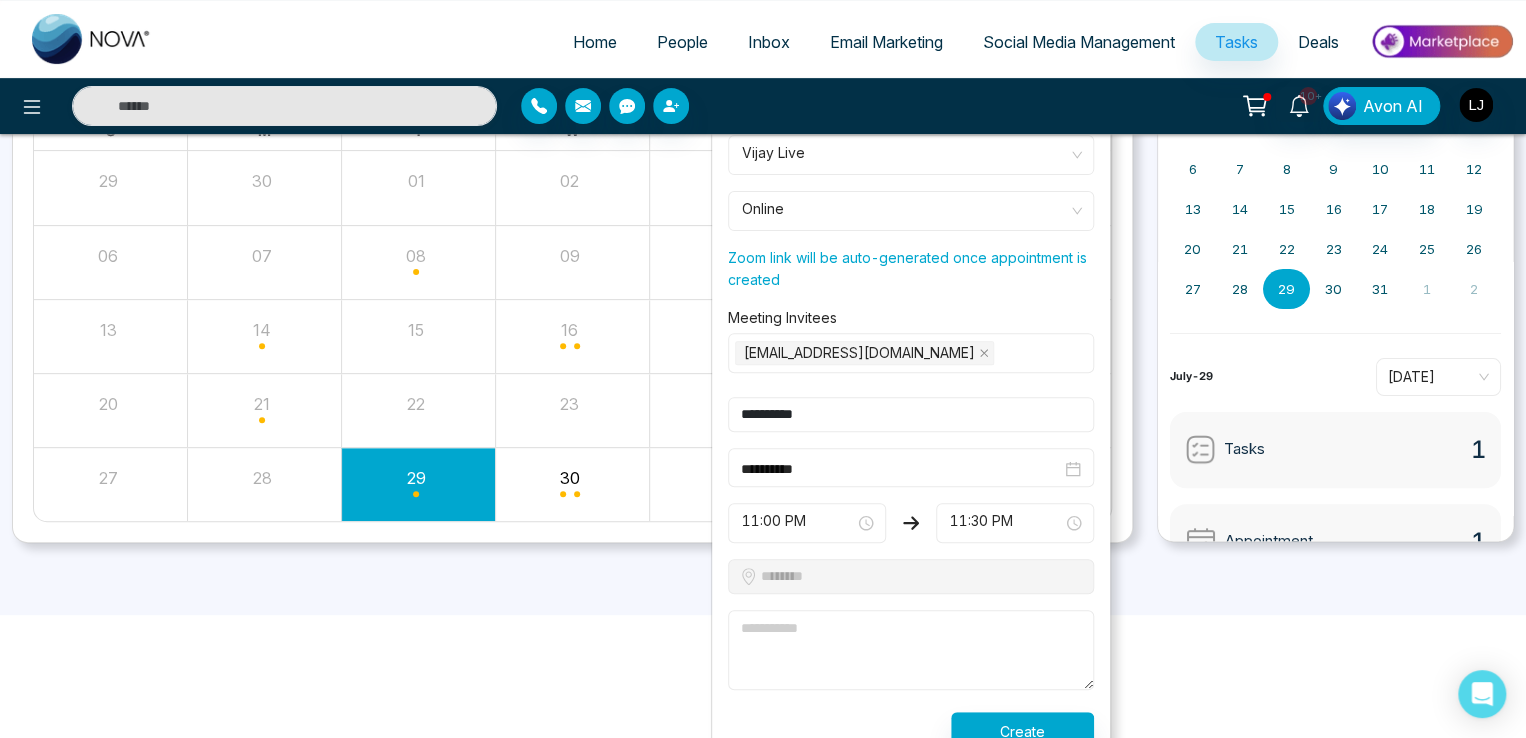 click at bounding box center (911, 650) 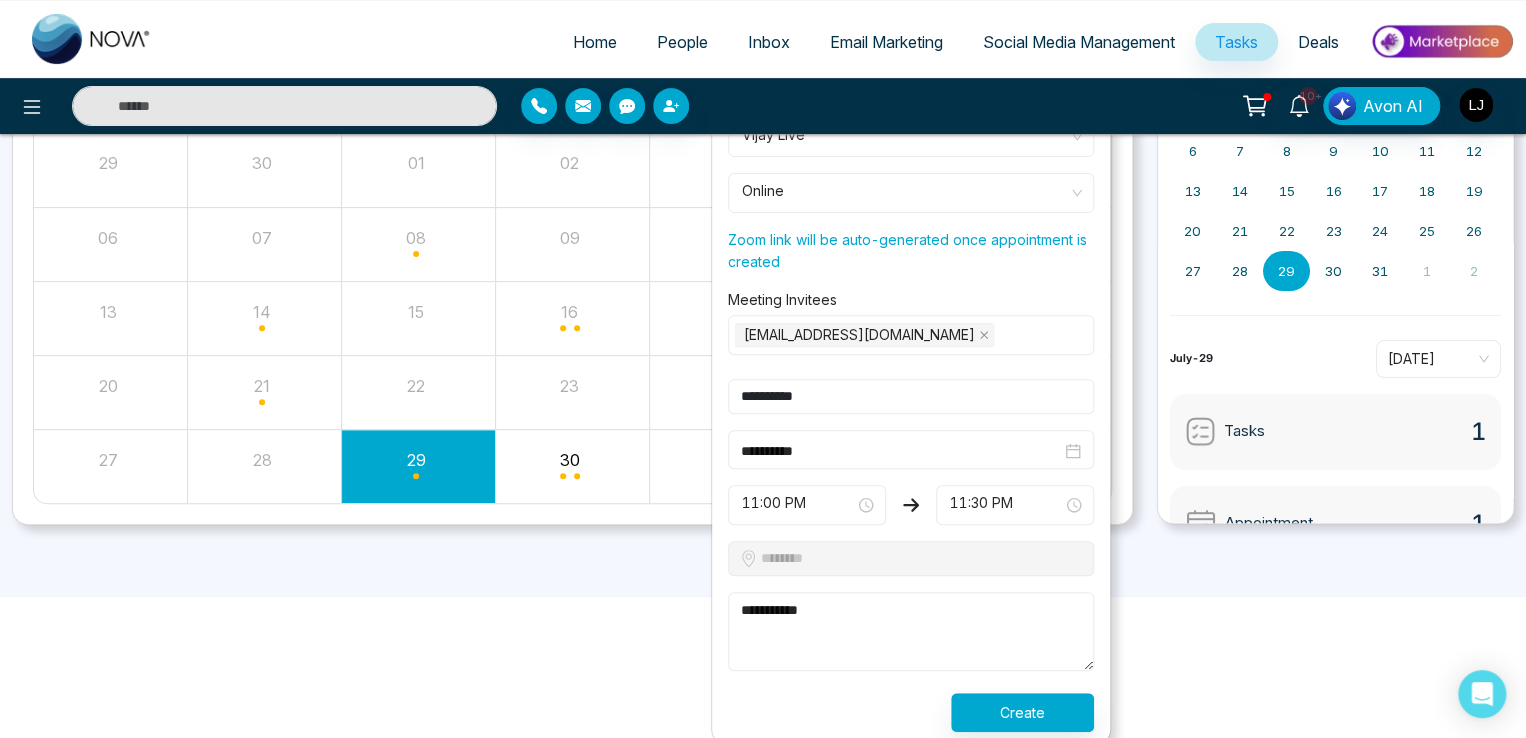 scroll, scrollTop: 223, scrollLeft: 0, axis: vertical 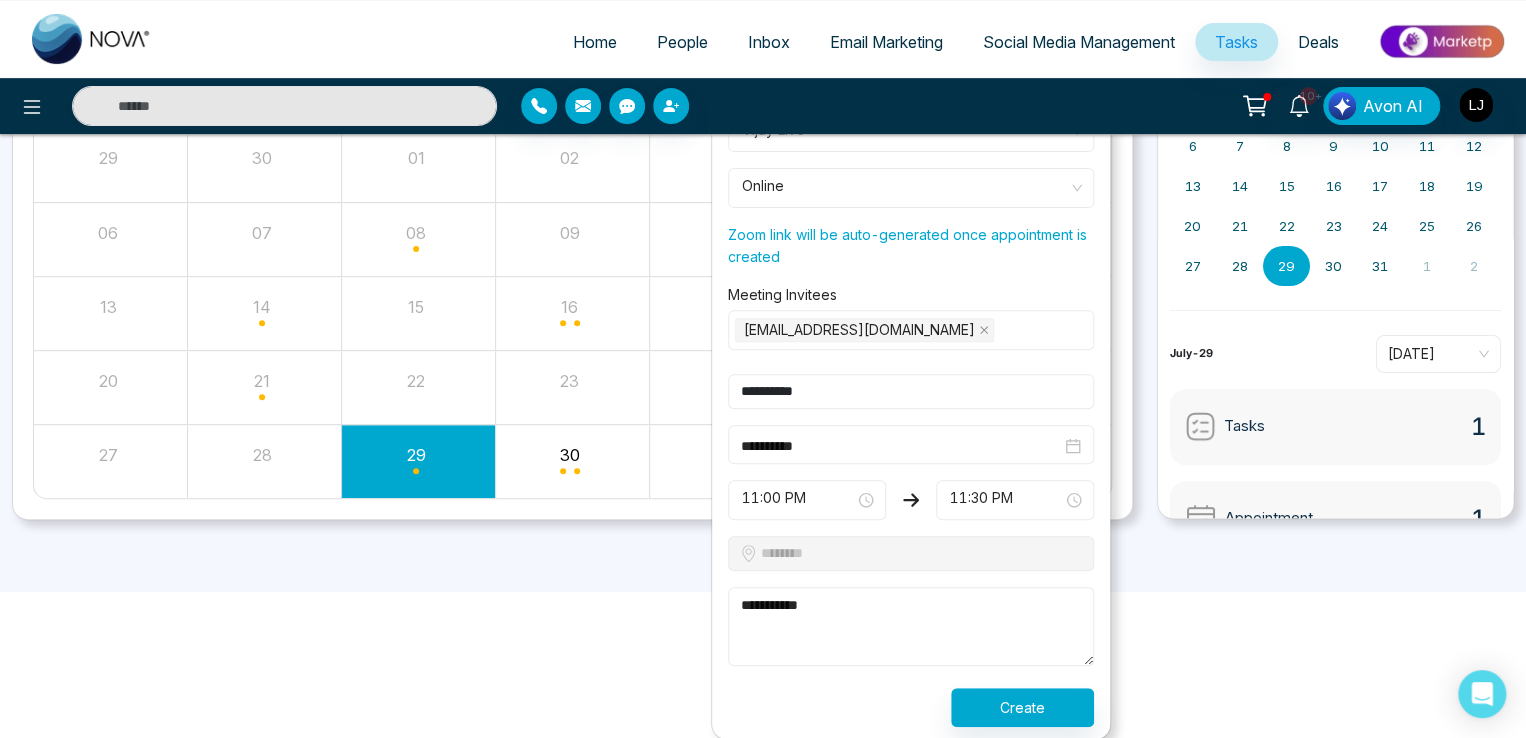 type on "**********" 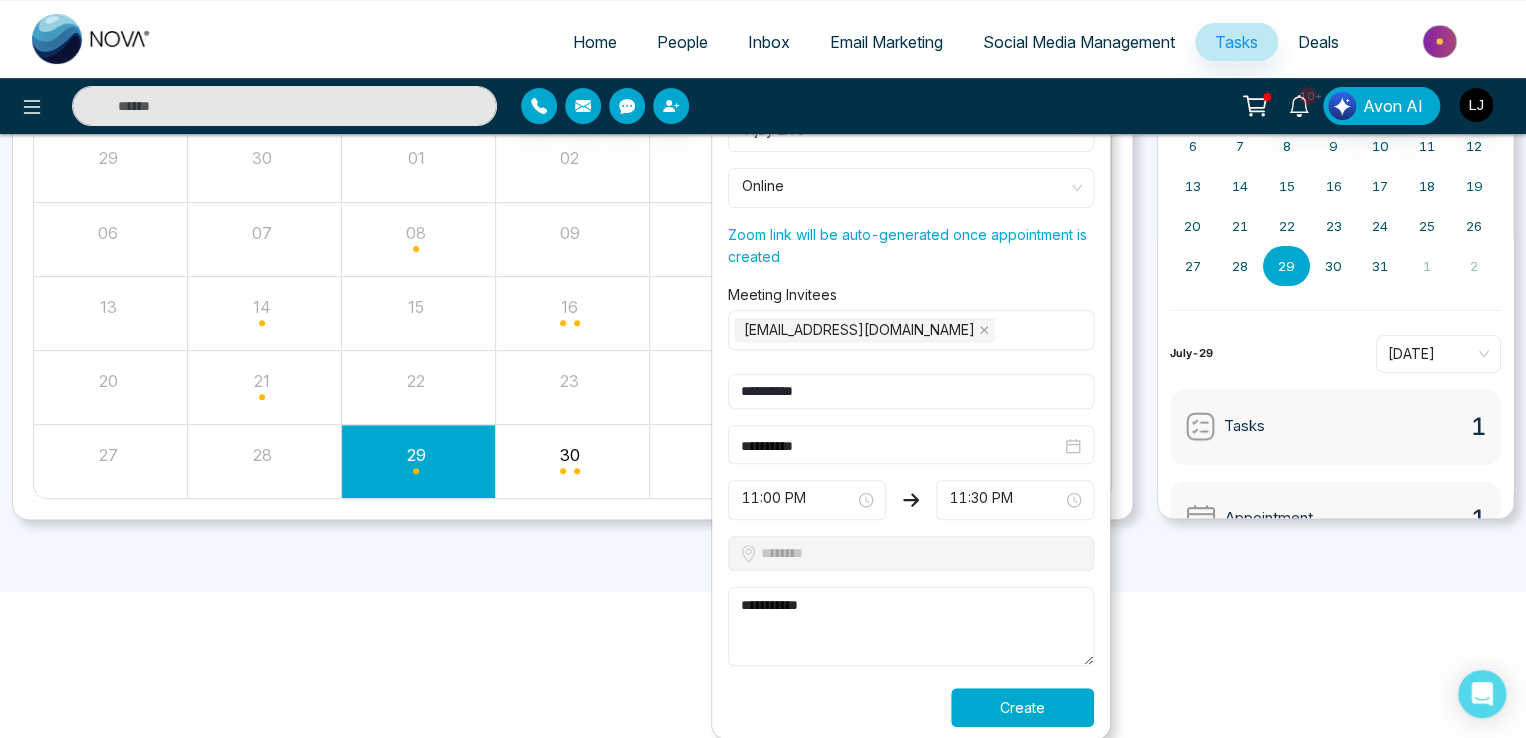 click on "Create" at bounding box center [1022, 707] 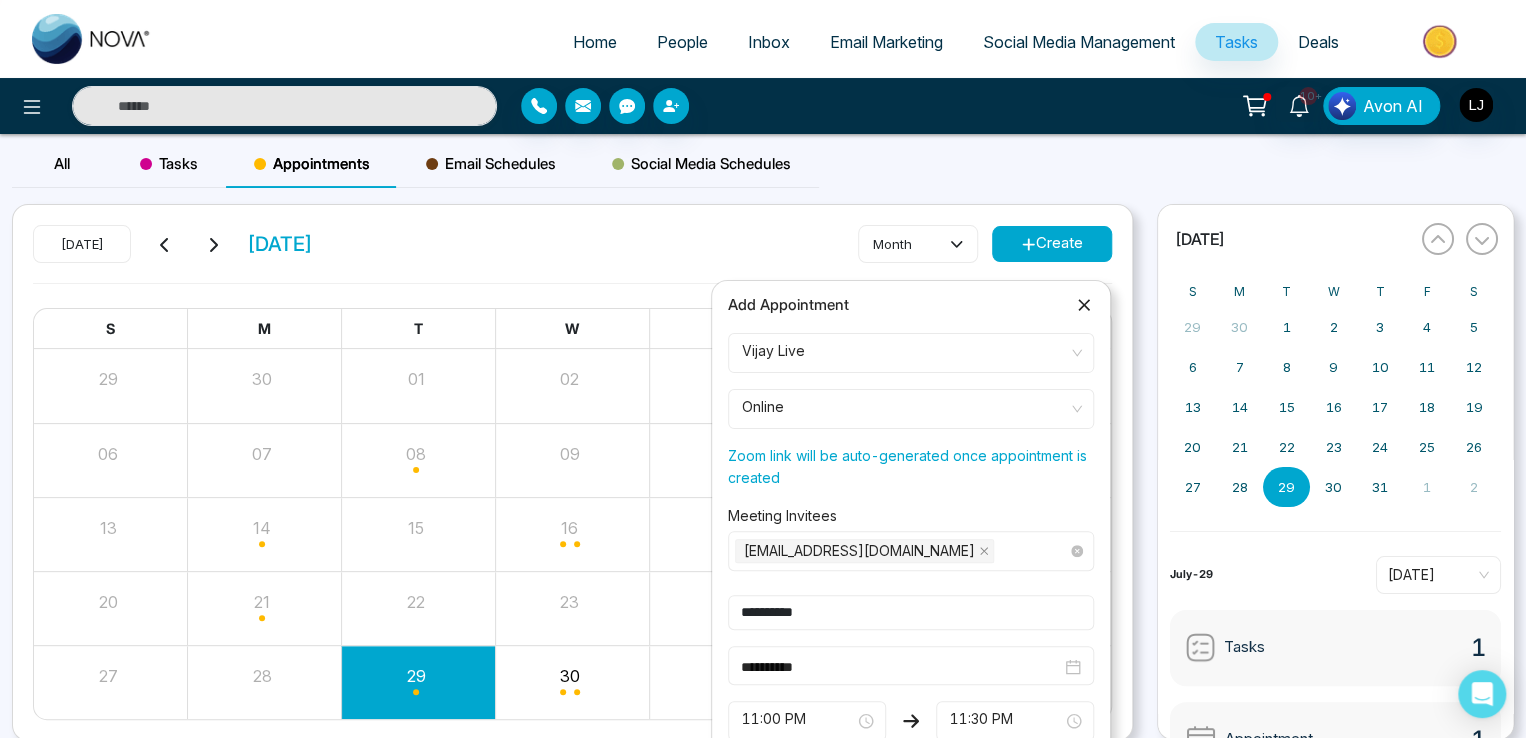 scroll, scrollTop: 0, scrollLeft: 0, axis: both 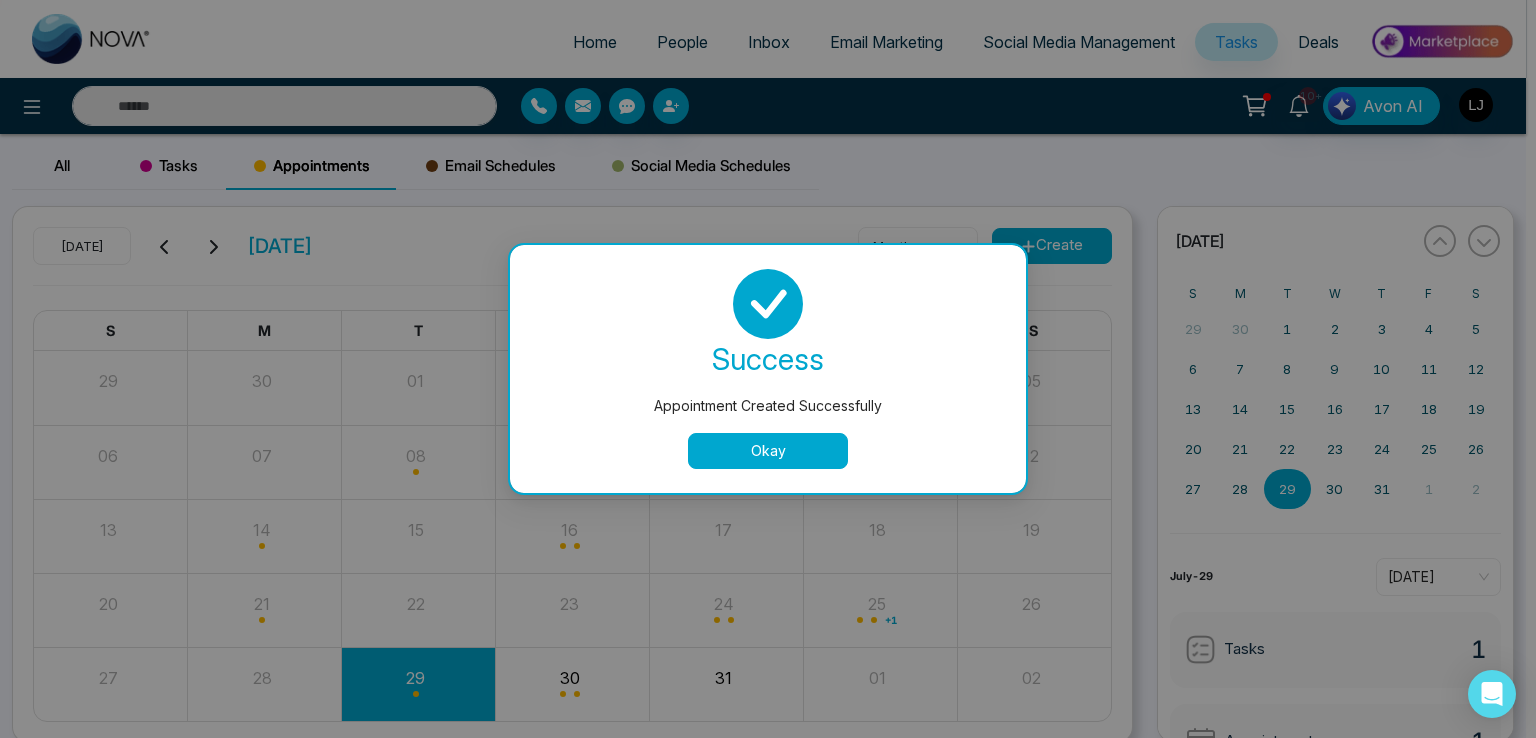 click on "Okay" at bounding box center [768, 451] 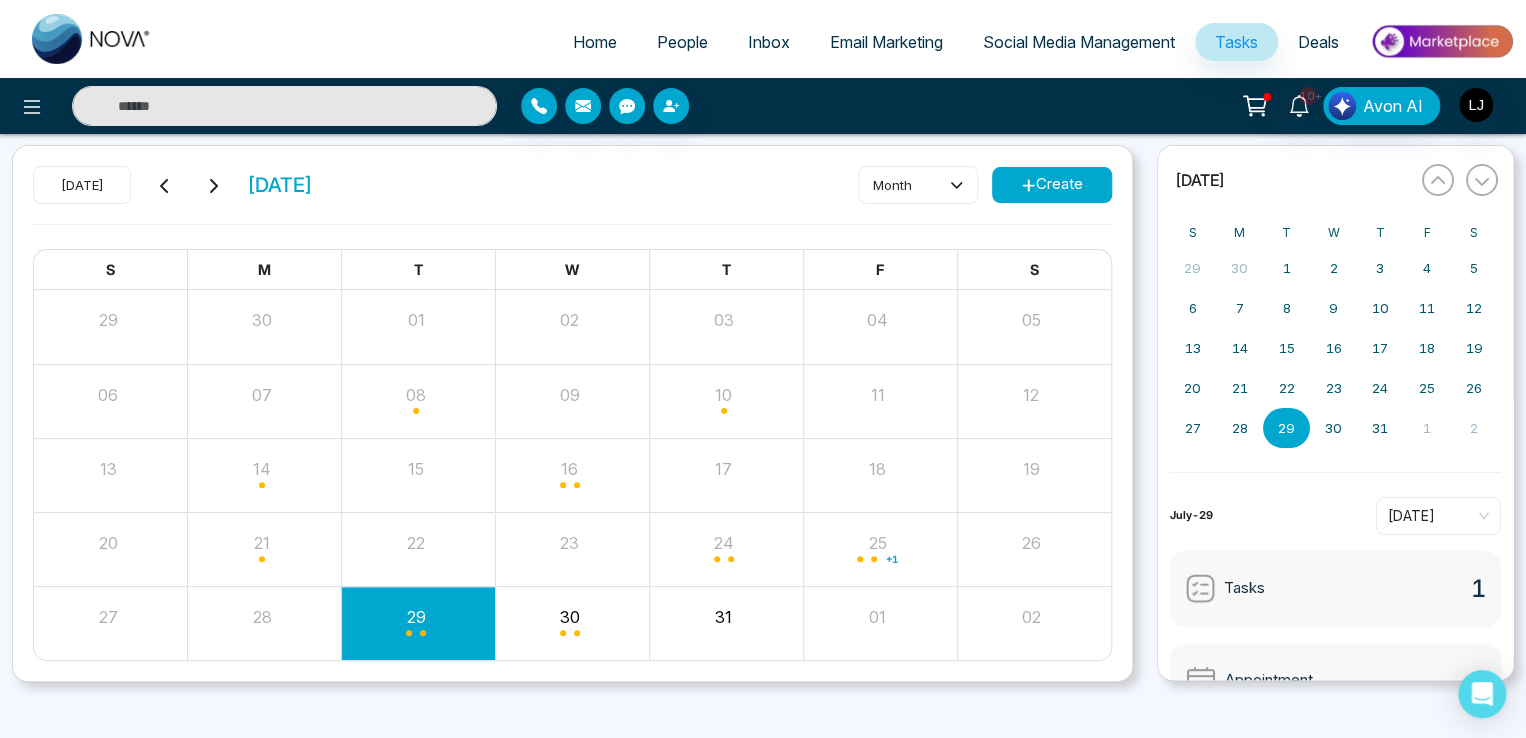 scroll, scrollTop: 76, scrollLeft: 0, axis: vertical 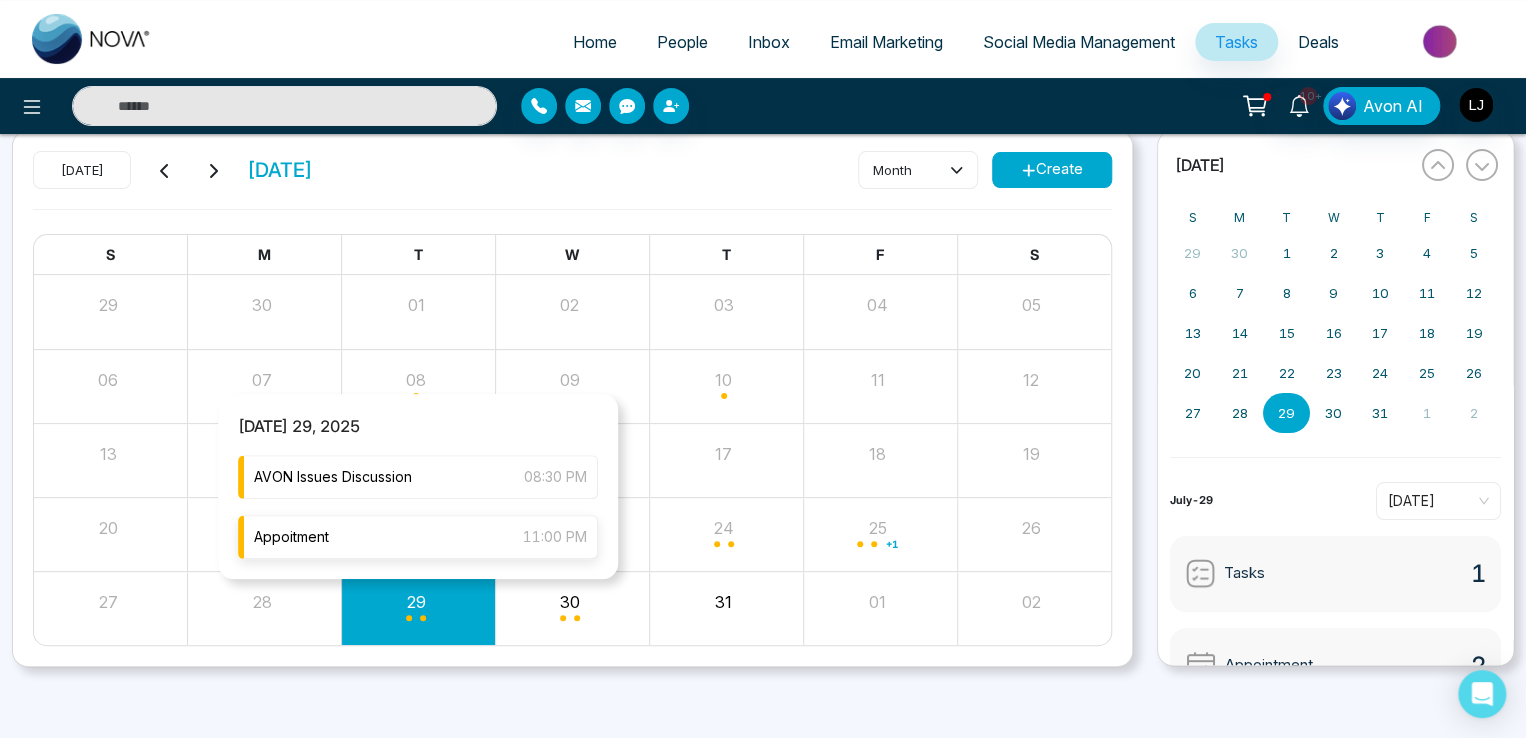 click on "Appoitment 11:00 PM" at bounding box center (418, 537) 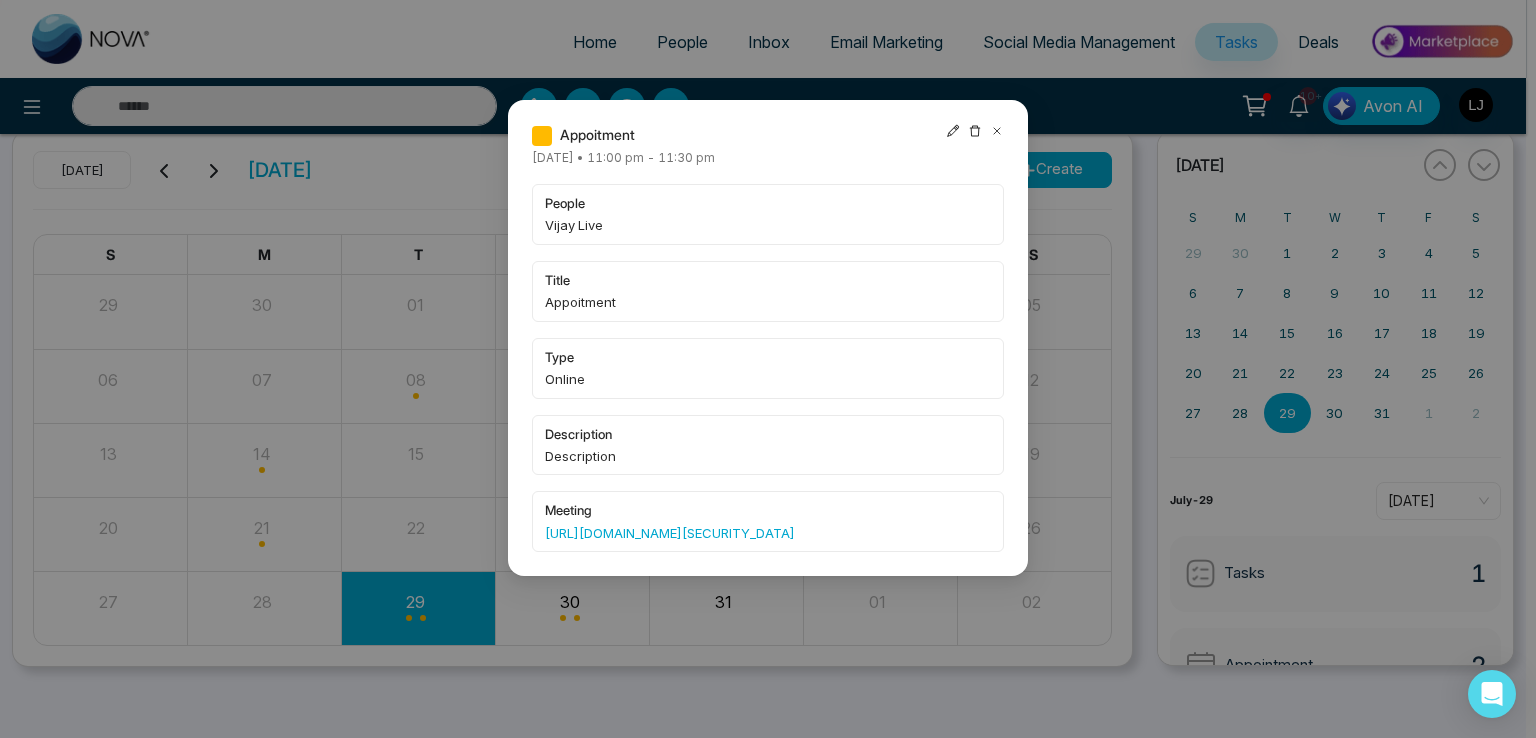 click 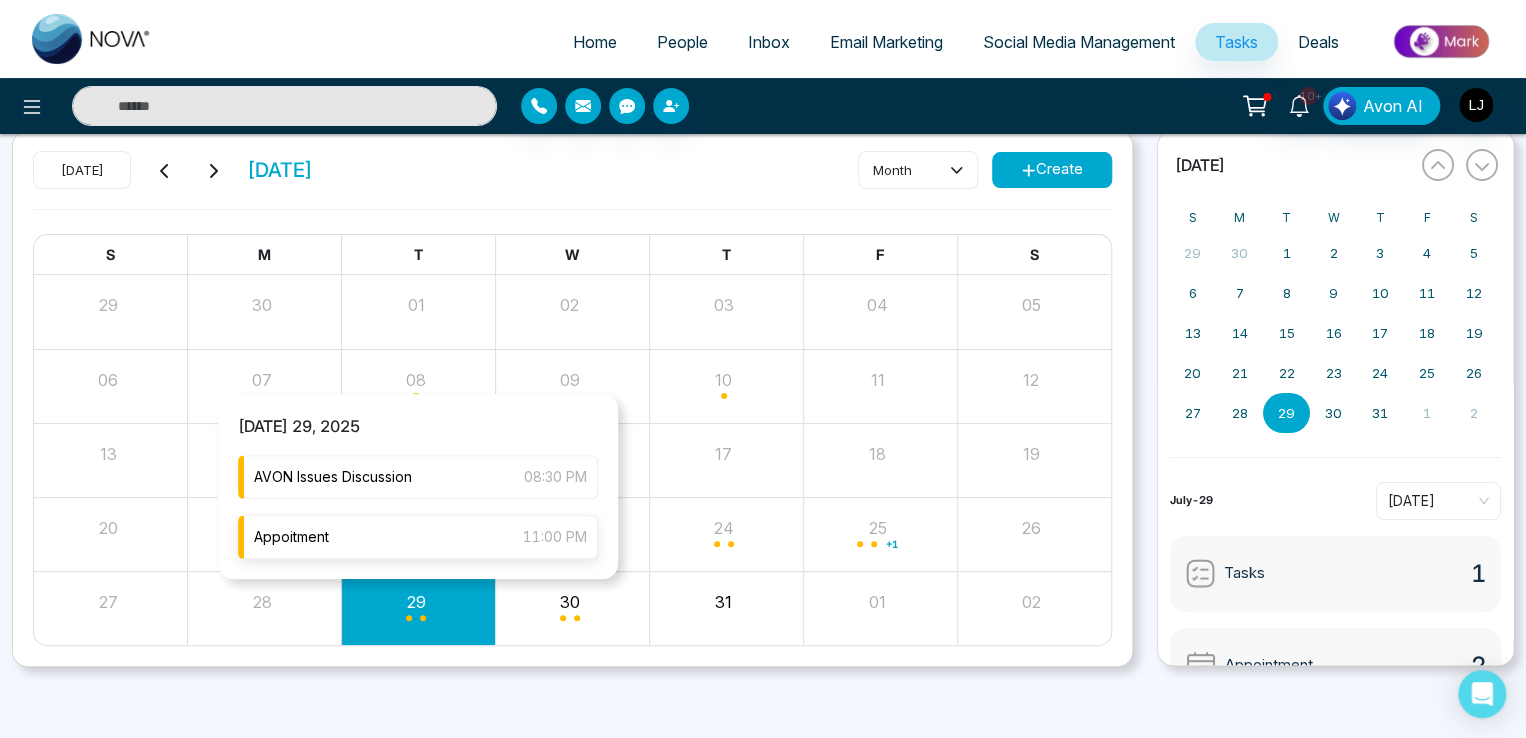 click on "Appoitment 11:00 PM" at bounding box center (418, 537) 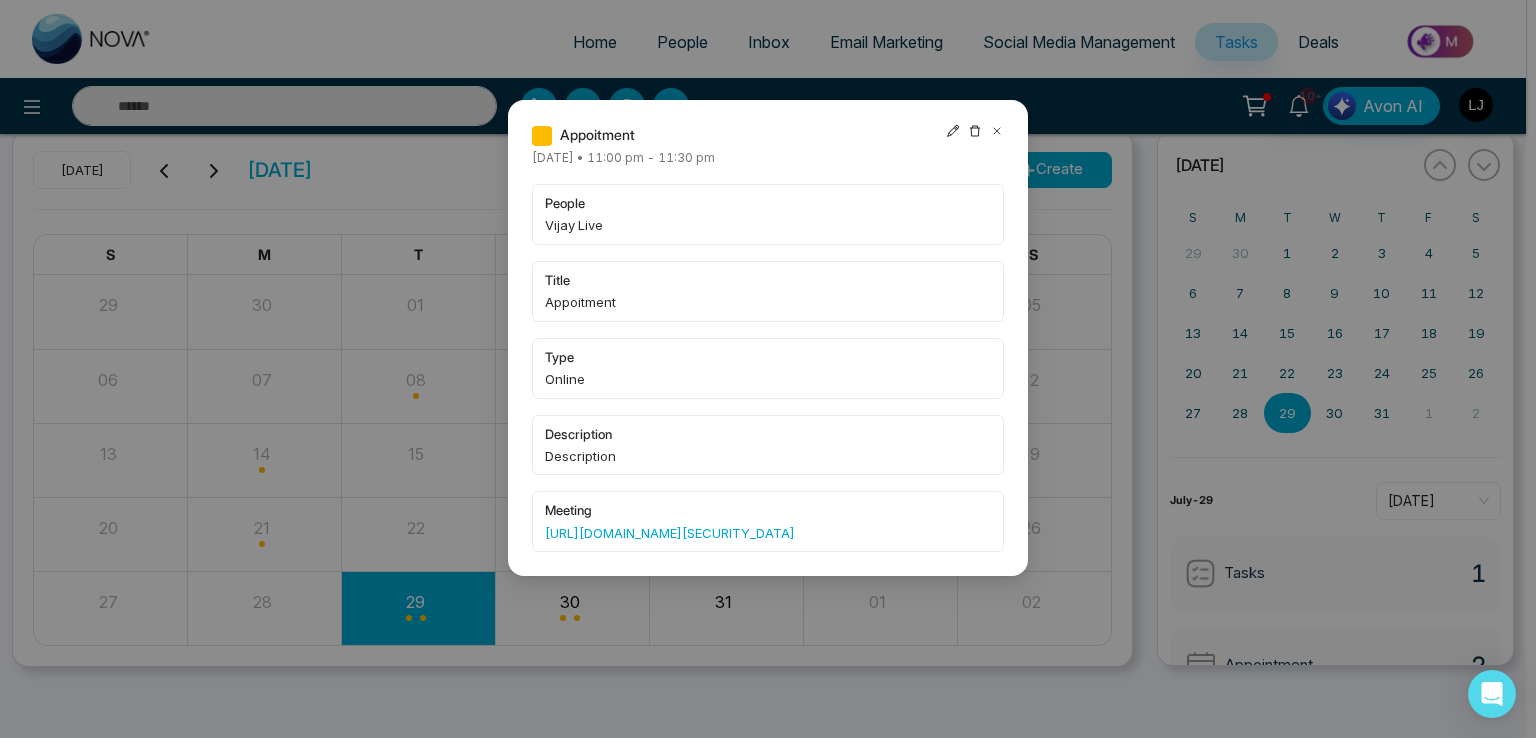 click 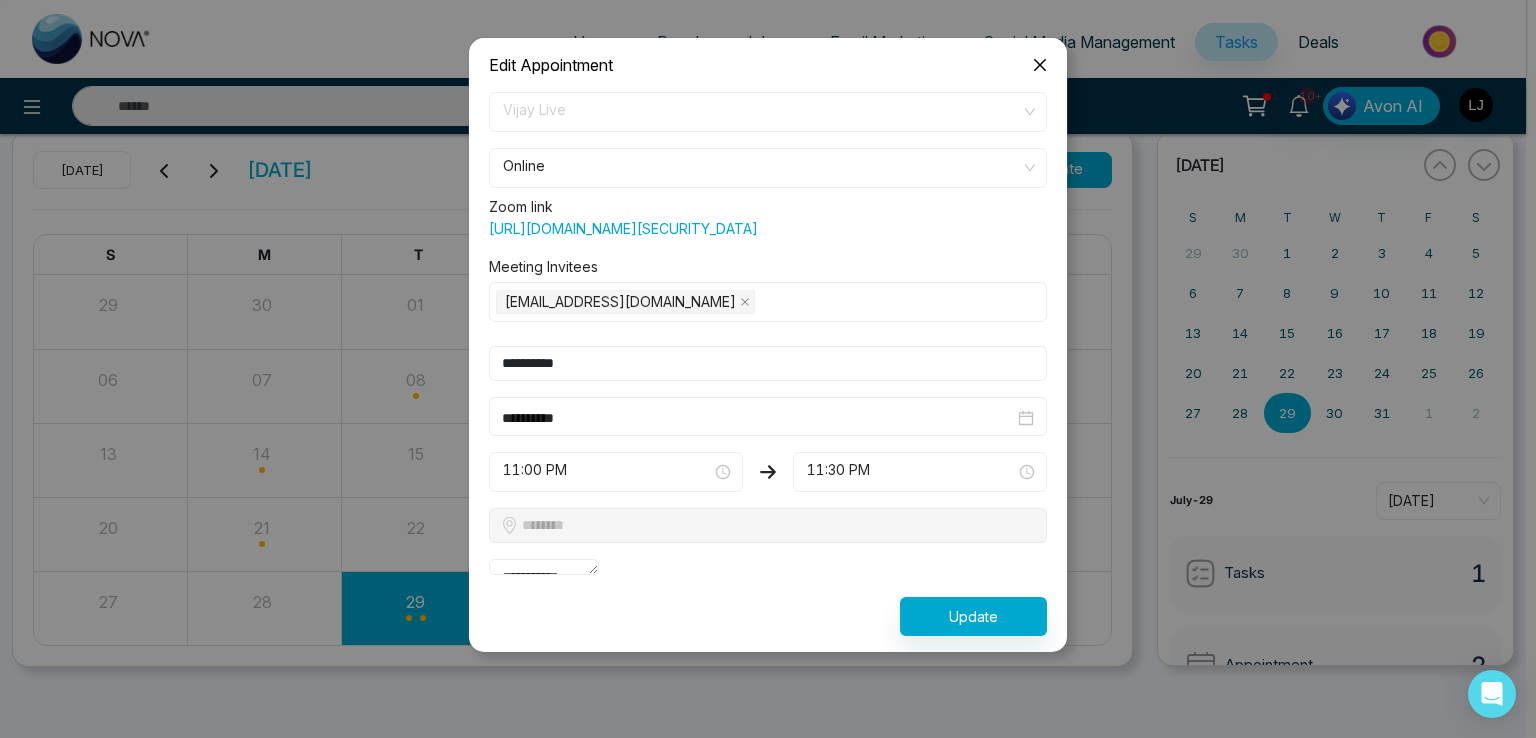 click 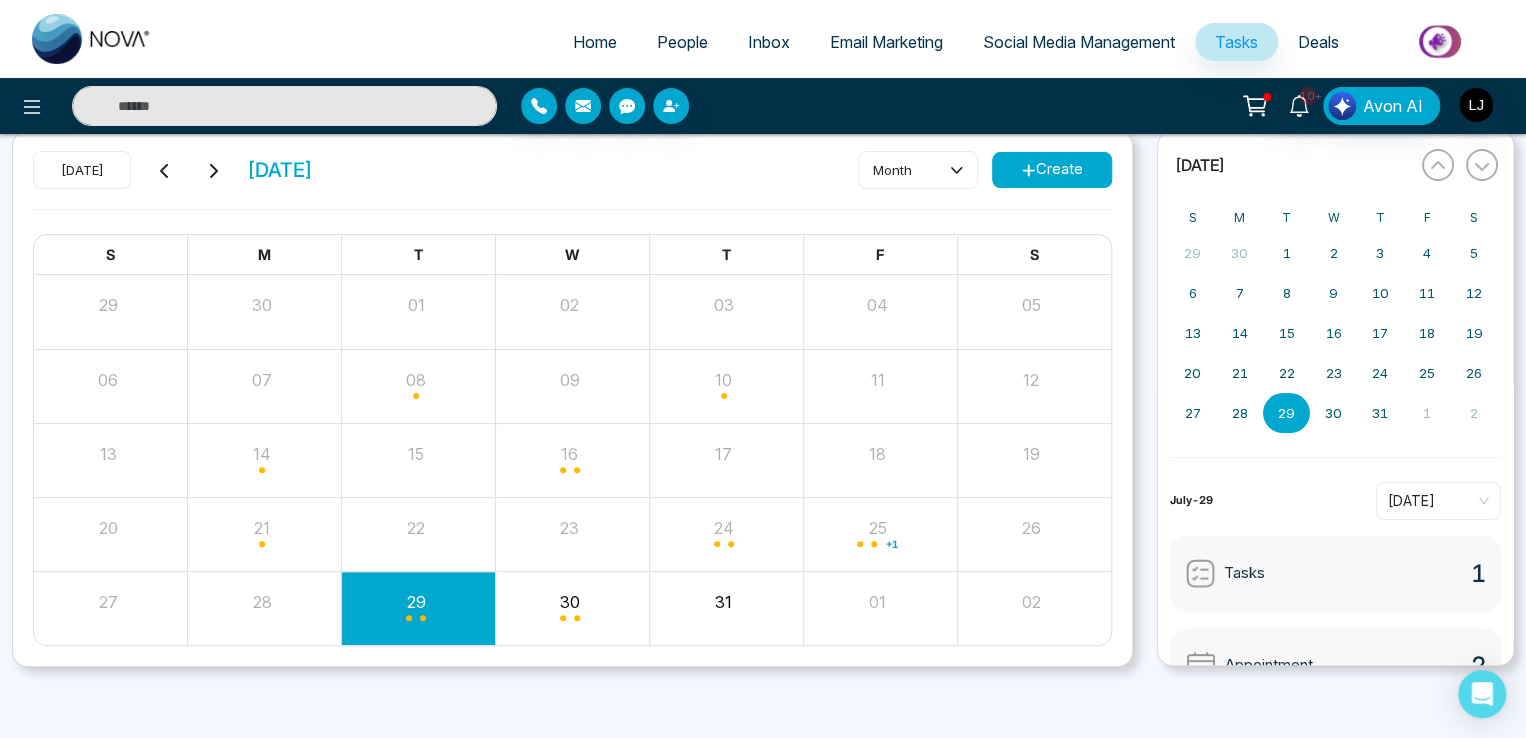 click on "People" at bounding box center (682, 42) 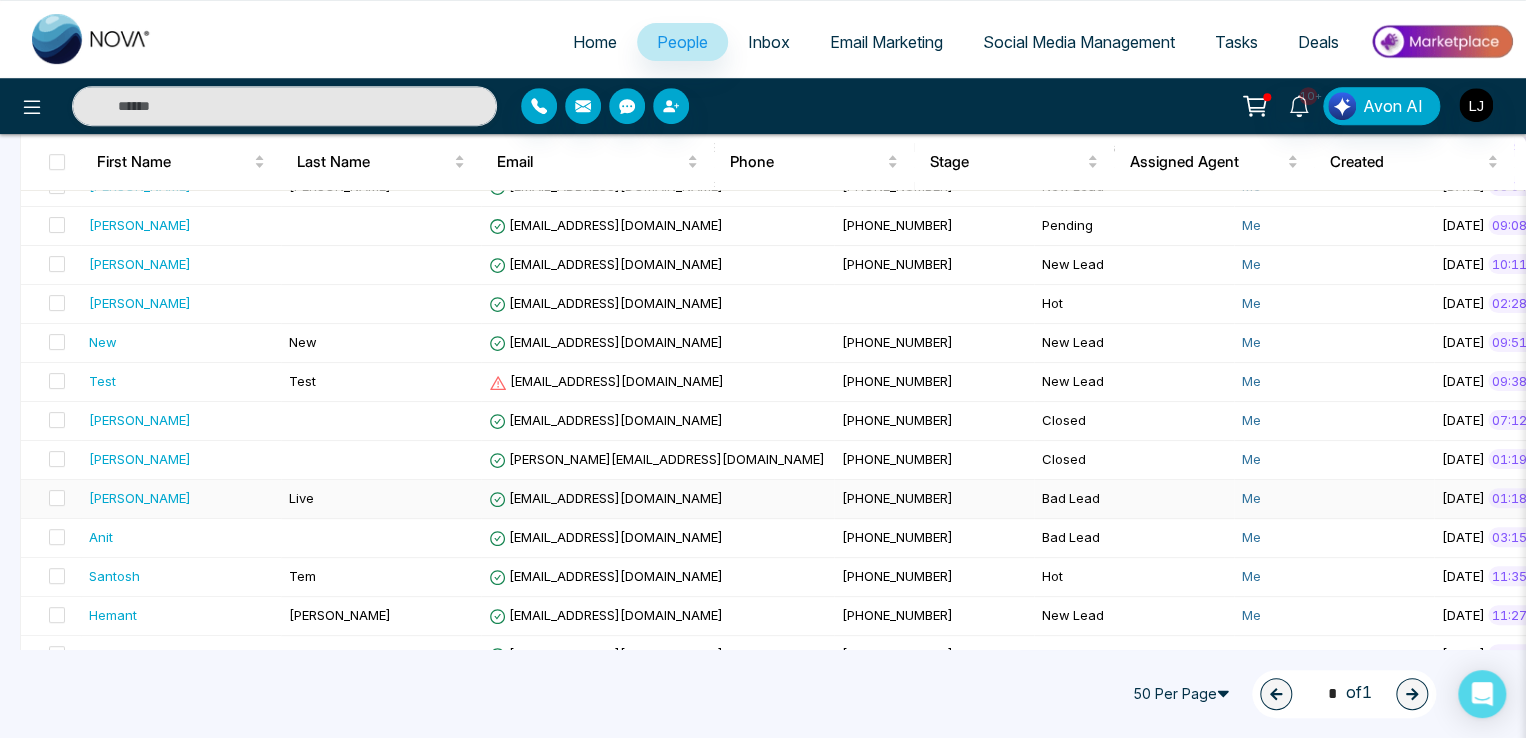 scroll, scrollTop: 400, scrollLeft: 0, axis: vertical 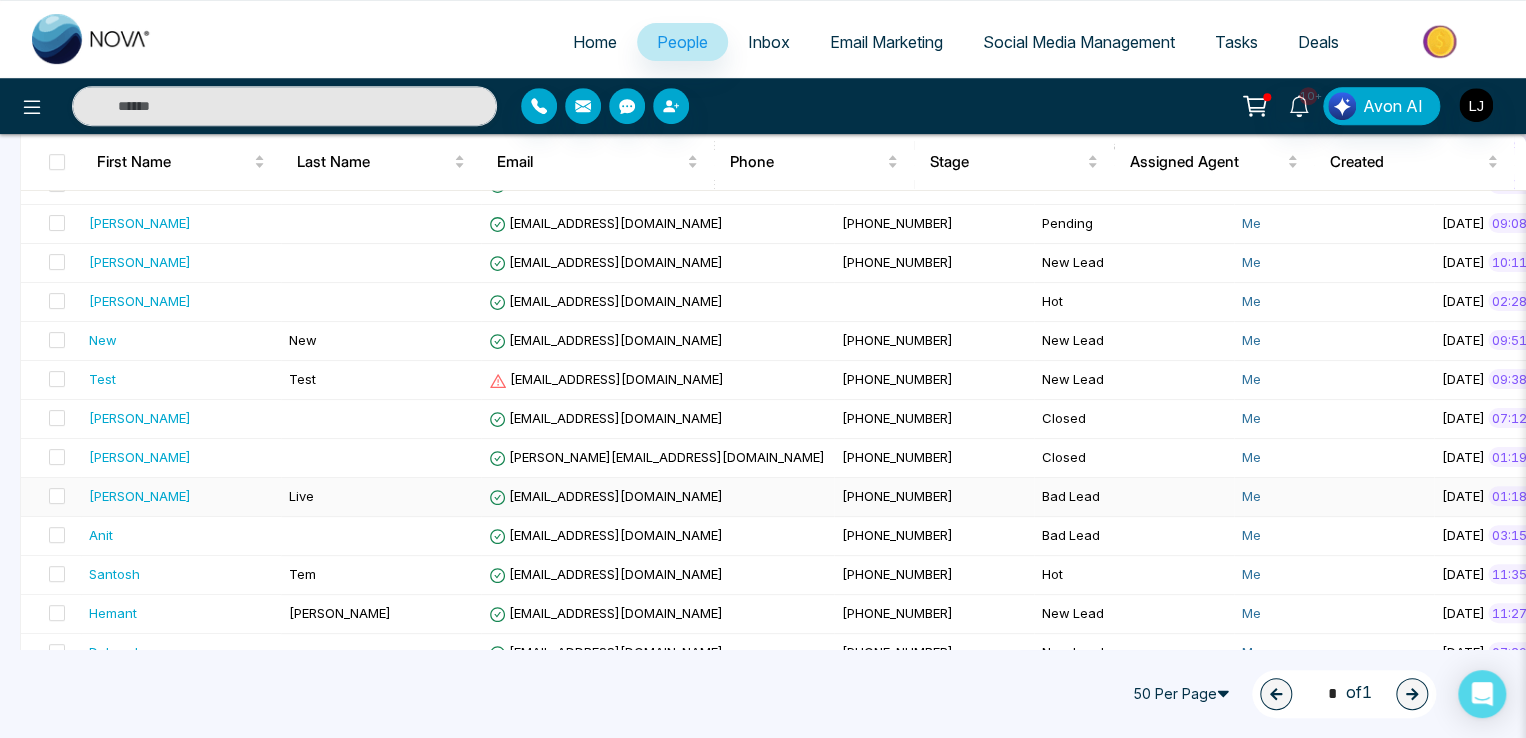 click on "[EMAIL_ADDRESS][DOMAIN_NAME]" at bounding box center [606, 496] 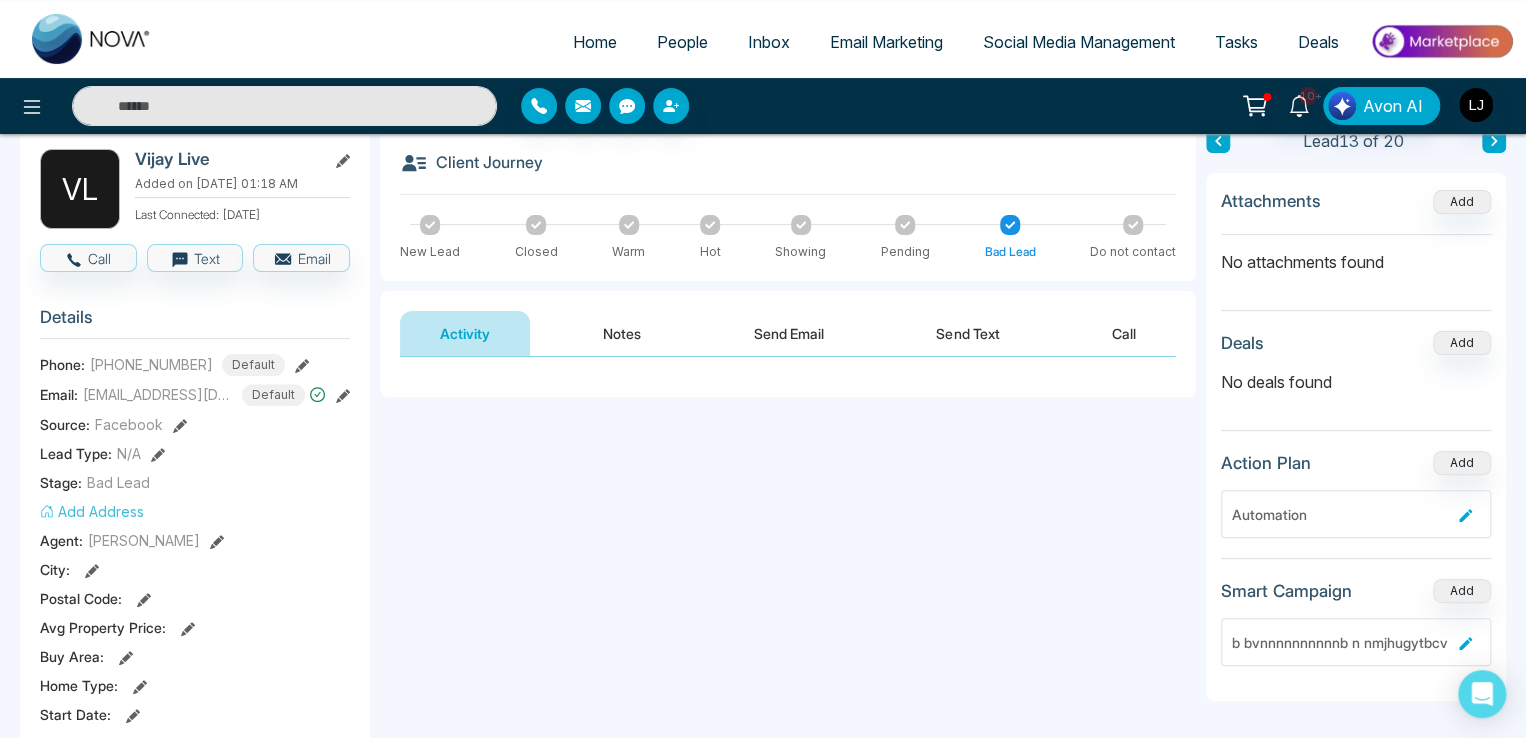 scroll, scrollTop: 0, scrollLeft: 0, axis: both 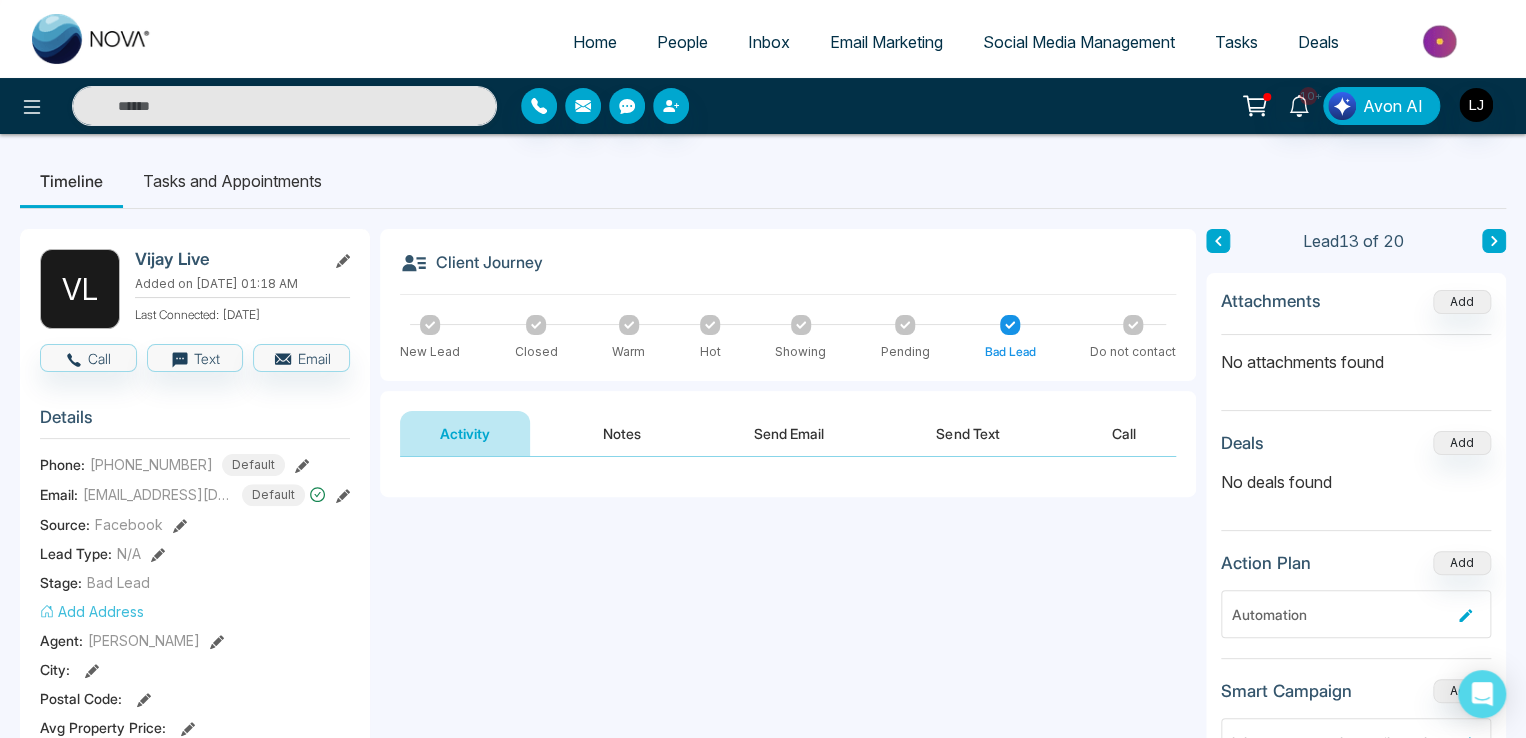 click on "Tasks and Appointments" at bounding box center [232, 181] 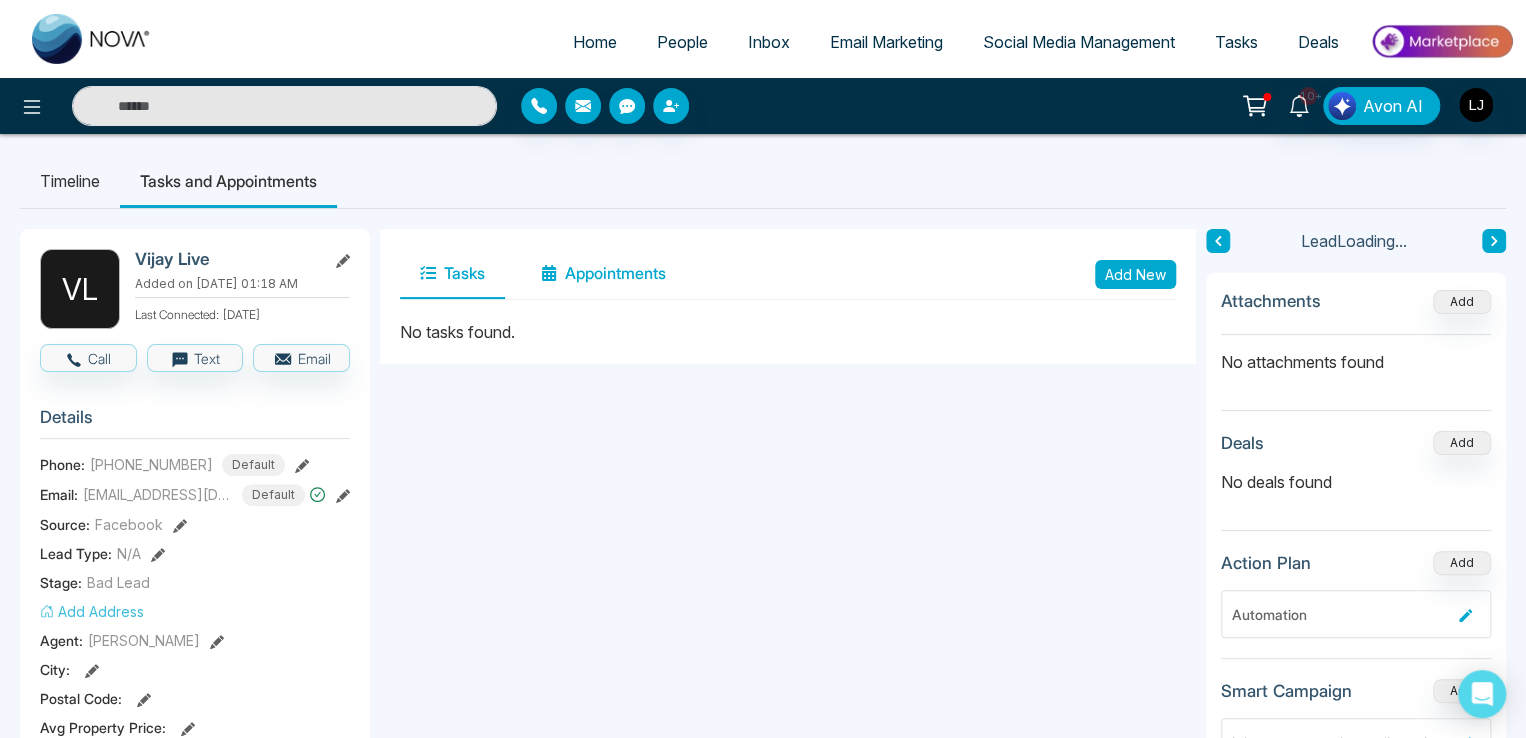 click on "Appointments" at bounding box center (603, 274) 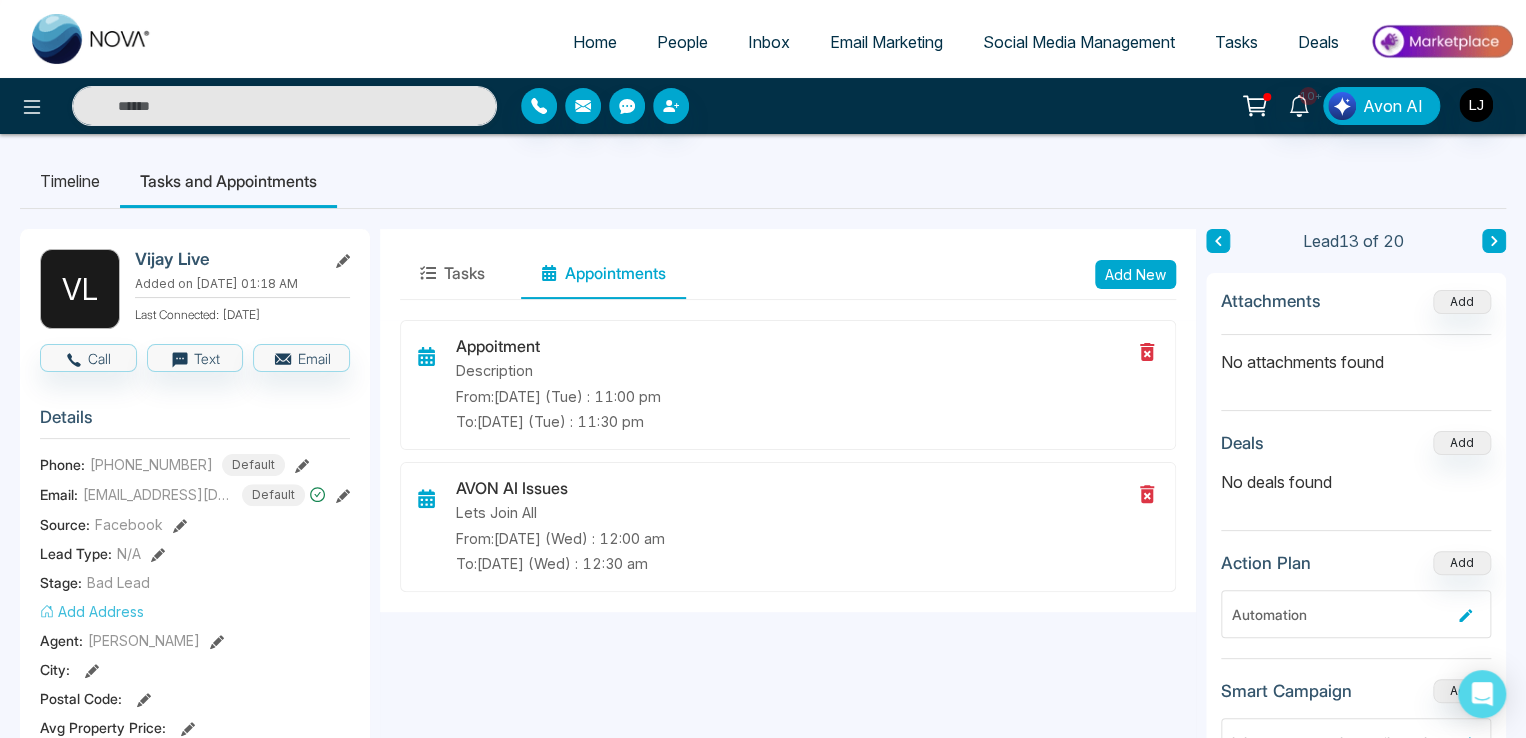 click on "Timeline" at bounding box center (70, 181) 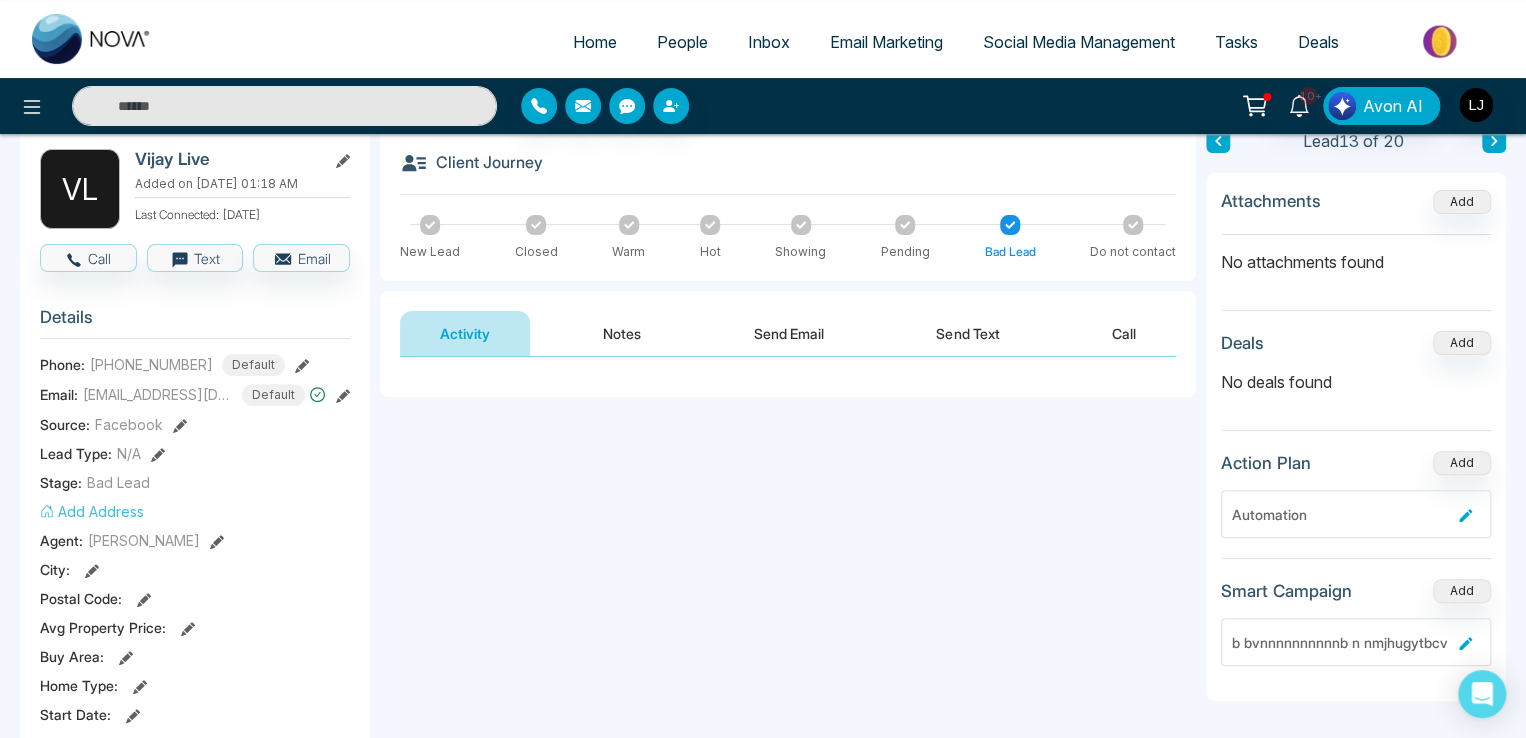 scroll, scrollTop: 0, scrollLeft: 0, axis: both 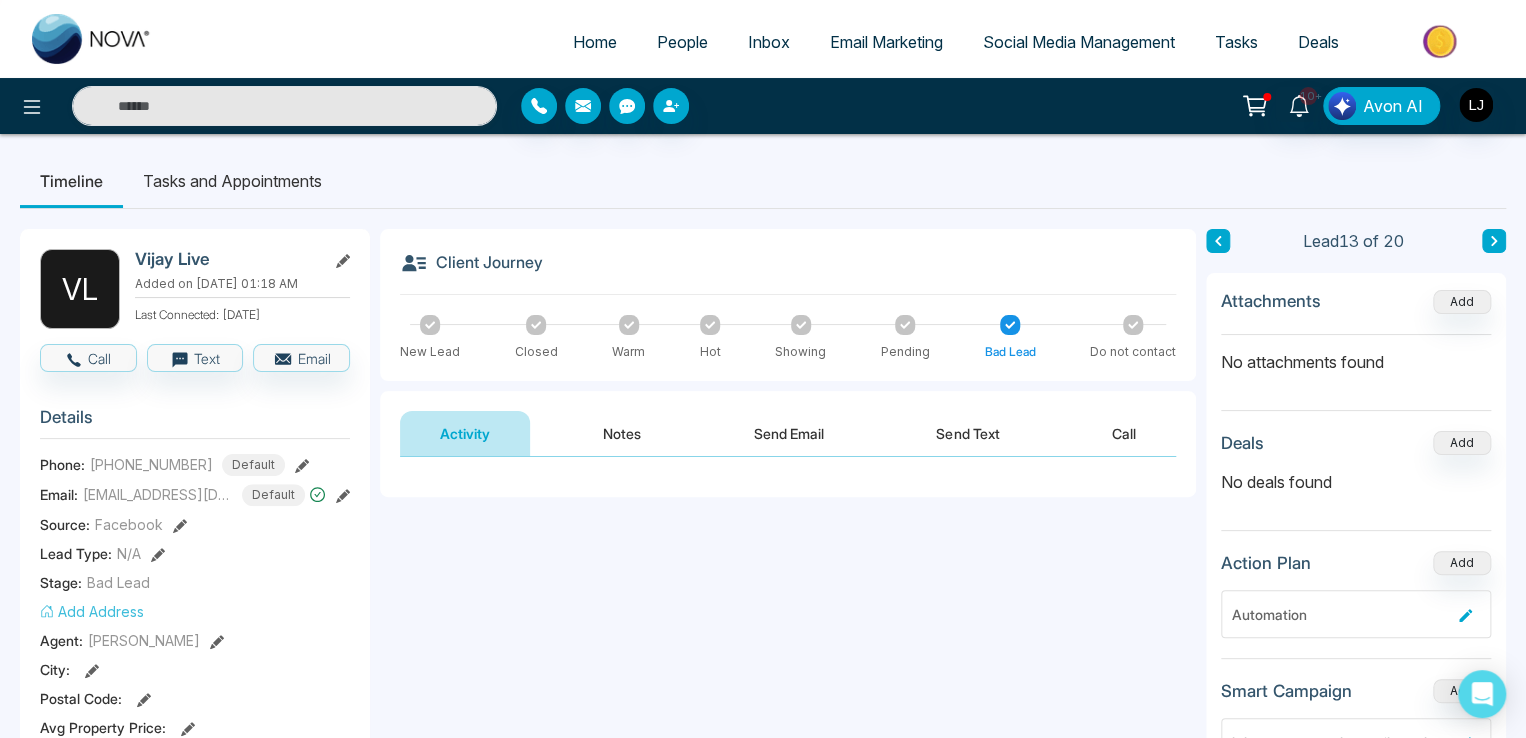 click on "Notes" at bounding box center (622, 433) 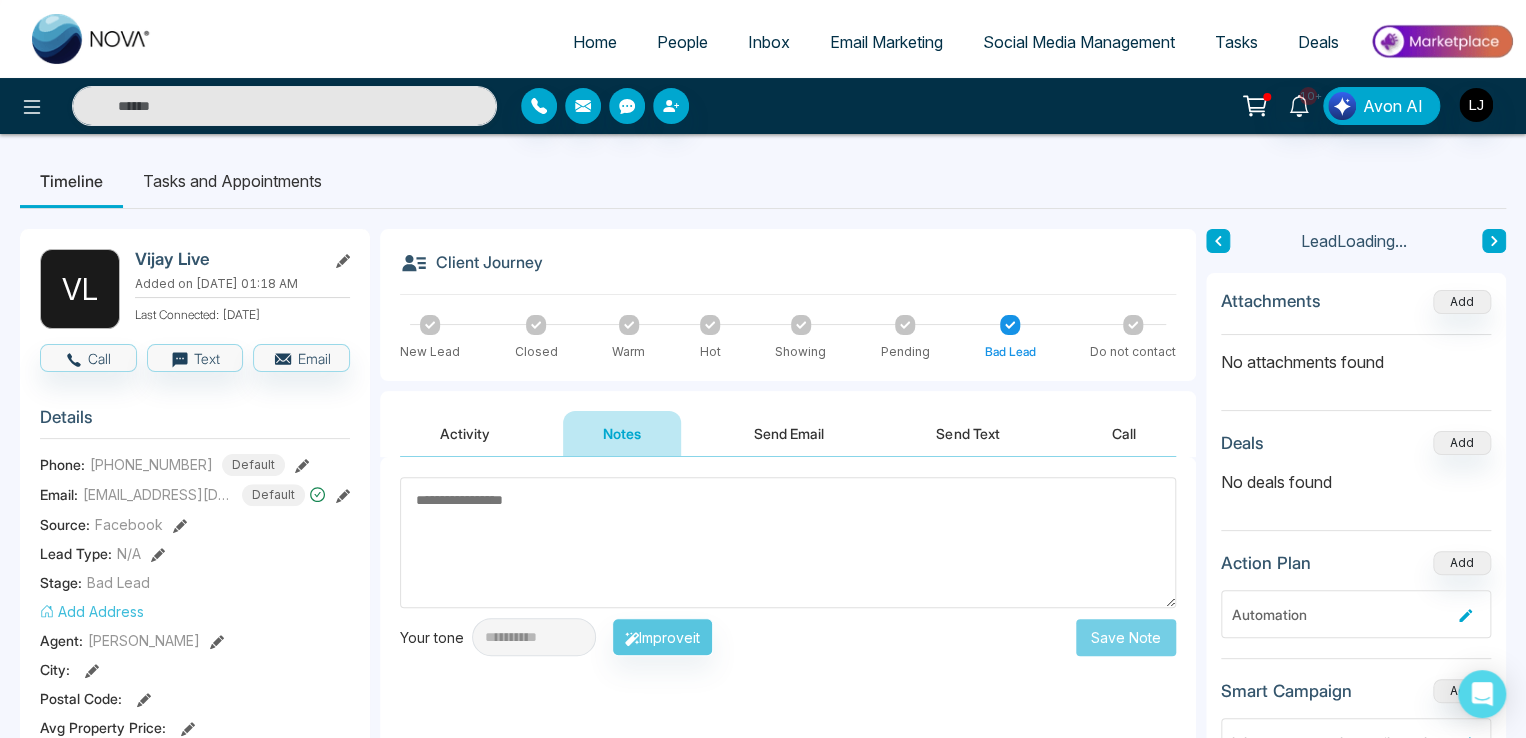 click on "Activity" at bounding box center [465, 433] 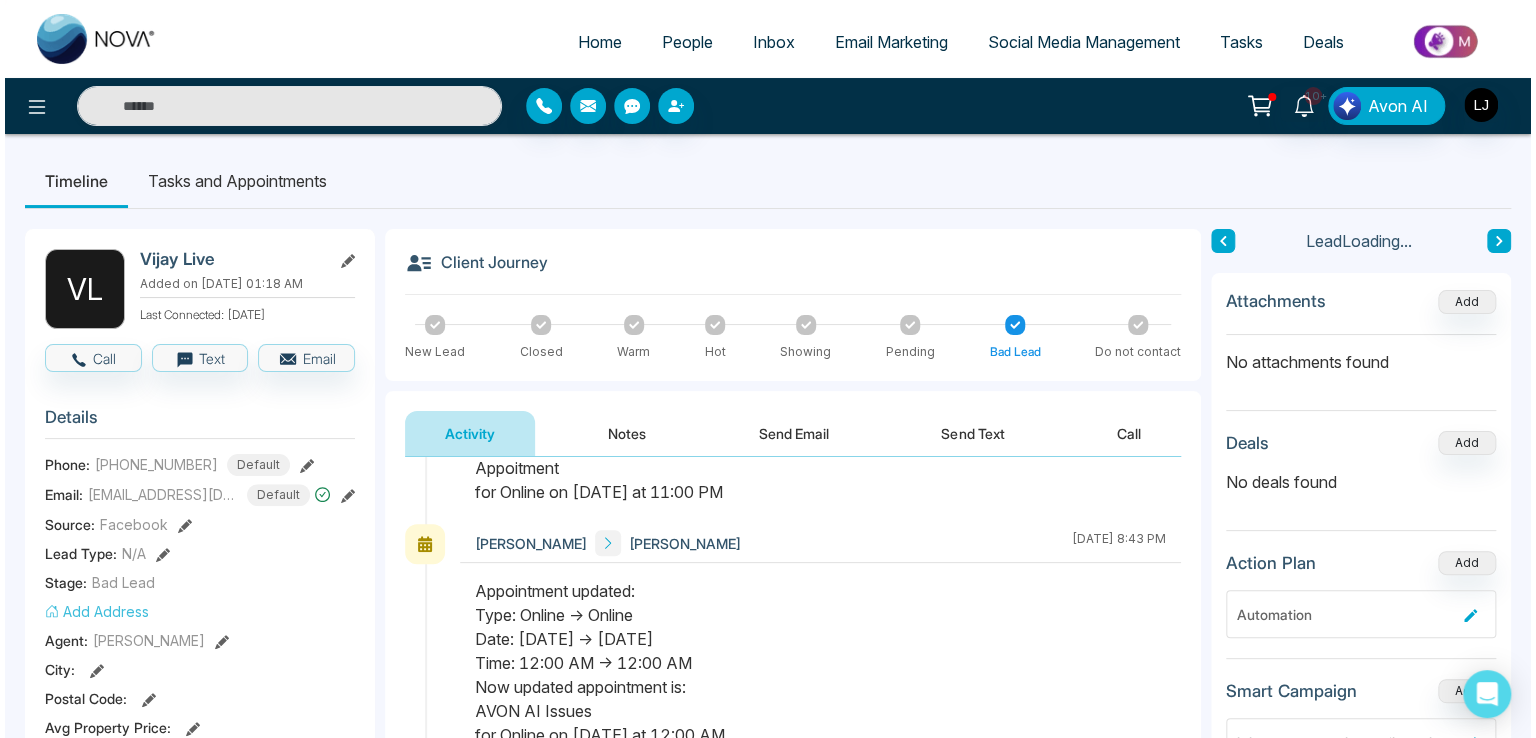 scroll, scrollTop: 0, scrollLeft: 0, axis: both 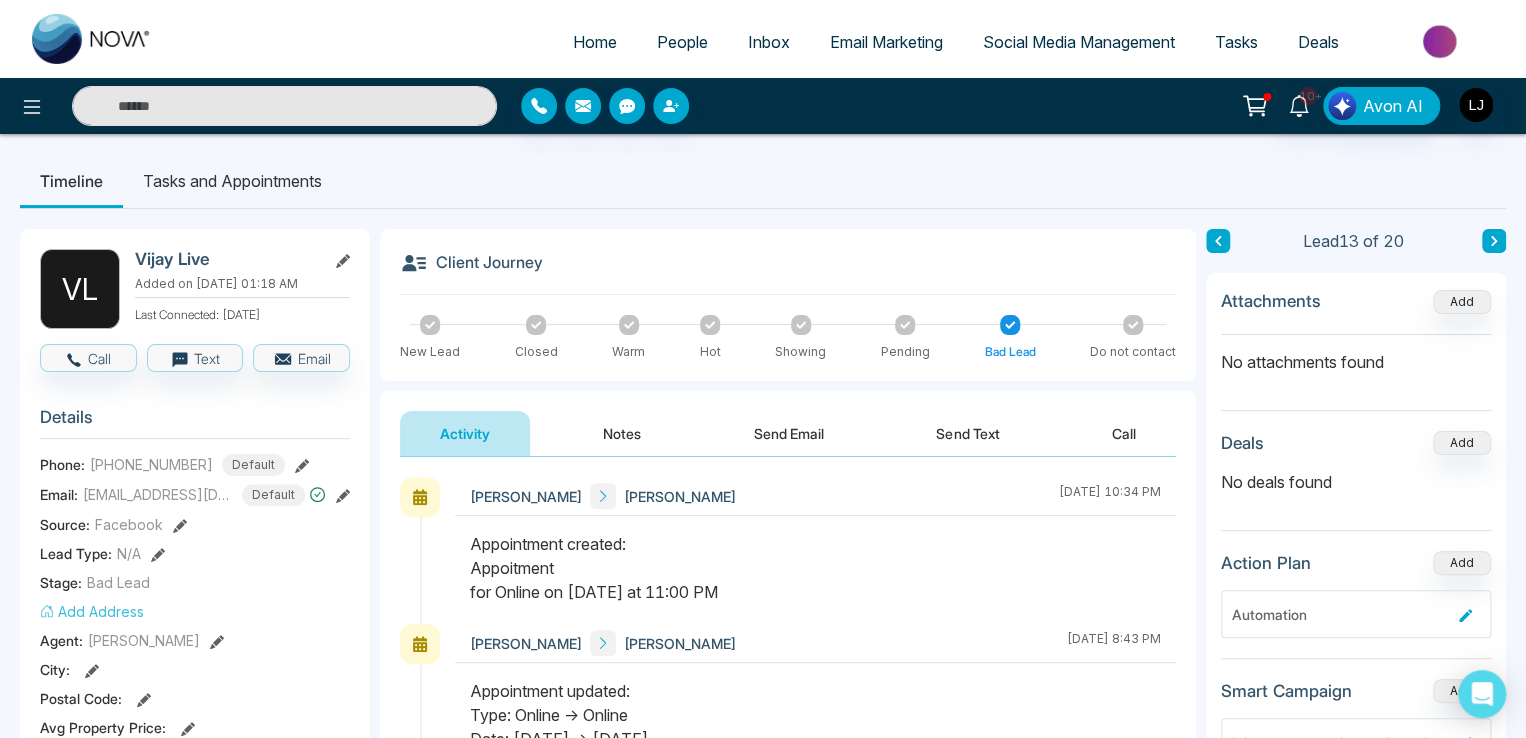 drag, startPoint x: 469, startPoint y: 541, endPoint x: 616, endPoint y: 549, distance: 147.21753 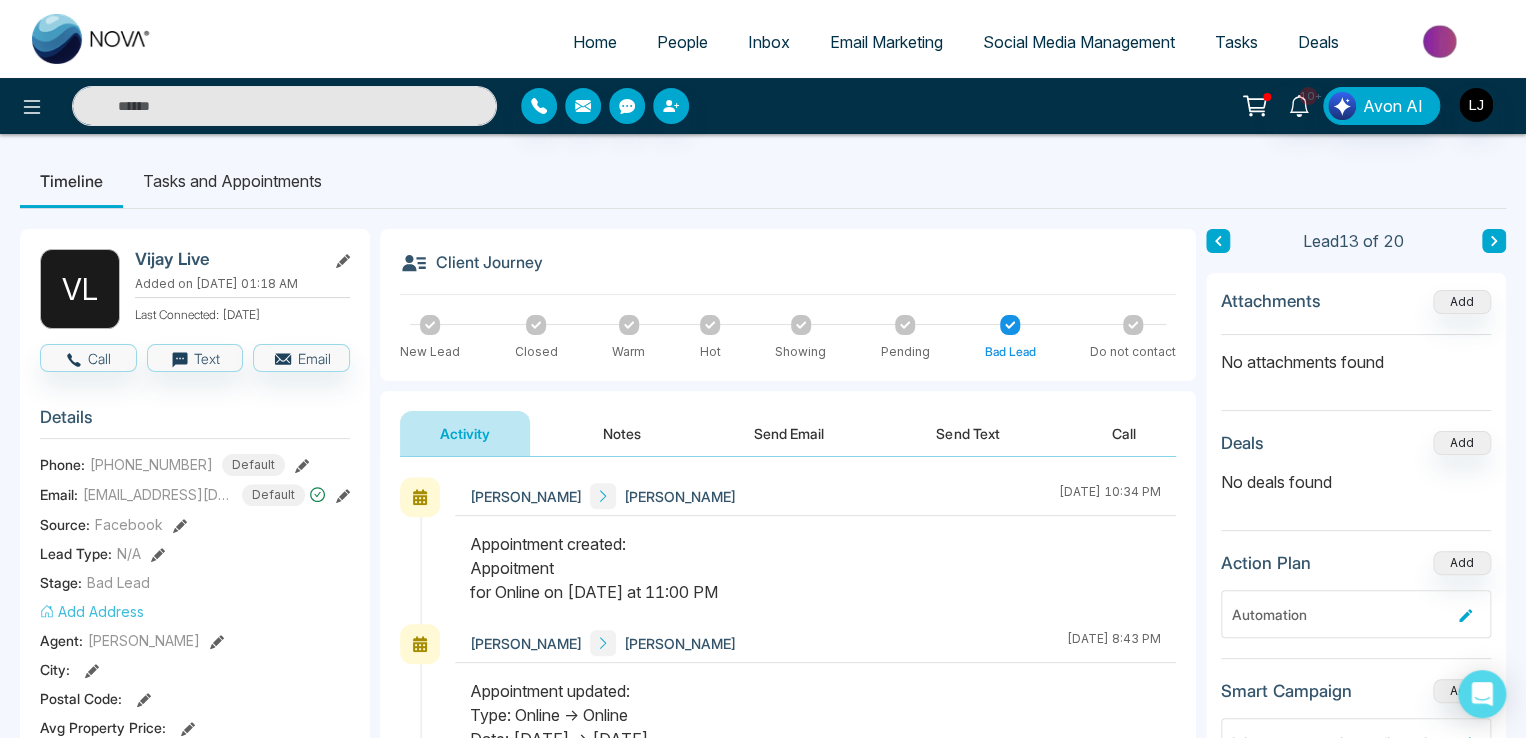 click on "Appointment created:   Appoitment   for Online on Jul, 29 2025 at 11:00 PM" at bounding box center (815, 568) 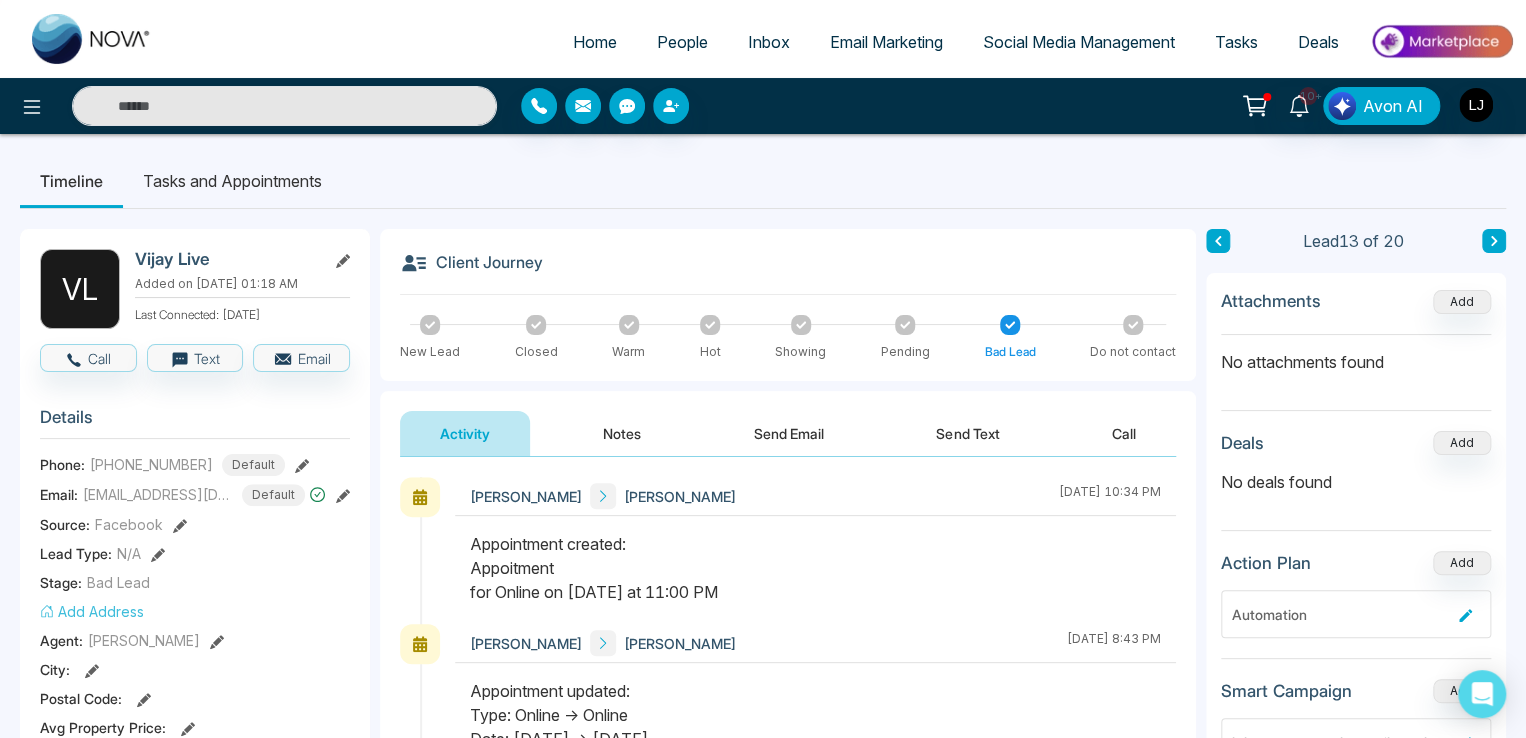 click on "Notes" at bounding box center [622, 433] 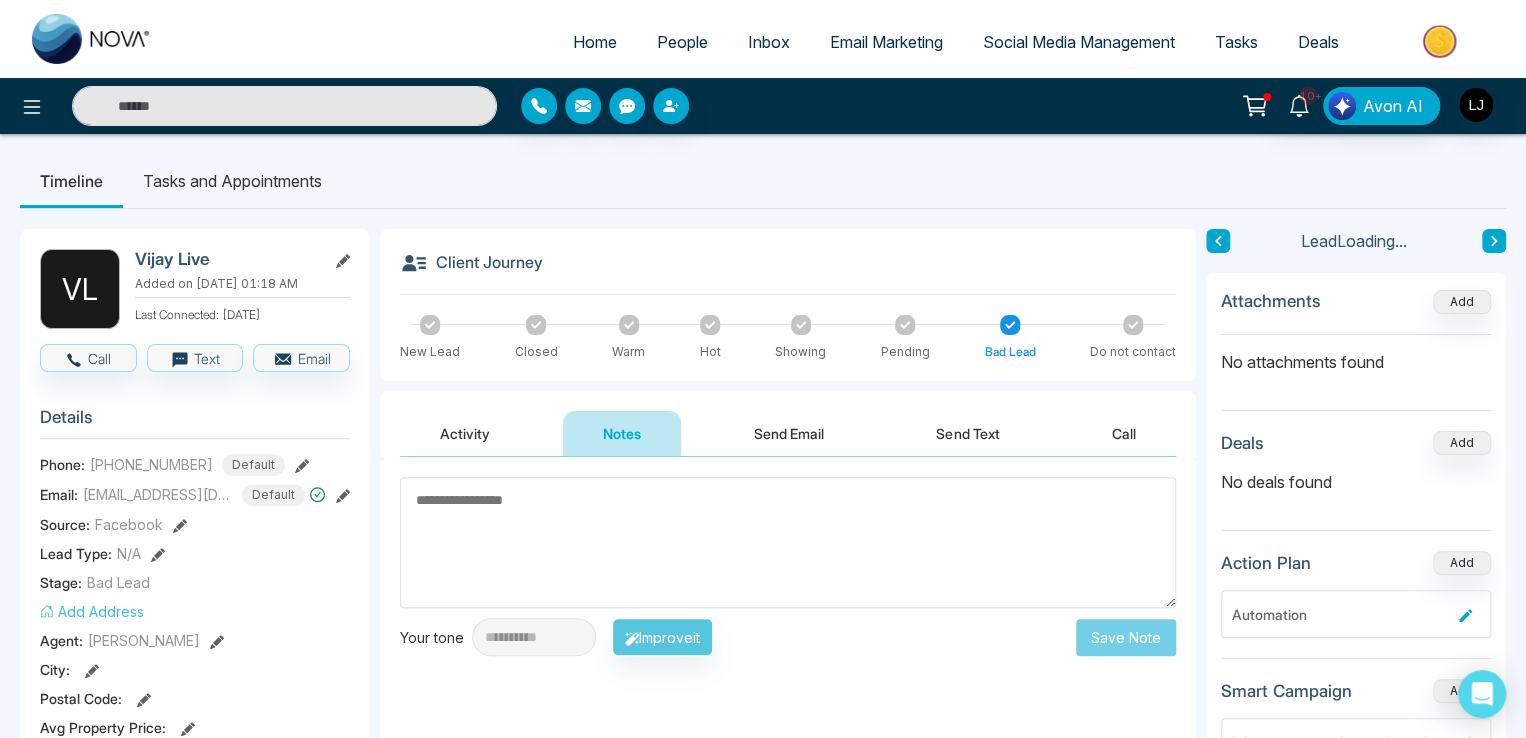 click on "Activity" at bounding box center [465, 433] 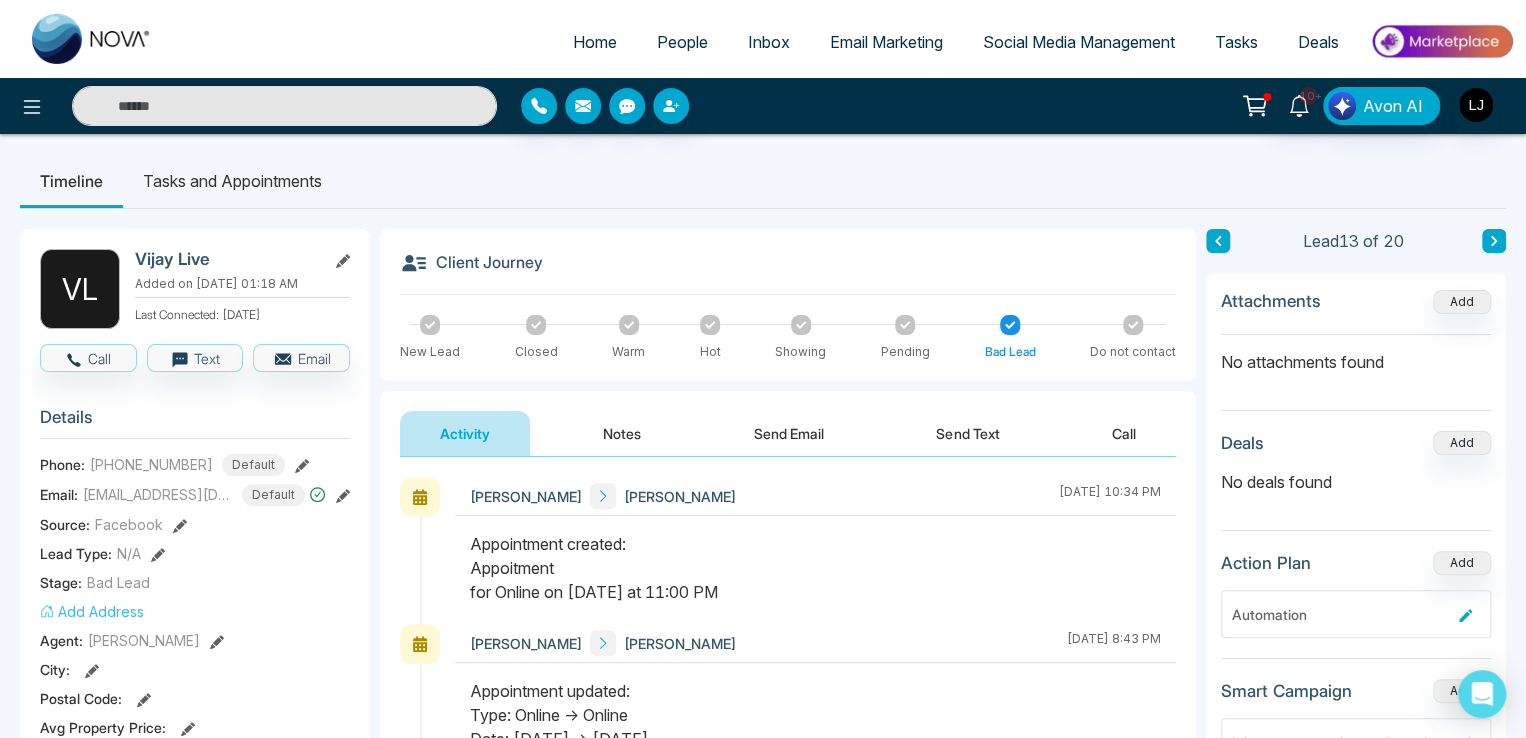 click on "Notes" at bounding box center [622, 433] 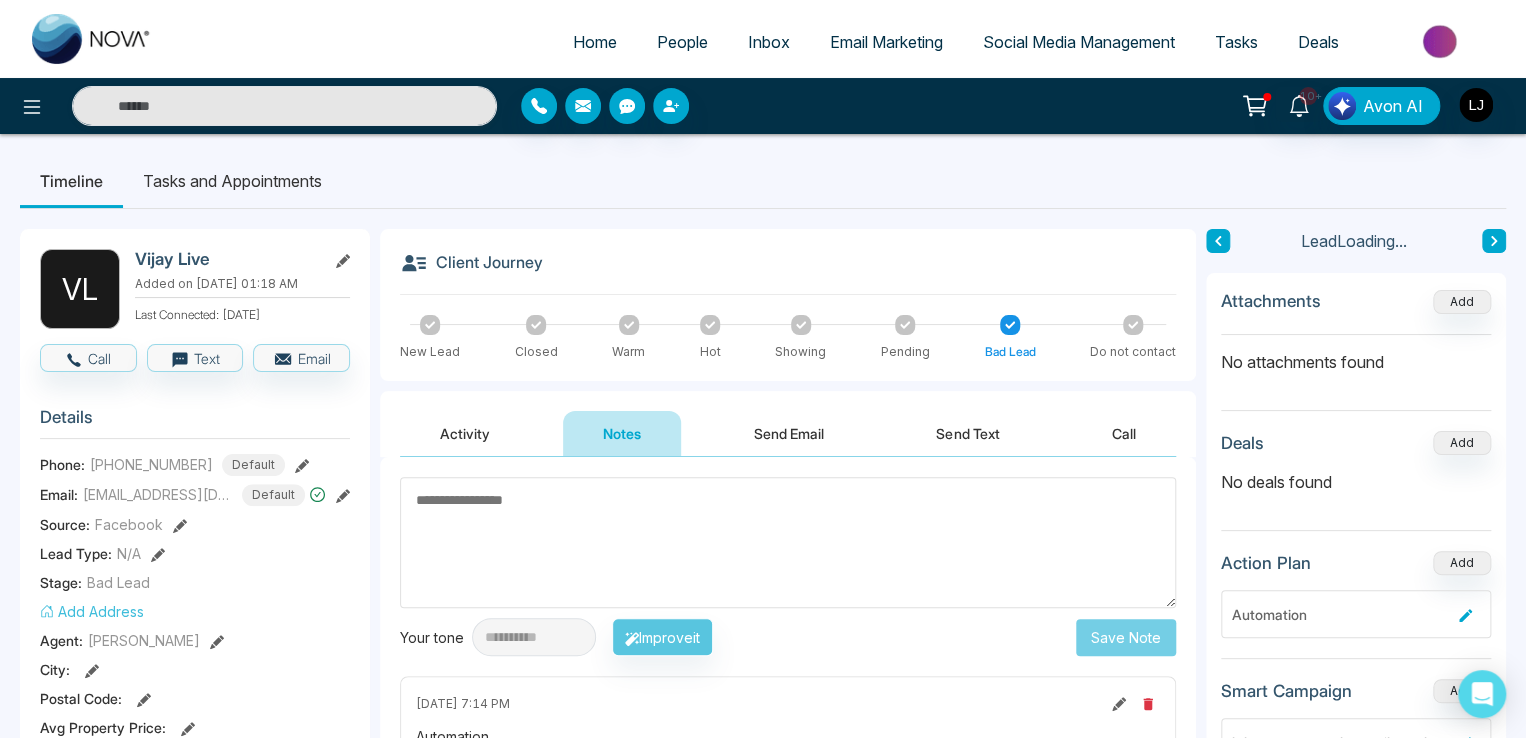 click on "Activity" at bounding box center (465, 433) 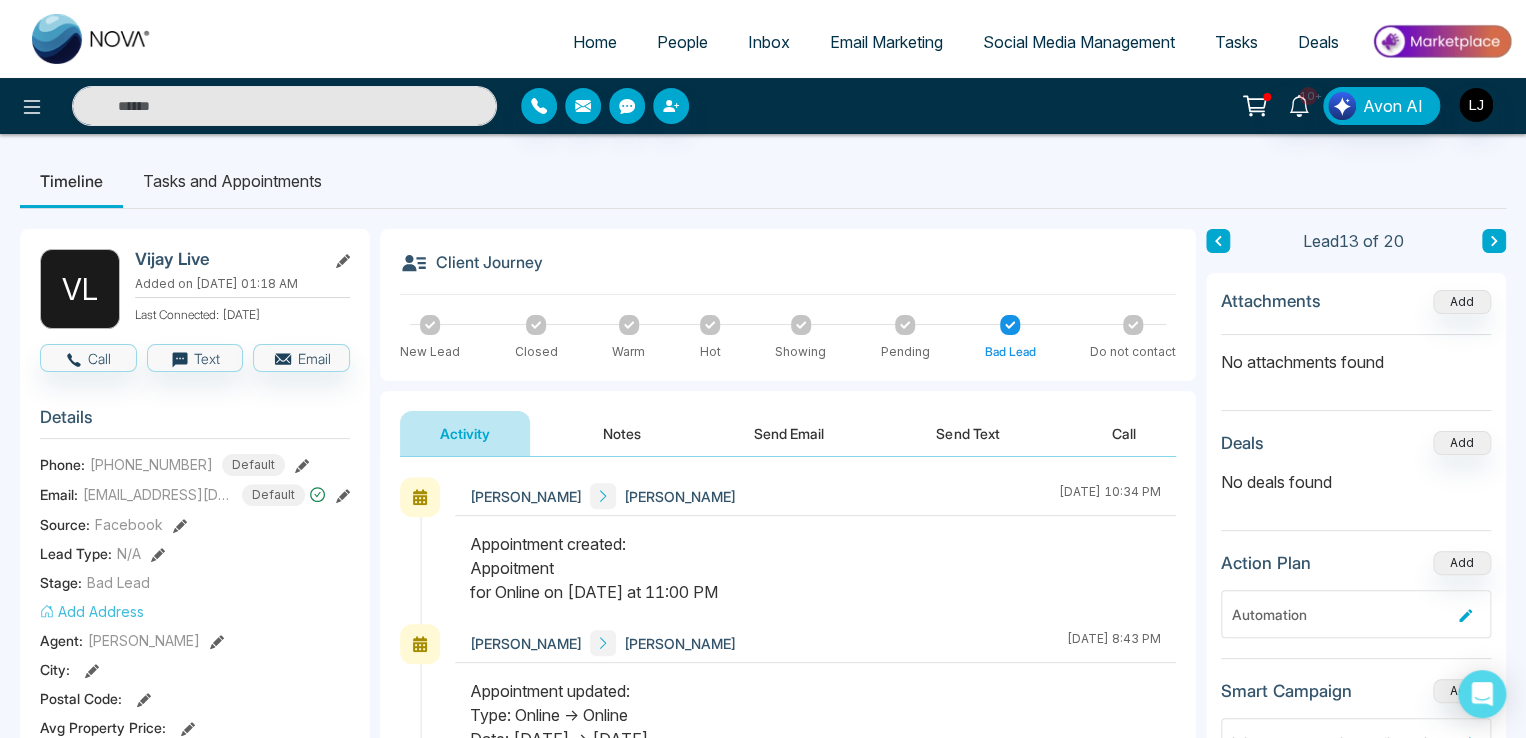 click on "Inbox" at bounding box center (769, 42) 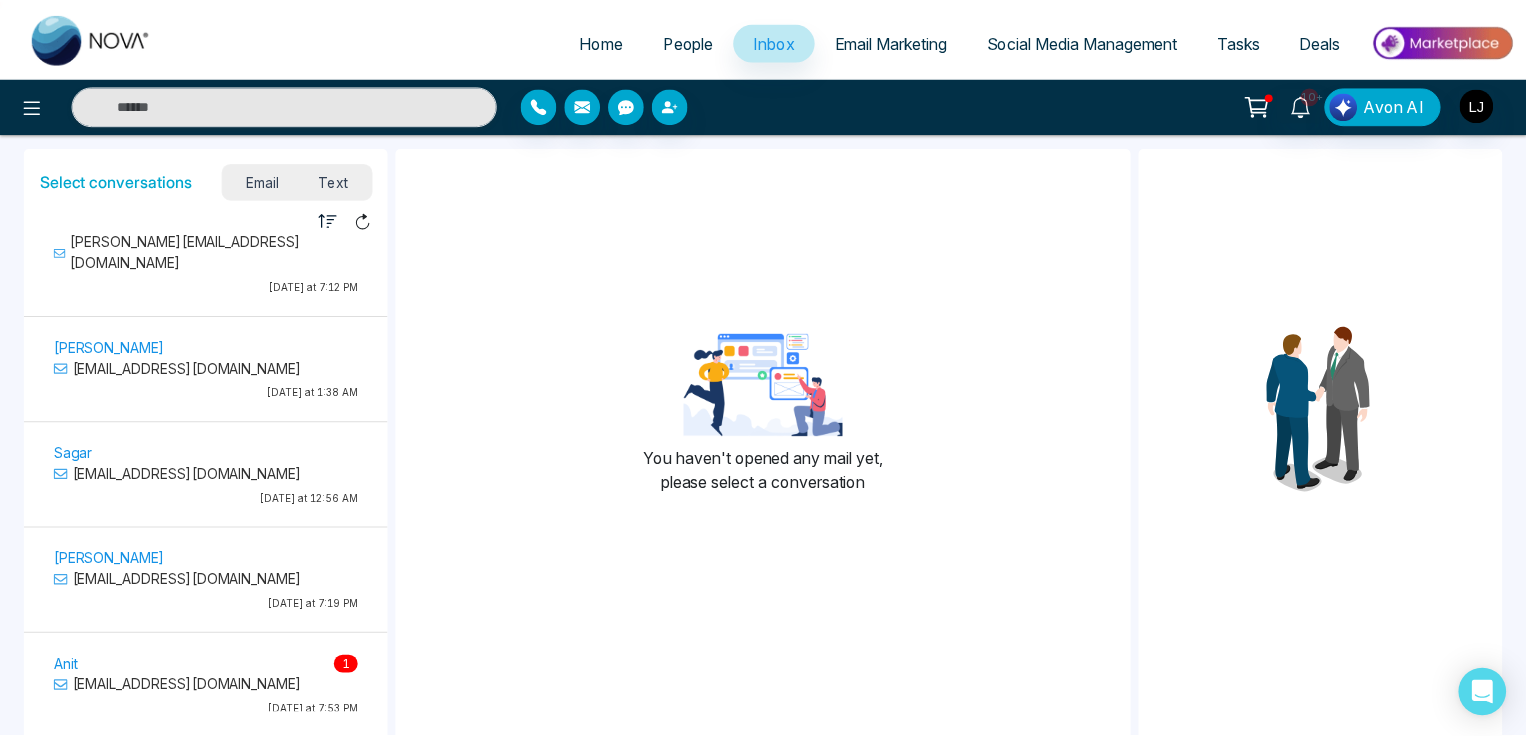 scroll, scrollTop: 0, scrollLeft: 0, axis: both 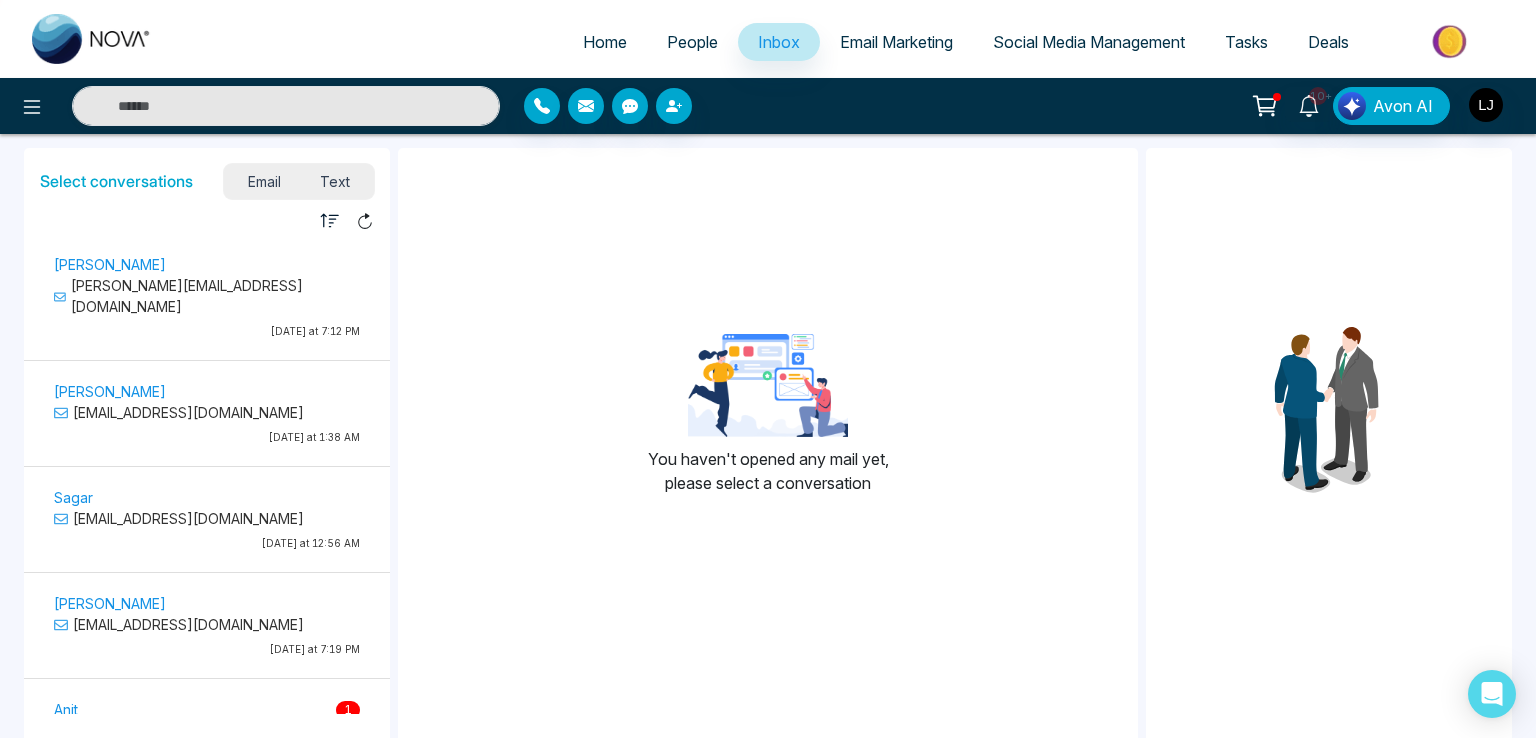 click on "People" at bounding box center [692, 42] 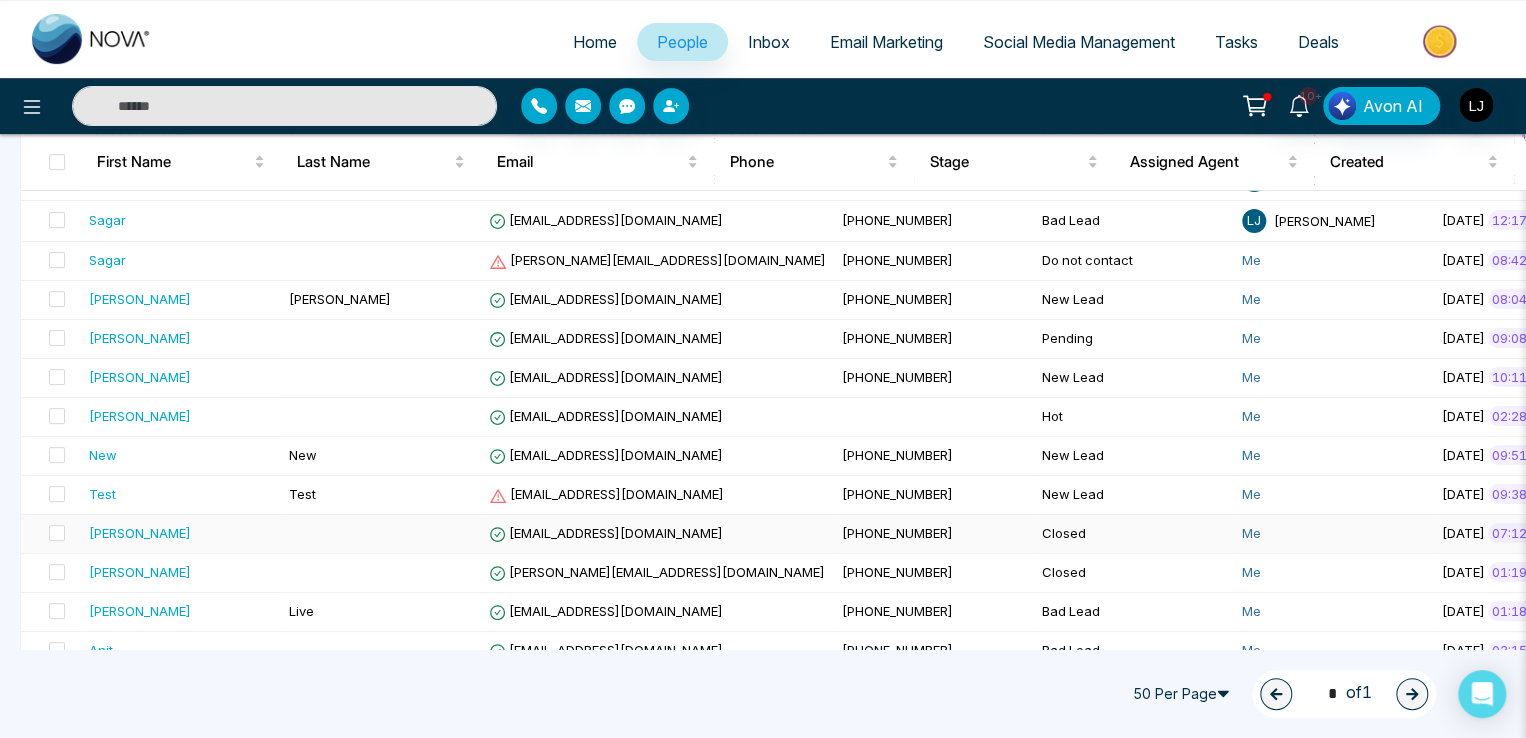 scroll, scrollTop: 400, scrollLeft: 0, axis: vertical 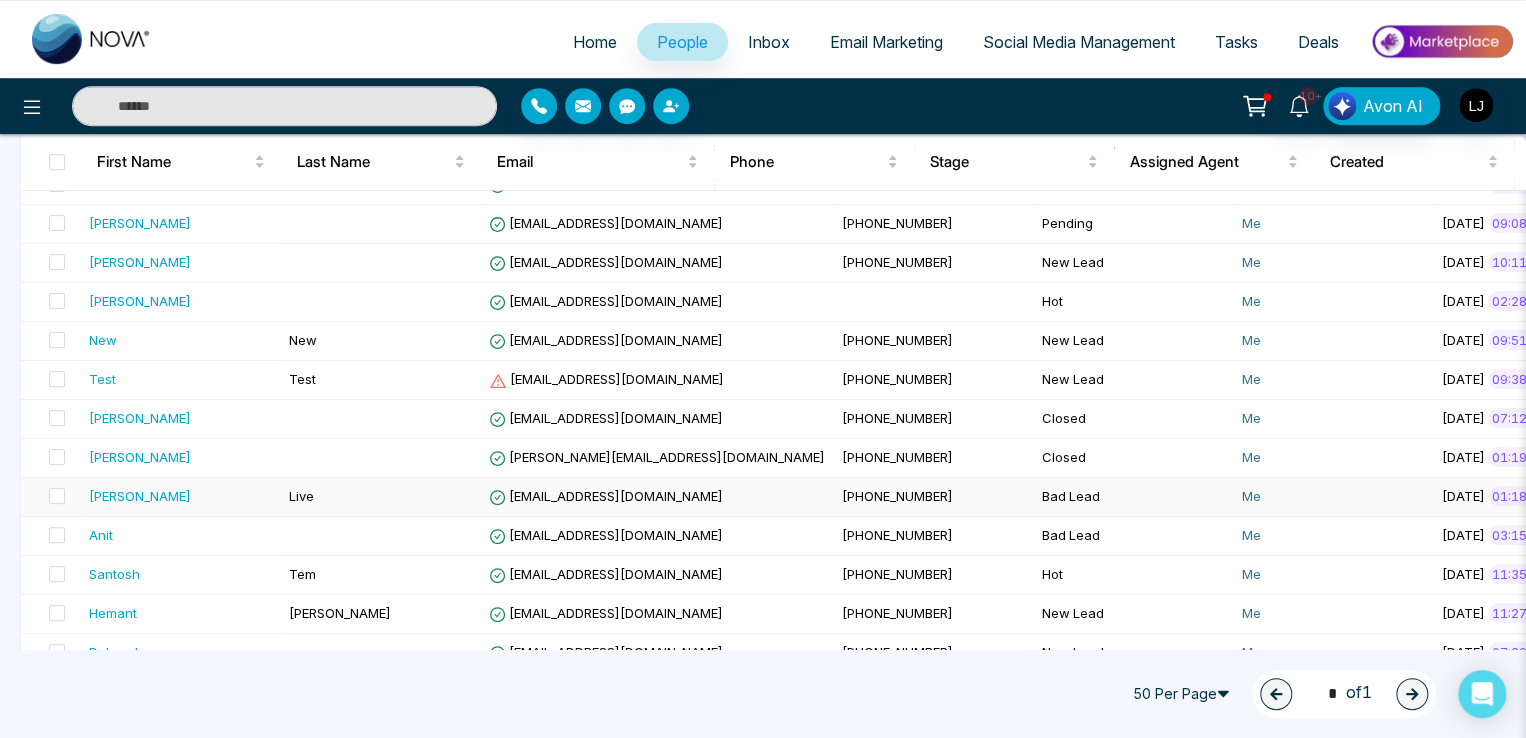 click on "[EMAIL_ADDRESS][DOMAIN_NAME]" at bounding box center [606, 496] 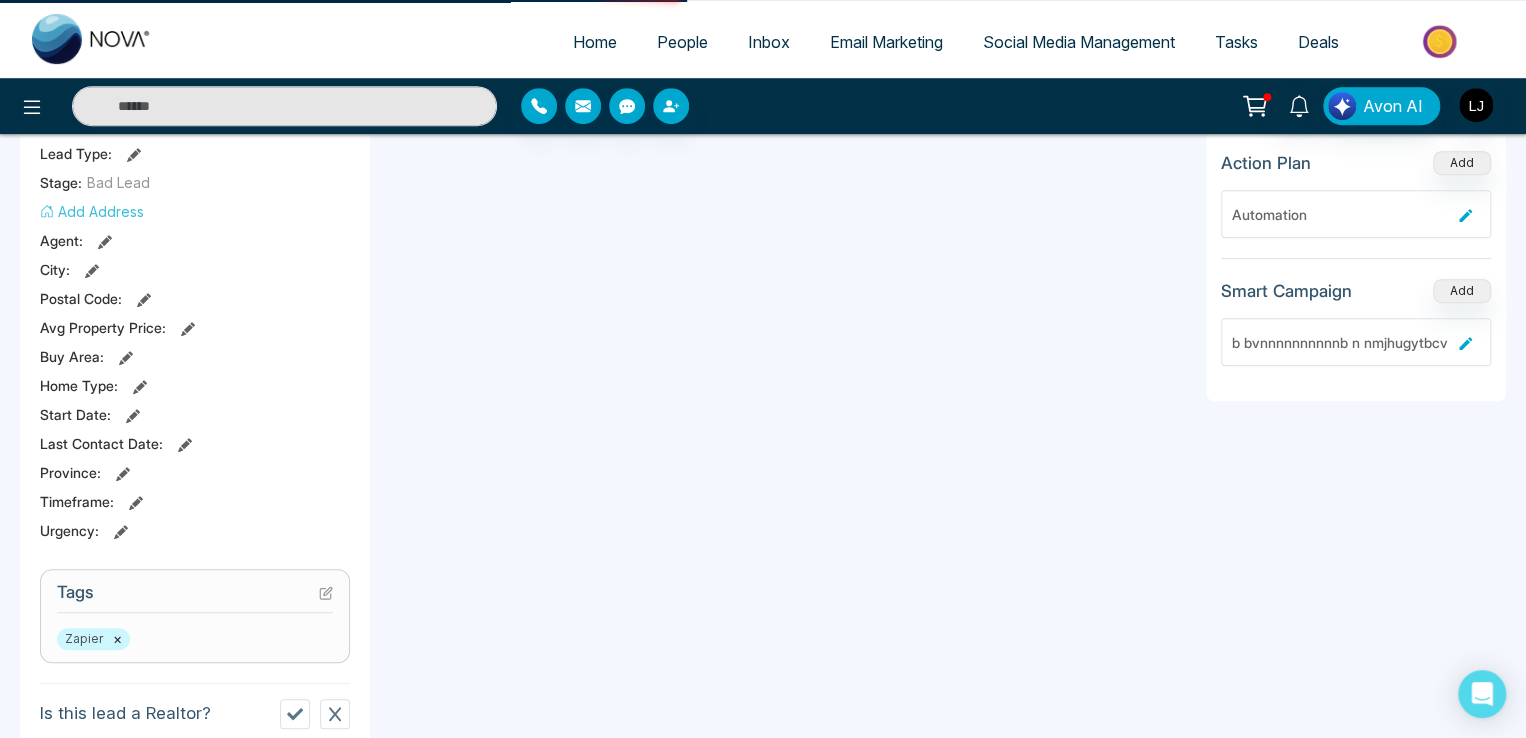 scroll, scrollTop: 0, scrollLeft: 0, axis: both 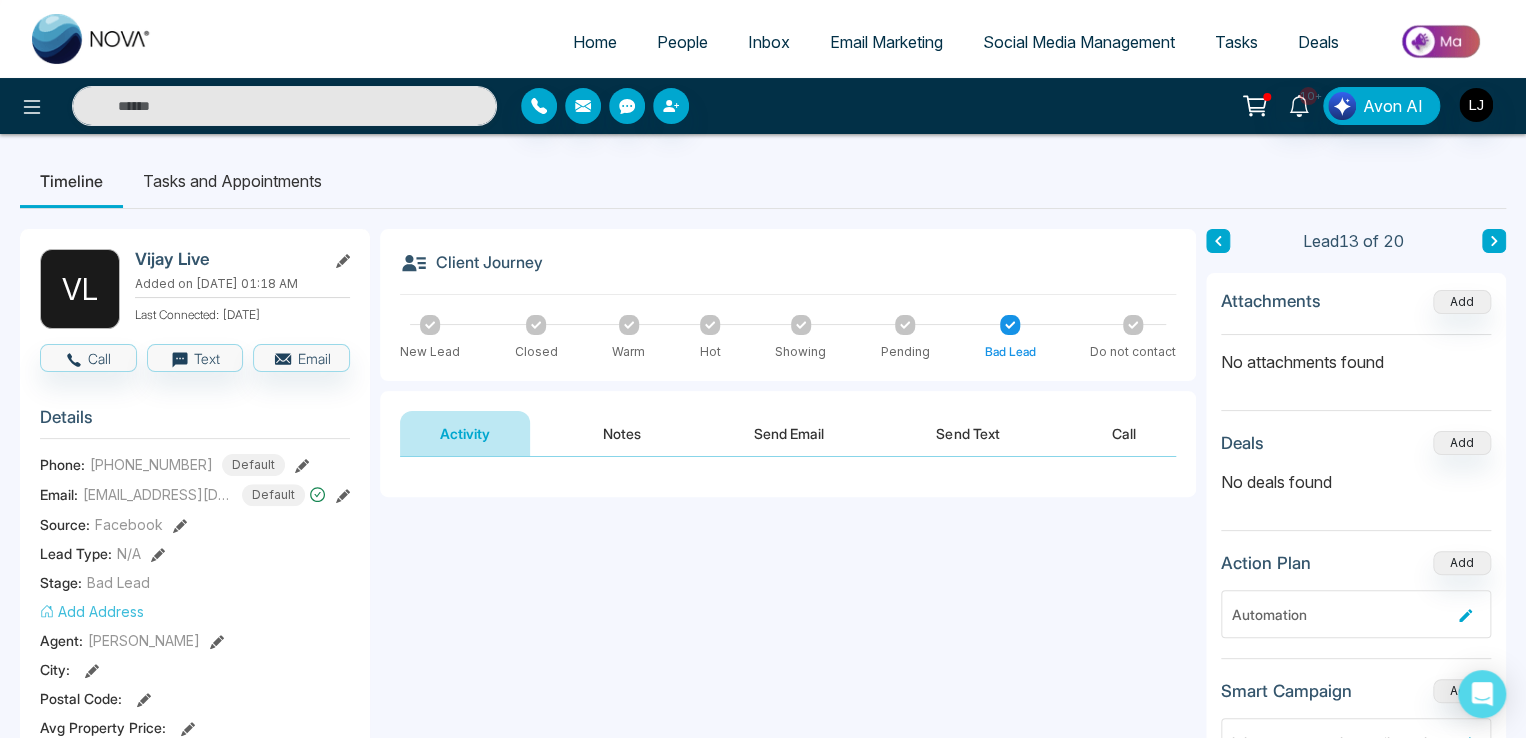 click on "Tasks" at bounding box center [1236, 42] 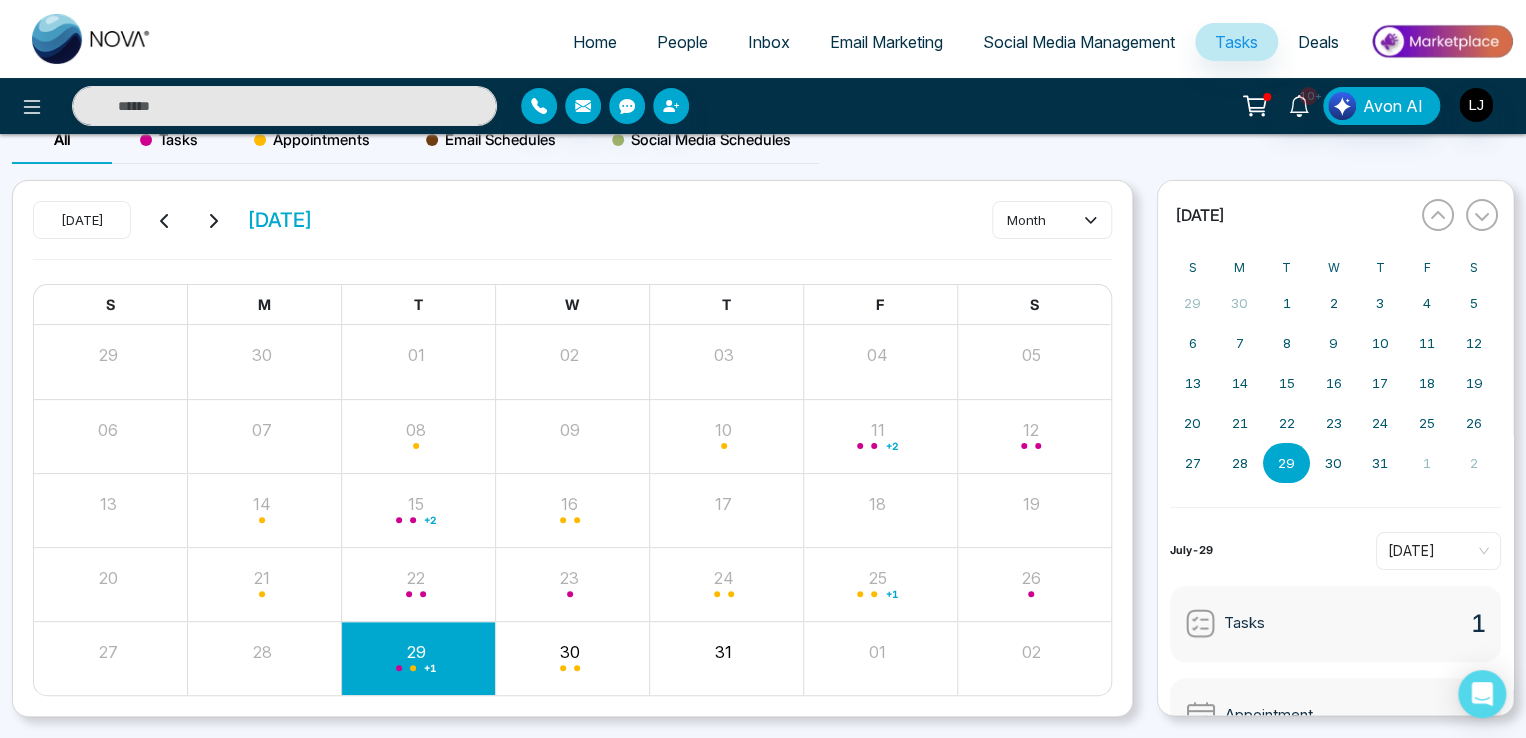 scroll, scrollTop: 0, scrollLeft: 0, axis: both 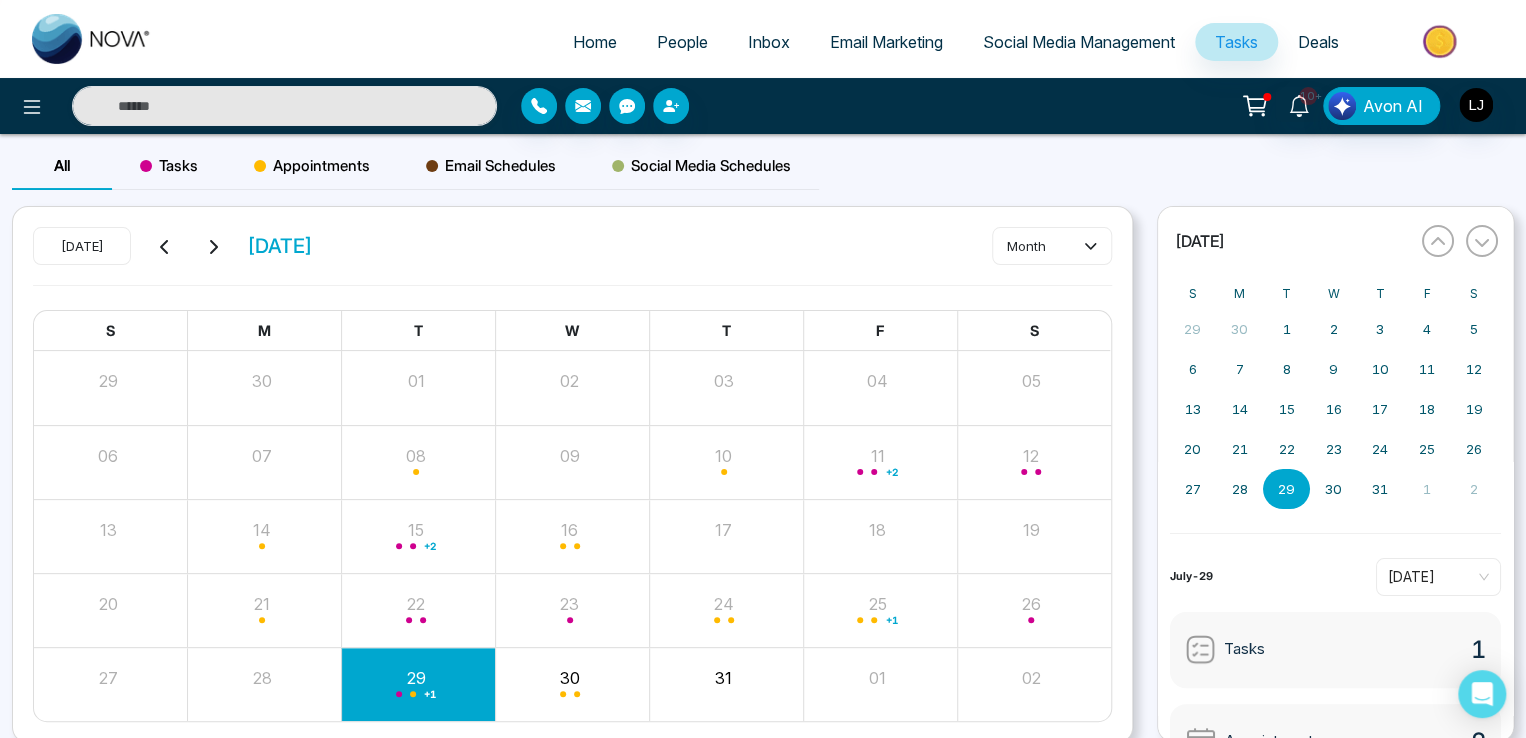 click on "Appointments" at bounding box center (312, 166) 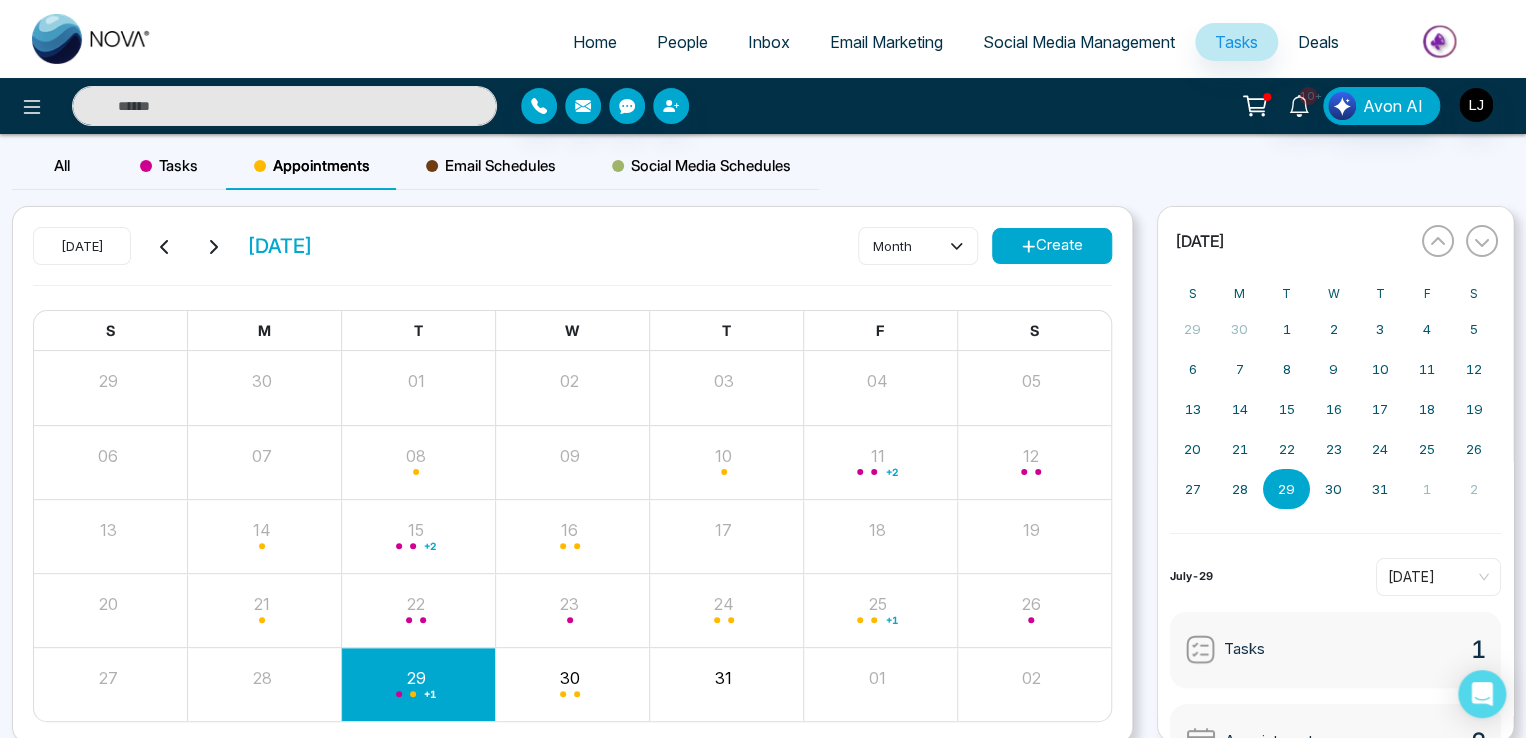click on "Create" at bounding box center [1052, 246] 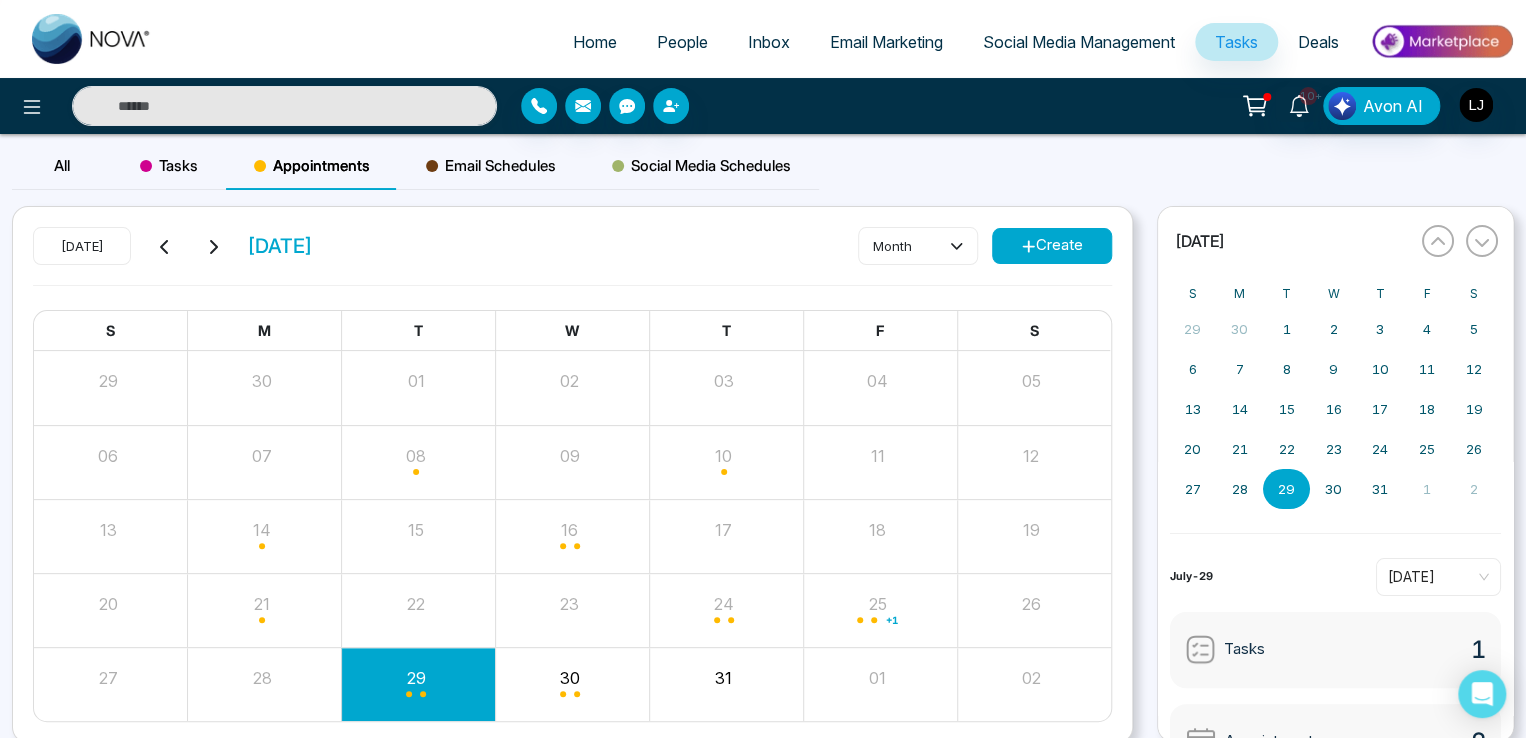 click 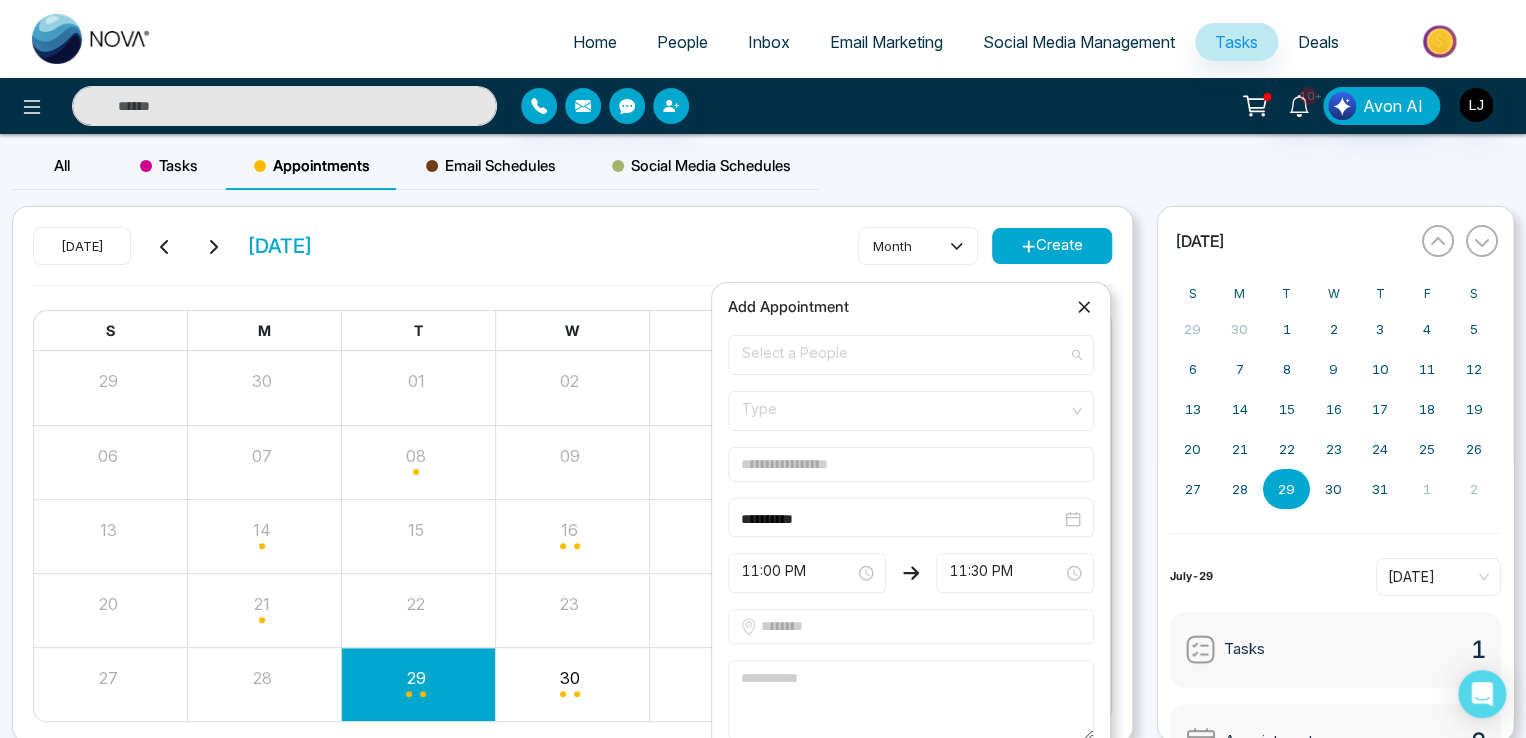 click on "Select a People" at bounding box center (911, 355) 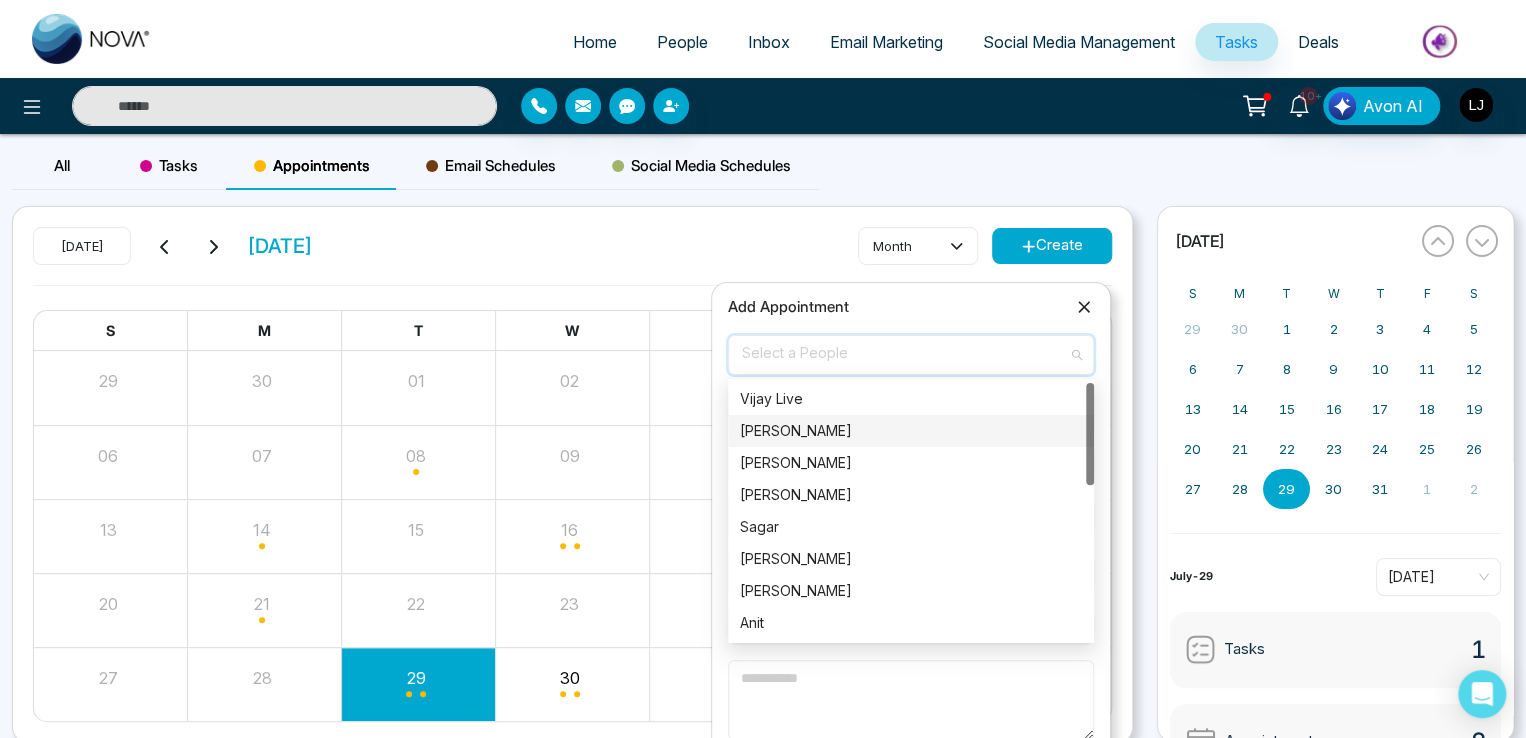 click on "[PERSON_NAME]" at bounding box center [911, 431] 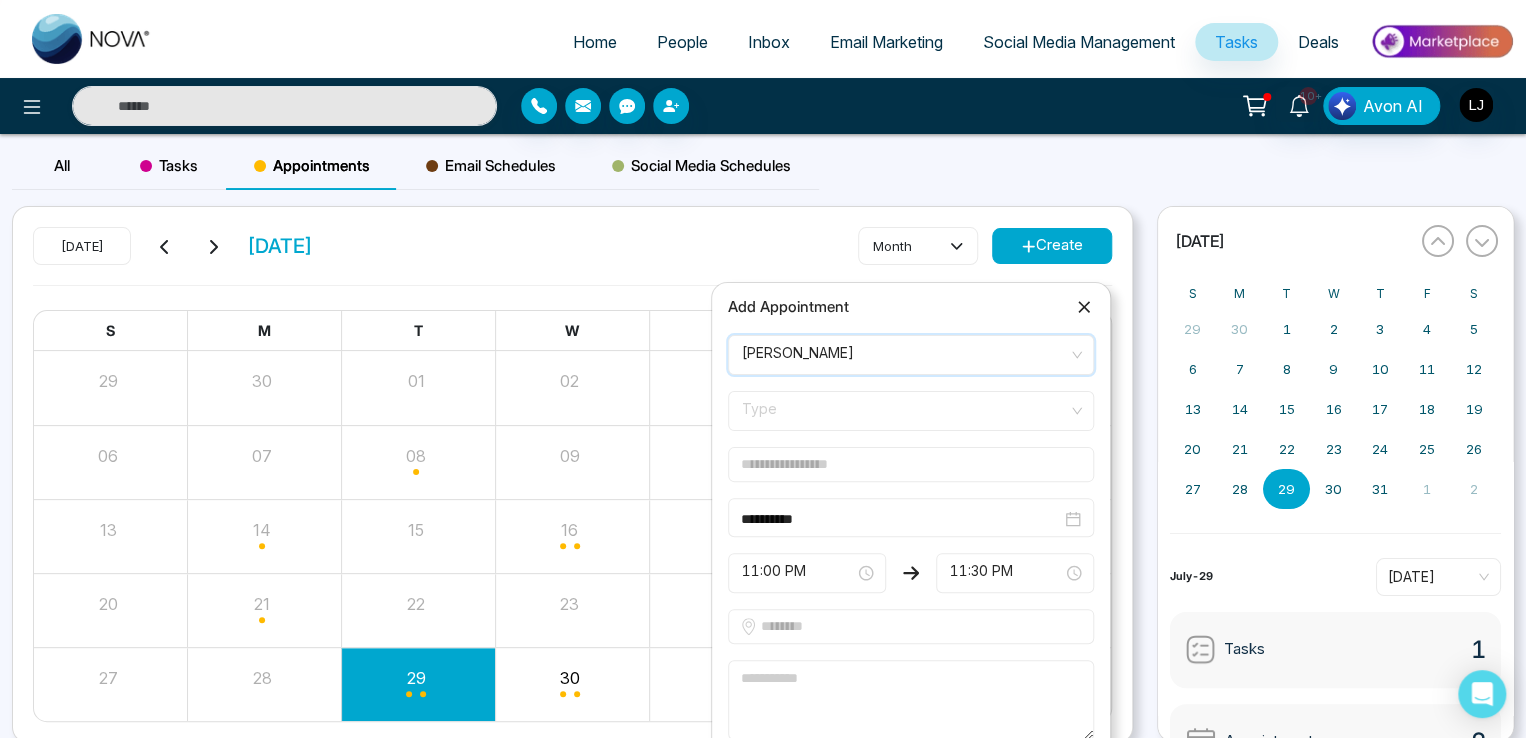 click on "Type" at bounding box center [911, 411] 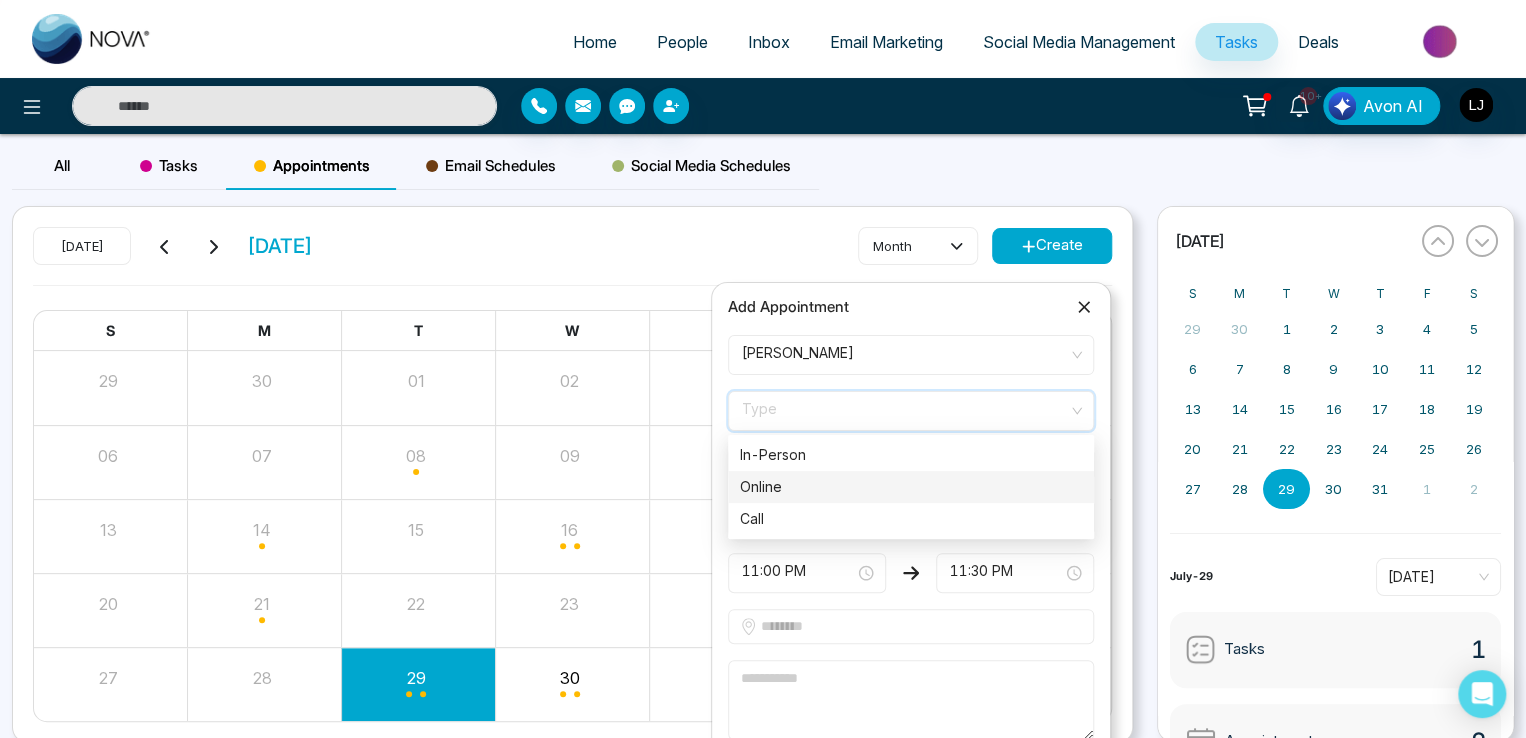 click on "Online" at bounding box center (911, 487) 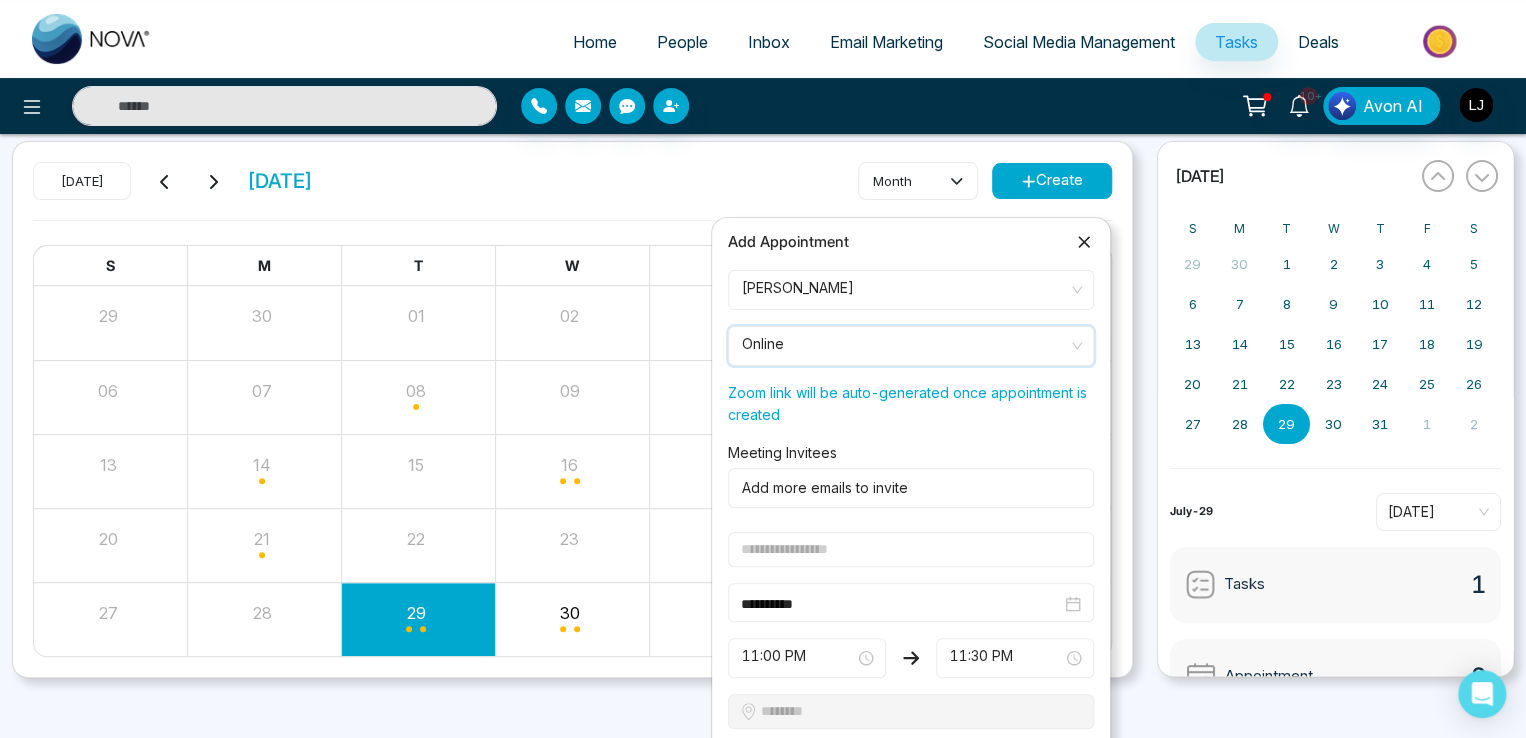 scroll, scrollTop: 100, scrollLeft: 0, axis: vertical 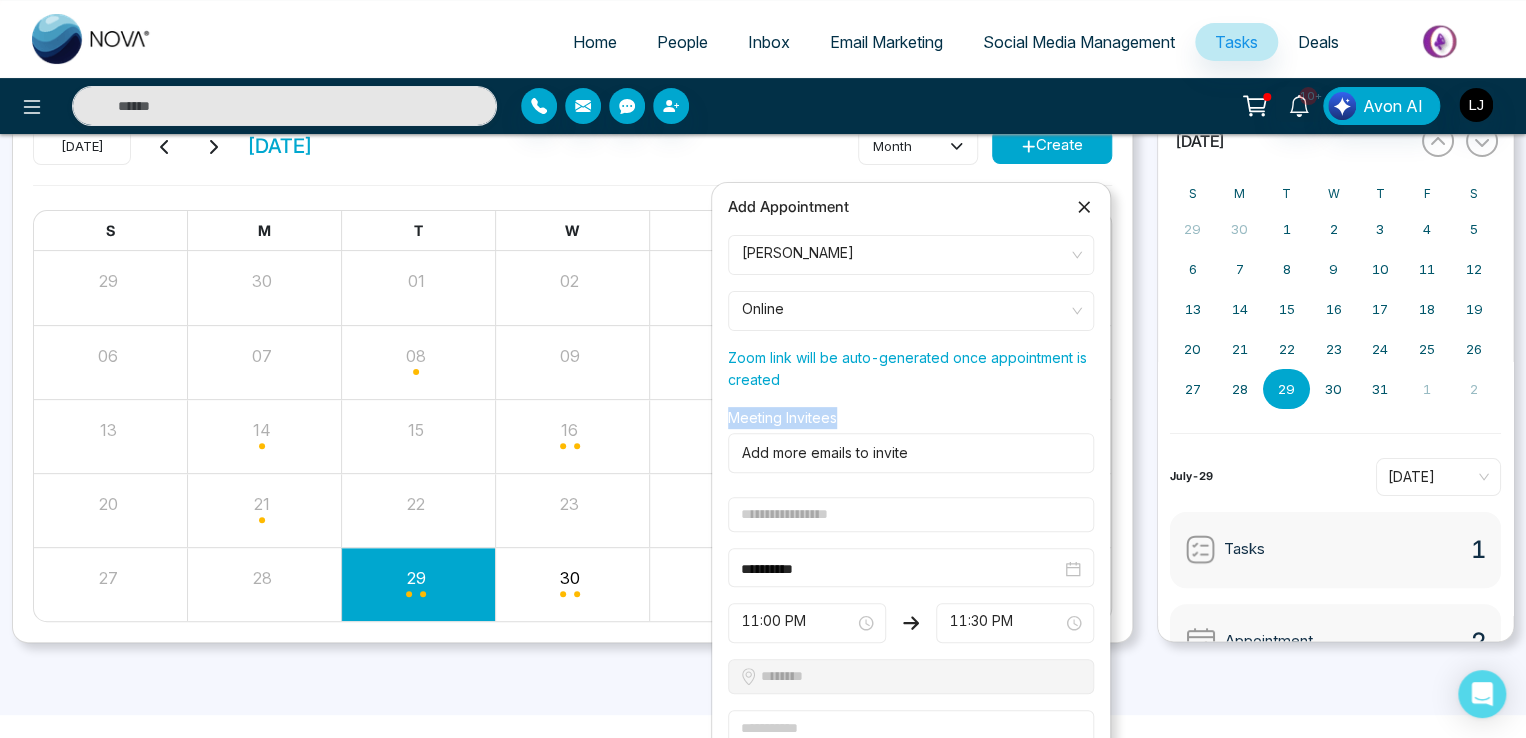 drag, startPoint x: 727, startPoint y: 415, endPoint x: 865, endPoint y: 415, distance: 138 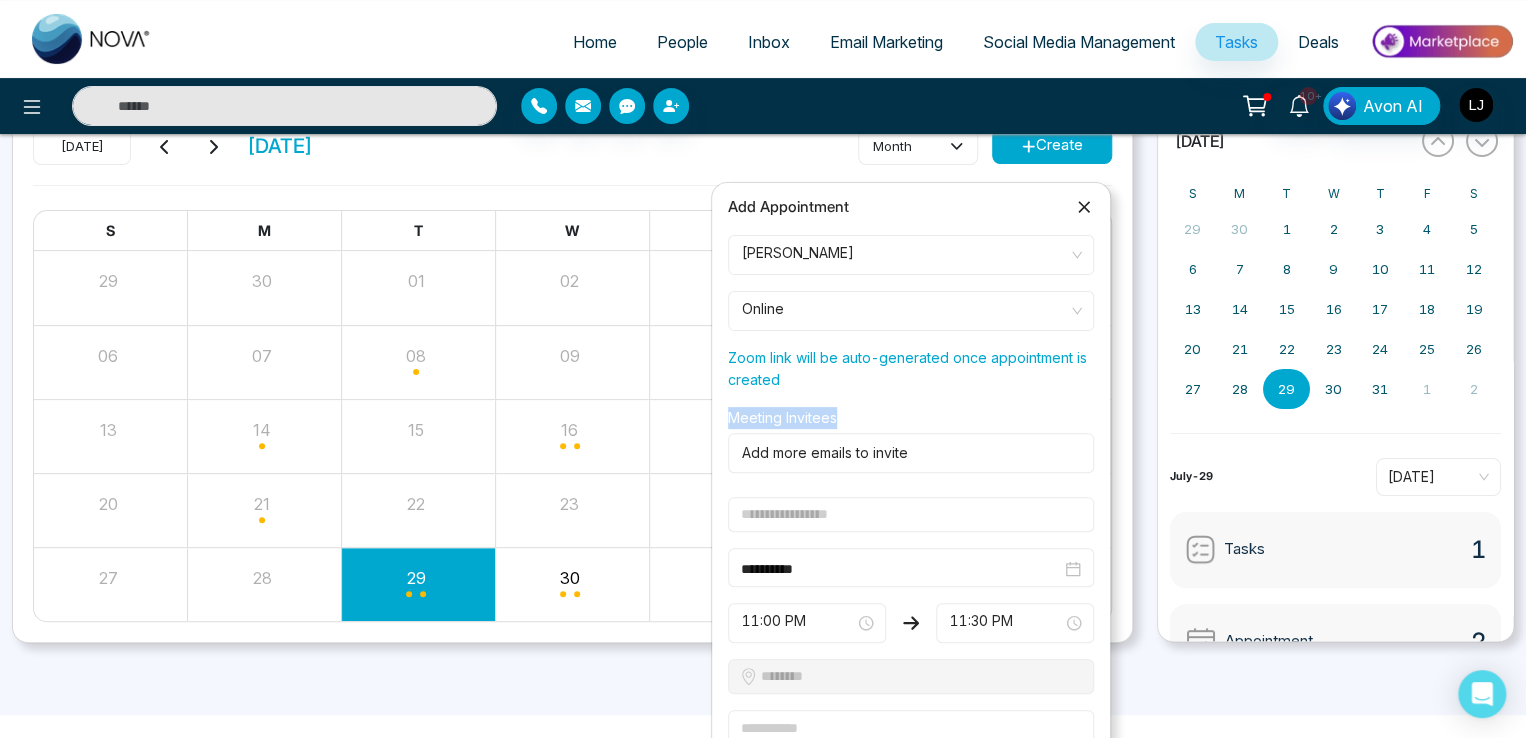 click on "Meeting Invitees   Add more emails to invite" at bounding box center (911, 440) 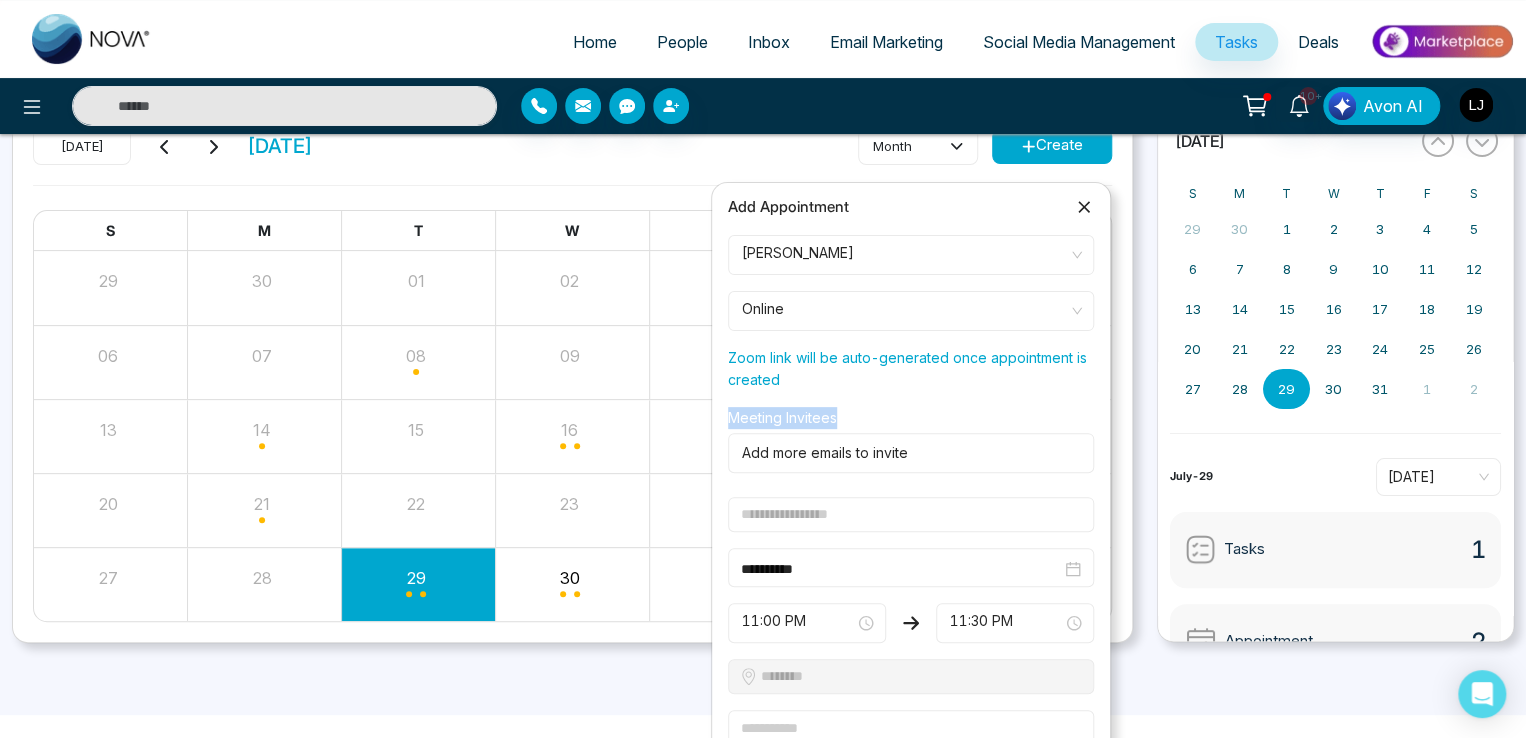 click at bounding box center (907, 453) 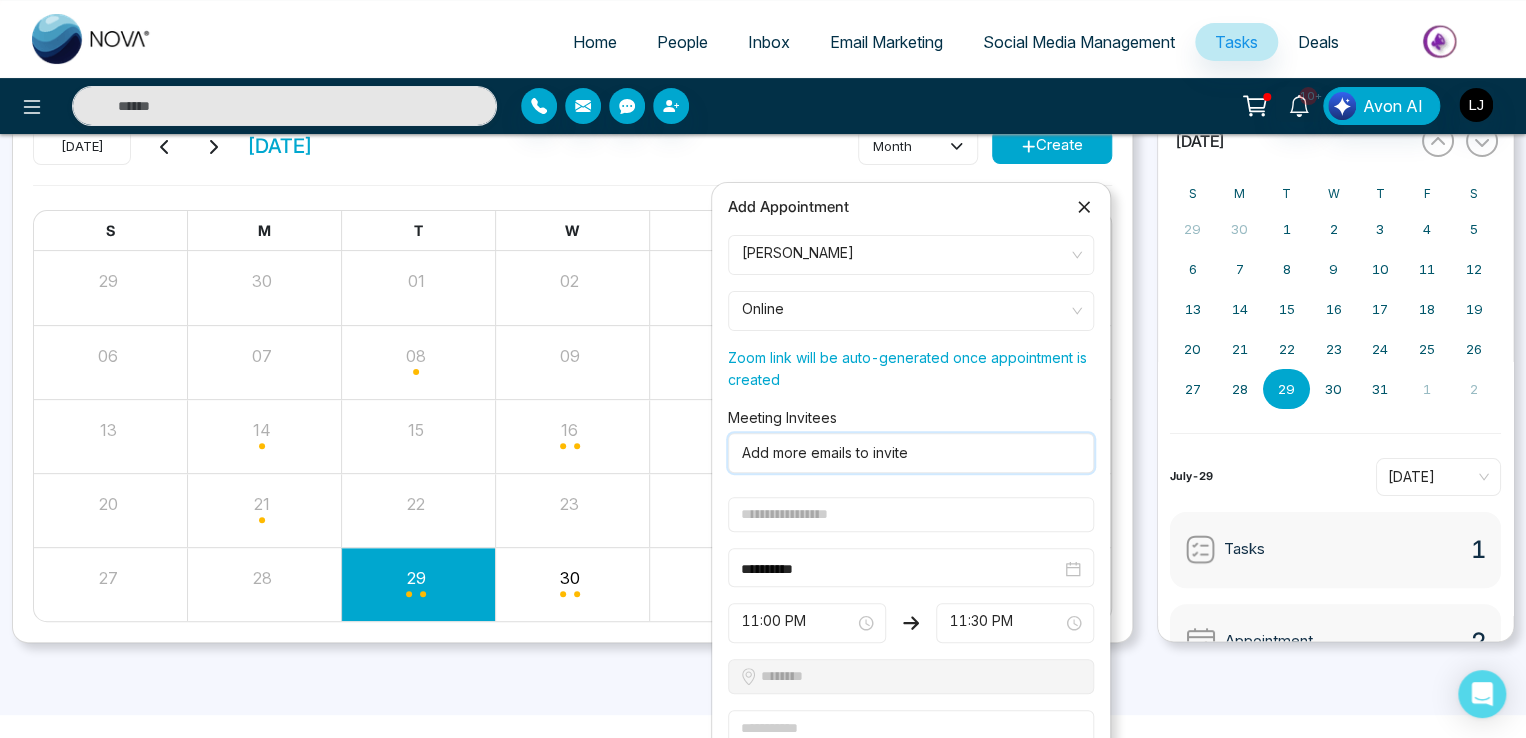 click at bounding box center (907, 453) 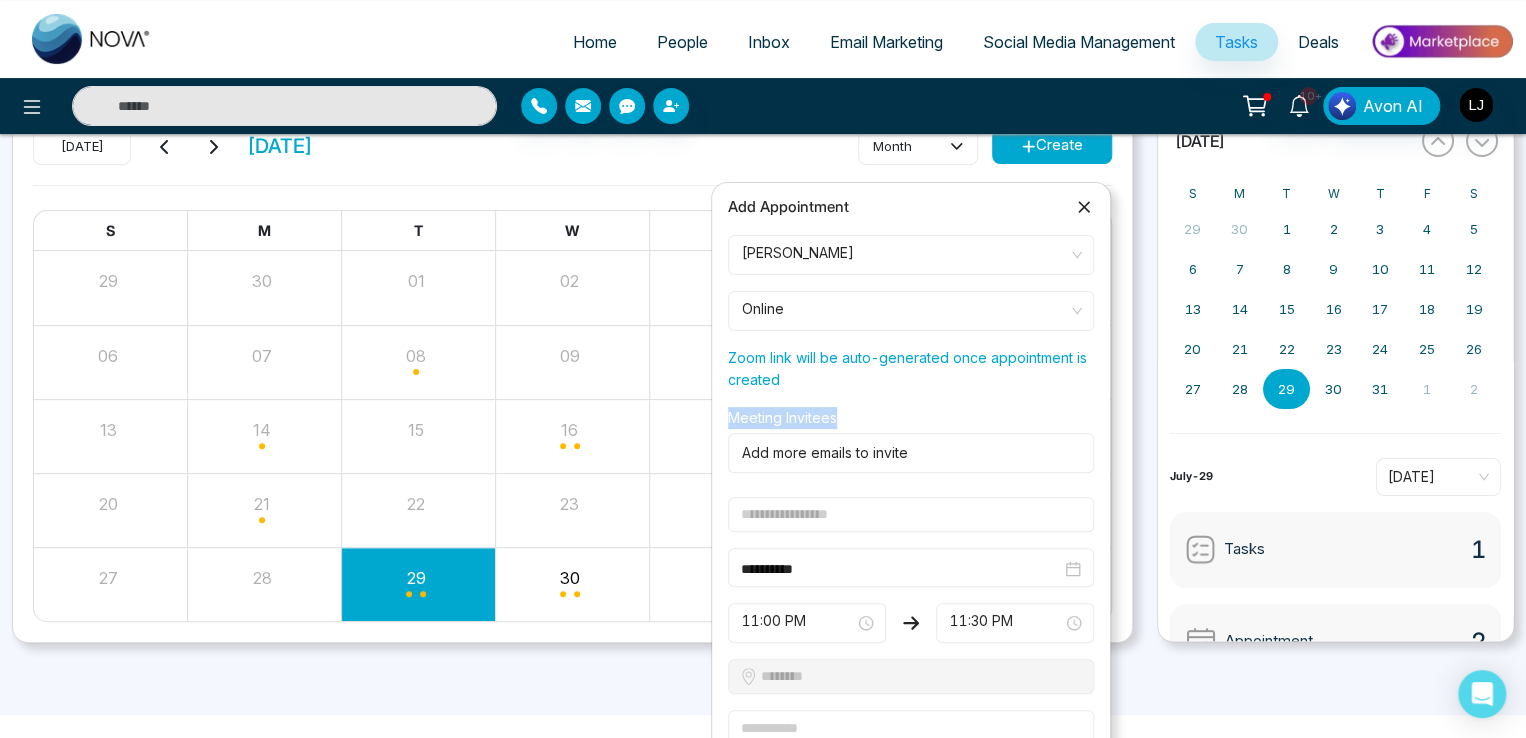 drag, startPoint x: 729, startPoint y: 417, endPoint x: 839, endPoint y: 421, distance: 110.0727 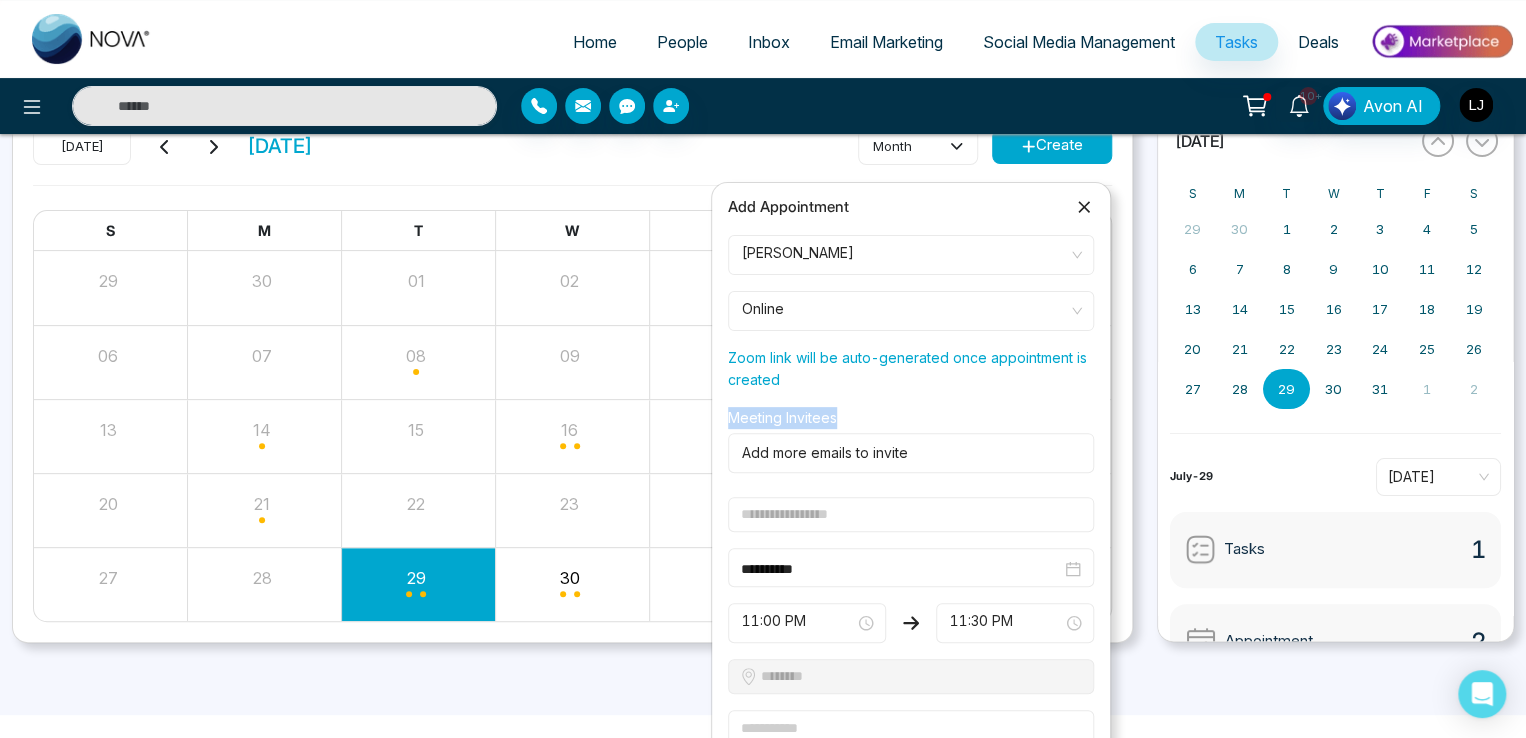 click on "Meeting Invitees   Add more emails to invite" at bounding box center [911, 440] 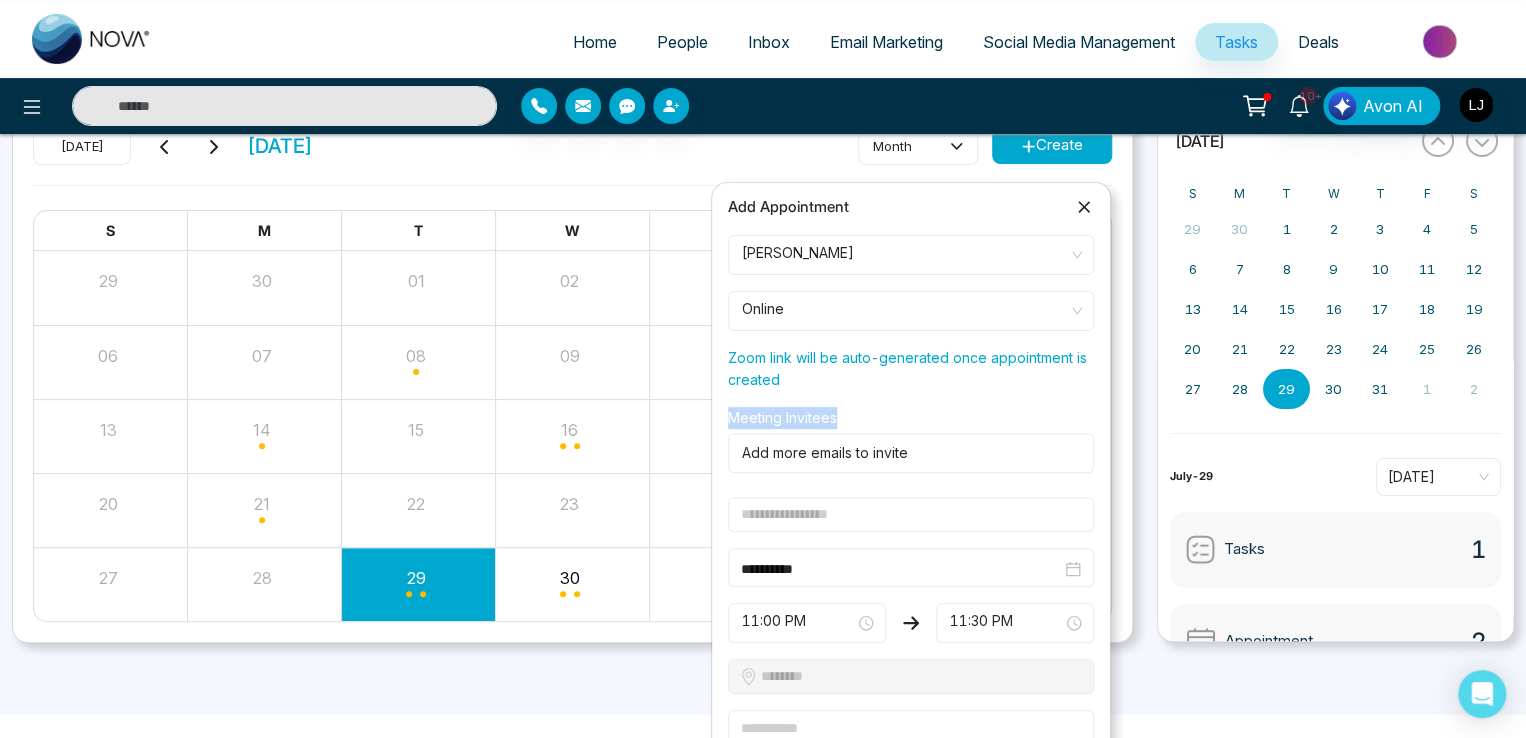 click at bounding box center [907, 453] 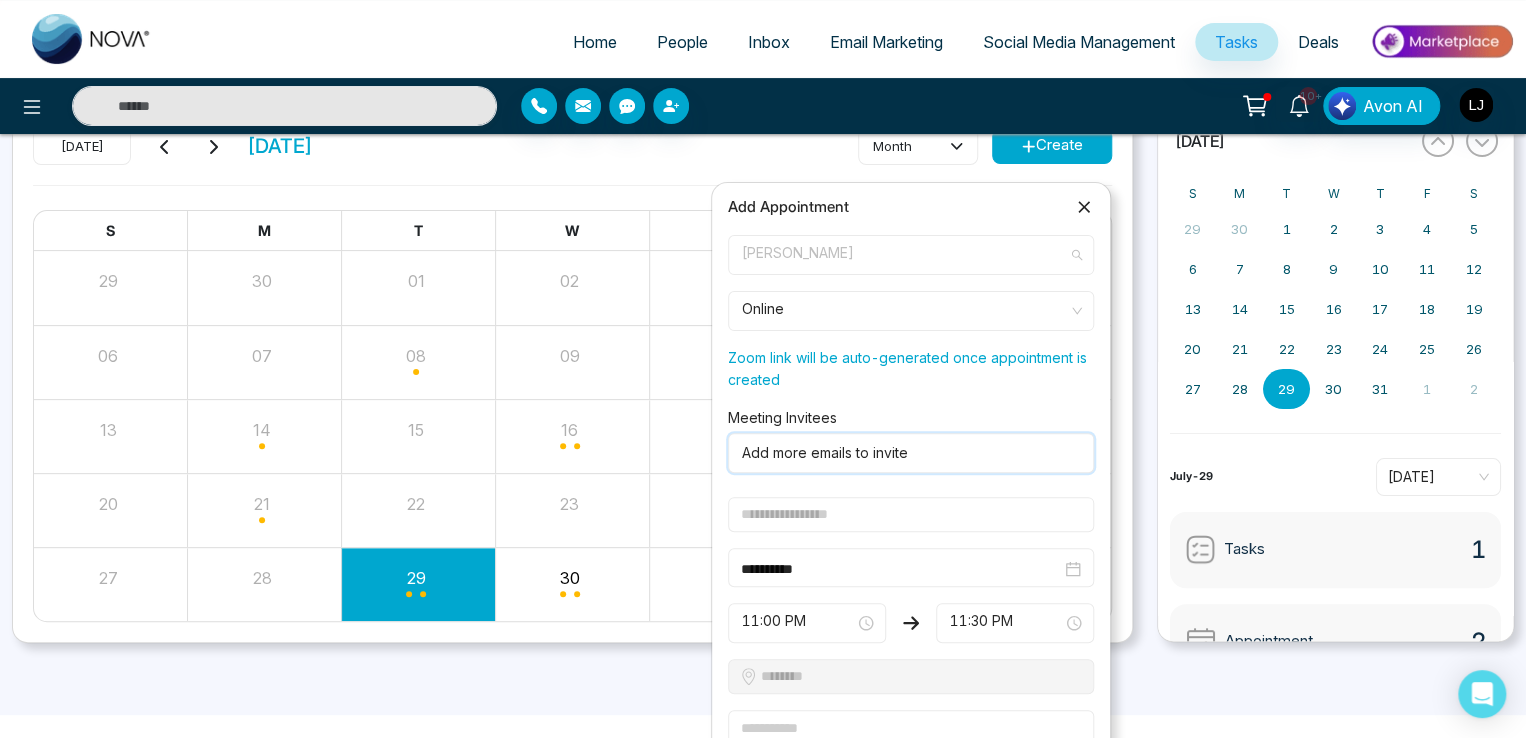 click on "[PERSON_NAME]" at bounding box center [911, 255] 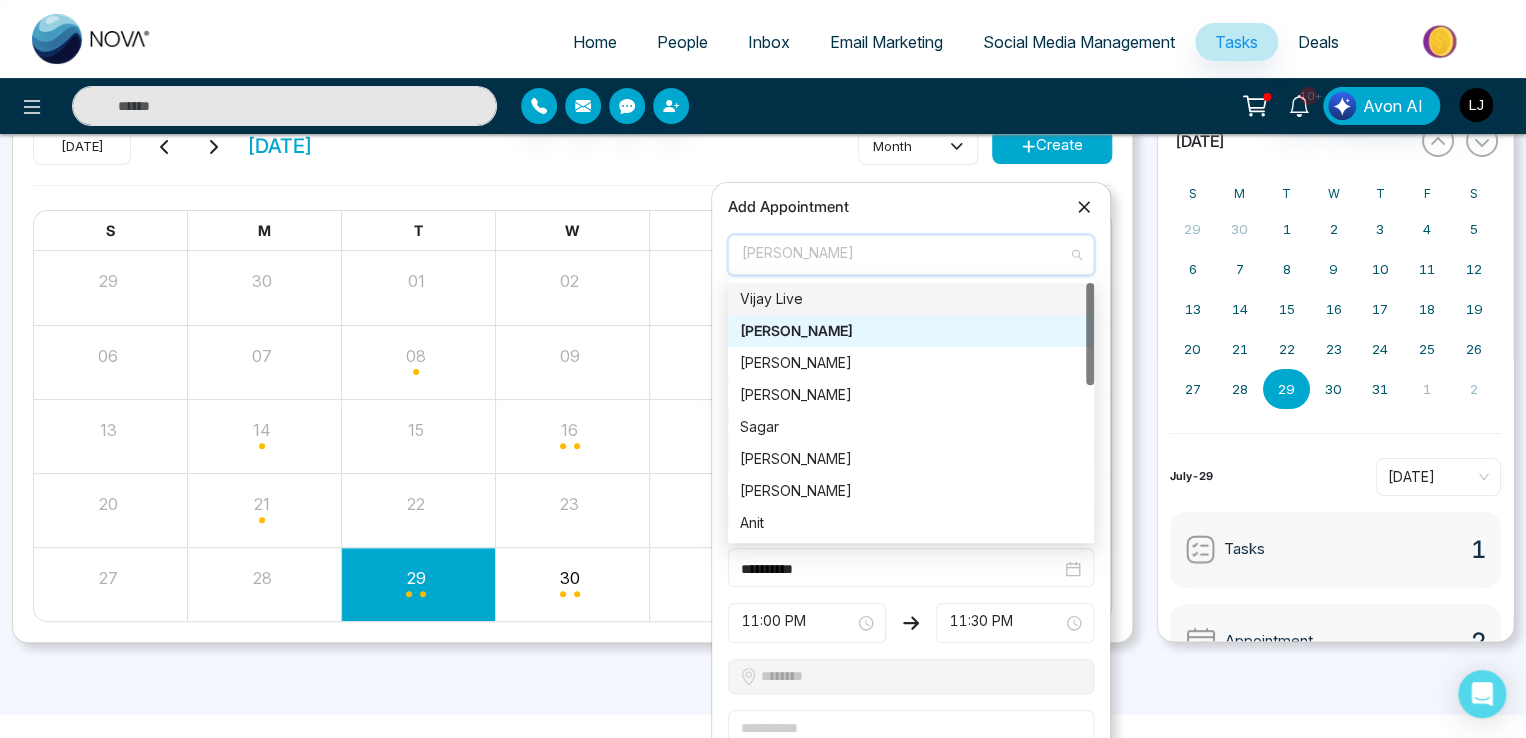 click on "Vijay Live" at bounding box center [911, 299] 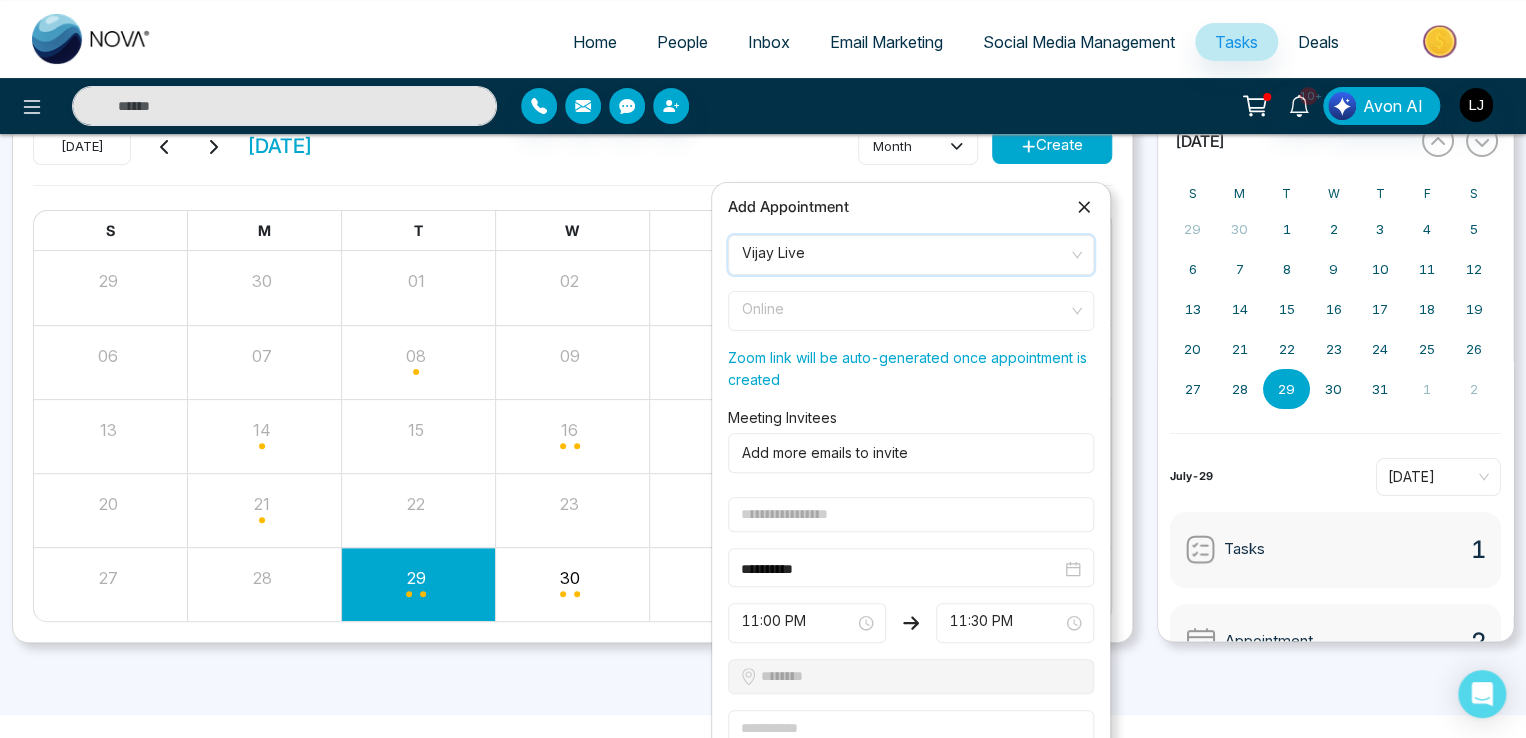 click on "Online" at bounding box center [911, 311] 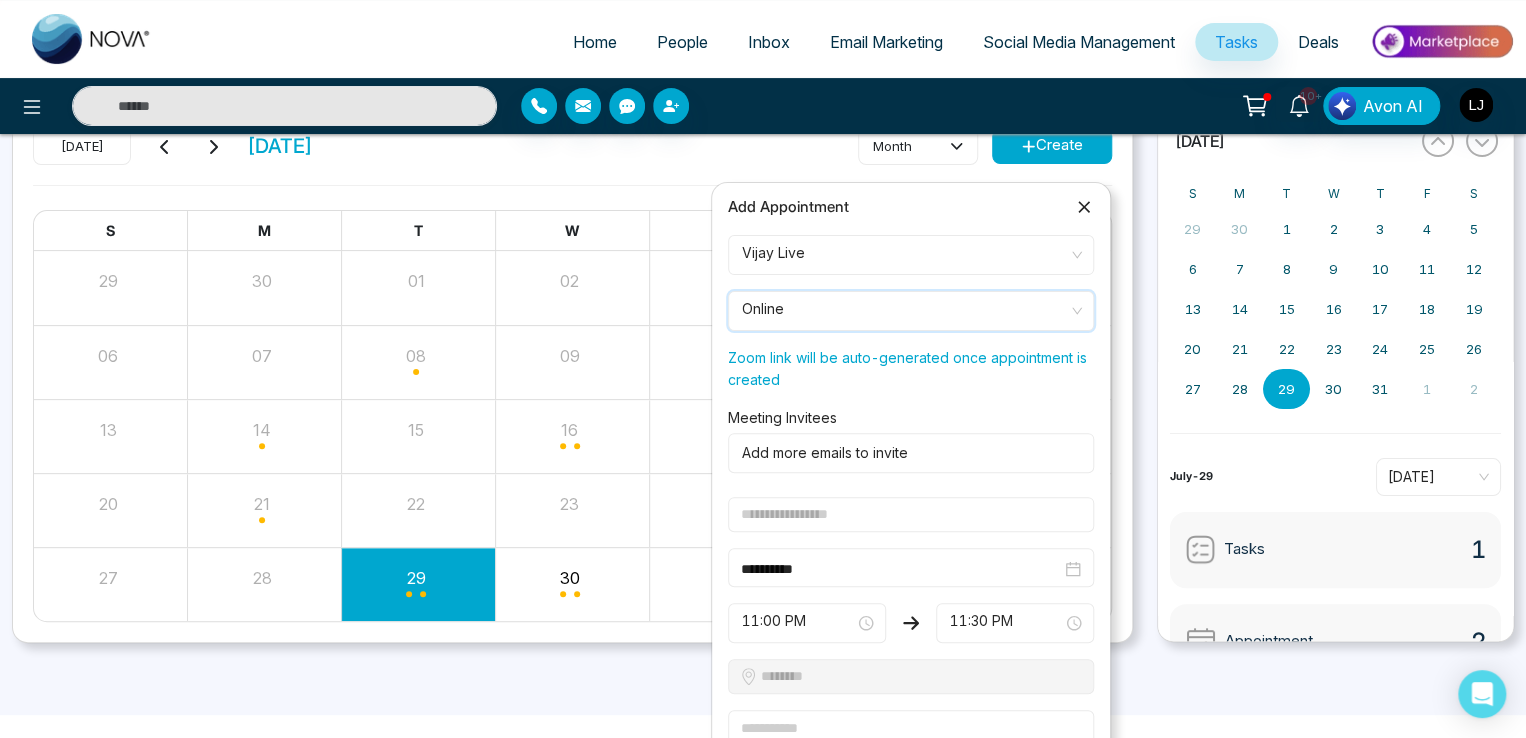 click on "Online" at bounding box center [911, 311] 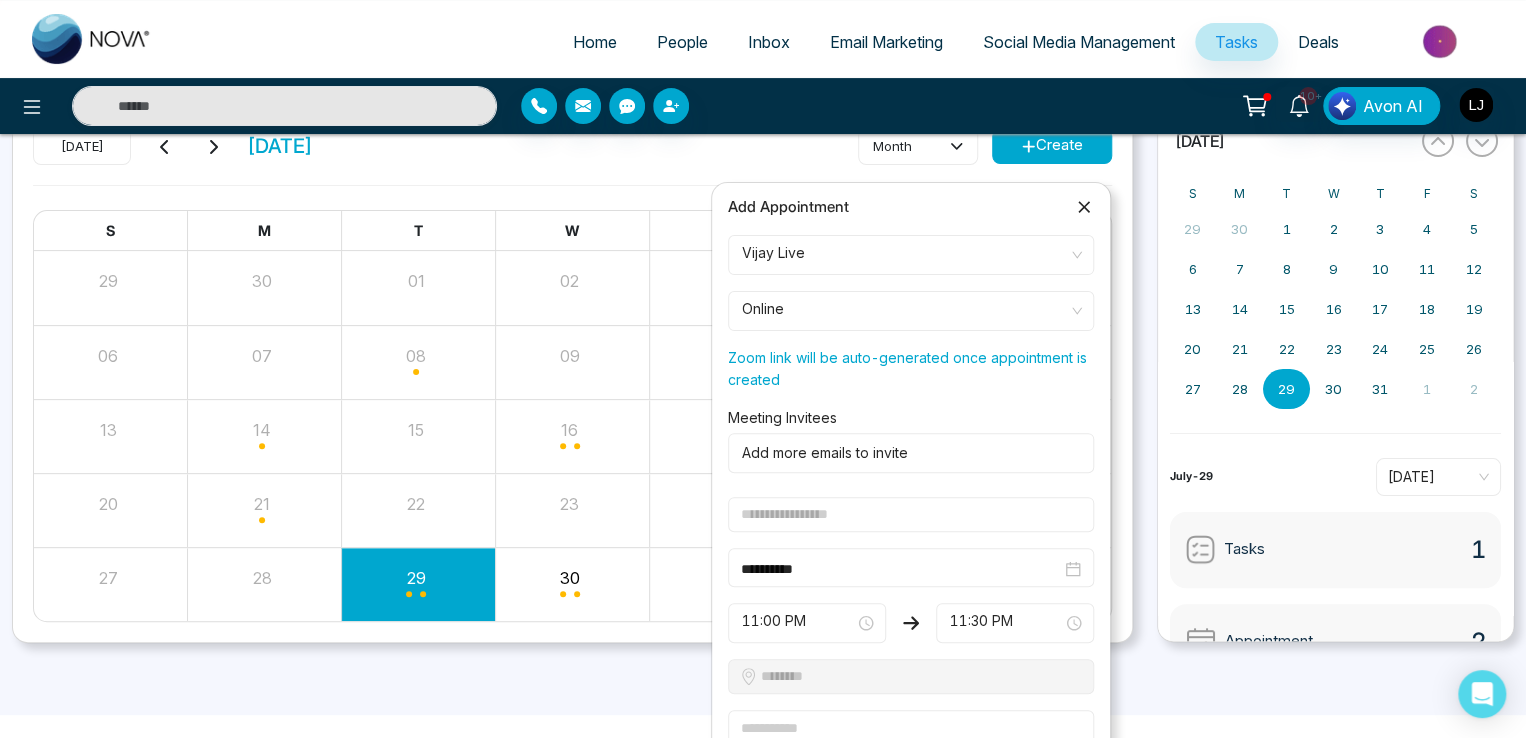 click at bounding box center (911, 514) 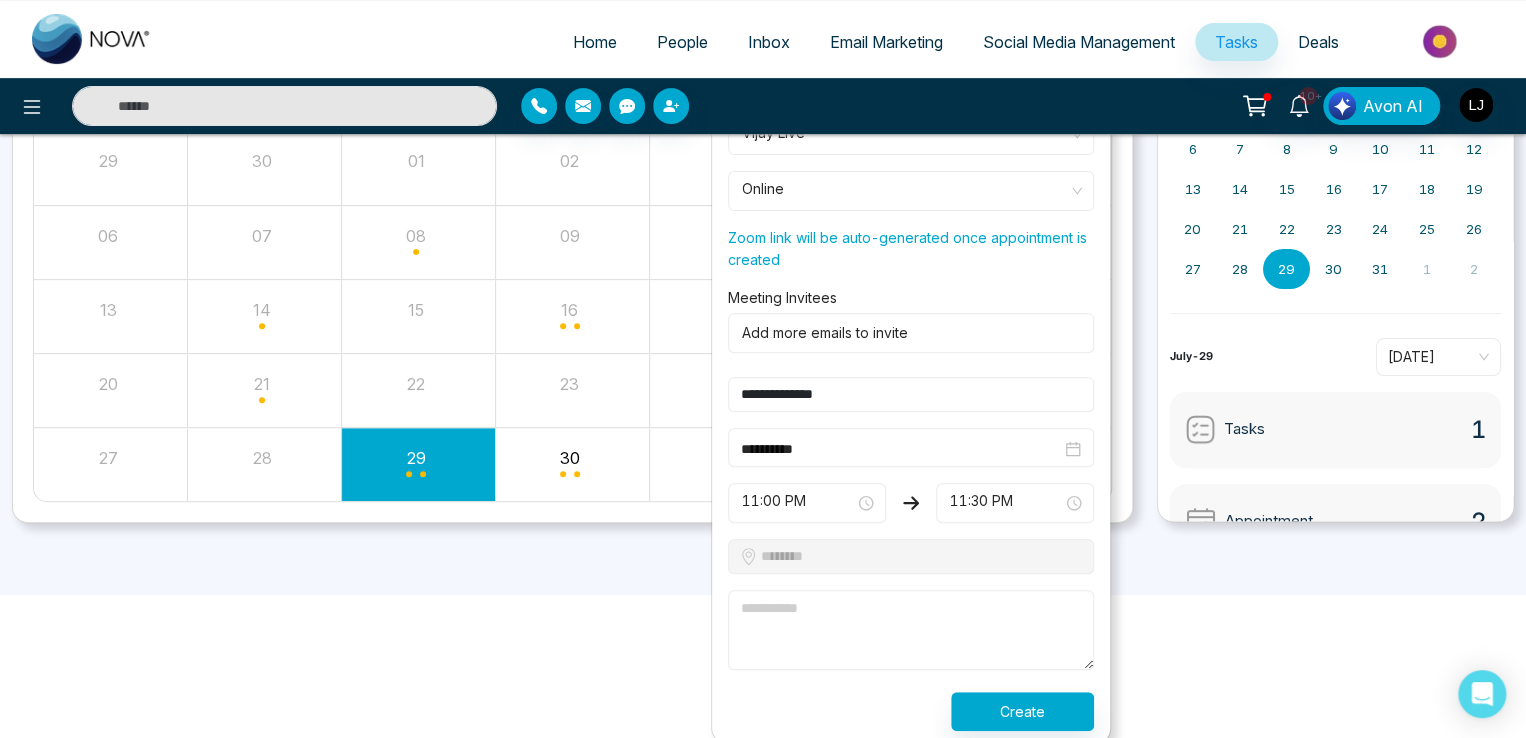 scroll, scrollTop: 223, scrollLeft: 0, axis: vertical 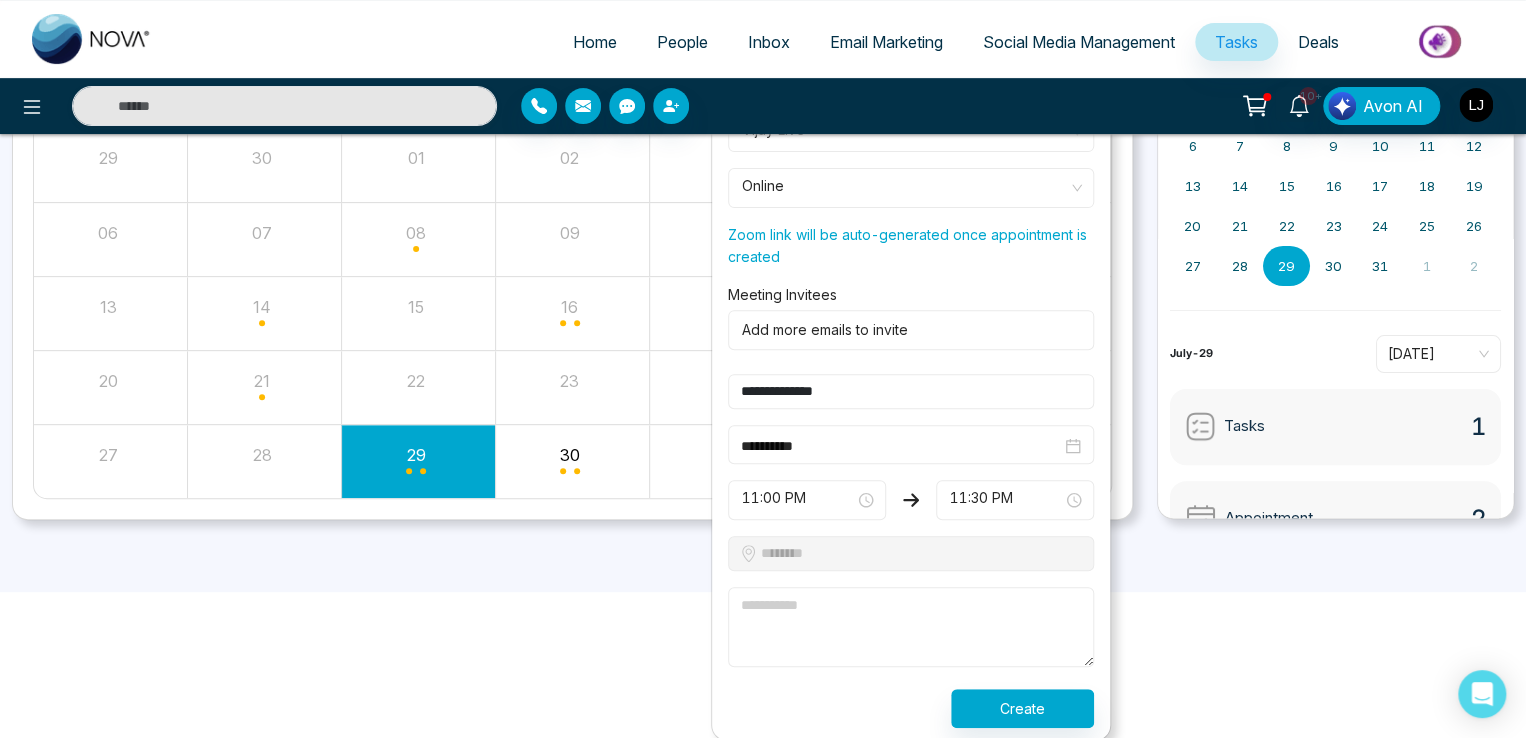 click on "11:00 PM" at bounding box center (807, 500) 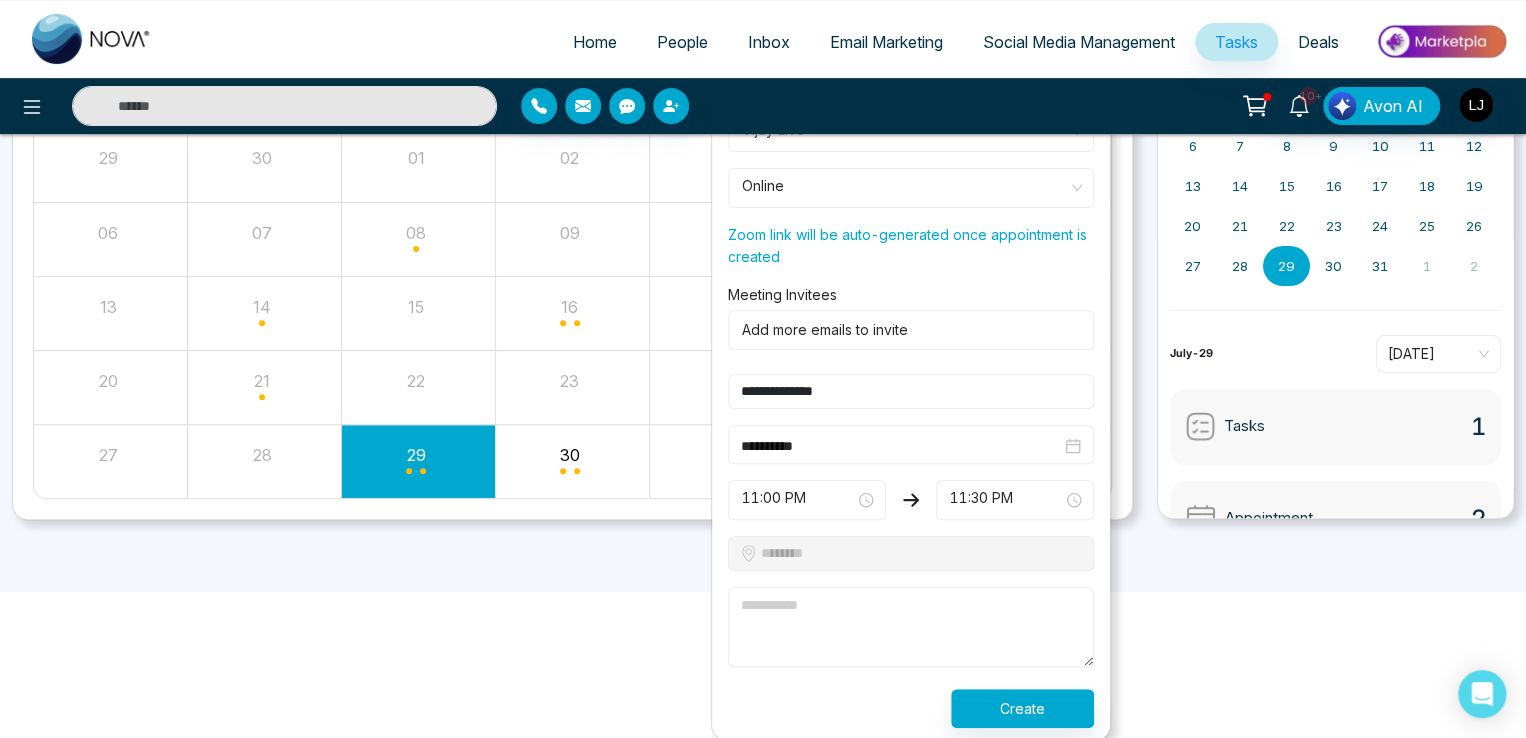 type on "**********" 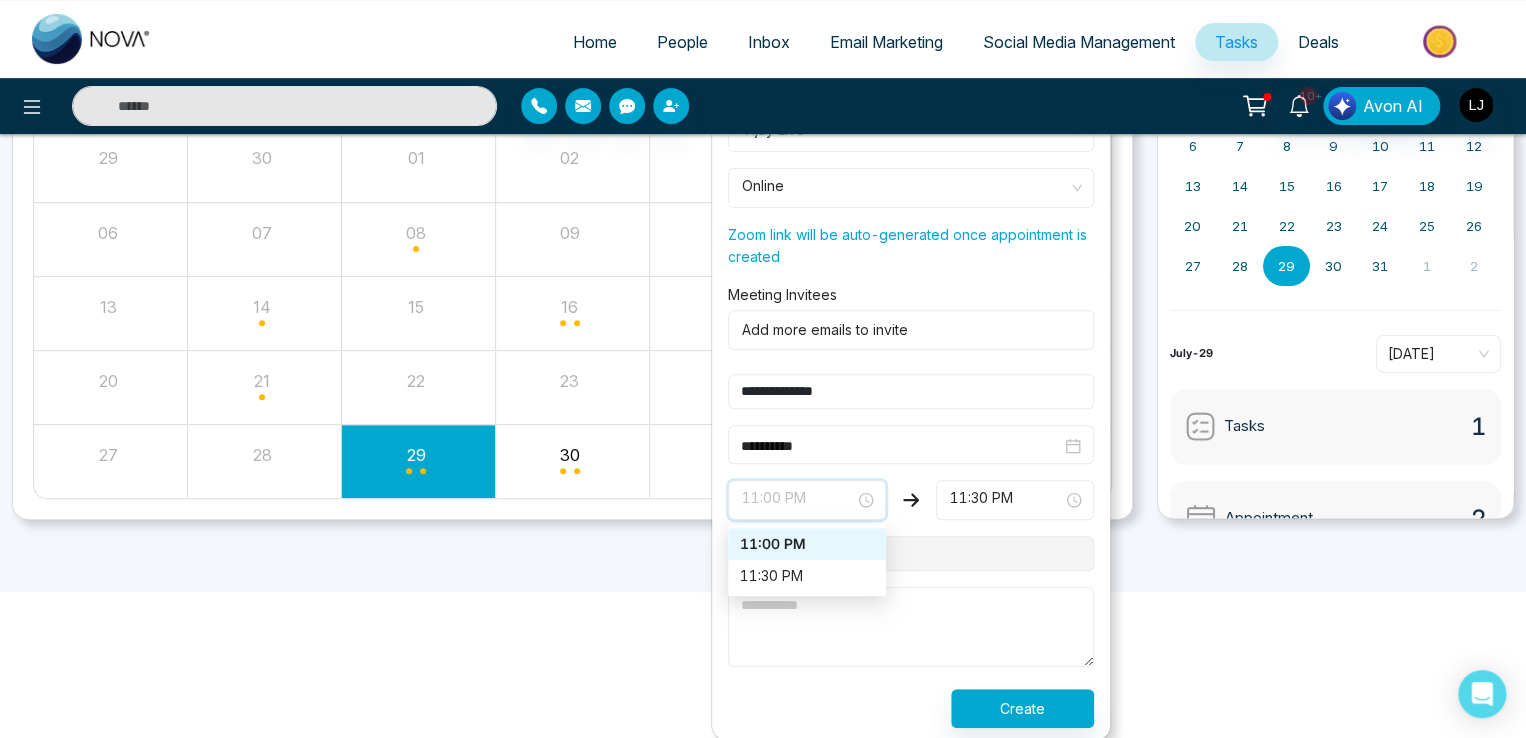 click on "**********" at bounding box center (901, 446) 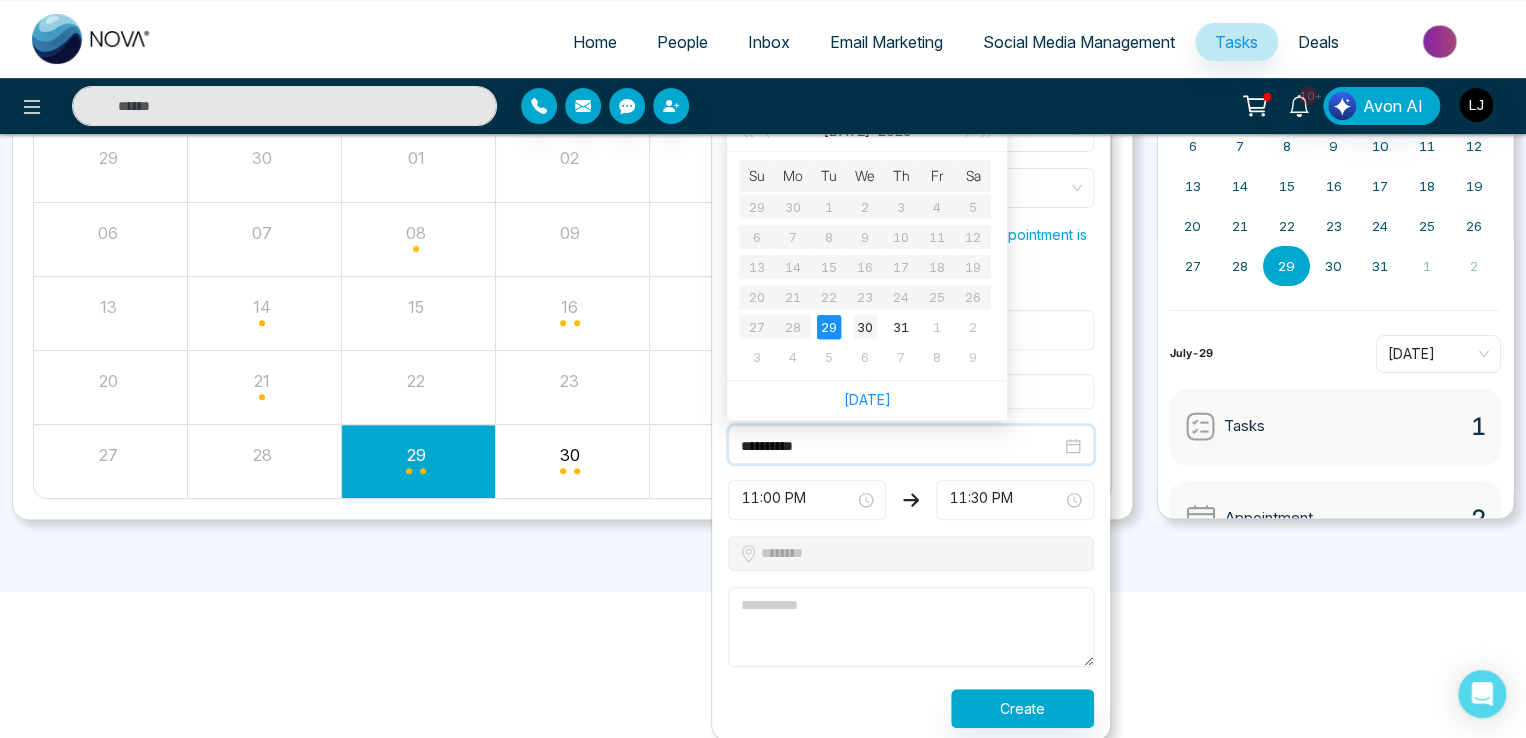 type on "**********" 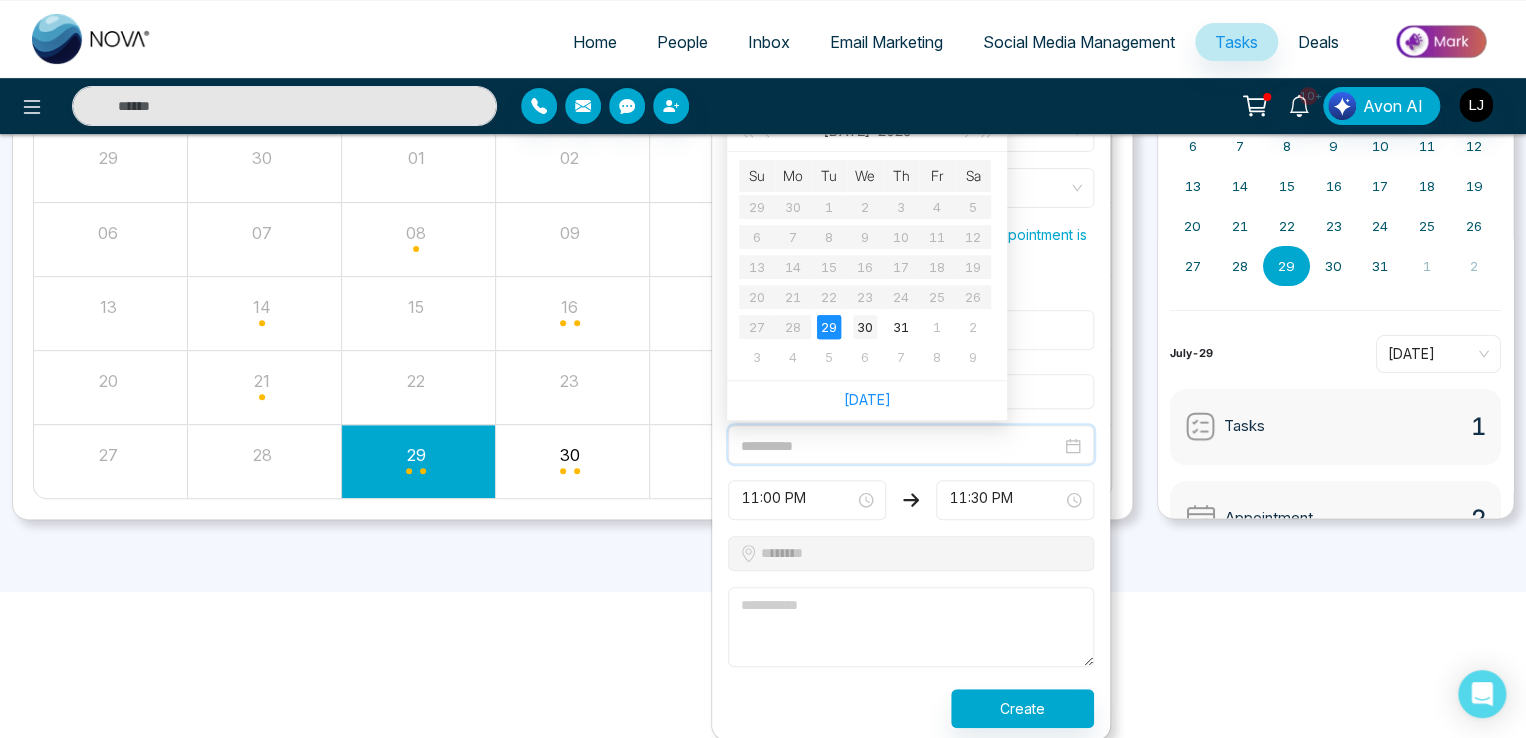 click on "30" at bounding box center [865, 327] 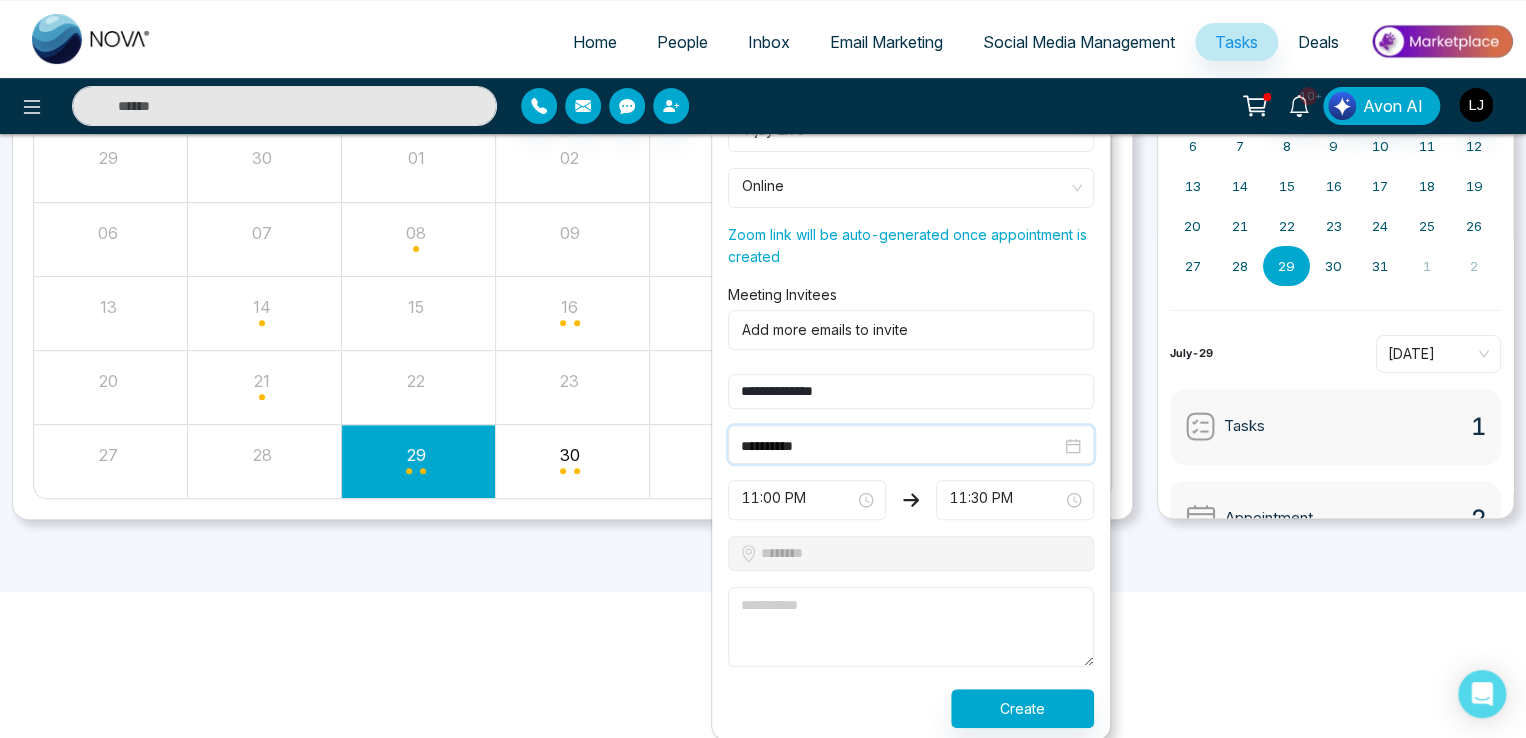 click on "11:00 PM" at bounding box center (807, 500) 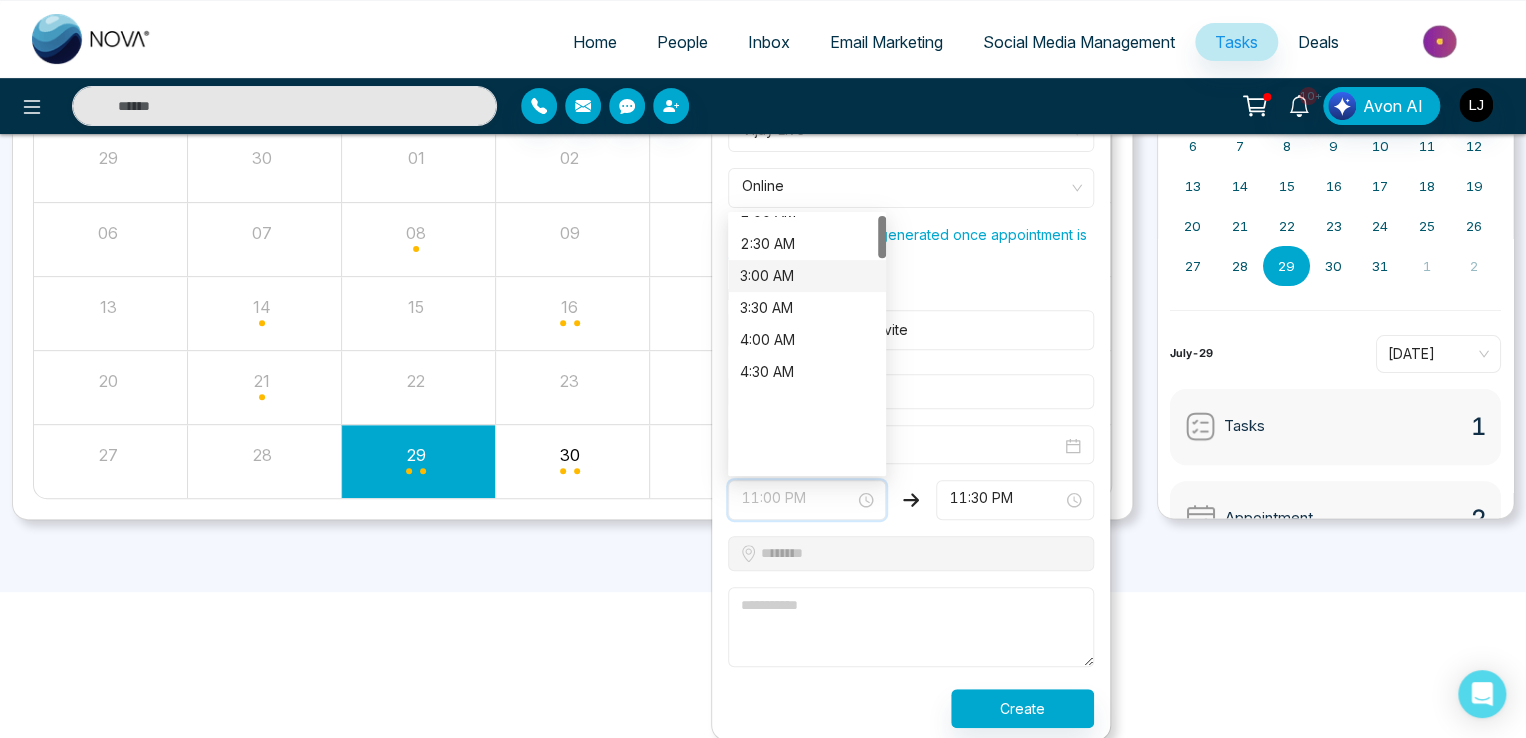 scroll, scrollTop: 0, scrollLeft: 0, axis: both 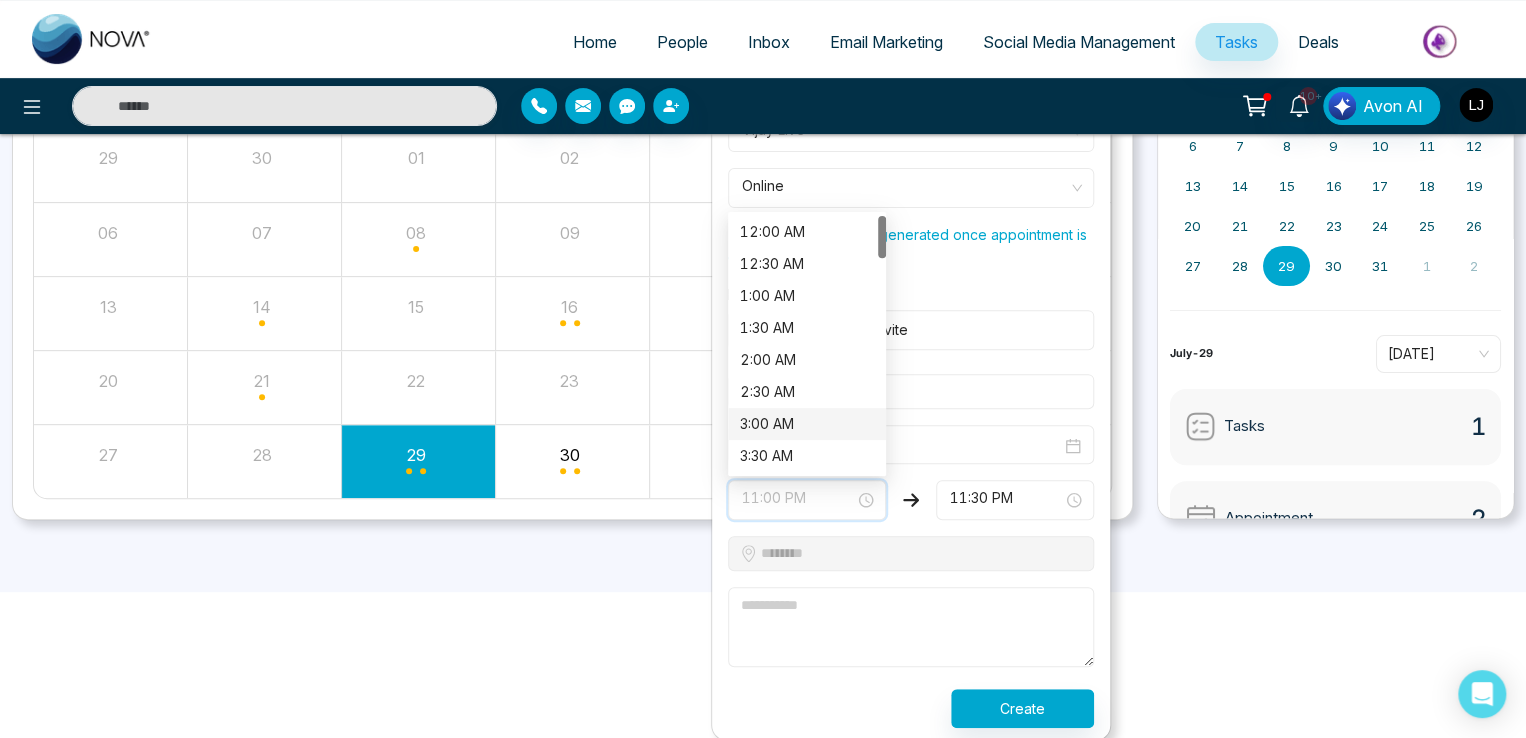 click on "12:30 AM" at bounding box center [807, 264] 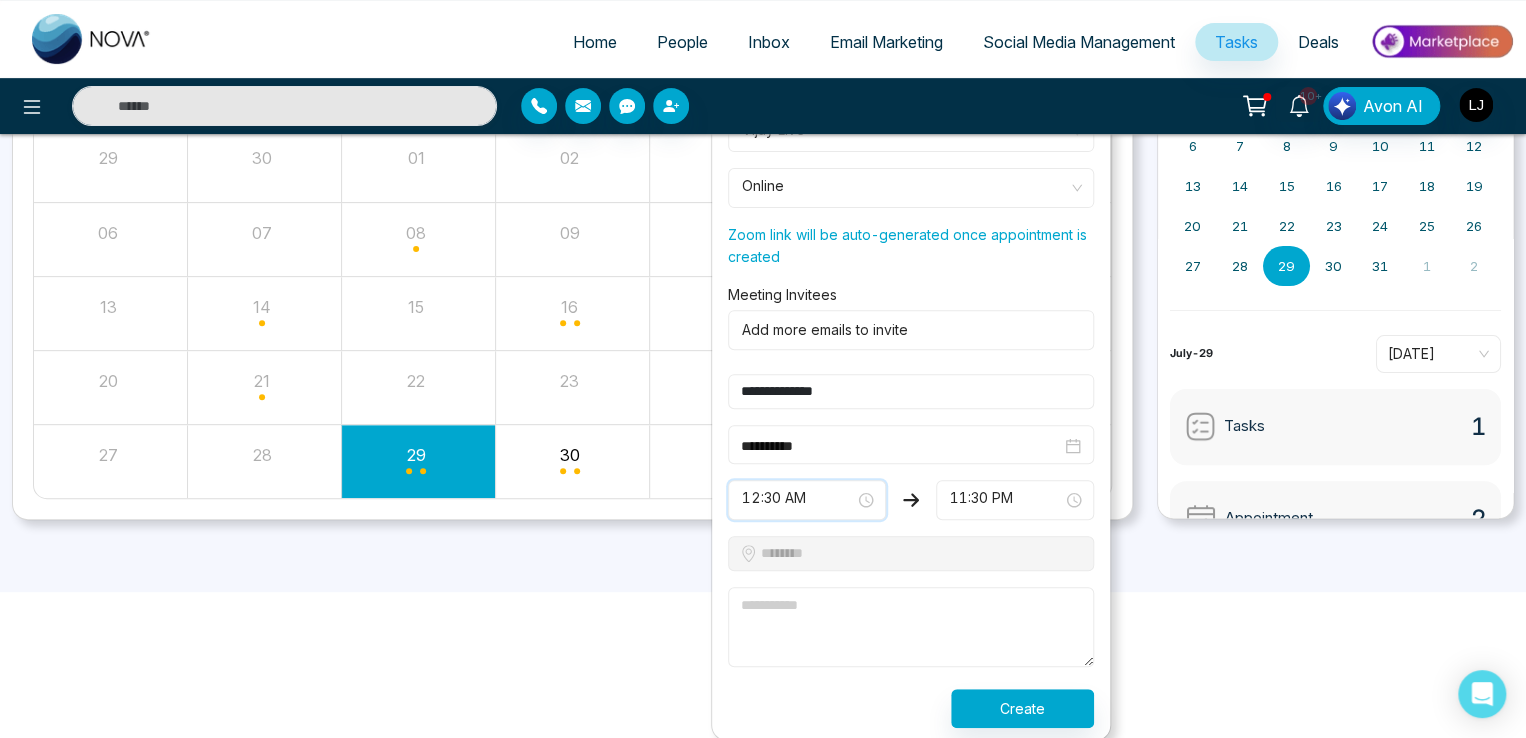 click on "11:30 PM" at bounding box center [1015, 500] 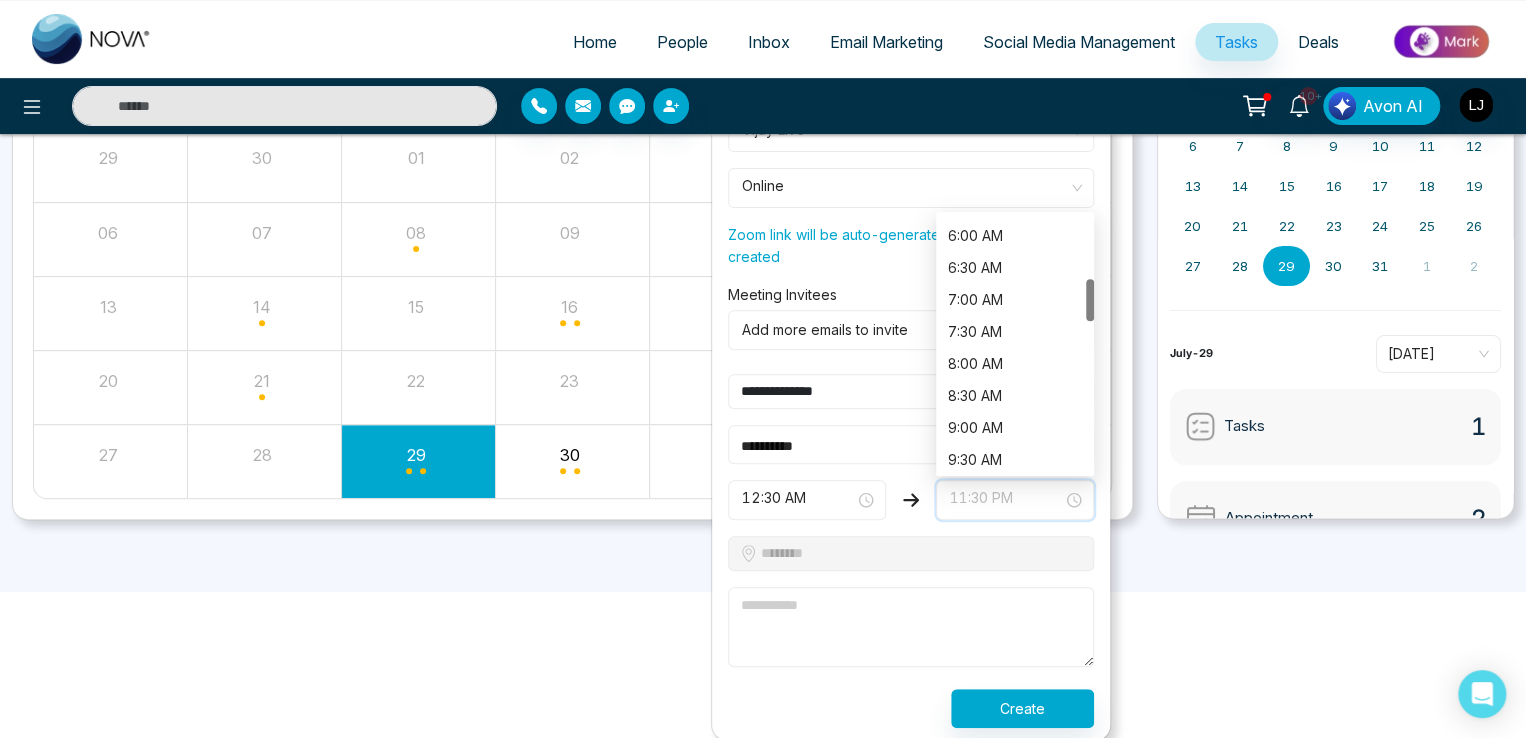scroll, scrollTop: 0, scrollLeft: 0, axis: both 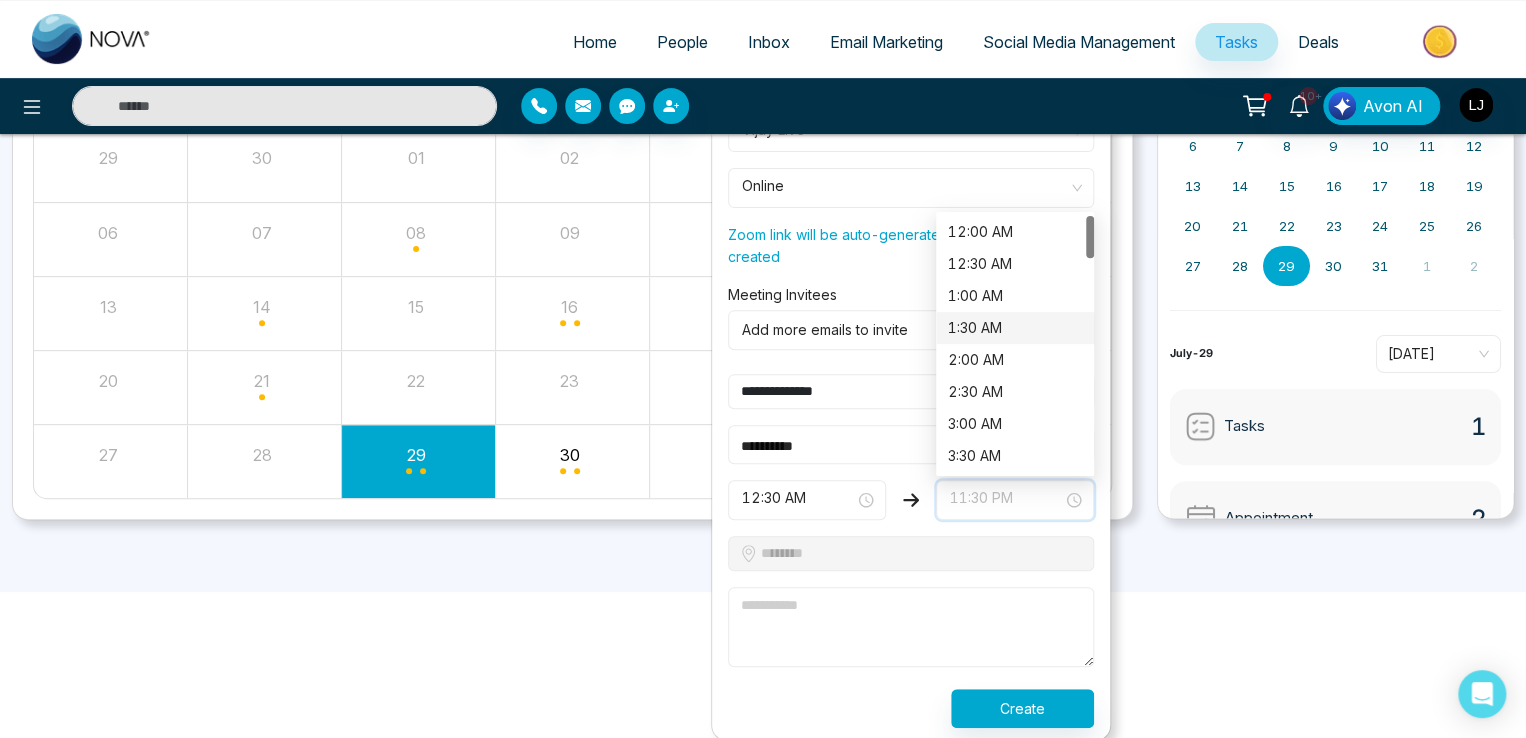 click on "1:30 AM" at bounding box center [1015, 328] 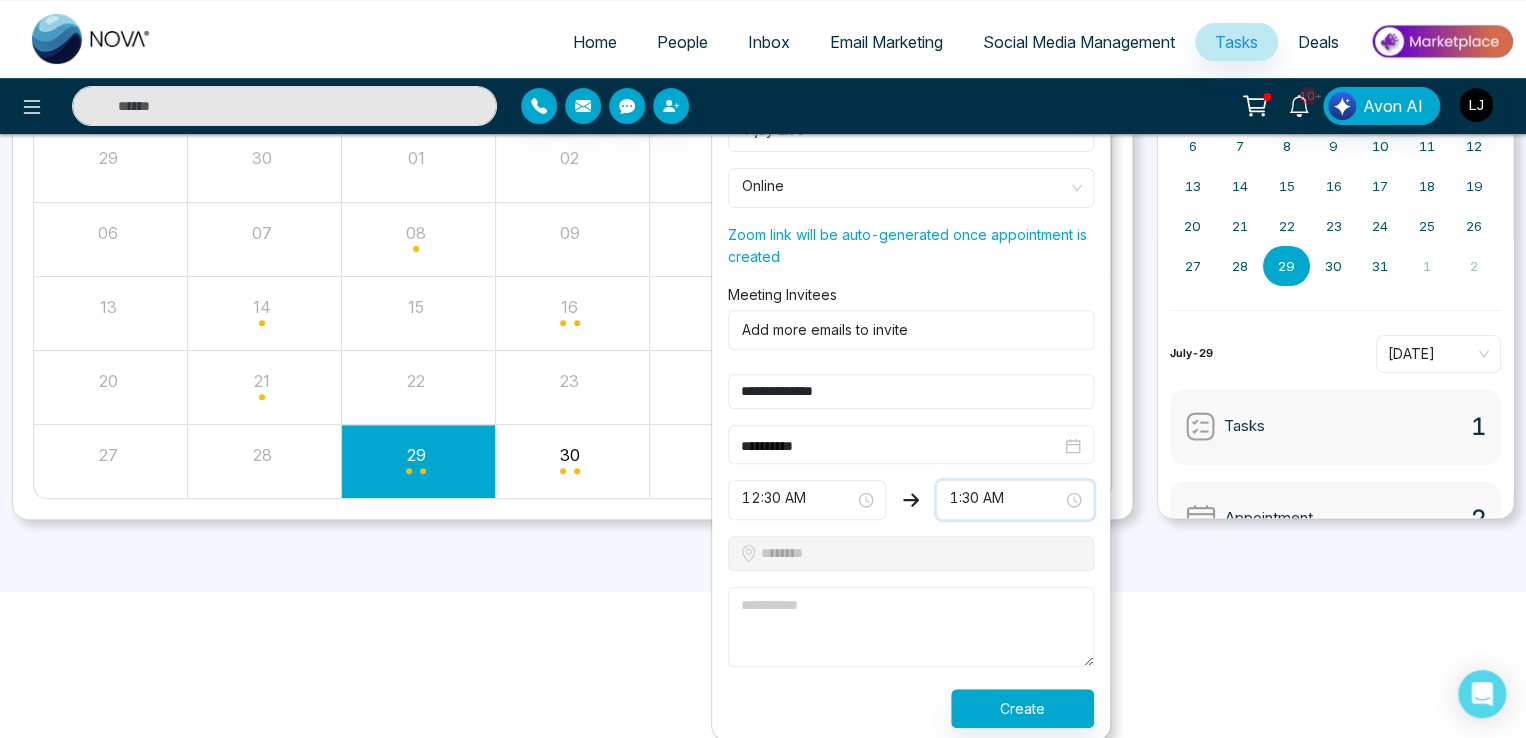 click at bounding box center (911, 627) 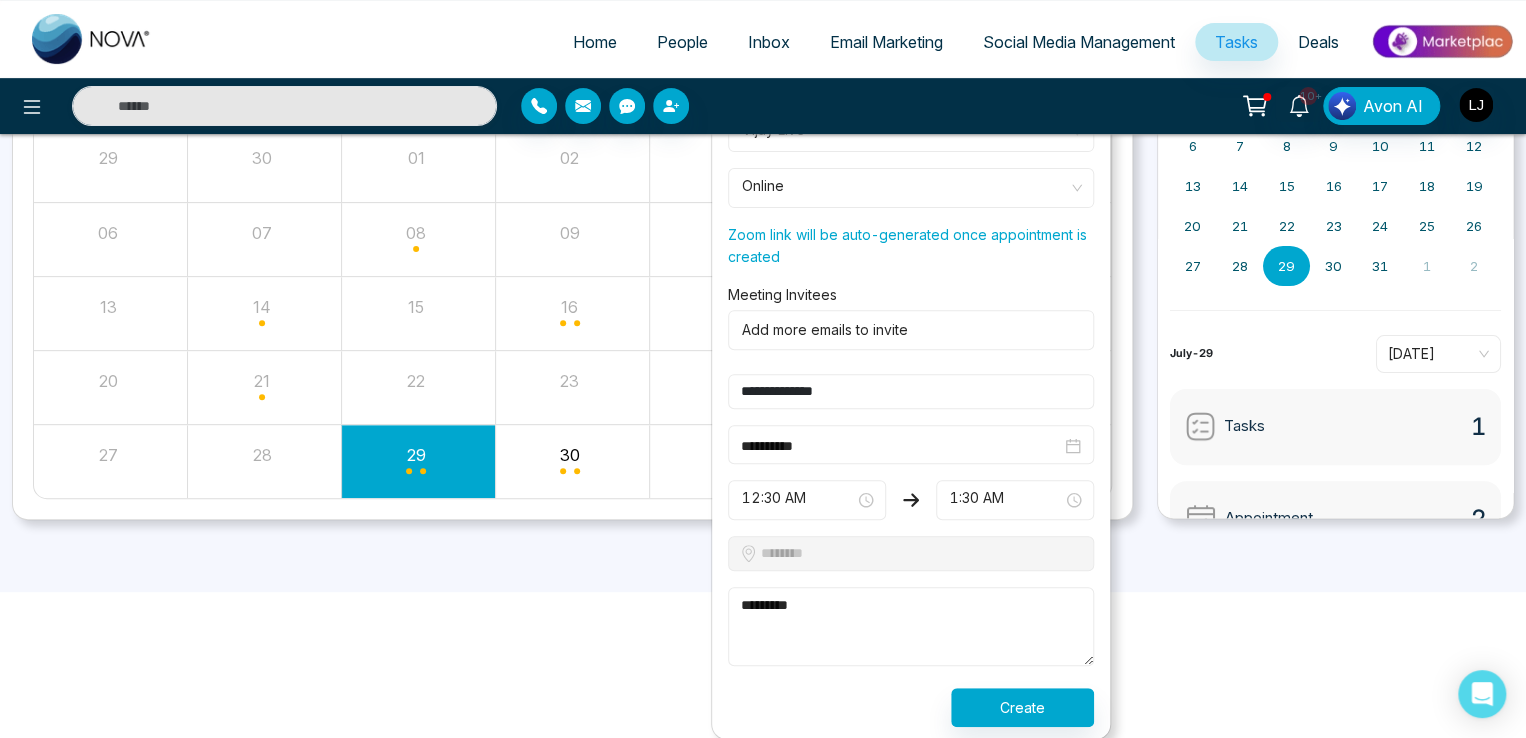 type on "*********" 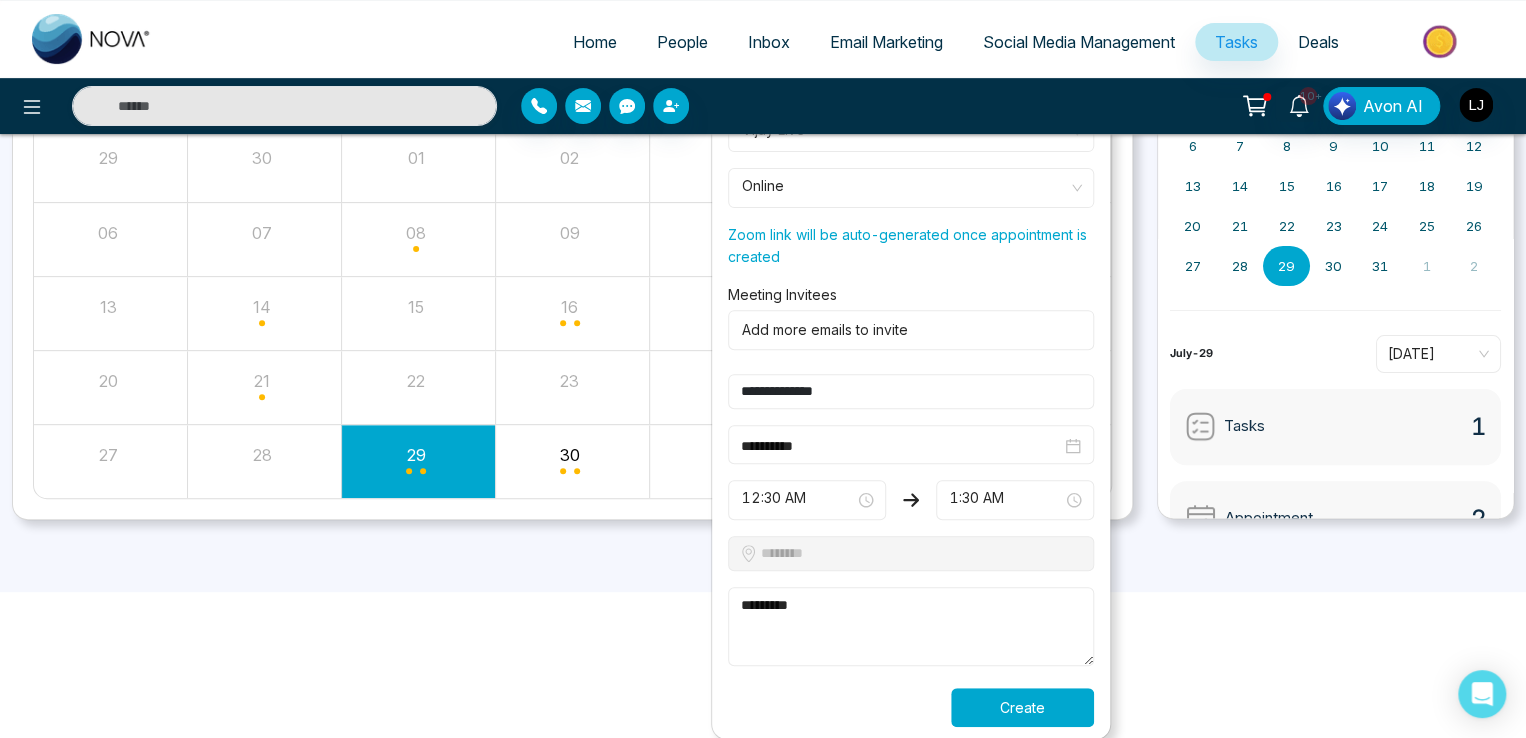 click on "Create" at bounding box center (1022, 707) 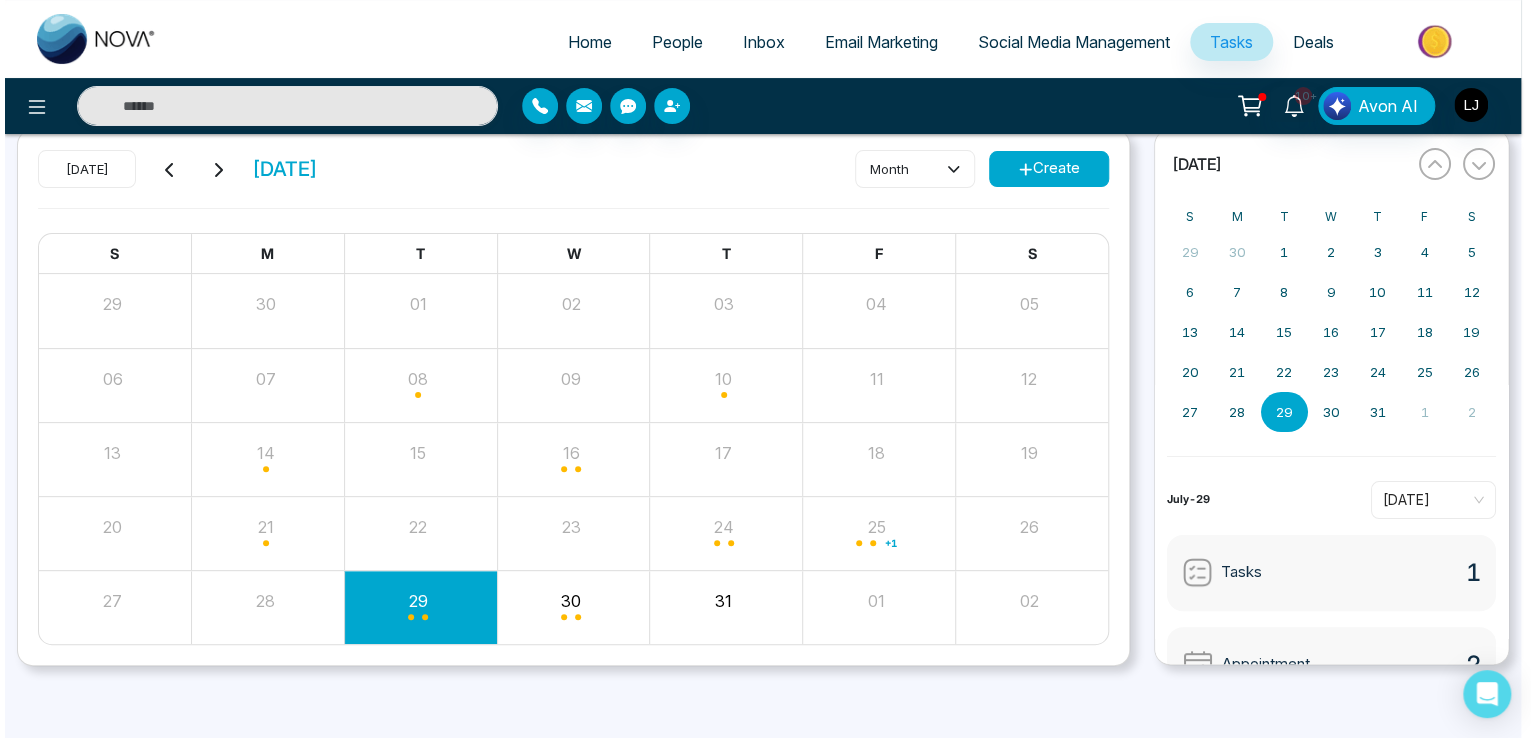 scroll, scrollTop: 76, scrollLeft: 0, axis: vertical 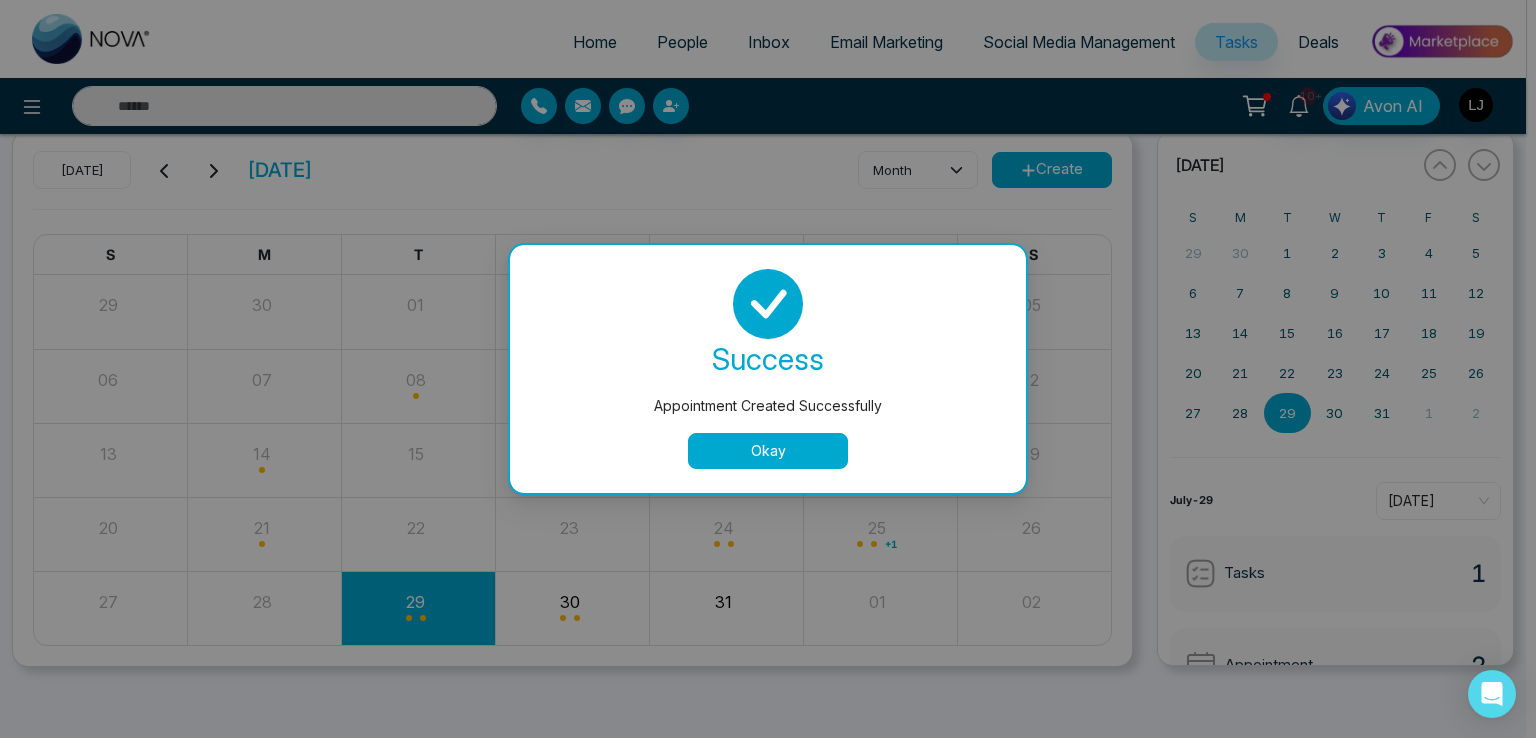 click on "Okay" at bounding box center (768, 451) 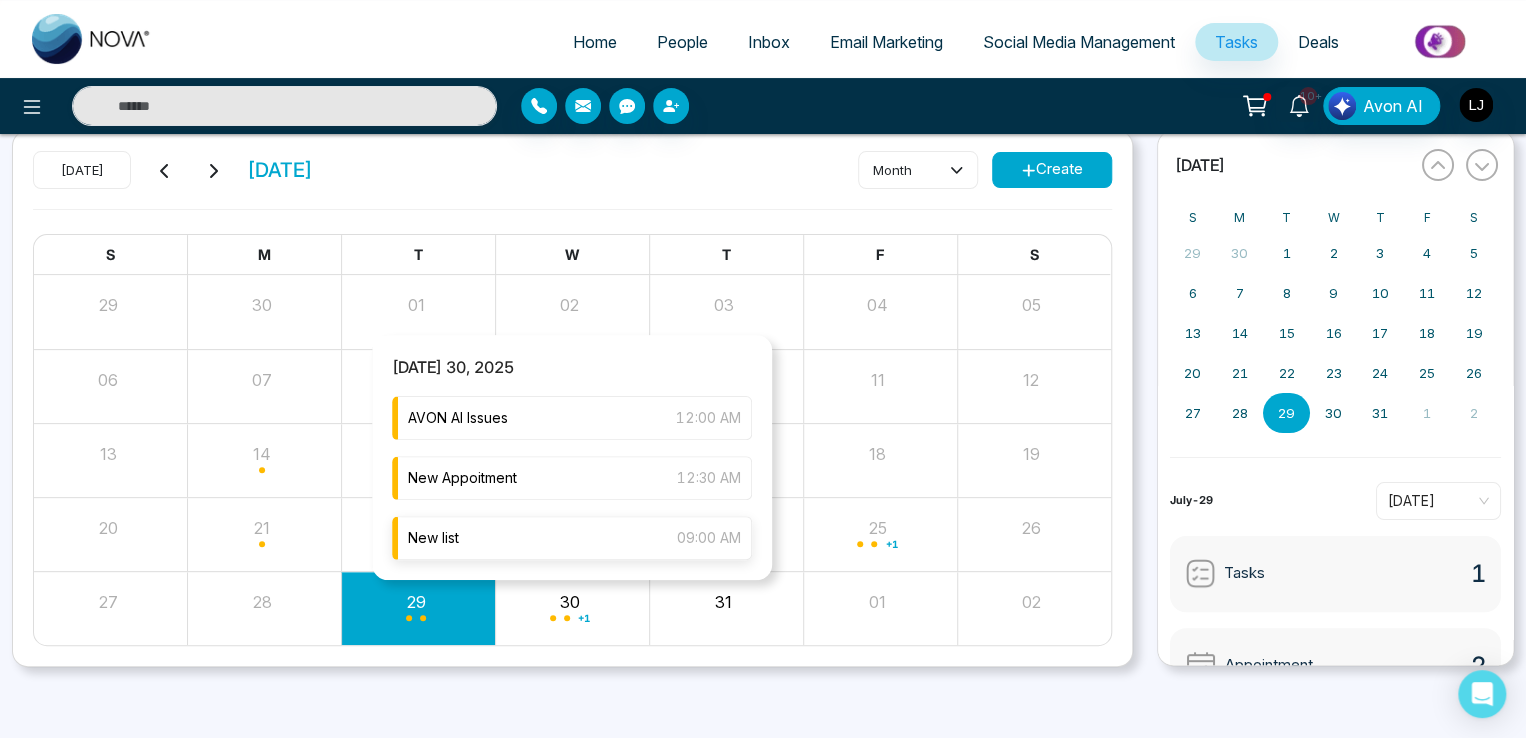 click on "New list 09:00 AM" at bounding box center (572, 538) 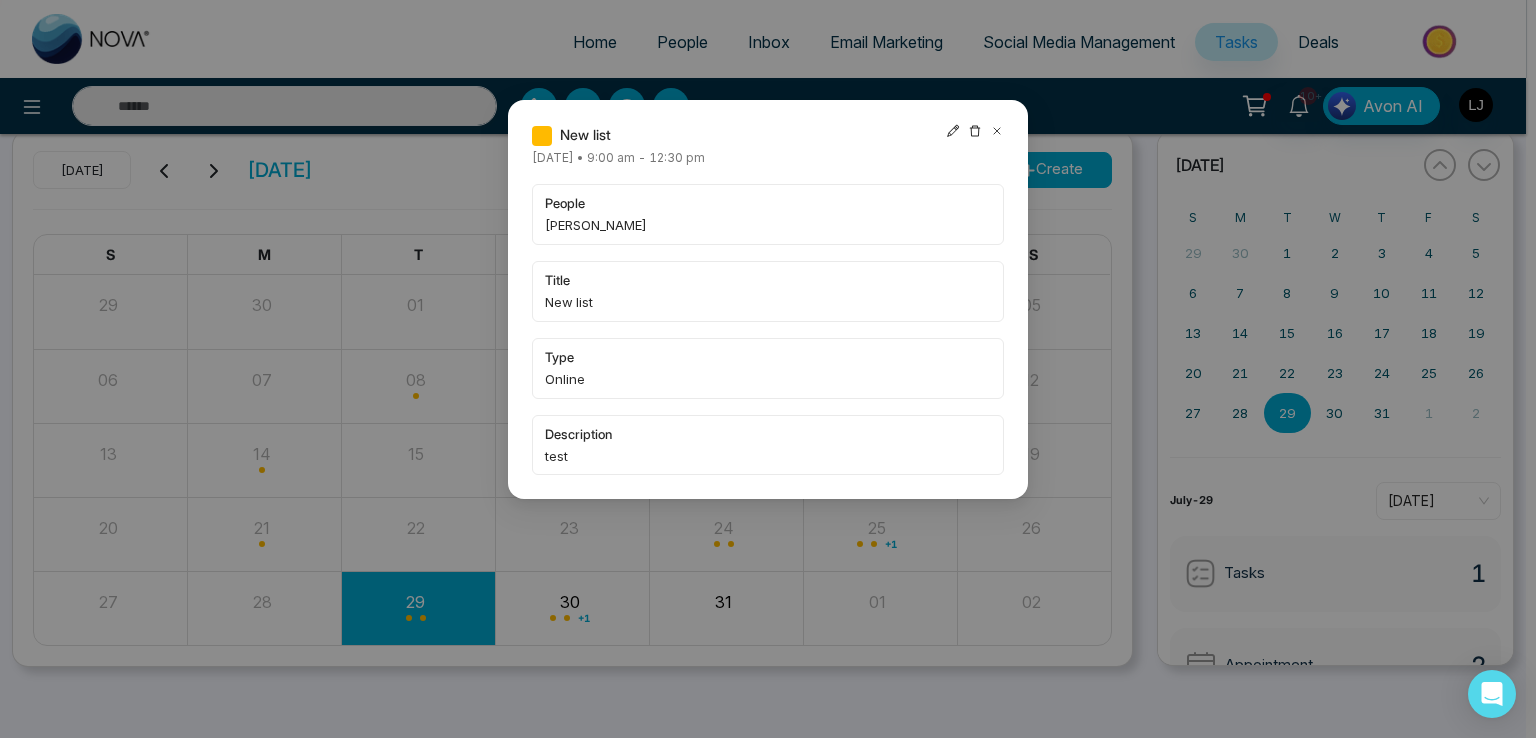 click 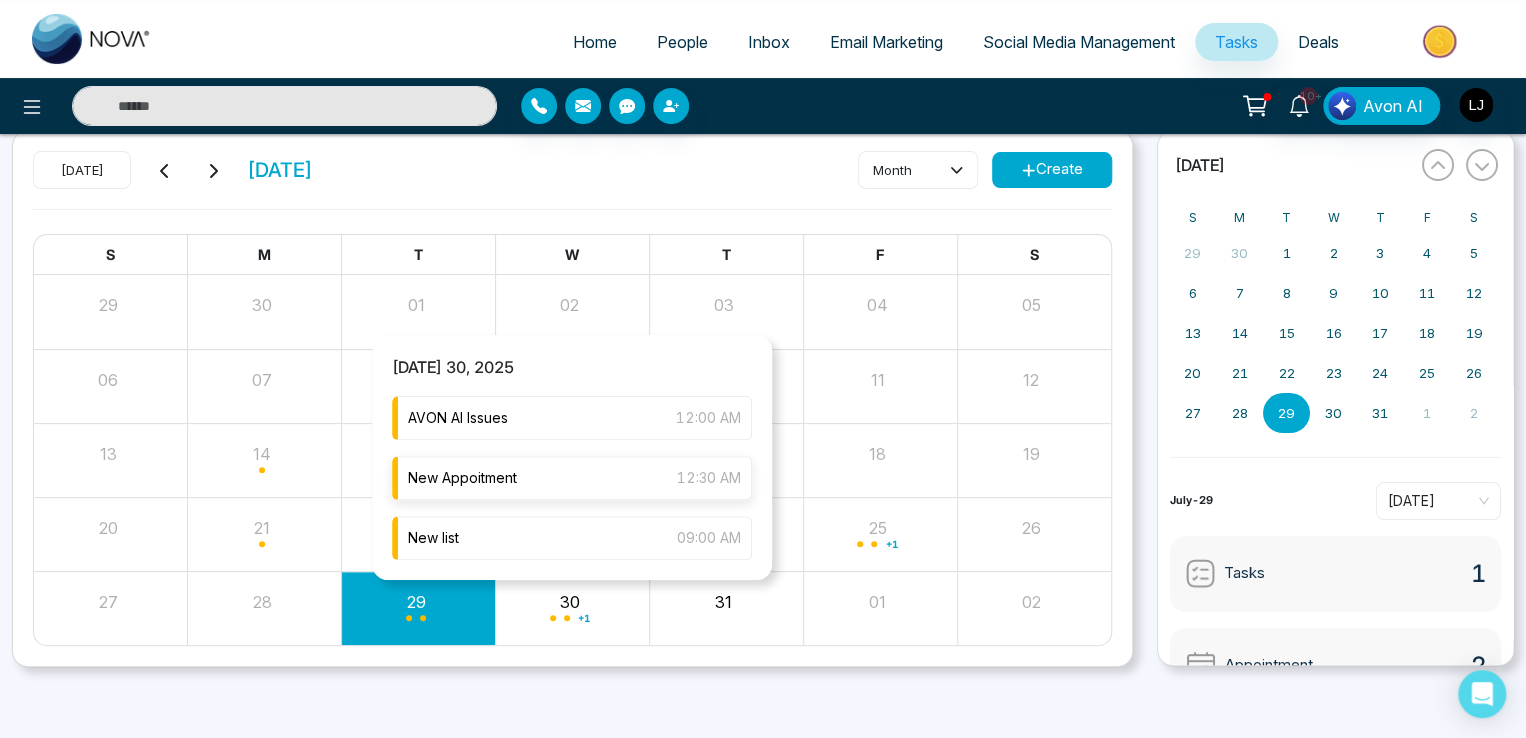 click on "New Appoitment" at bounding box center [462, 478] 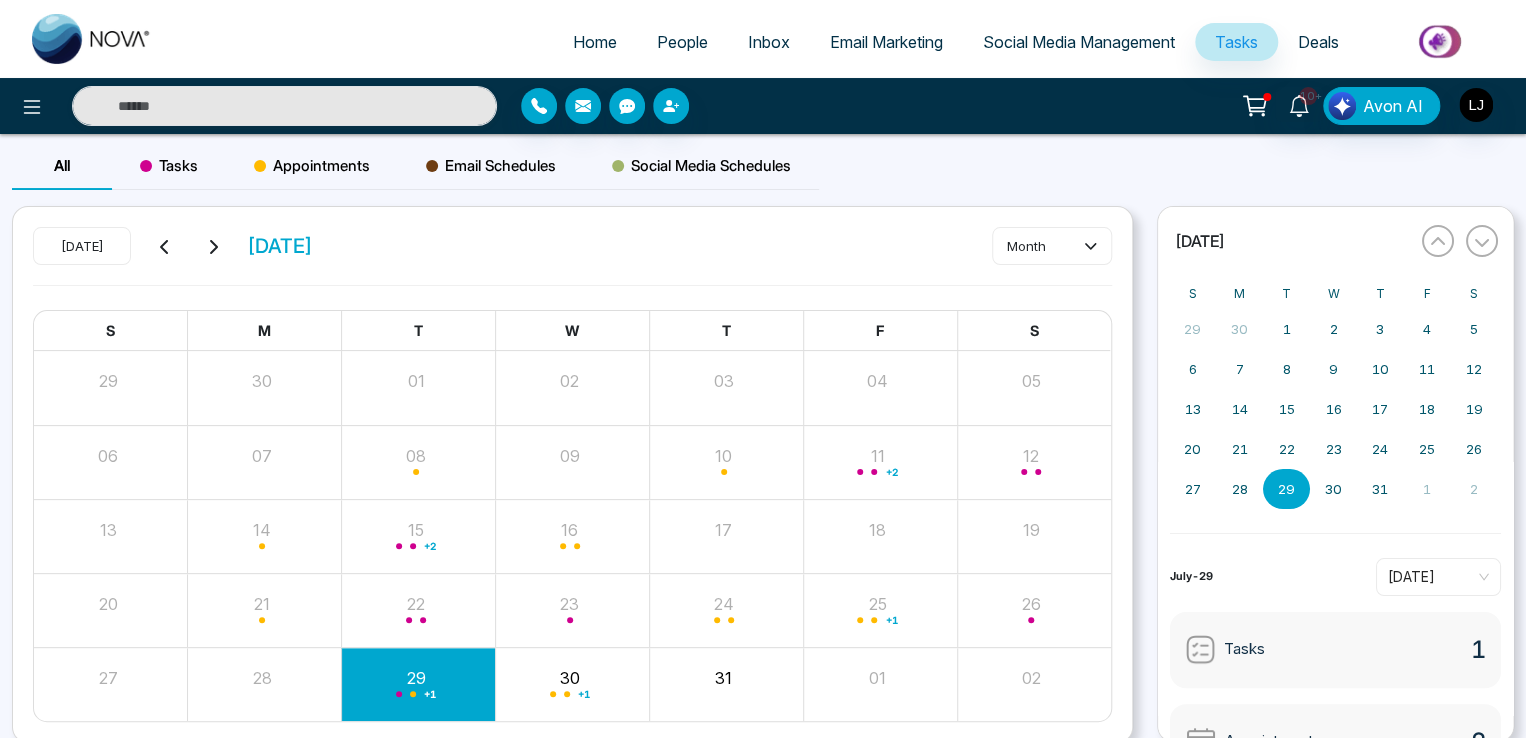 scroll, scrollTop: 76, scrollLeft: 0, axis: vertical 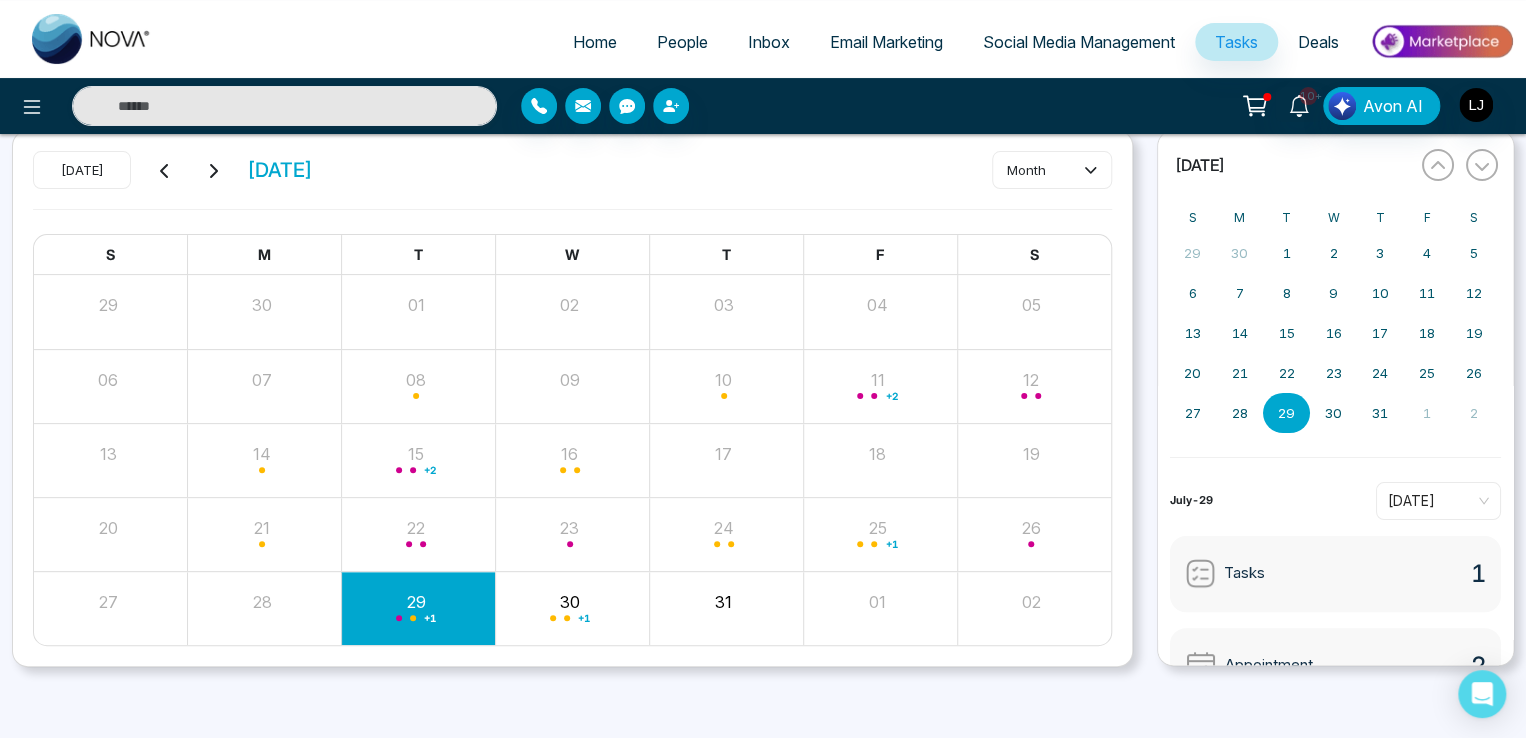 click on "People" at bounding box center [682, 42] 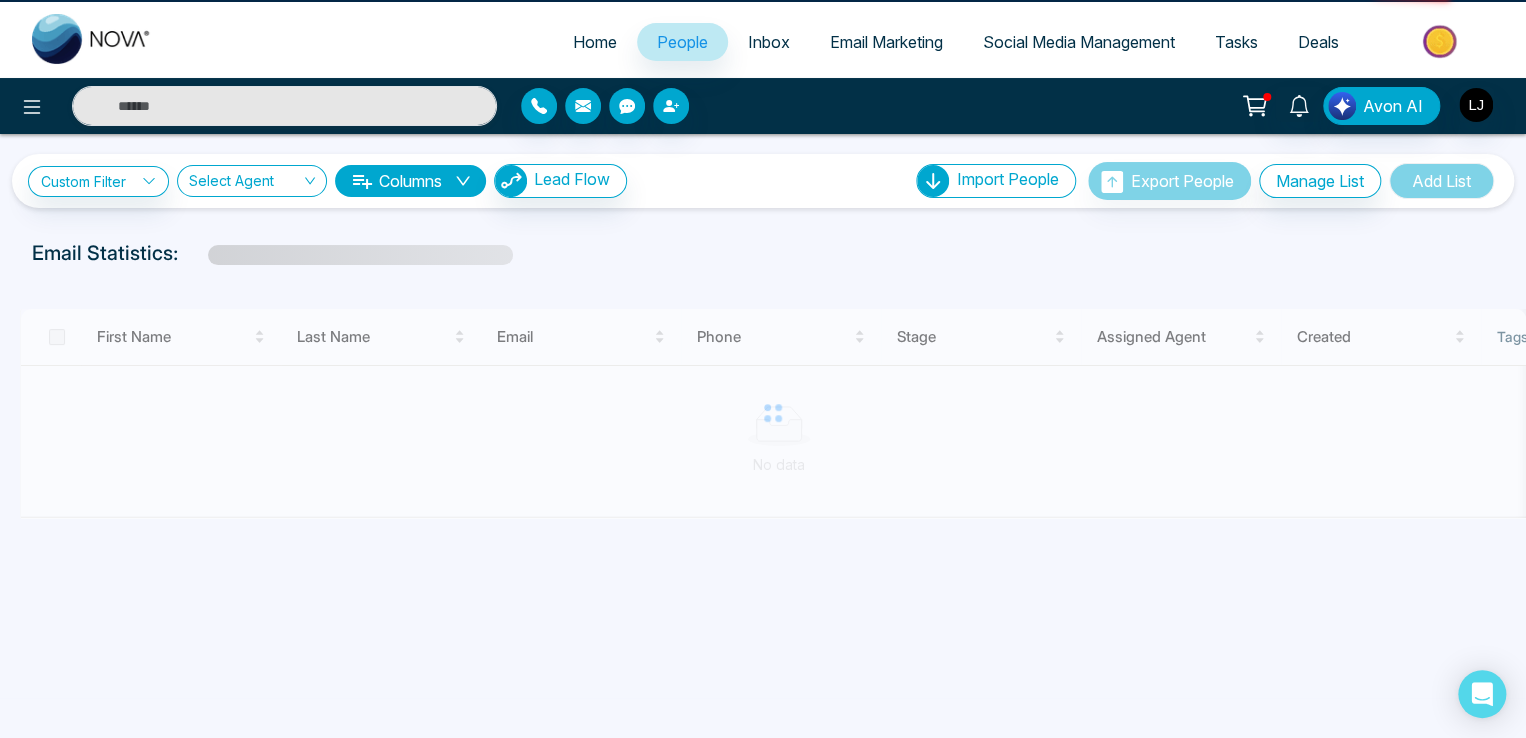 scroll, scrollTop: 0, scrollLeft: 0, axis: both 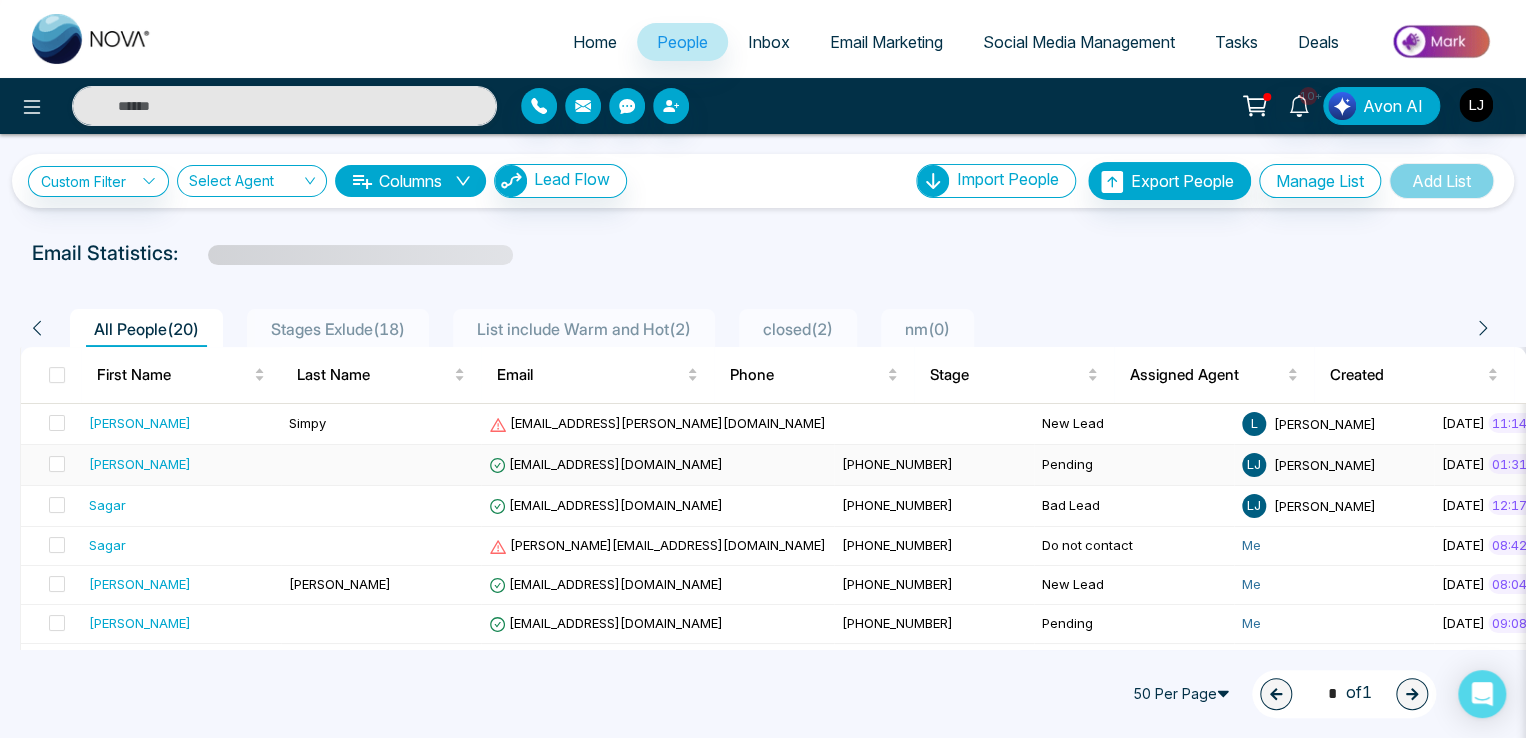 click on "[EMAIL_ADDRESS][DOMAIN_NAME]" at bounding box center [657, 465] 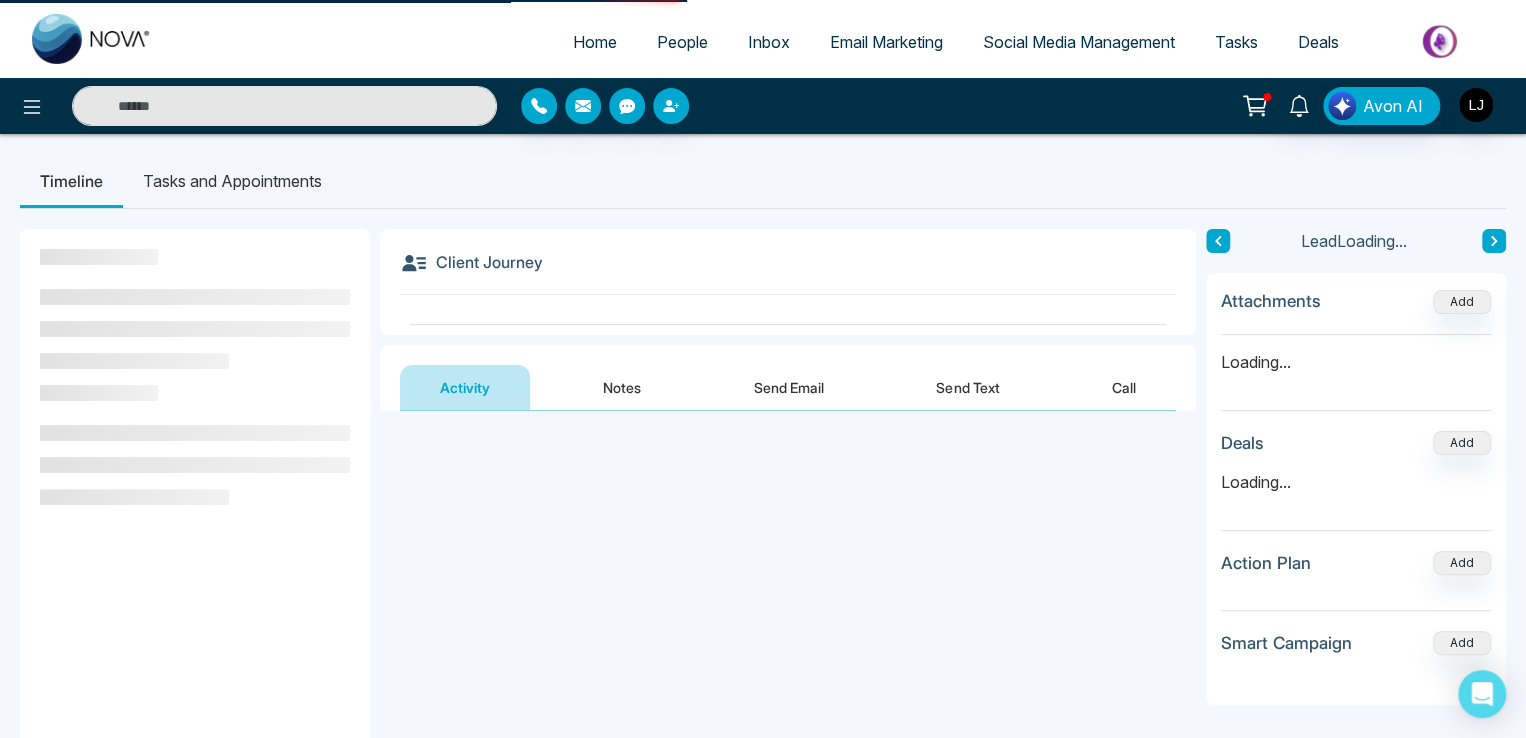click on "Loading..." at bounding box center [788, 463] 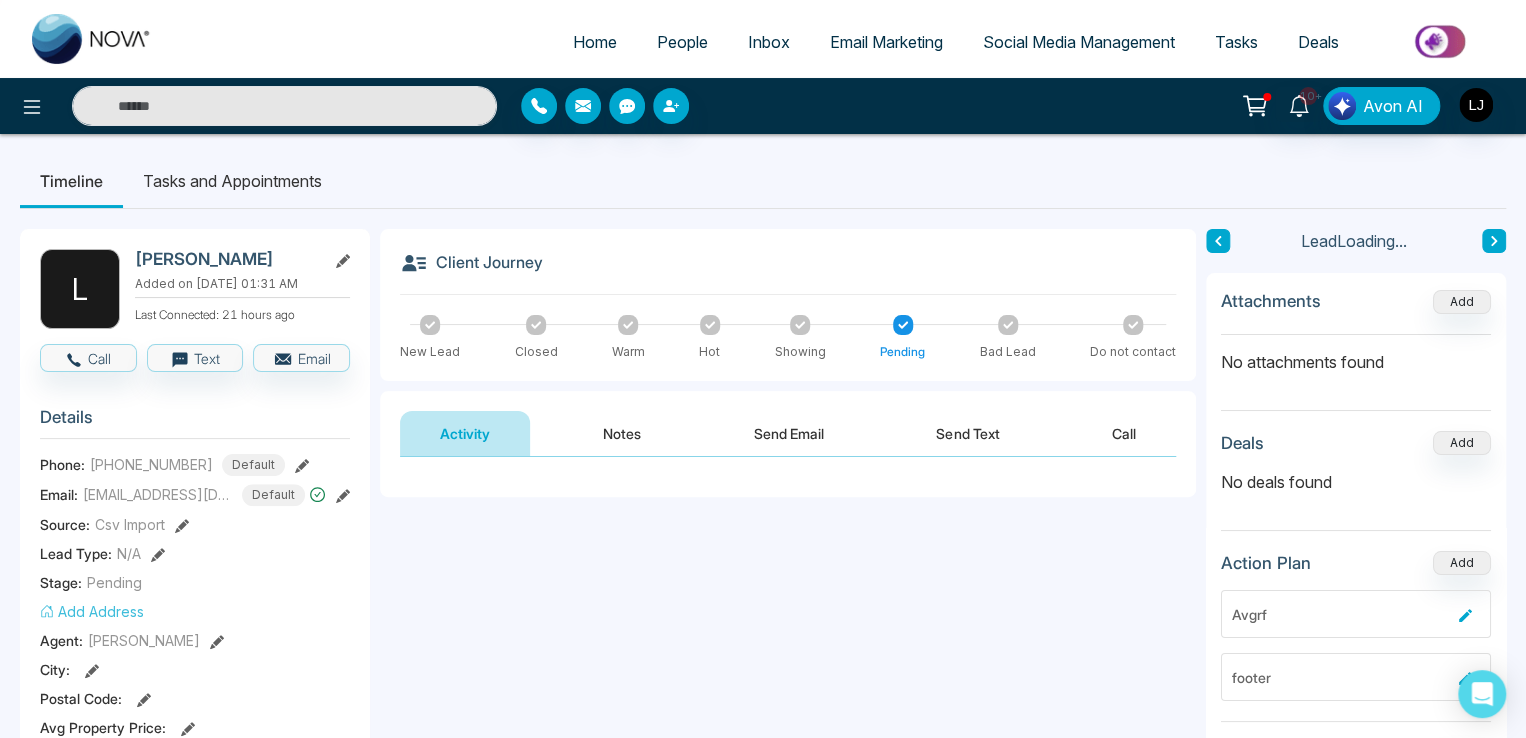 click on "Notes" at bounding box center (622, 433) 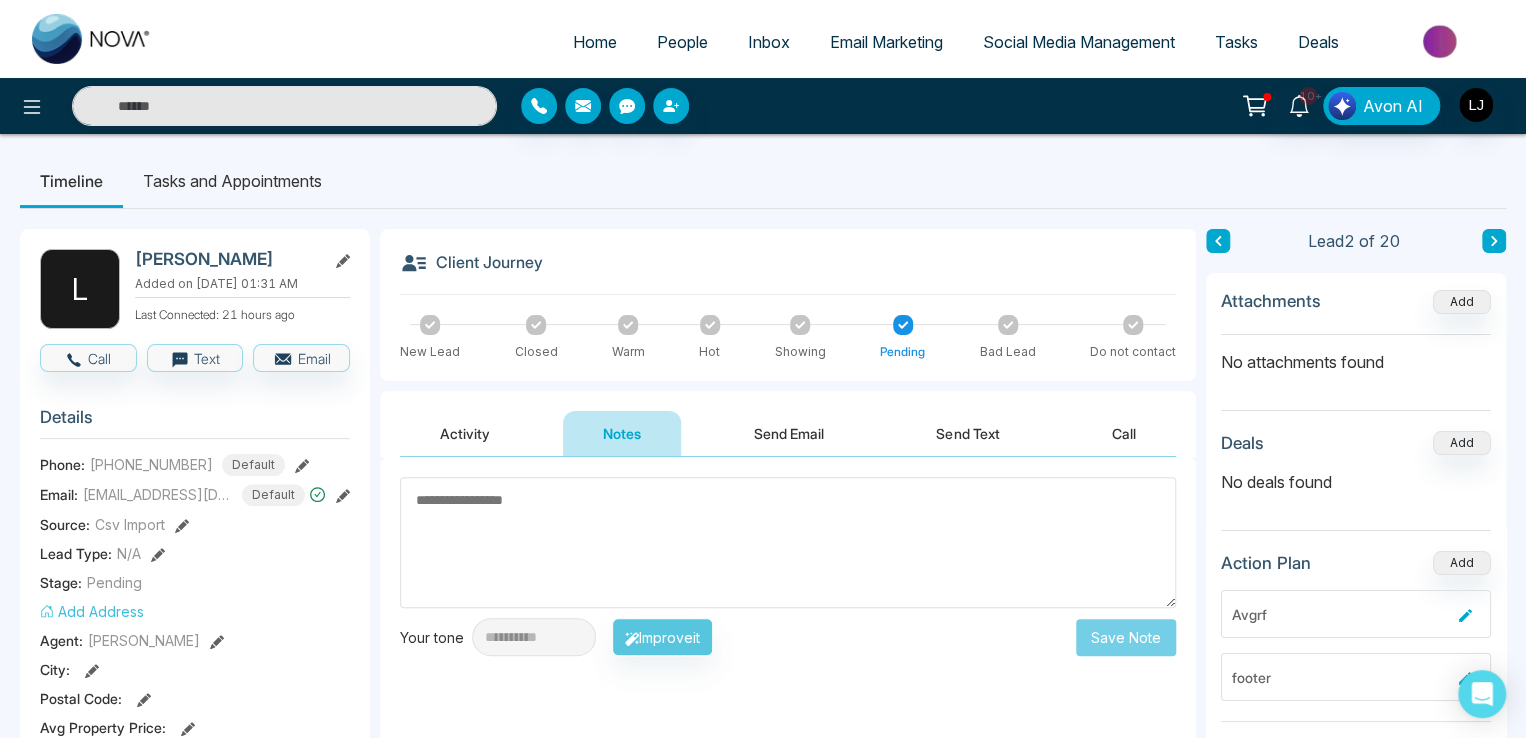 click on "Activity" at bounding box center [465, 433] 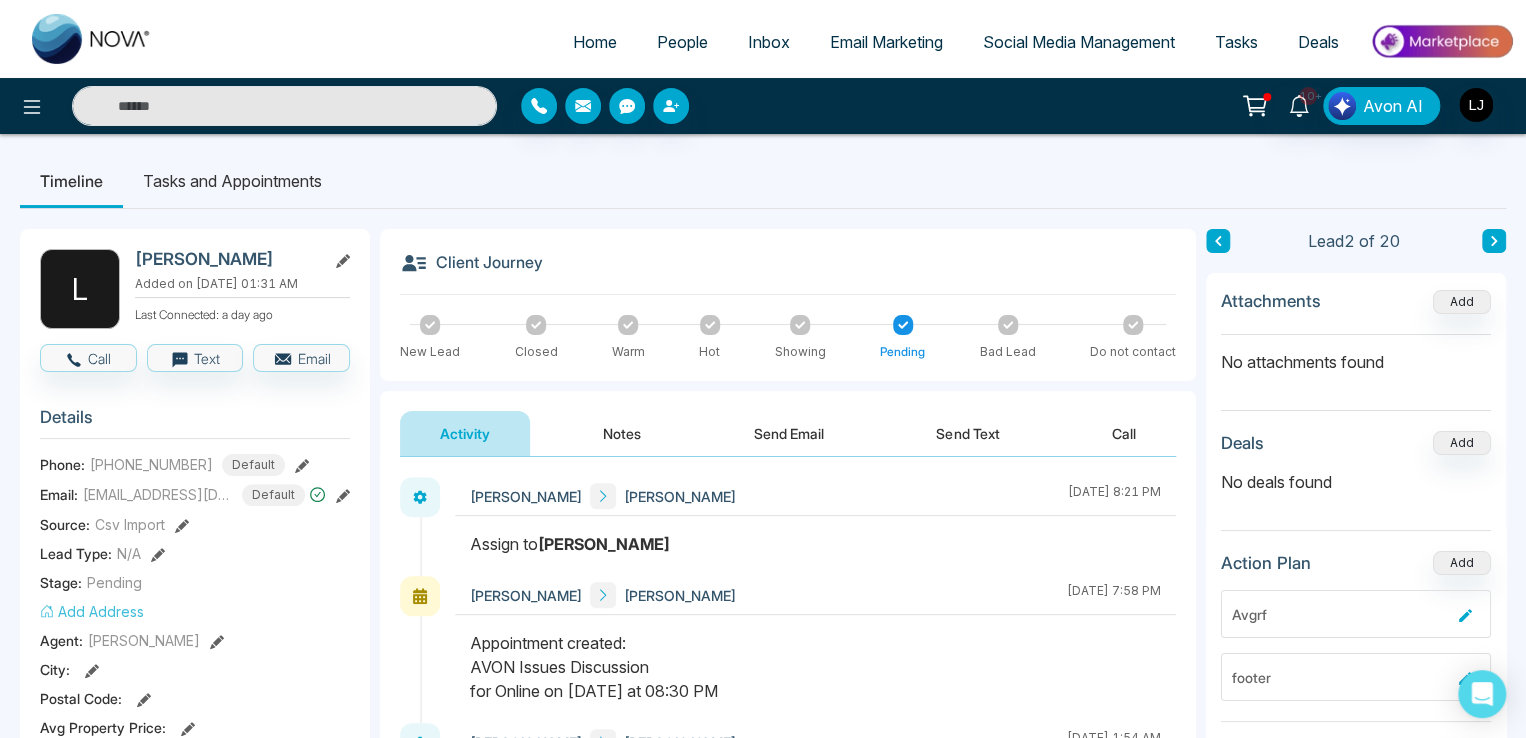 click on "People" at bounding box center [682, 42] 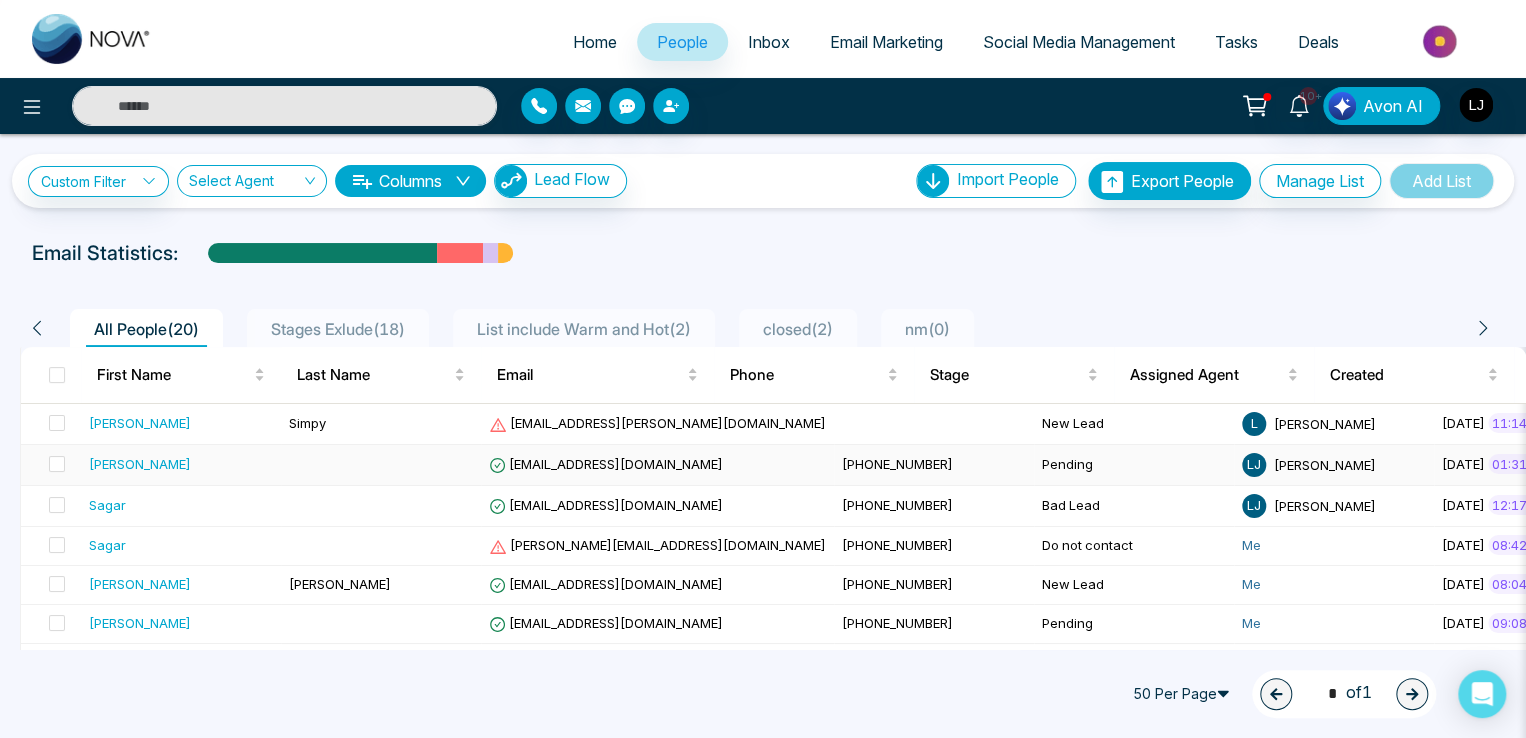 click on "[EMAIL_ADDRESS][DOMAIN_NAME]" at bounding box center (606, 464) 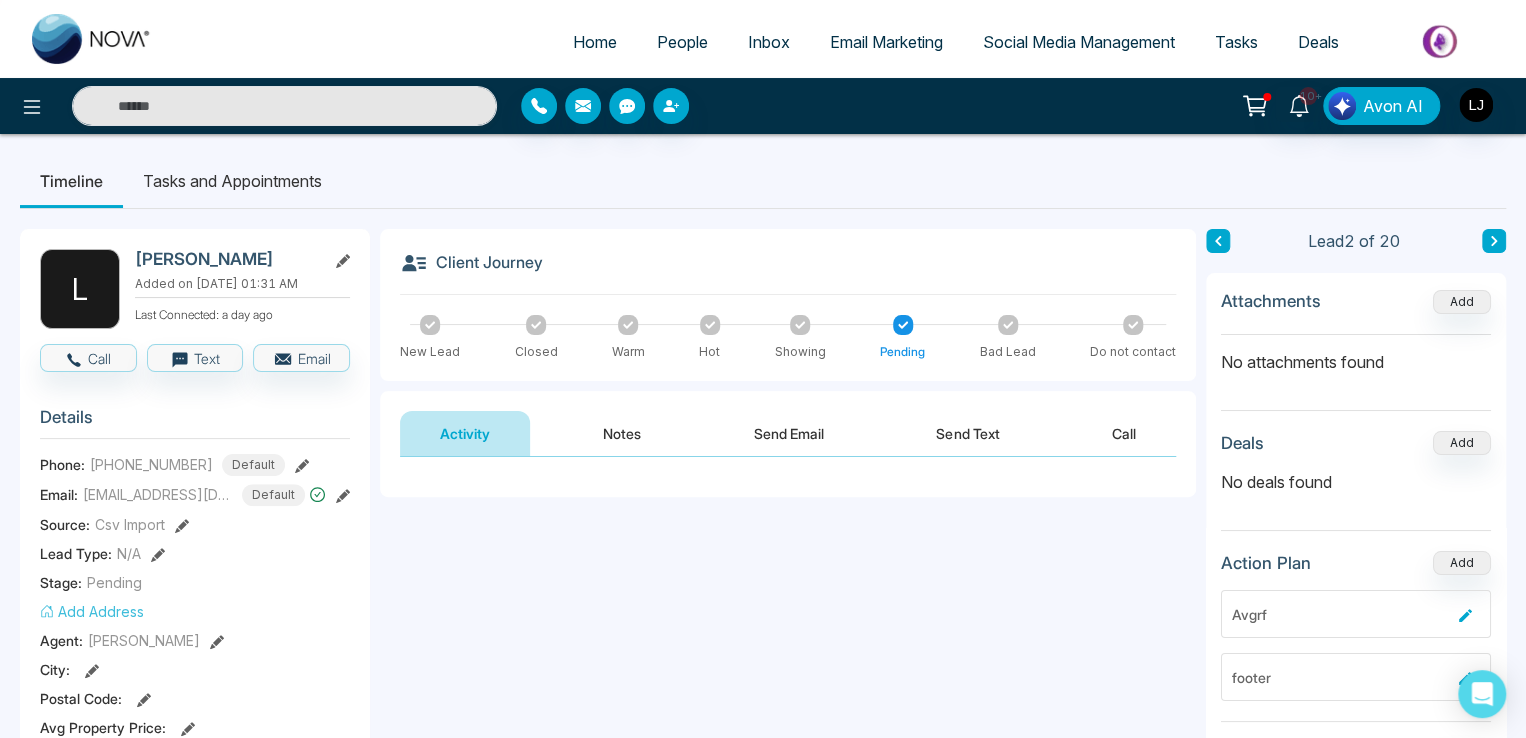 click on "Notes" at bounding box center [622, 433] 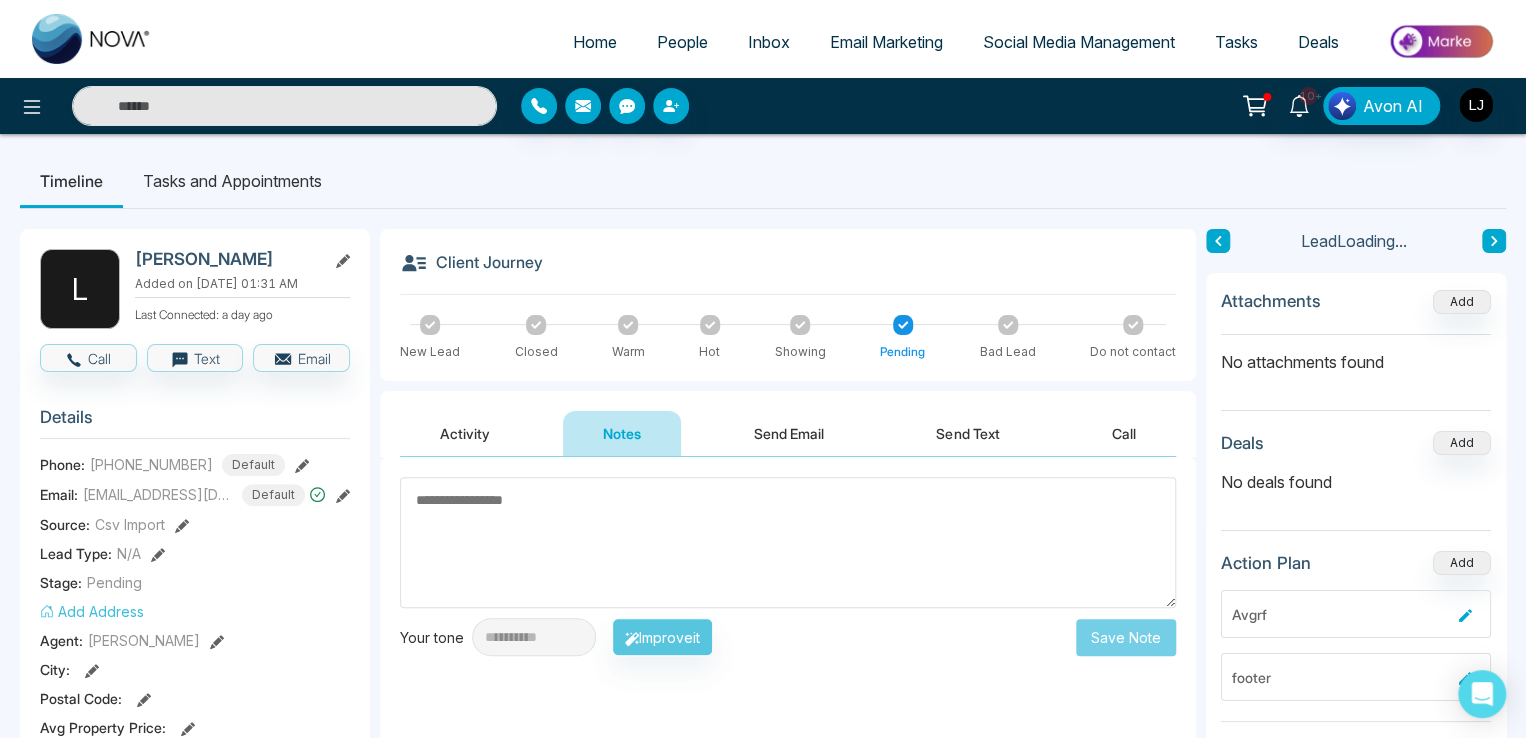 click on "Activity" at bounding box center (465, 433) 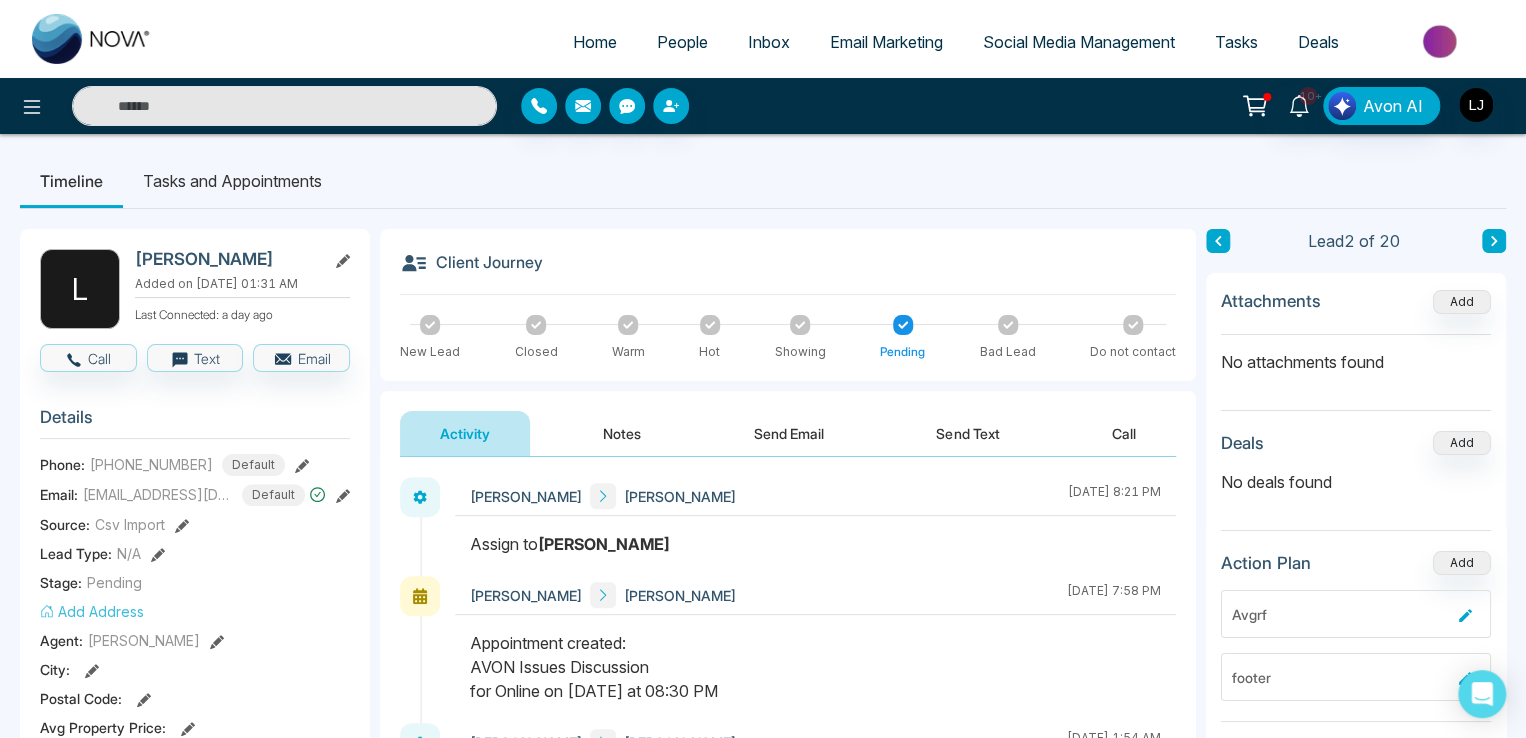 click on "People" at bounding box center (682, 42) 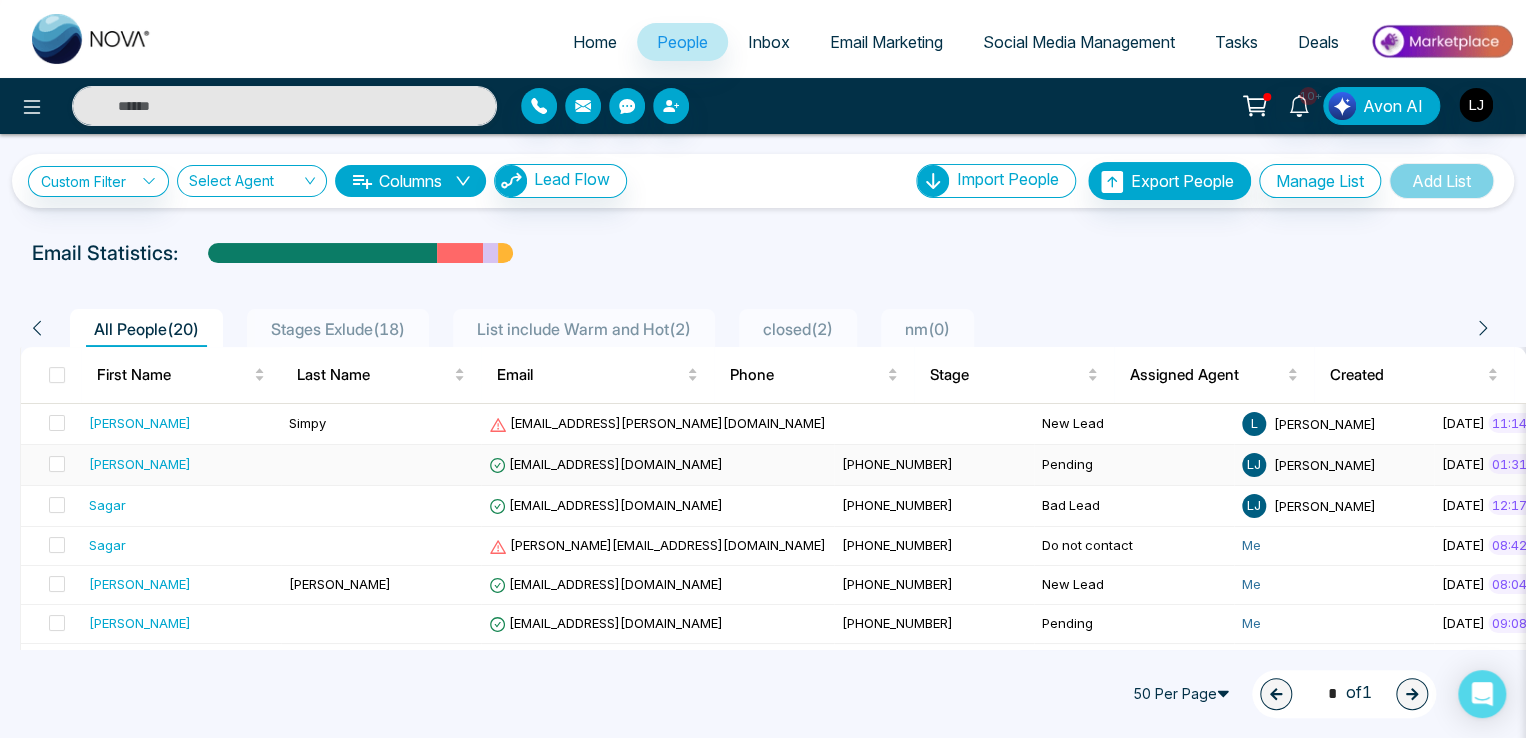 click on "[EMAIL_ADDRESS][DOMAIN_NAME]" at bounding box center (606, 464) 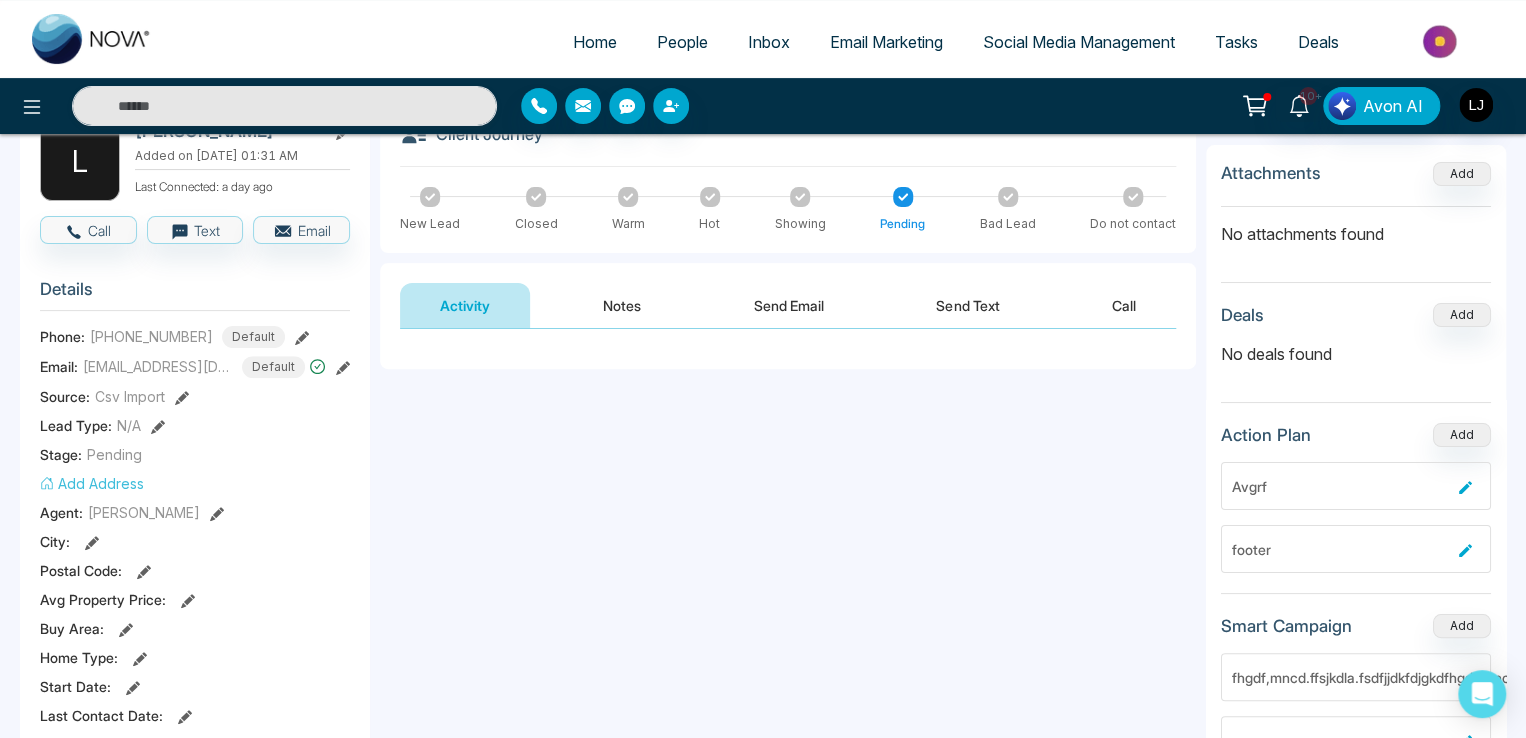 scroll, scrollTop: 100, scrollLeft: 0, axis: vertical 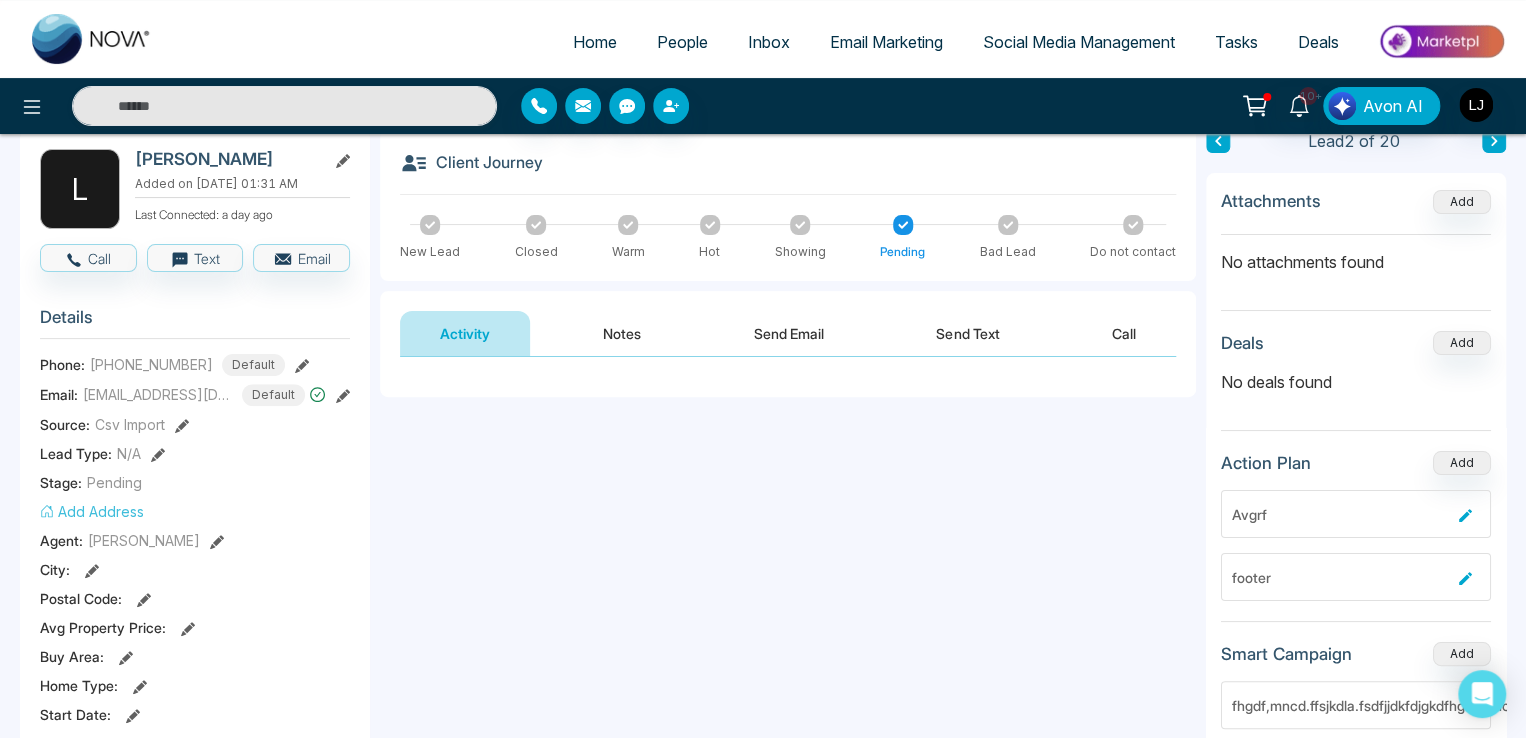 click on "Send Email" at bounding box center (789, 333) 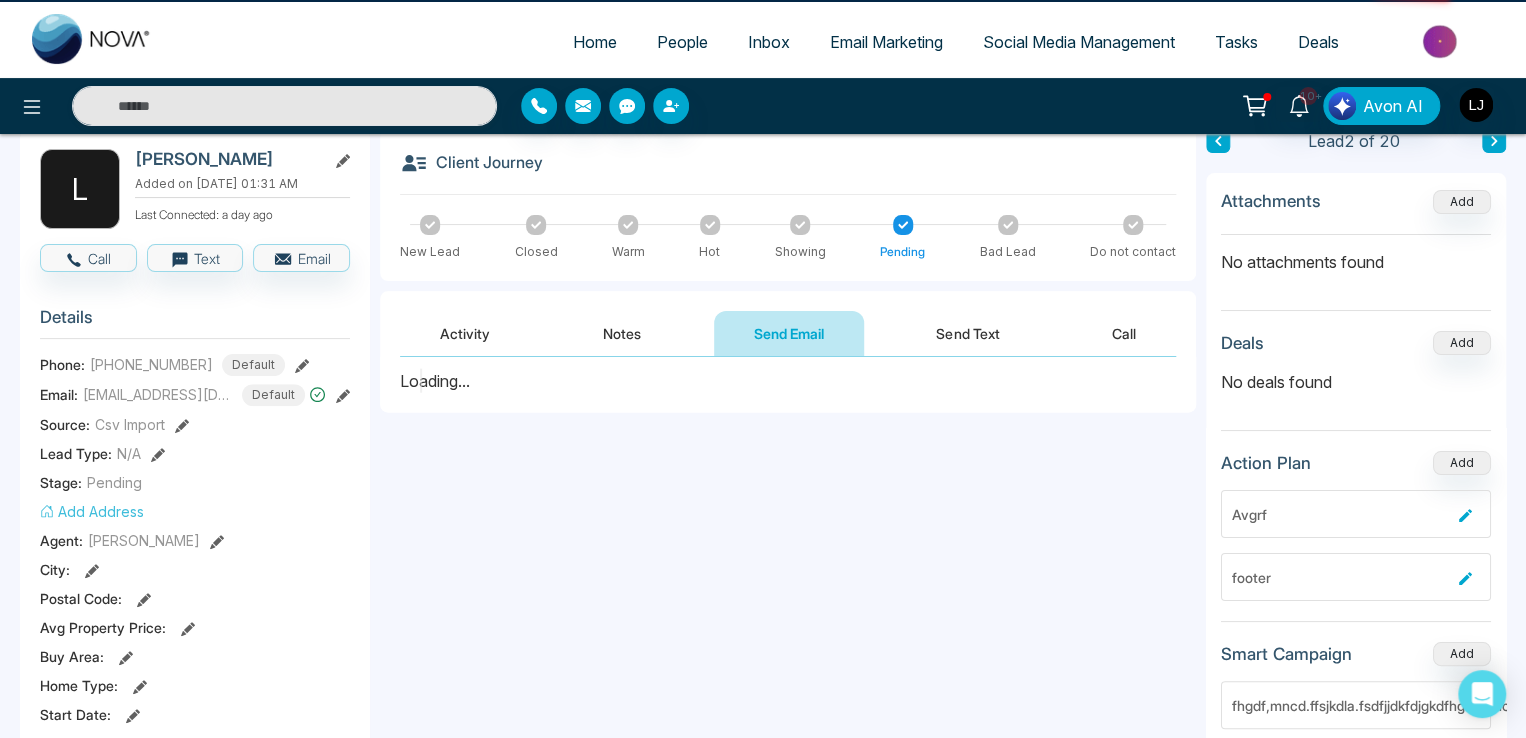 click on "Send Text" at bounding box center [967, 333] 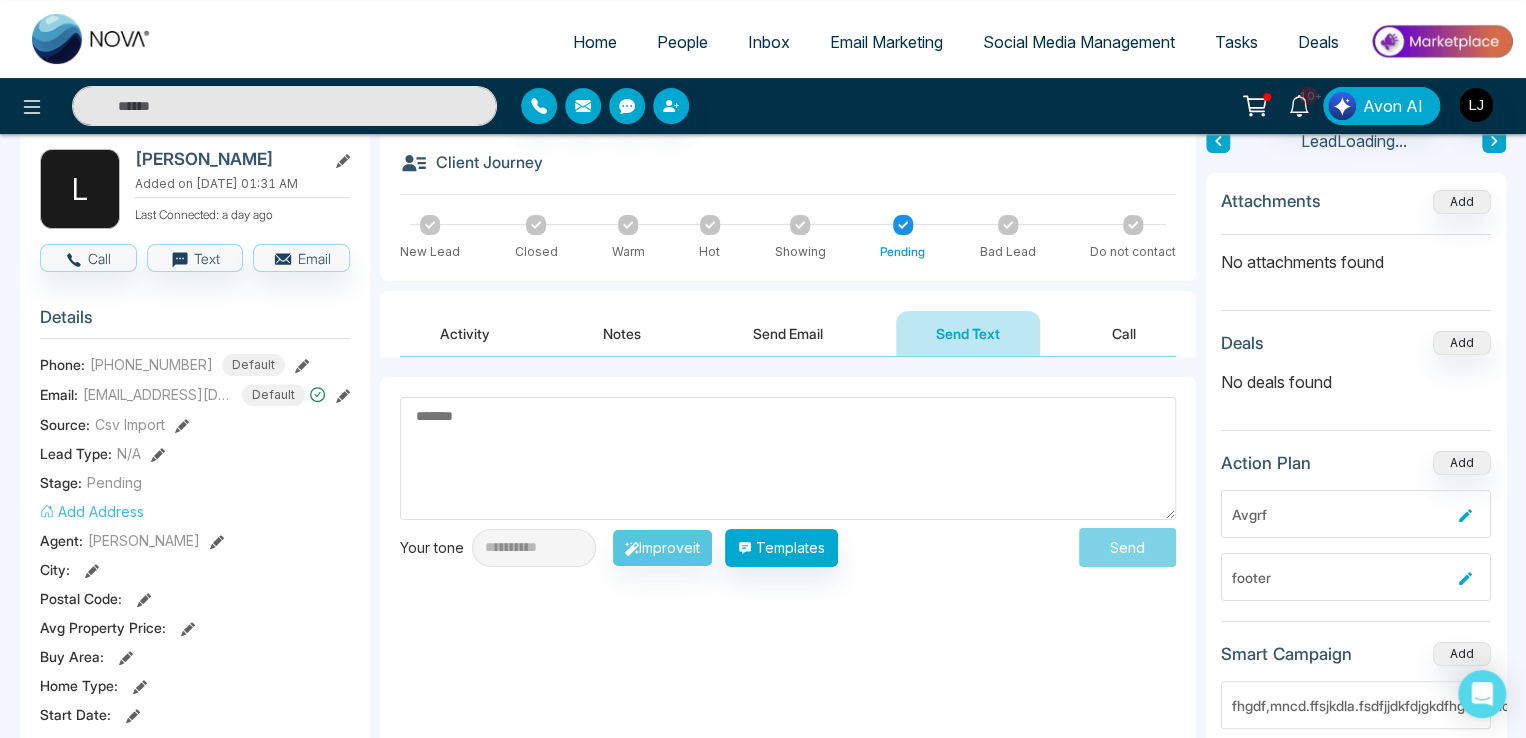 click on "Send Email" at bounding box center (788, 333) 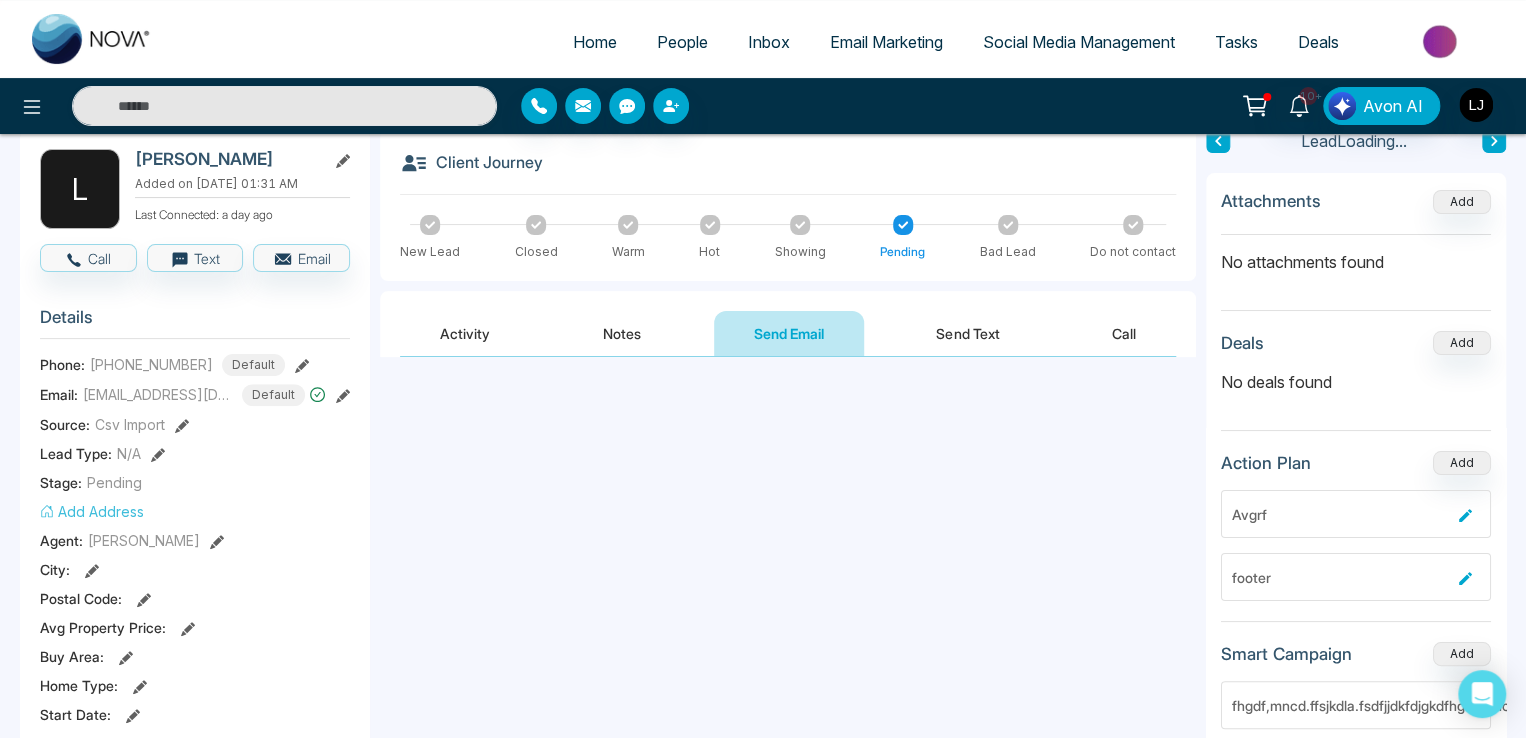 click on "Send Text" at bounding box center (967, 333) 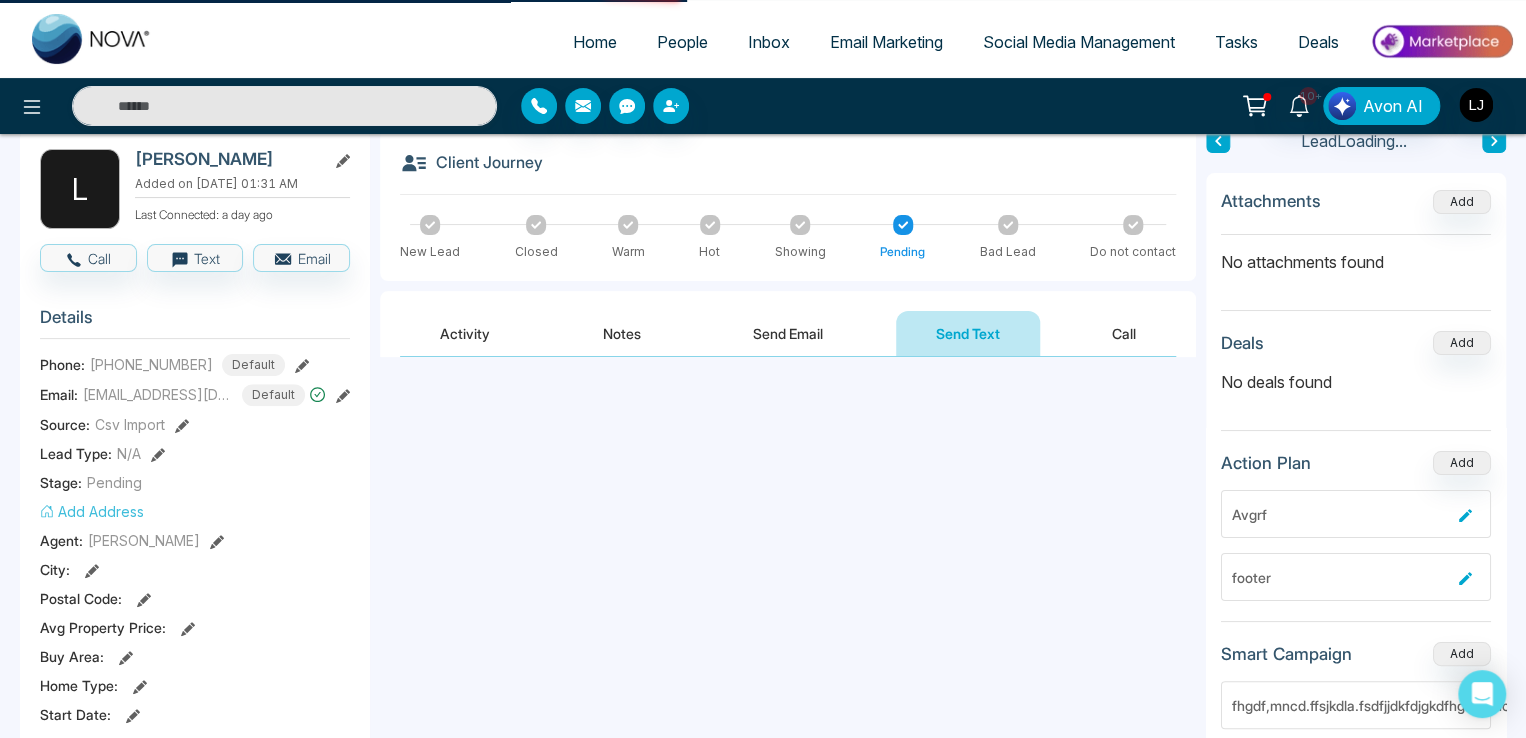 click on "Send Email" at bounding box center (788, 333) 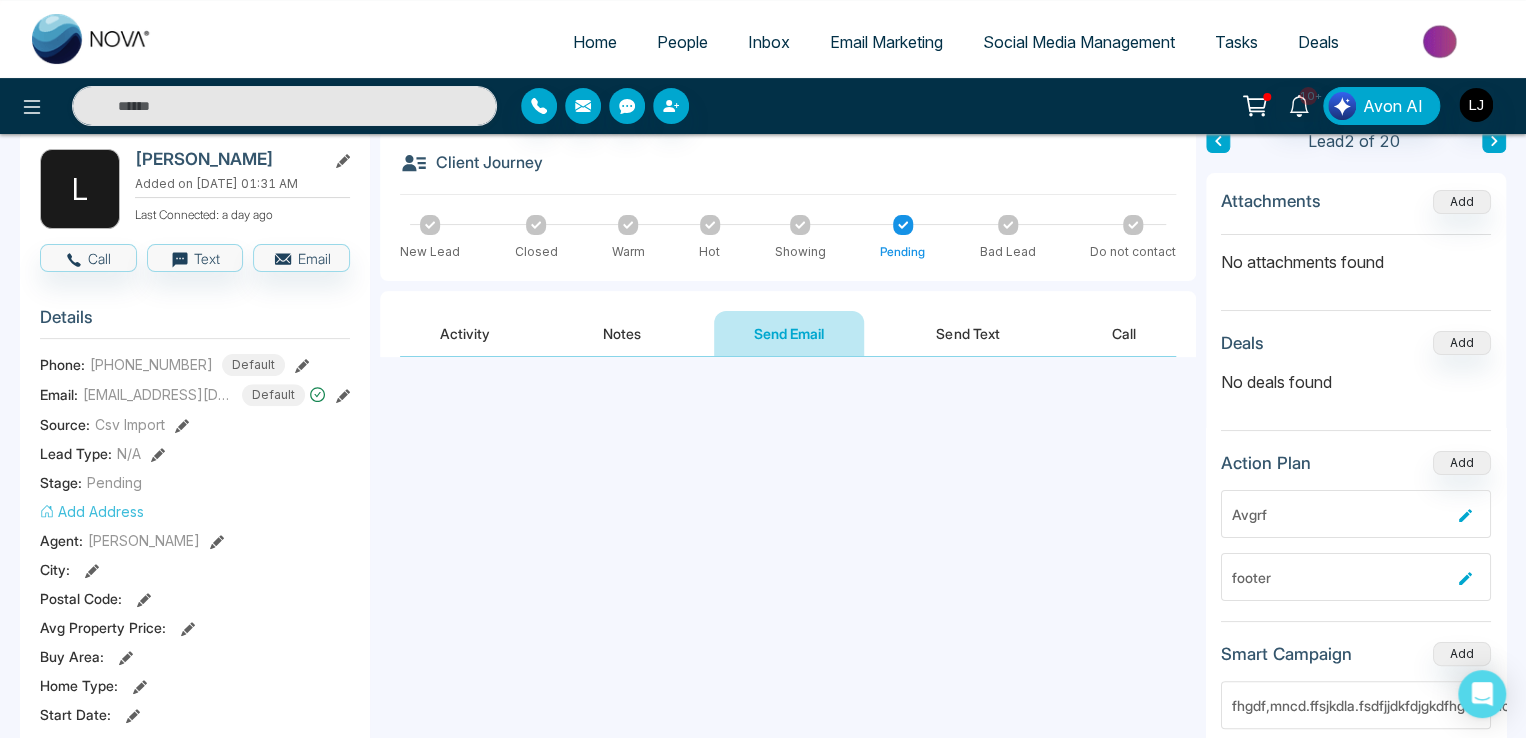 click on "Send Text" at bounding box center [967, 333] 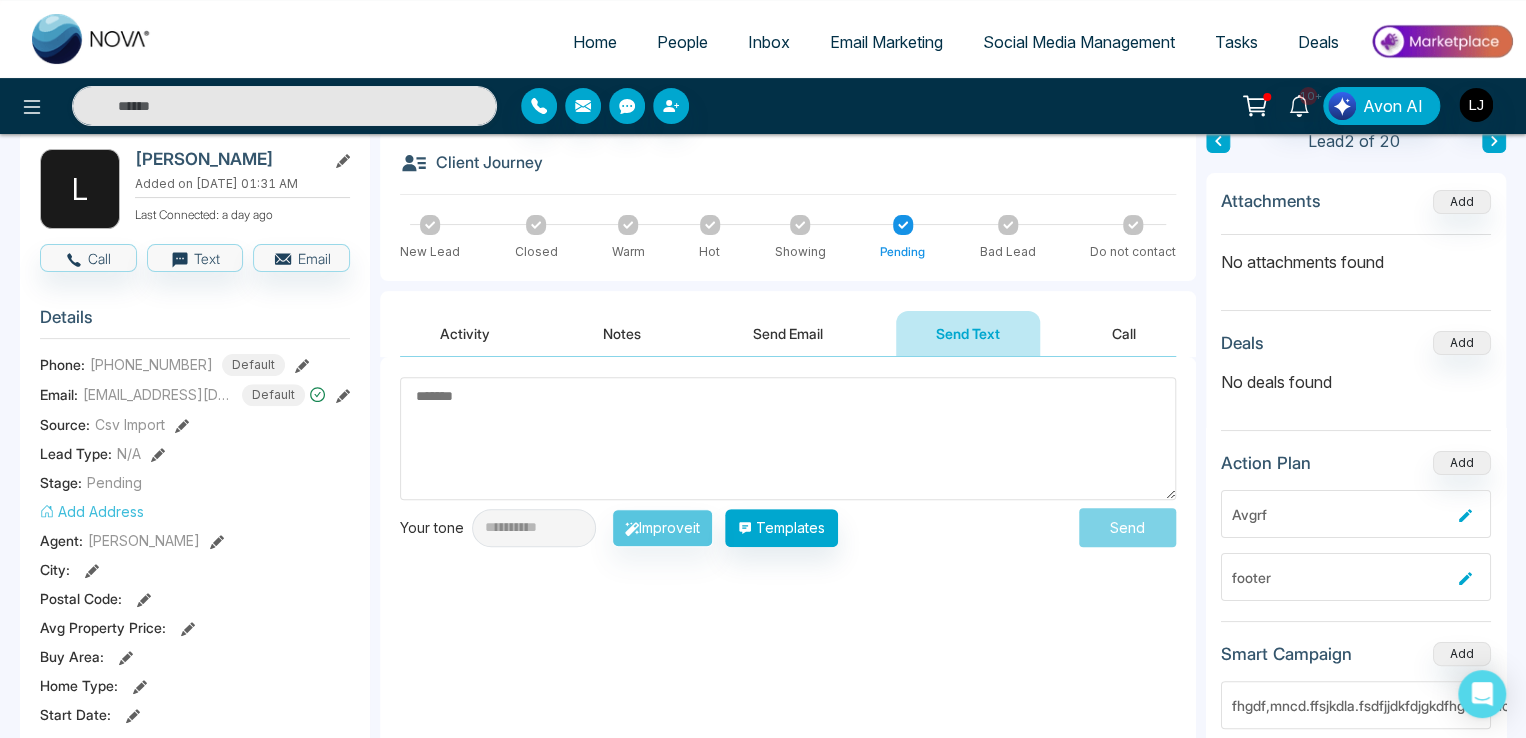 click on "Activity" at bounding box center [465, 333] 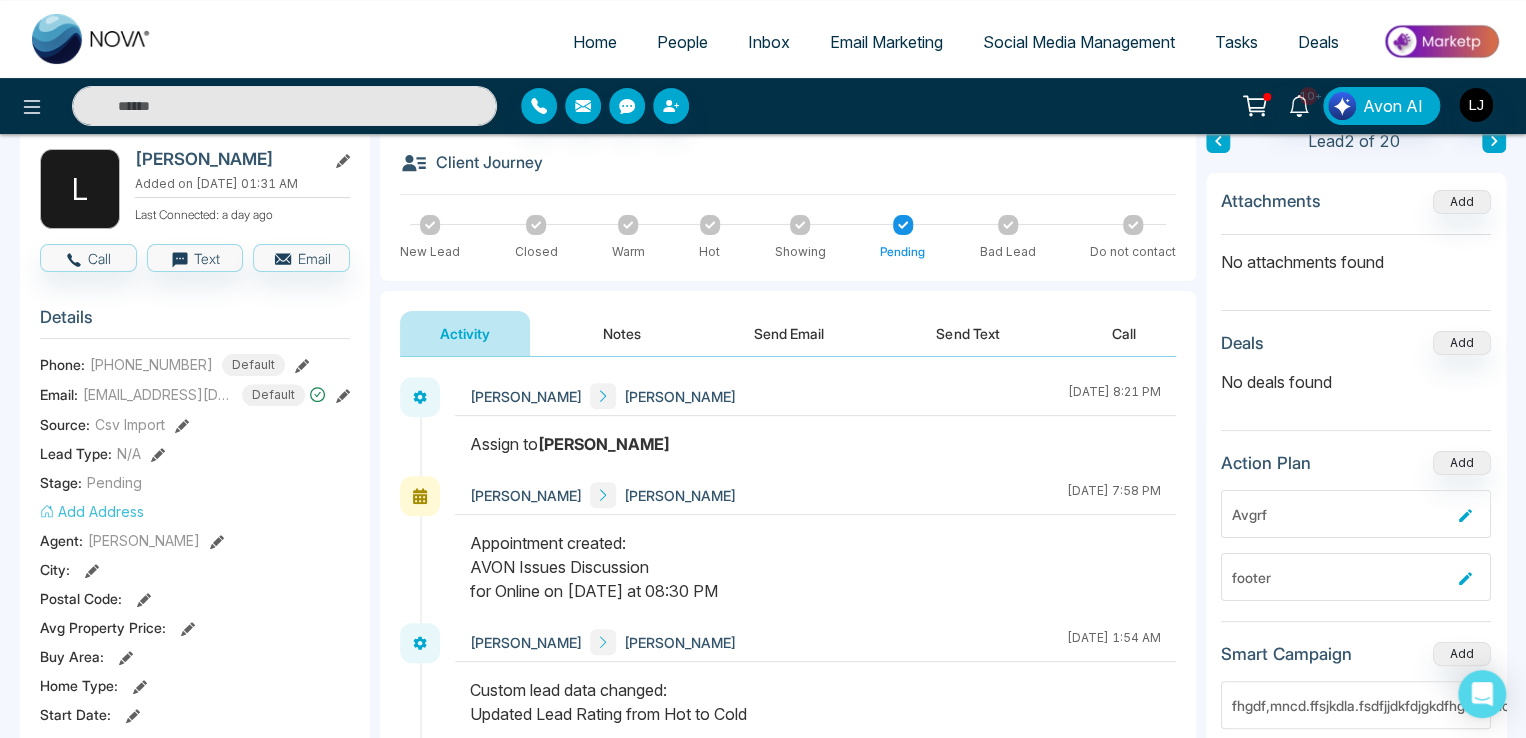 click on "Email Marketing" at bounding box center [886, 42] 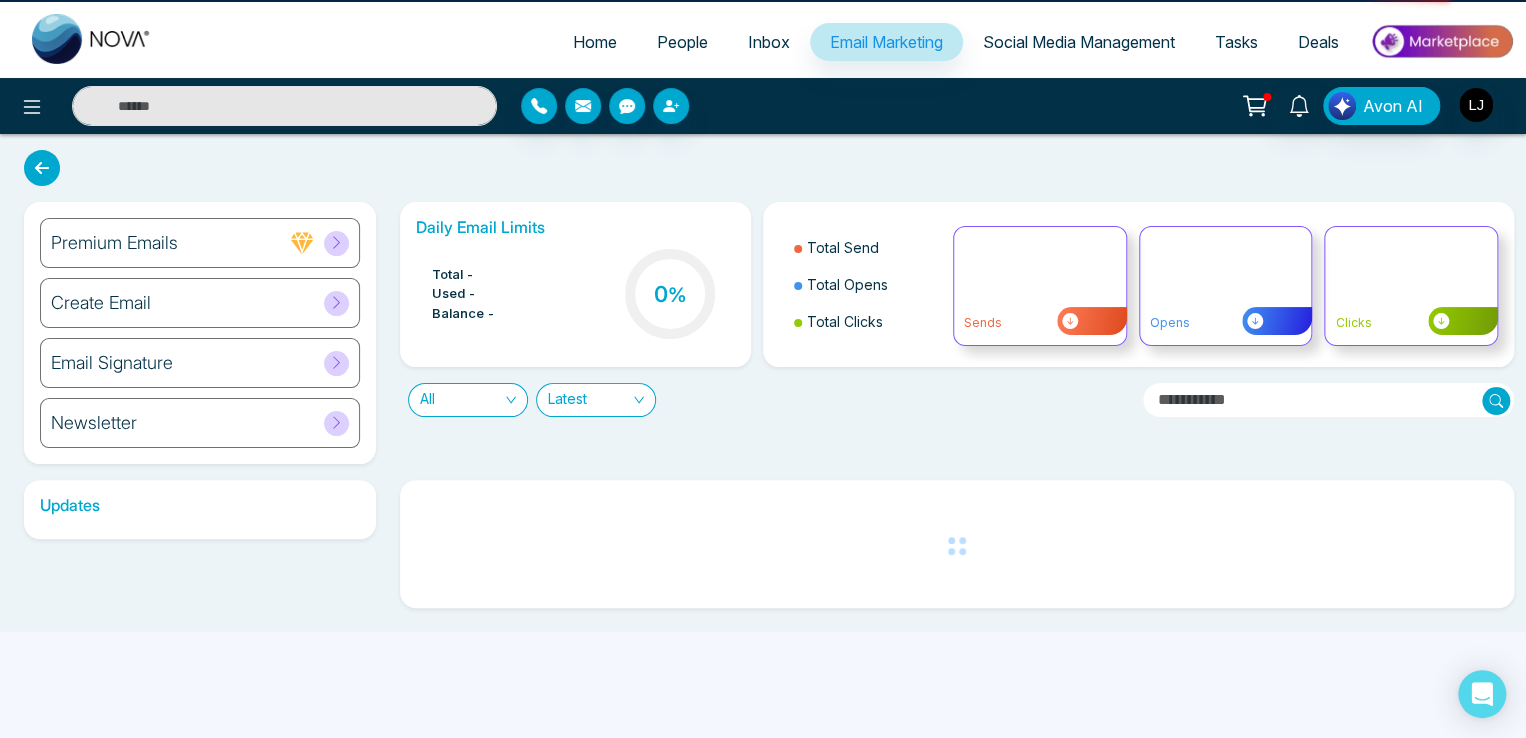 scroll, scrollTop: 0, scrollLeft: 0, axis: both 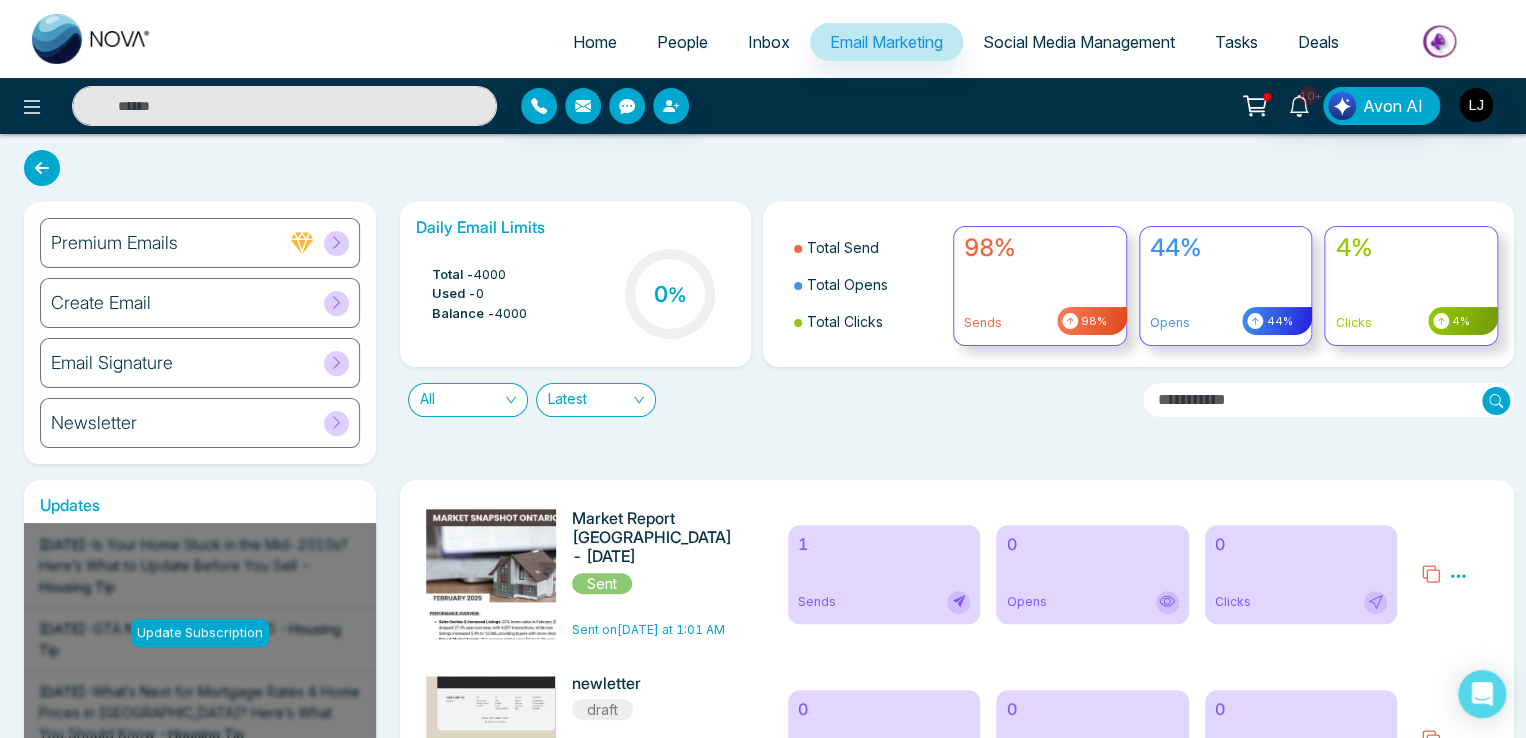 click on "10+ Avon AI" at bounding box center (1208, 106) 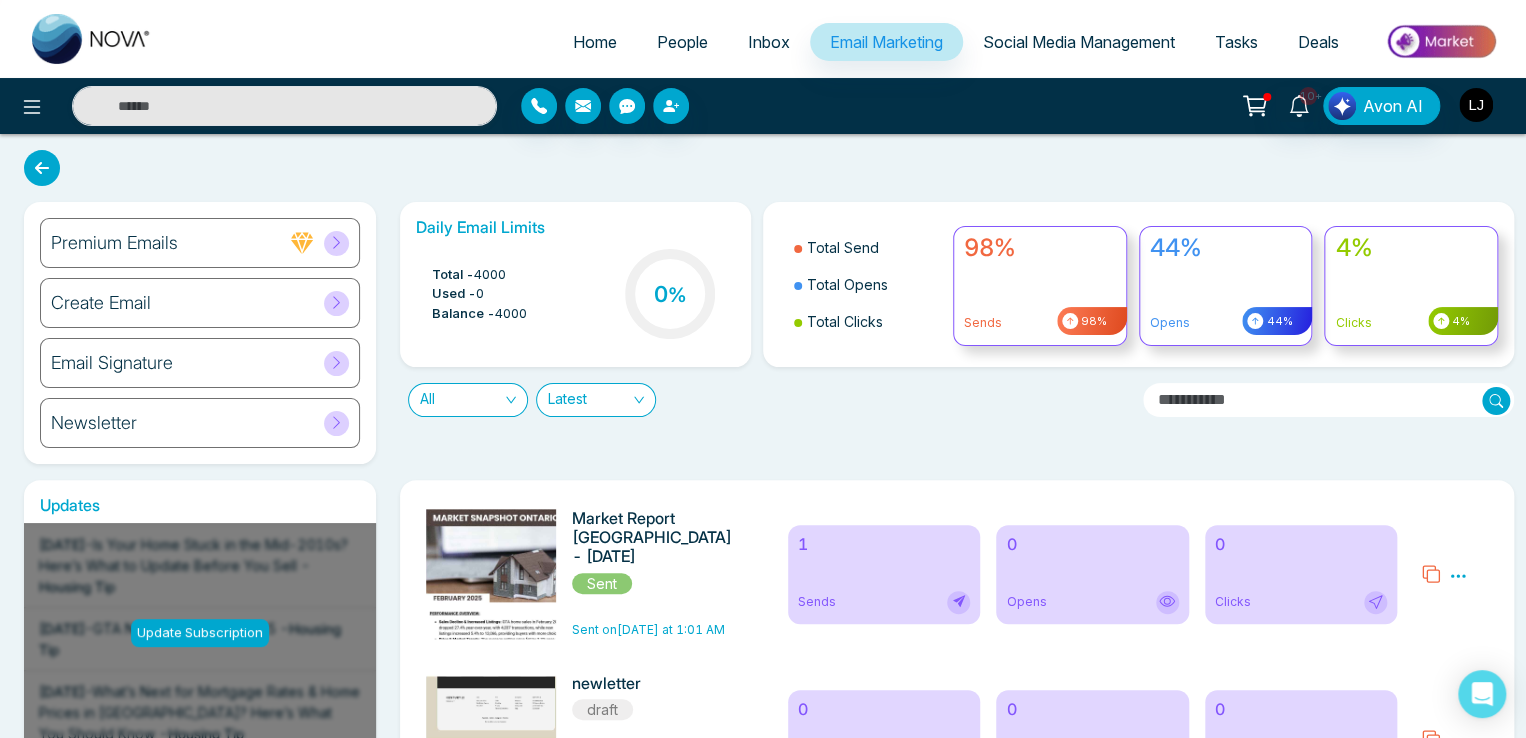 click at bounding box center (1476, 105) 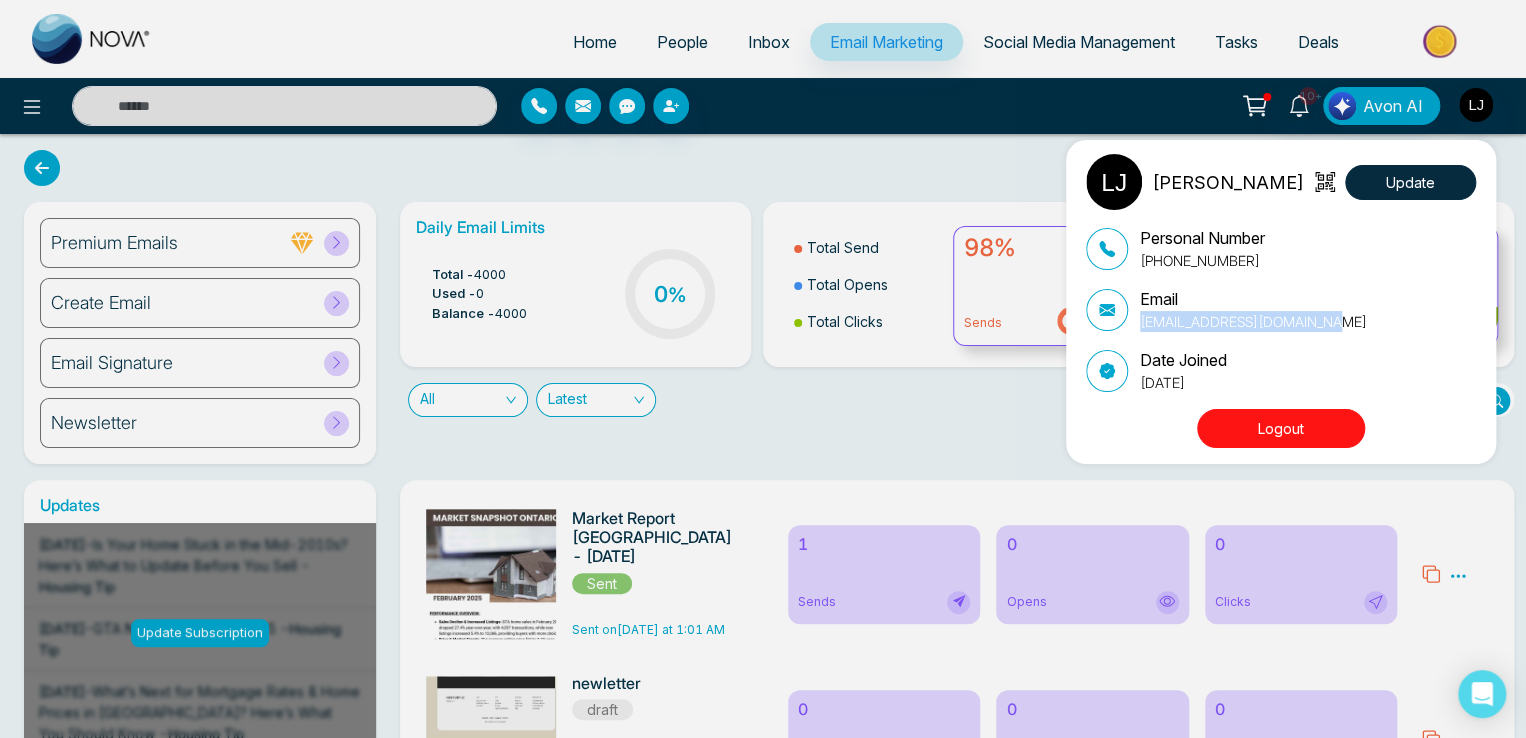 drag, startPoint x: 1341, startPoint y: 310, endPoint x: 1333, endPoint y: 328, distance: 19.697716 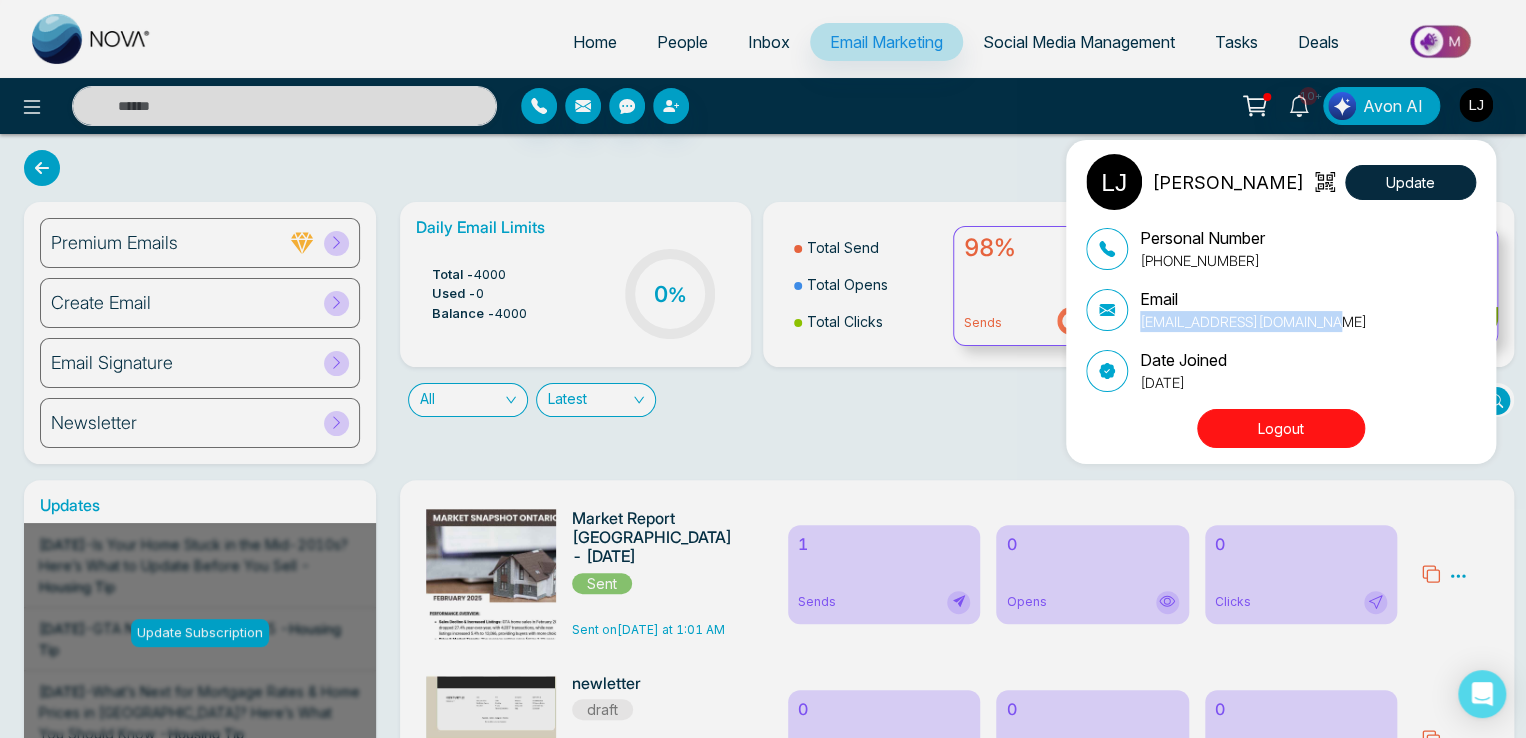 click on "Email lokeshjoshi6454@gmail.com" at bounding box center [1281, 309] 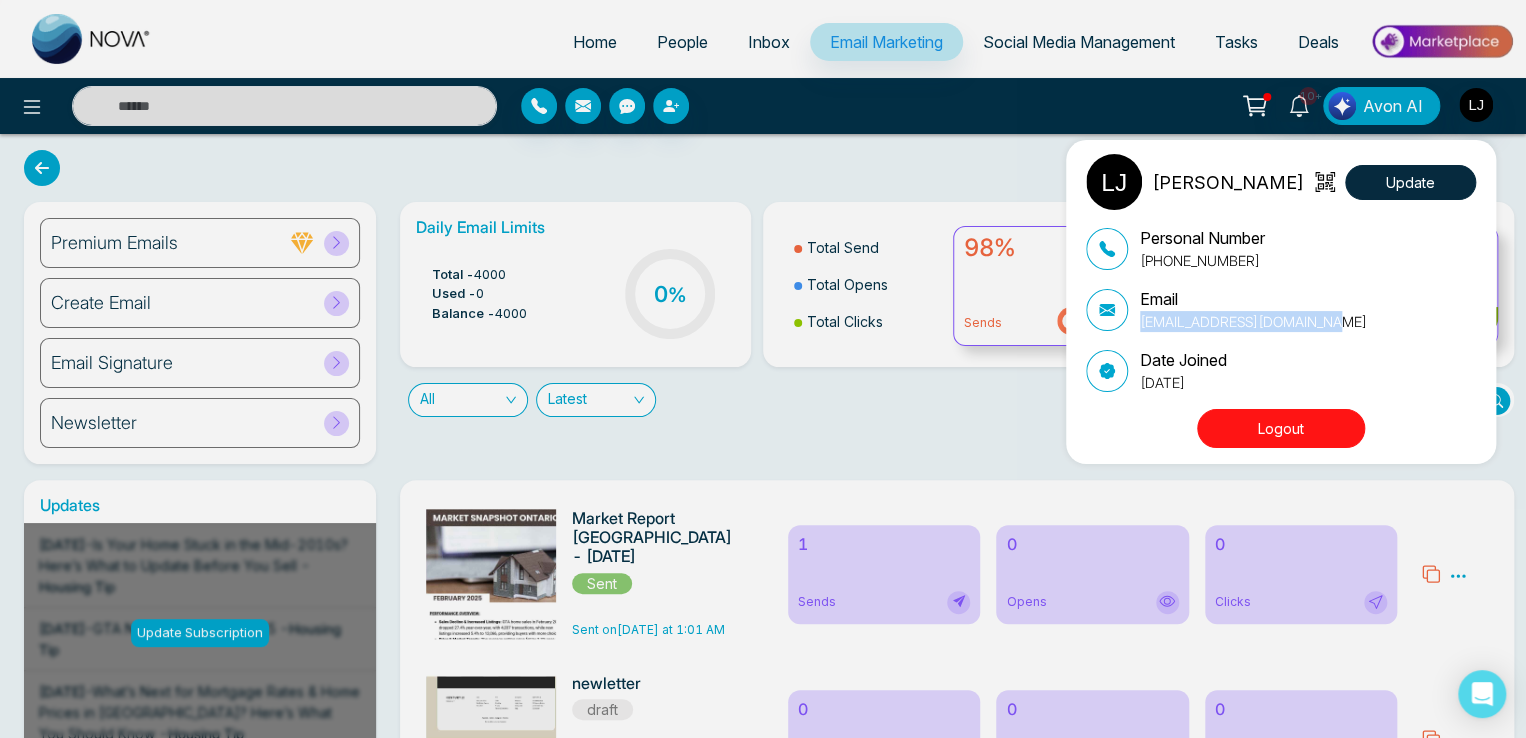 copy on "[EMAIL_ADDRESS][DOMAIN_NAME]" 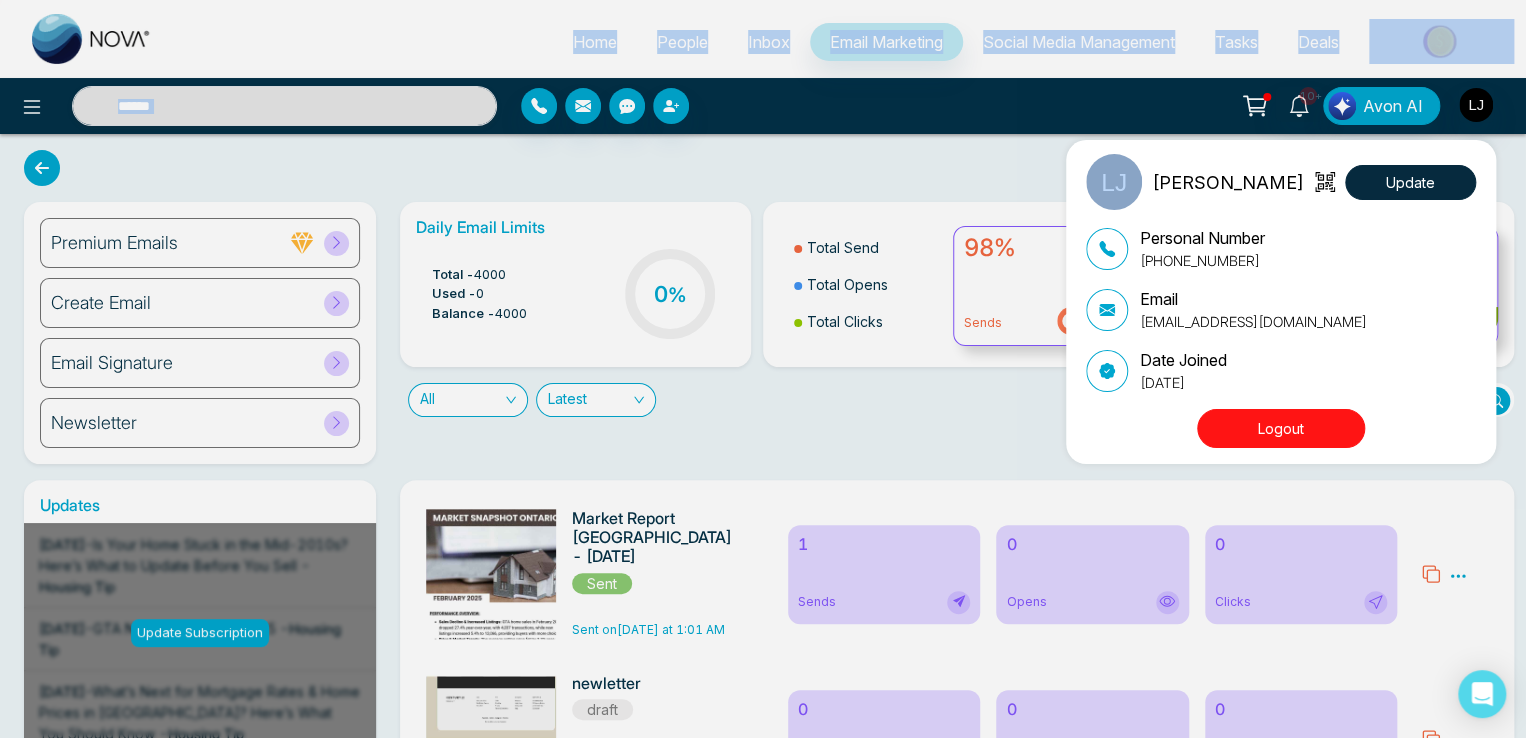 drag, startPoint x: 280, startPoint y: 253, endPoint x: 146, endPoint y: -47, distance: 328.5666 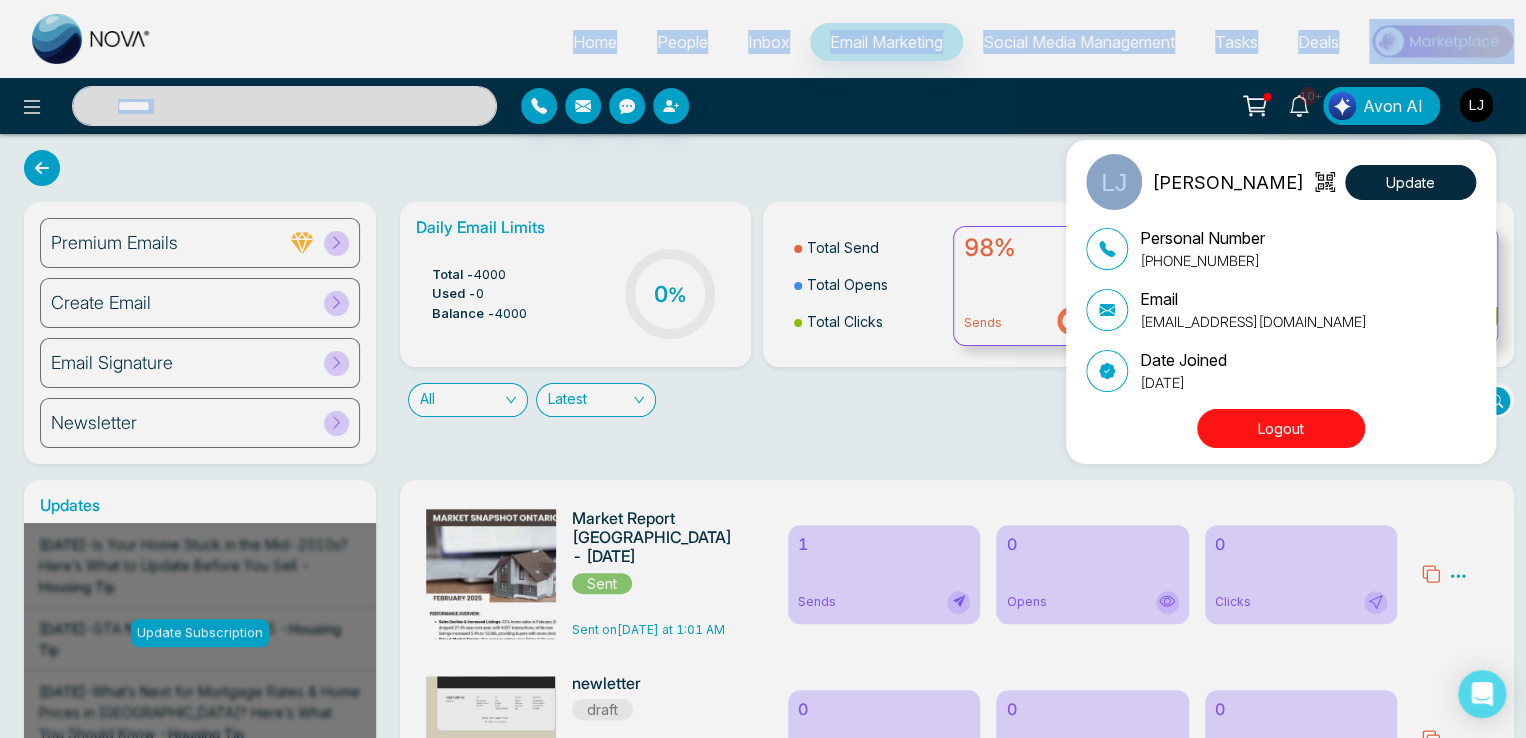 click on "Home People Inbox Email Marketing Social Media Management Tasks Deals 10+ Avon AI Lokesh Joshi Update Personal Number +918421020309 Email lokeshjoshi6454@gmail.com Date Joined July 4, 2025 Logout Premium Emails Create Email Email Signature Newsletter Daily Email Limits Total -  4000 Used -  0 Balance -  4000 0 %  Total Send  Total Opens  Total Clicks 98% Sends 98% 44% Opens 44% 4% Clicks 4% All Latest Updates Update Subscription Jul 29 2025   -  Is Your Home Stuck in the Mid-2010s? Here’s What to Update Before You Sell    -  Housing Tip Jul 29 2025   -  GTA Newsletter: July-2025    -  Housing Tip Jul 28 2025   -  What’s Next for Mortgage Rates & Home Prices in Canada? Here’s What You Should Know    -  Housing Tip Jul 17 2025   -  Private Lending is Booming—What Homebuyers & Investors Need to Know    -  Housing Tip Jul 15 2025   -  Georgina View Home- Treasure Hill Homes    -  Pre Construction Jul 14 2025   -  Georgina View Home- Treasure Hill Homes    -  Pre Construction Jul 14 2025   -" at bounding box center (763, 369) 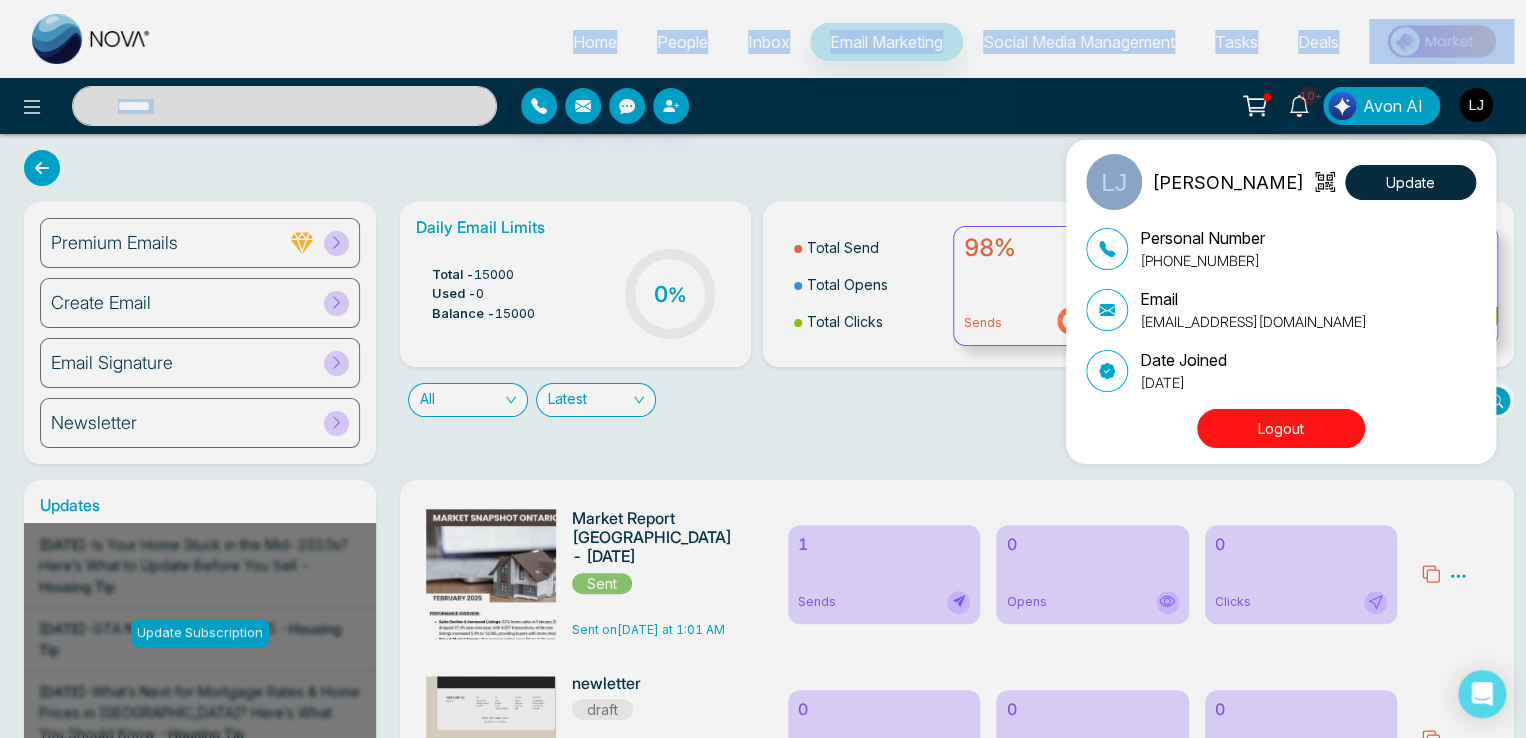 click on "Lokesh Joshi Update Personal Number +918421020309 Email lokeshjoshi6454@gmail.com Date Joined July 4, 2025 Logout" at bounding box center (763, 369) 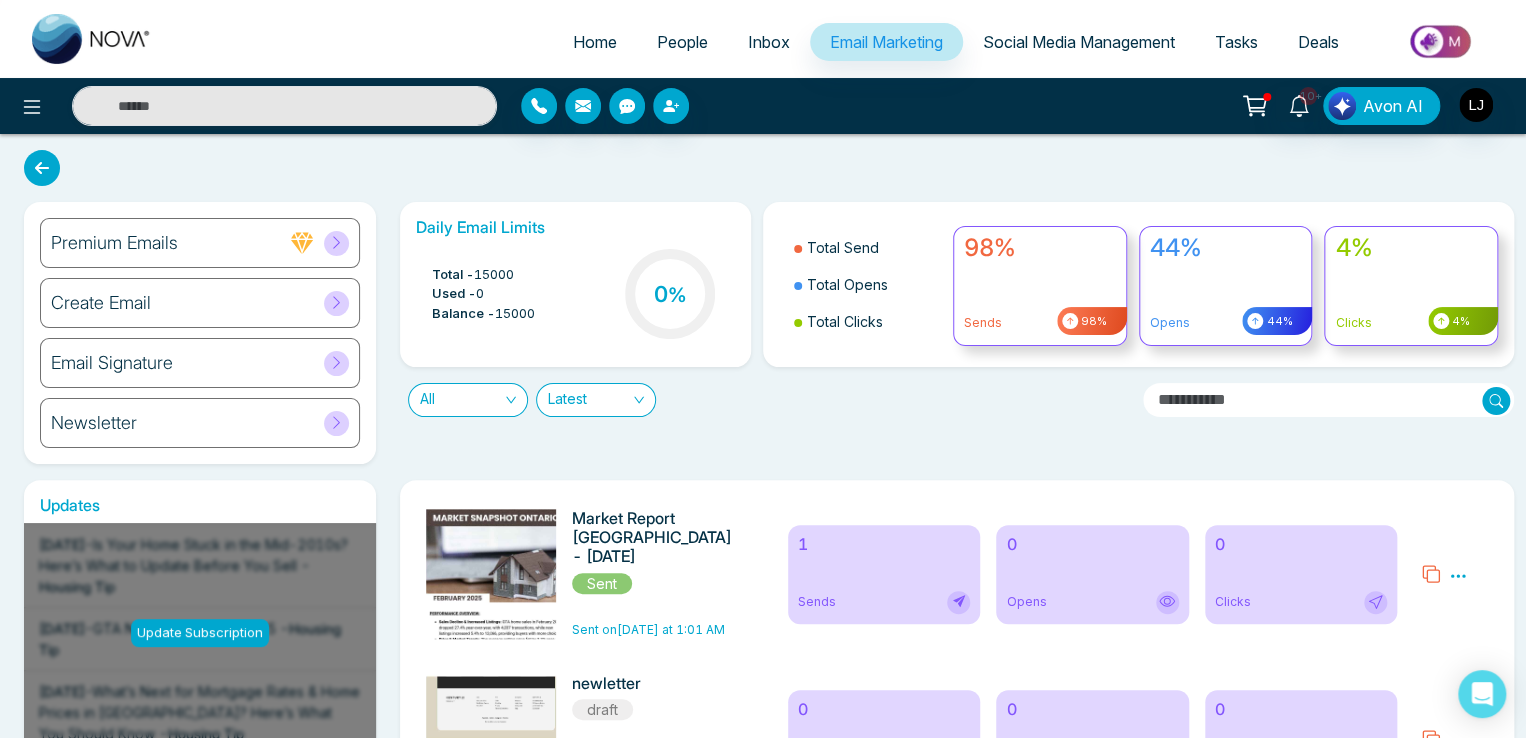click on "People" at bounding box center [682, 42] 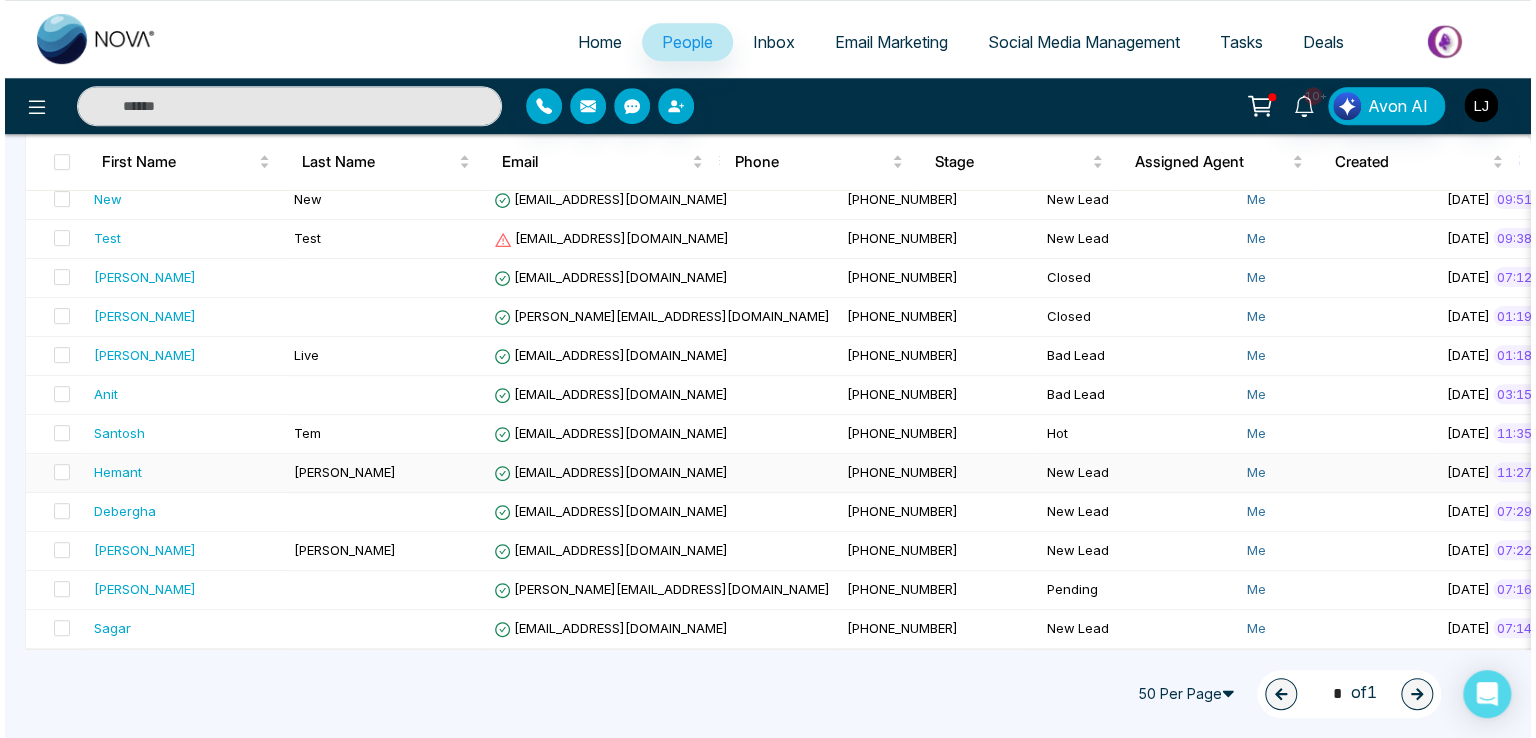 scroll, scrollTop: 0, scrollLeft: 0, axis: both 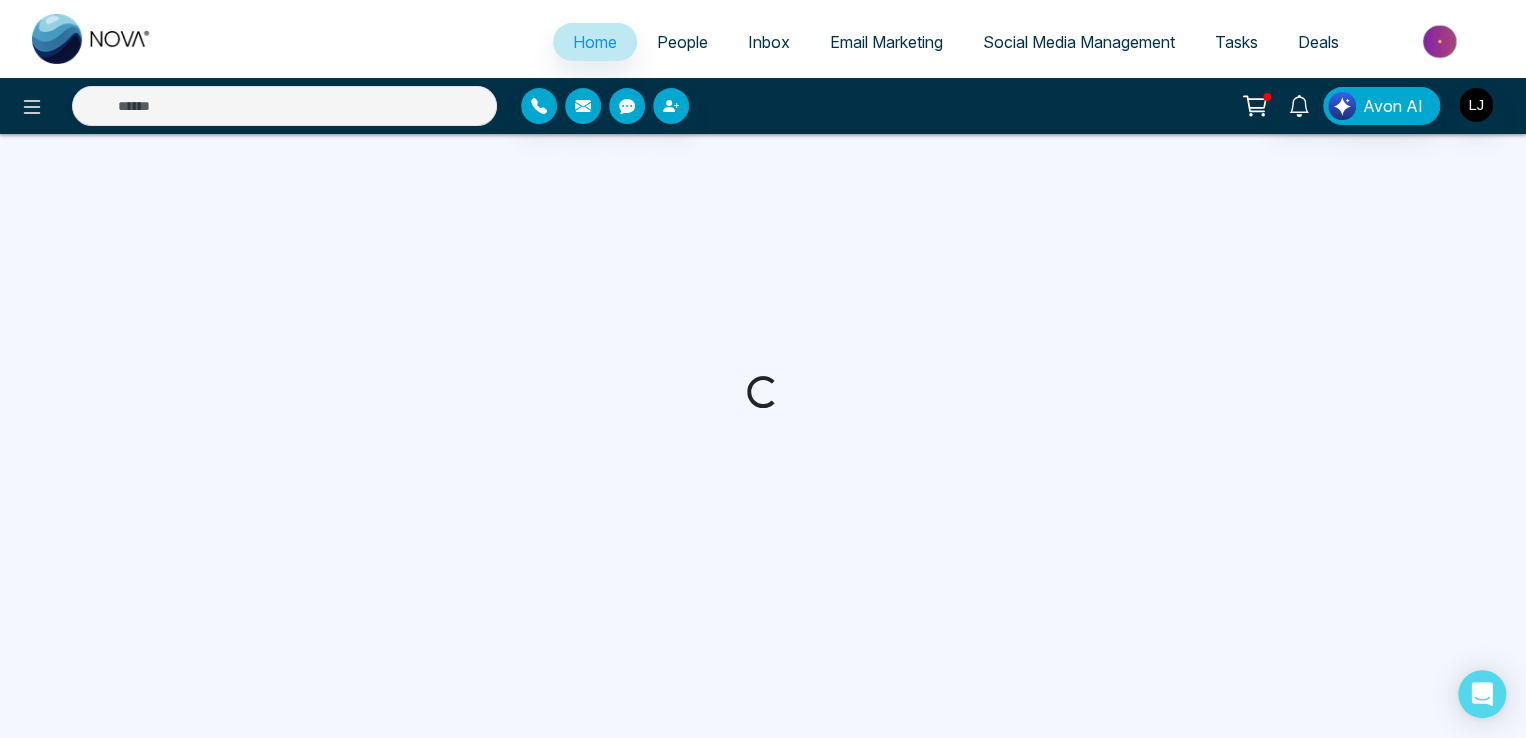 select on "*" 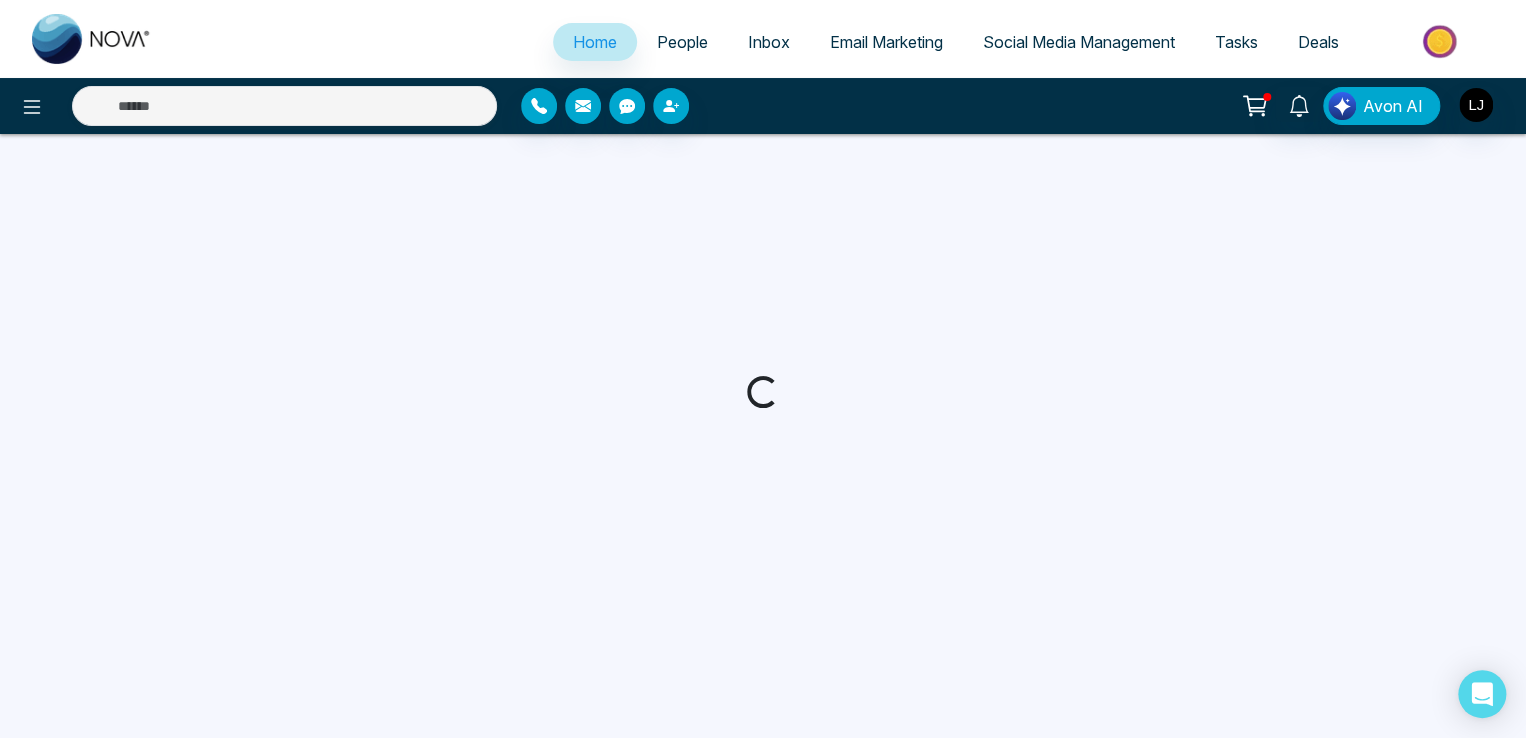 select on "*" 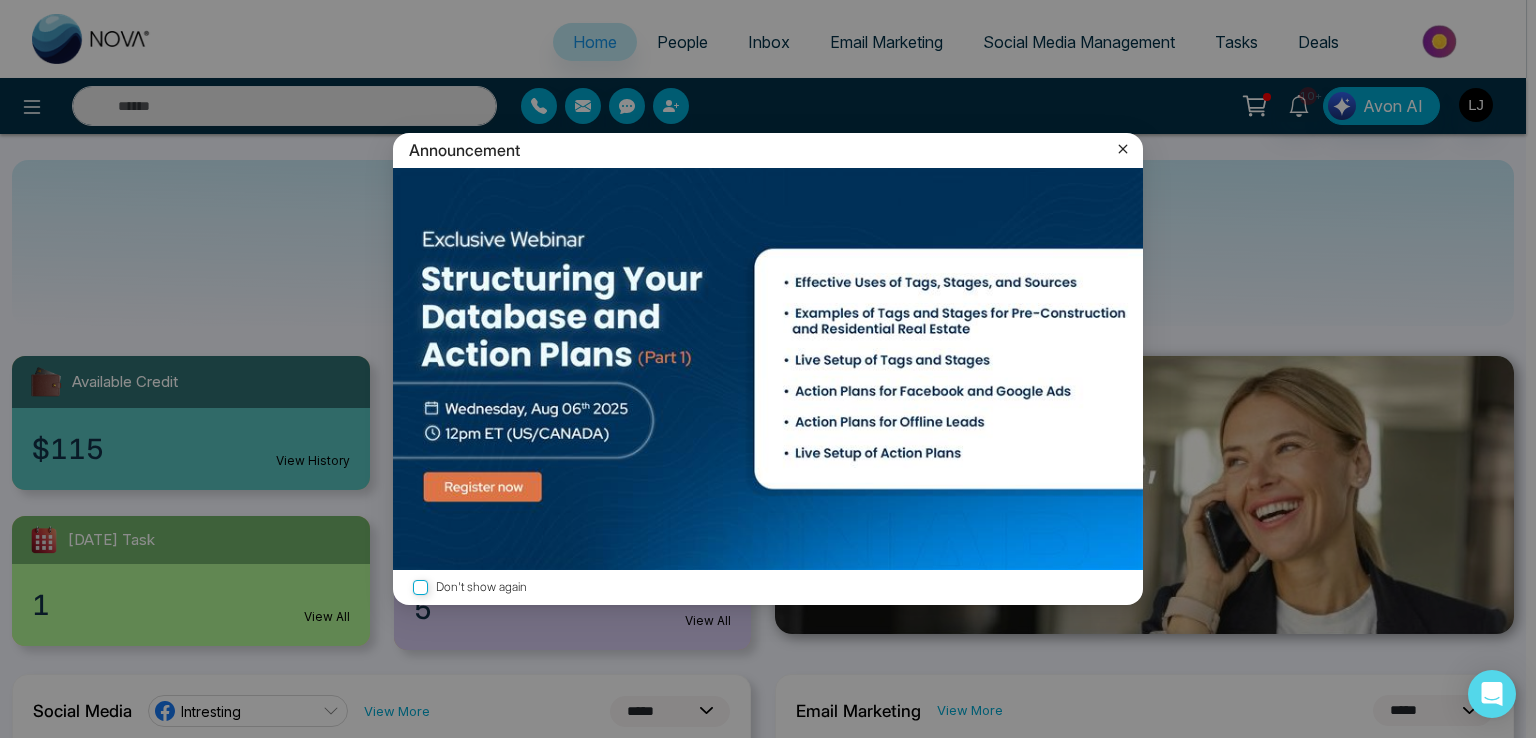 click 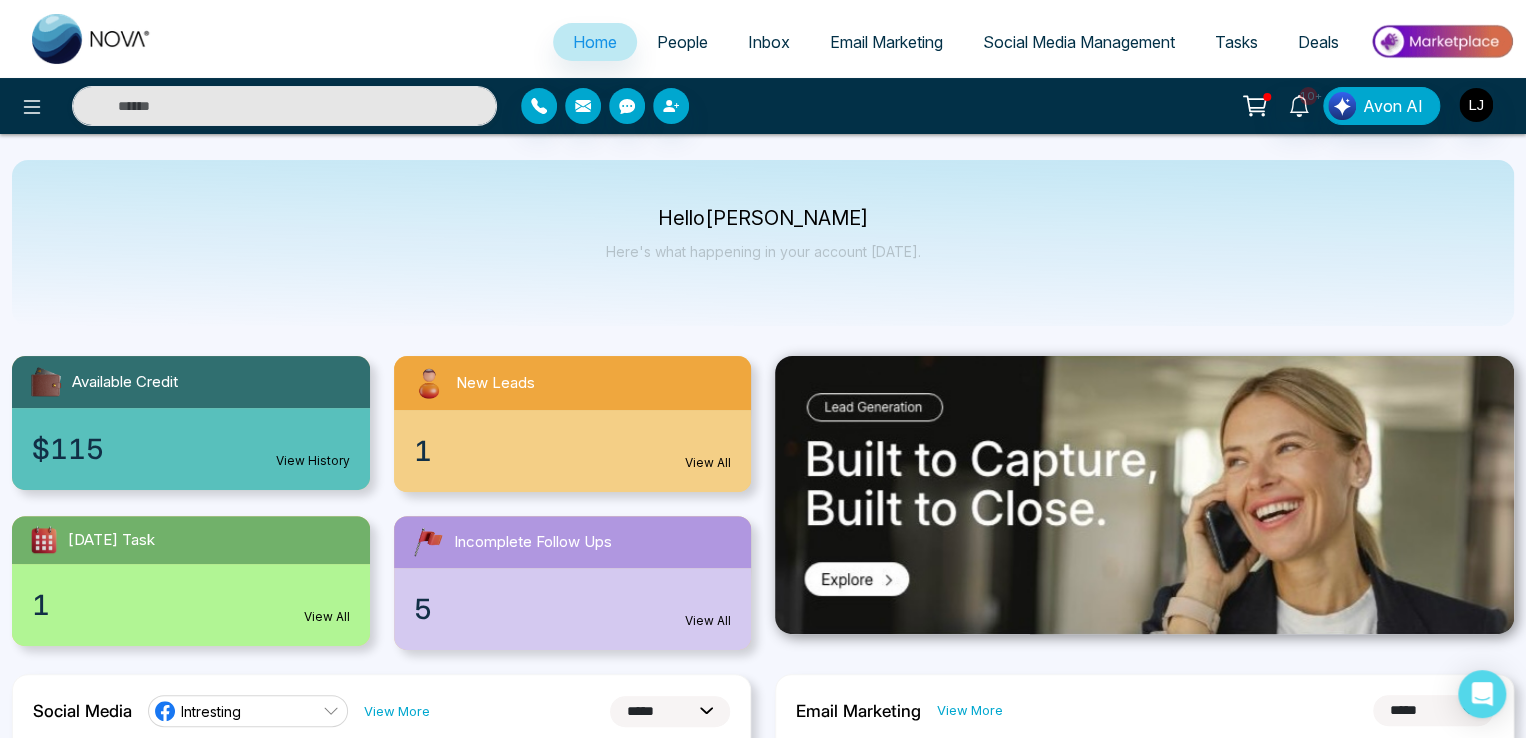 click on "People" at bounding box center [682, 42] 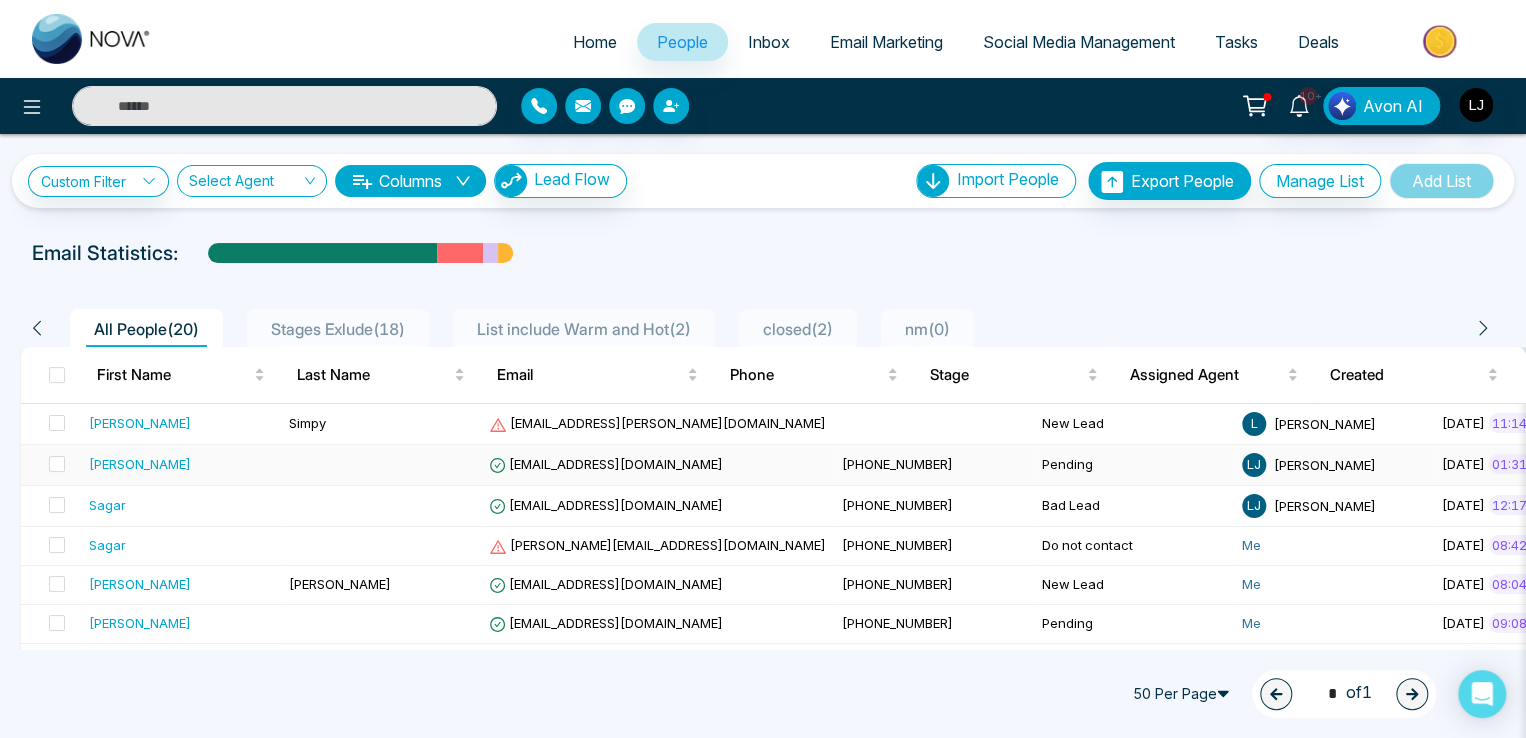 click on "[EMAIL_ADDRESS][DOMAIN_NAME]" at bounding box center [606, 464] 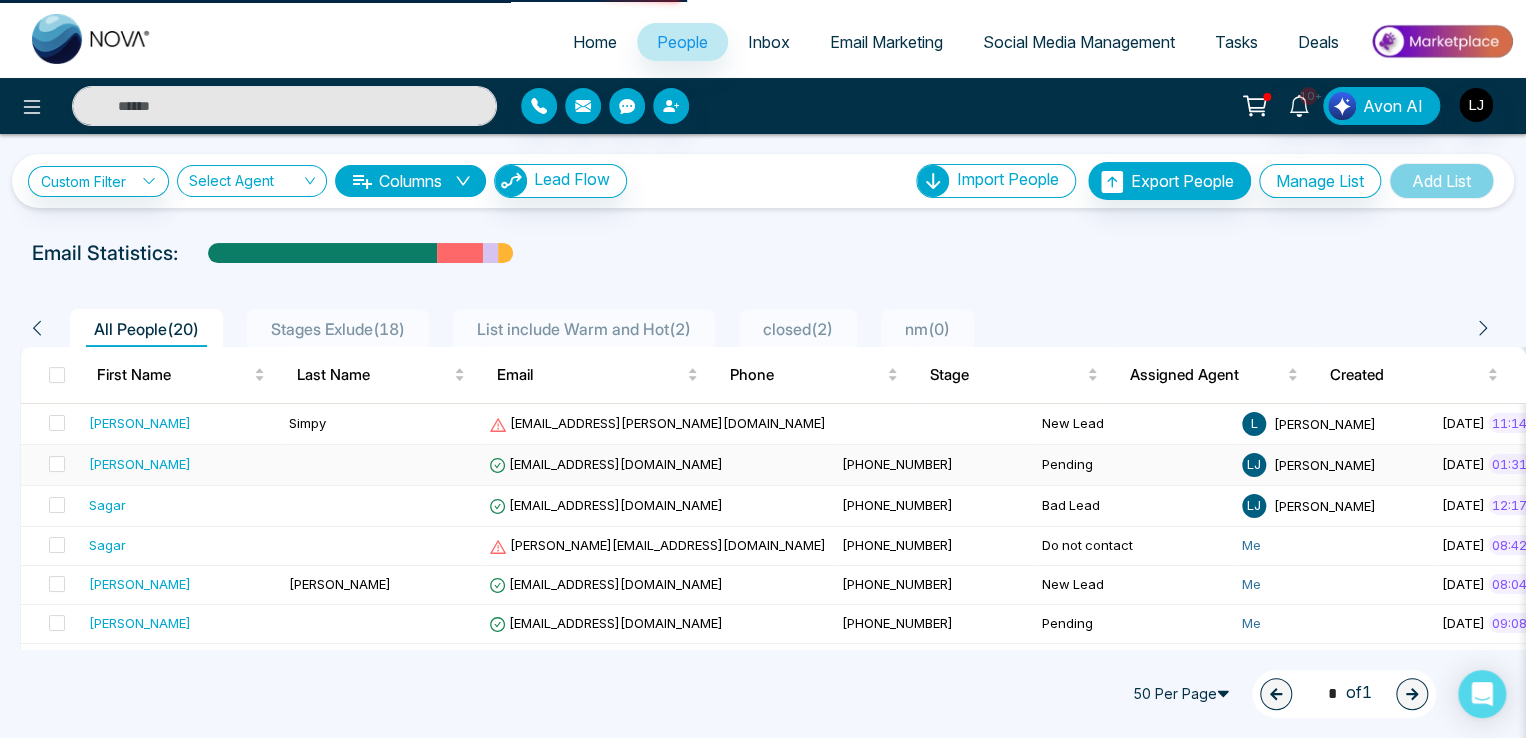 click on "[EMAIL_ADDRESS][DOMAIN_NAME]" at bounding box center [606, 464] 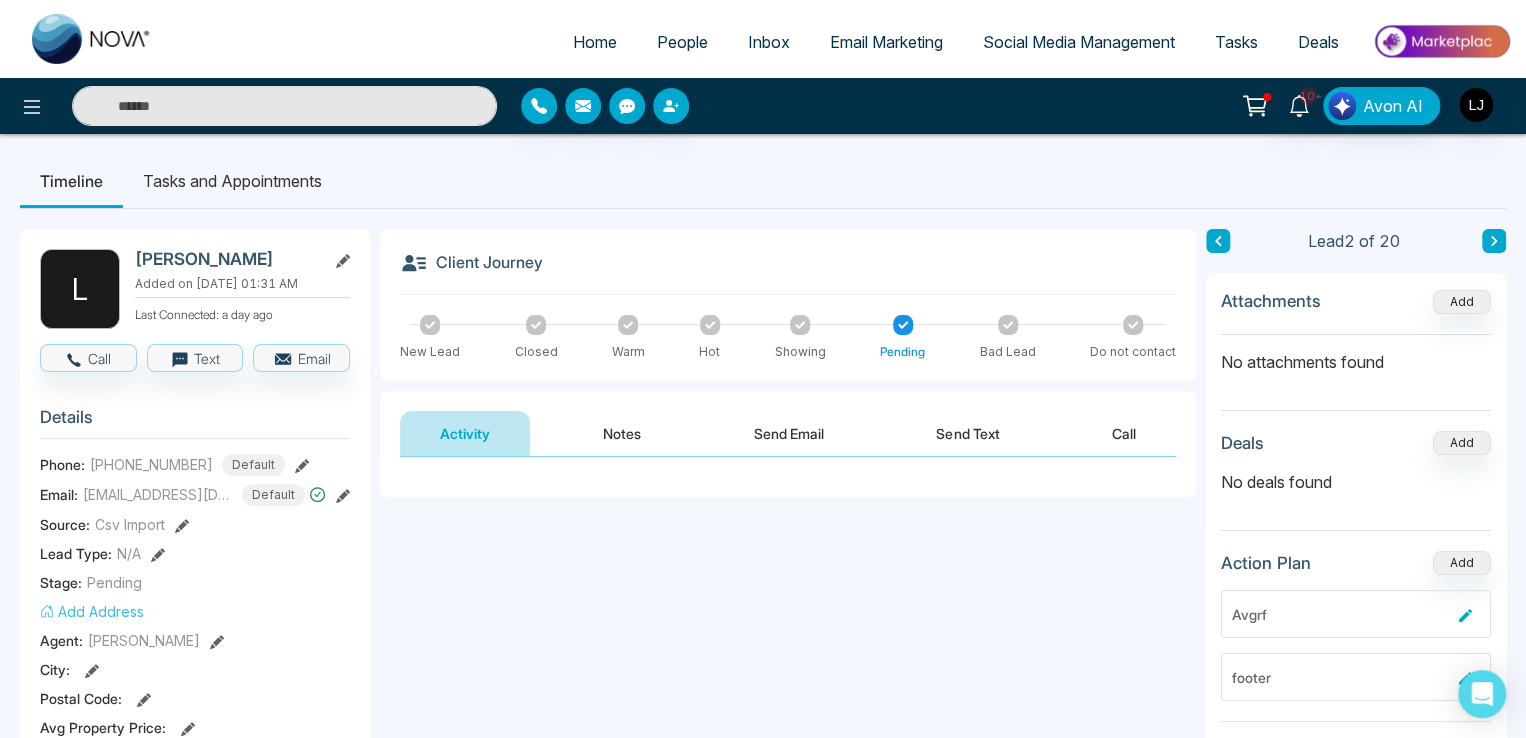 click on "Tasks and Appointments" at bounding box center [232, 181] 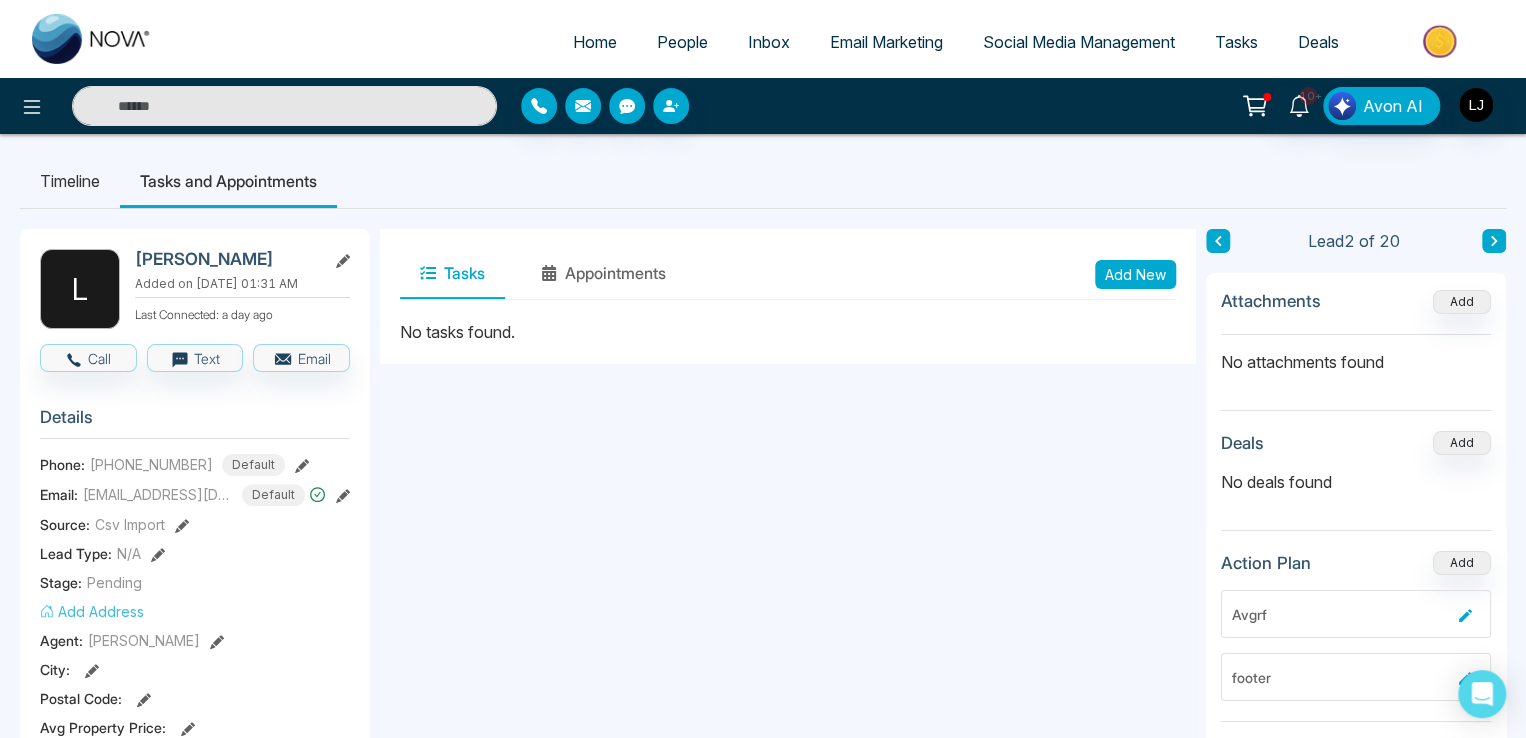 click on "Social Media Management" at bounding box center (1079, 42) 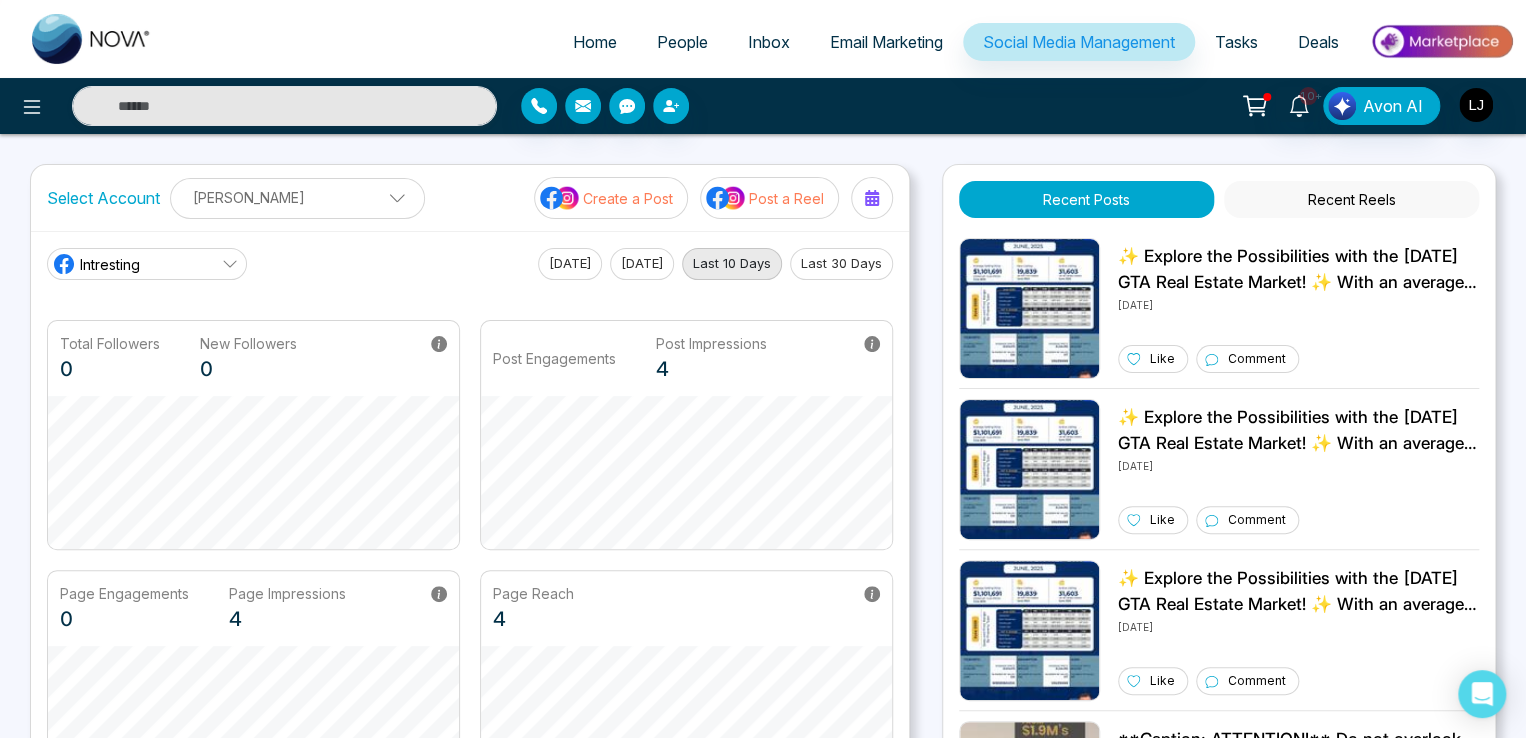 click on "People" at bounding box center [682, 42] 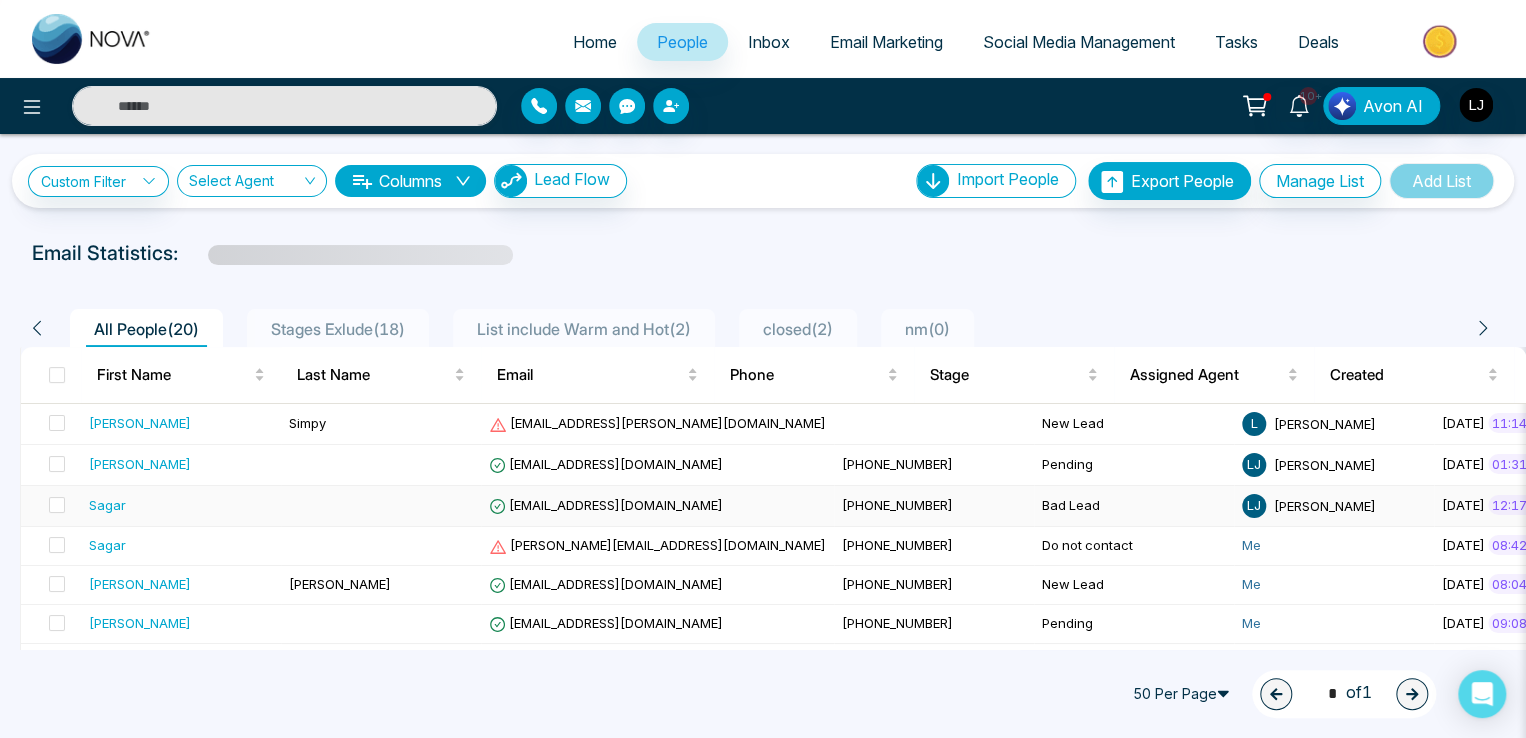 click on "[EMAIL_ADDRESS][DOMAIN_NAME]" at bounding box center (606, 505) 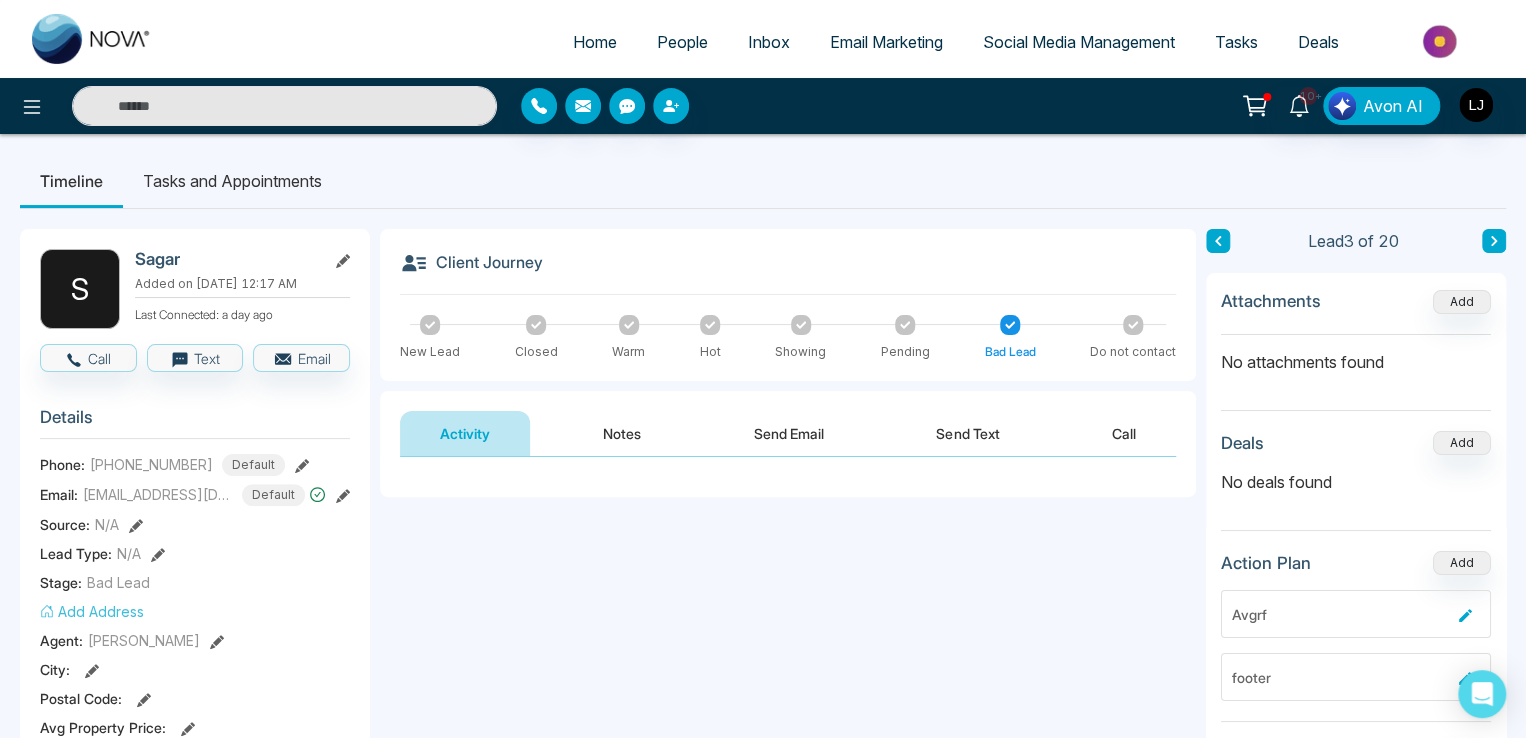click on "People" at bounding box center [682, 42] 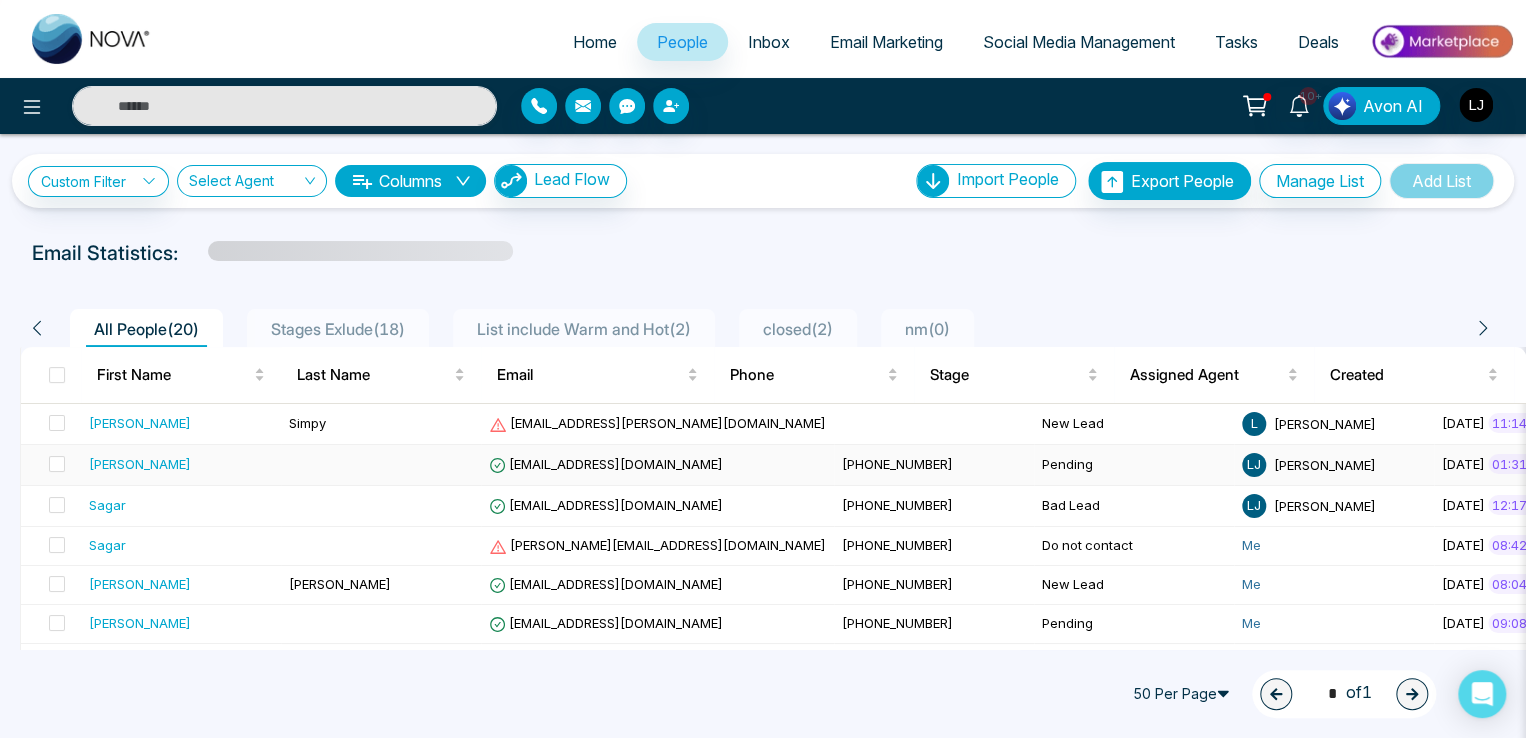 click on "[EMAIL_ADDRESS][DOMAIN_NAME]" at bounding box center (606, 464) 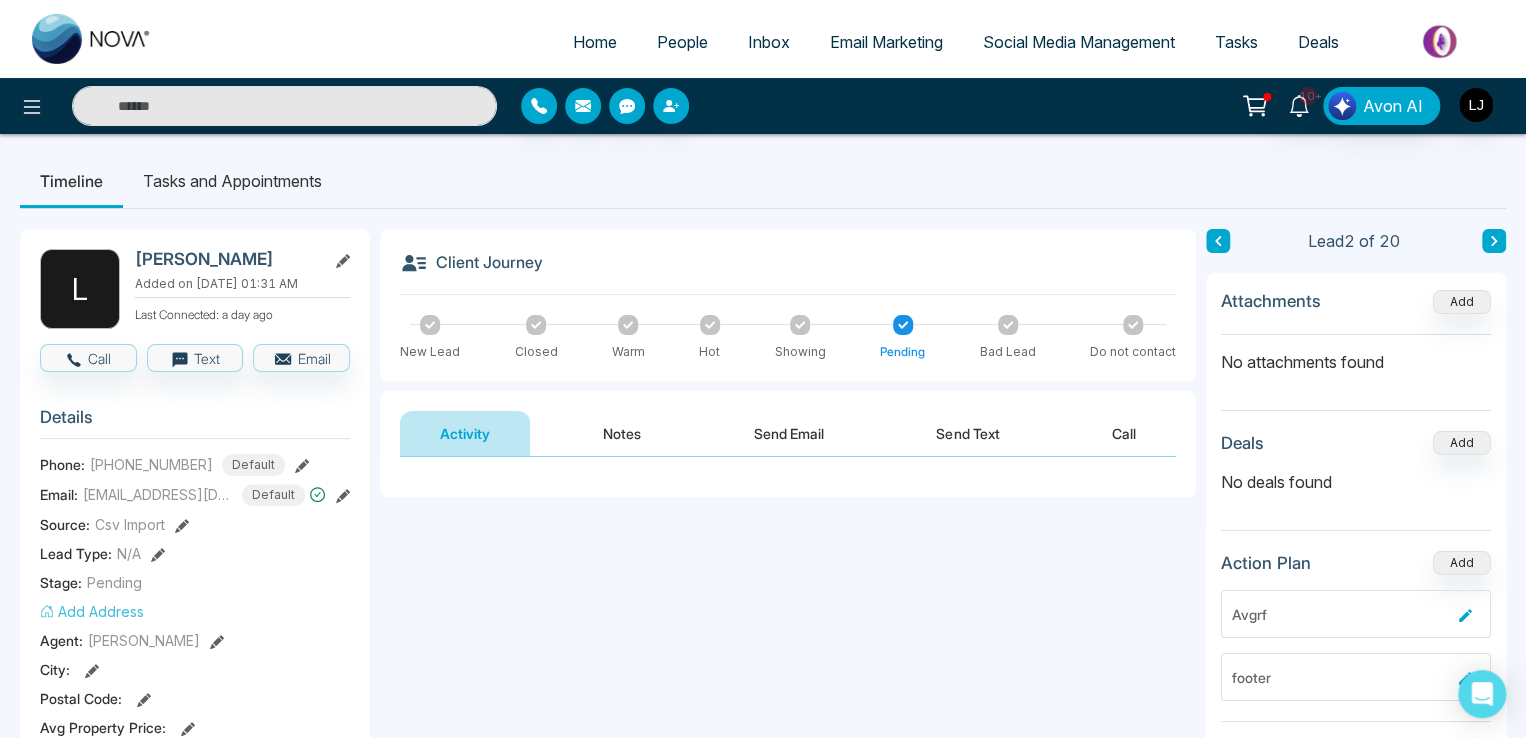 click on "Send Email" at bounding box center (789, 433) 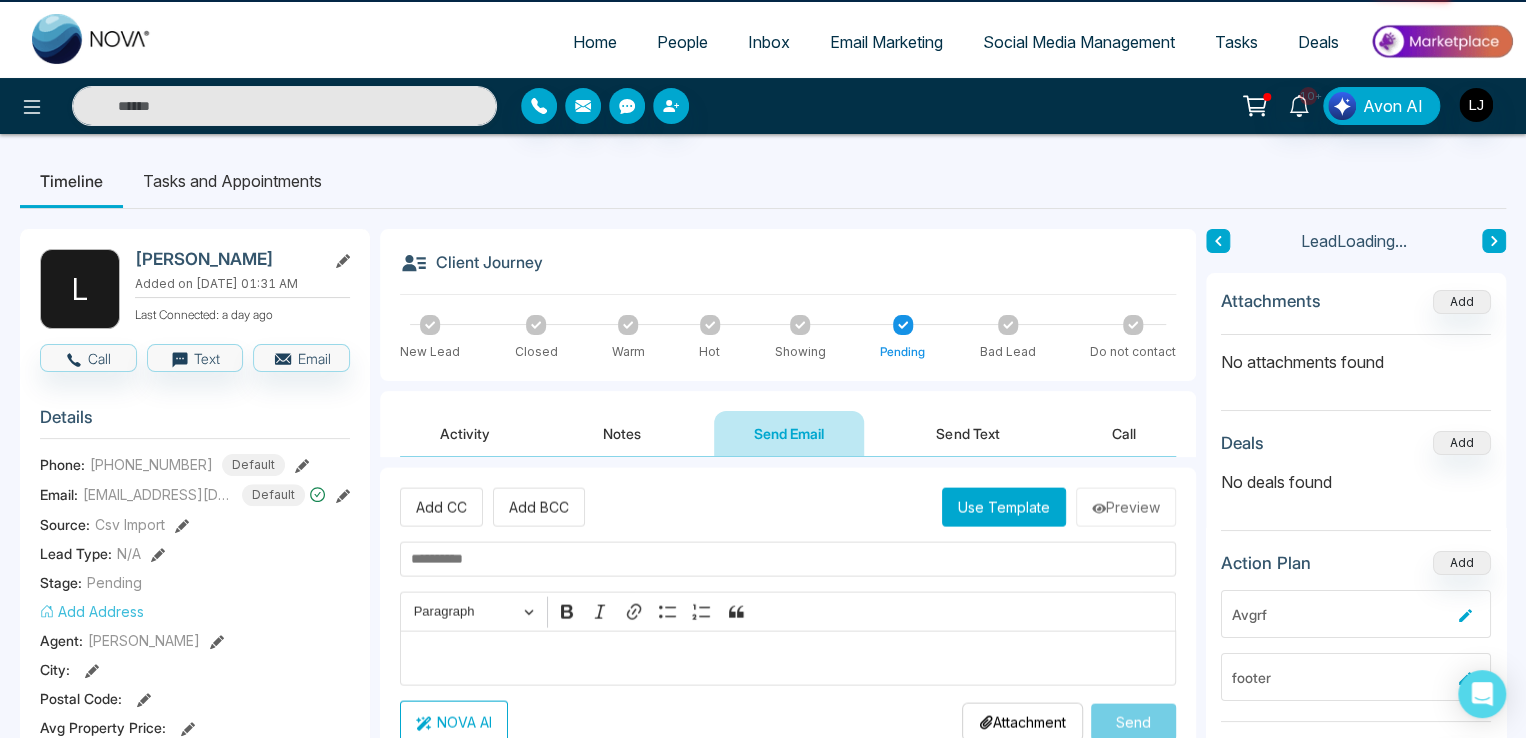 click on "Send Text" at bounding box center (967, 433) 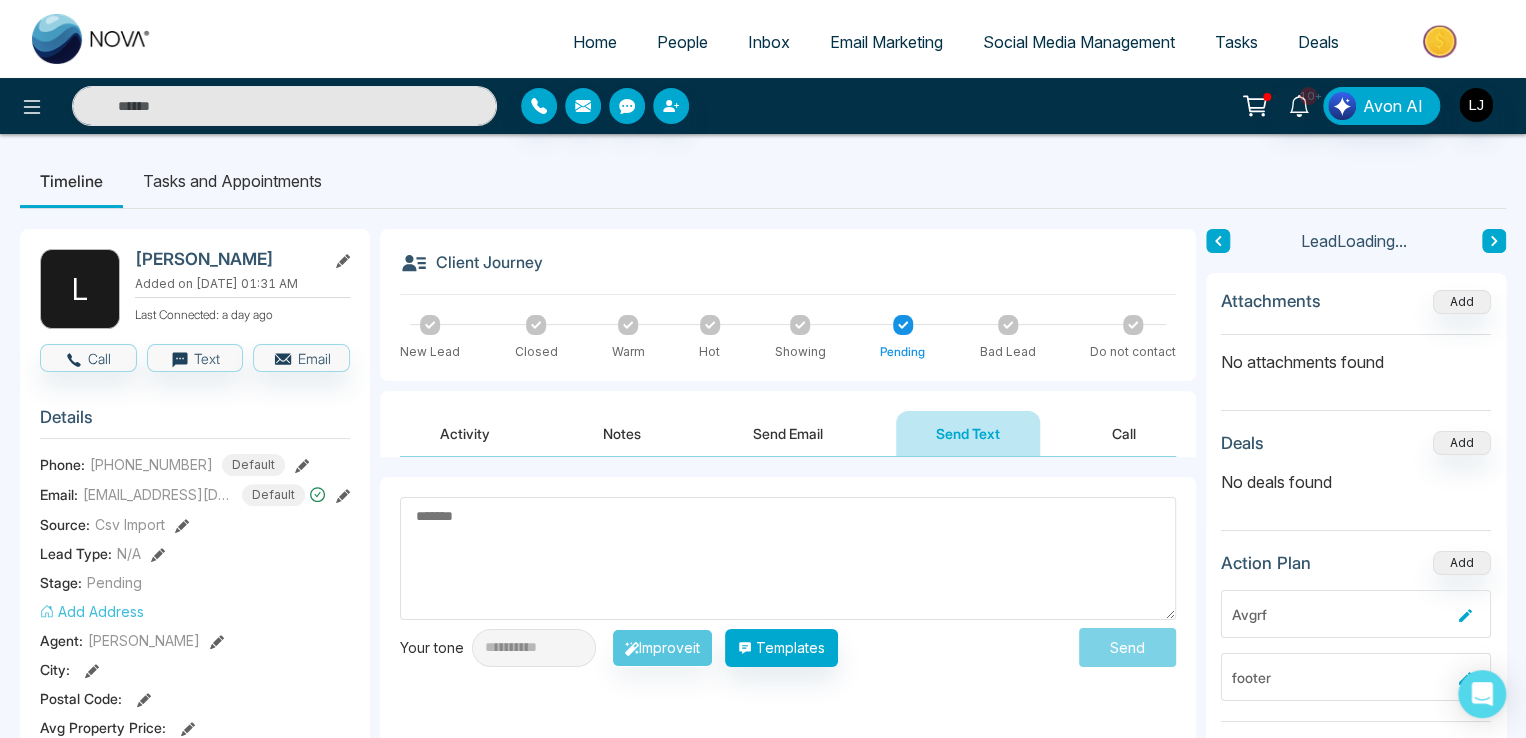 drag, startPoint x: 784, startPoint y: 431, endPoint x: 822, endPoint y: 428, distance: 38.118237 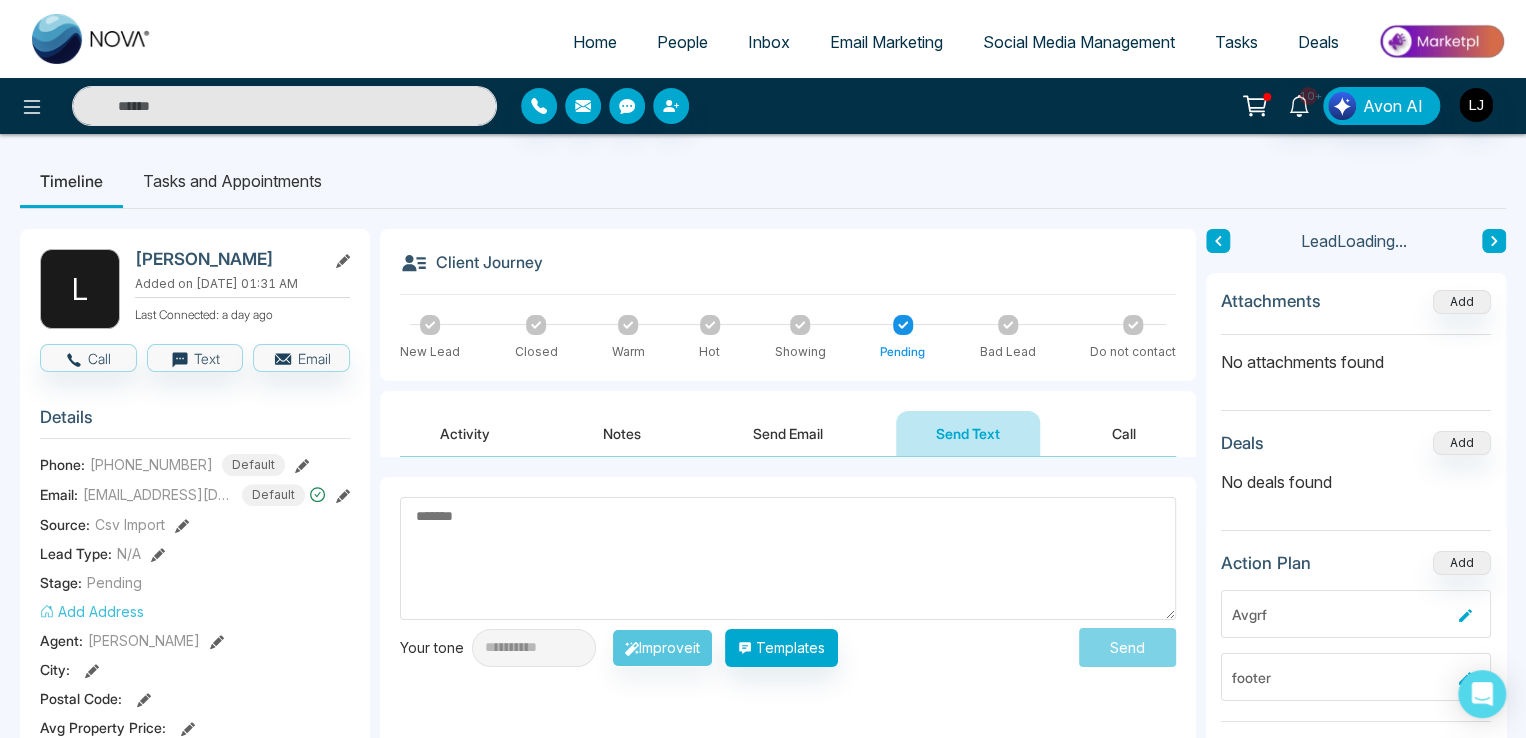 click on "Send Email" at bounding box center (788, 433) 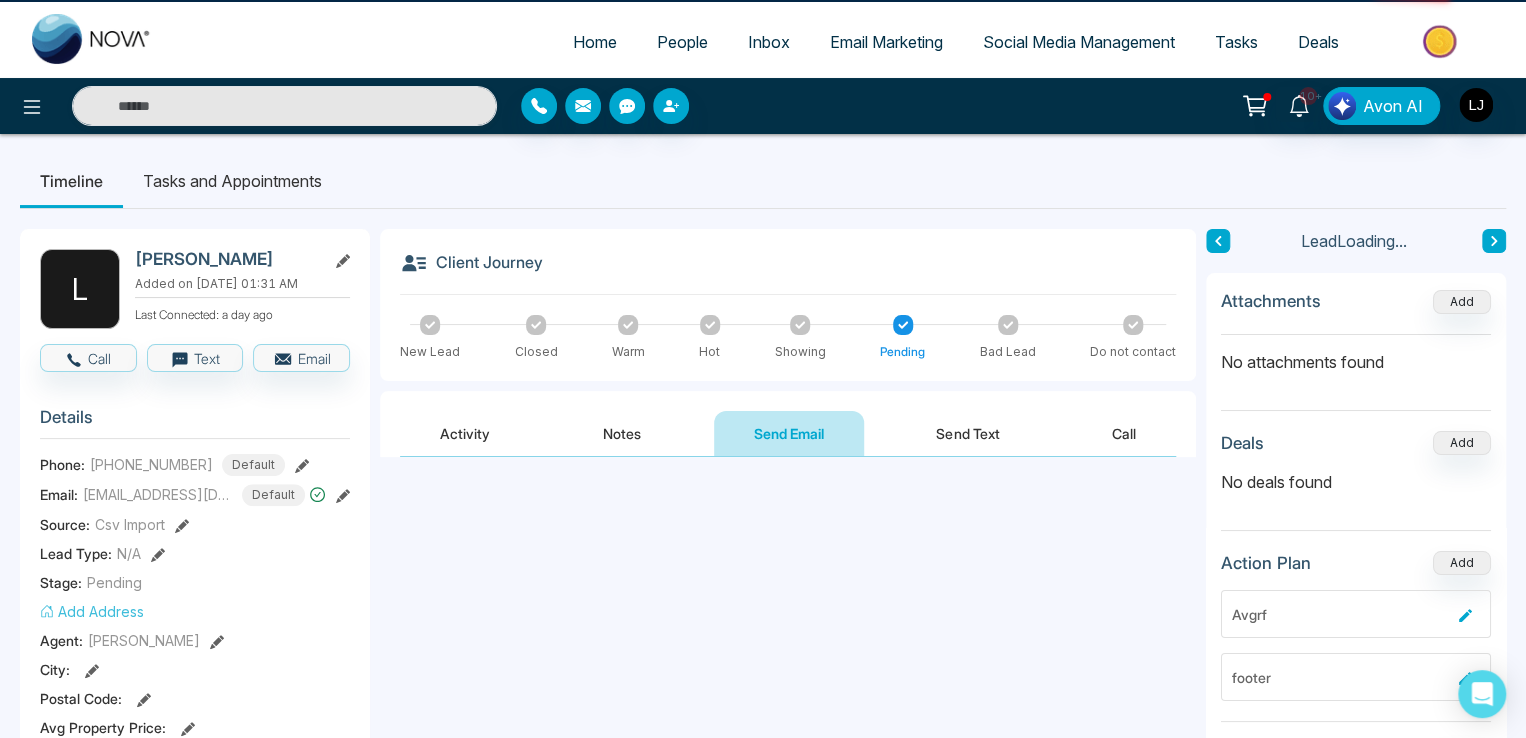 click on "Send Text" at bounding box center [967, 433] 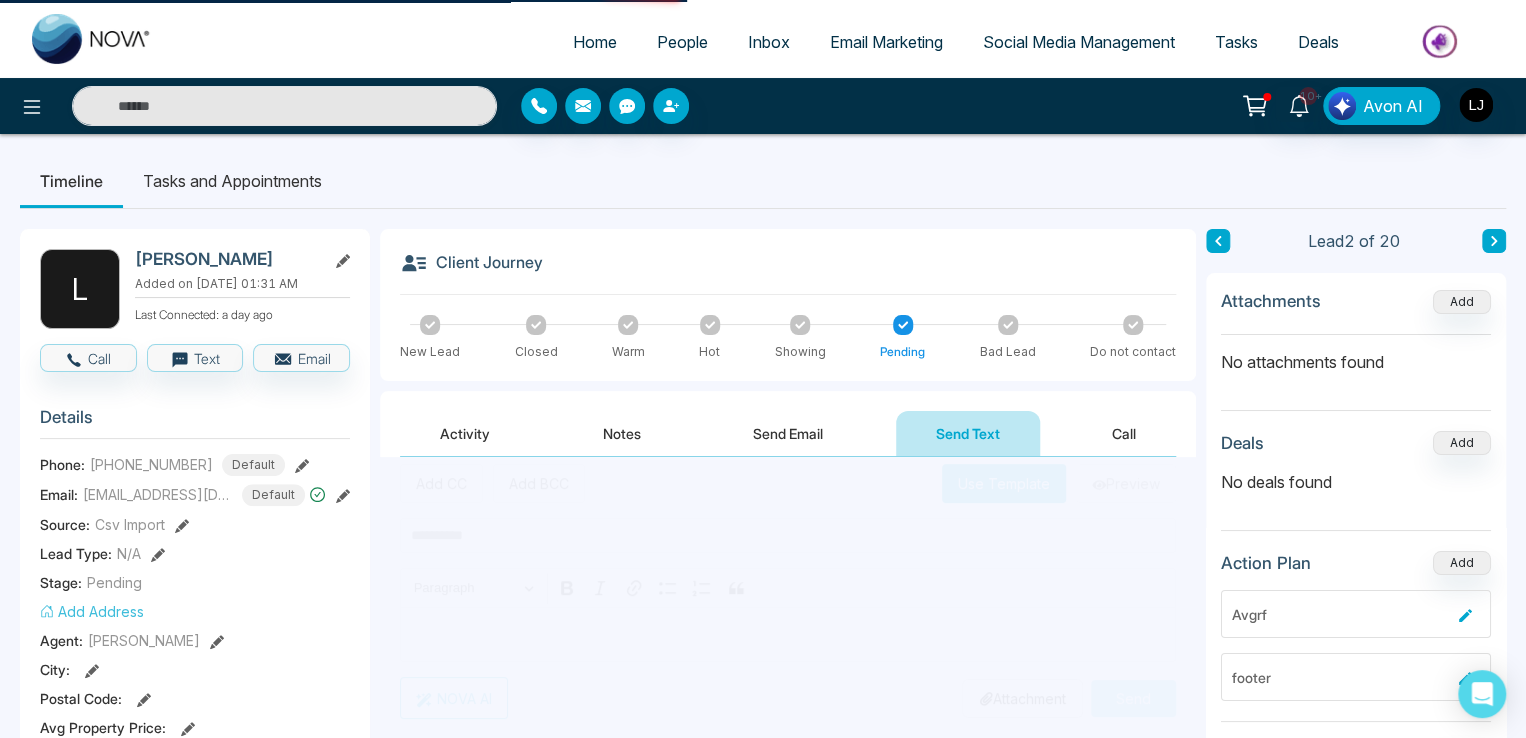 drag, startPoint x: 759, startPoint y: 422, endPoint x: 939, endPoint y: 424, distance: 180.01111 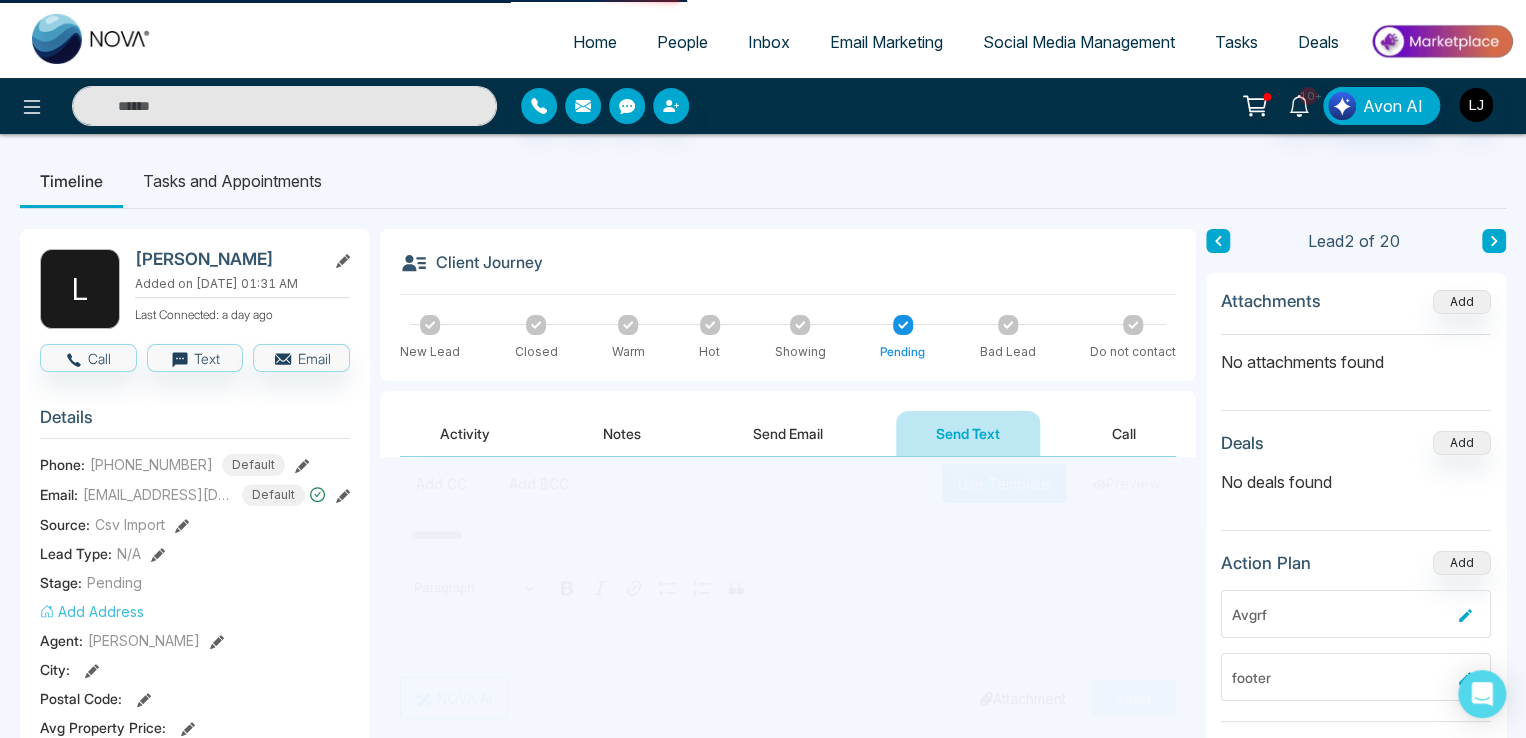 click on "Send Email" at bounding box center [788, 433] 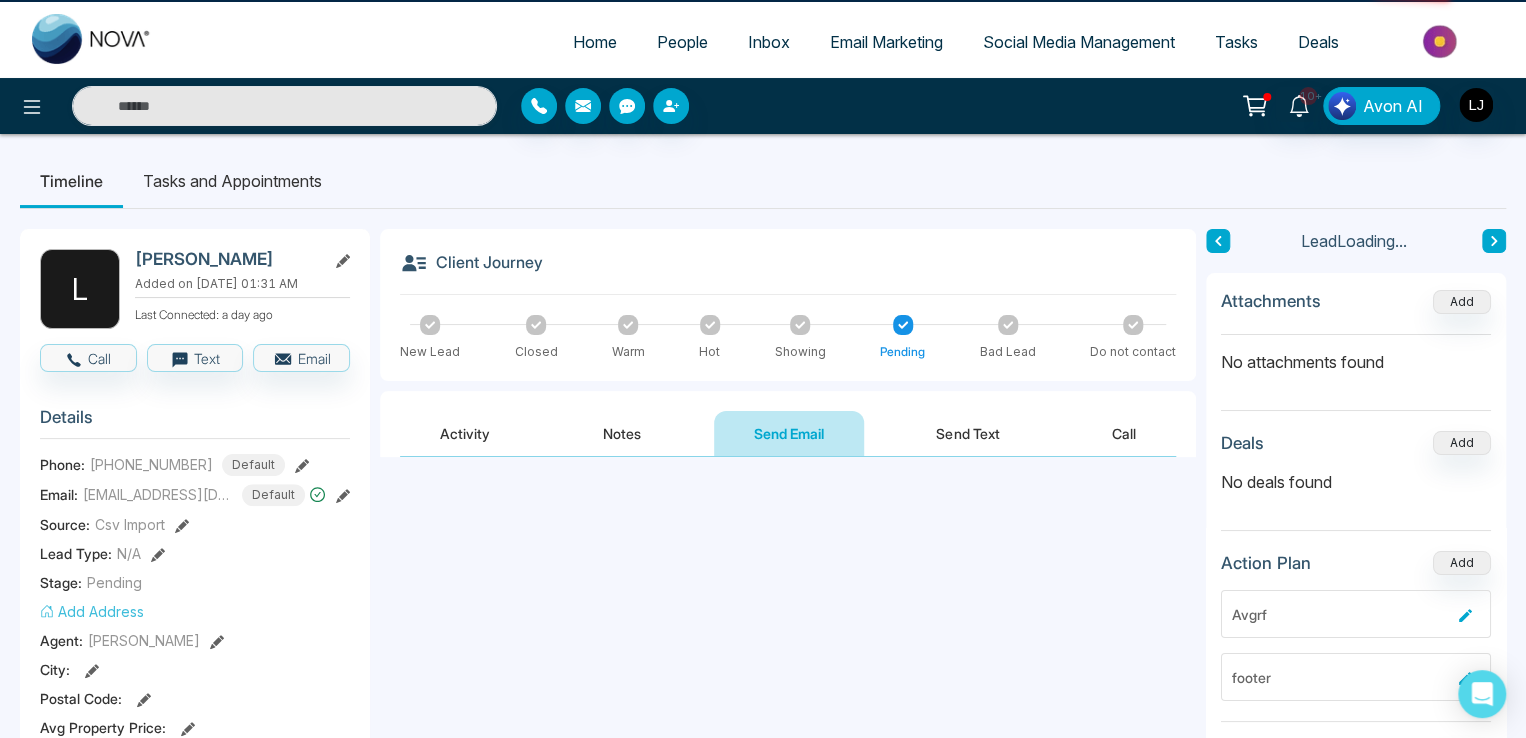 click on "Send Text" at bounding box center (967, 433) 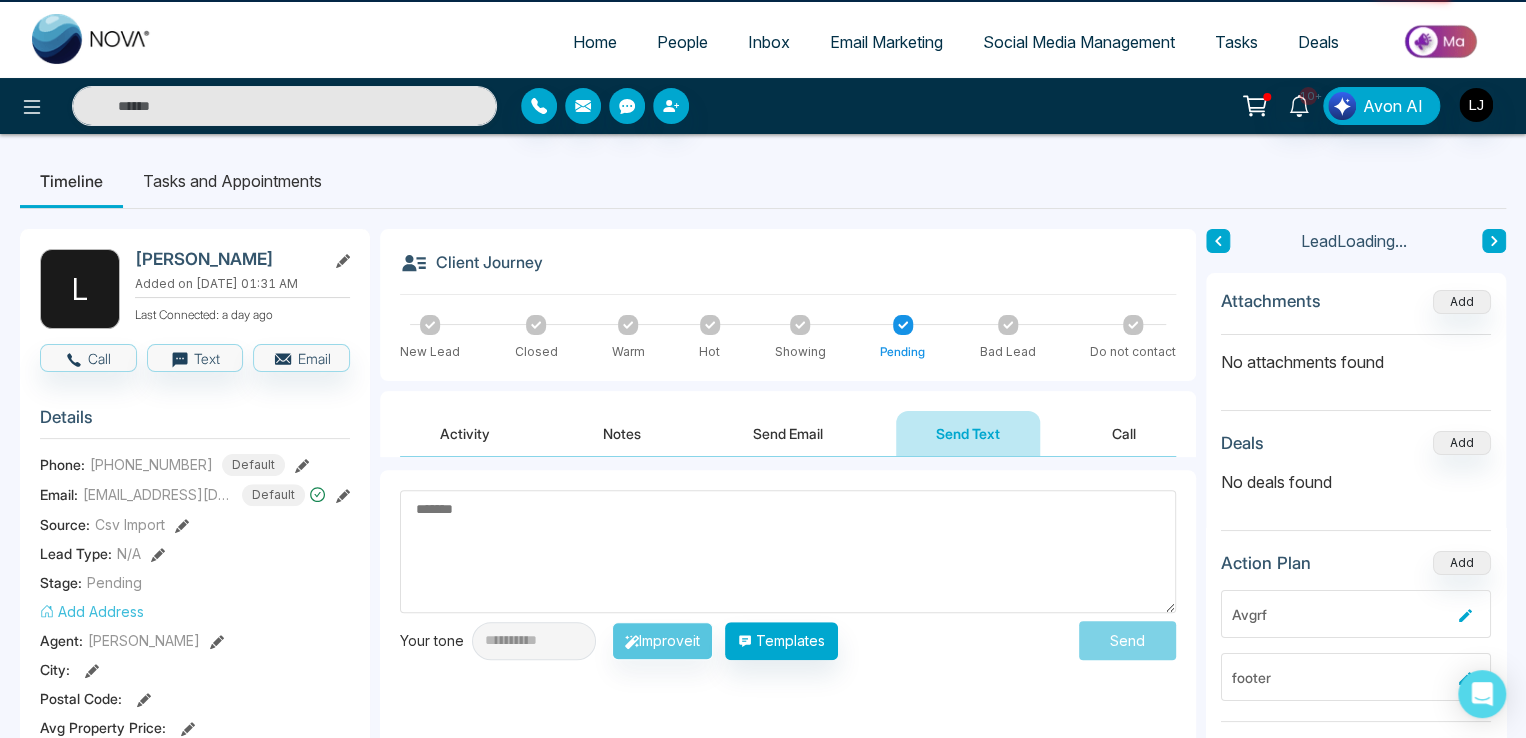 drag, startPoint x: 792, startPoint y: 439, endPoint x: 982, endPoint y: 436, distance: 190.02368 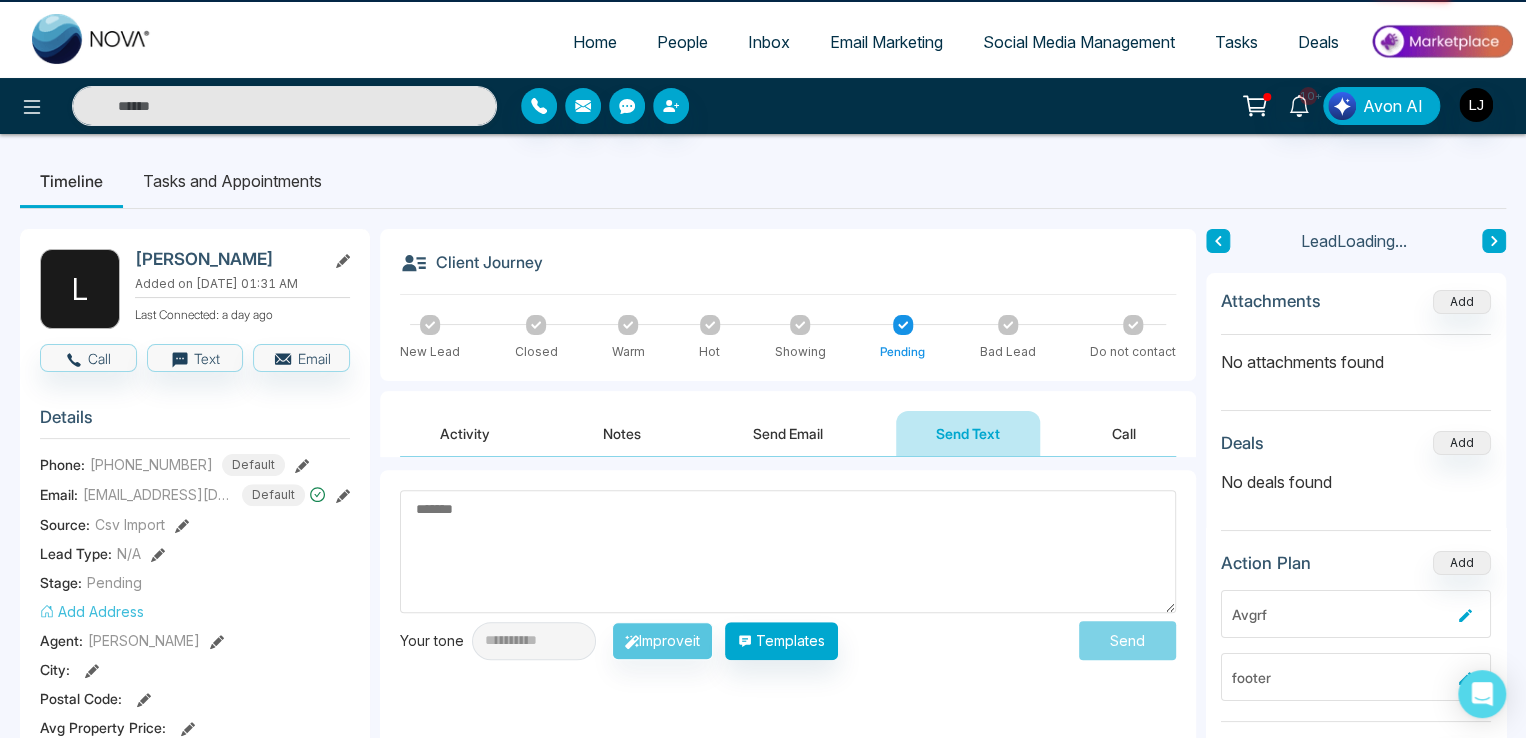 click on "Send Email" at bounding box center (788, 433) 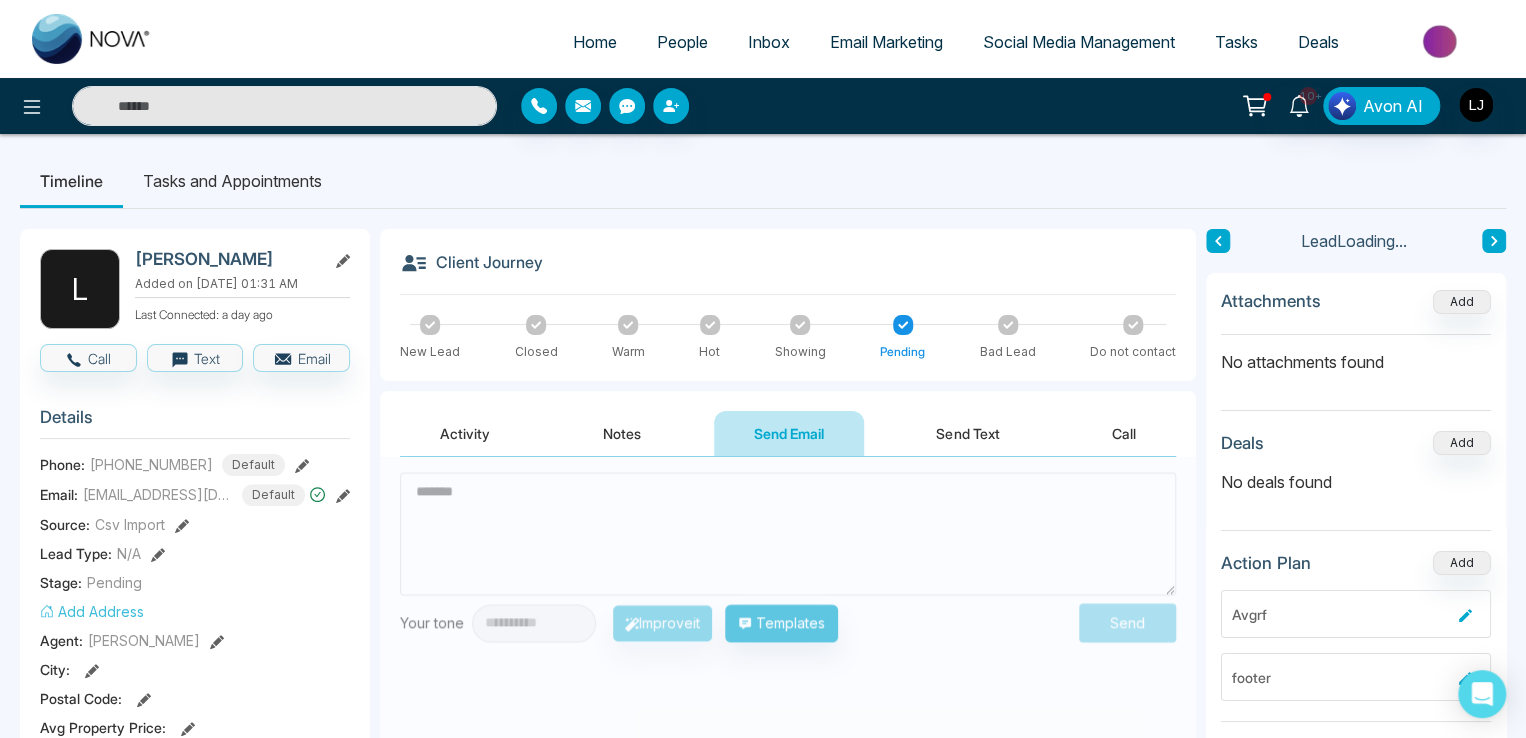 click on "Send Text" at bounding box center (967, 433) 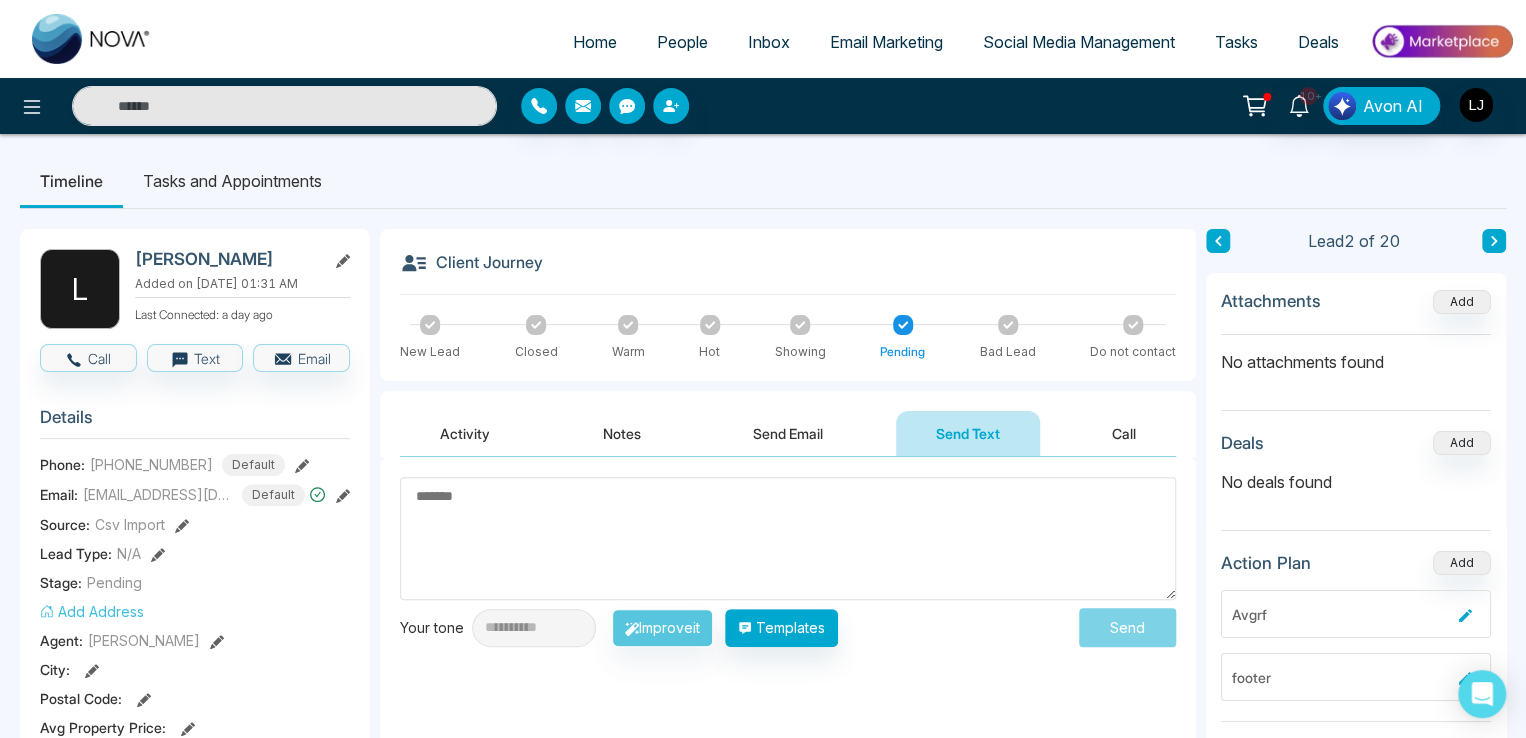 click on "Activity" at bounding box center [465, 433] 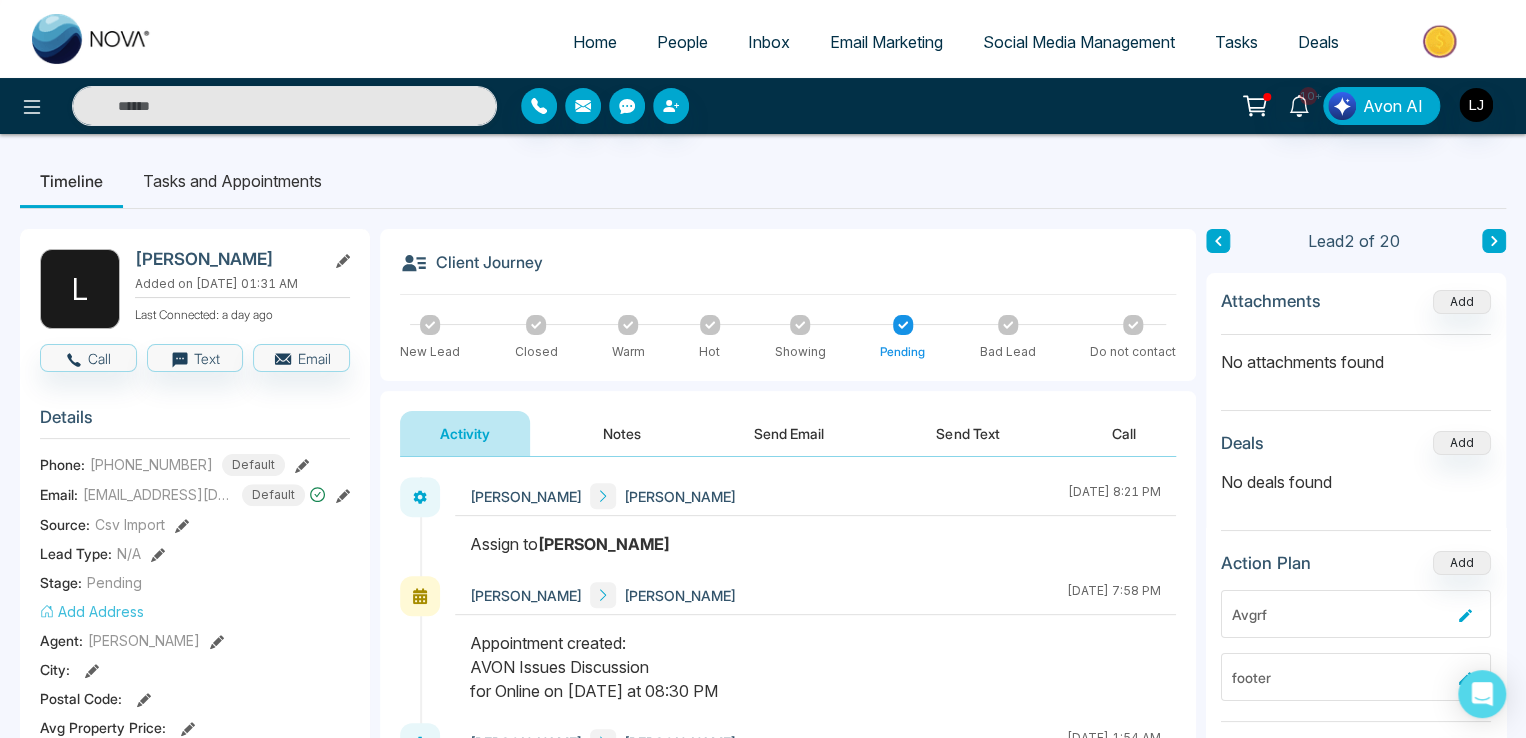click on "People" at bounding box center (682, 42) 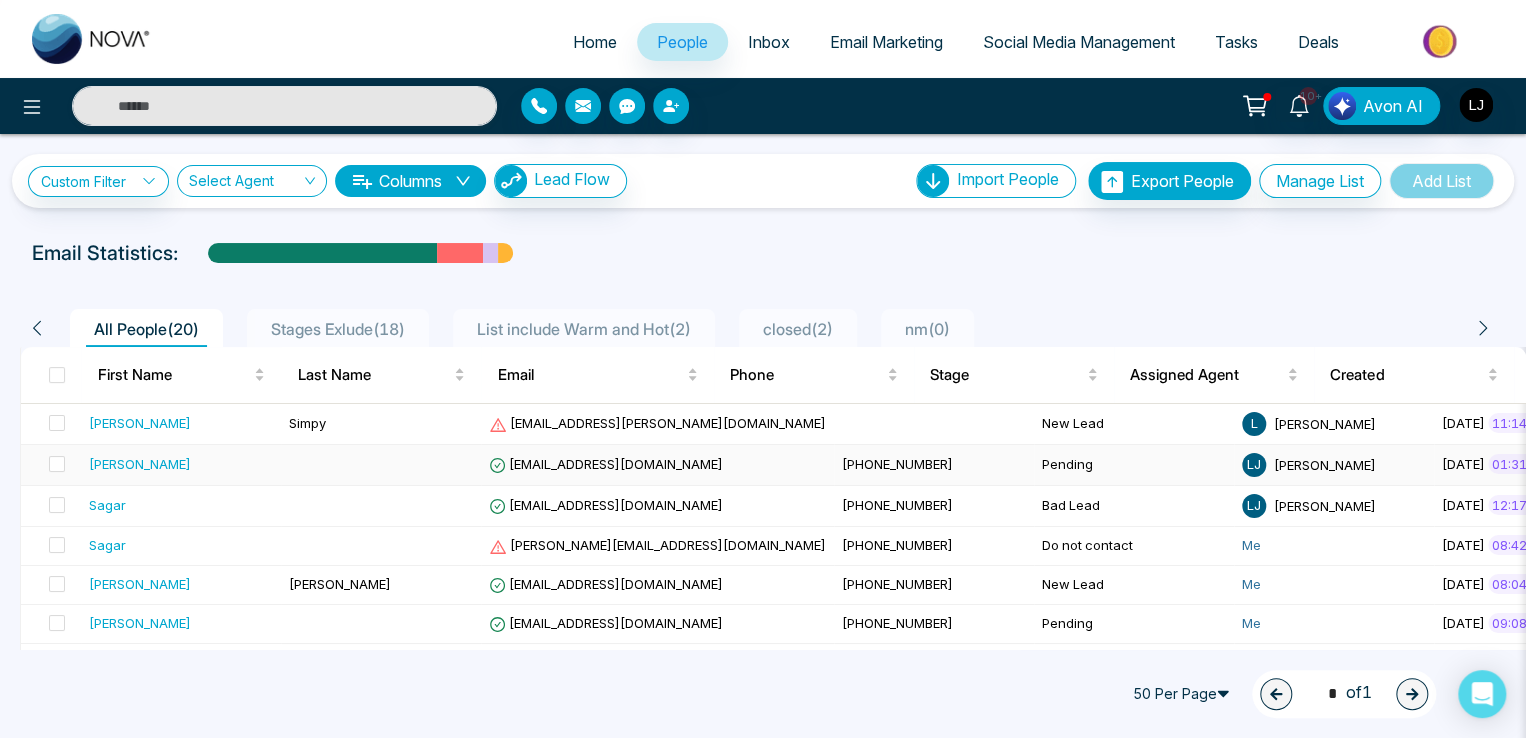 click on "[EMAIL_ADDRESS][DOMAIN_NAME]" at bounding box center [606, 464] 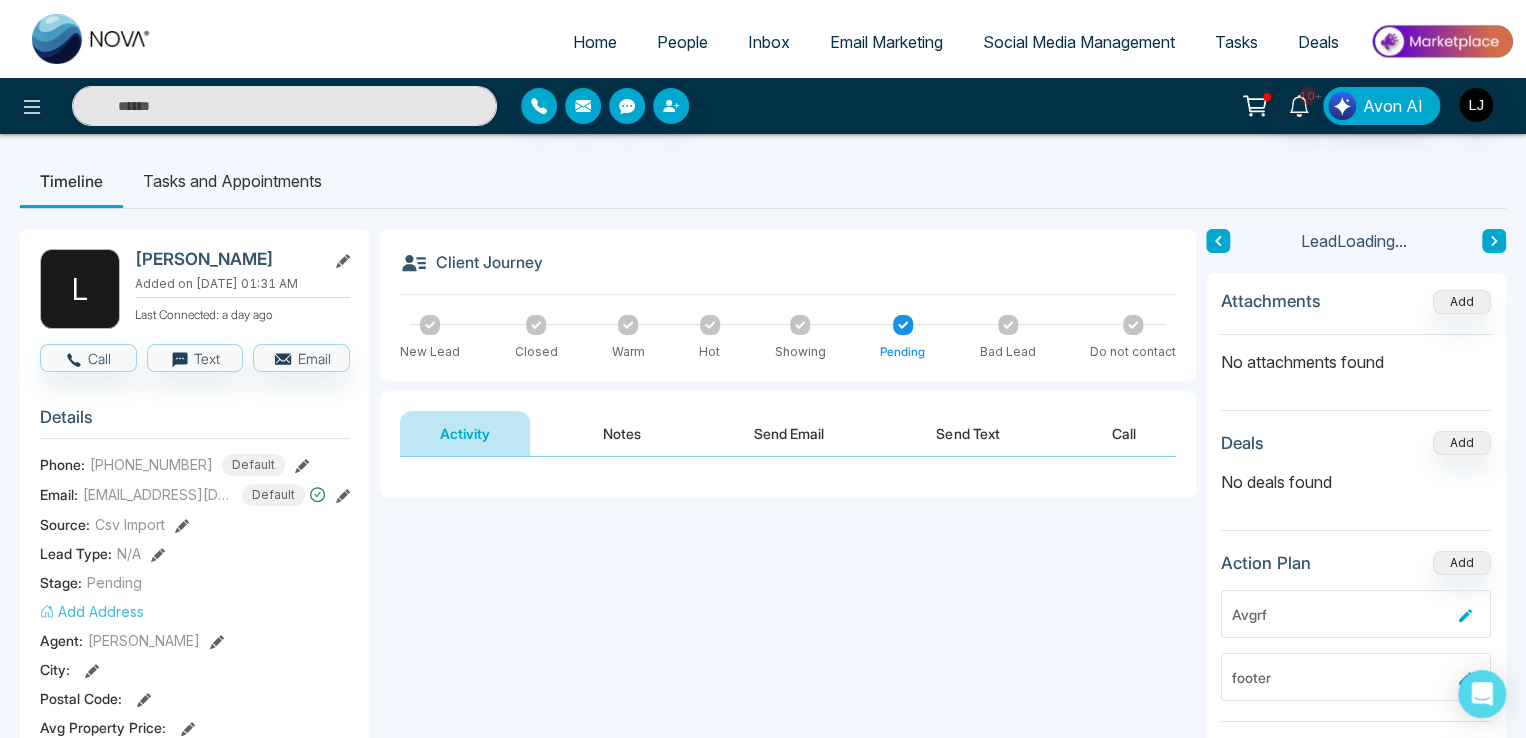 click on "Tasks and Appointments" at bounding box center (232, 181) 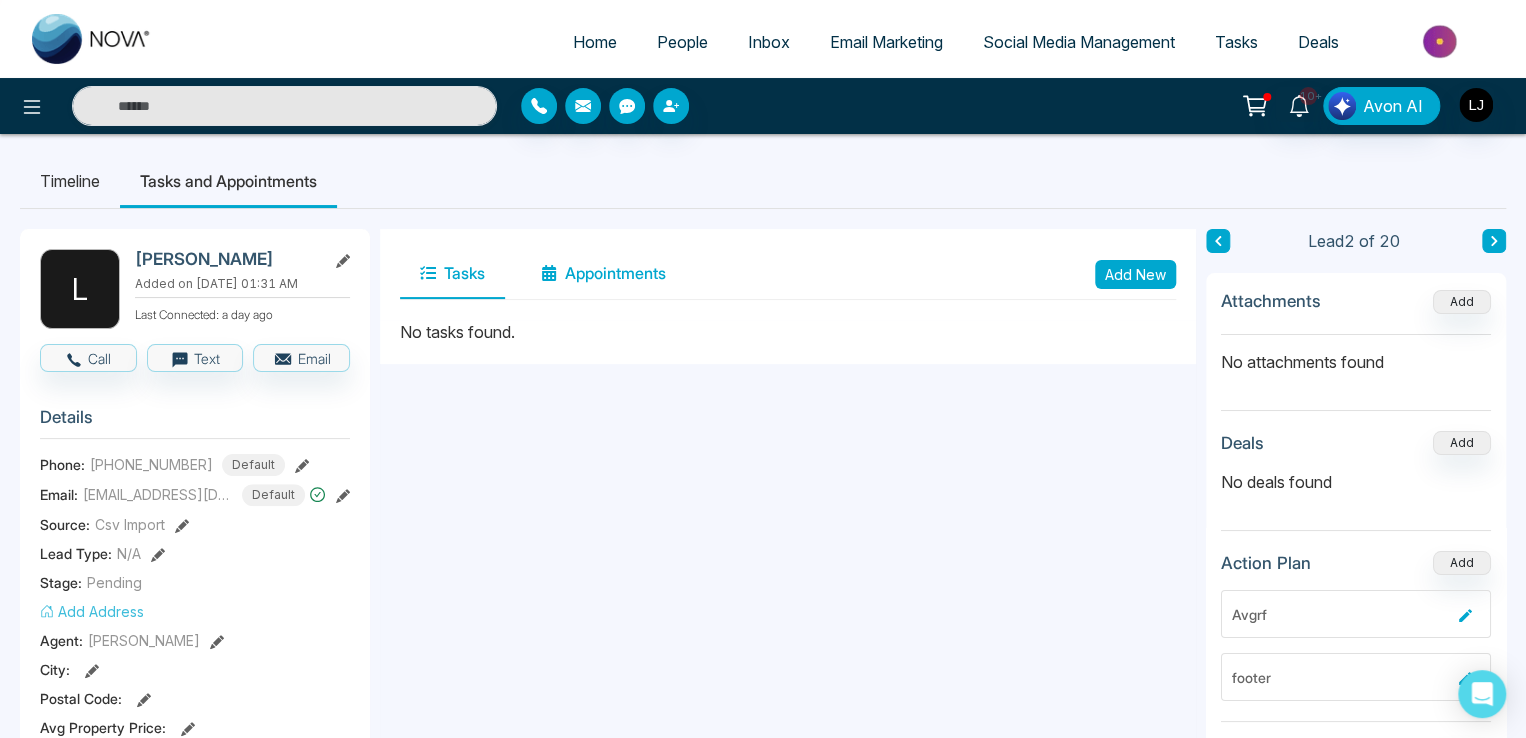 click on "Appointments" at bounding box center [603, 274] 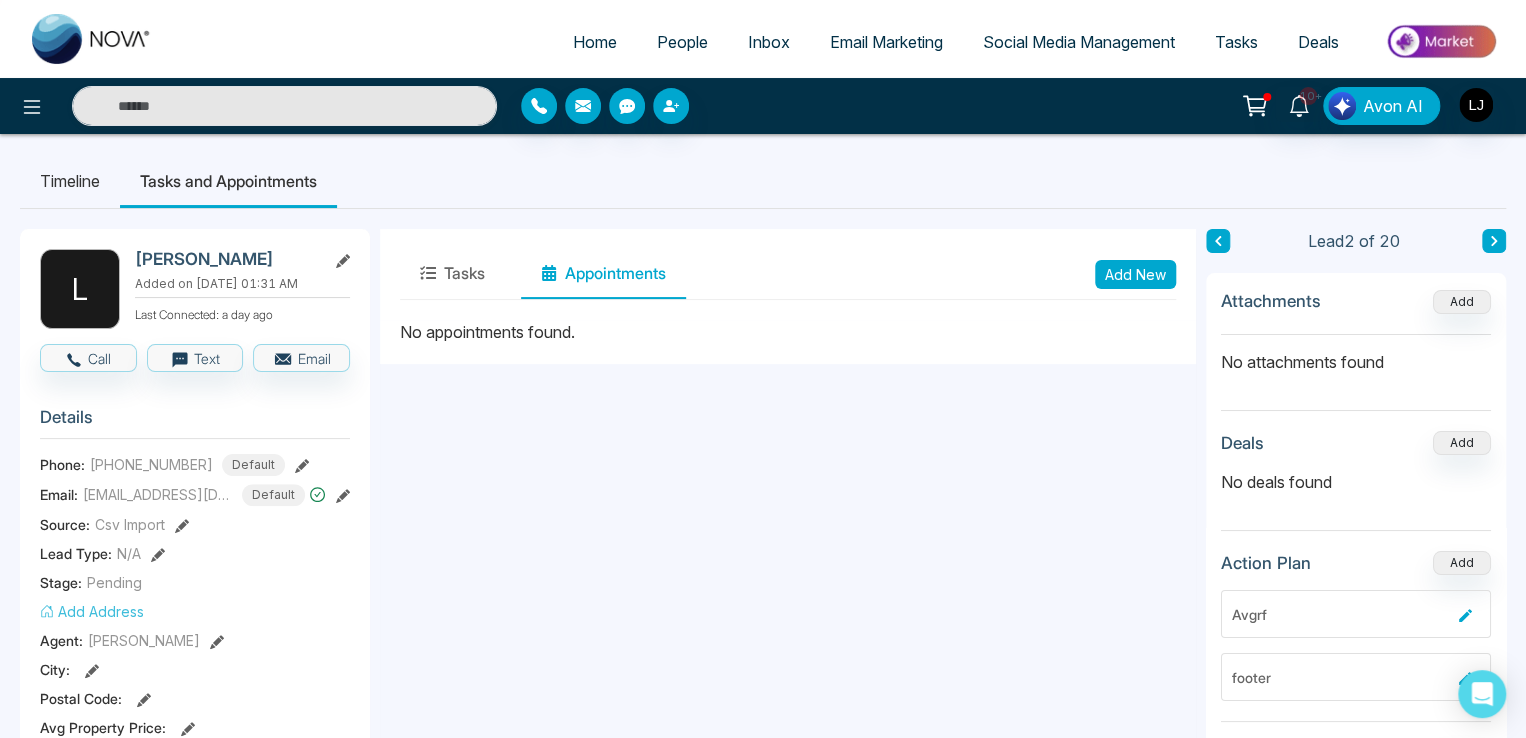 click on "Add New" at bounding box center [1135, 274] 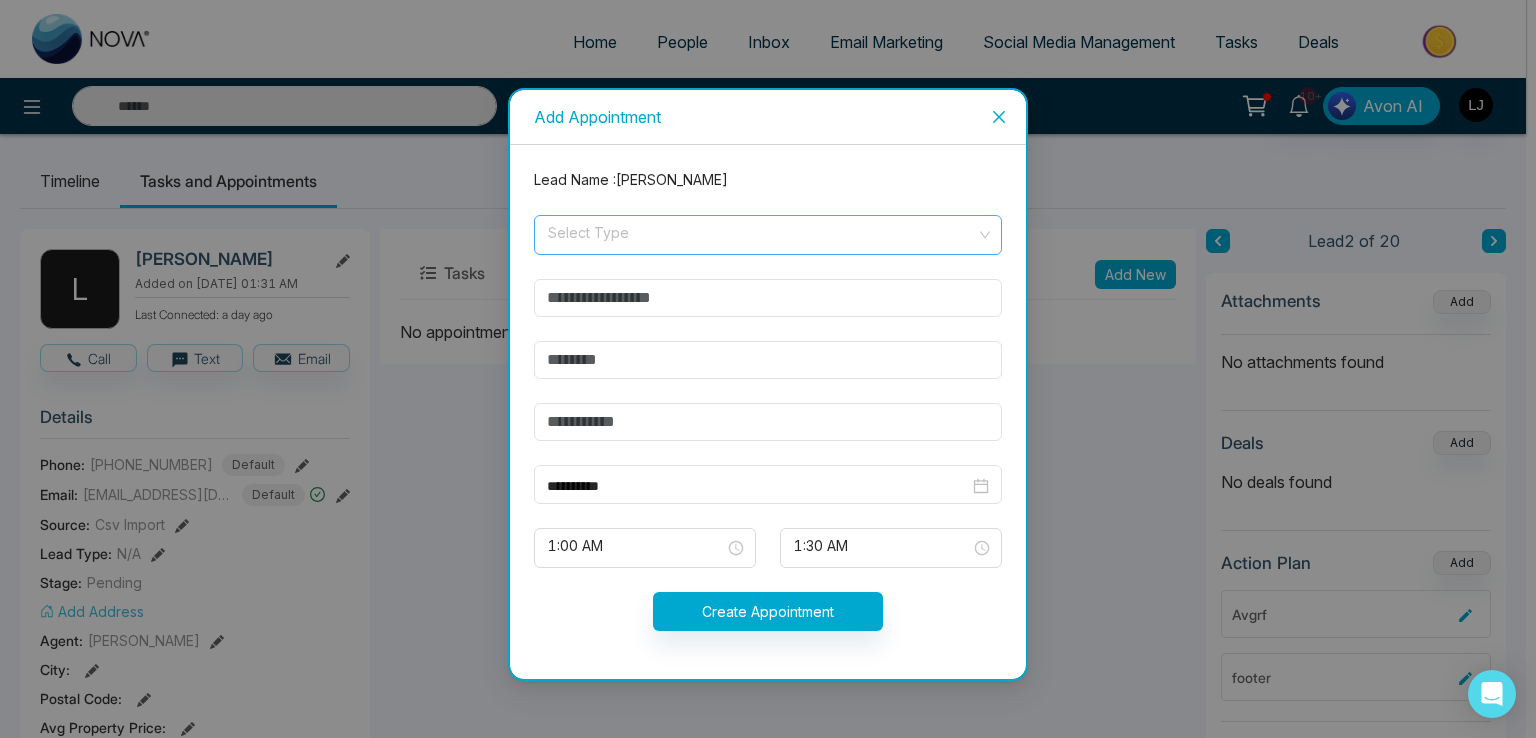 click at bounding box center [761, 231] 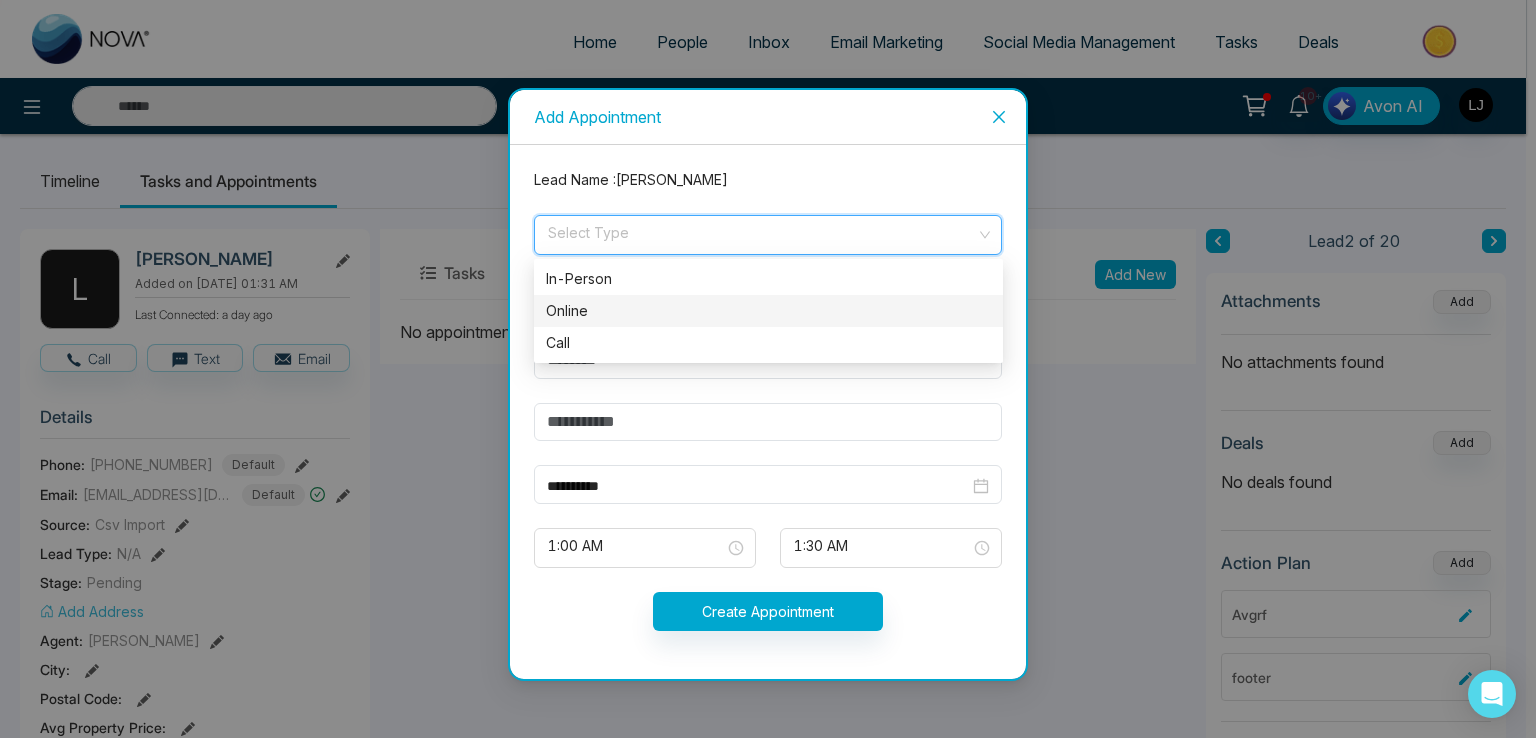 click on "Online" at bounding box center (768, 311) 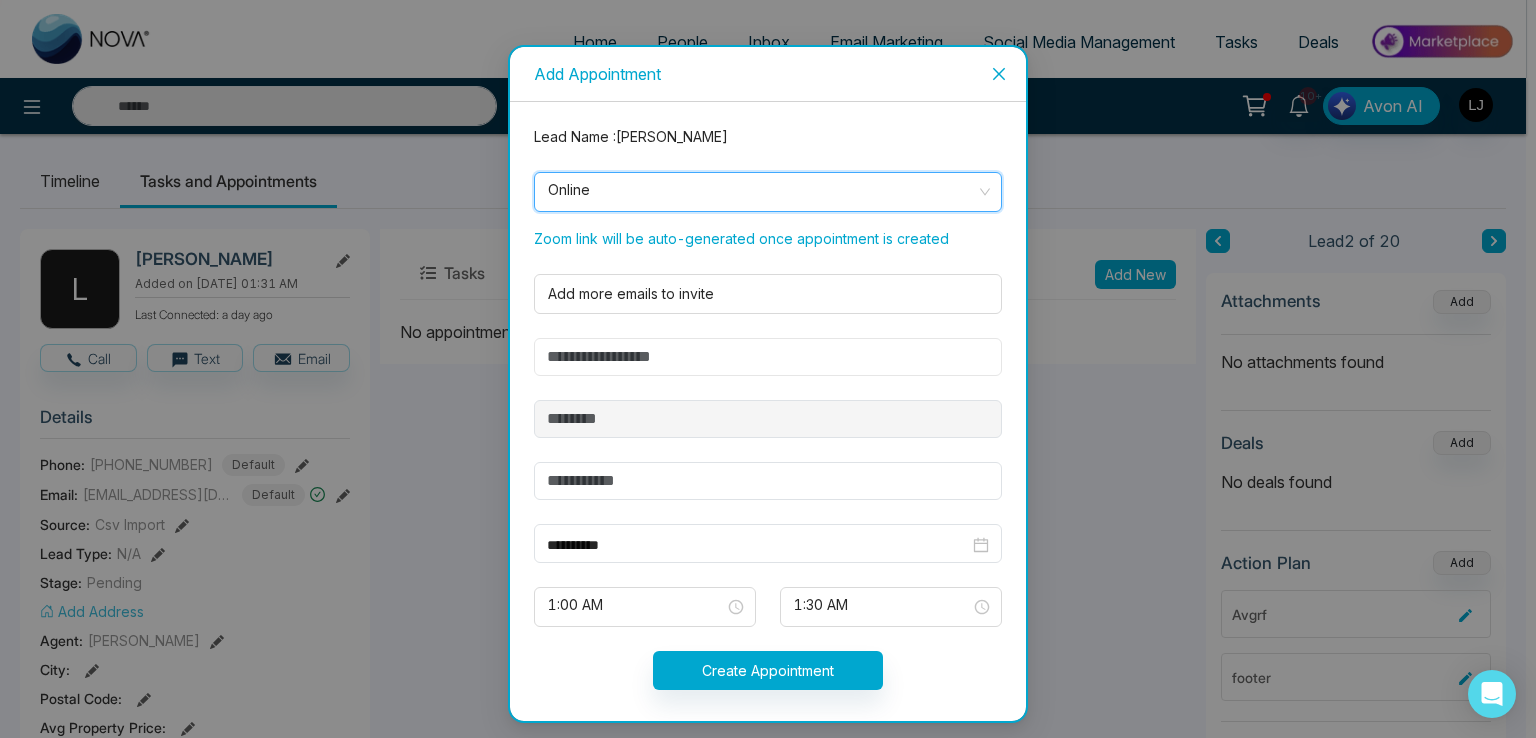 click at bounding box center (768, 357) 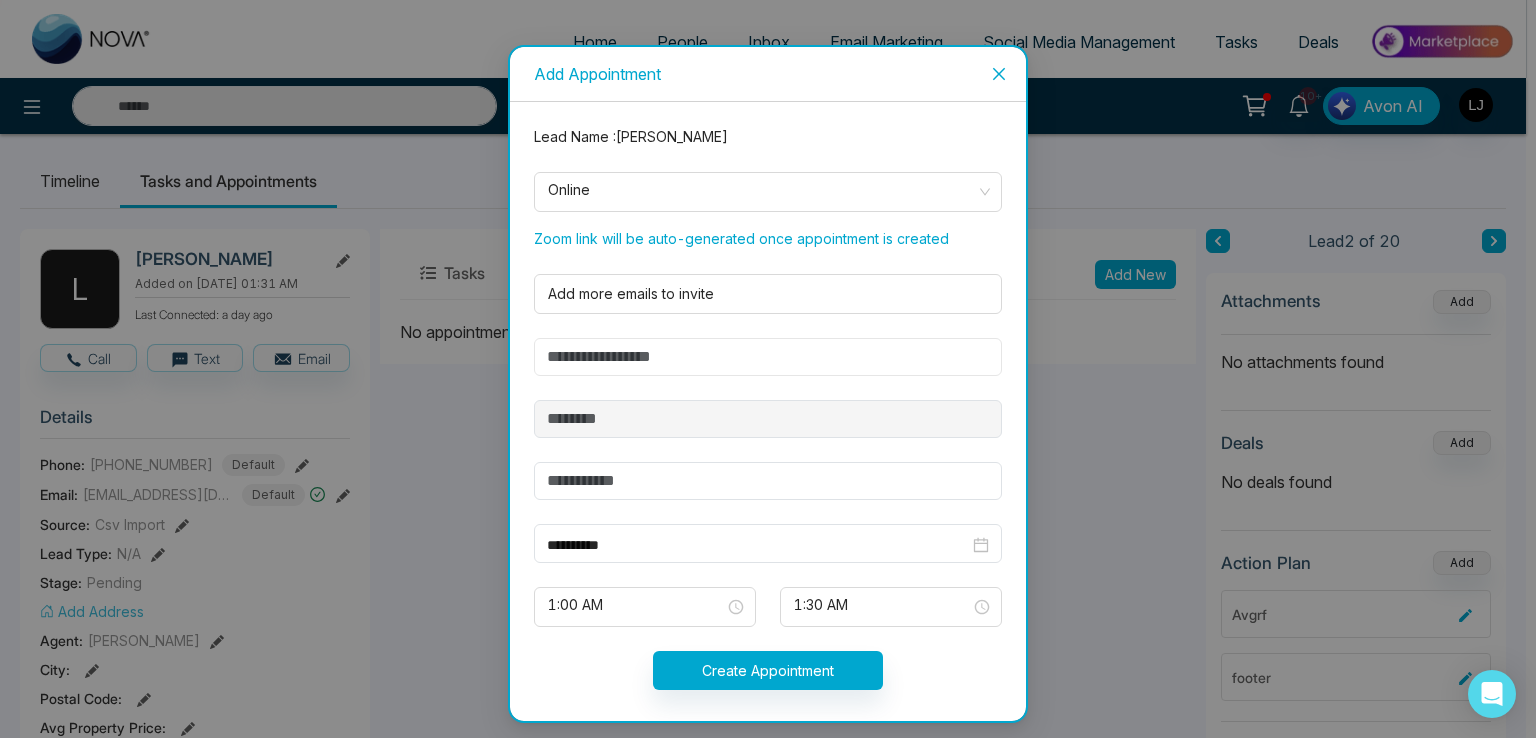 type on "**********" 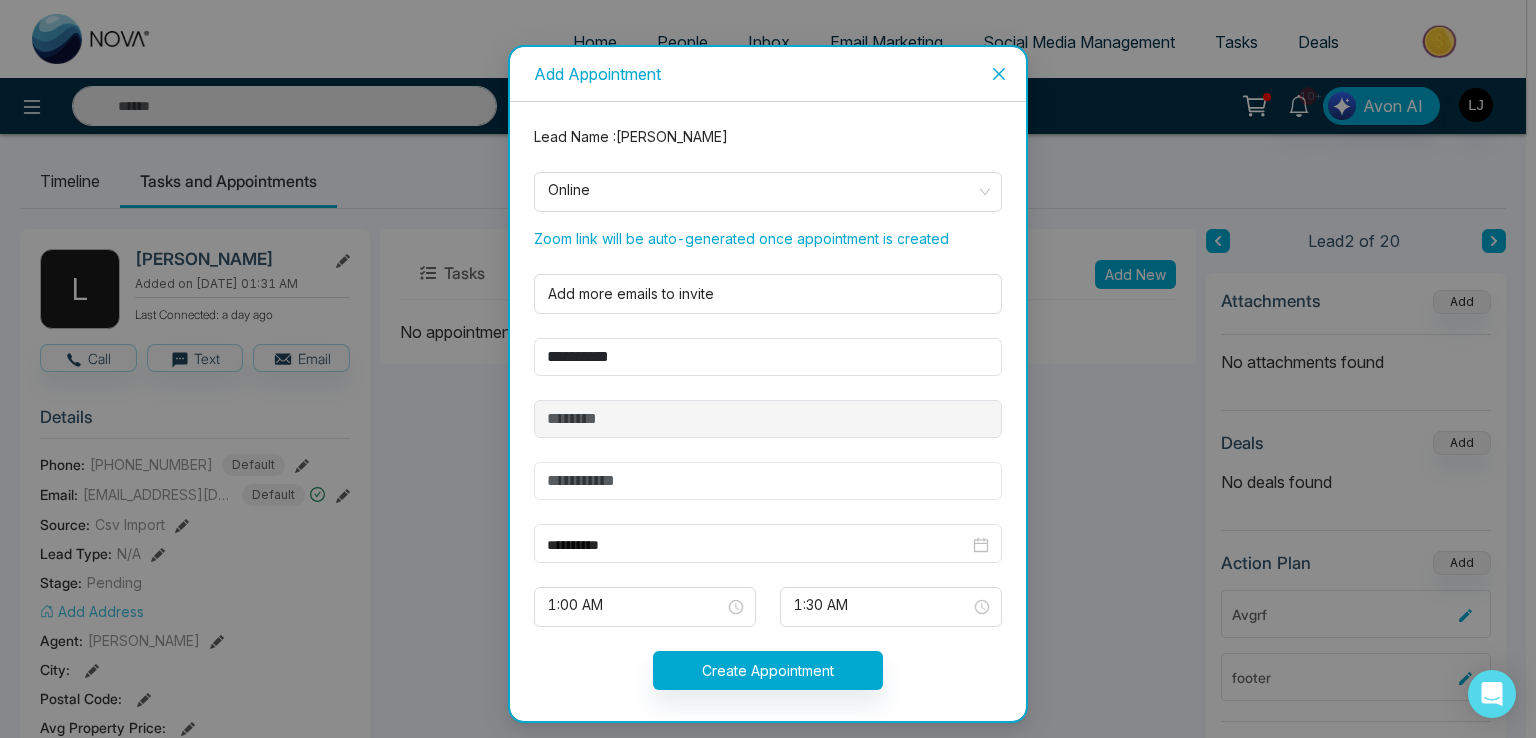 click at bounding box center [768, 481] 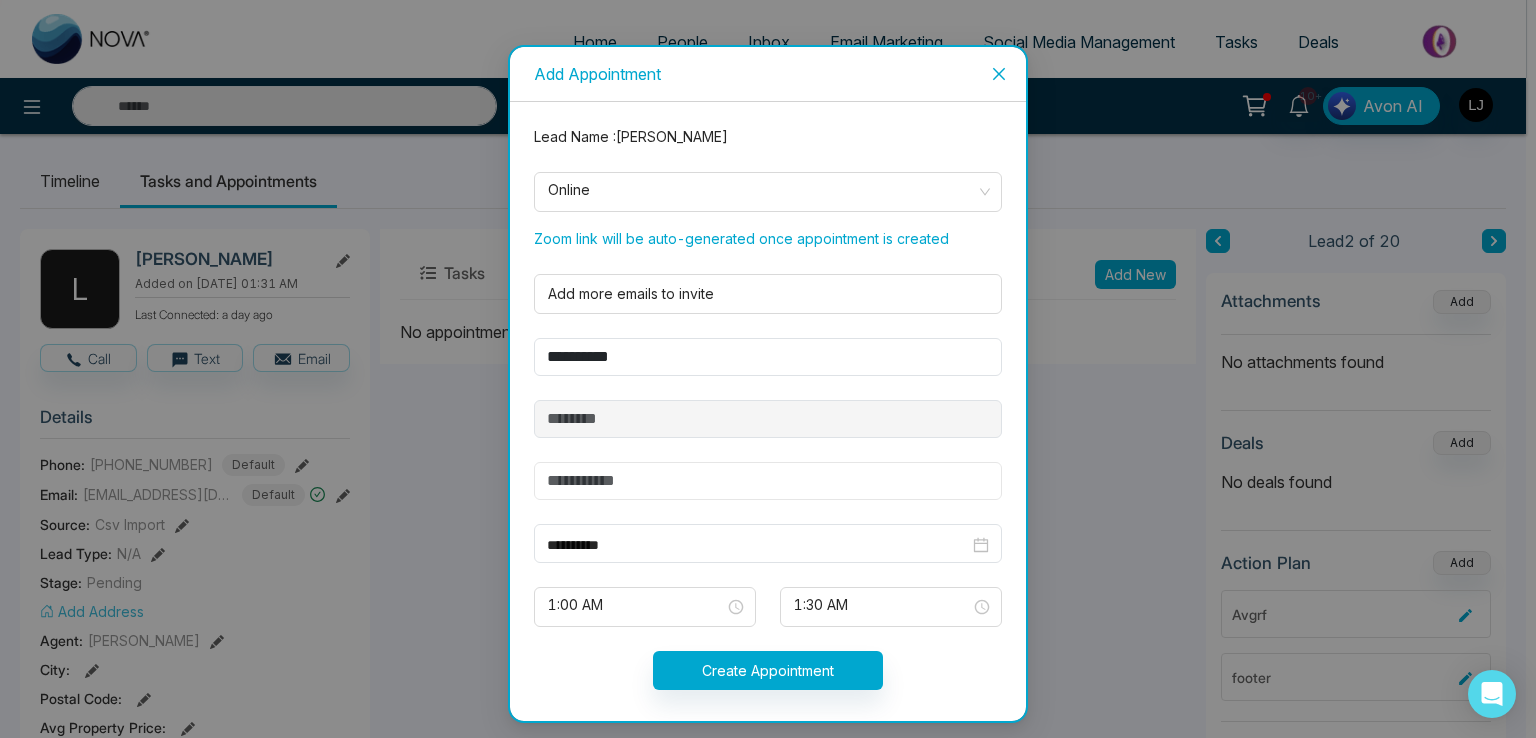 type on "**********" 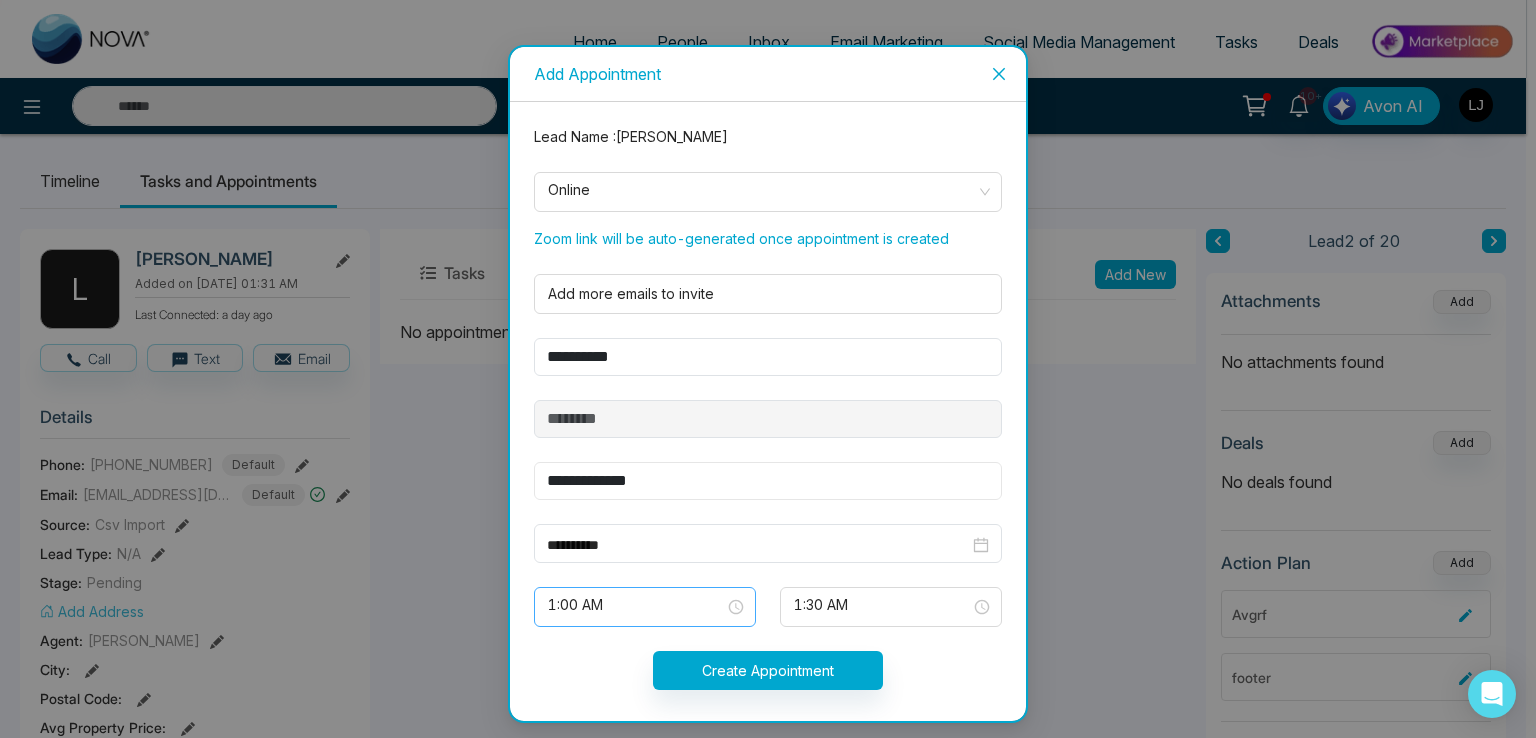 click on "1:00 AM" at bounding box center [645, 607] 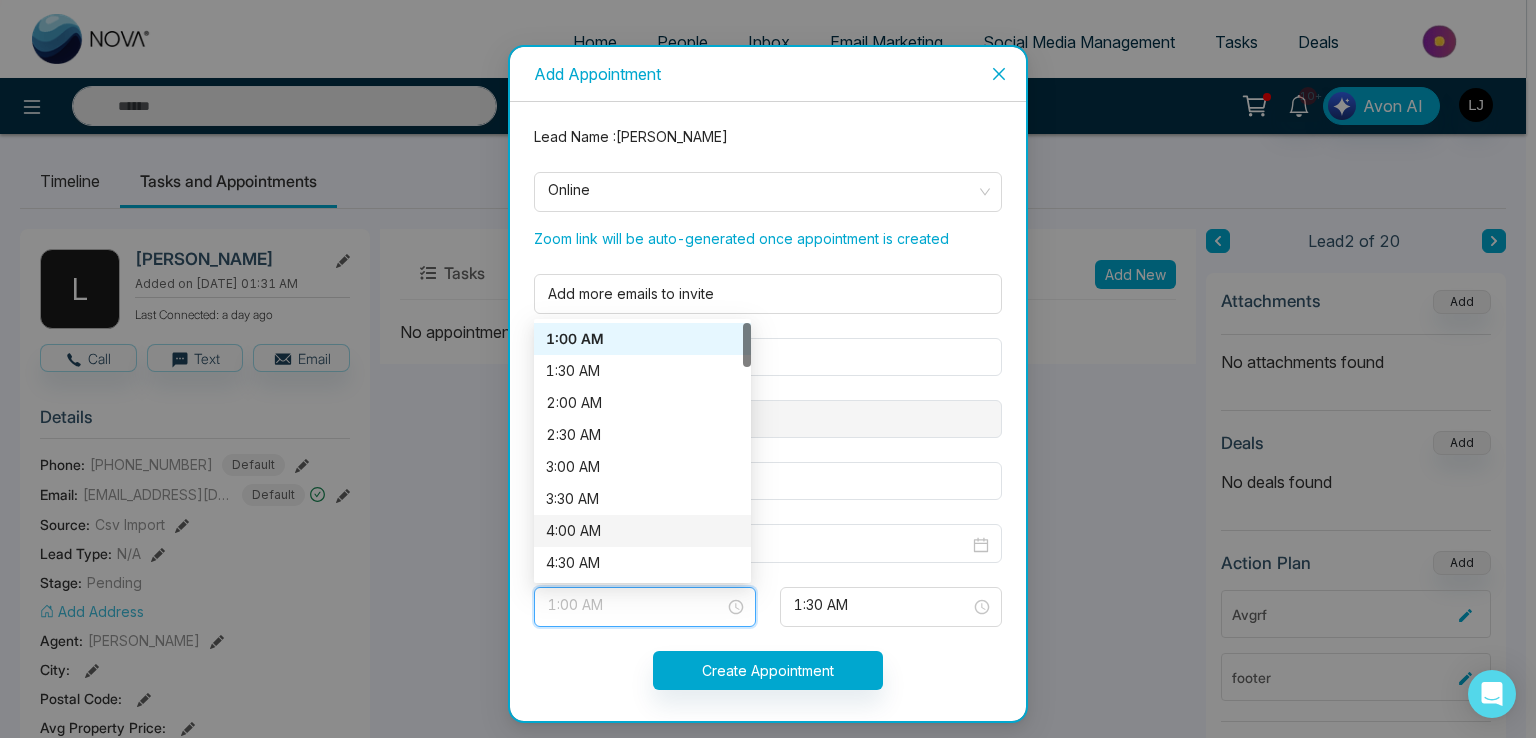click on "4:00 AM" at bounding box center (642, 531) 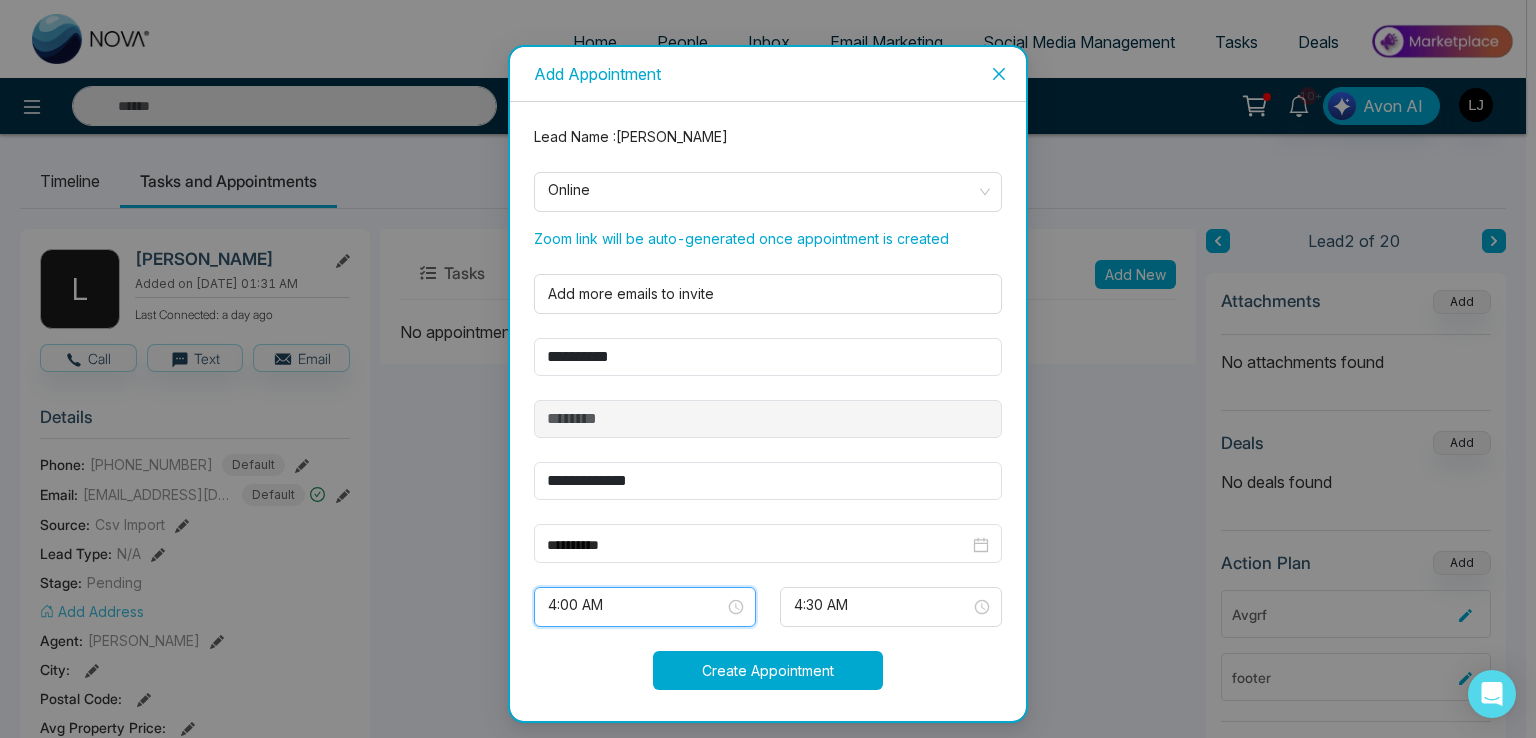click on "Create Appointment" at bounding box center (768, 670) 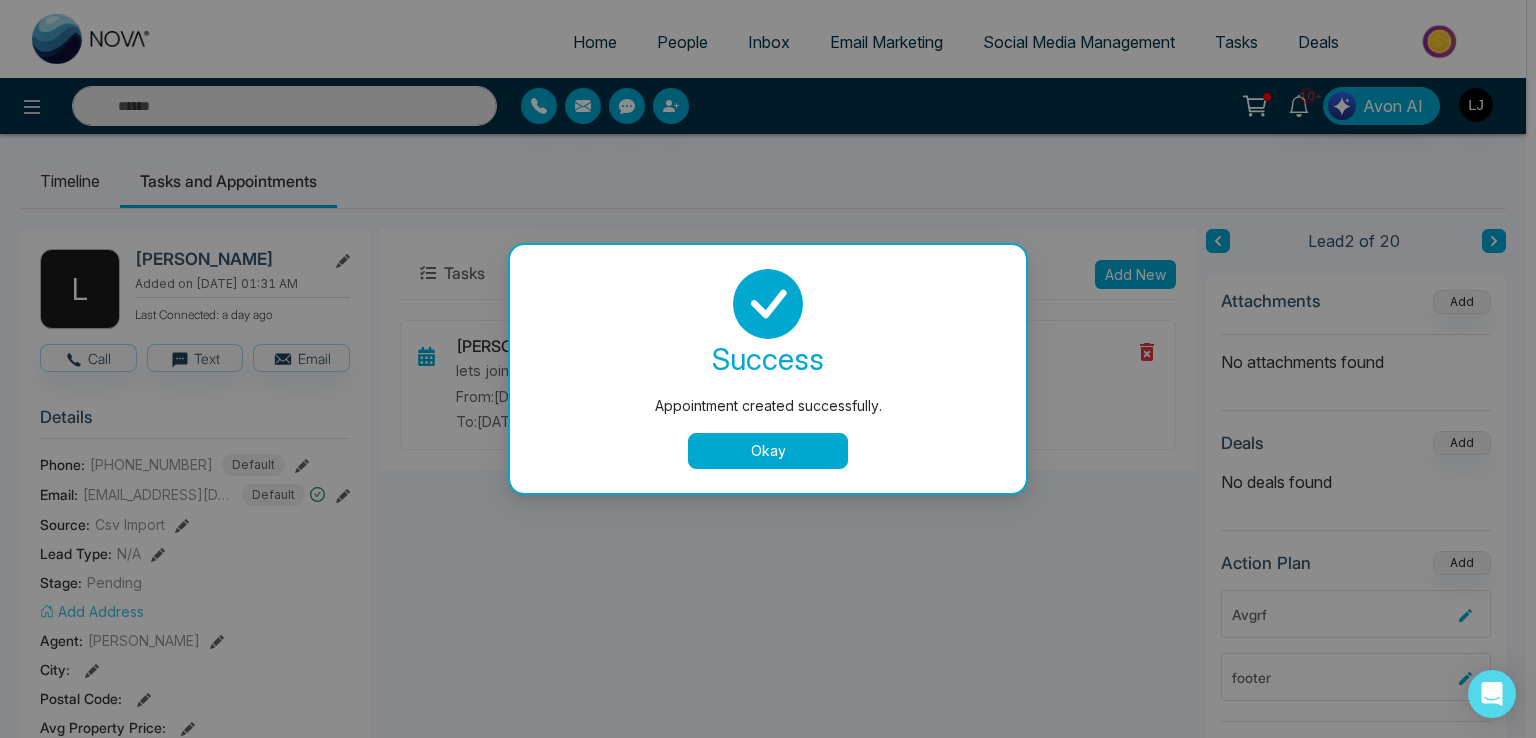 click on "Okay" at bounding box center (768, 451) 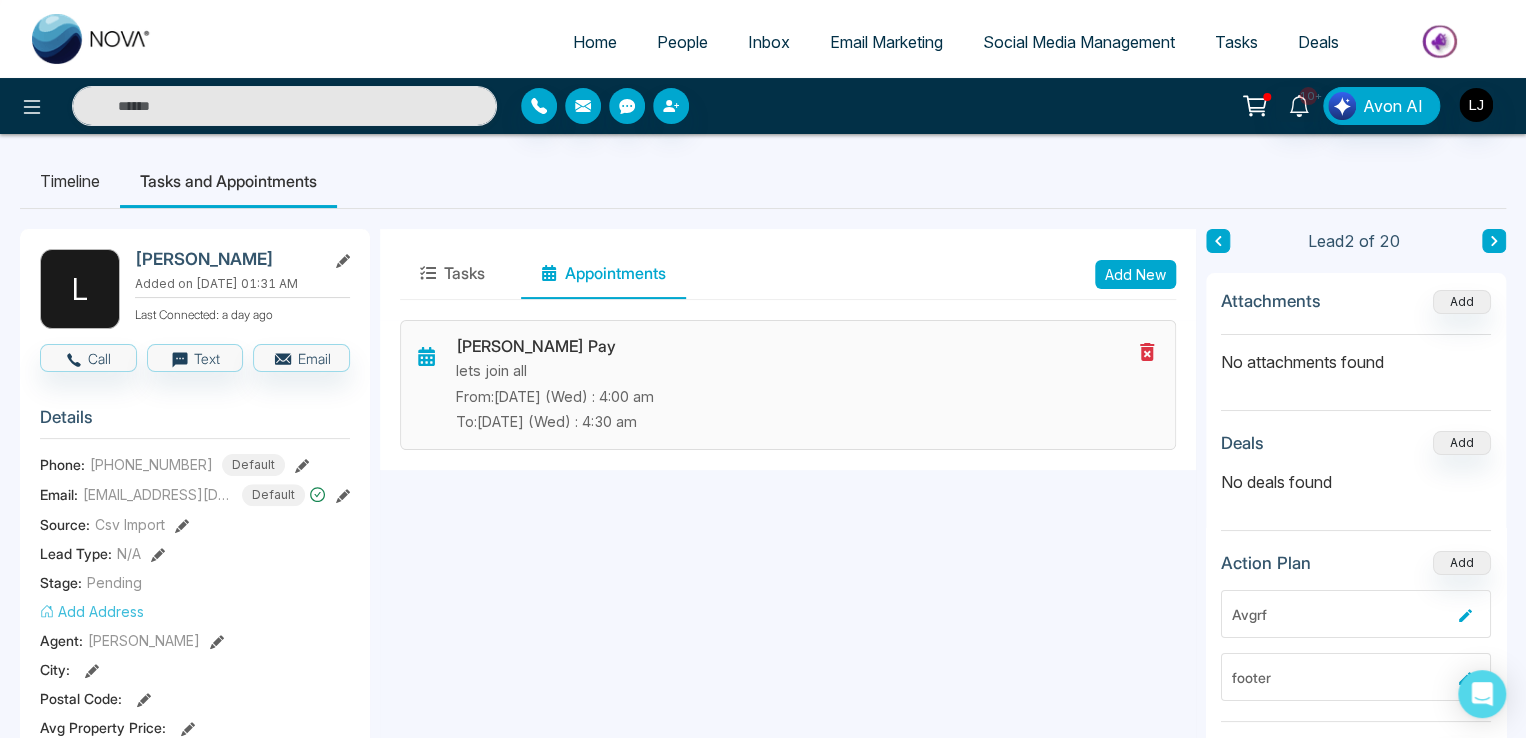 click on "From:  Jul-30-2025 (Wed) : 4:00 am" at bounding box center (793, 397) 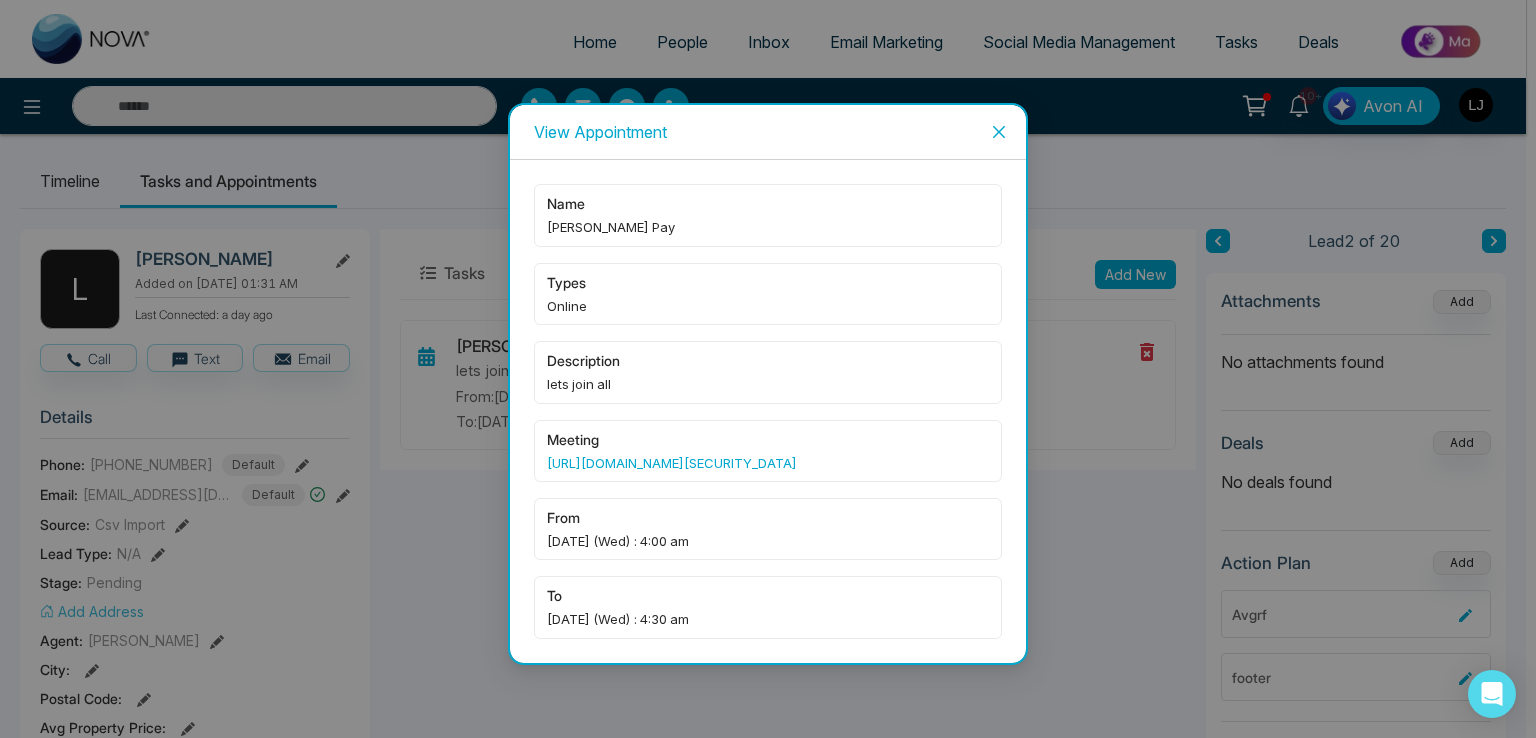 click 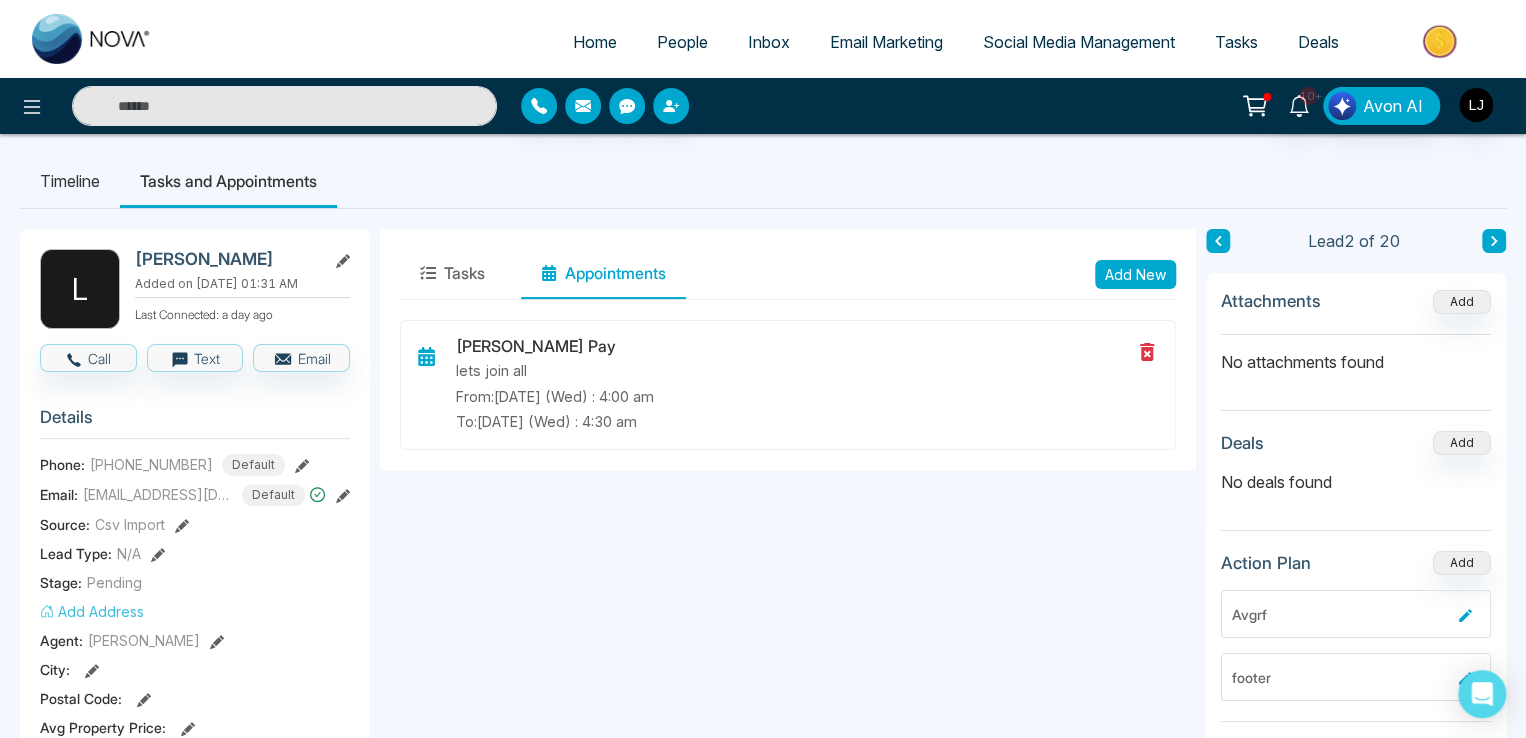 click on "People" at bounding box center [682, 42] 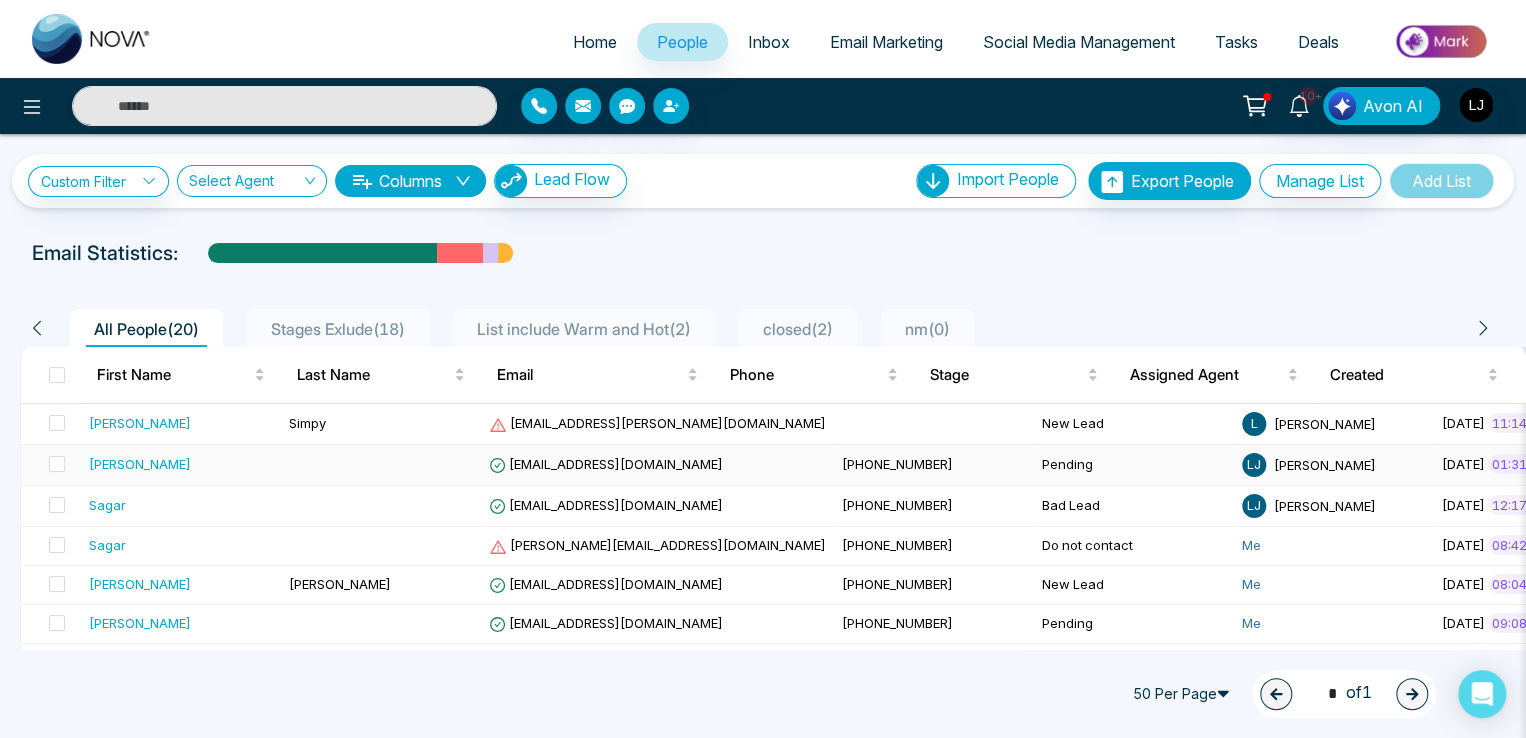 click on "[EMAIL_ADDRESS][DOMAIN_NAME]" at bounding box center (606, 464) 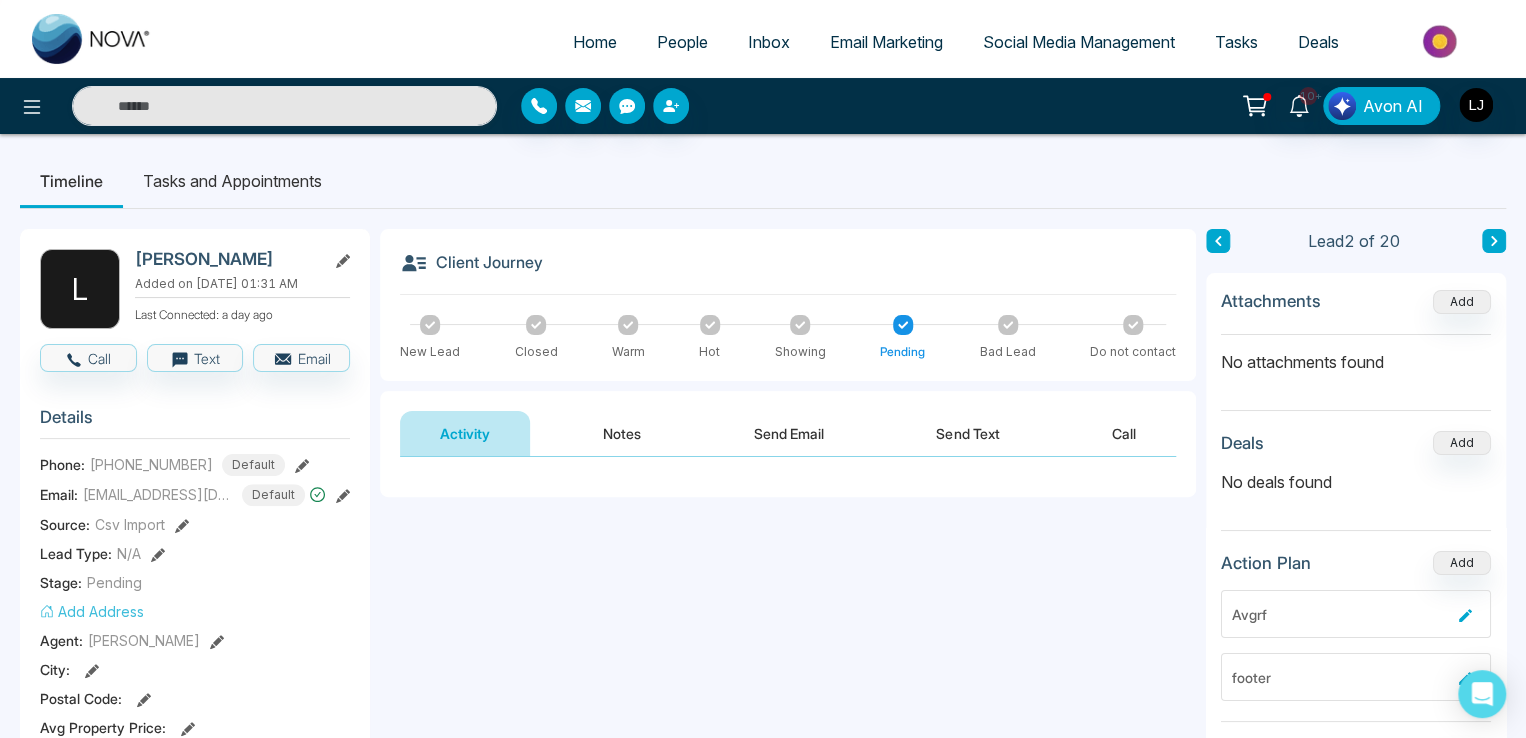 click on "People" at bounding box center [682, 42] 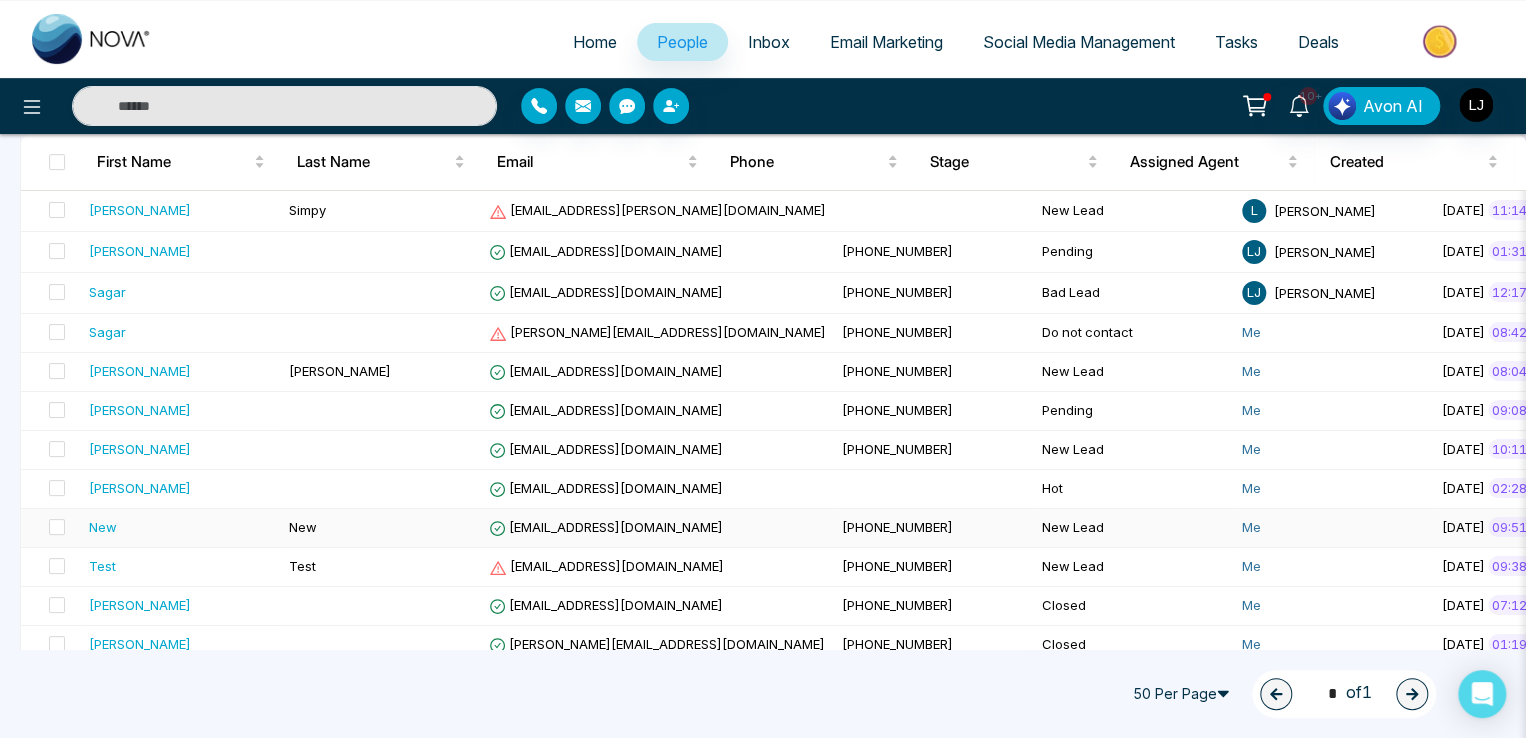 scroll, scrollTop: 300, scrollLeft: 0, axis: vertical 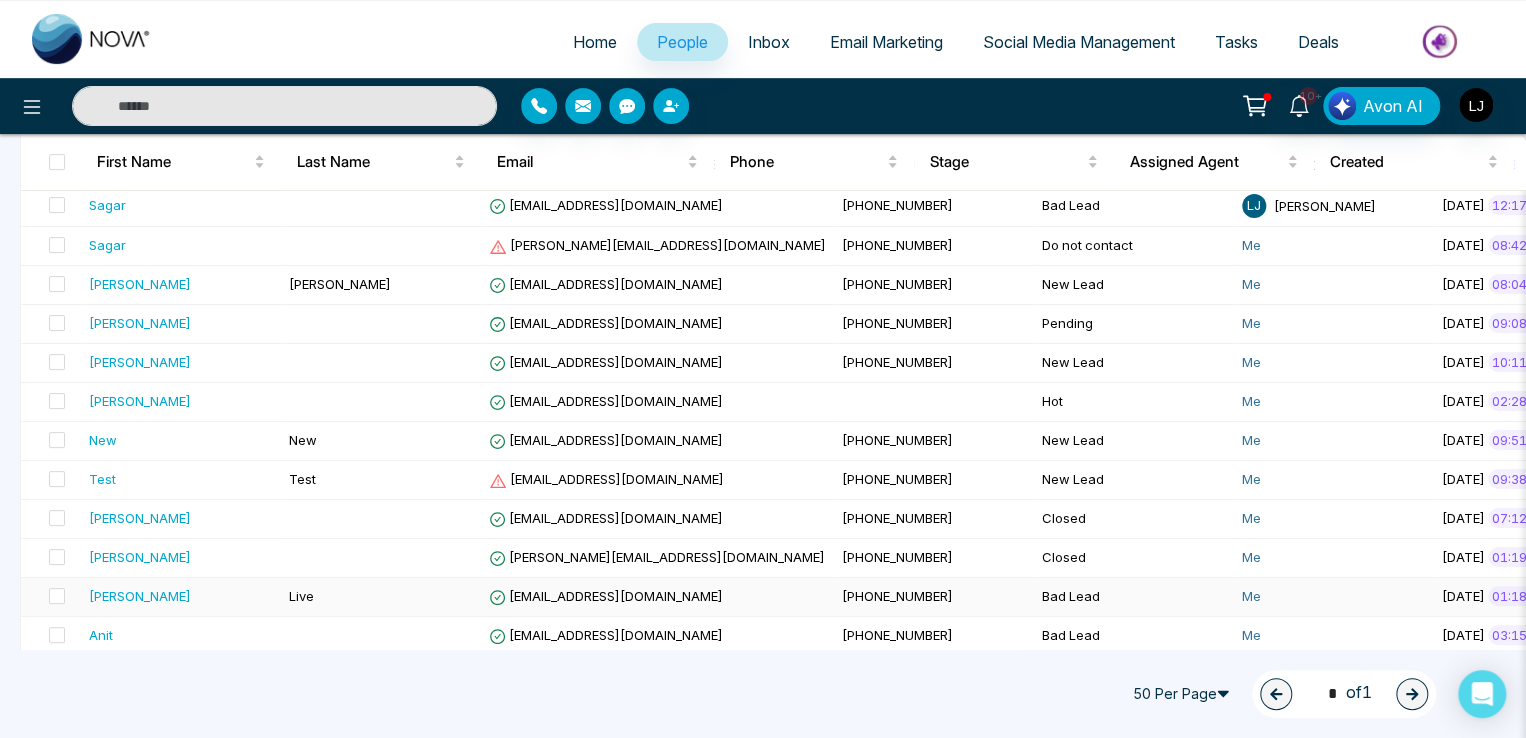 click on "[EMAIL_ADDRESS][DOMAIN_NAME]" at bounding box center [606, 596] 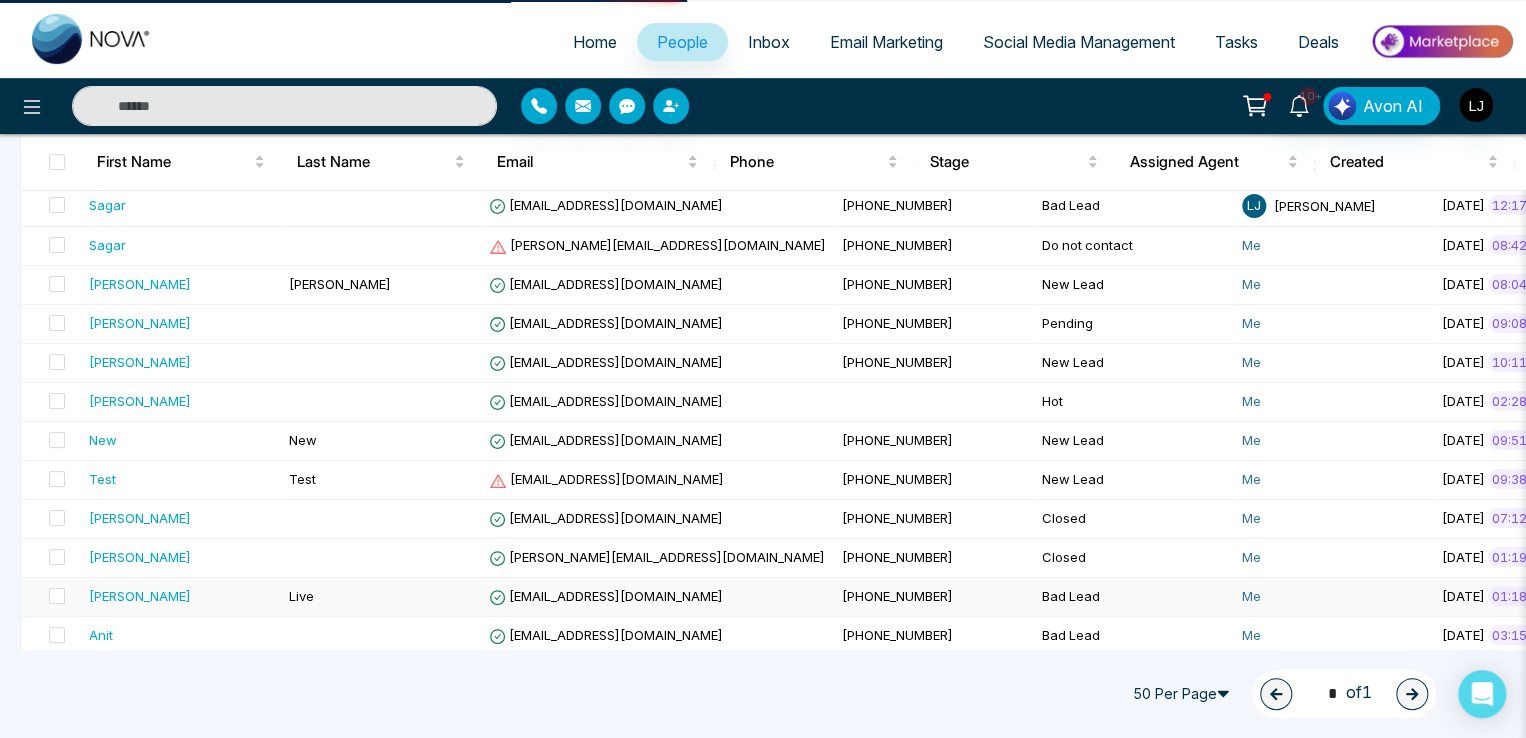scroll, scrollTop: 0, scrollLeft: 0, axis: both 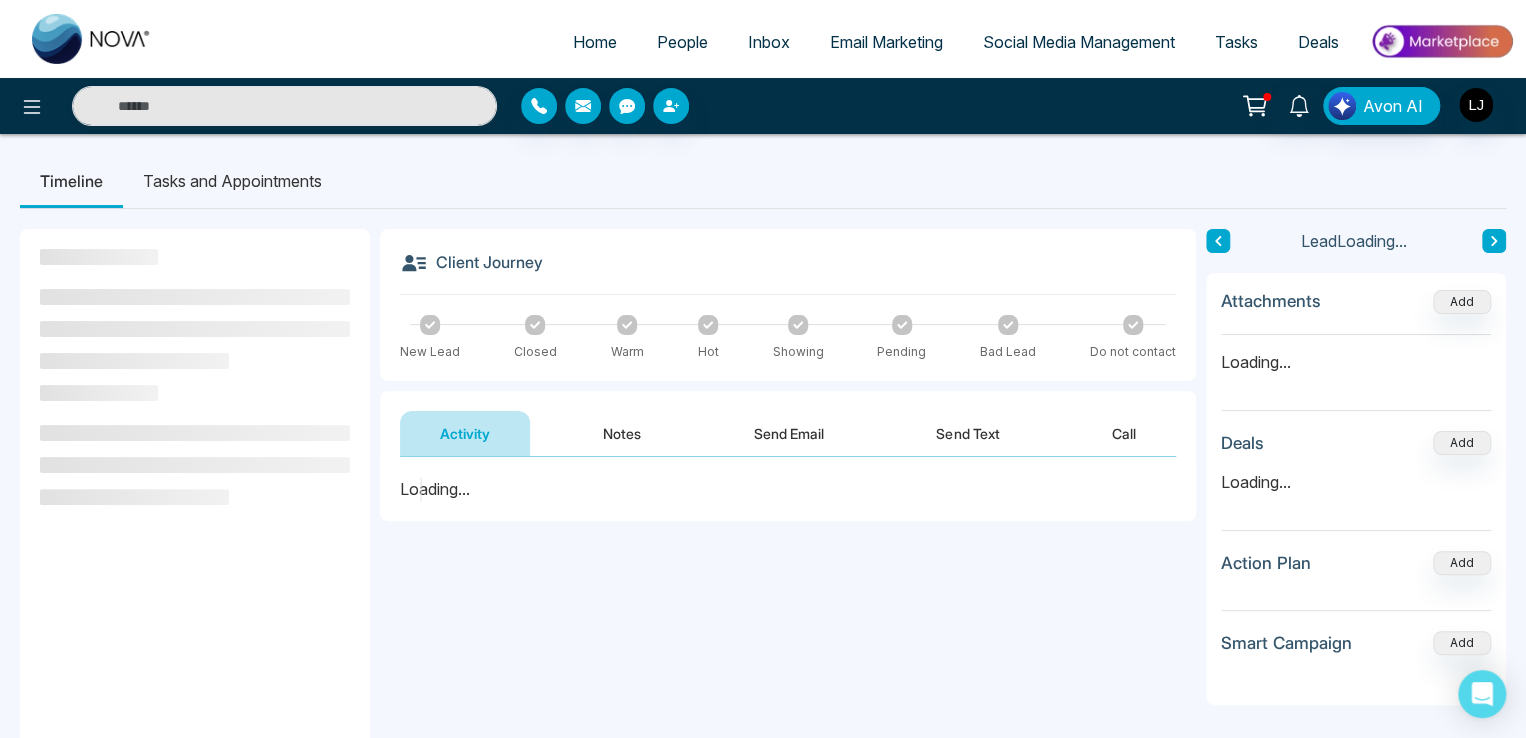 click on "Tasks and Appointments" at bounding box center [232, 181] 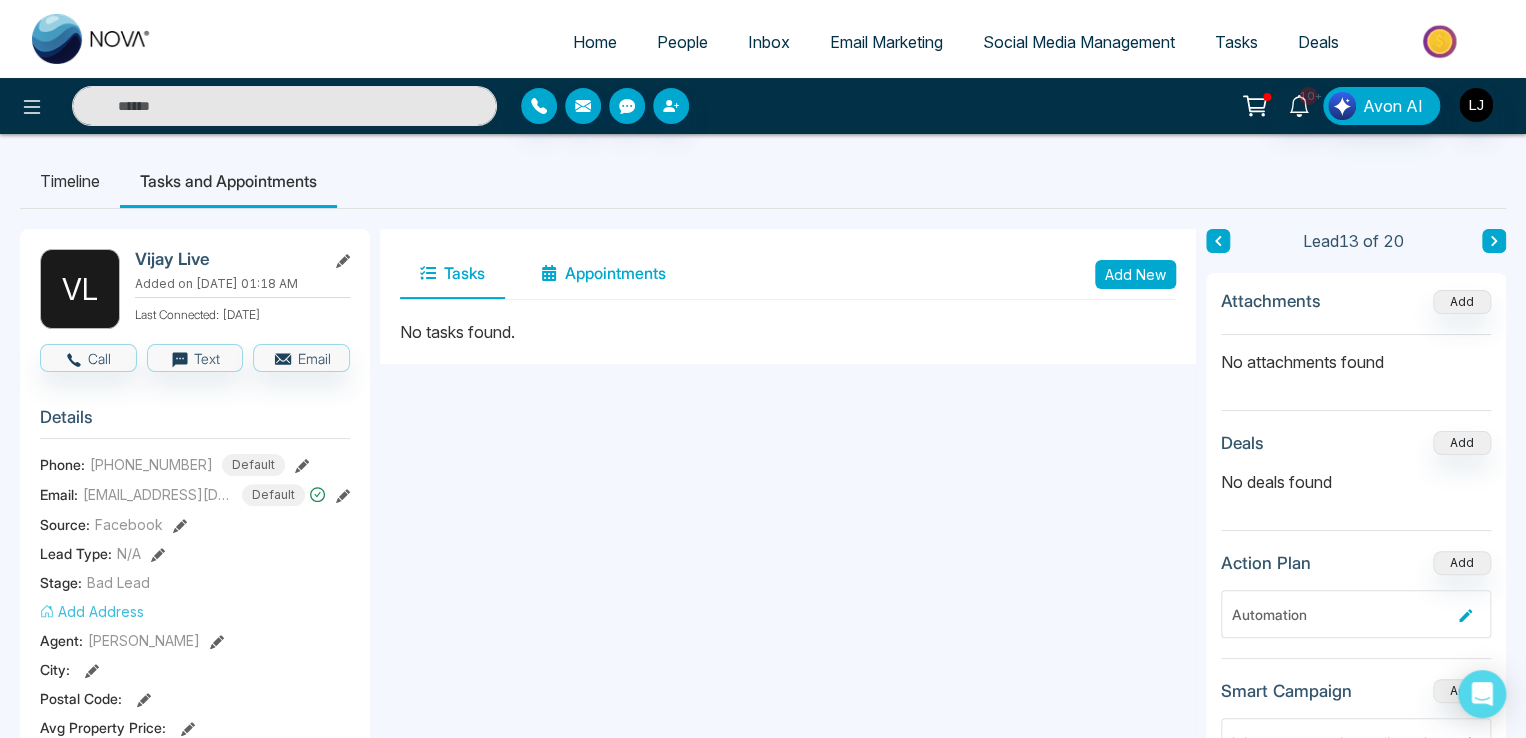 click on "Appointments" at bounding box center [603, 274] 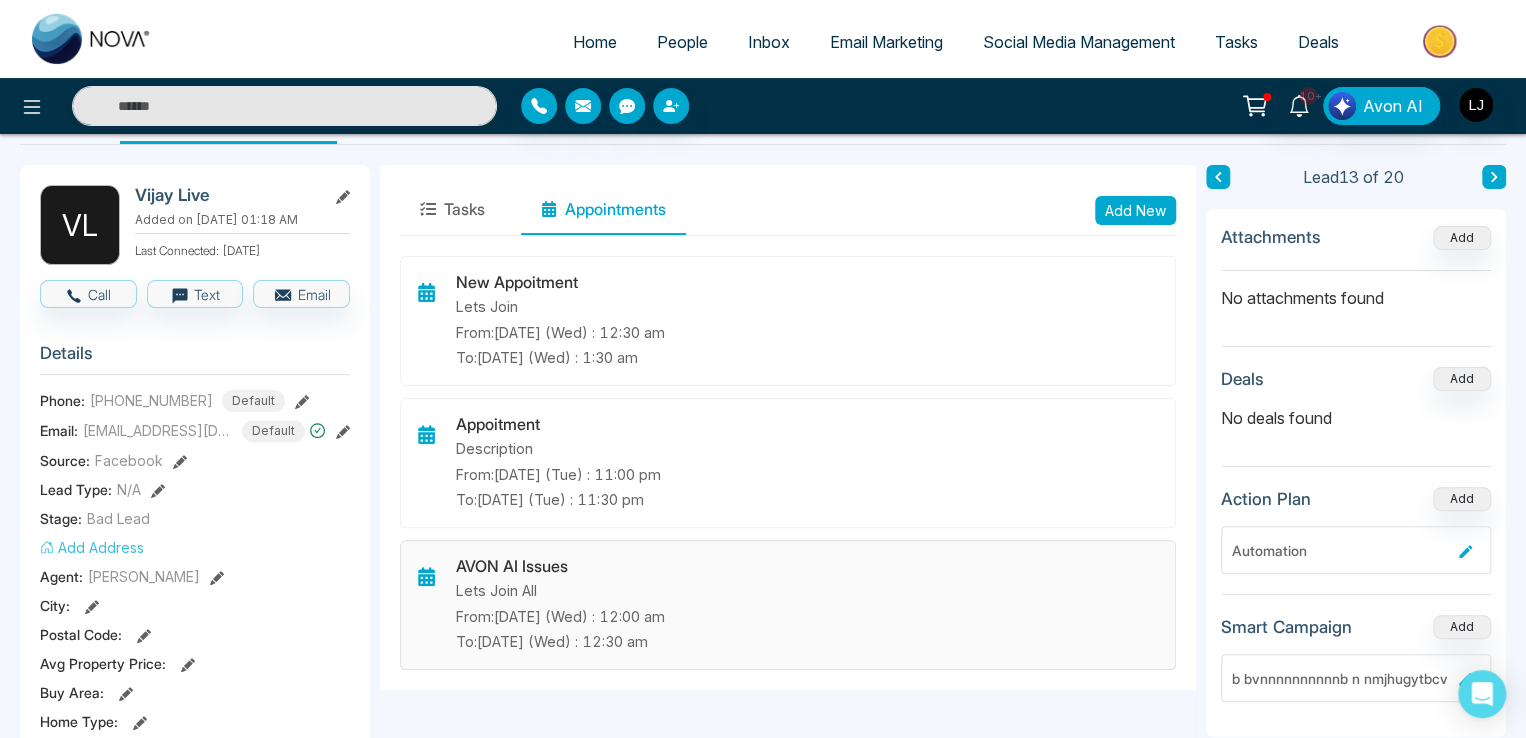 scroll, scrollTop: 100, scrollLeft: 0, axis: vertical 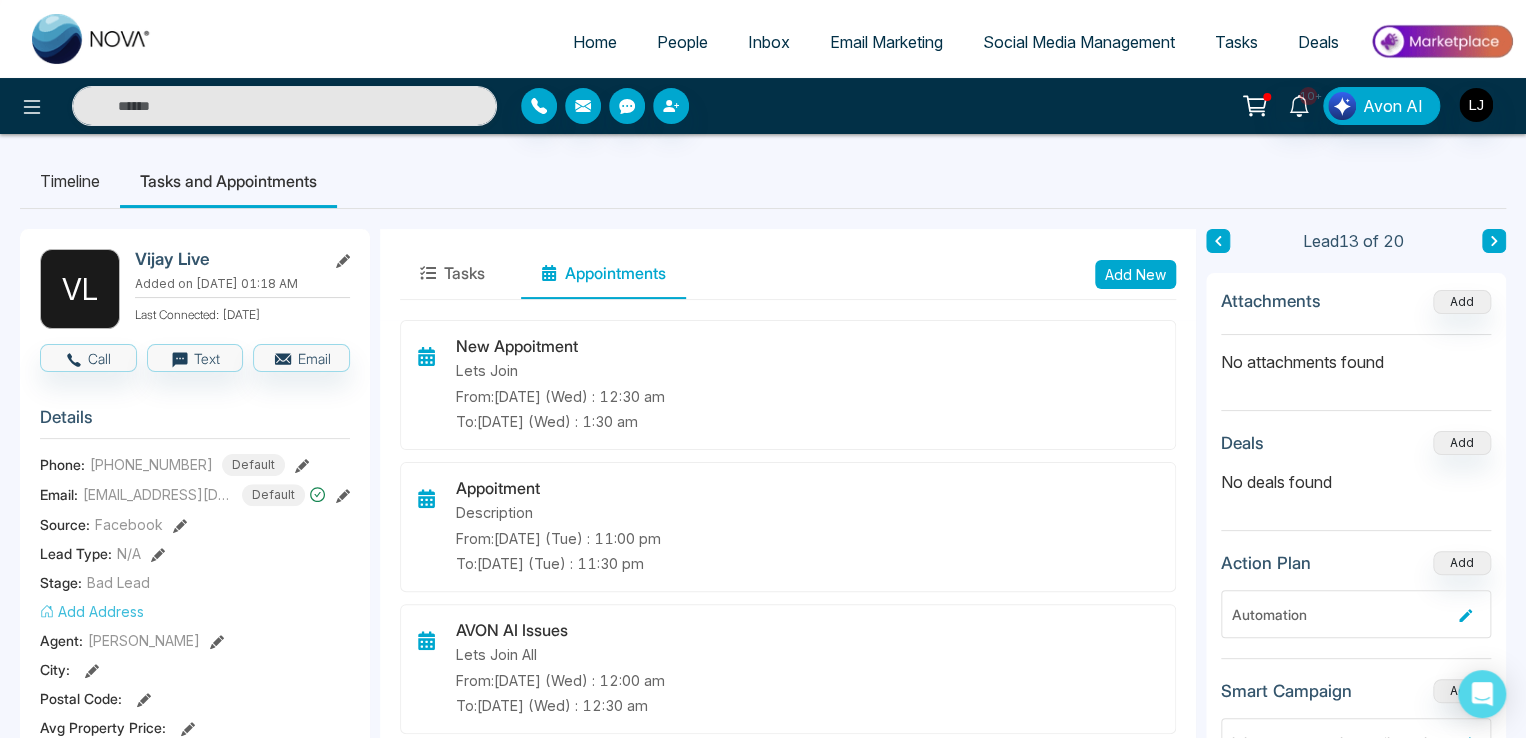 click on "Vijay Live" at bounding box center (226, 259) 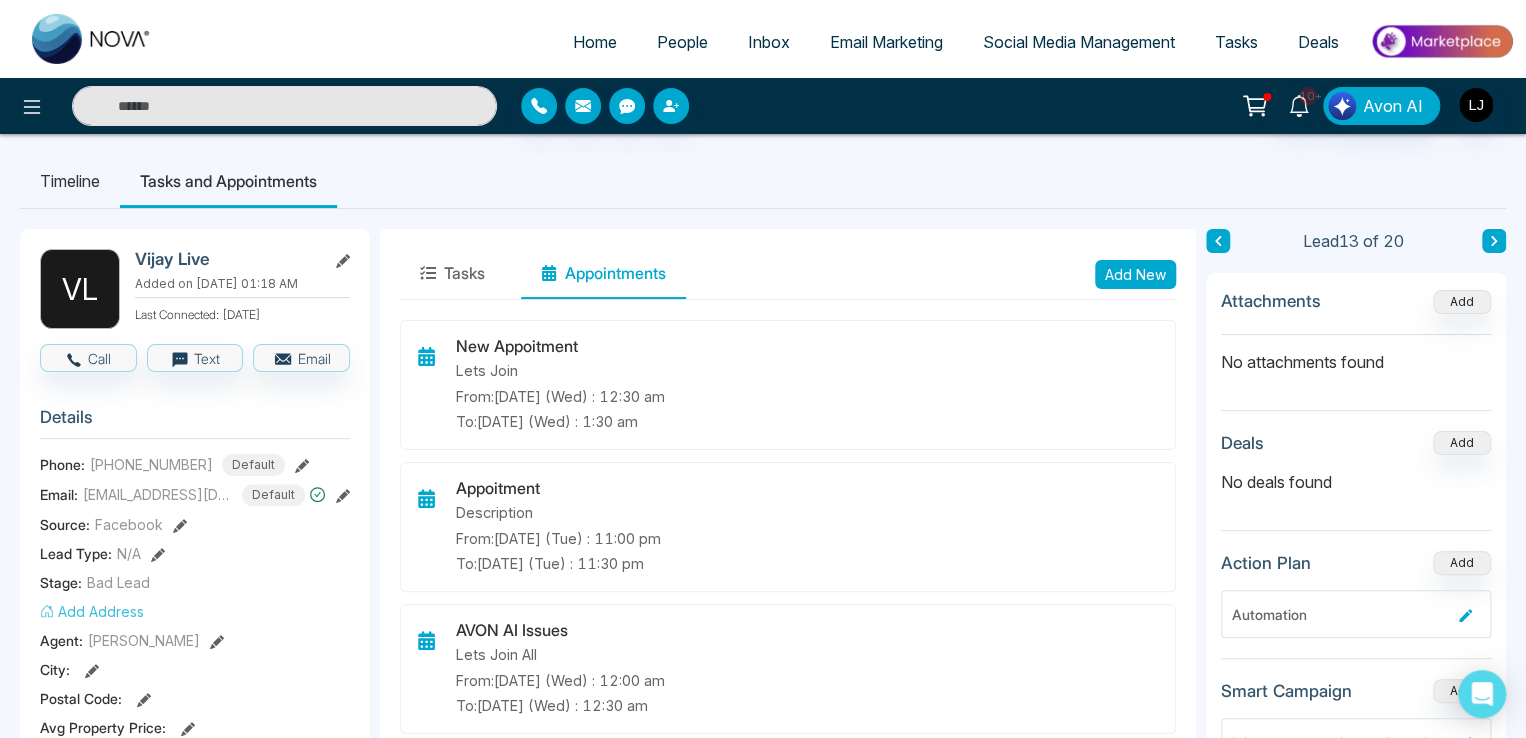 click on "Timeline" at bounding box center [70, 181] 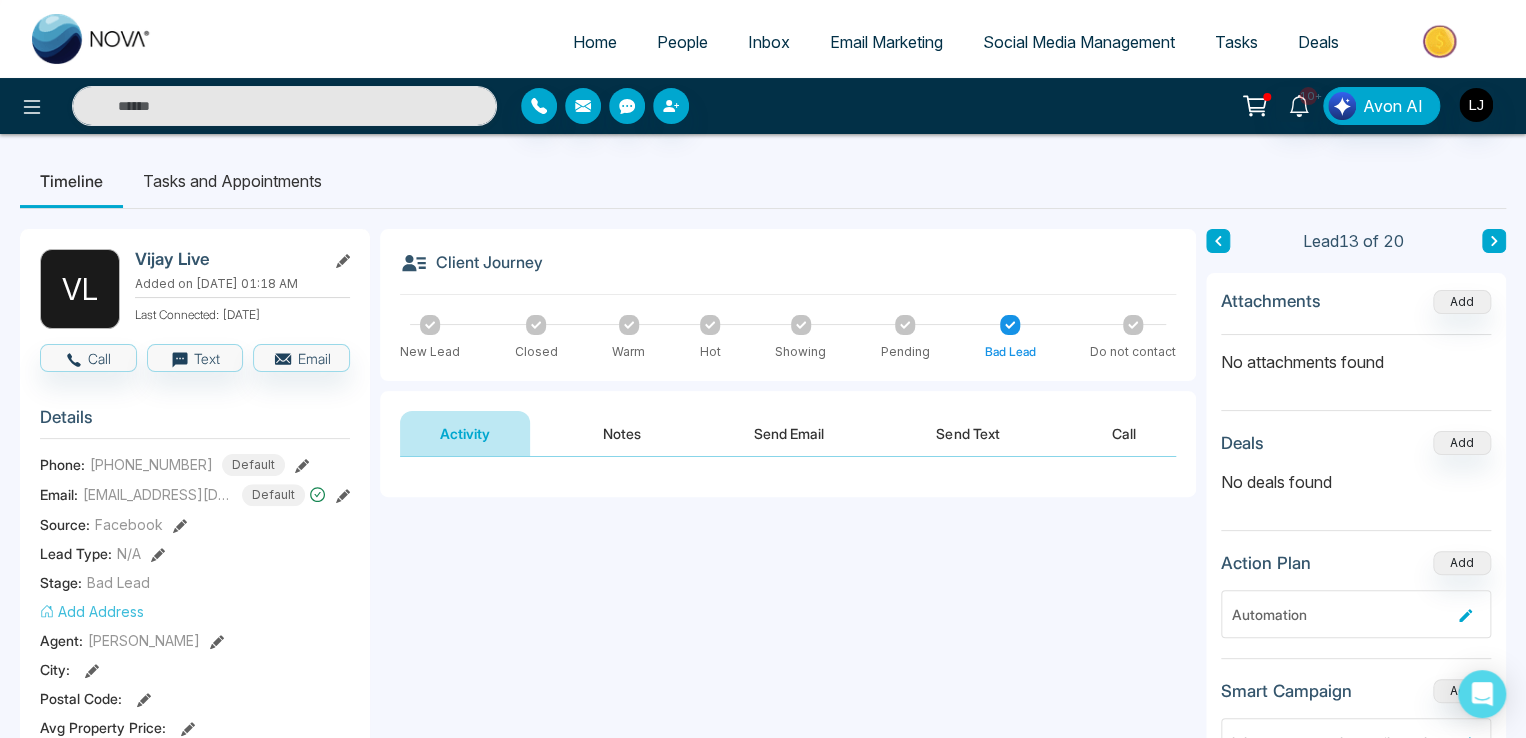 click on "People" at bounding box center (682, 42) 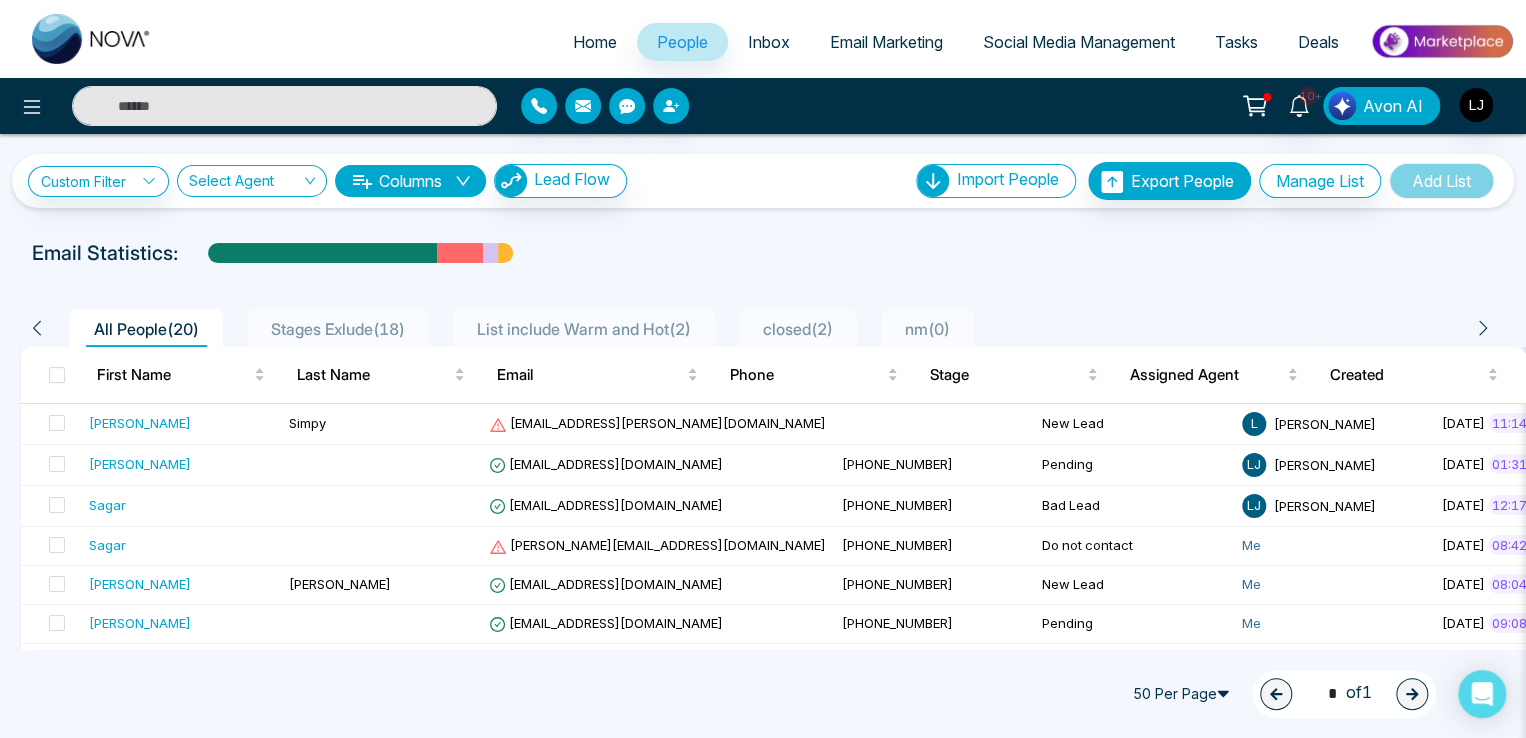 click at bounding box center [1342, 106] 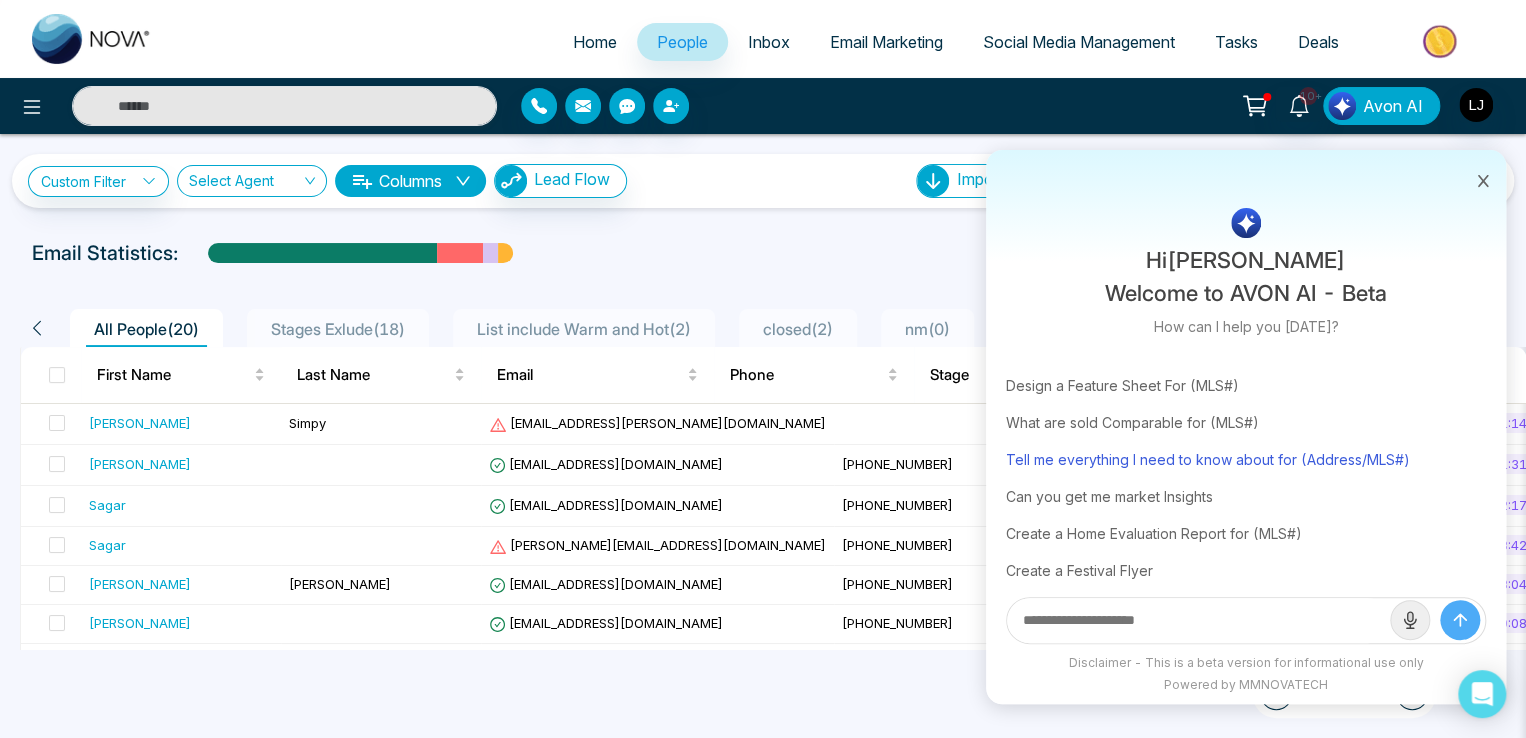 scroll, scrollTop: 116, scrollLeft: 0, axis: vertical 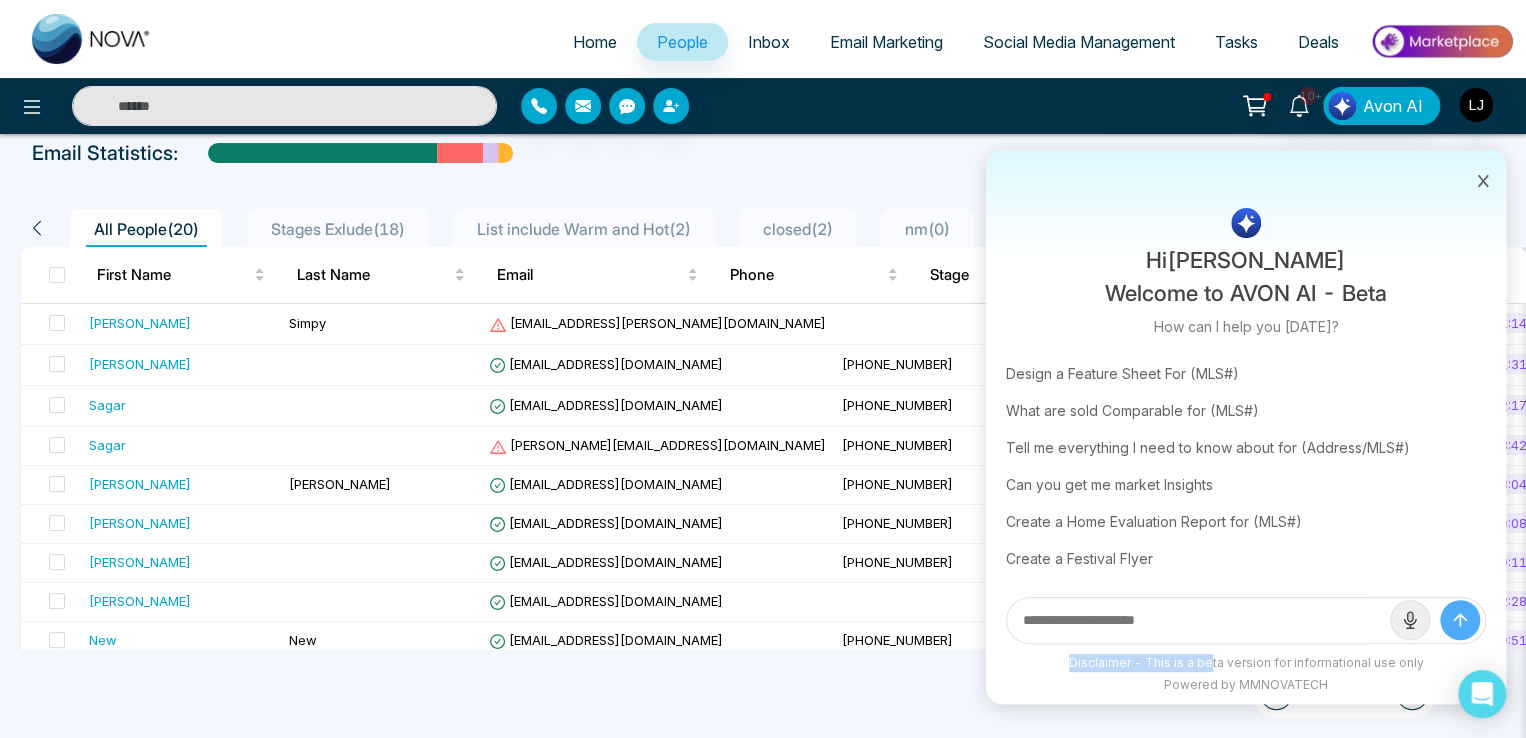 drag, startPoint x: 1076, startPoint y: 662, endPoint x: 1227, endPoint y: 670, distance: 151.21178 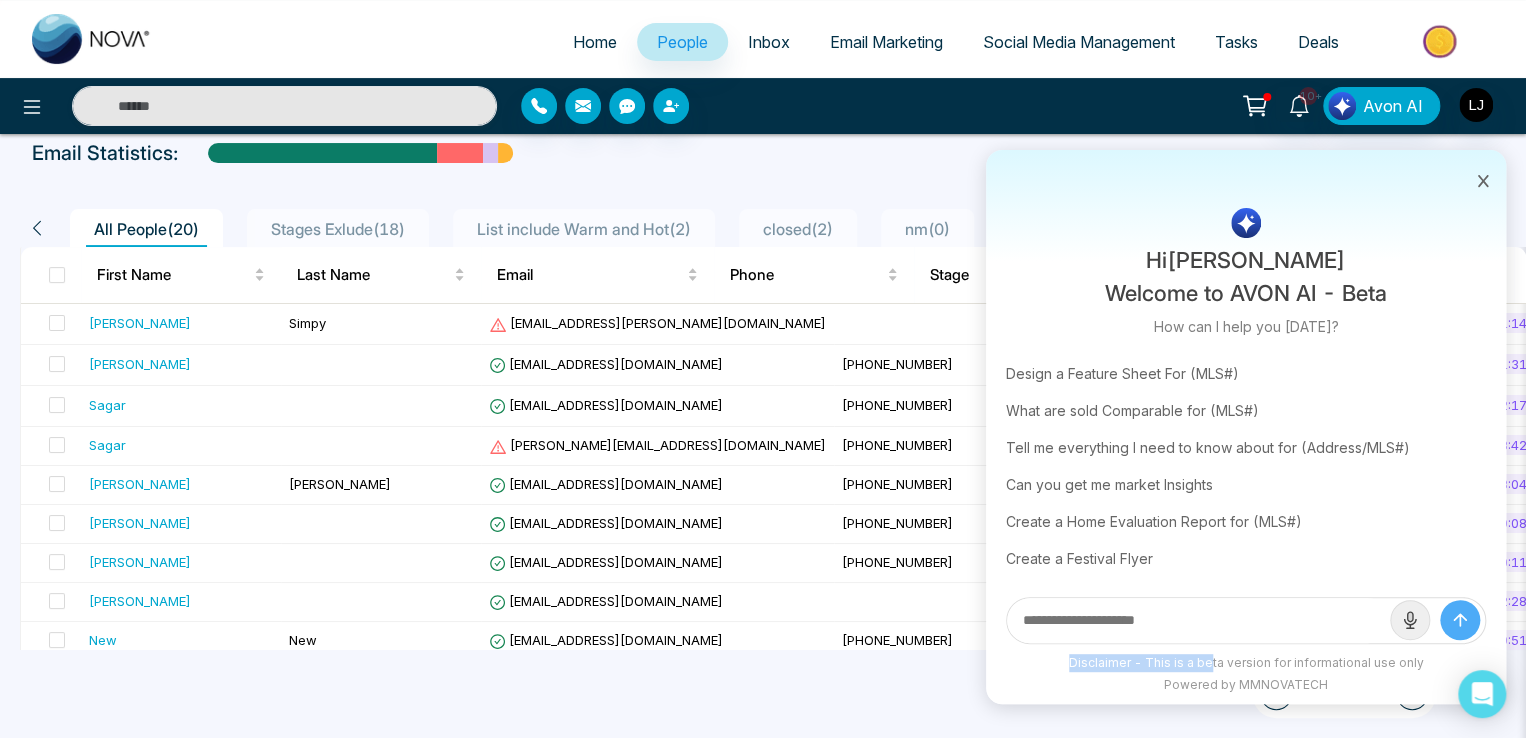 click on "Disclaimer - This is a beta version for informational use only" at bounding box center (1246, 663) 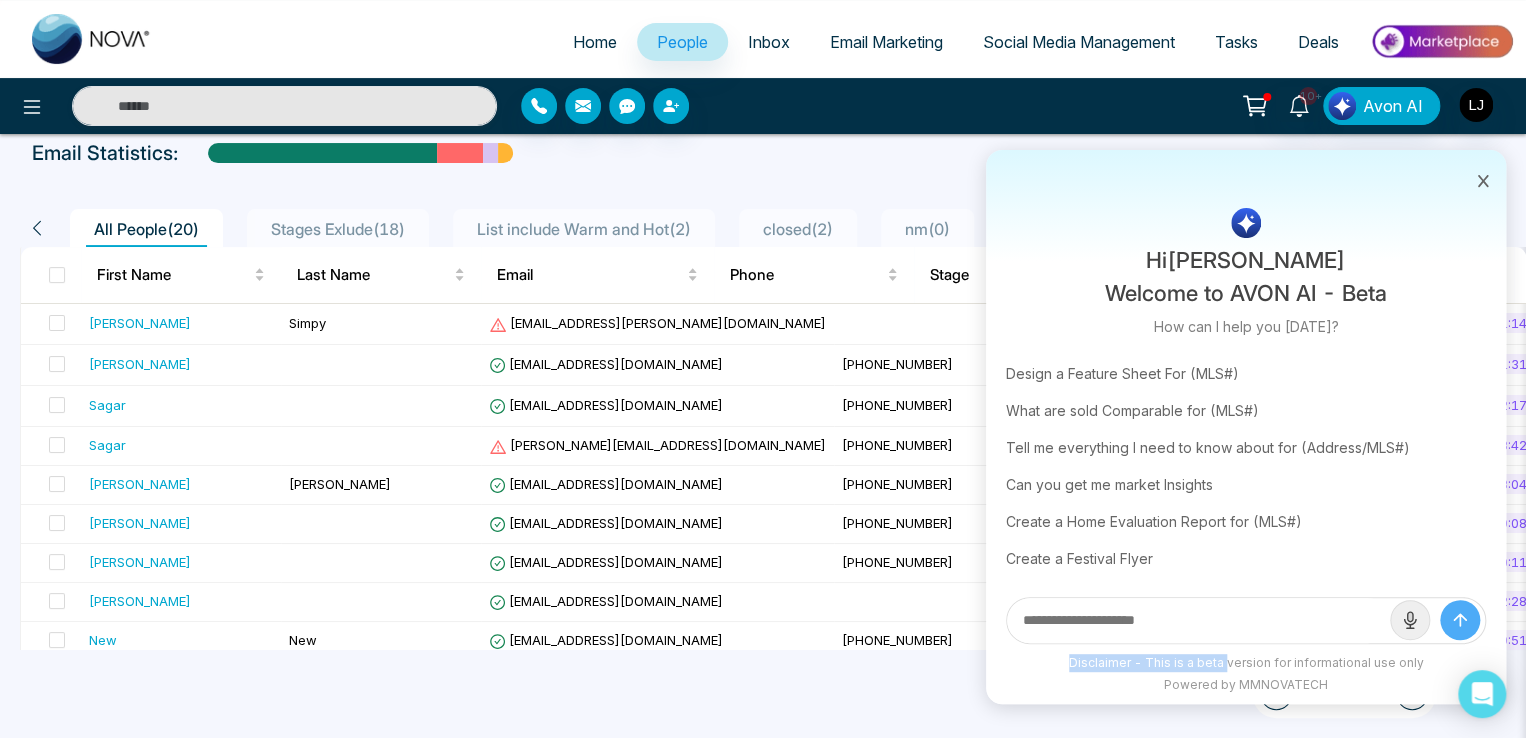 click at bounding box center [1483, 179] 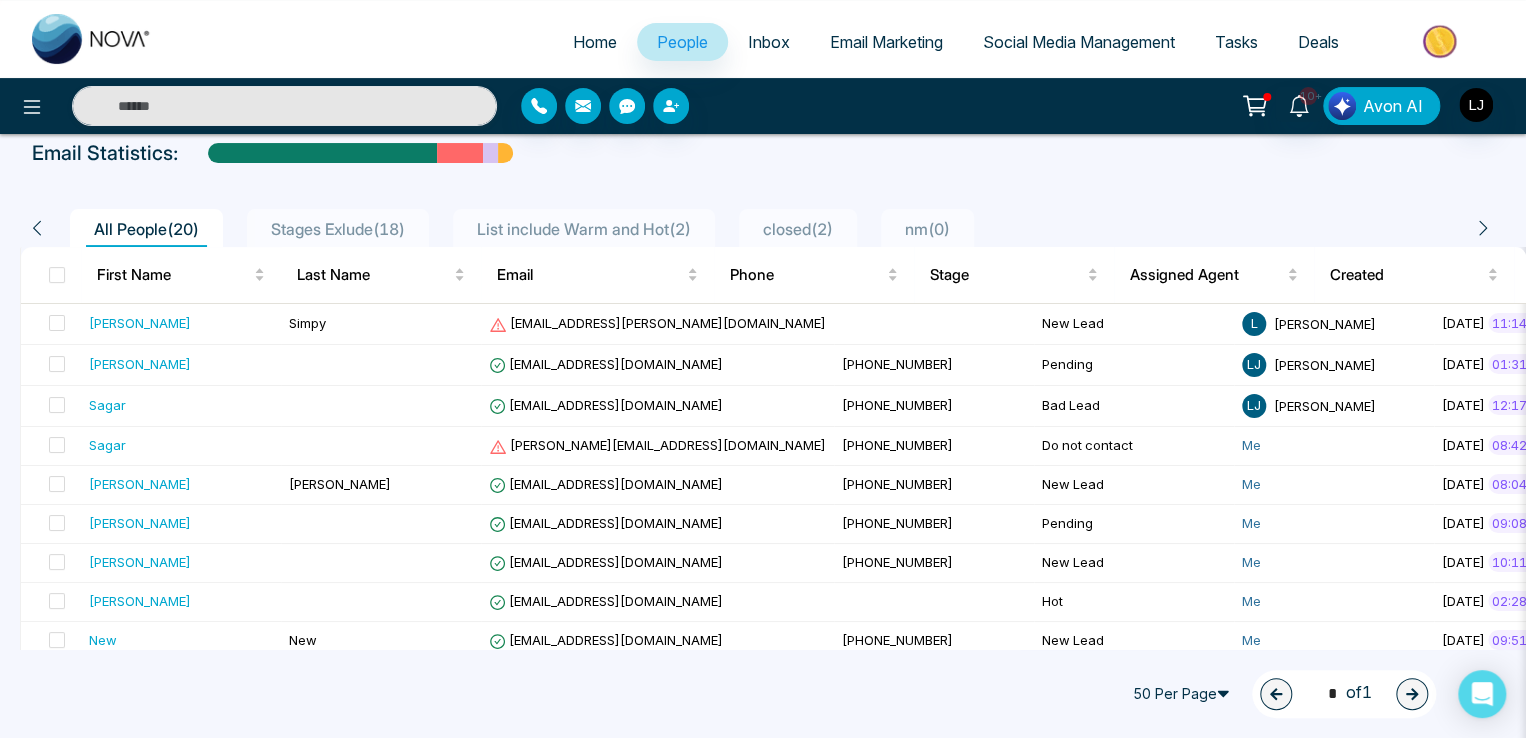 click on "Avon AI" at bounding box center (1393, 106) 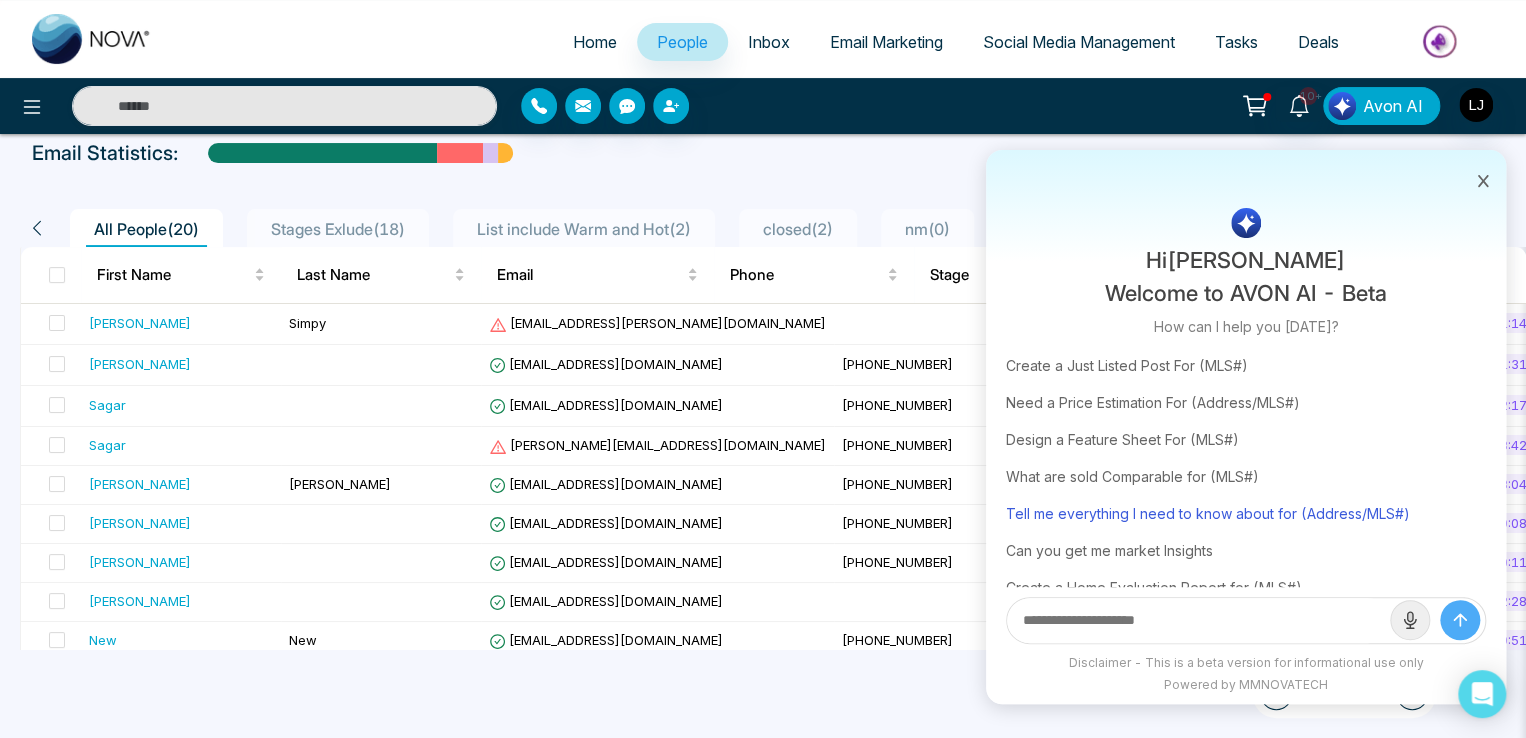 scroll, scrollTop: 0, scrollLeft: 0, axis: both 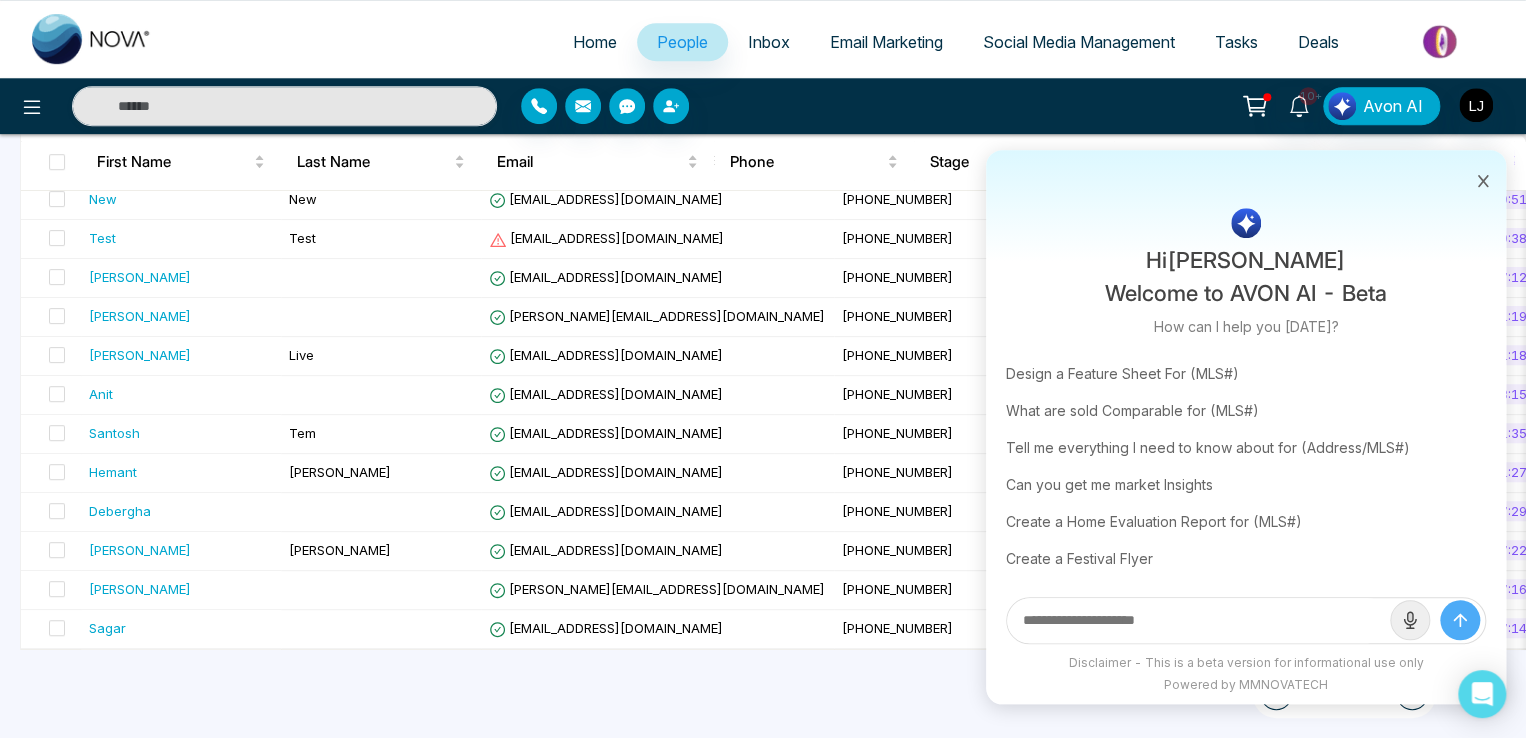 click on "10+ Hi  Lokesh Joshi Welcome to AVON AI - Beta How can I help you today? Trending Questions Create a Just Listed Post For (MLS#) Need a Price Estimation For (Address/MLS#) Design a Feature Sheet For (MLS#) What are sold Comparable for (MLS#) Tell me everything I need to know about for (Address/MLS#) Can you get me market Insights Create a Home Evaluation Report for (MLS#) Create a Festival Flyer Disclaimer - This is a beta version for informational use only Powered by MMNOVATECH Avon AI" at bounding box center [763, 106] 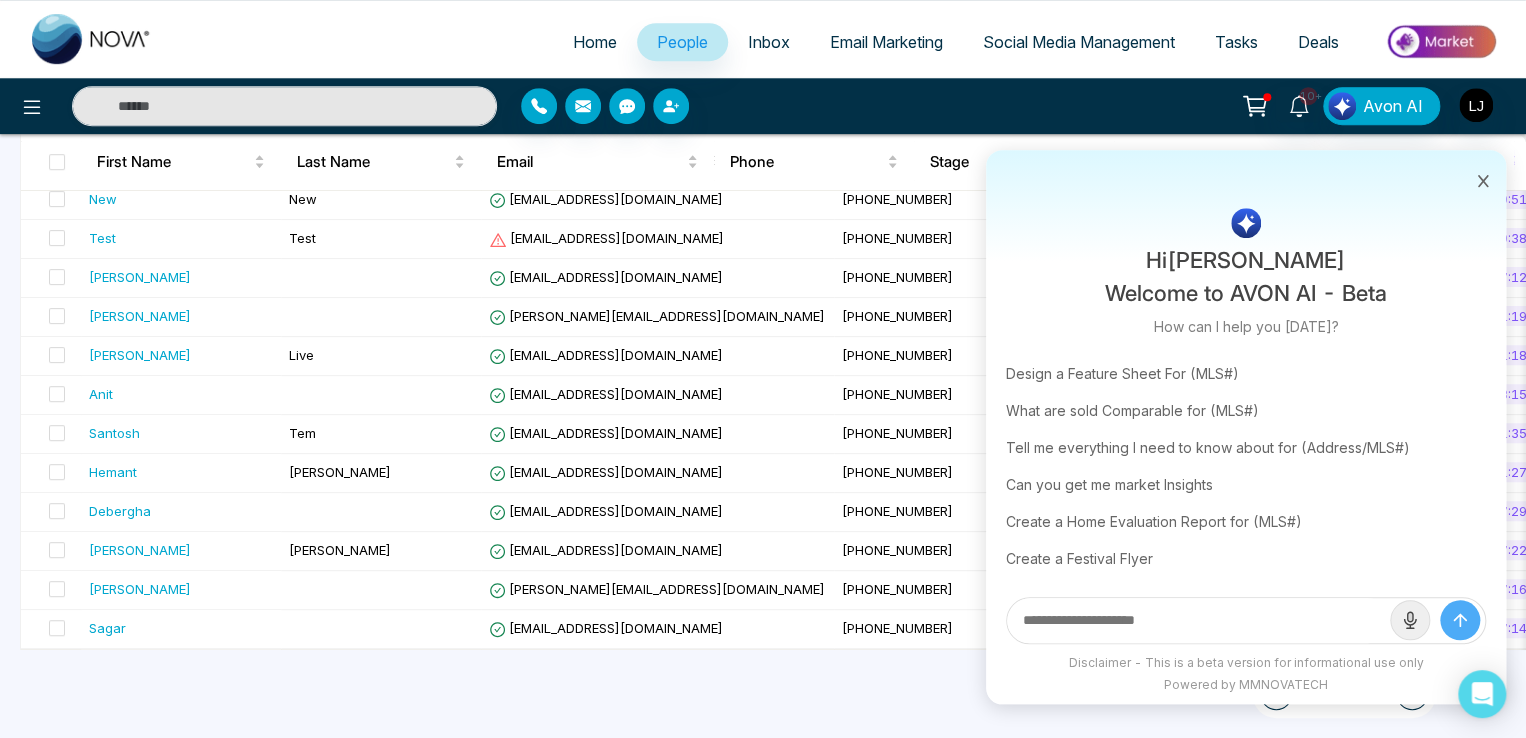 click 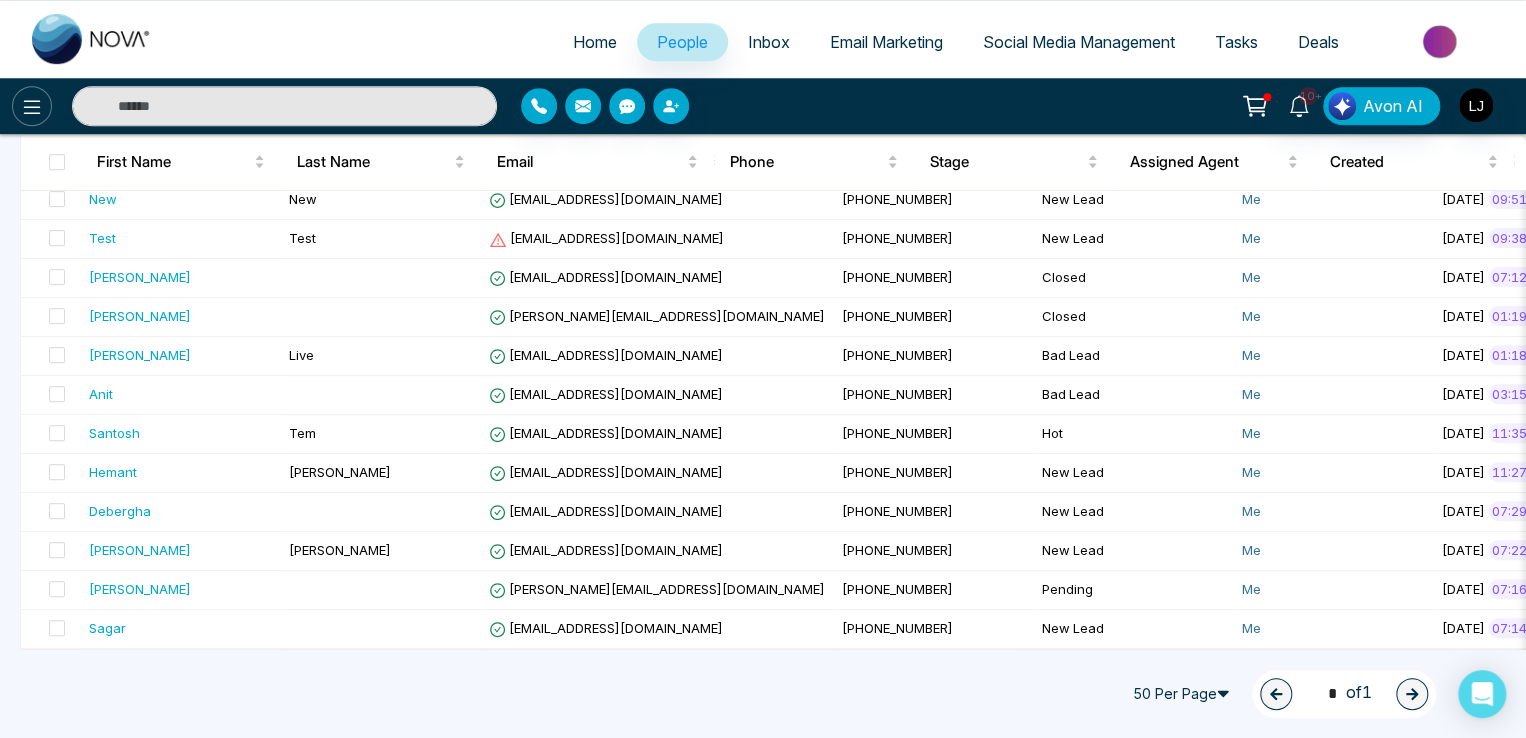 click at bounding box center [32, 106] 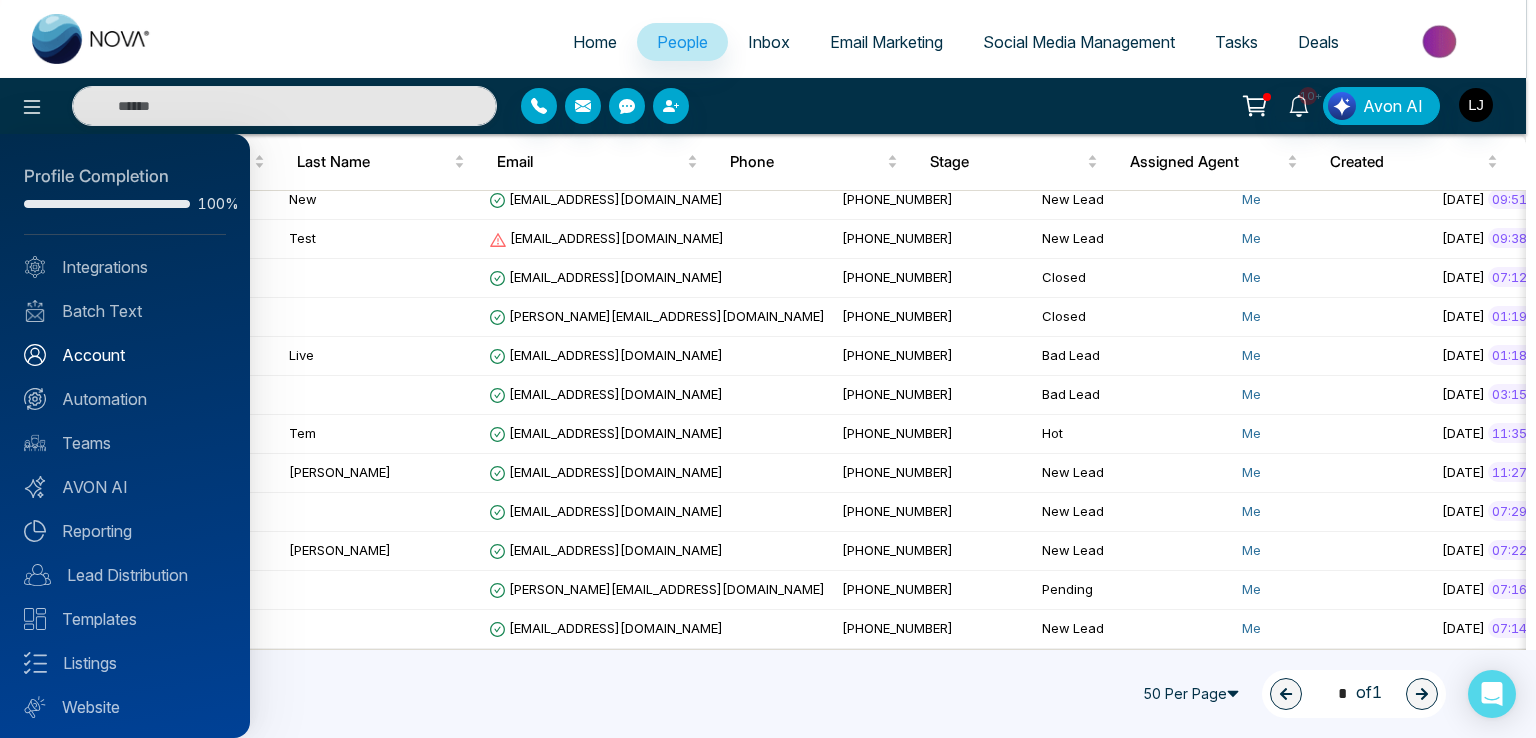 click on "Account" at bounding box center (125, 355) 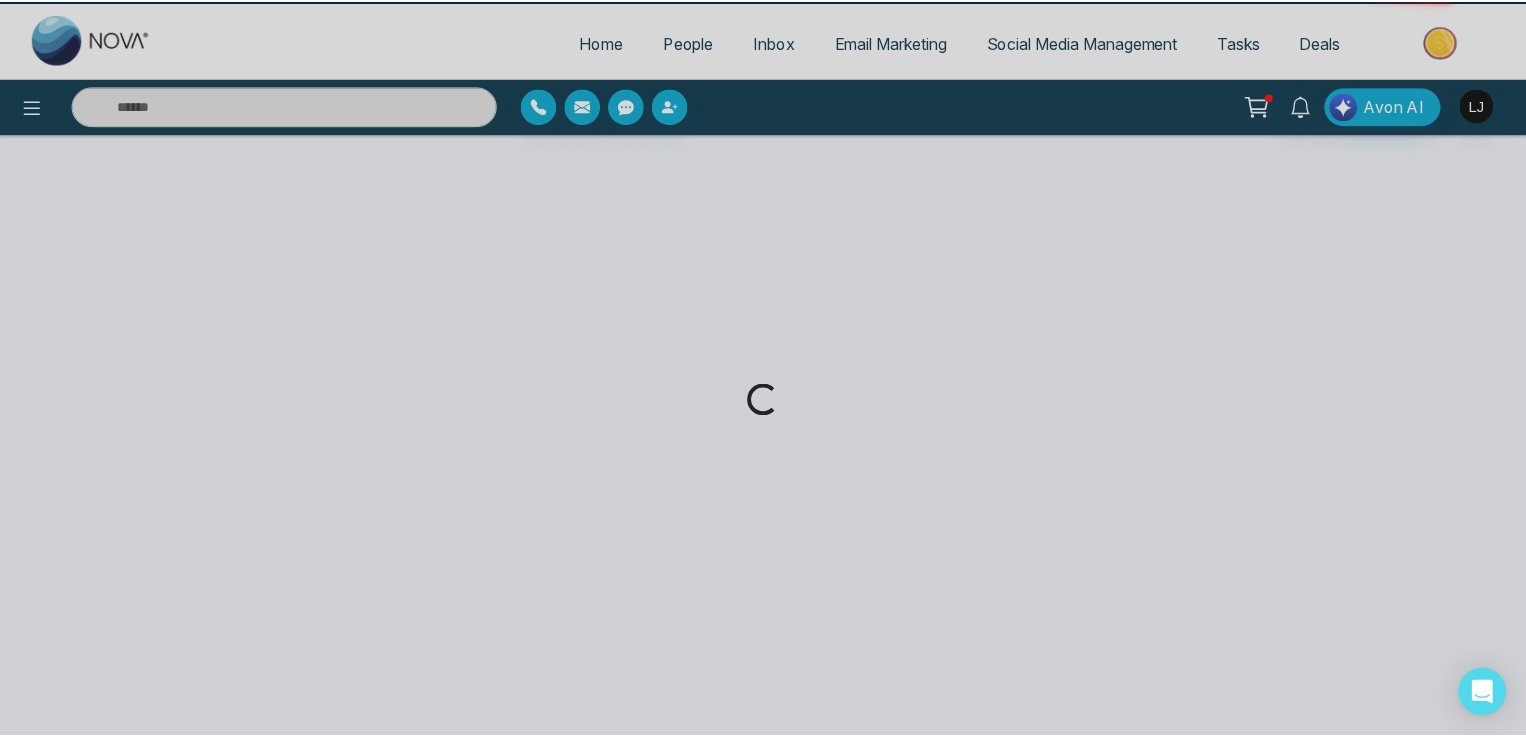 scroll, scrollTop: 0, scrollLeft: 0, axis: both 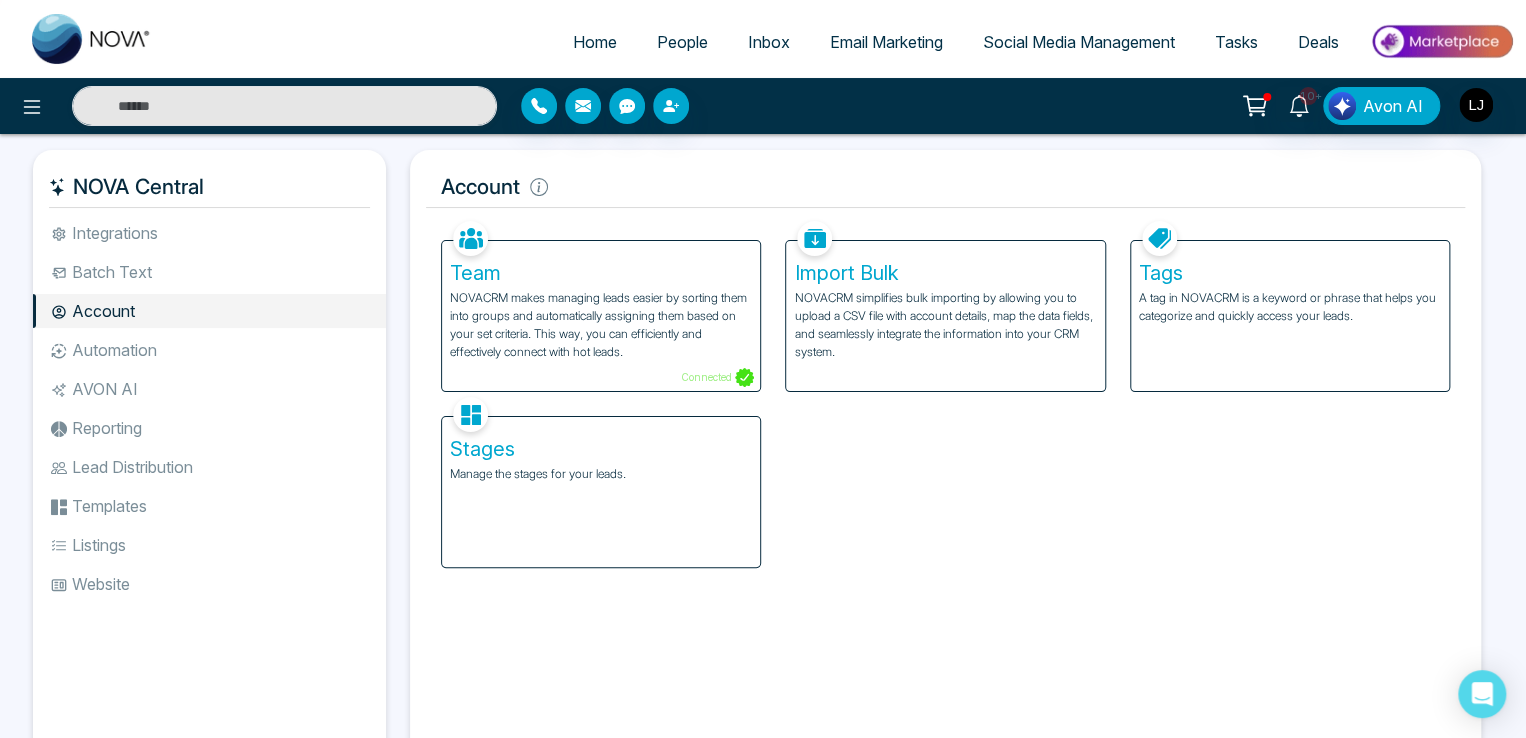 click on "Integrations" at bounding box center (209, 233) 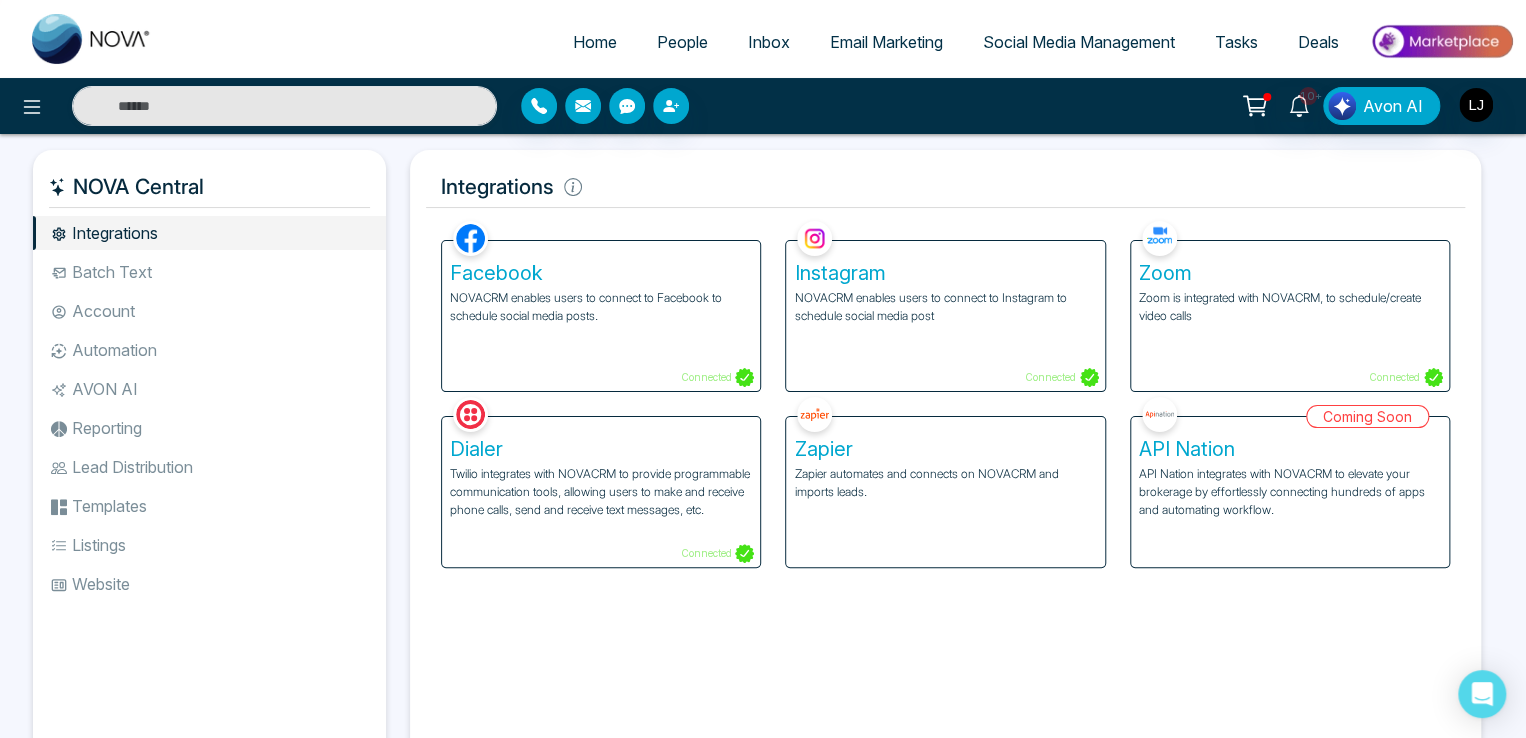 click on "Zoom is integrated with NOVACRM, to schedule/create video calls" at bounding box center (1290, 307) 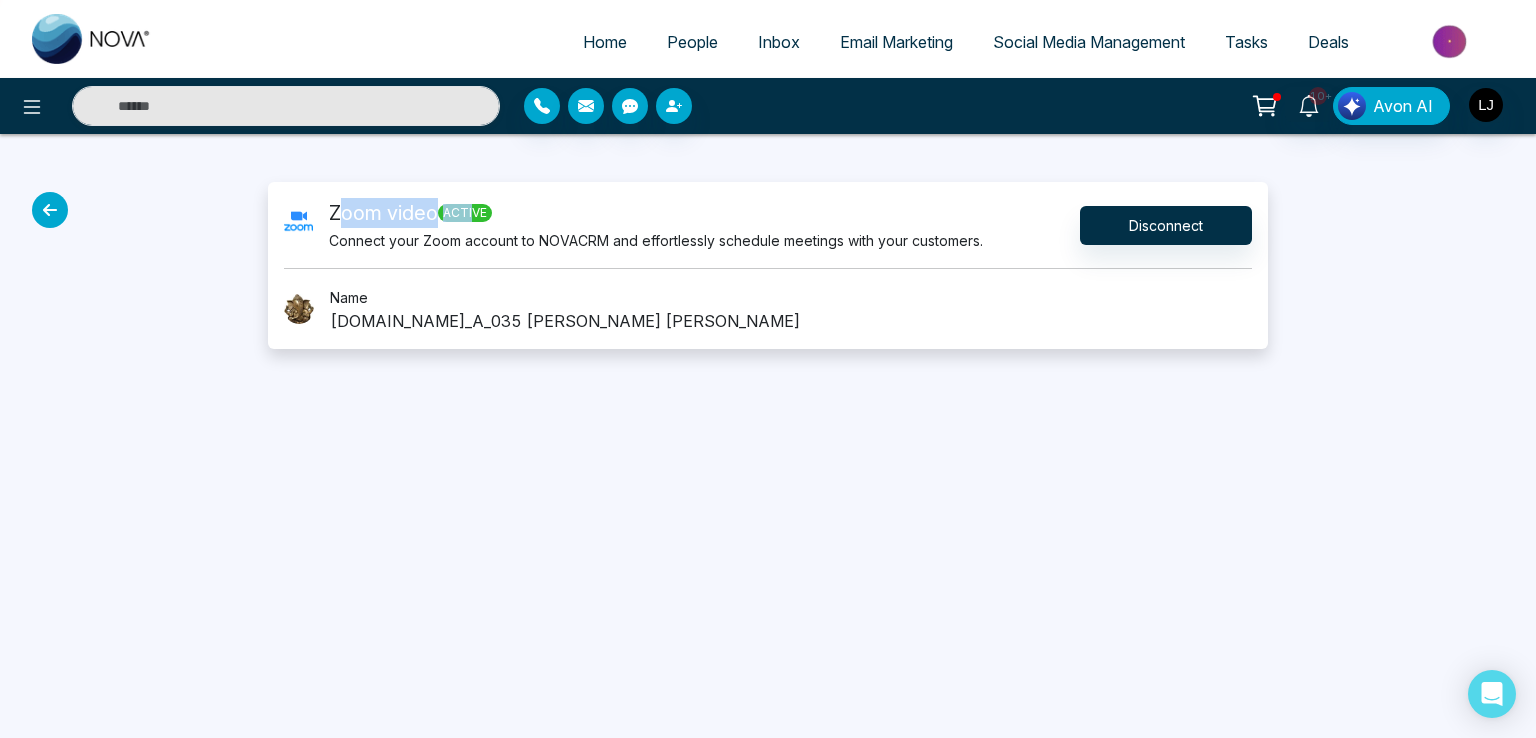 drag, startPoint x: 336, startPoint y: 211, endPoint x: 479, endPoint y: 217, distance: 143.12582 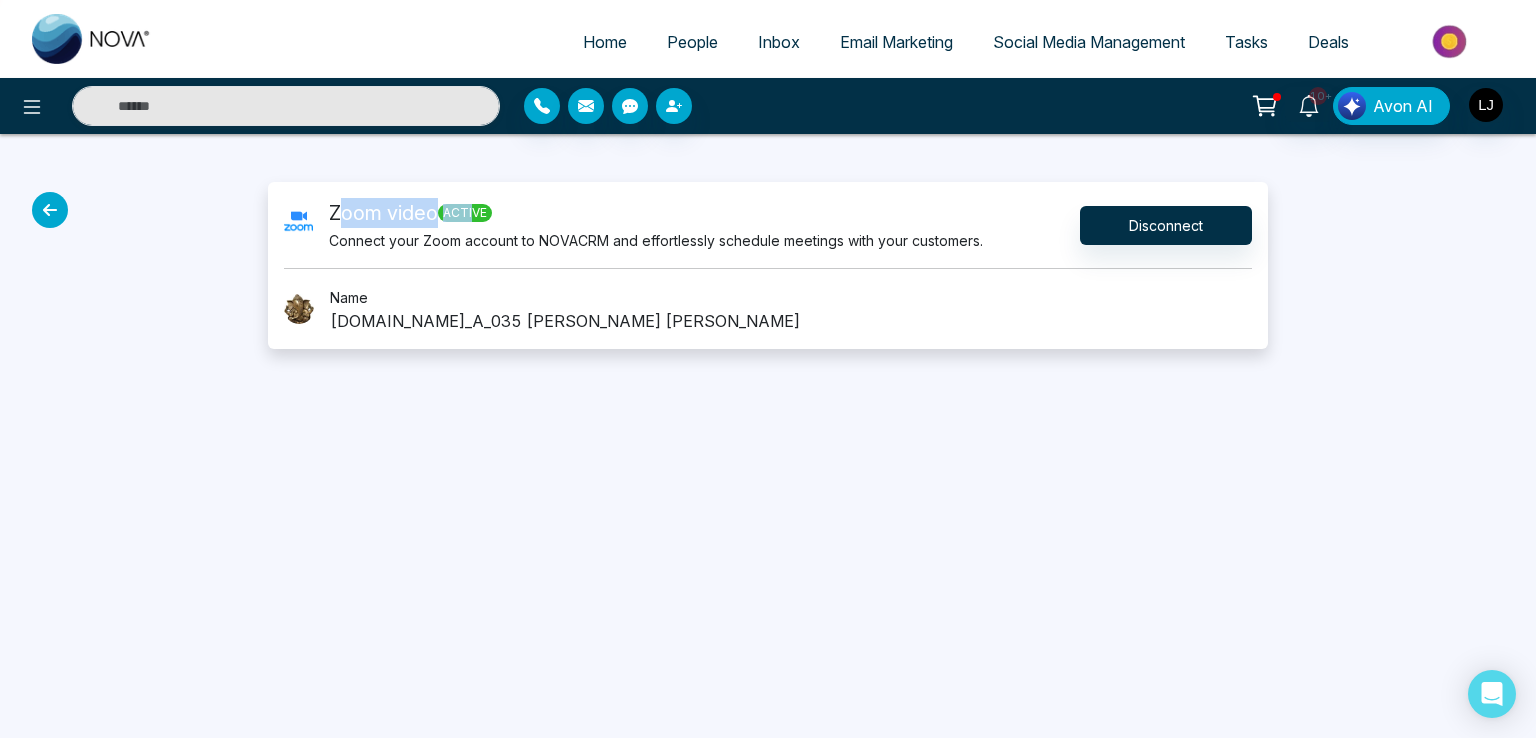 click on "Zoom video  active" at bounding box center (656, 213) 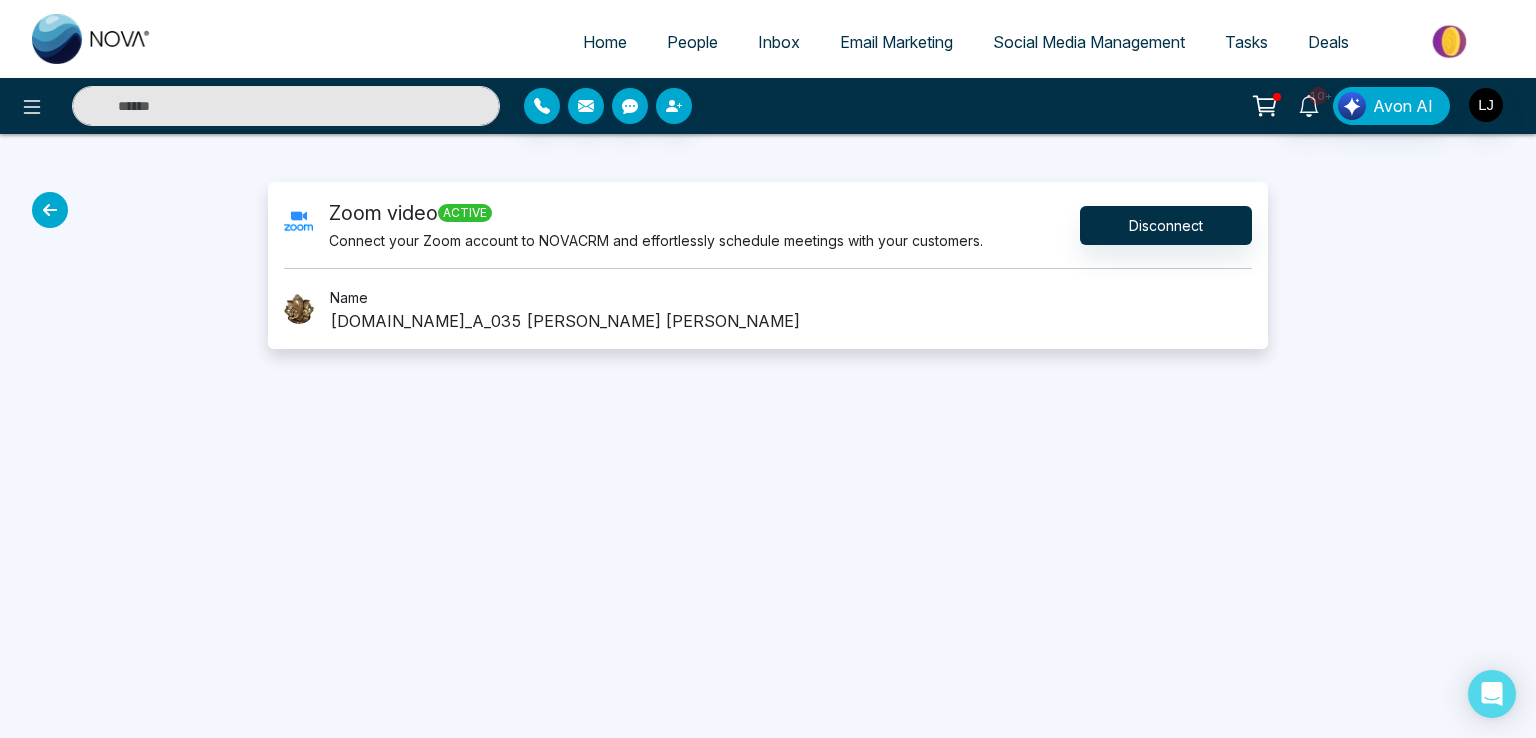 click on "Home People Inbox Email Marketing Social Media Management Tasks Deals 10+ Avon AI Zoom video  active Connect your Zoom account to NOVACRM and effortlessly schedule meetings with your customers. Disconnect Name B.tech_A_035 Lokesh Avinash Joshi" at bounding box center (768, 369) 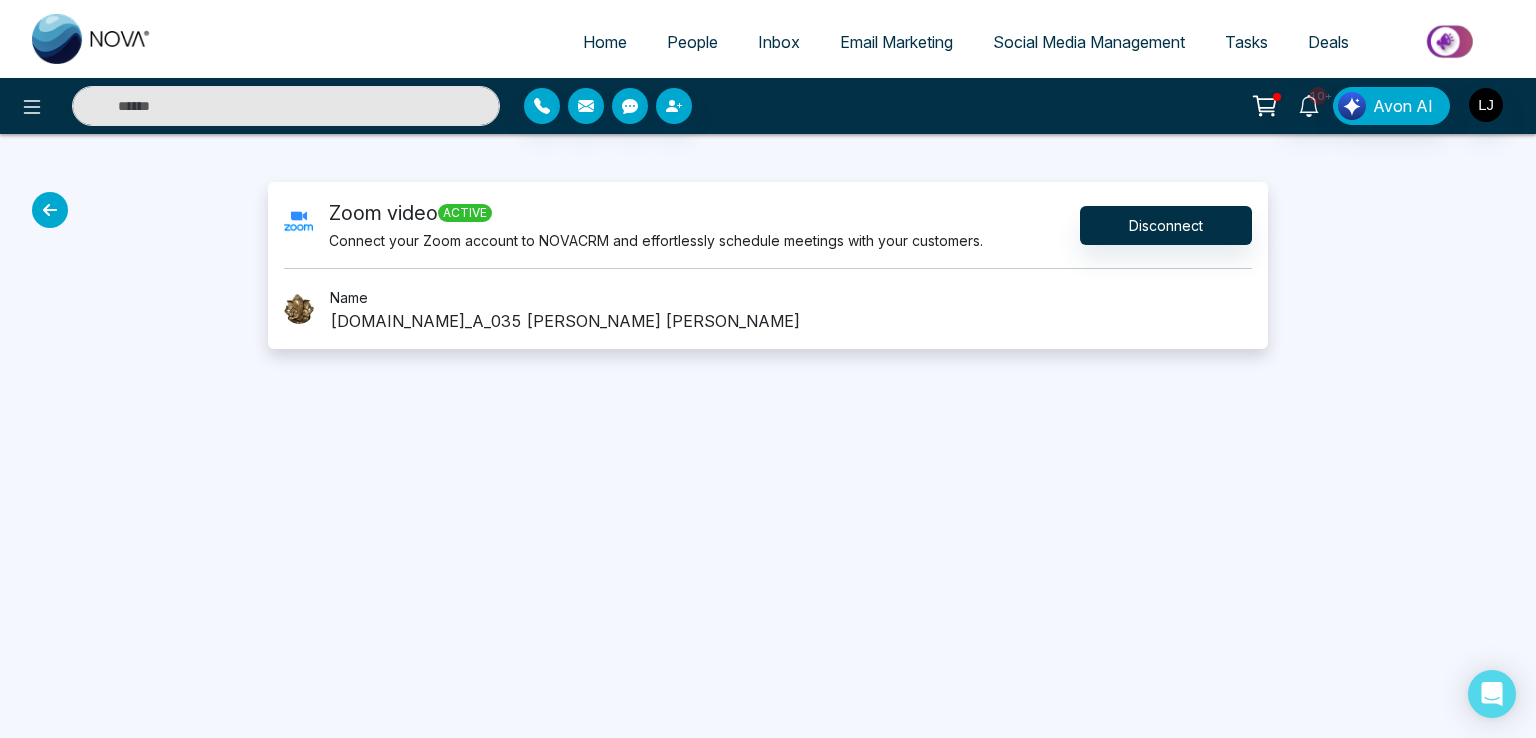 drag, startPoint x: 382, startPoint y: 257, endPoint x: 648, endPoint y: 260, distance: 266.0169 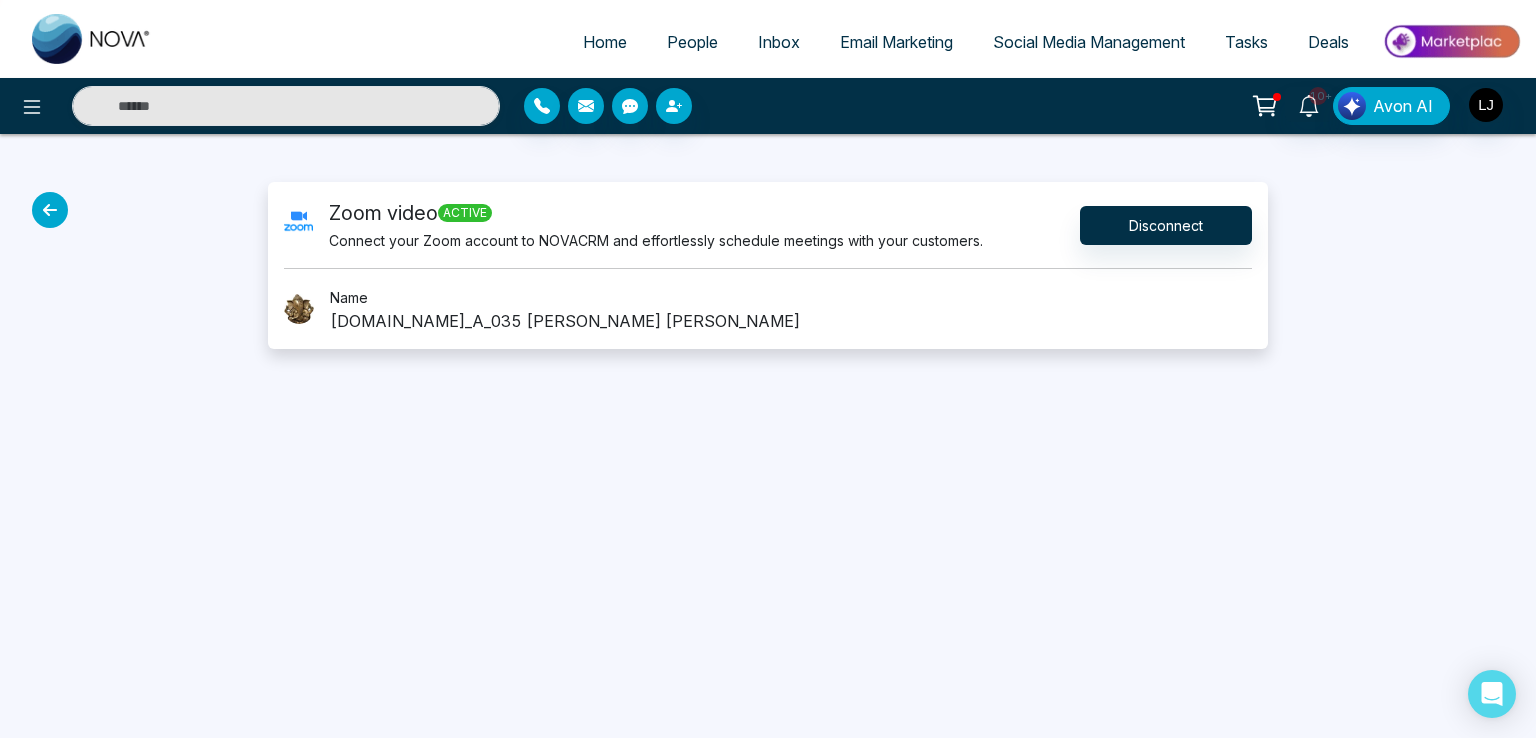 click on "Zoom video  active Connect your Zoom account to NOVACRM and effortlessly schedule meetings with your customers. Disconnect Name B.tech_A_035 Lokesh Avinash Joshi" at bounding box center (768, 265) 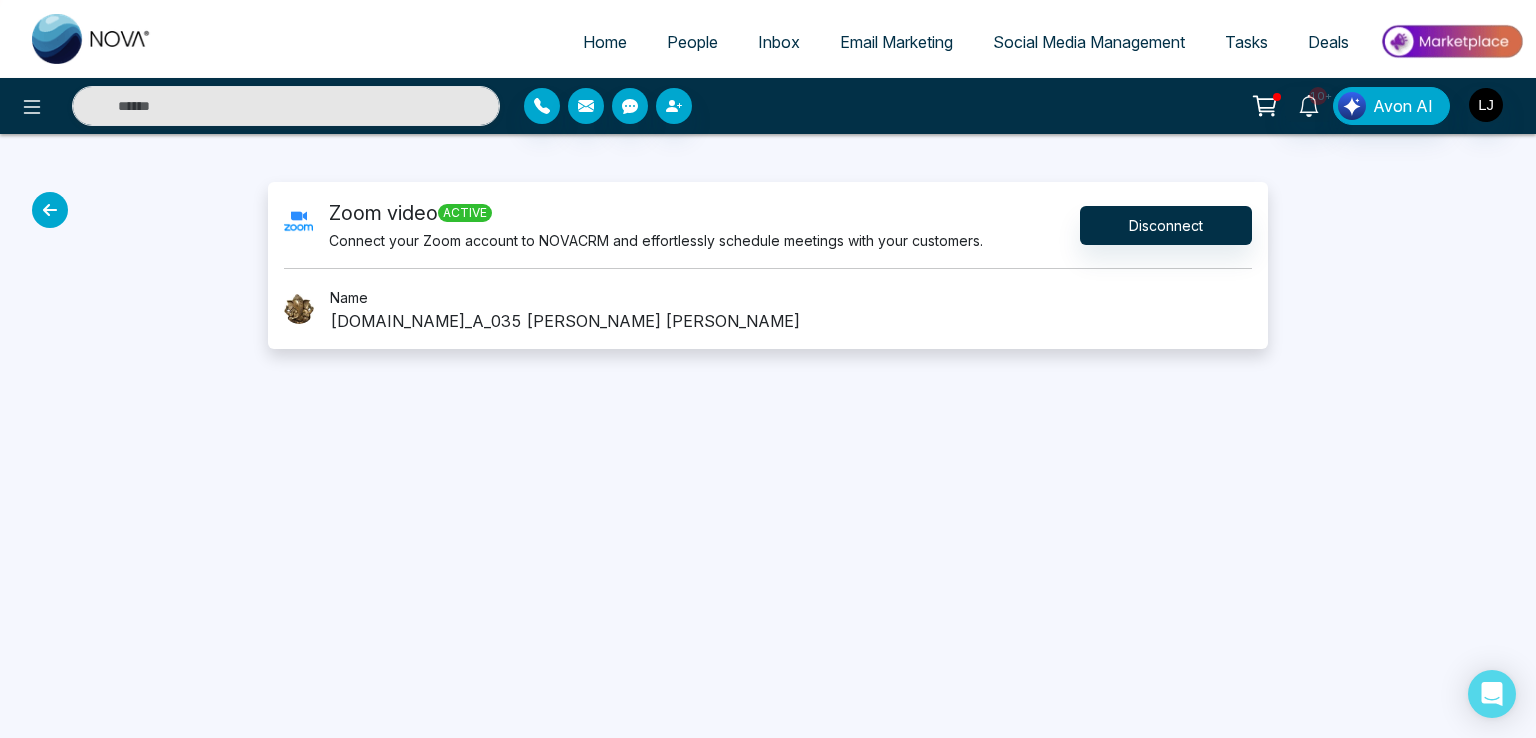 click at bounding box center (50, 210) 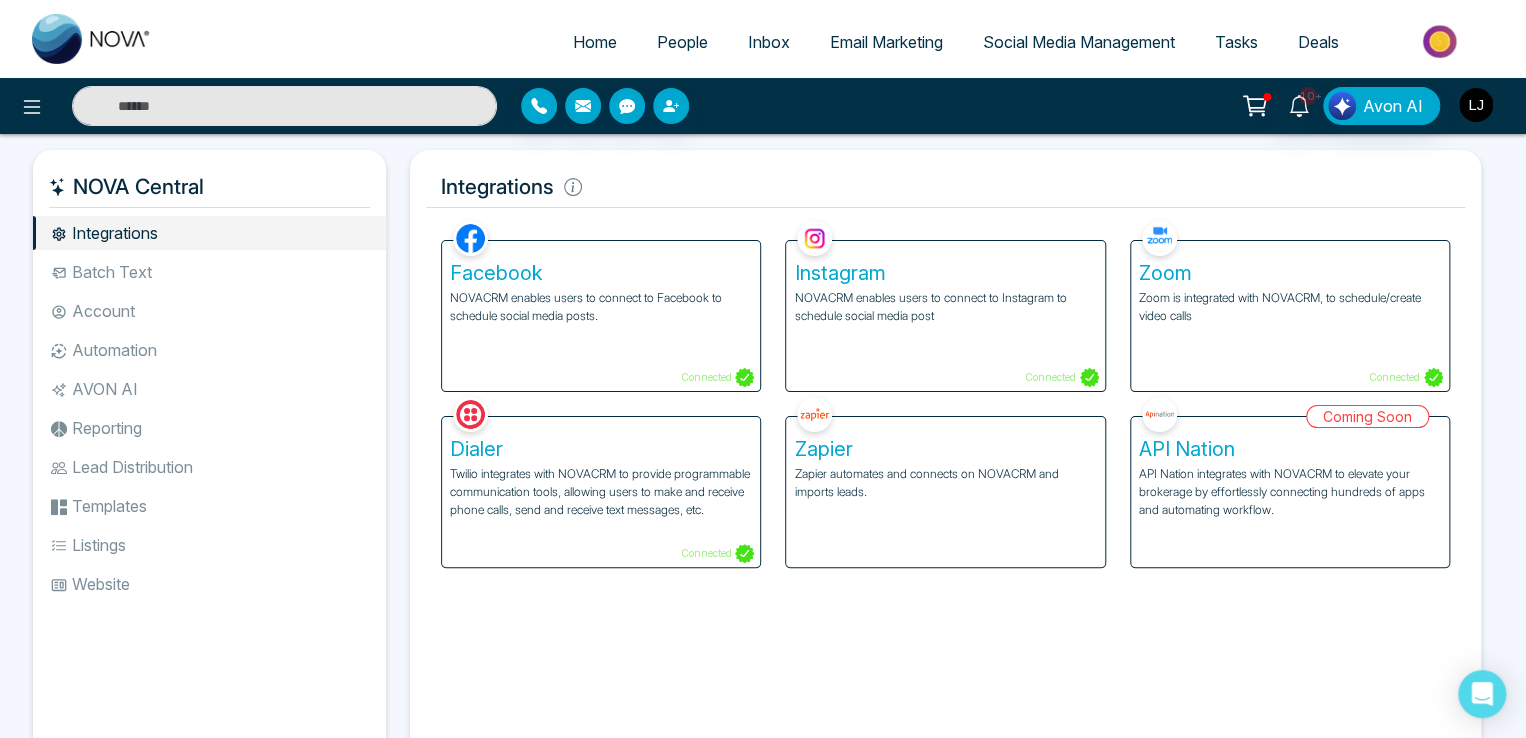 click at bounding box center [1476, 105] 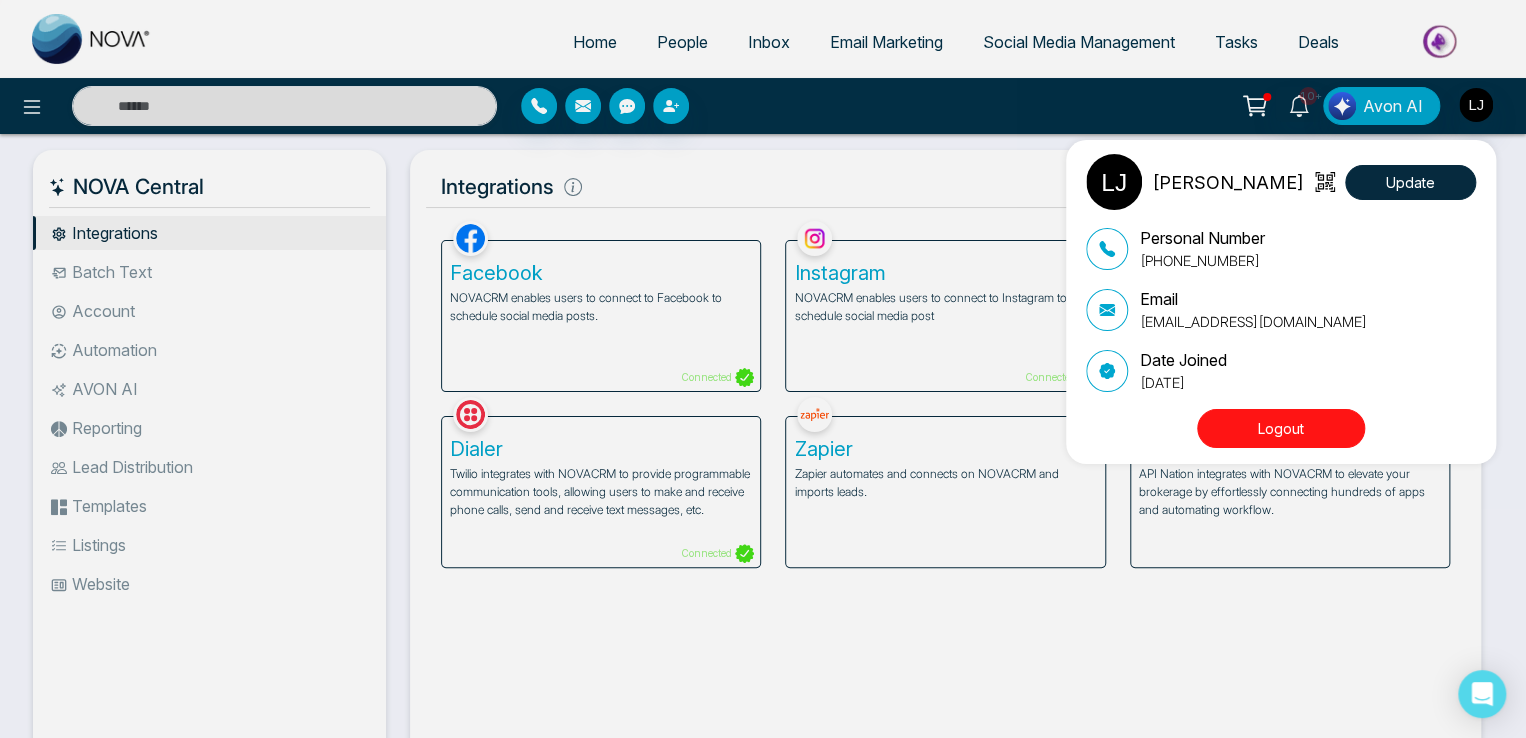 click on "Update" at bounding box center [1395, 182] 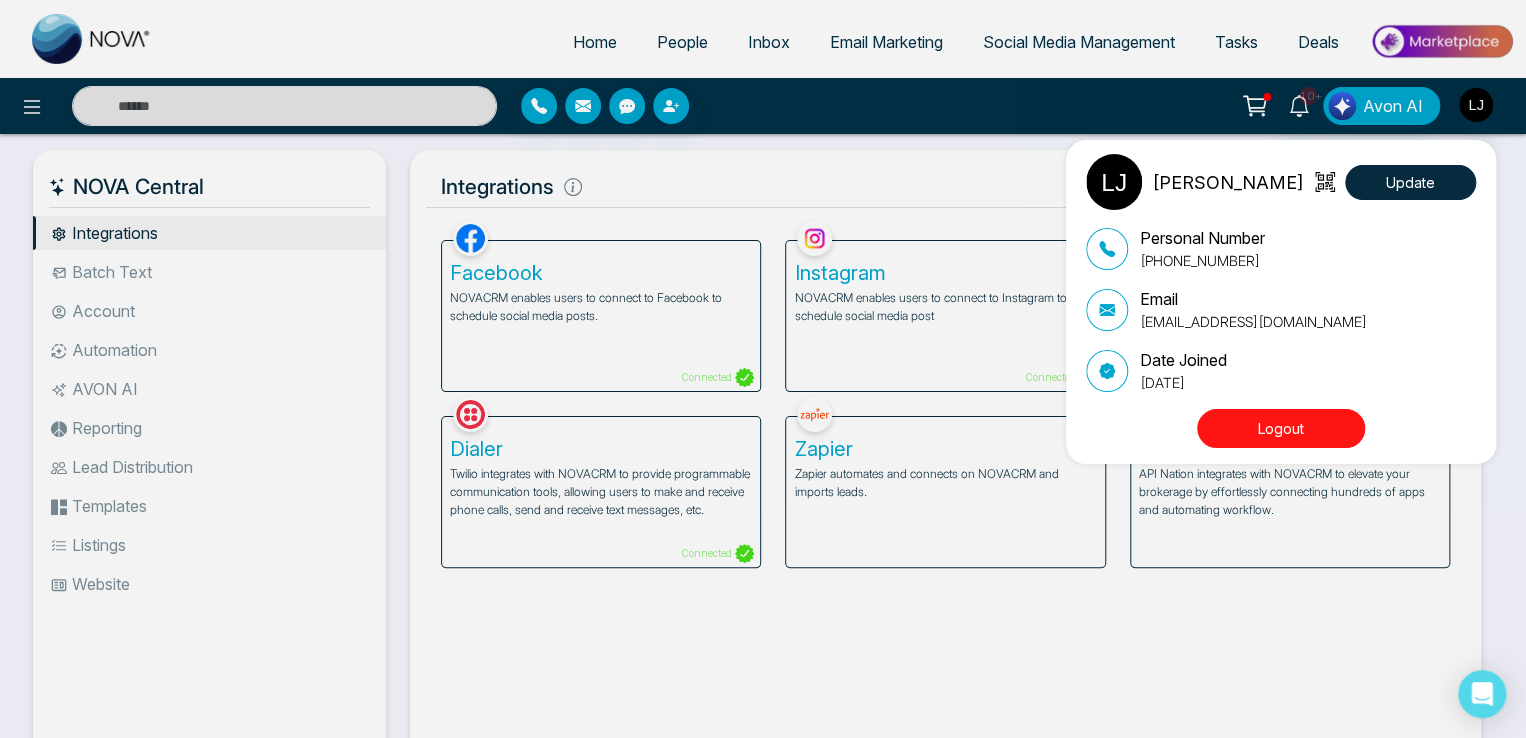 click 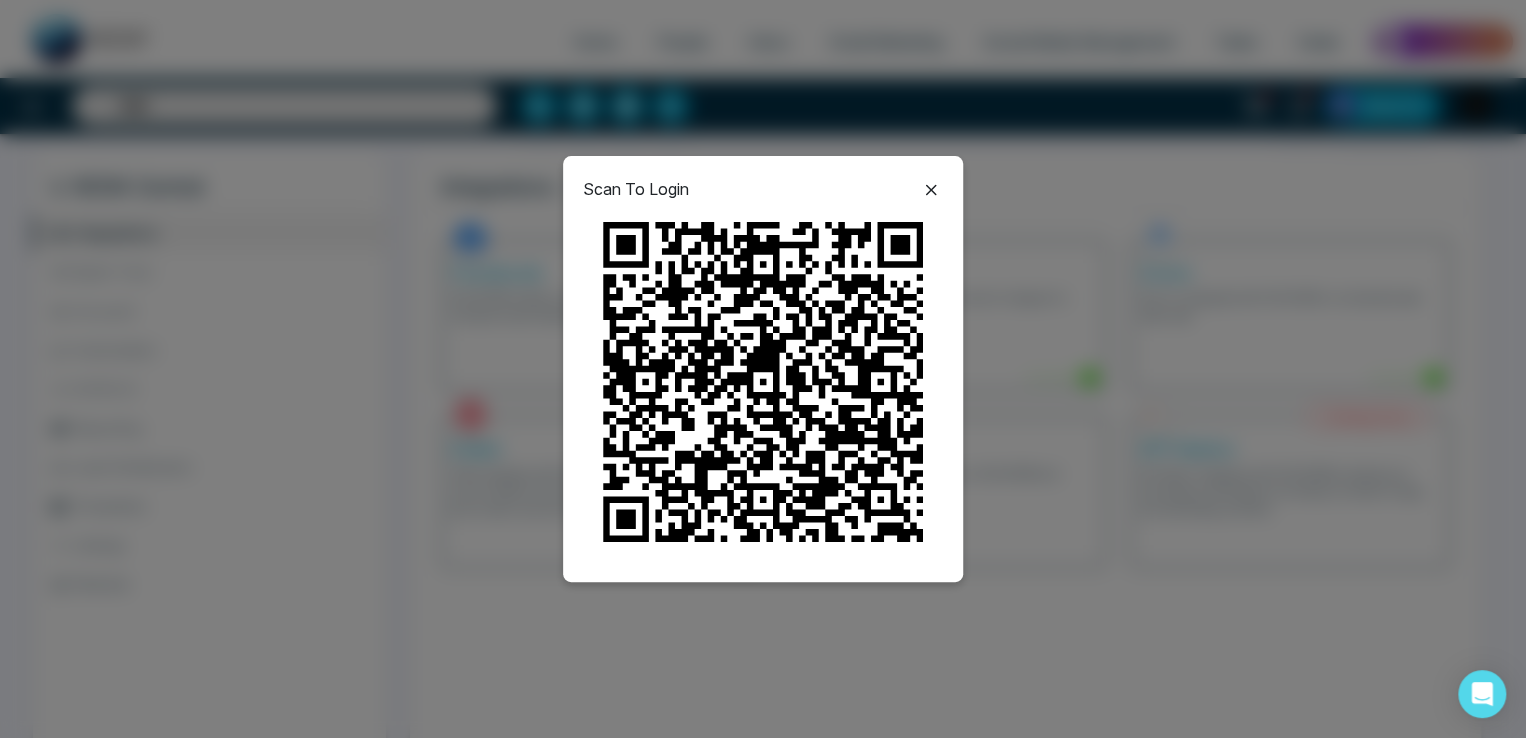 click 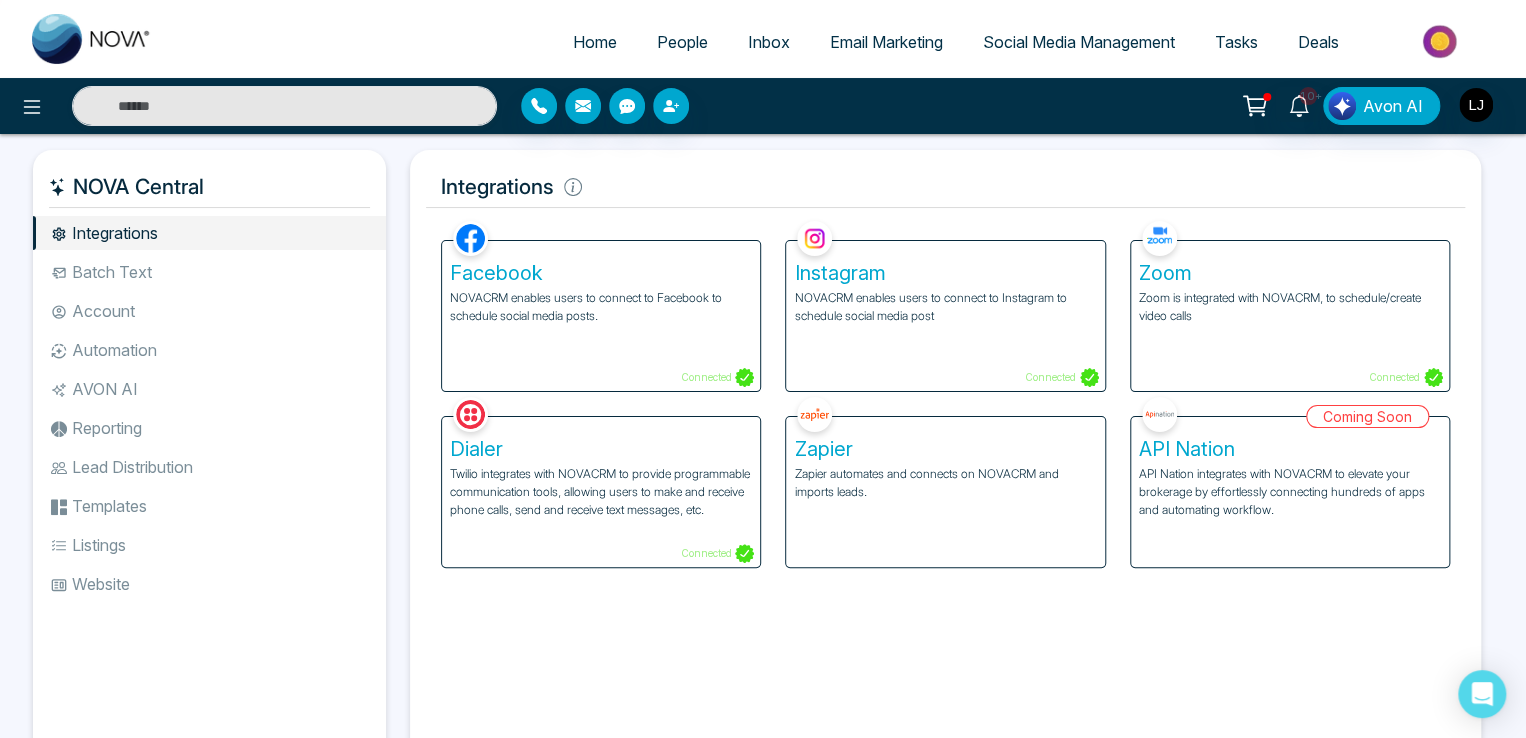 click on "People" at bounding box center (682, 42) 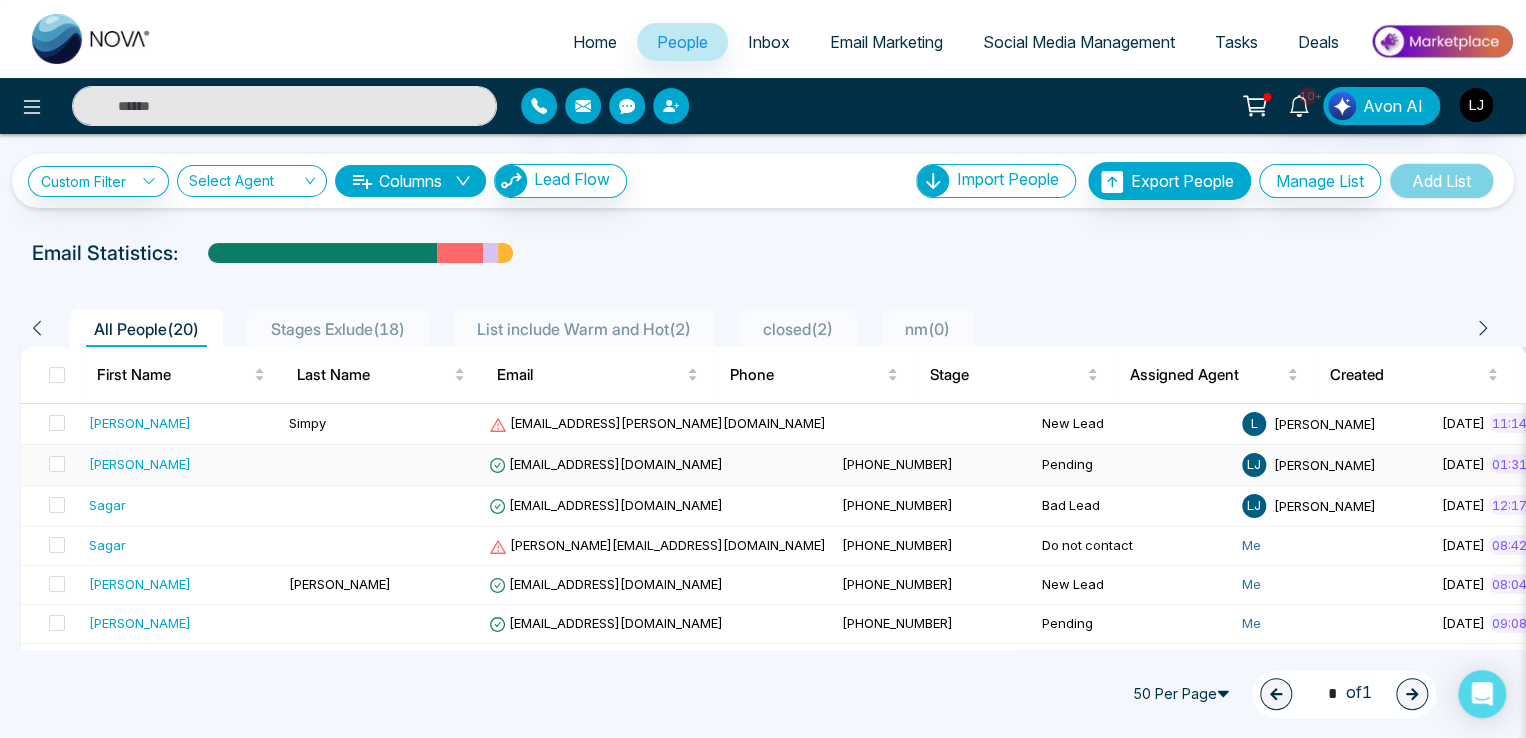 click on "[EMAIL_ADDRESS][DOMAIN_NAME]" at bounding box center [606, 464] 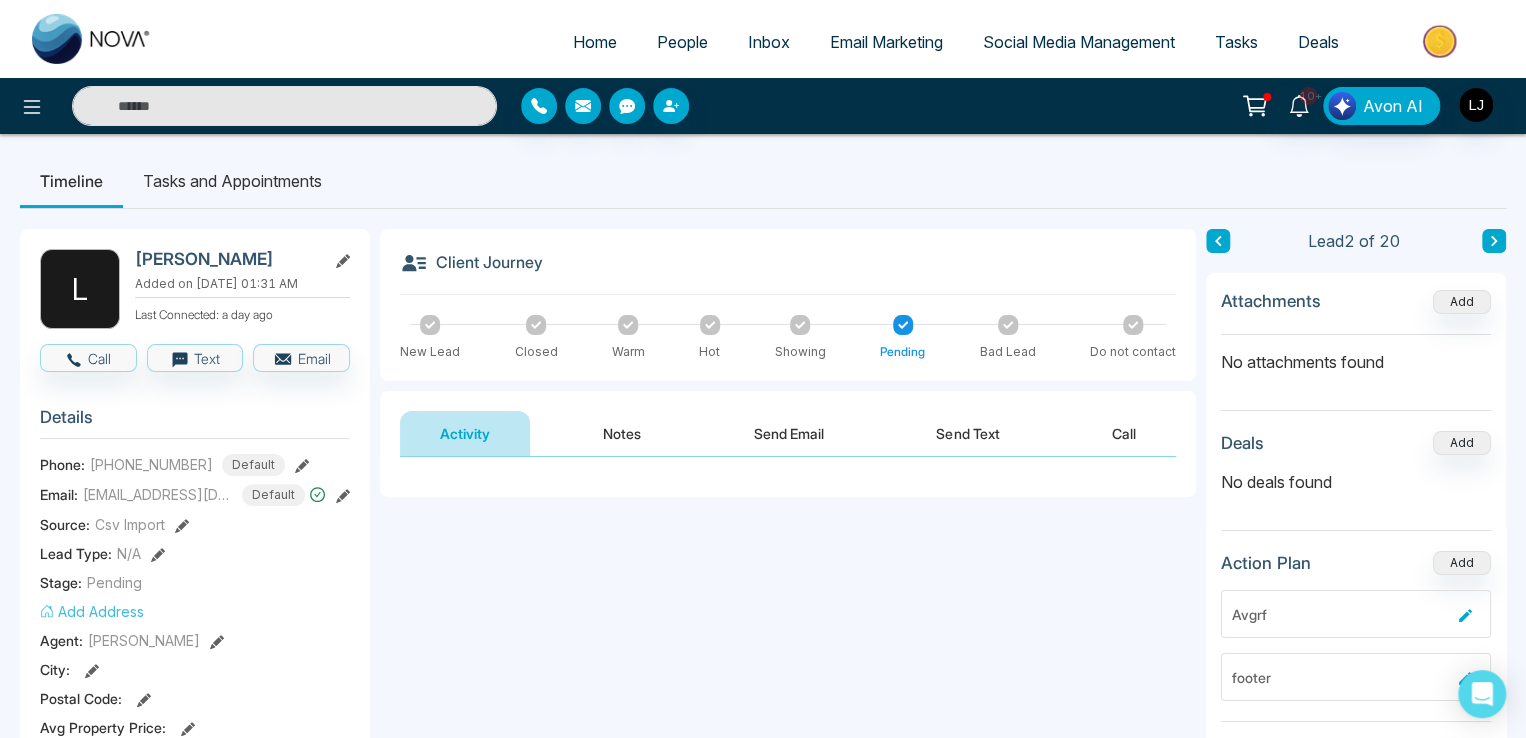 click 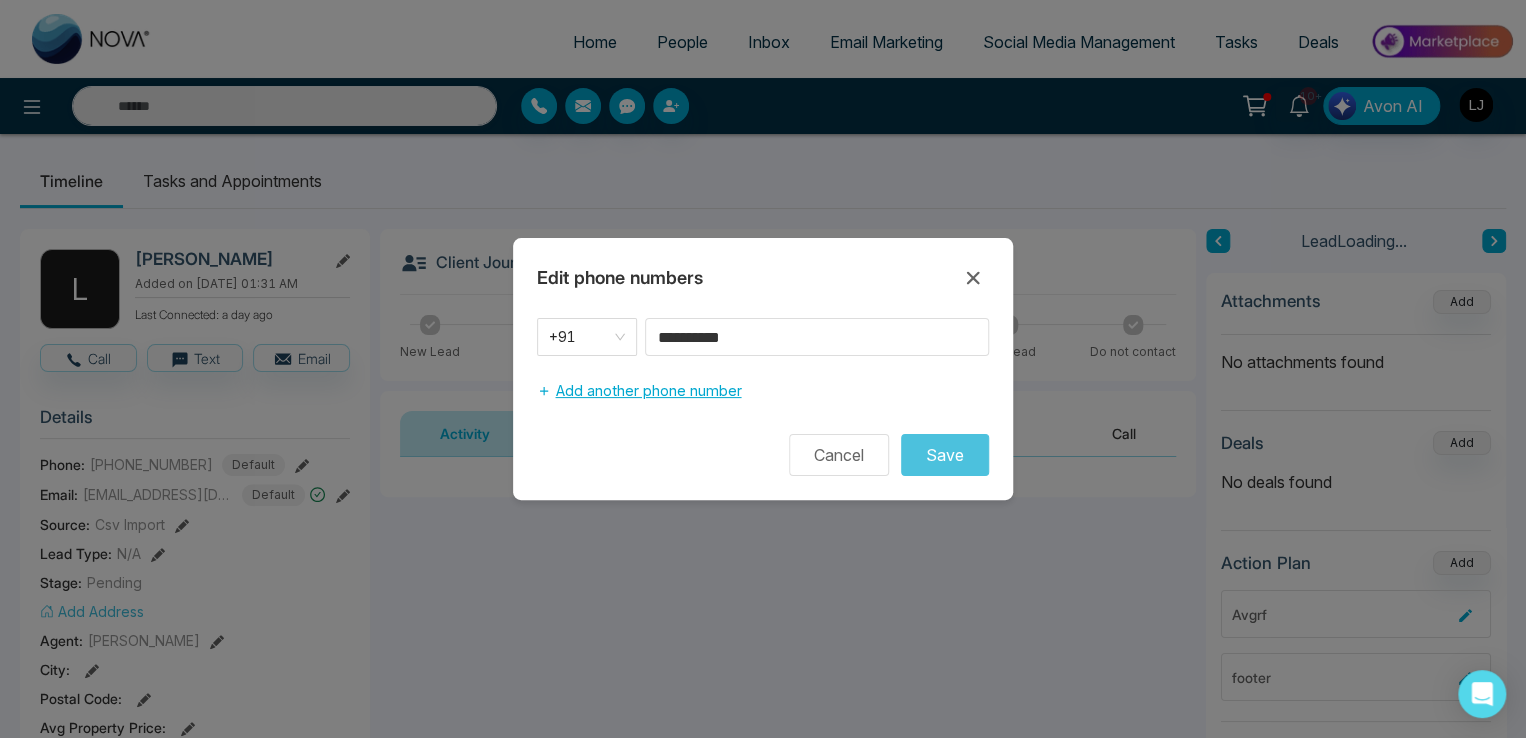 click on "Add another phone number" at bounding box center (639, 391) 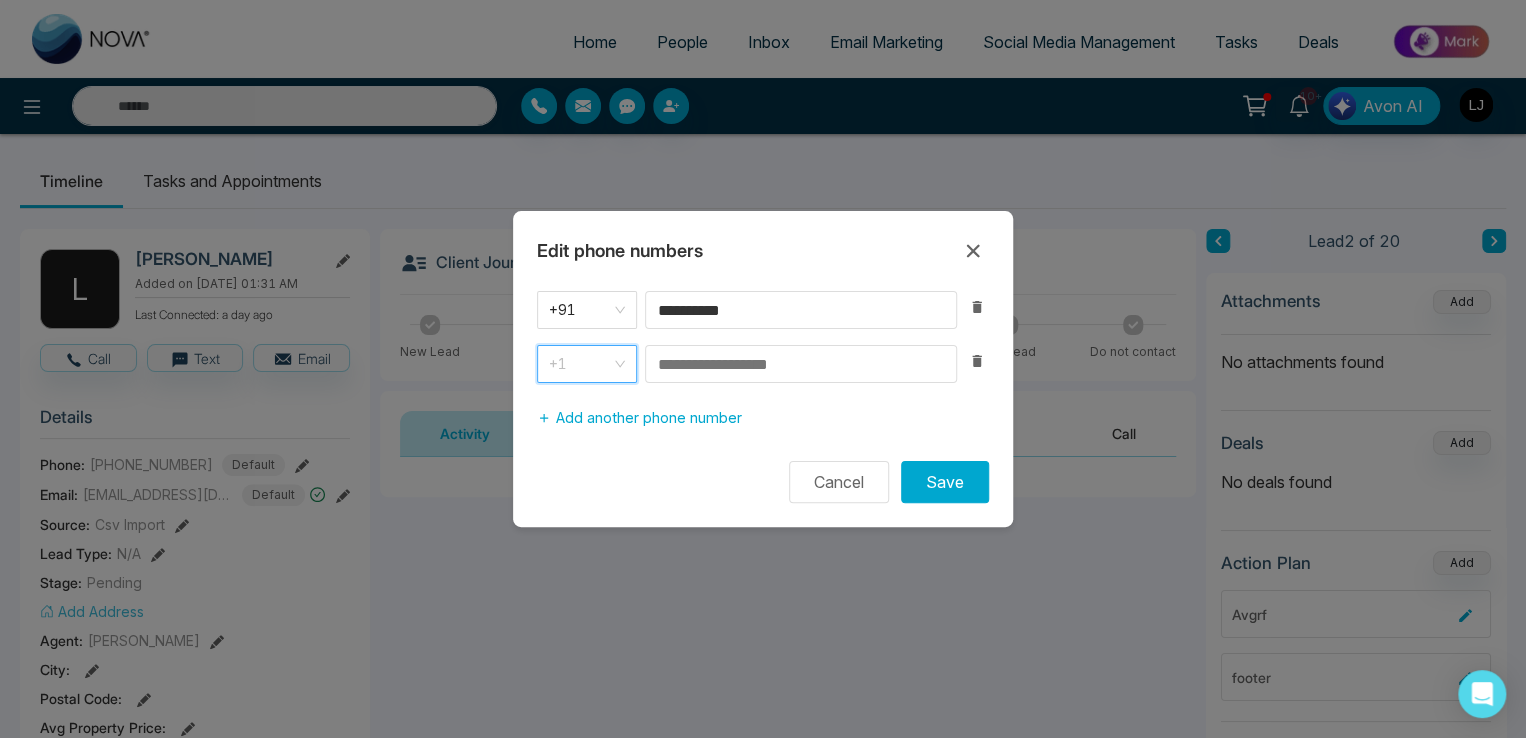 click on "+1" at bounding box center (587, 364) 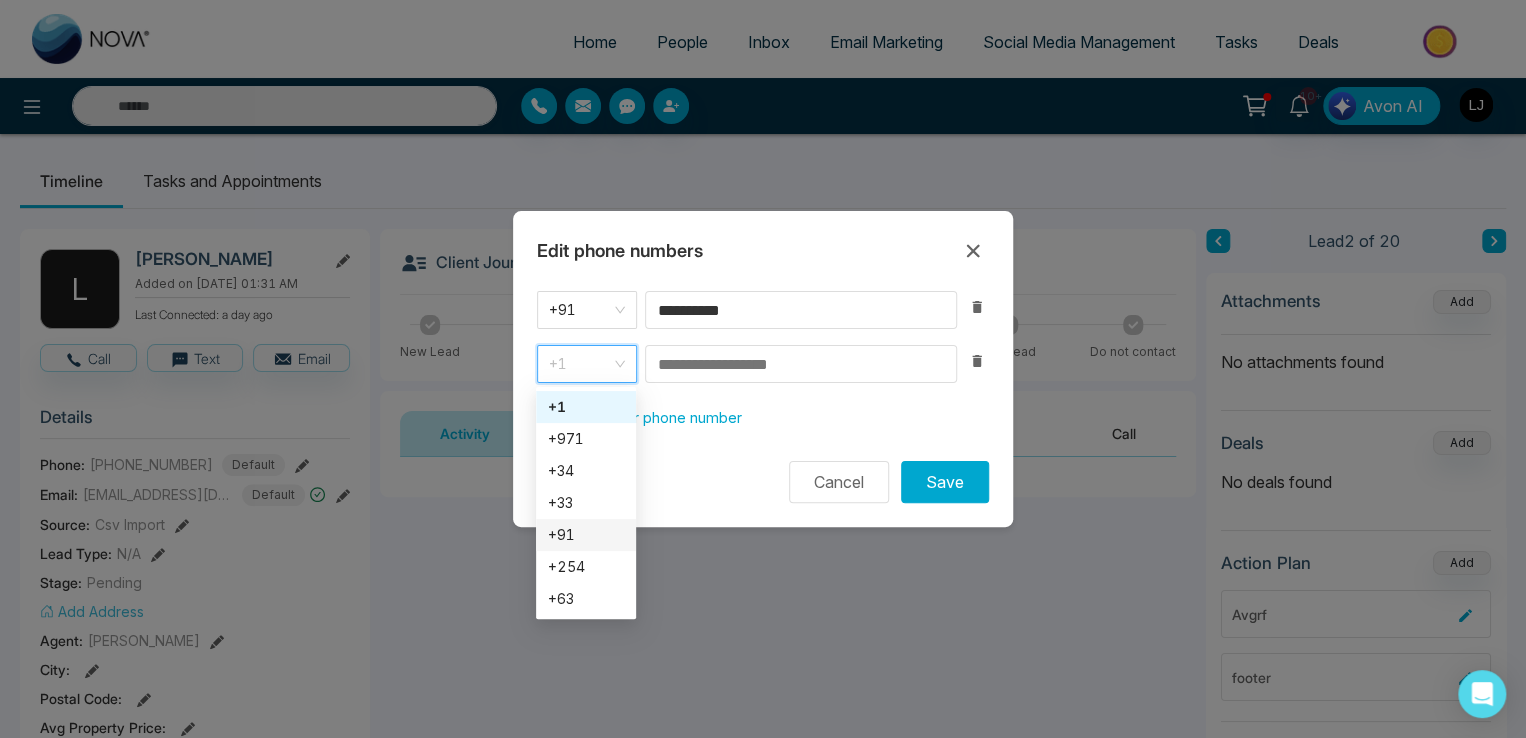 click on "+91" at bounding box center (586, 535) 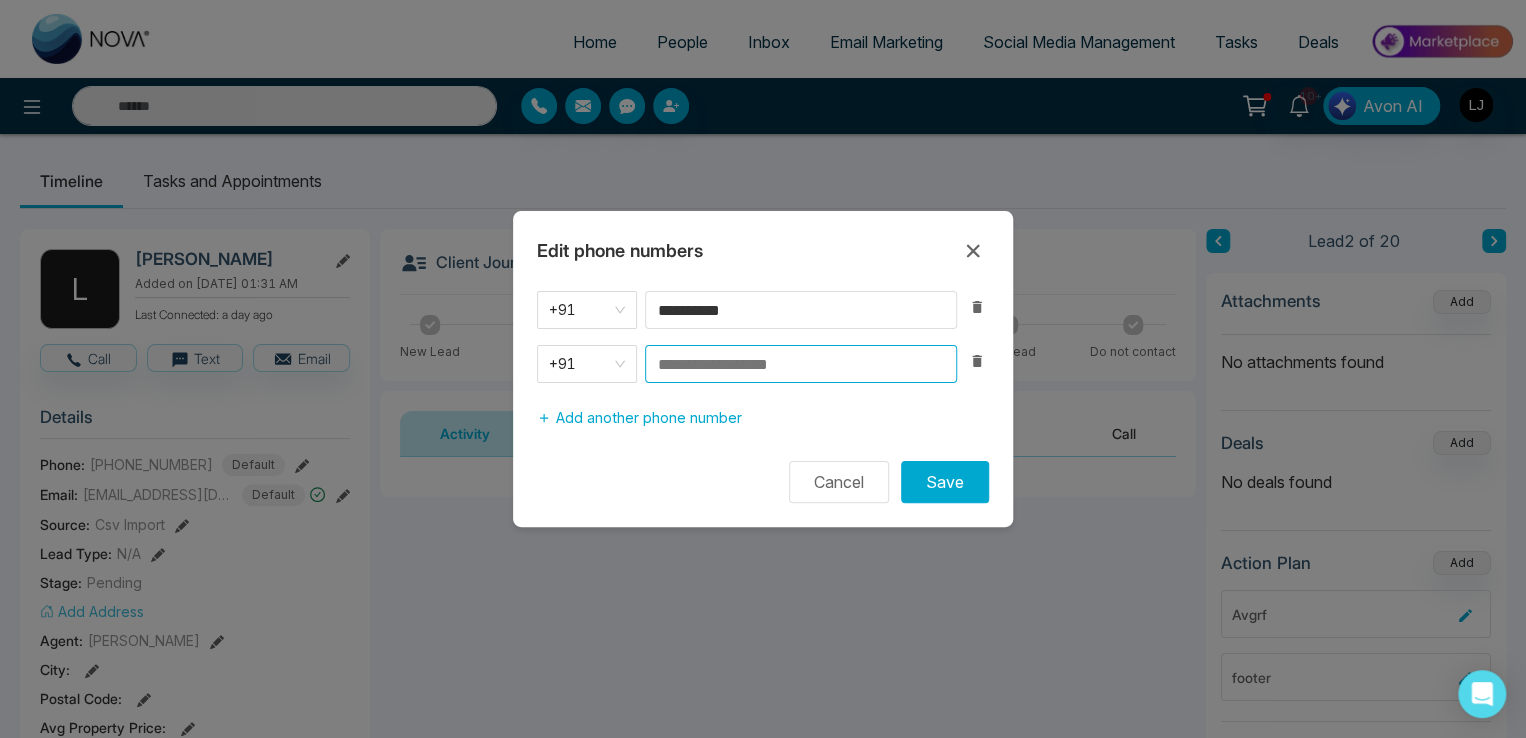 click at bounding box center [801, 364] 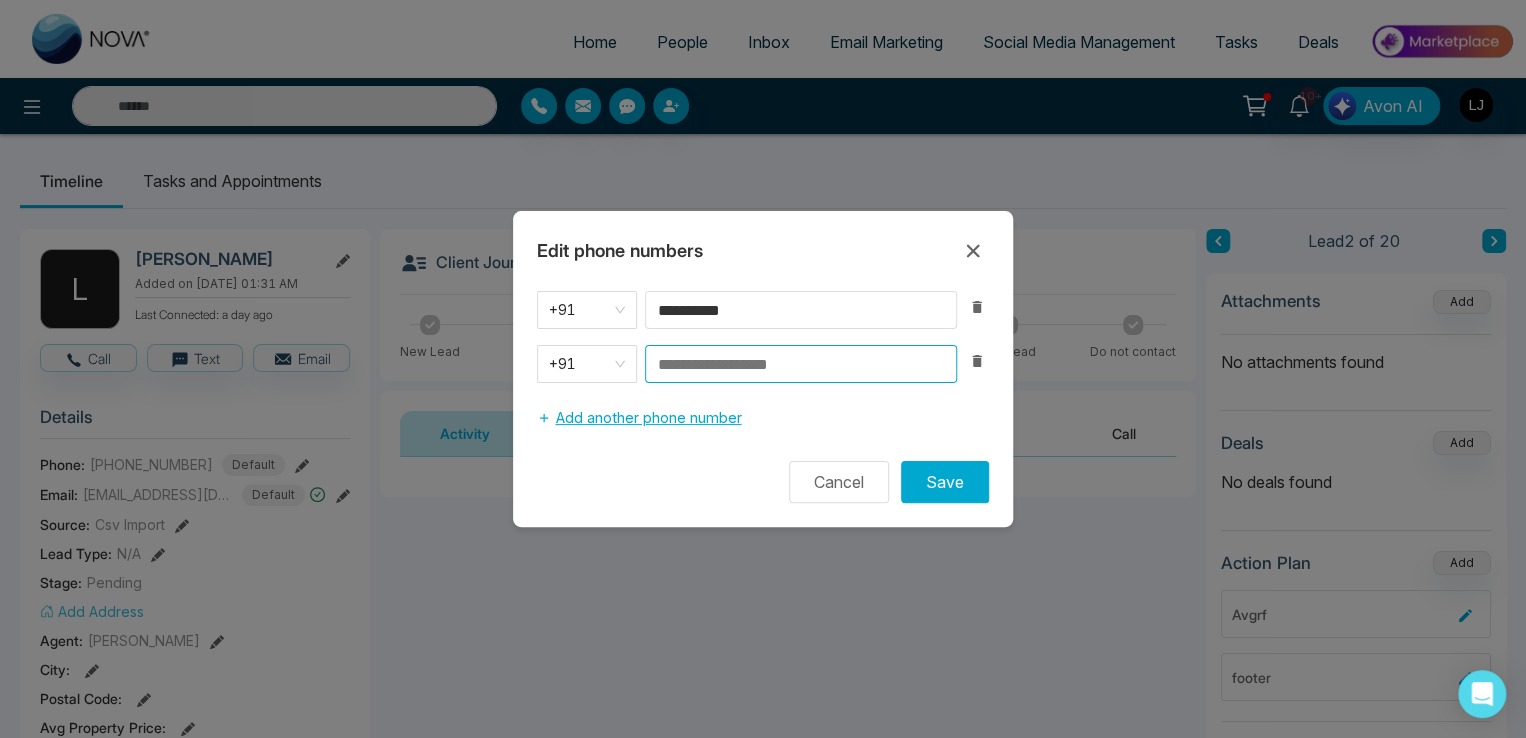 type on "**********" 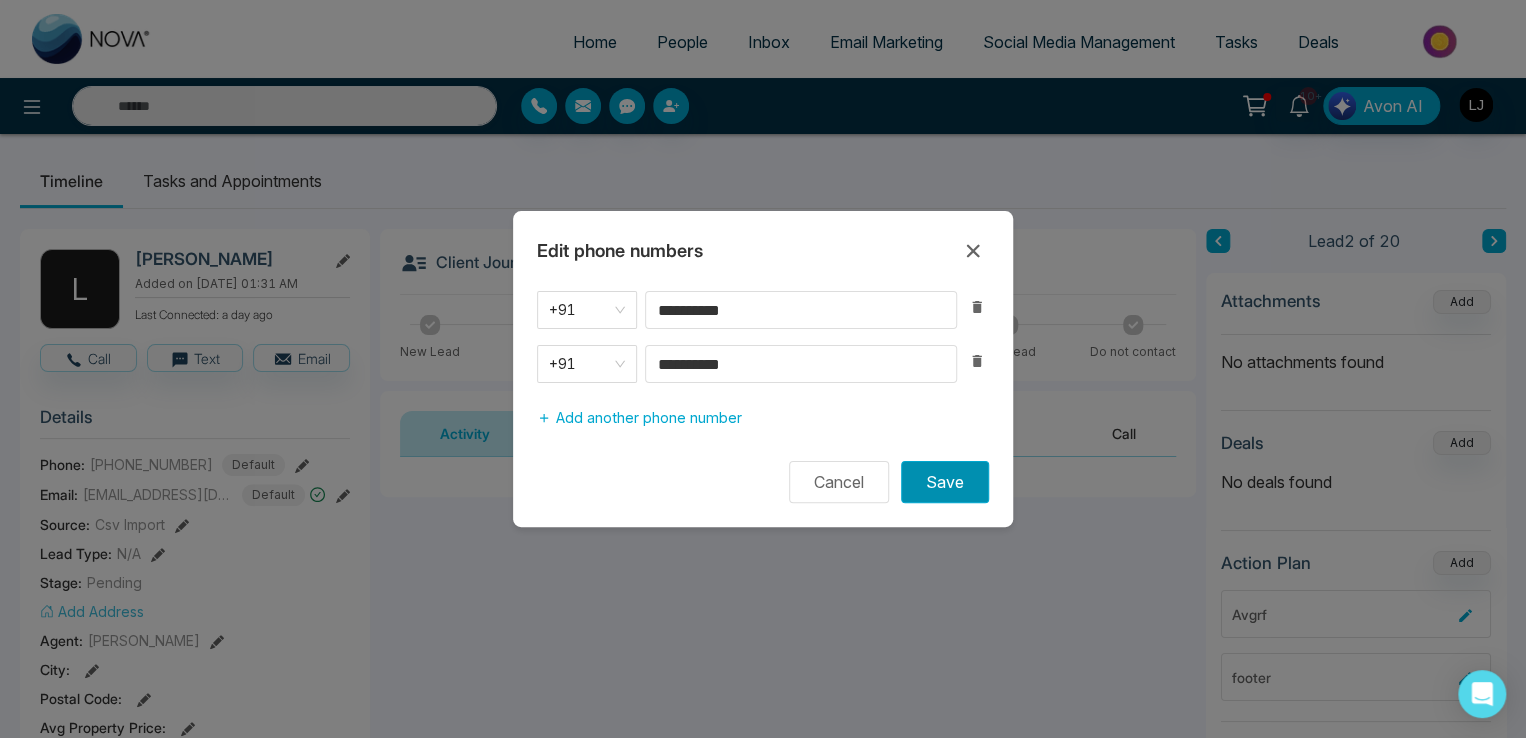 click on "Save" at bounding box center (945, 482) 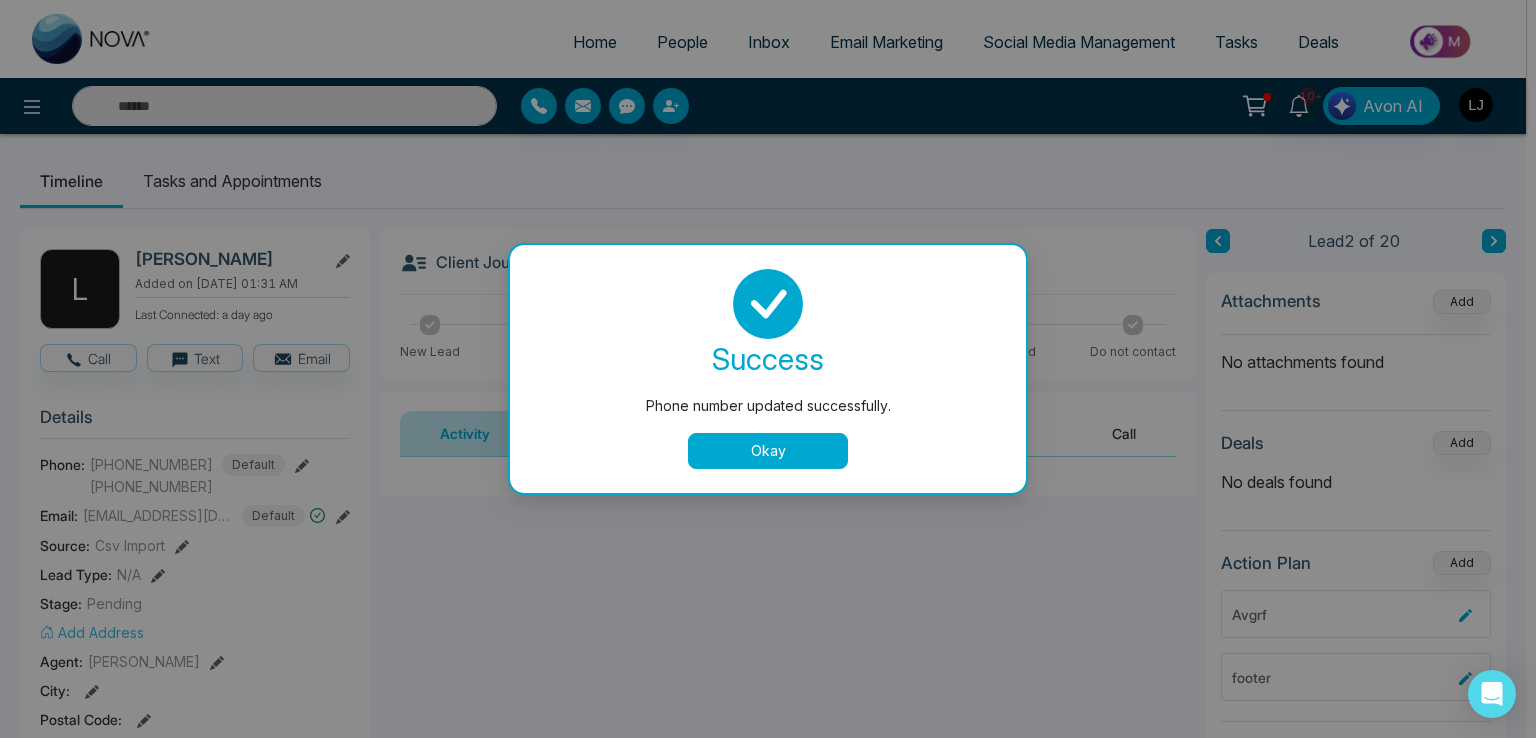 click on "Okay" at bounding box center (768, 451) 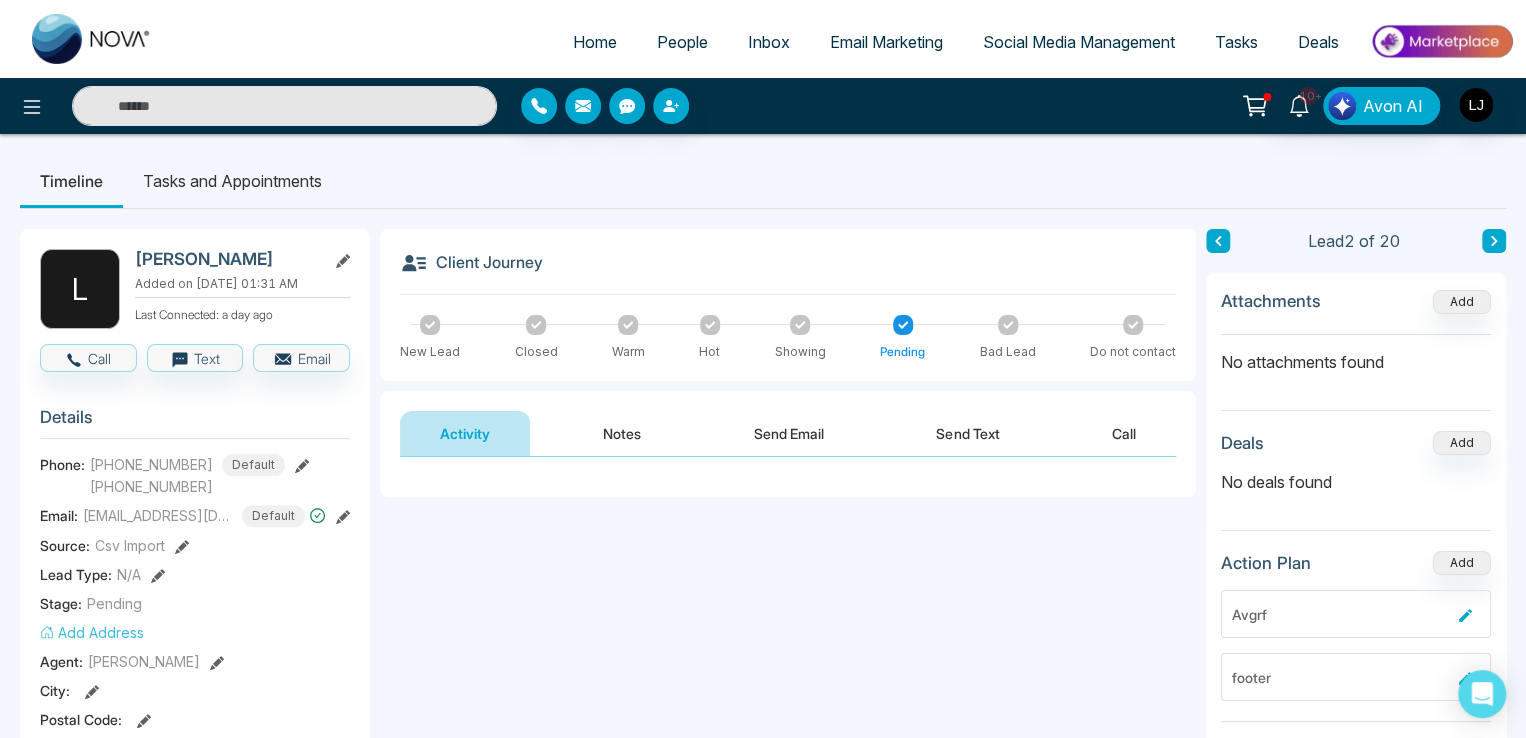 click 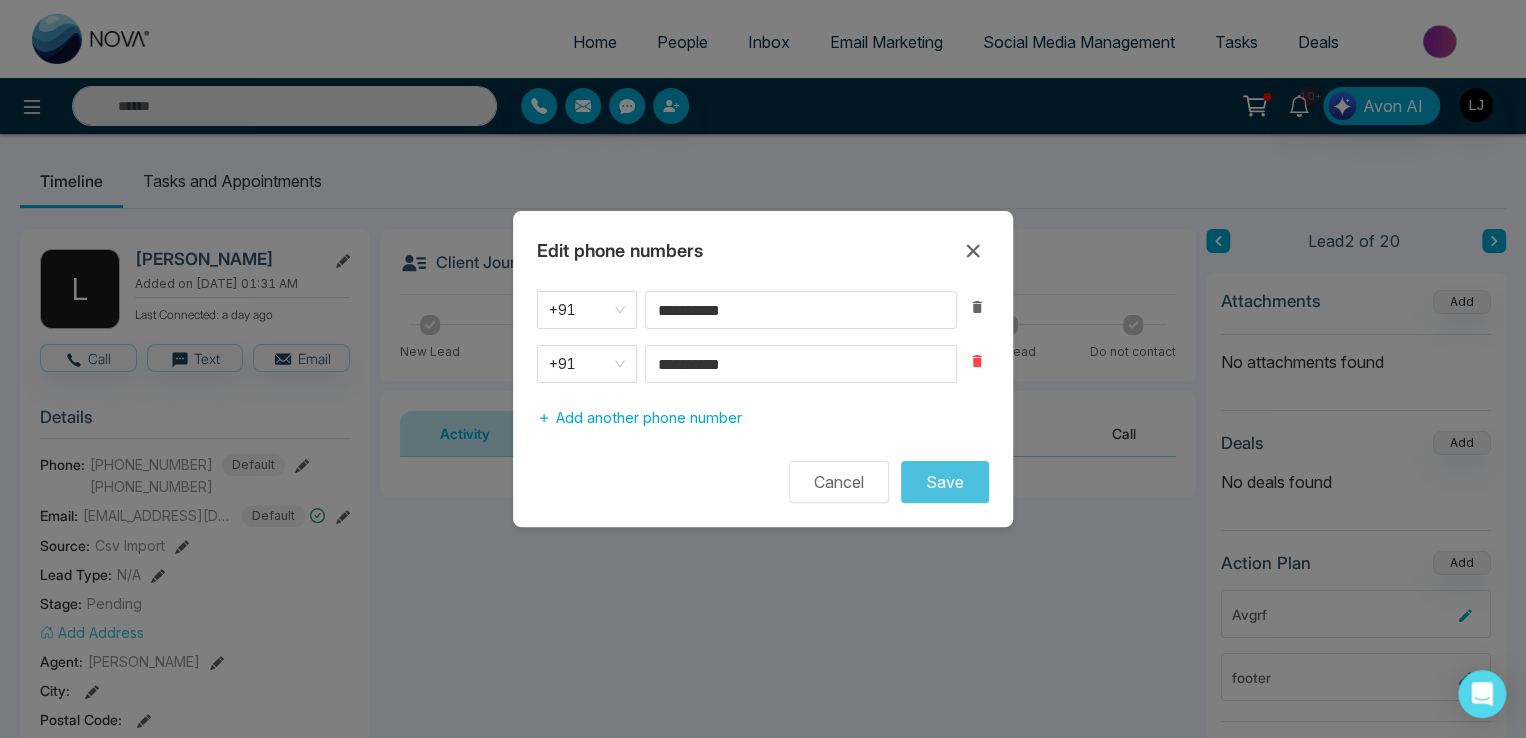 click 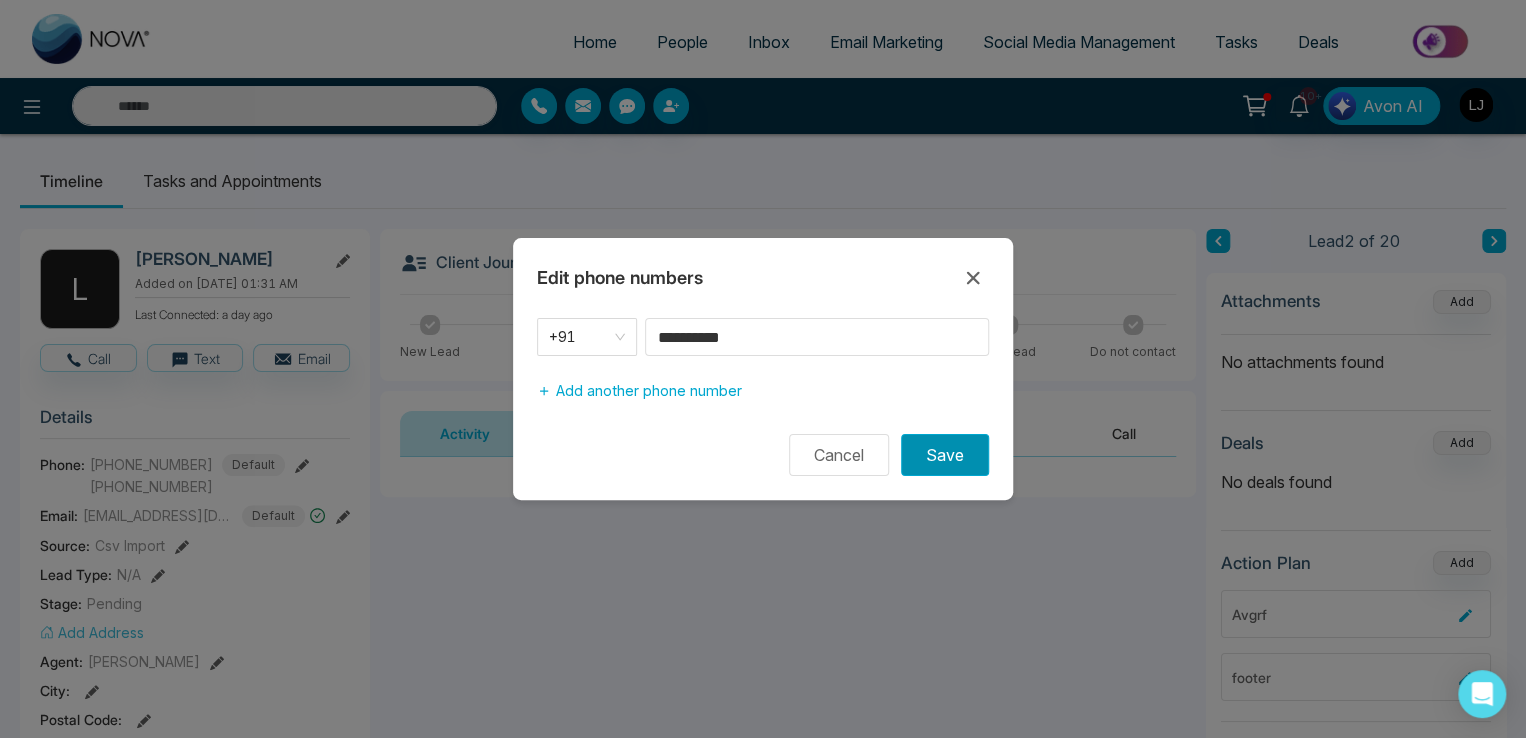 click on "Save" at bounding box center [945, 455] 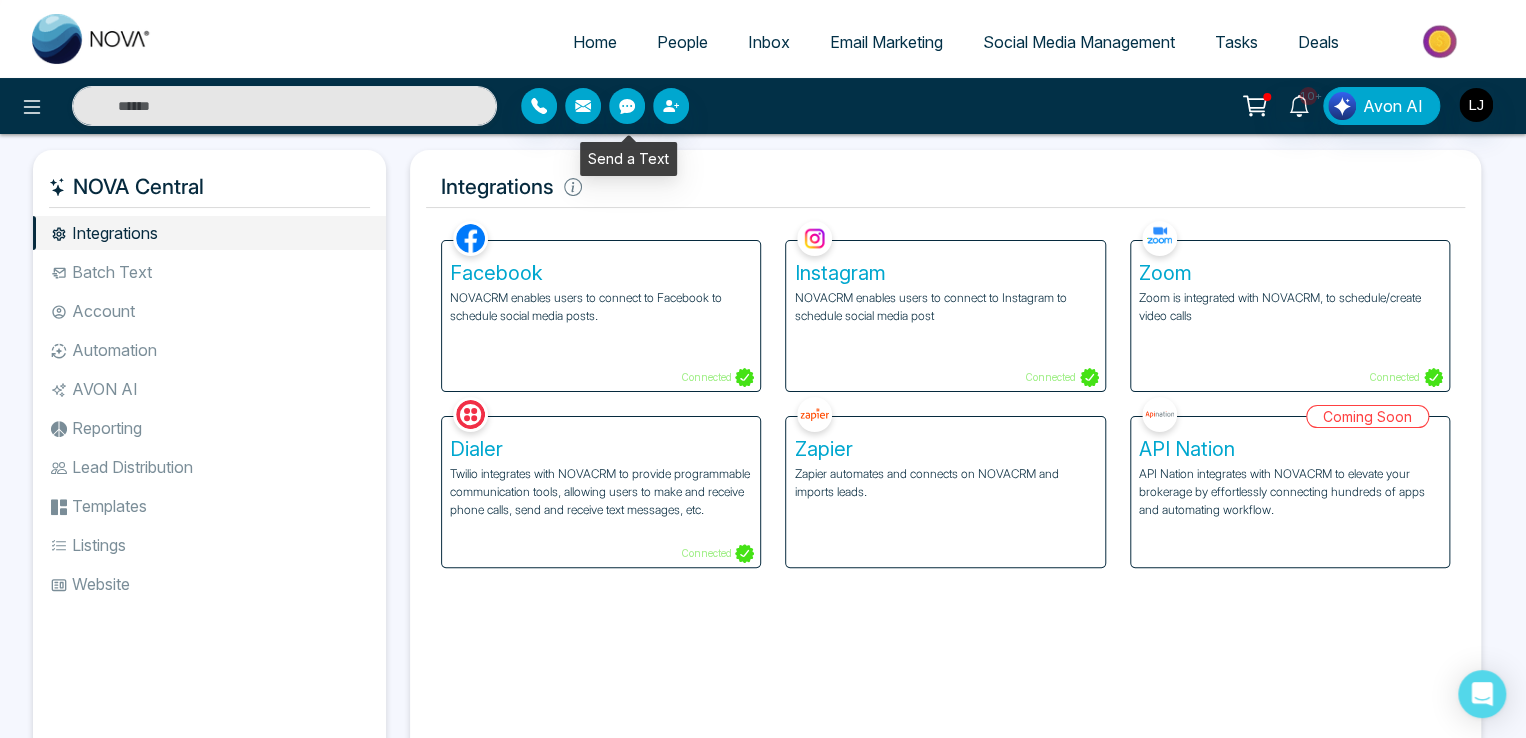 click on "People" at bounding box center [682, 42] 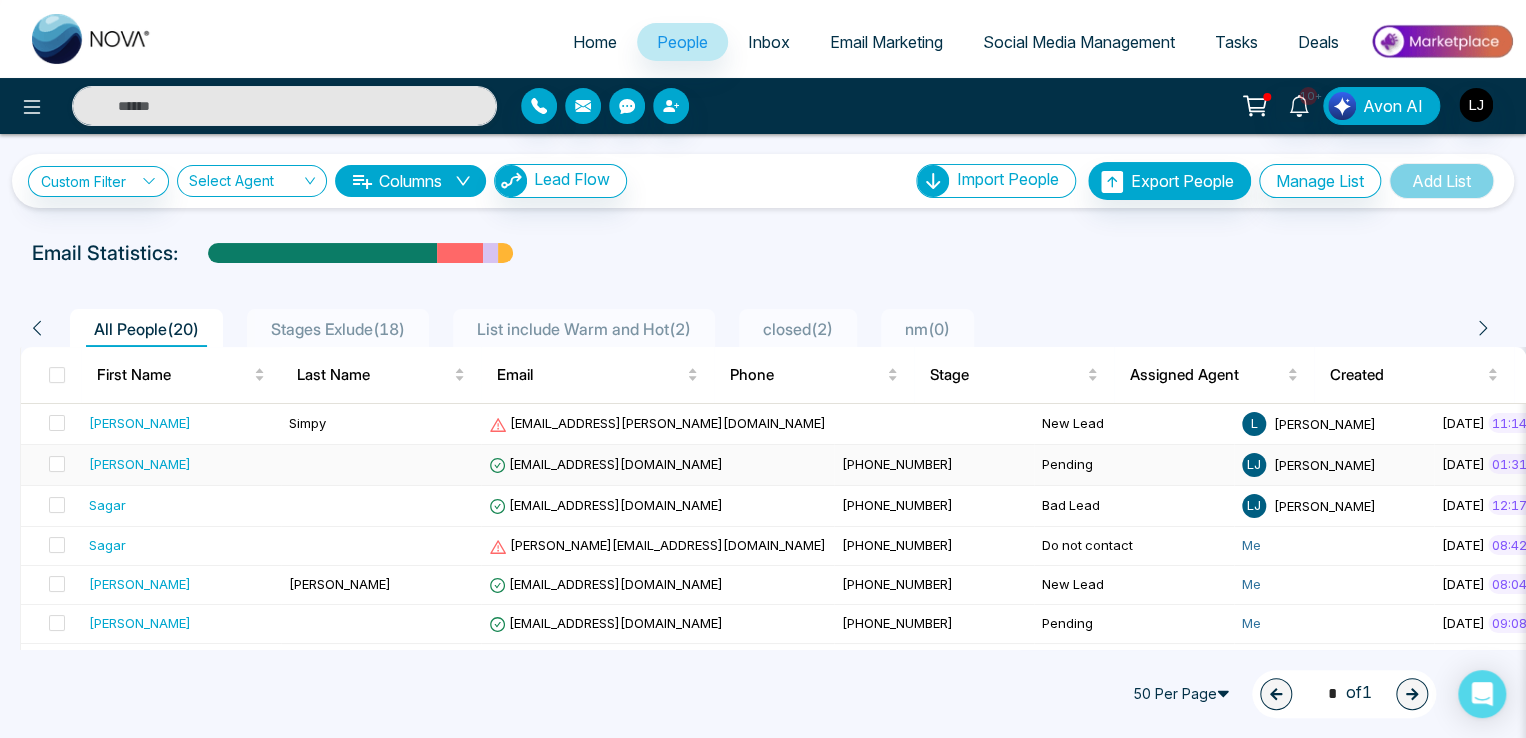 click on "[EMAIL_ADDRESS][DOMAIN_NAME]" at bounding box center (606, 464) 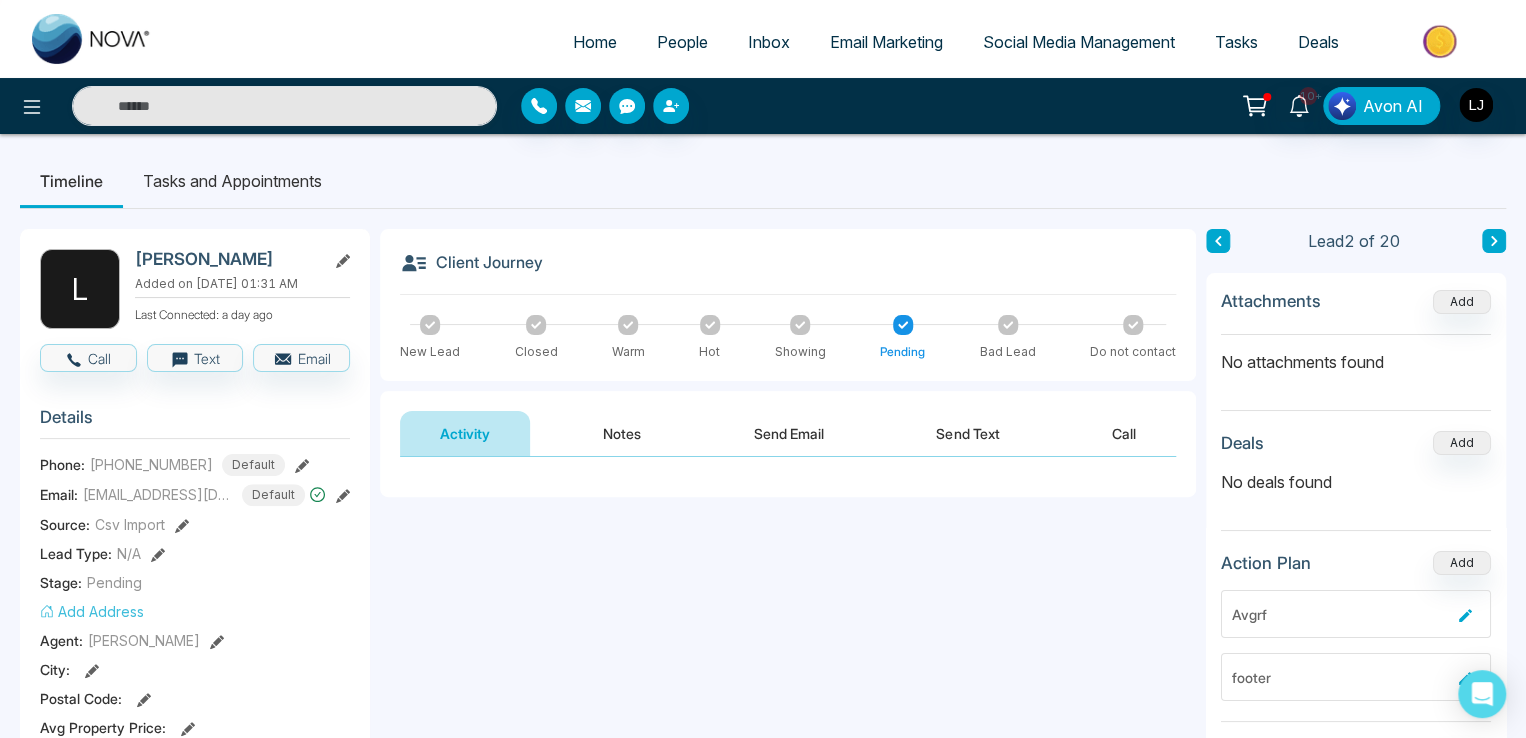 click 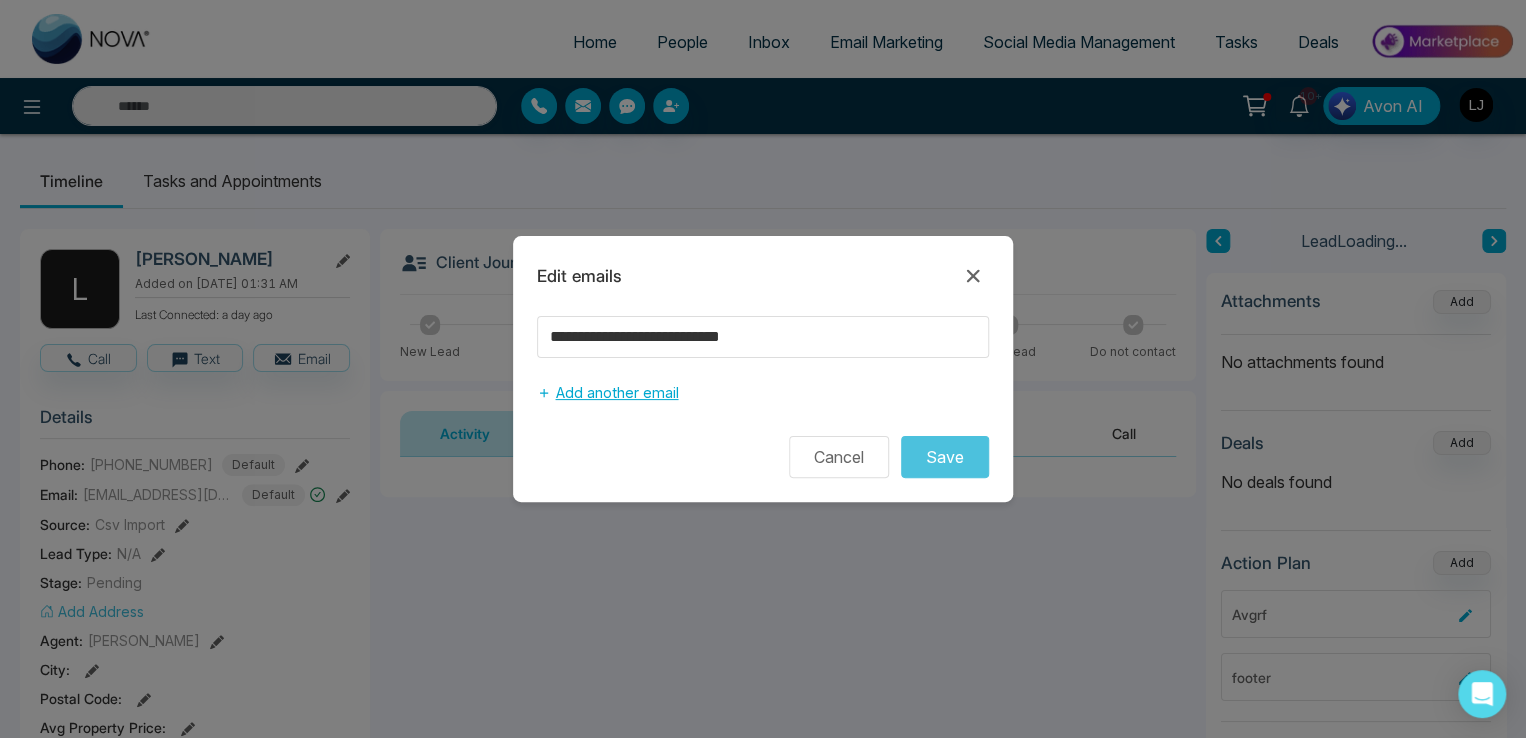 click on "Add another email" at bounding box center (607, 393) 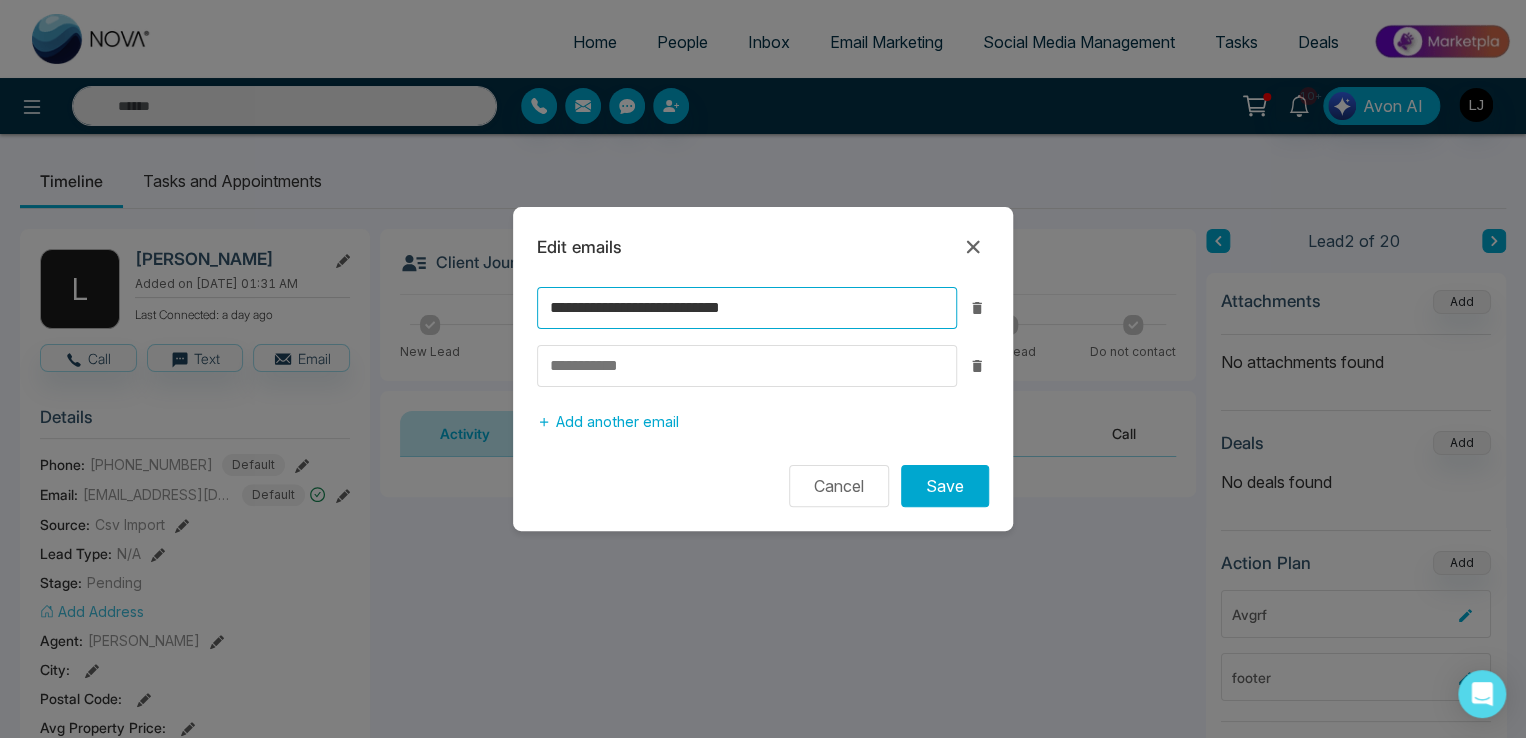 drag, startPoint x: 794, startPoint y: 310, endPoint x: 331, endPoint y: 310, distance: 463 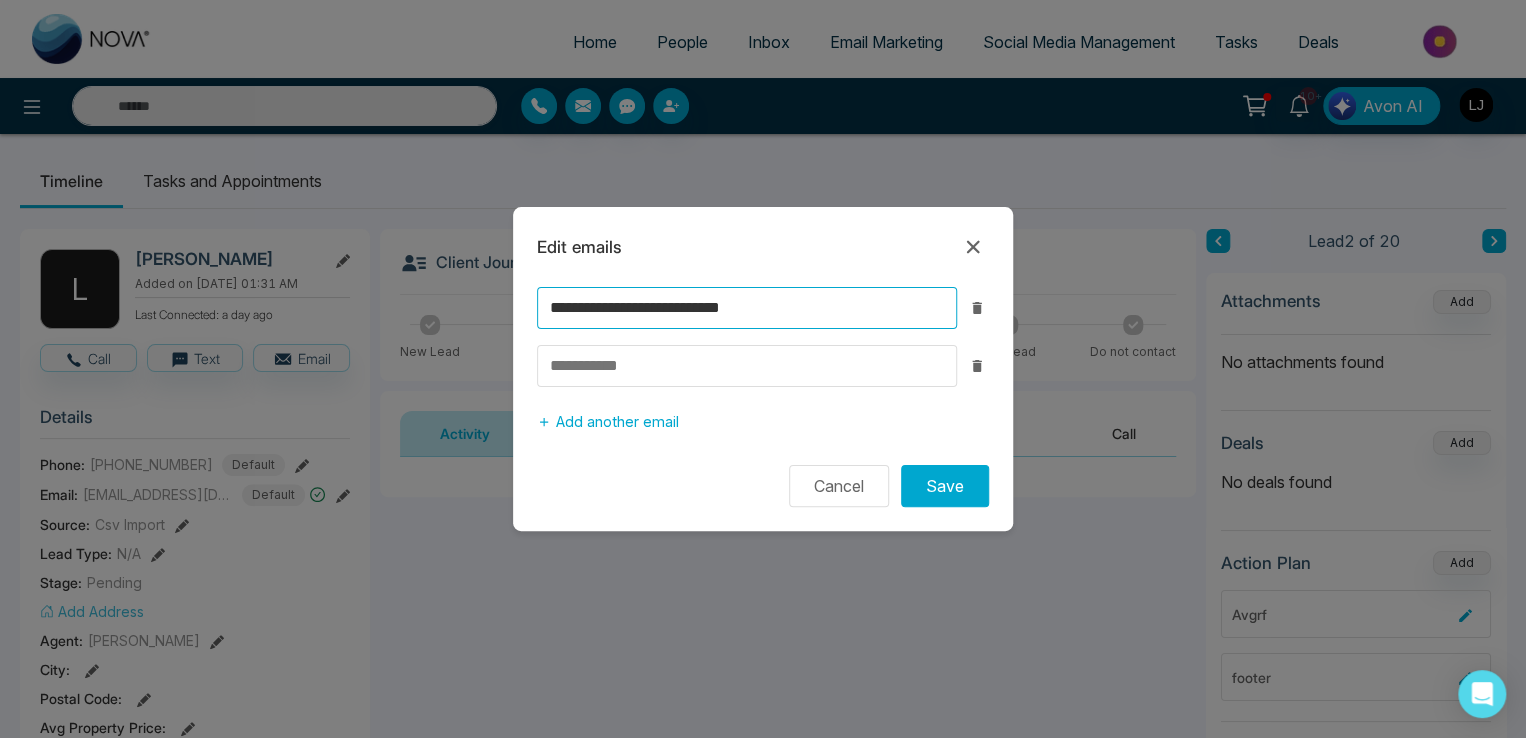 click on "**********" at bounding box center (763, 369) 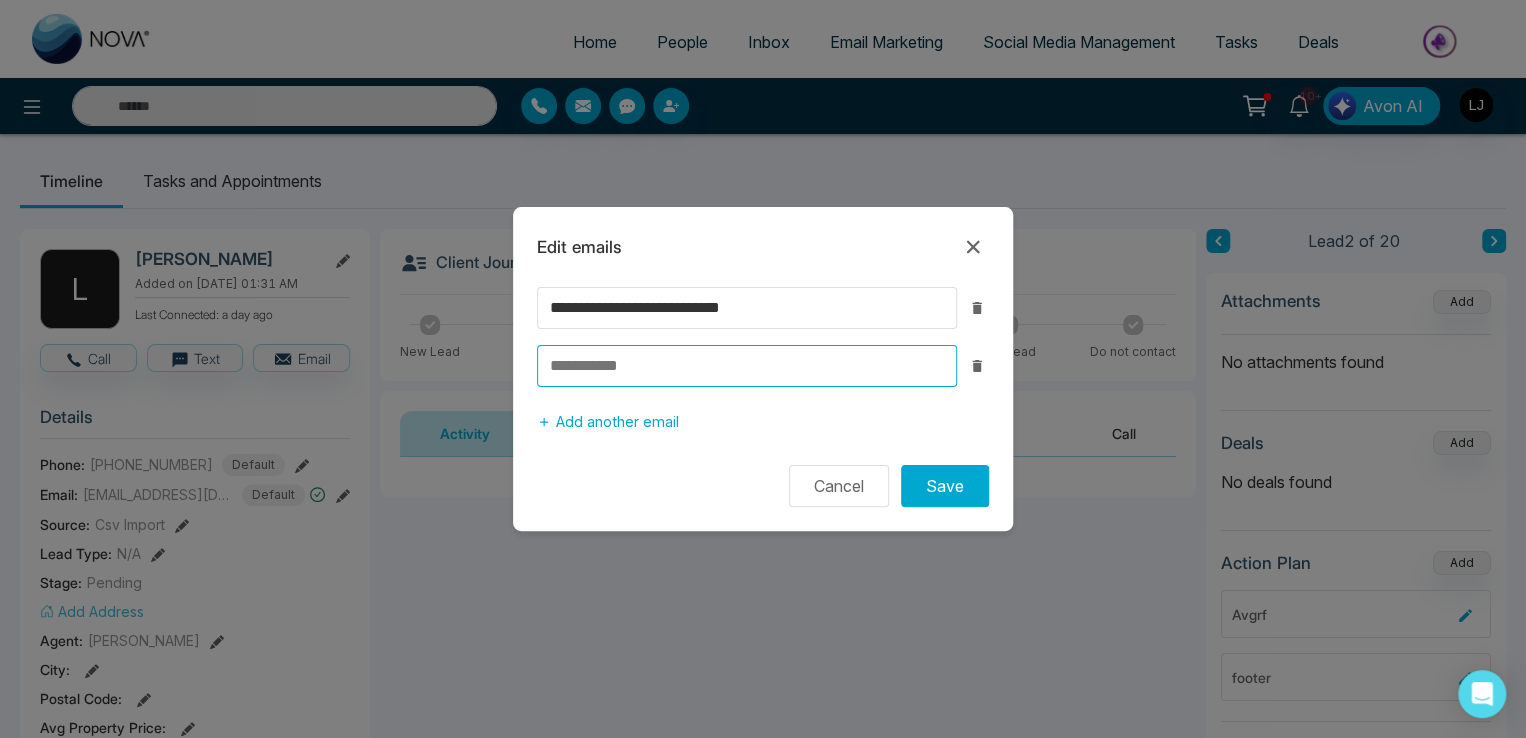 click at bounding box center [747, 366] 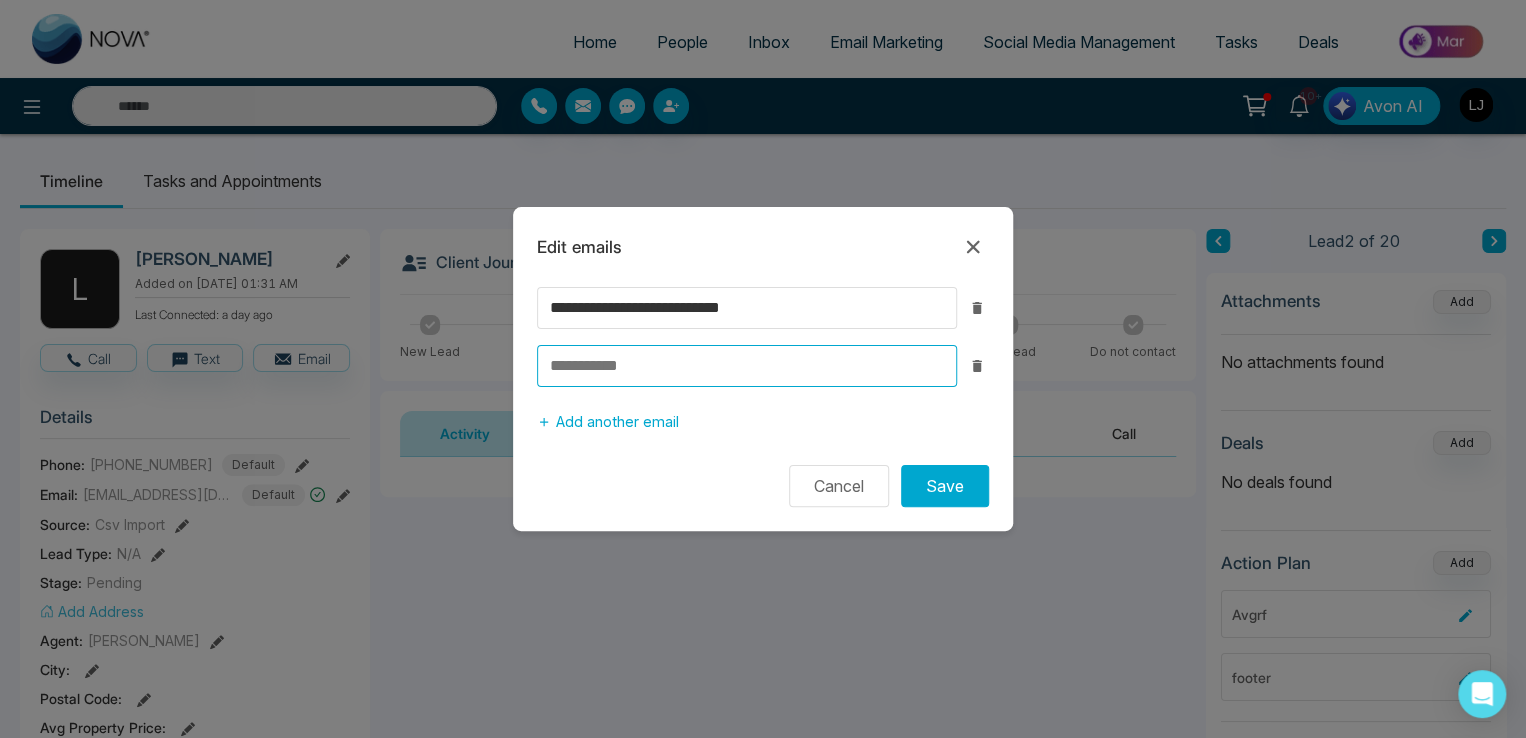 paste on "**********" 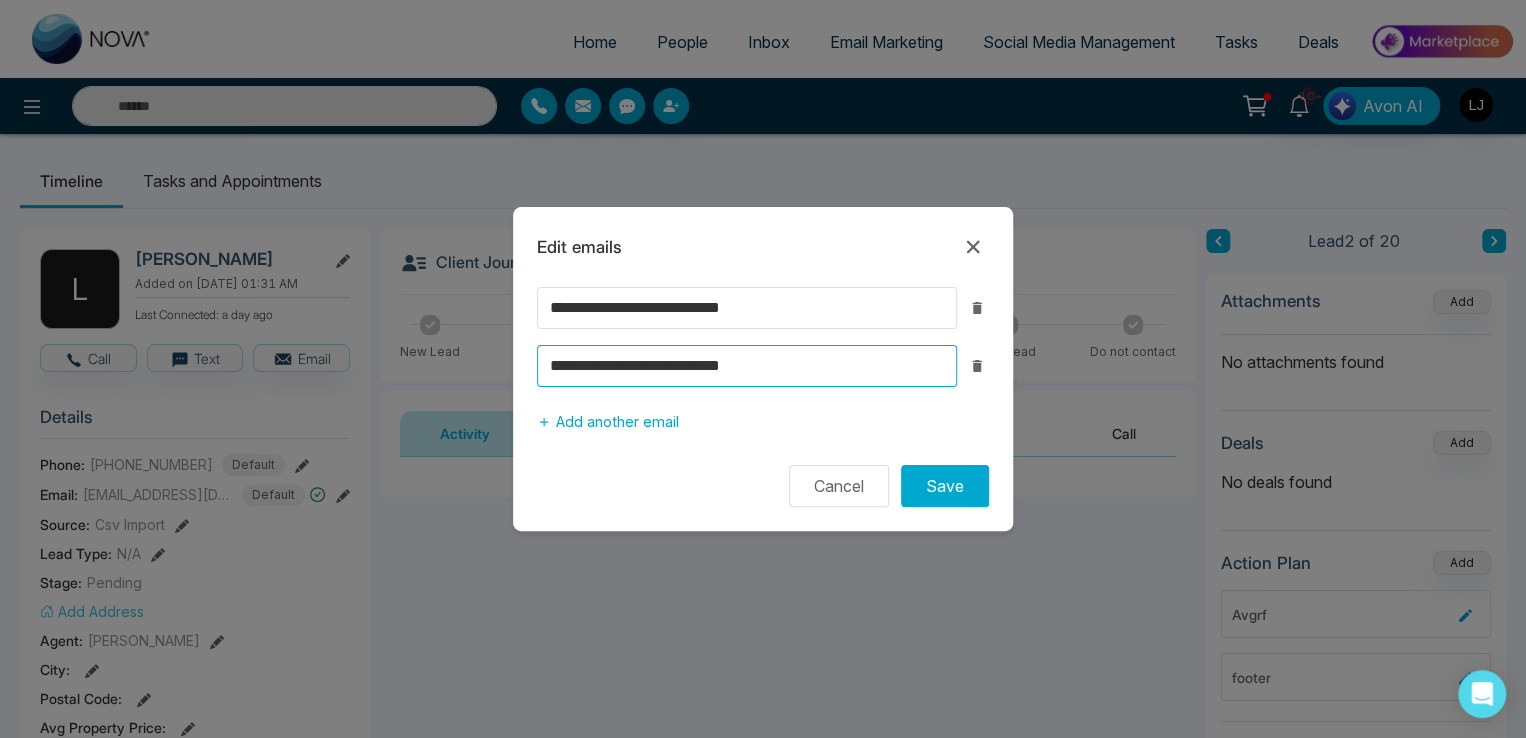 click on "**********" at bounding box center (747, 366) 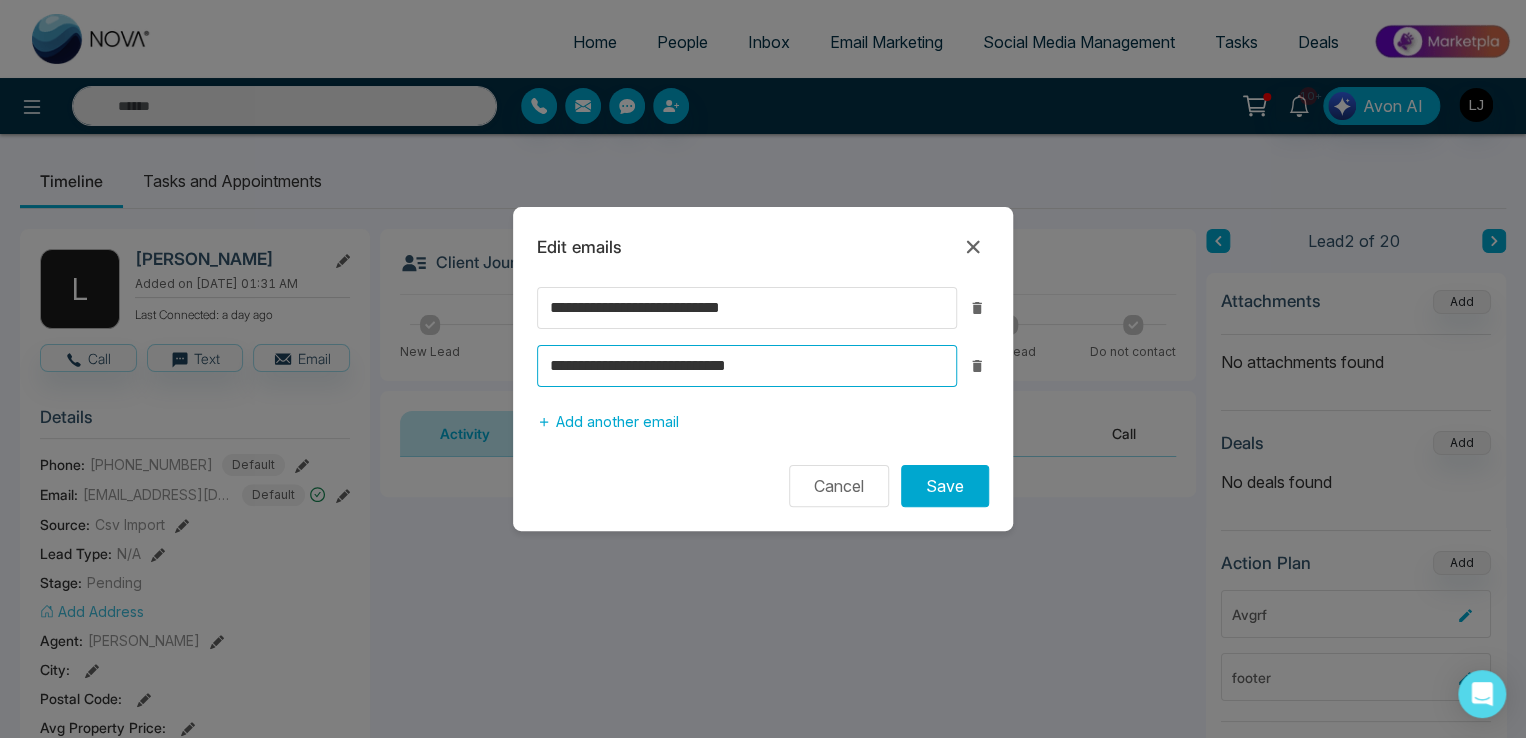 type on "**********" 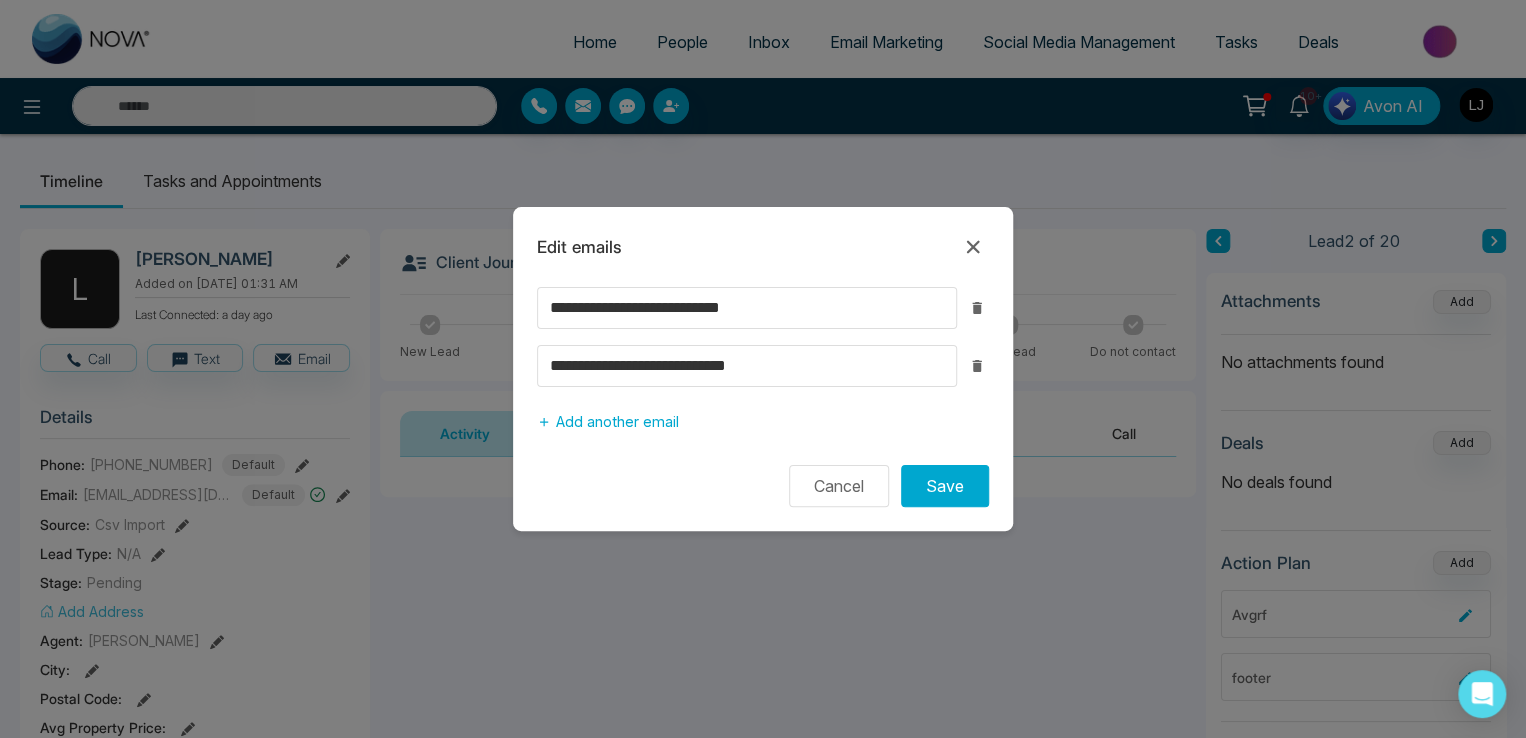 click on "**********" at bounding box center (763, 397) 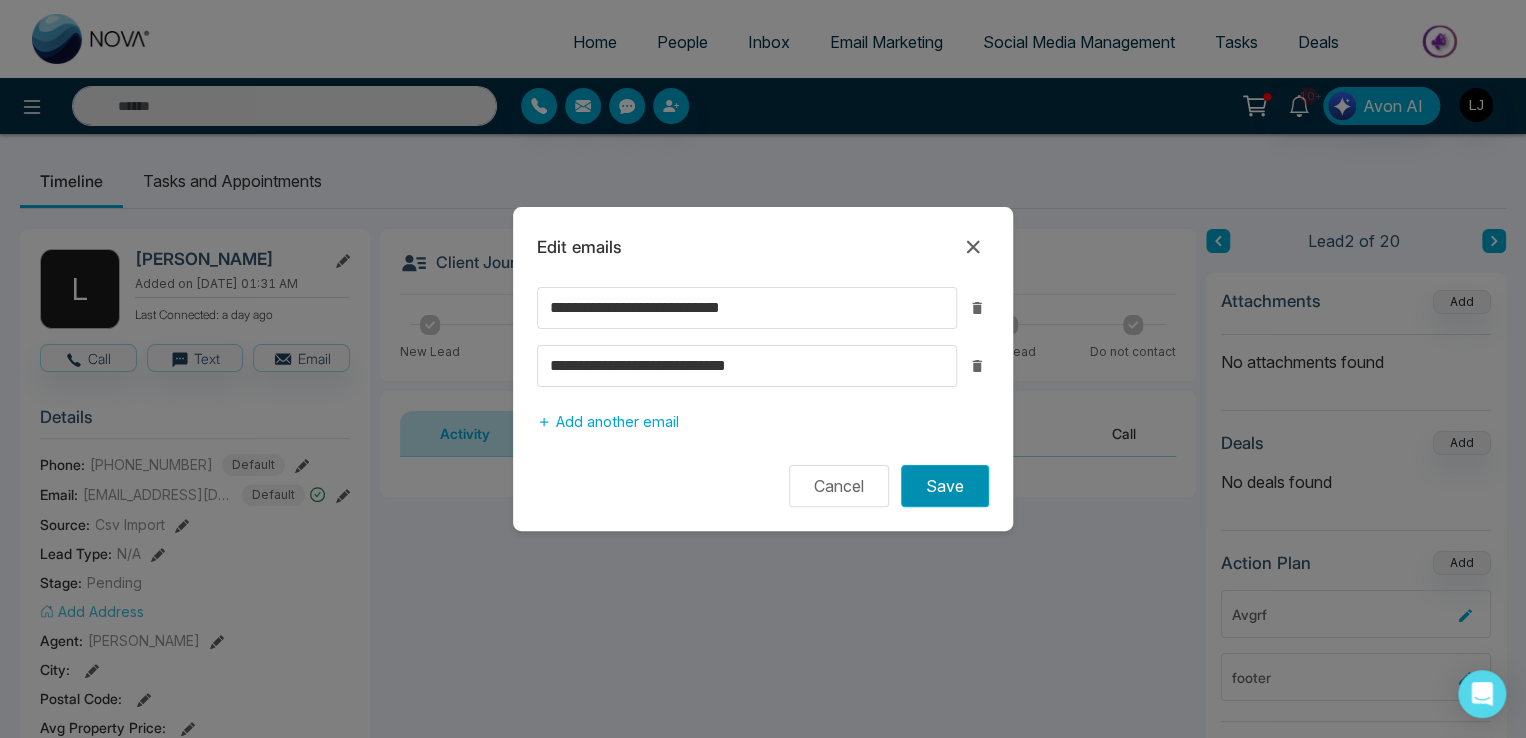 click on "Save" at bounding box center (945, 486) 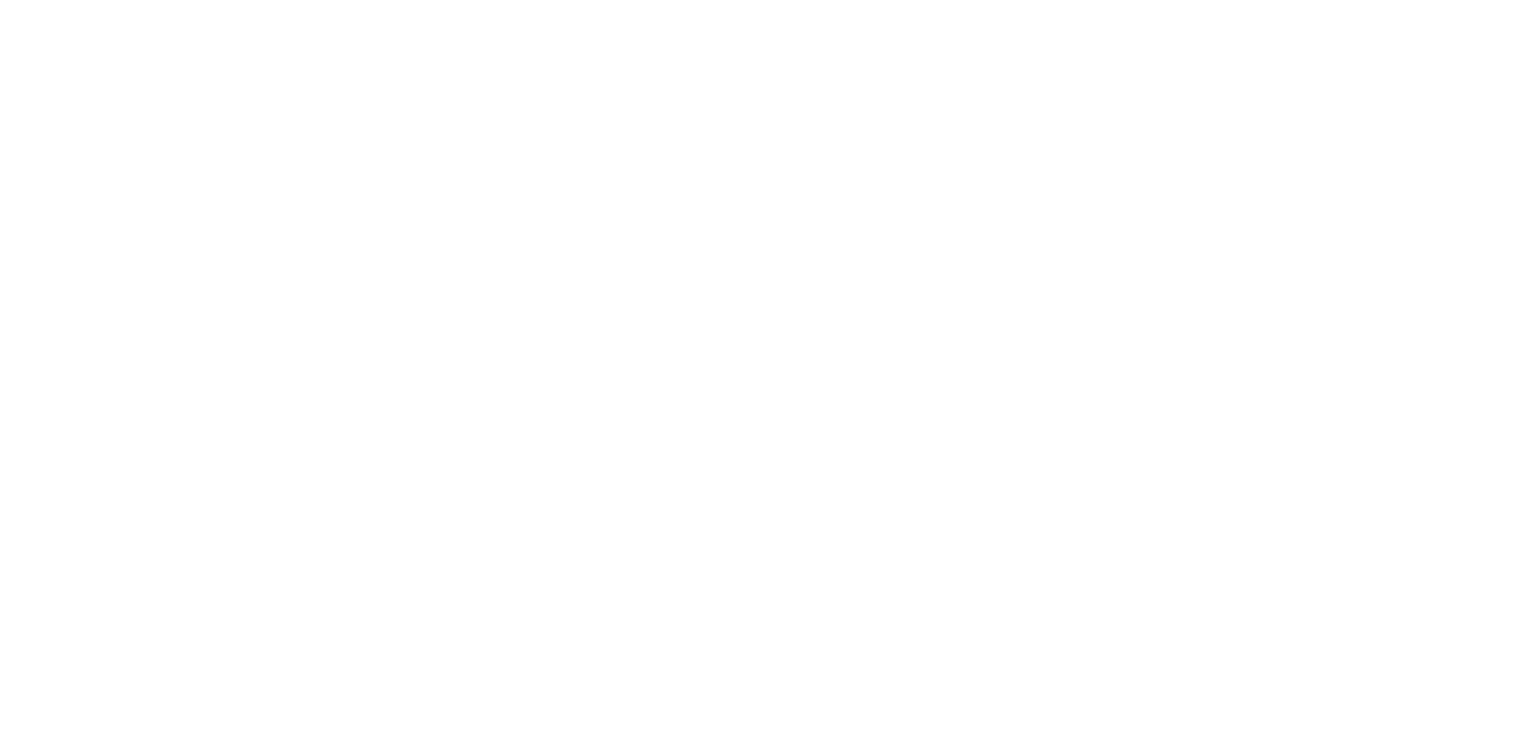 select on "*" 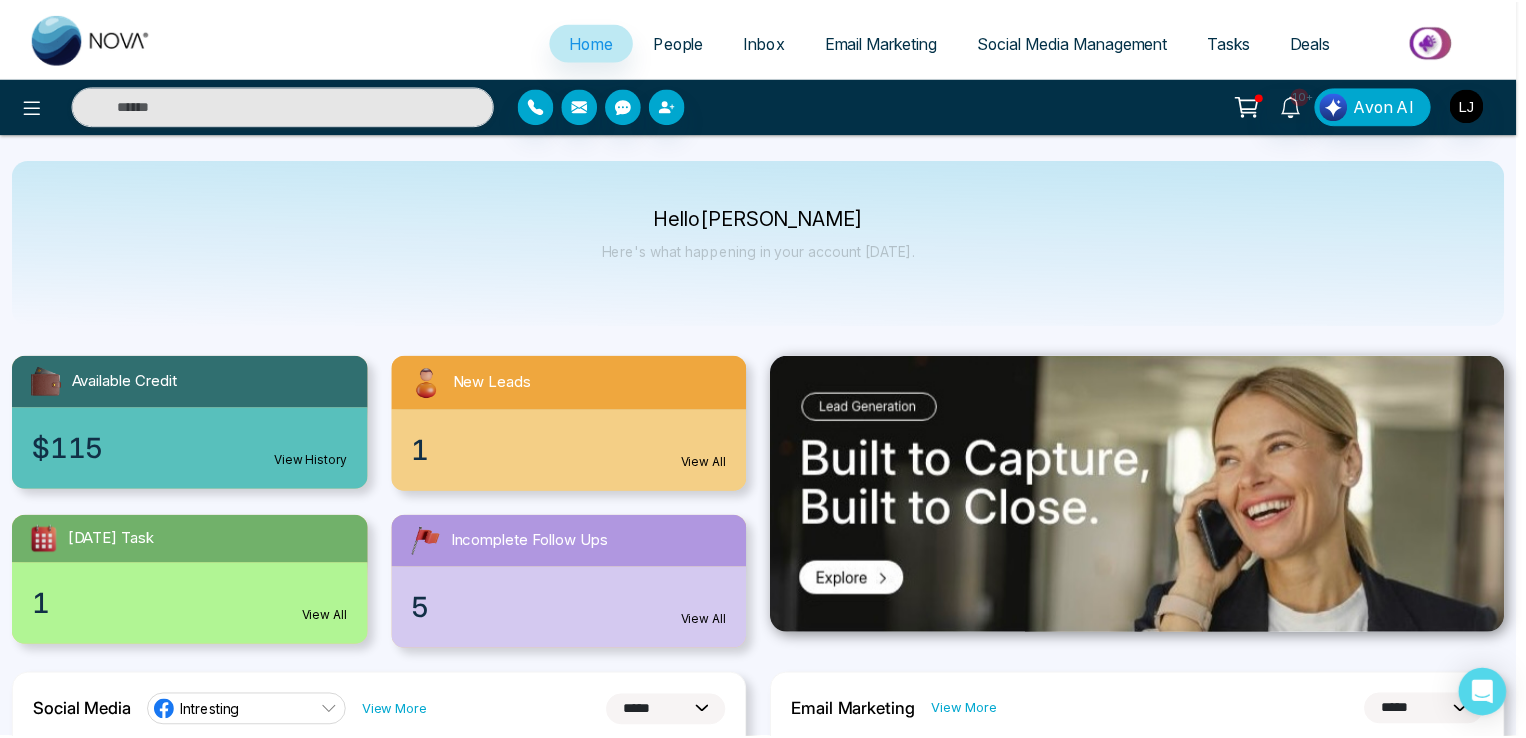 scroll, scrollTop: 0, scrollLeft: 0, axis: both 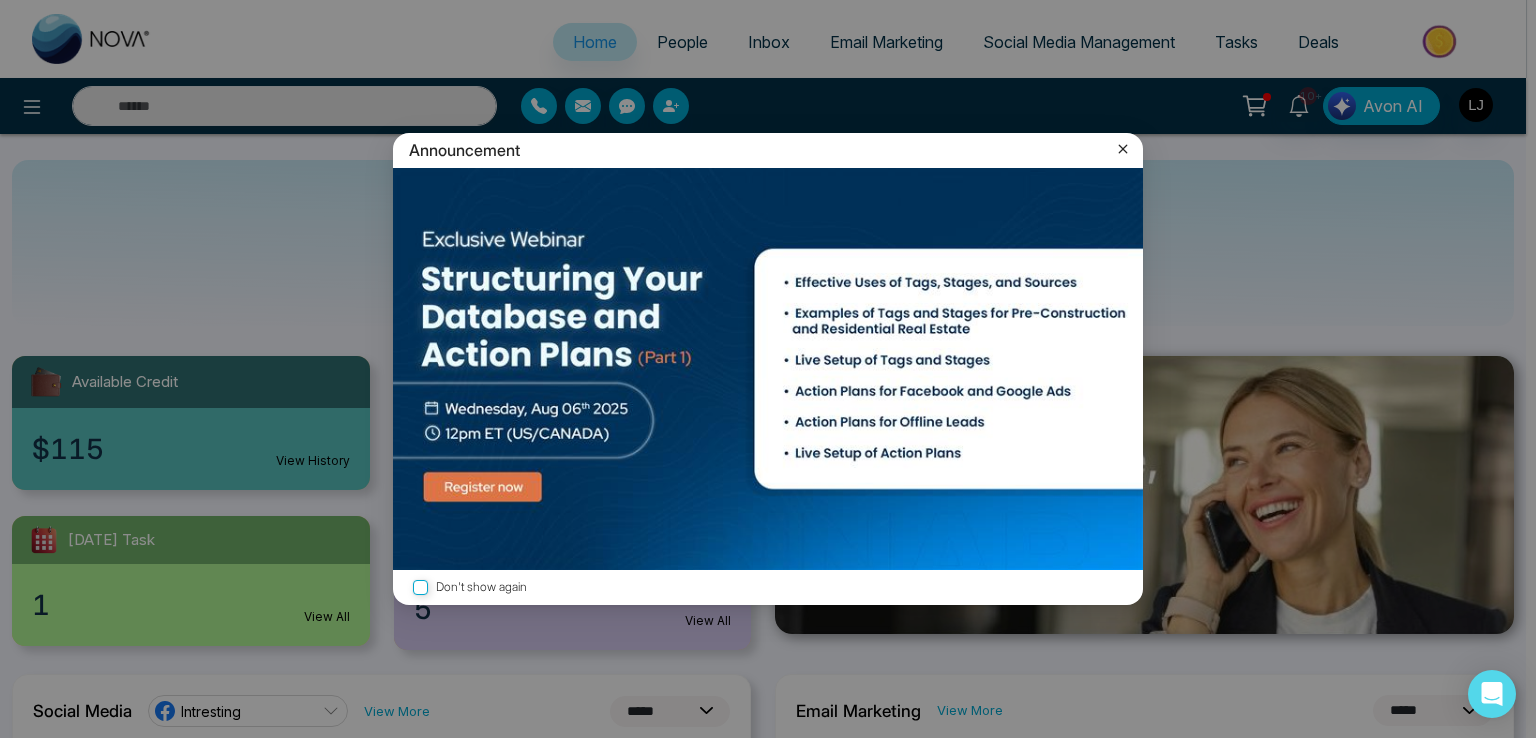 click on "Announcement" at bounding box center [768, 150] 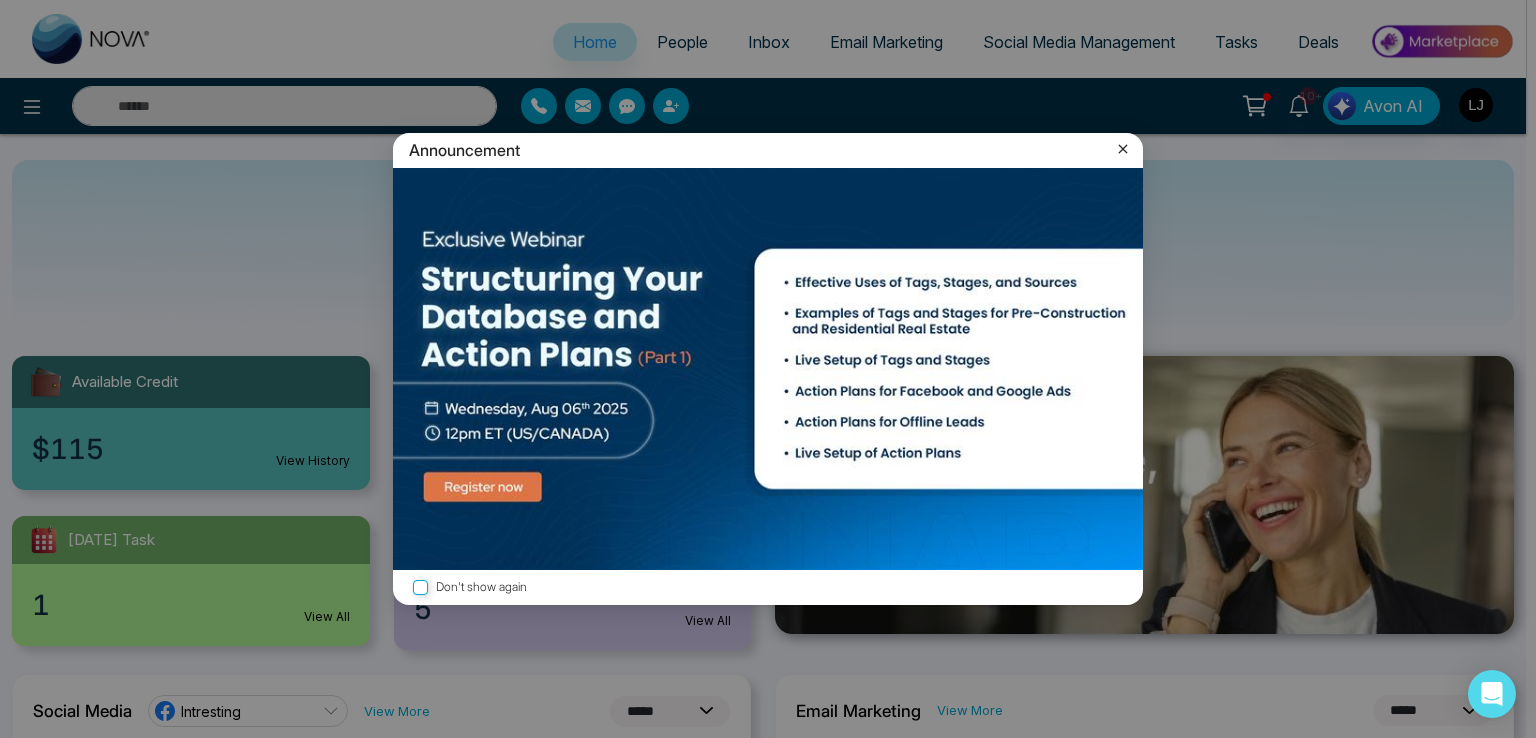 click 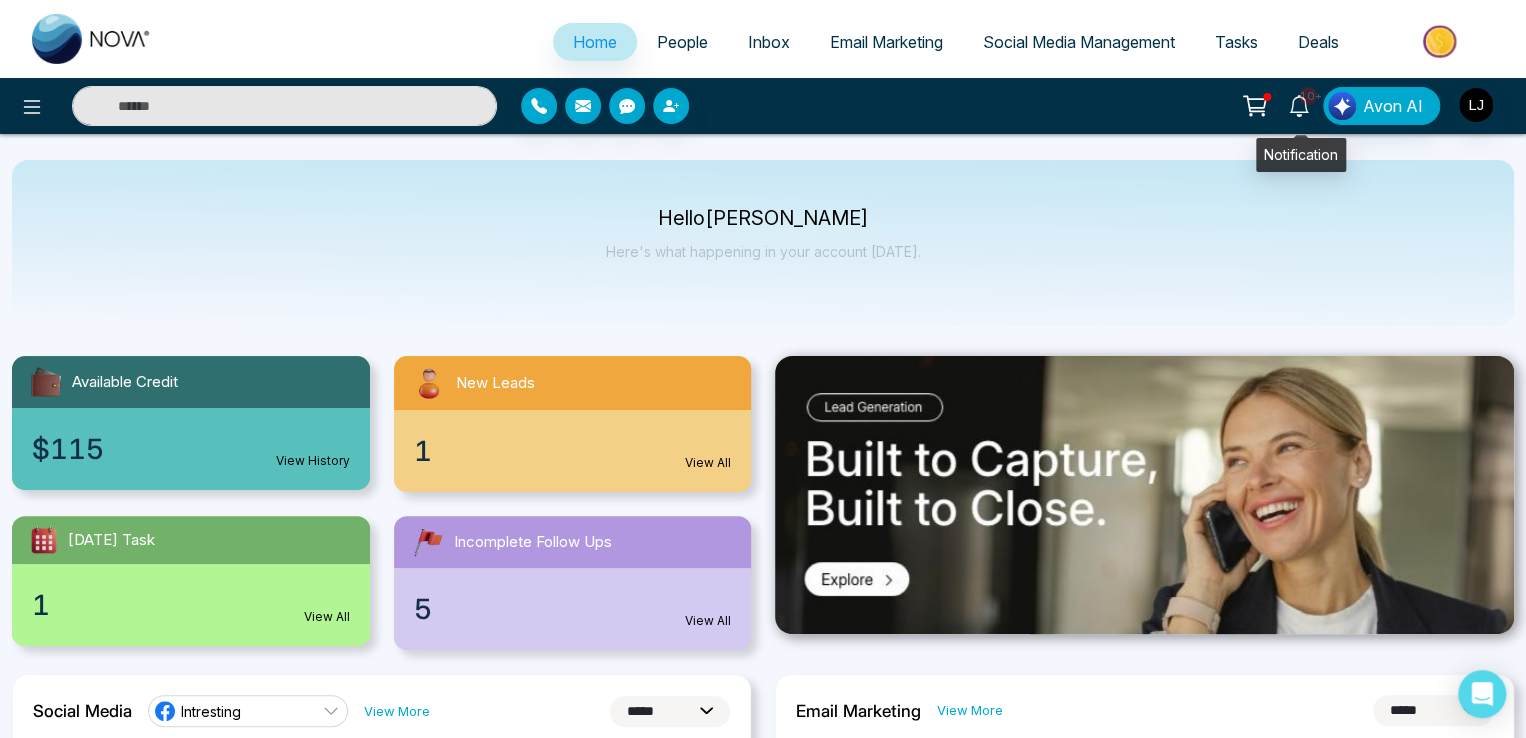 click on "10+" at bounding box center [1308, 96] 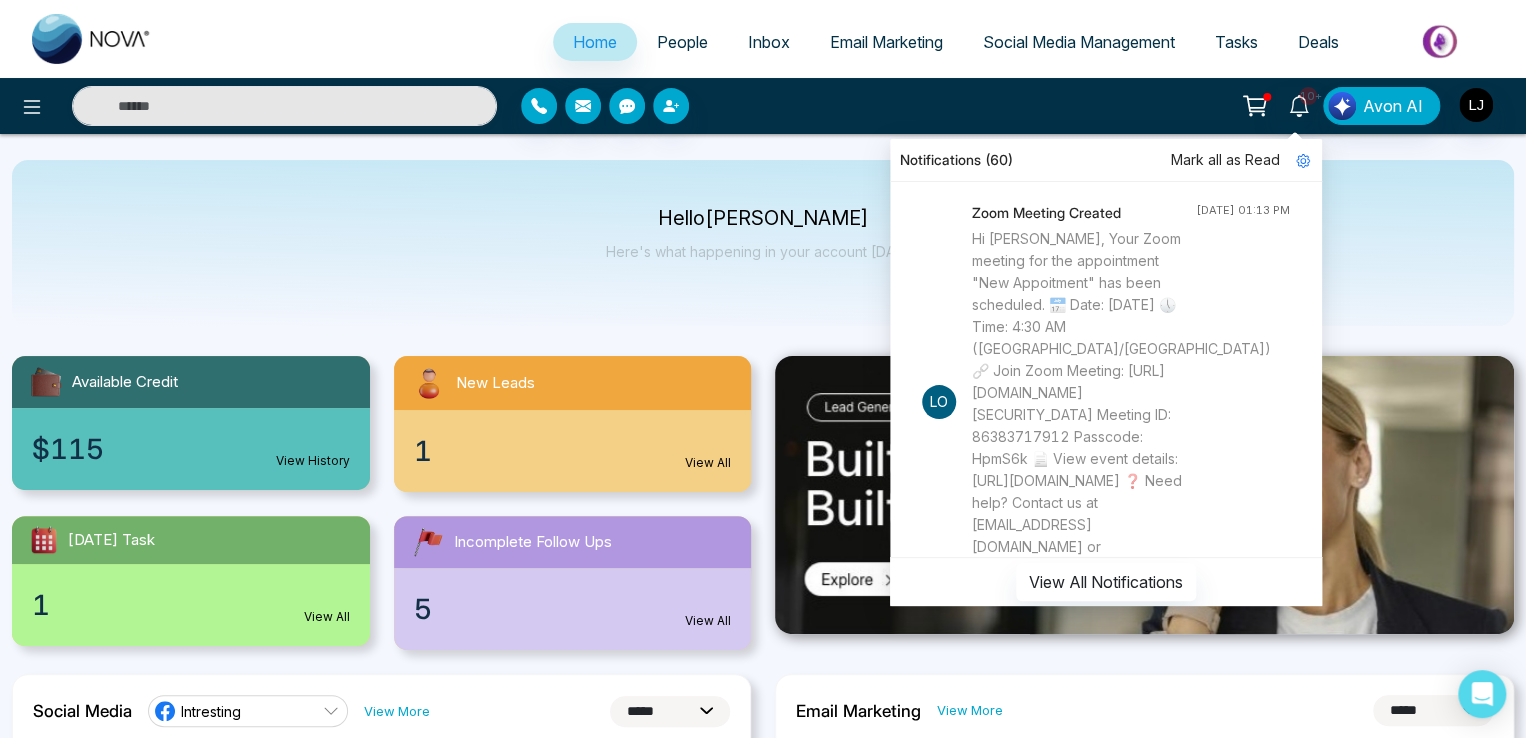 click on "Lo" at bounding box center [939, 402] 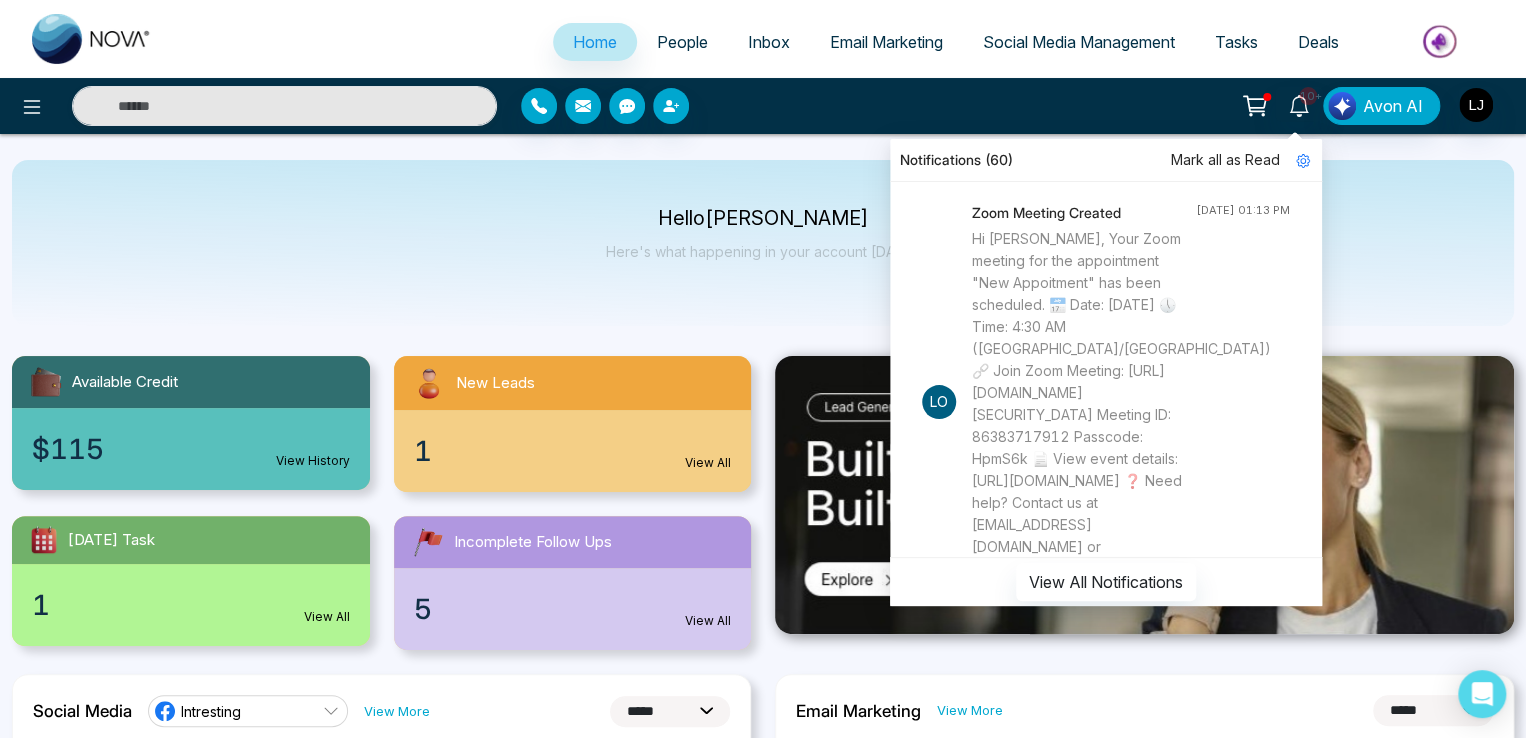 click on "Lo" at bounding box center [939, 402] 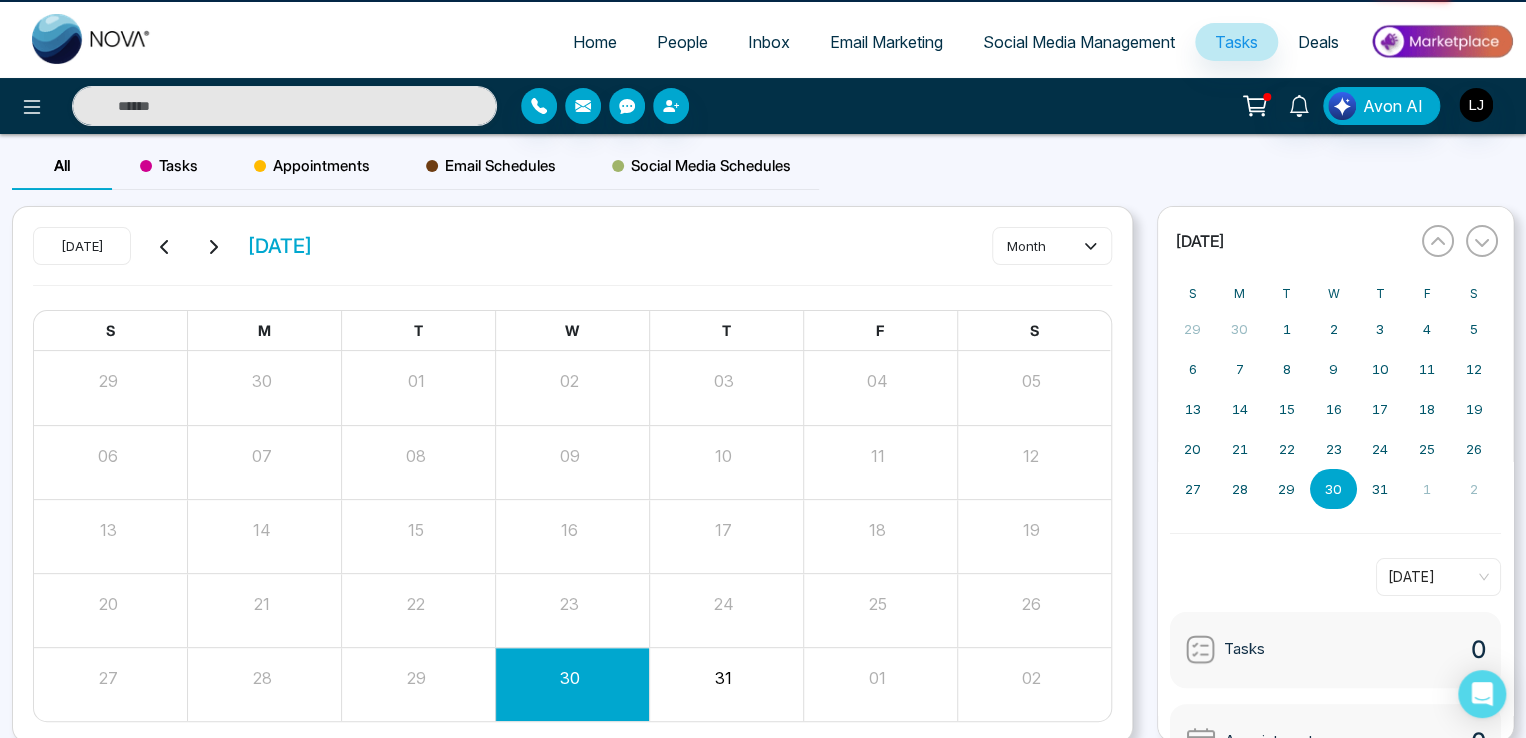 click at bounding box center [880, 388] 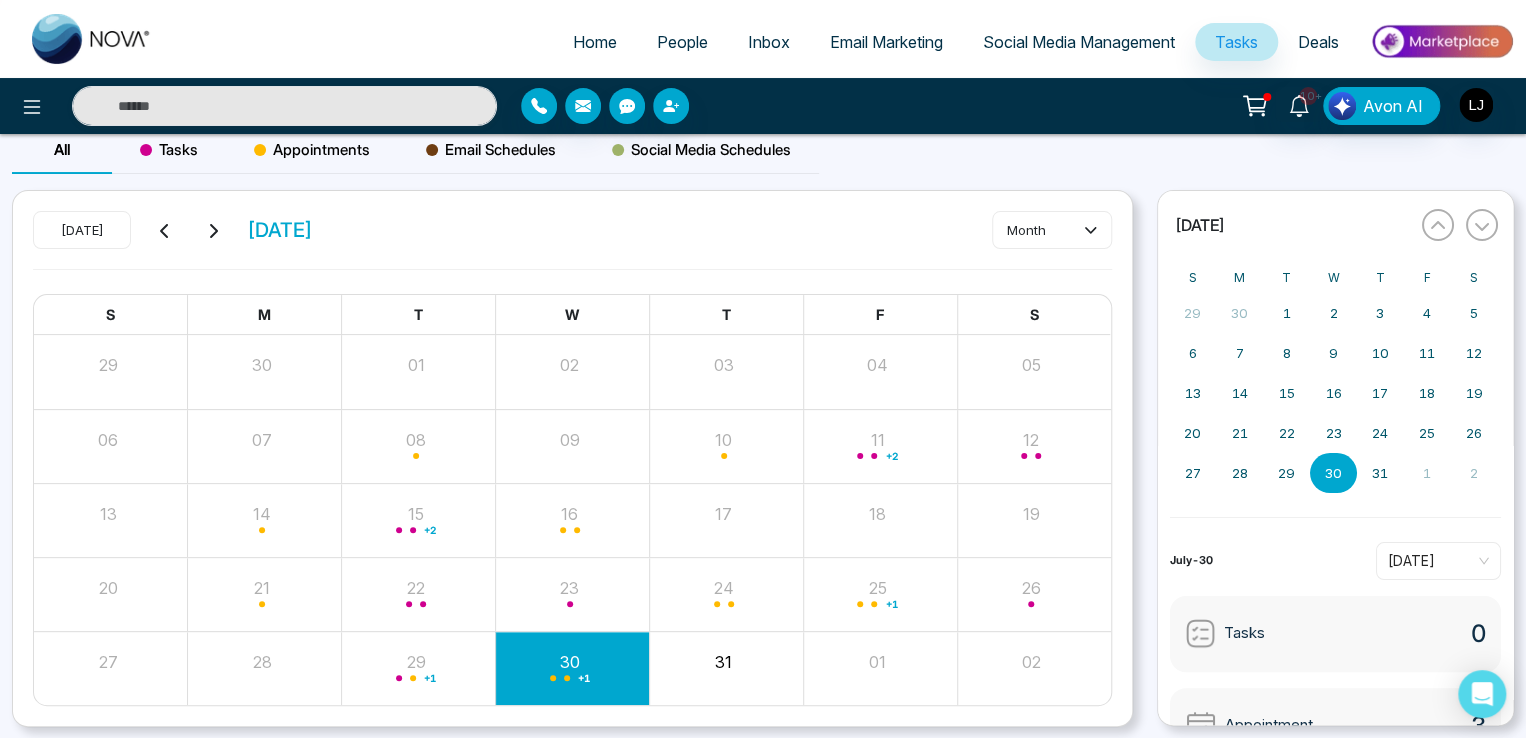 scroll, scrollTop: 0, scrollLeft: 0, axis: both 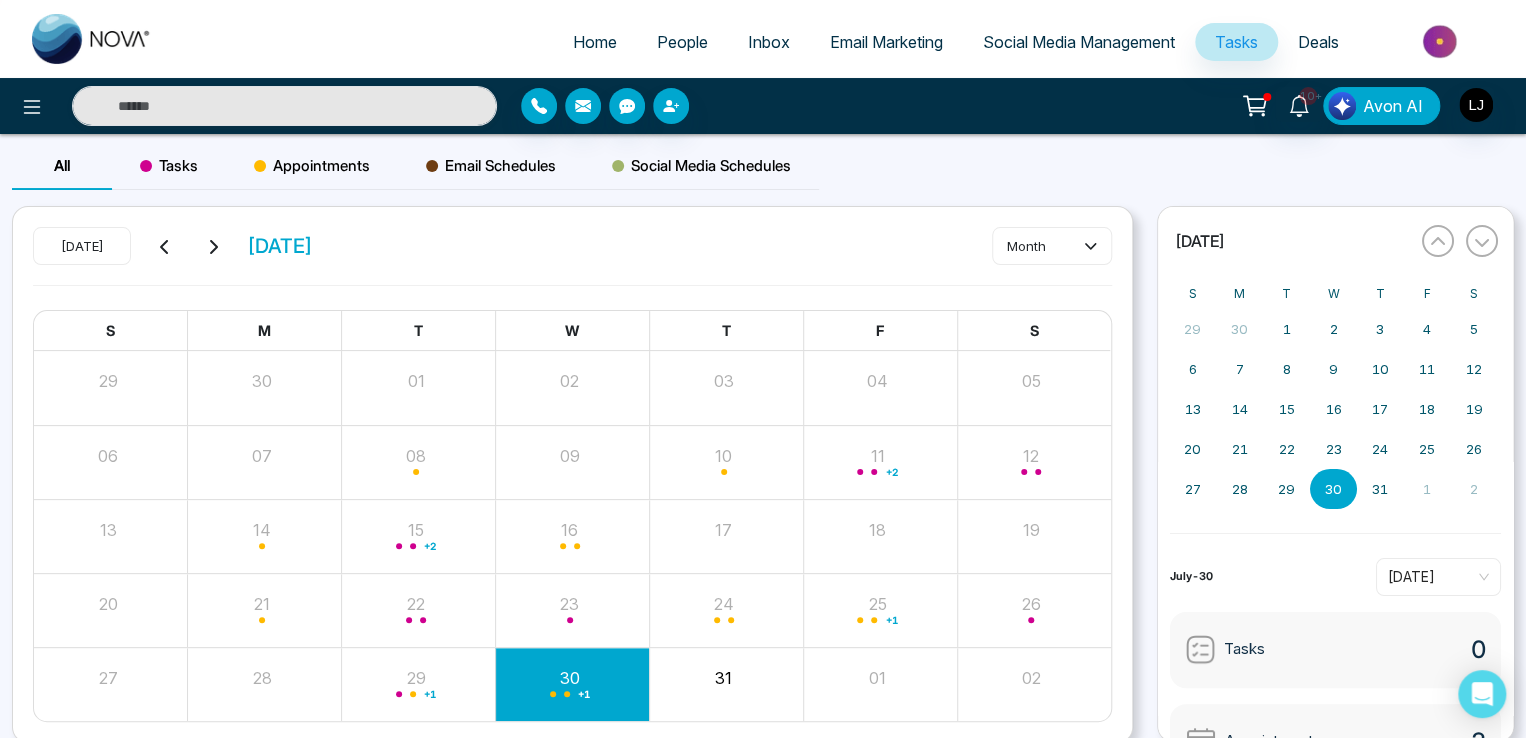 click on "Avon AI" at bounding box center (1381, 106) 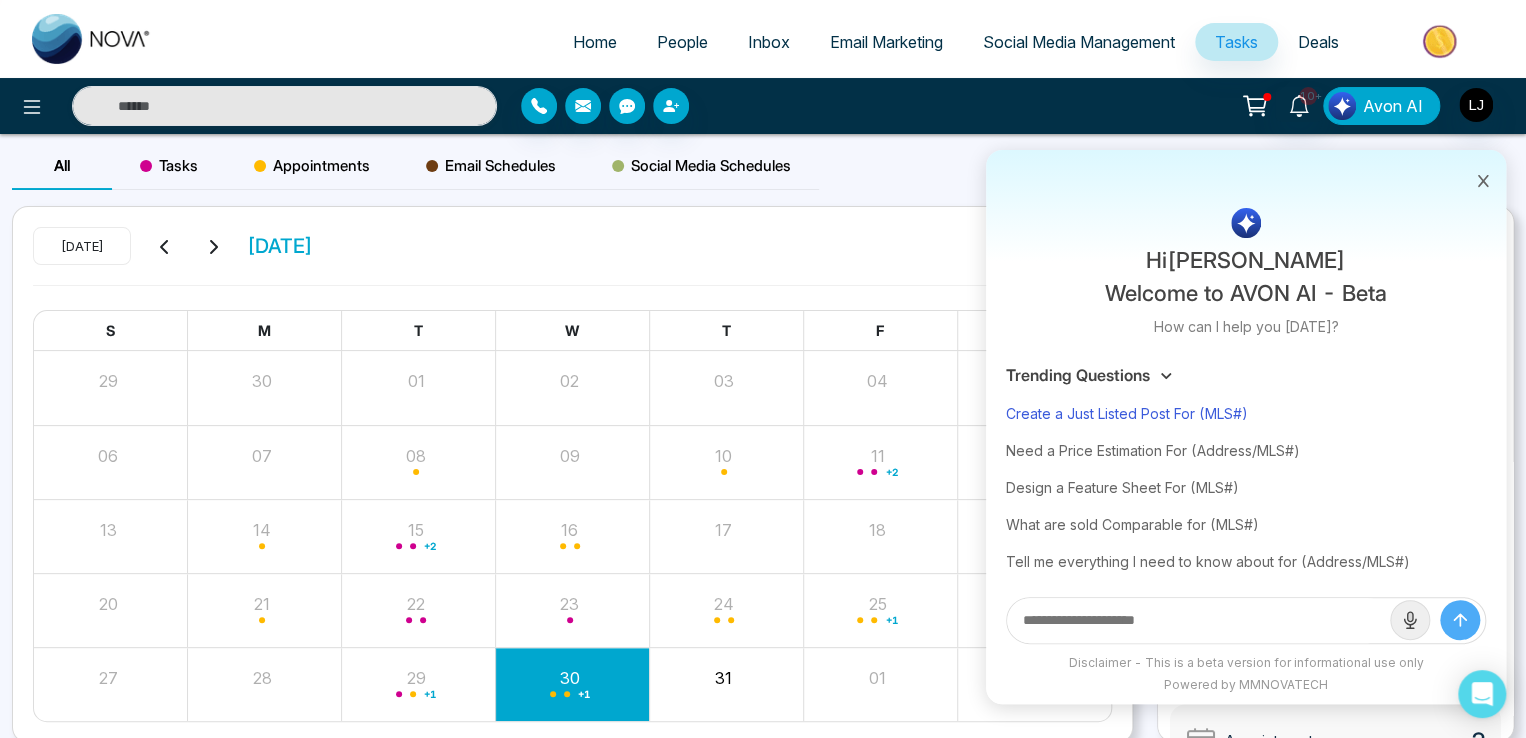 scroll, scrollTop: 0, scrollLeft: 0, axis: both 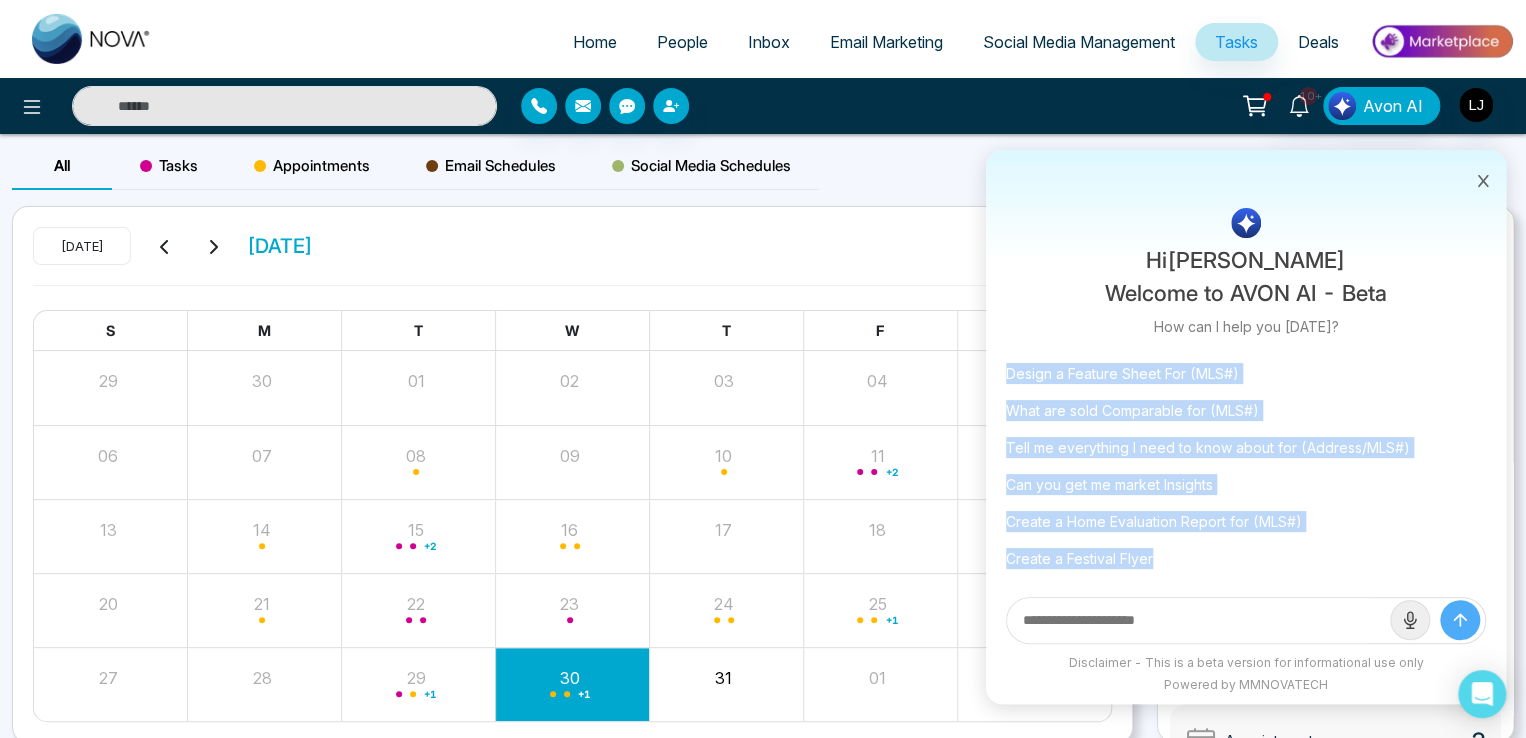 drag, startPoint x: 1003, startPoint y: 366, endPoint x: 1164, endPoint y: 551, distance: 245.24681 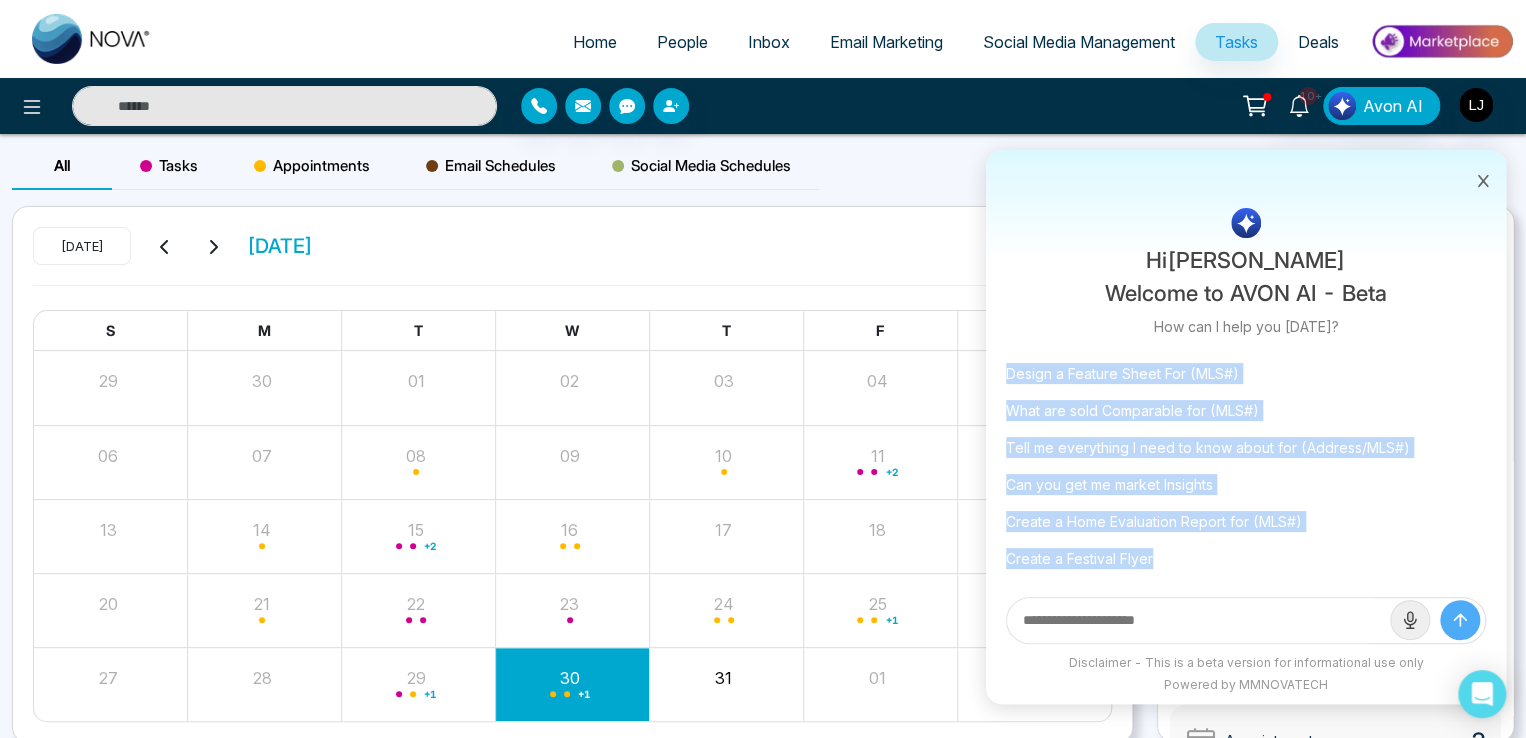 click on "Trending Questions Create a Just Listed Post For (MLS#) Need a Price Estimation For (Address/MLS#) Design a Feature Sheet For (MLS#) What are sold Comparable for (MLS#) Tell me everything I need to know about for (Address/MLS#) Can you get me market Insights Create a Home Evaluation Report for (MLS#) Create a Festival Flyer" at bounding box center (1246, 414) 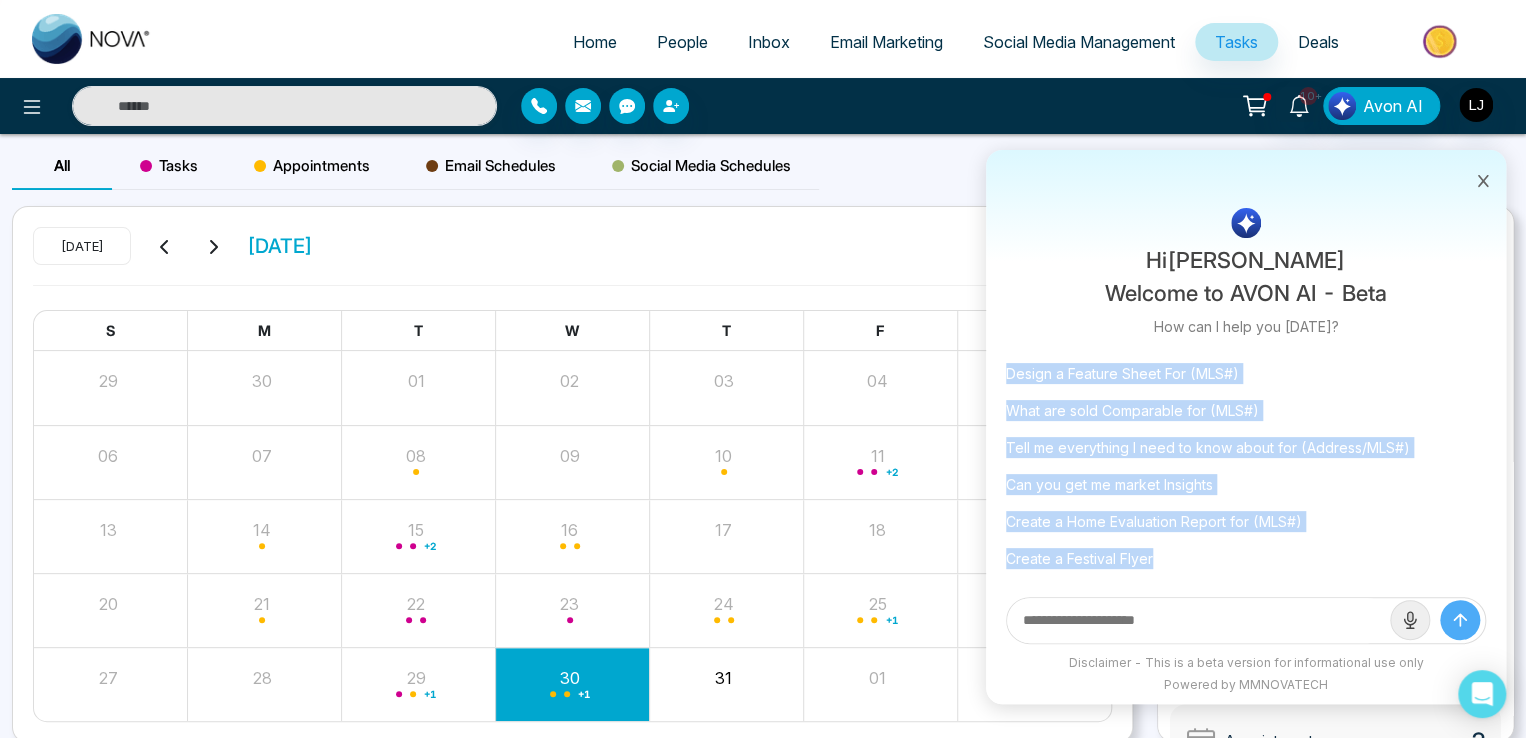 copy on "Trending Questions Create a Just Listed Post For (MLS#) Need a Price Estimation For (Address/MLS#) Design a Feature Sheet For (MLS#) What are sold Comparable for (MLS#) Tell me everything I need to know about for (Address/MLS#) Can you get me market Insights Create a Home Evaluation Report for (MLS#) Create a Festival Flyer" 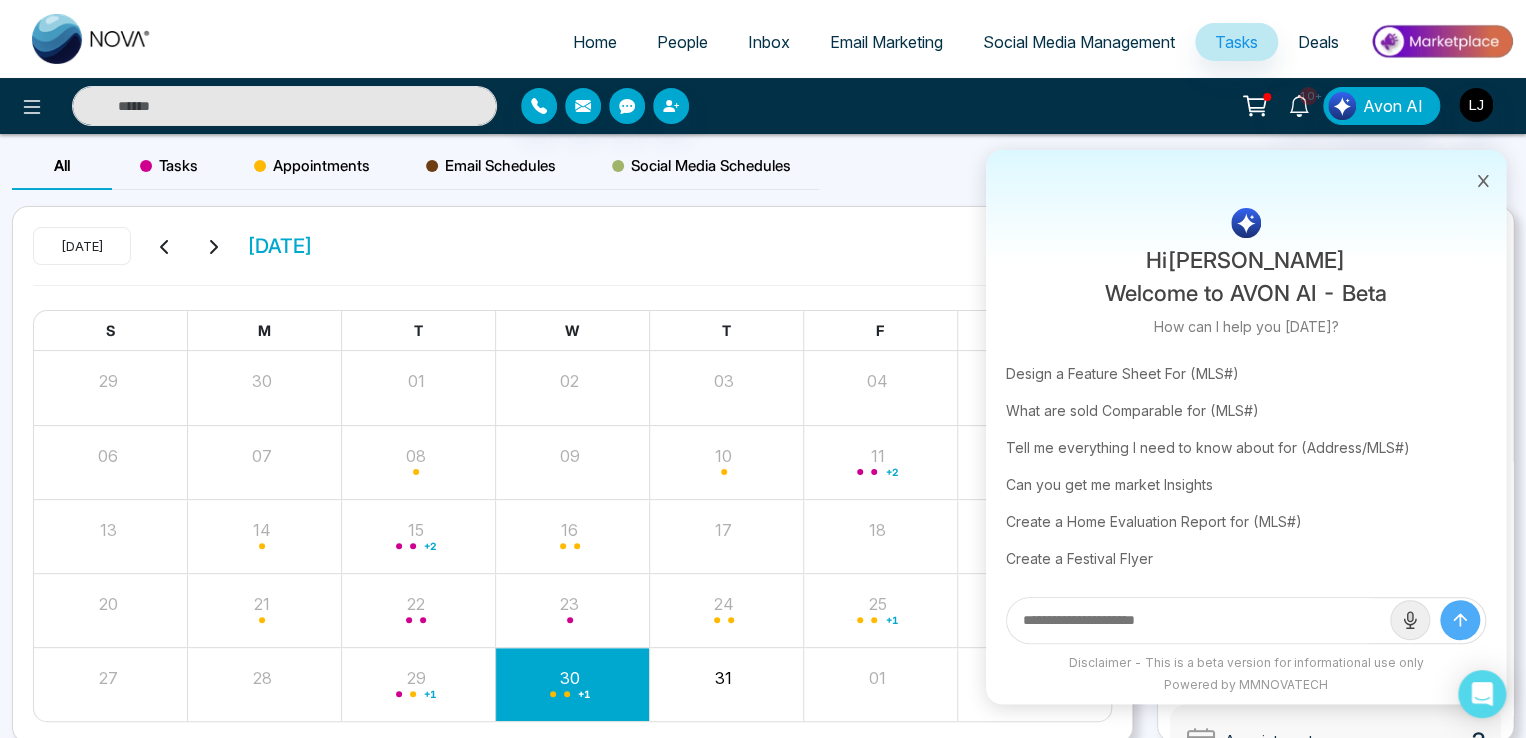 click at bounding box center [1198, 620] 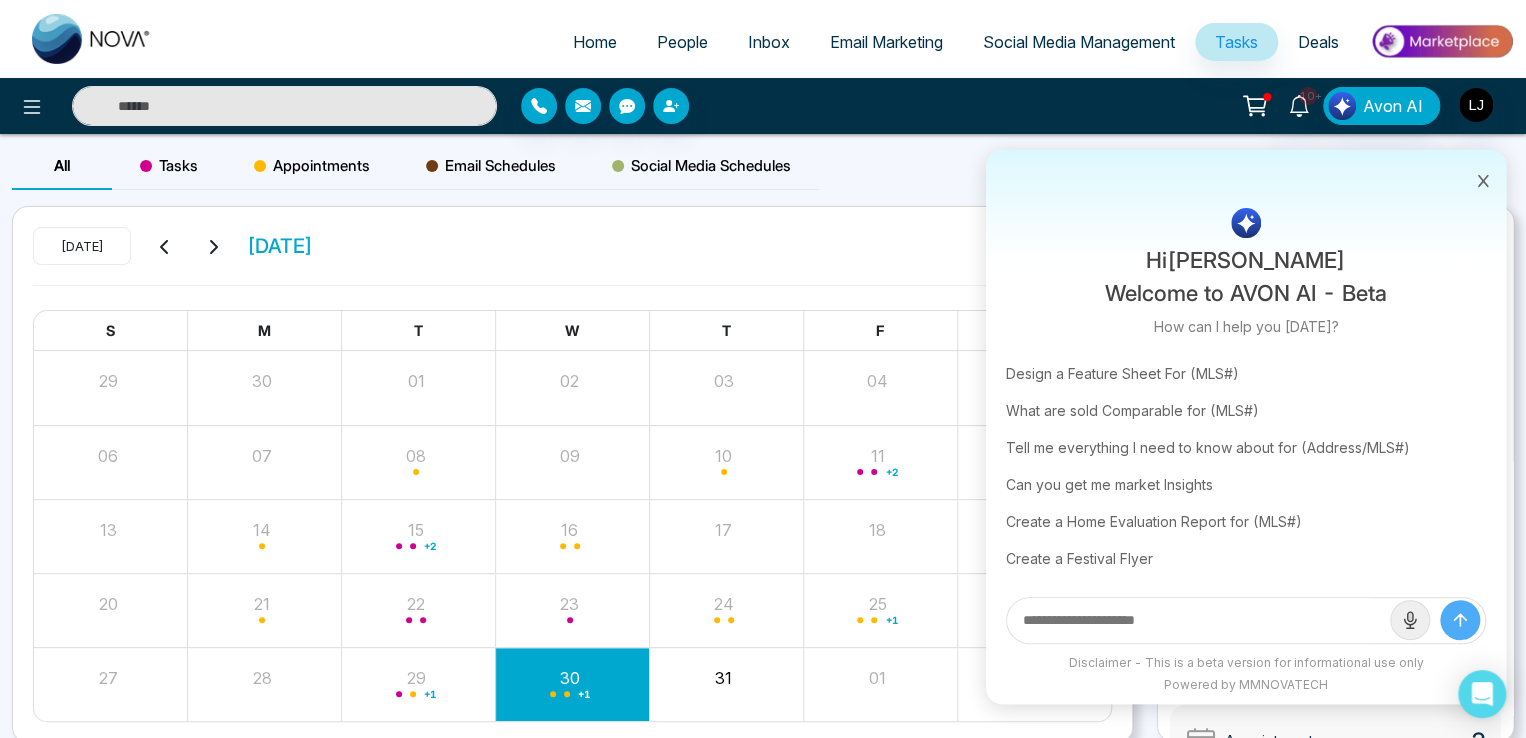 paste on "**********" 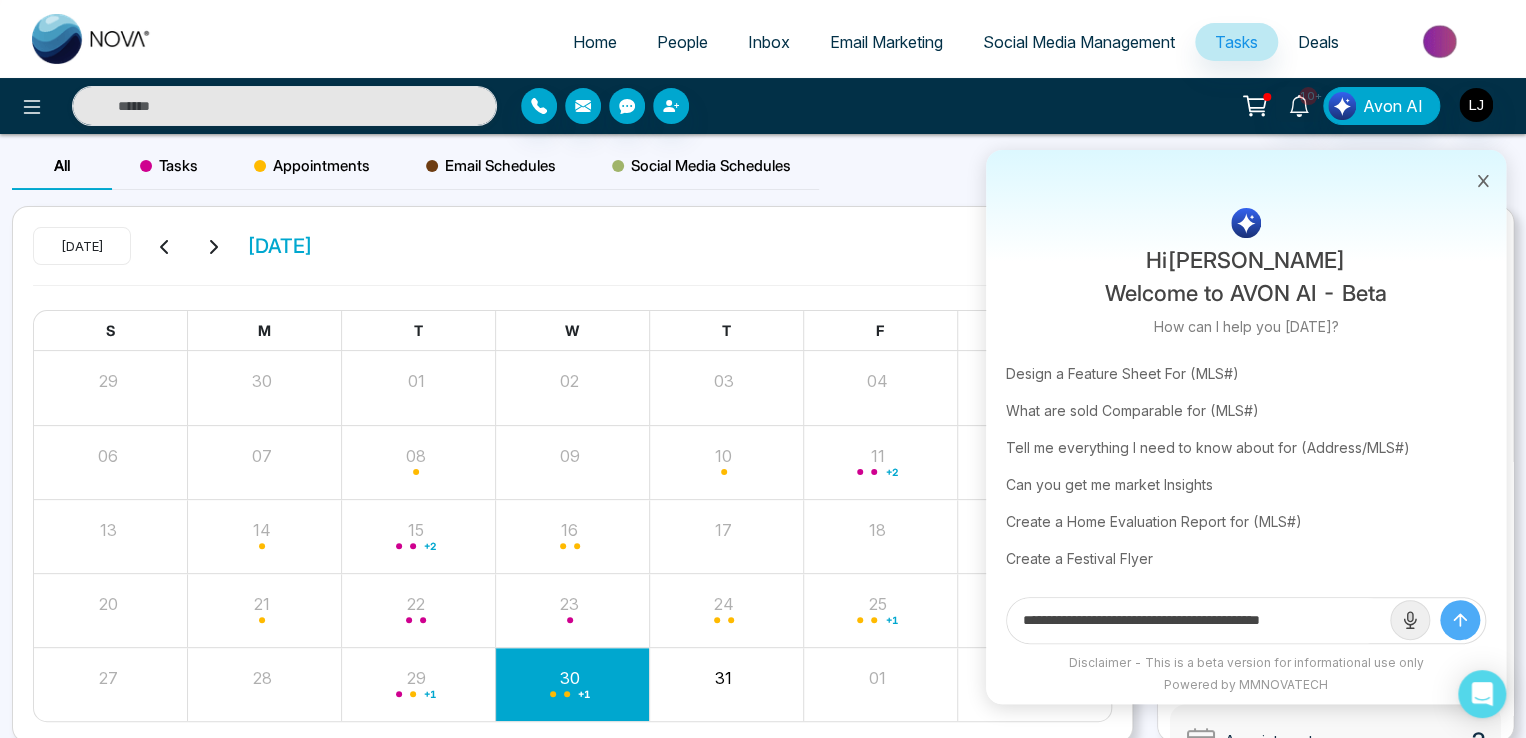 type on "**********" 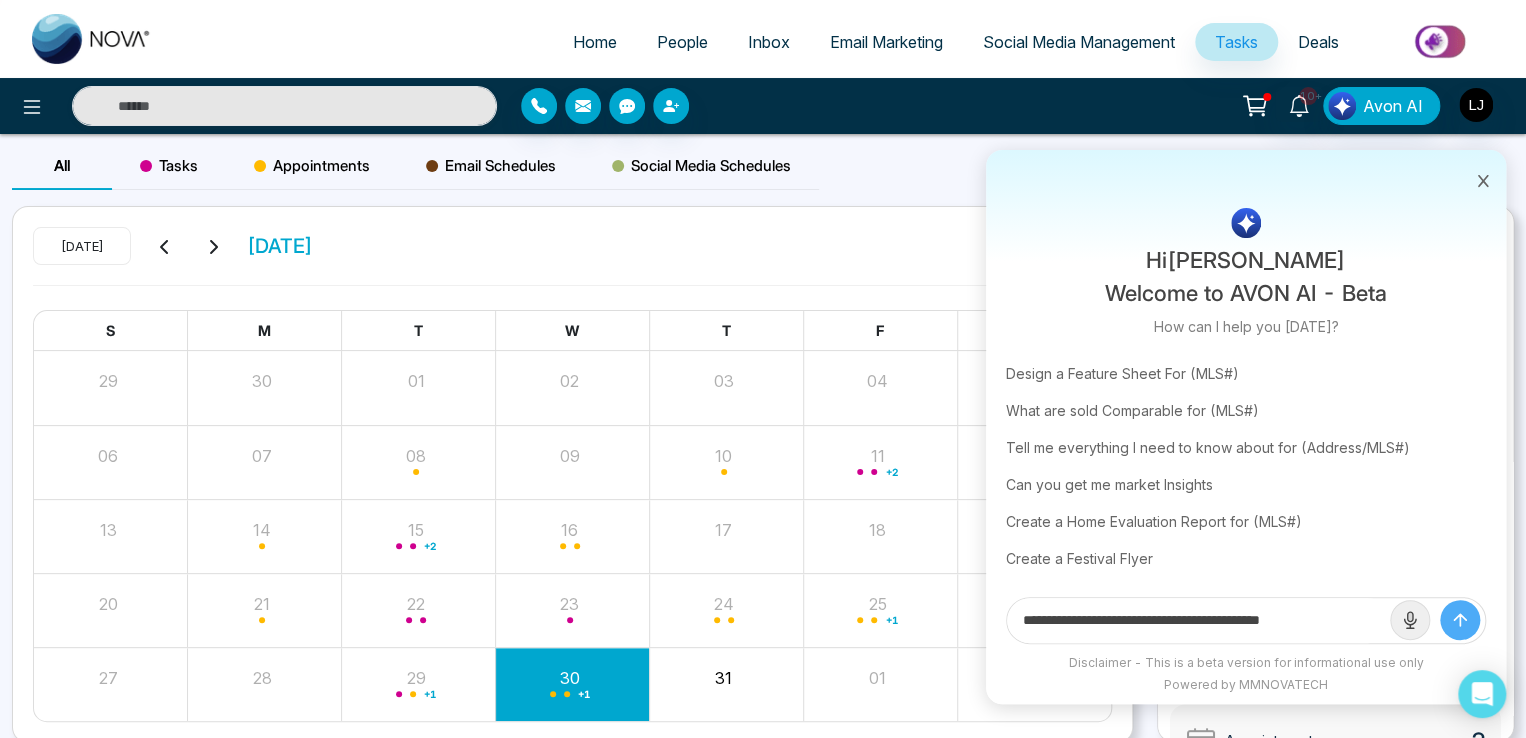 click at bounding box center (1460, 620) 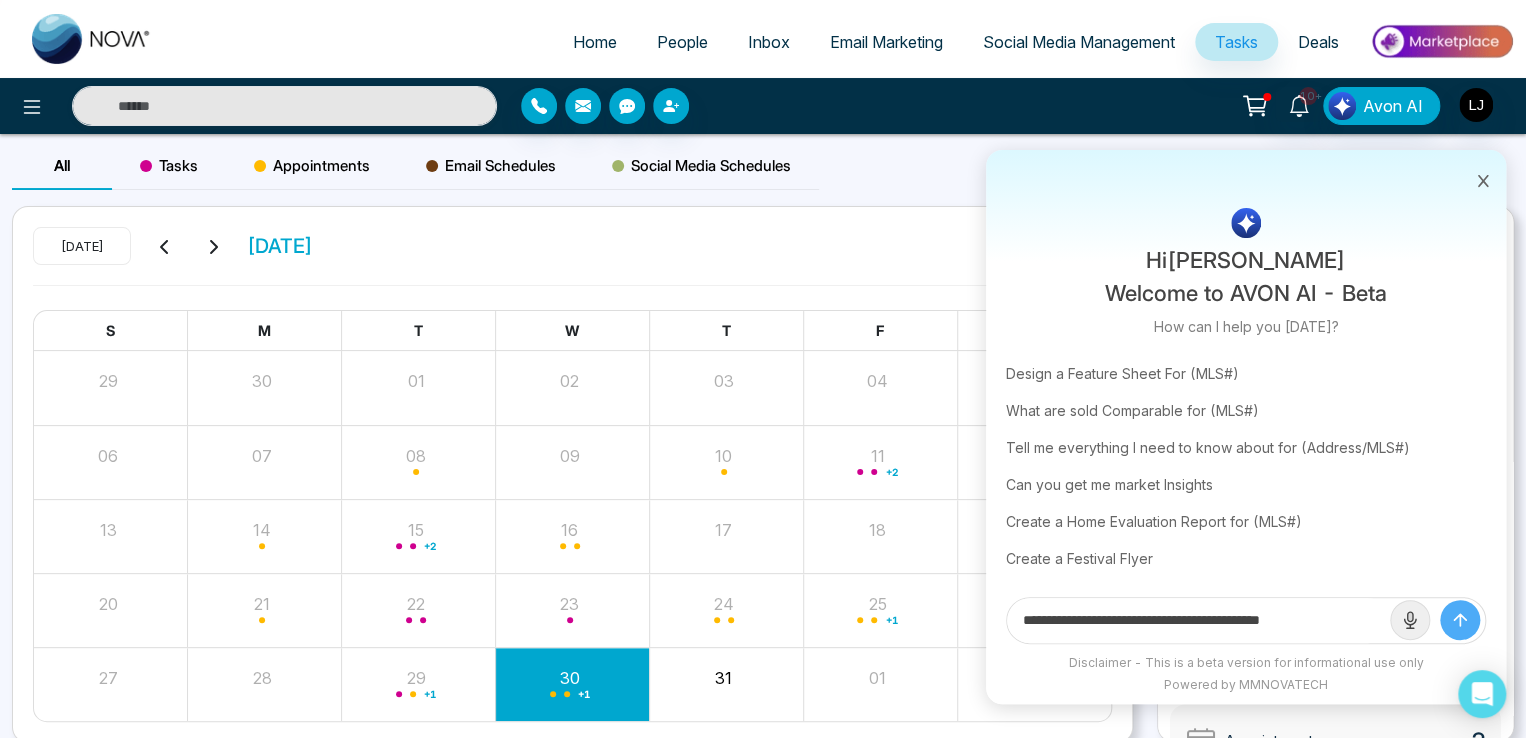type 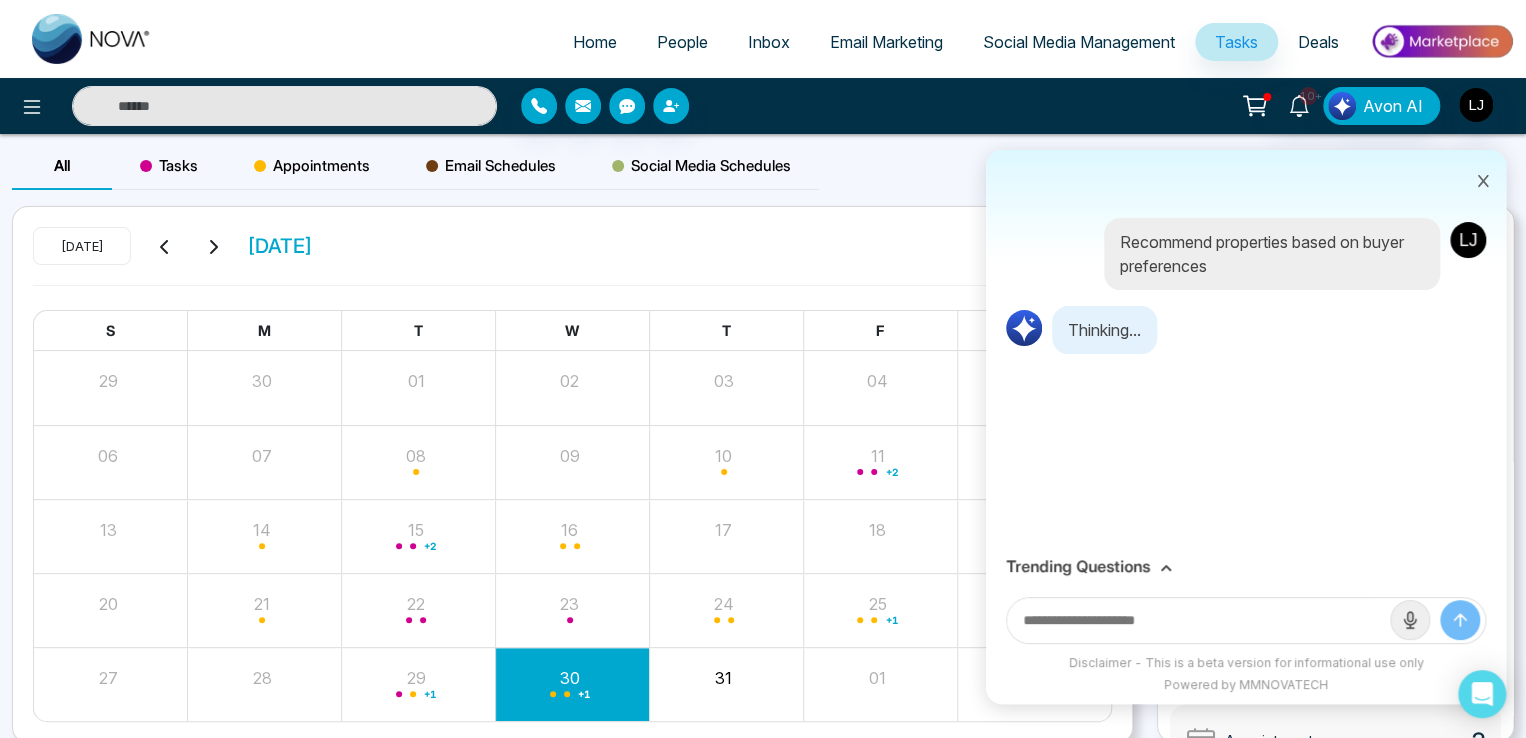 scroll, scrollTop: 0, scrollLeft: 0, axis: both 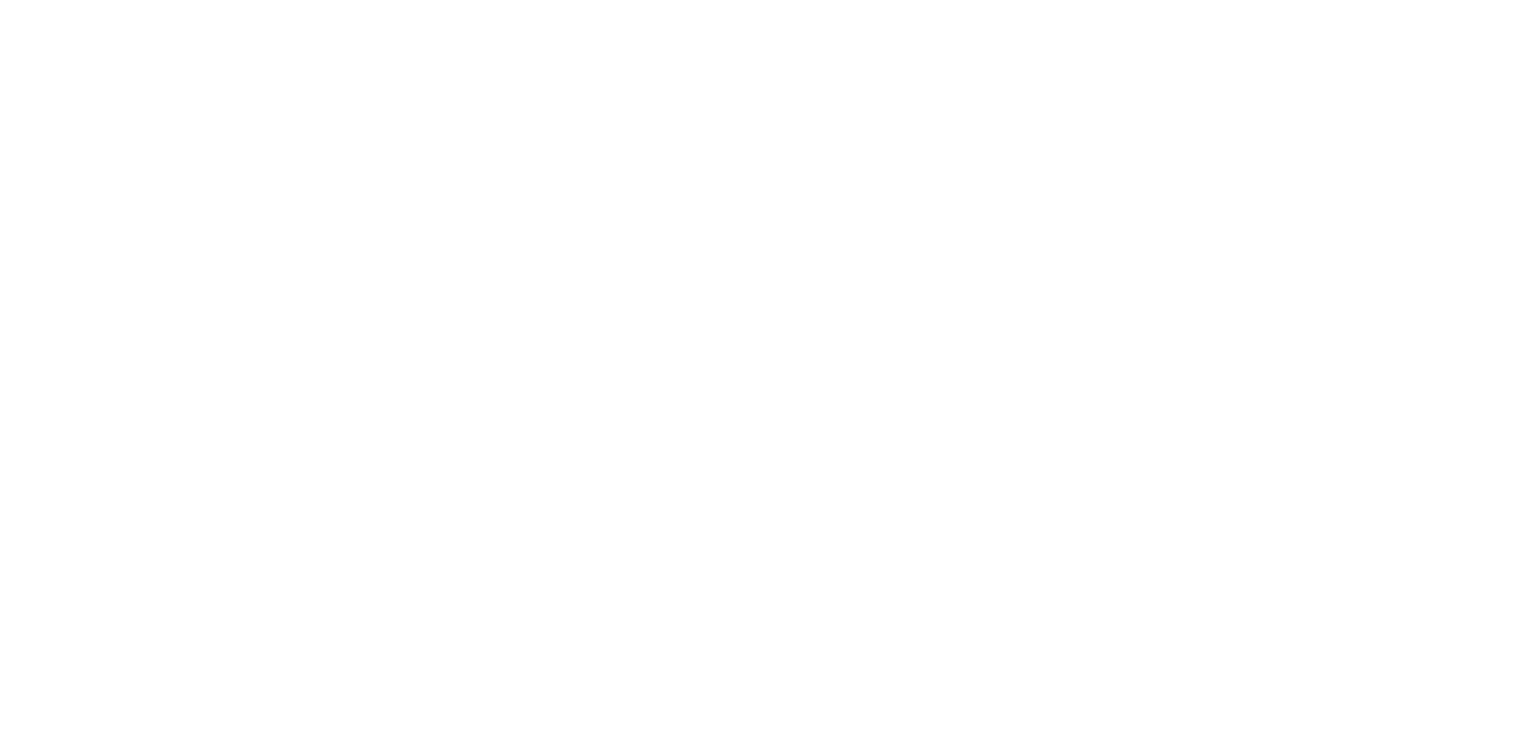 select on "*" 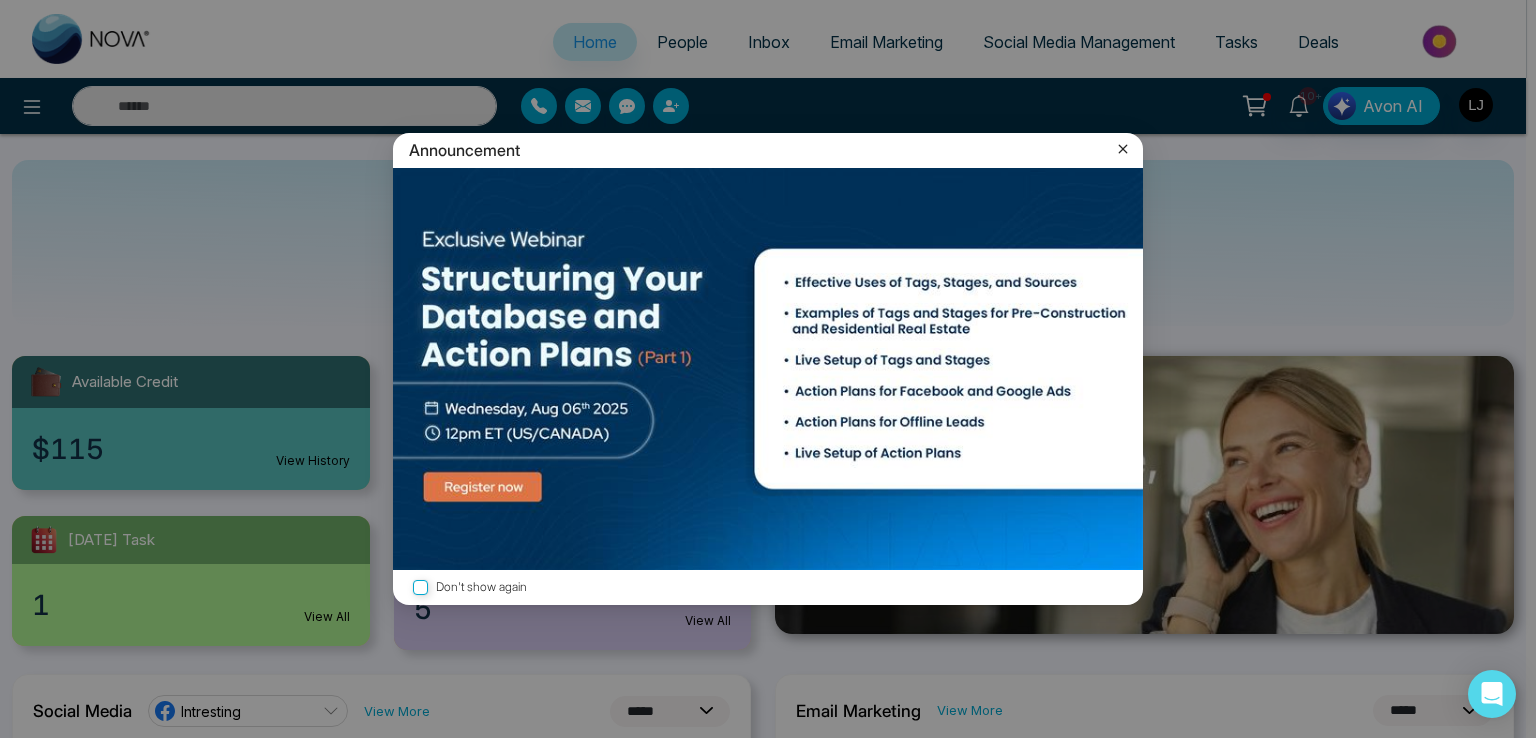 click 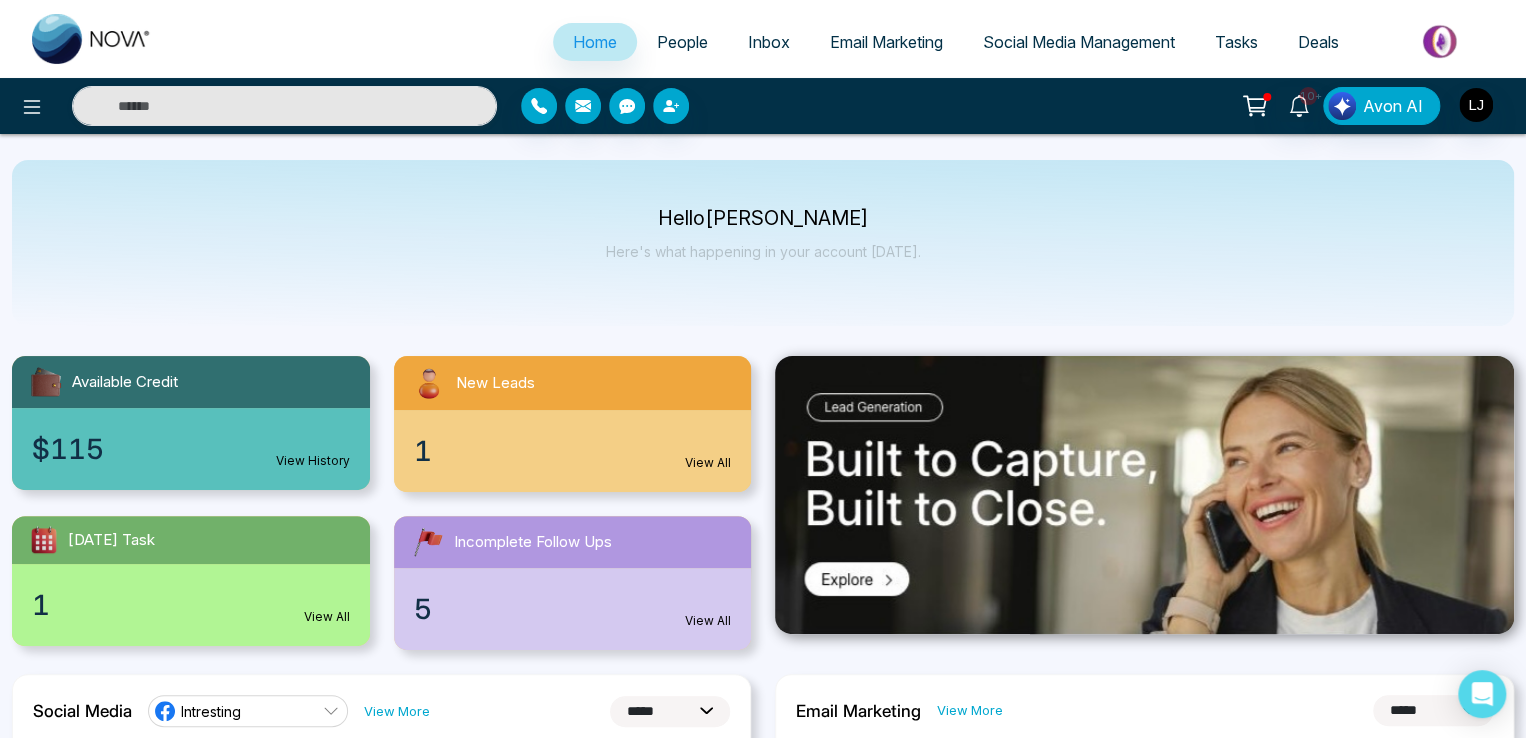 click on "Email Marketing" at bounding box center [886, 42] 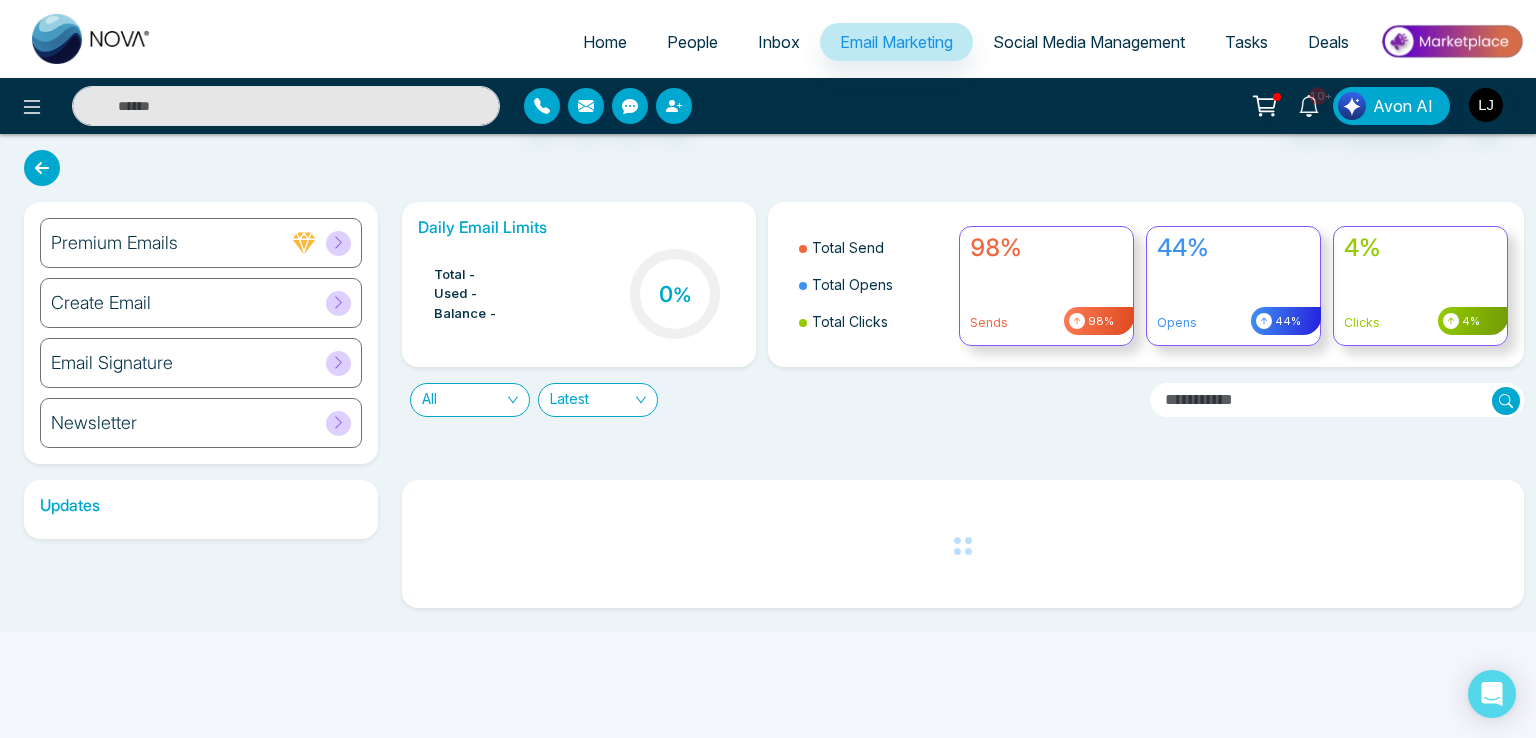click on "Create Email" at bounding box center (201, 303) 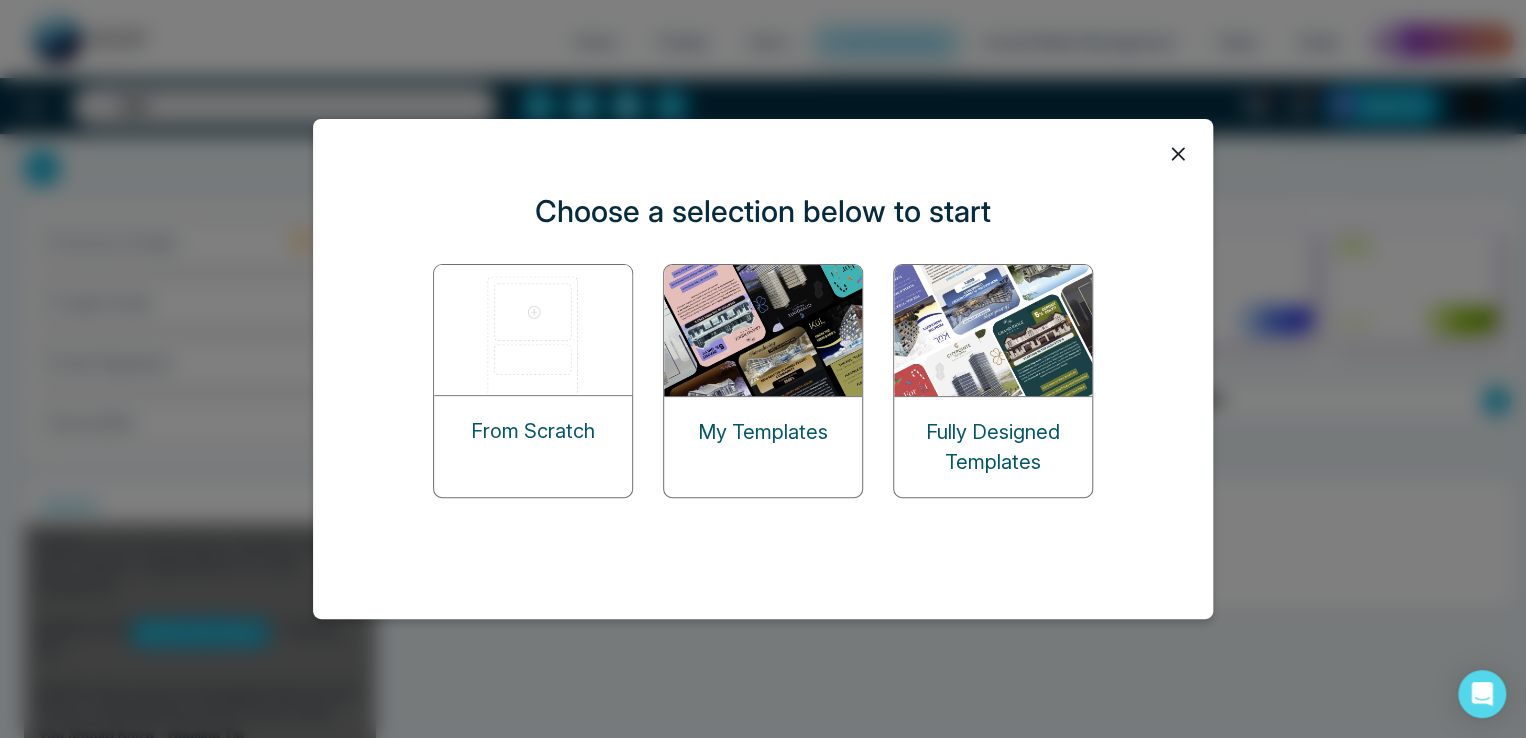 click at bounding box center [534, 330] 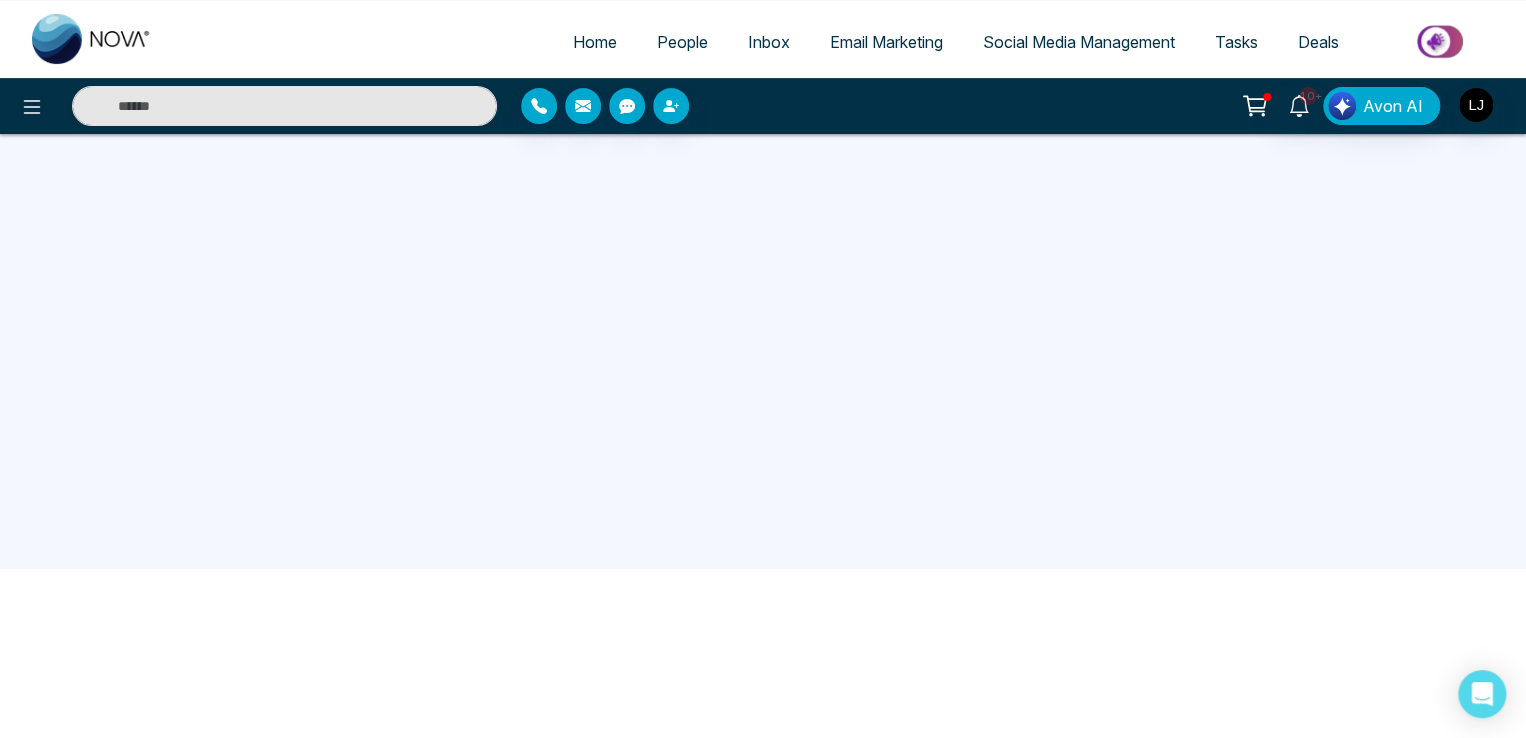 scroll, scrollTop: 190, scrollLeft: 0, axis: vertical 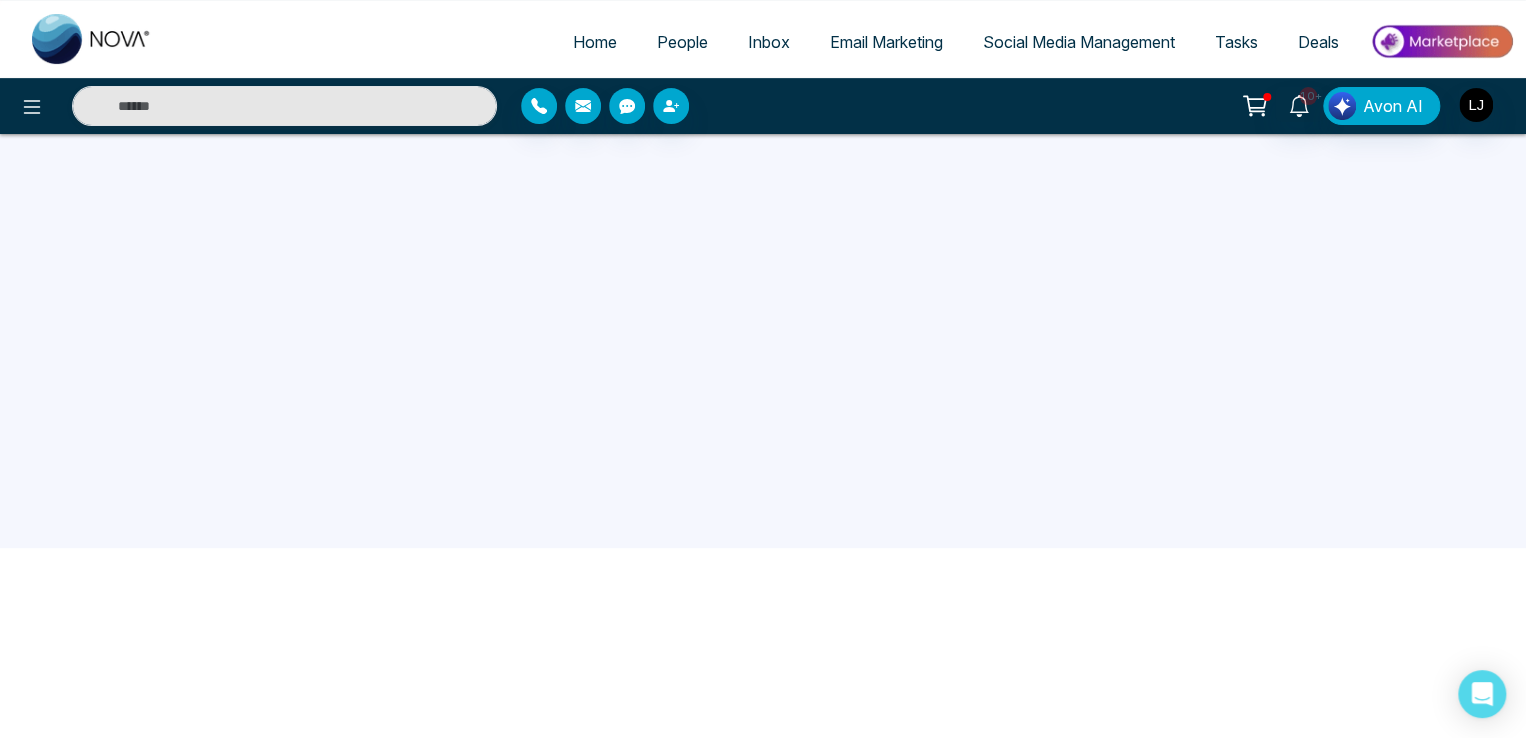 click on "People" at bounding box center (682, 42) 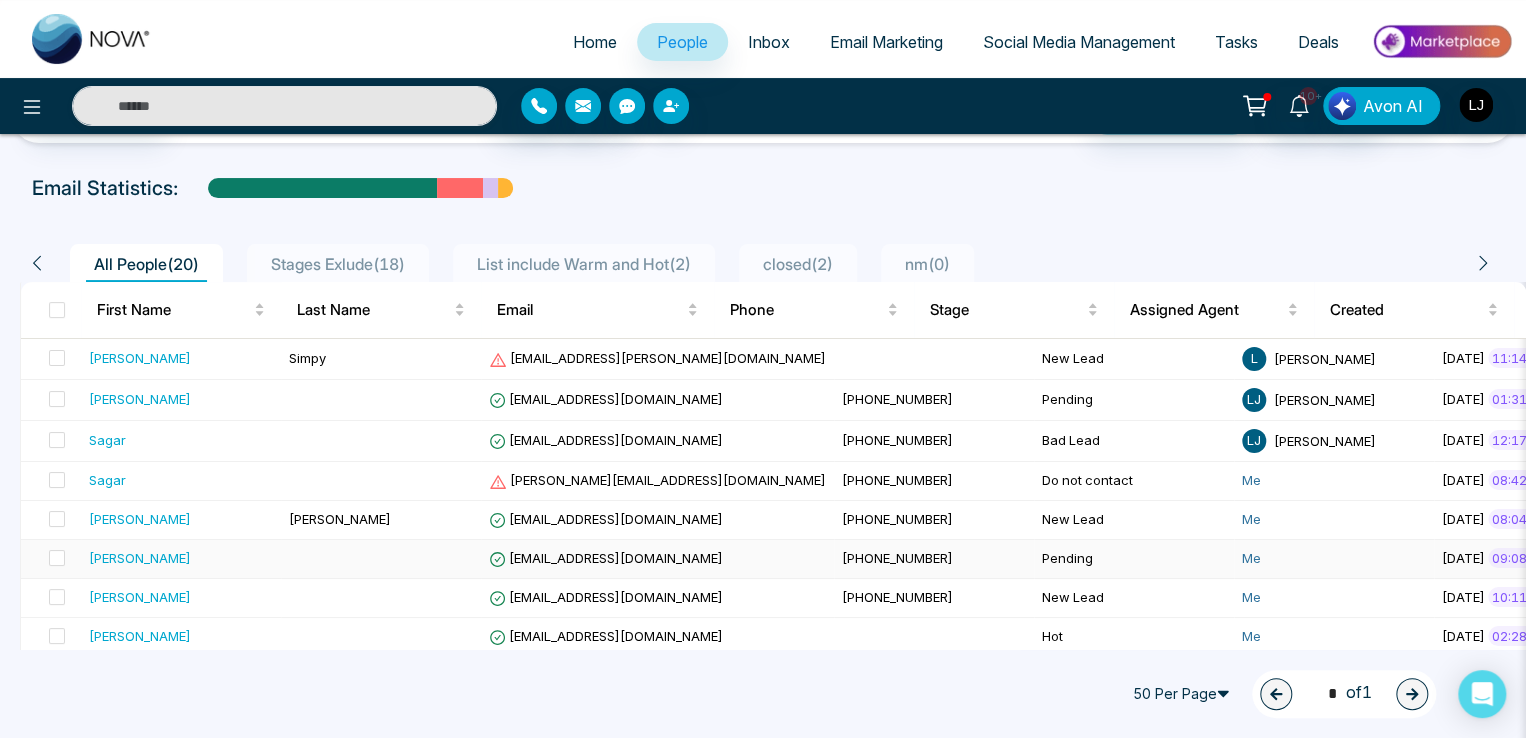 scroll, scrollTop: 100, scrollLeft: 0, axis: vertical 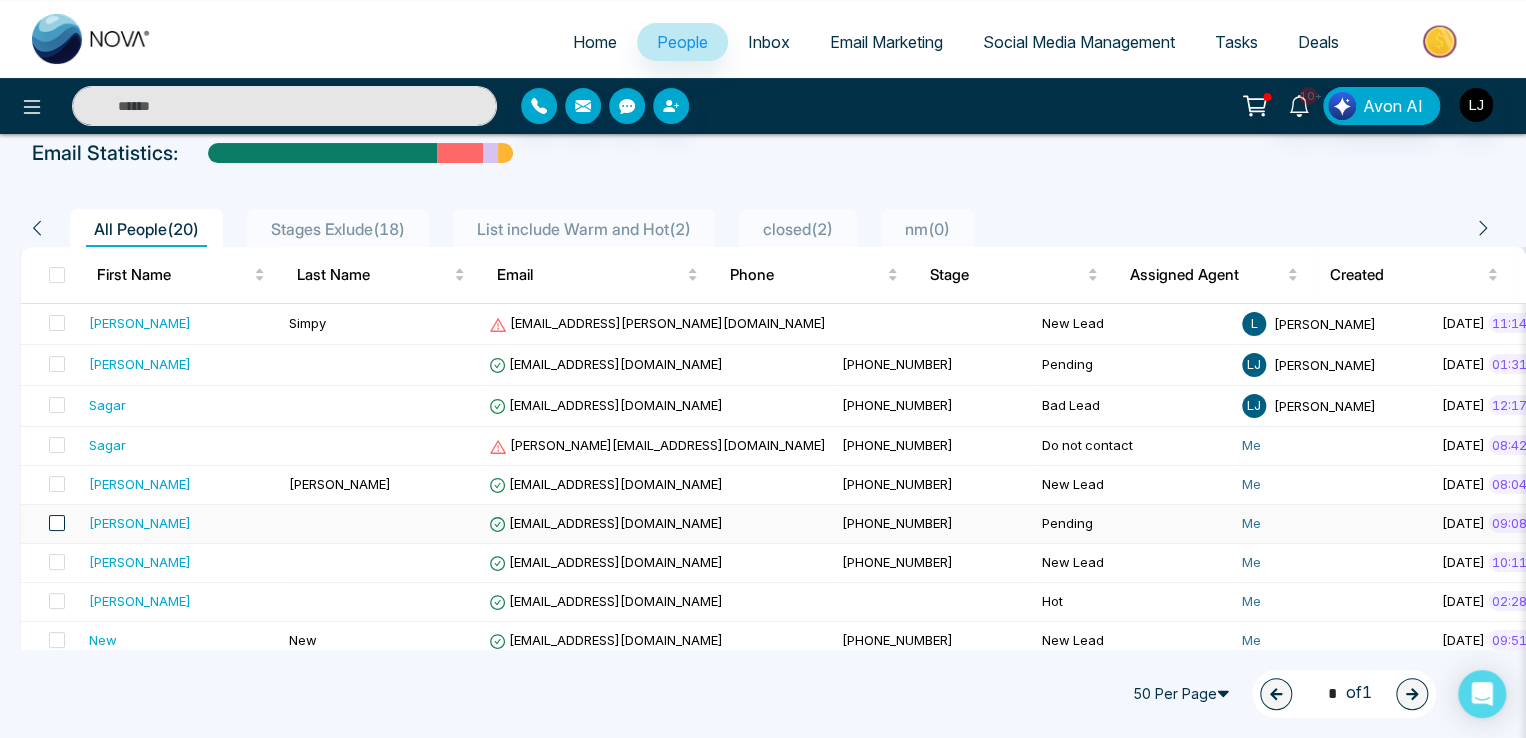 click at bounding box center [57, 523] 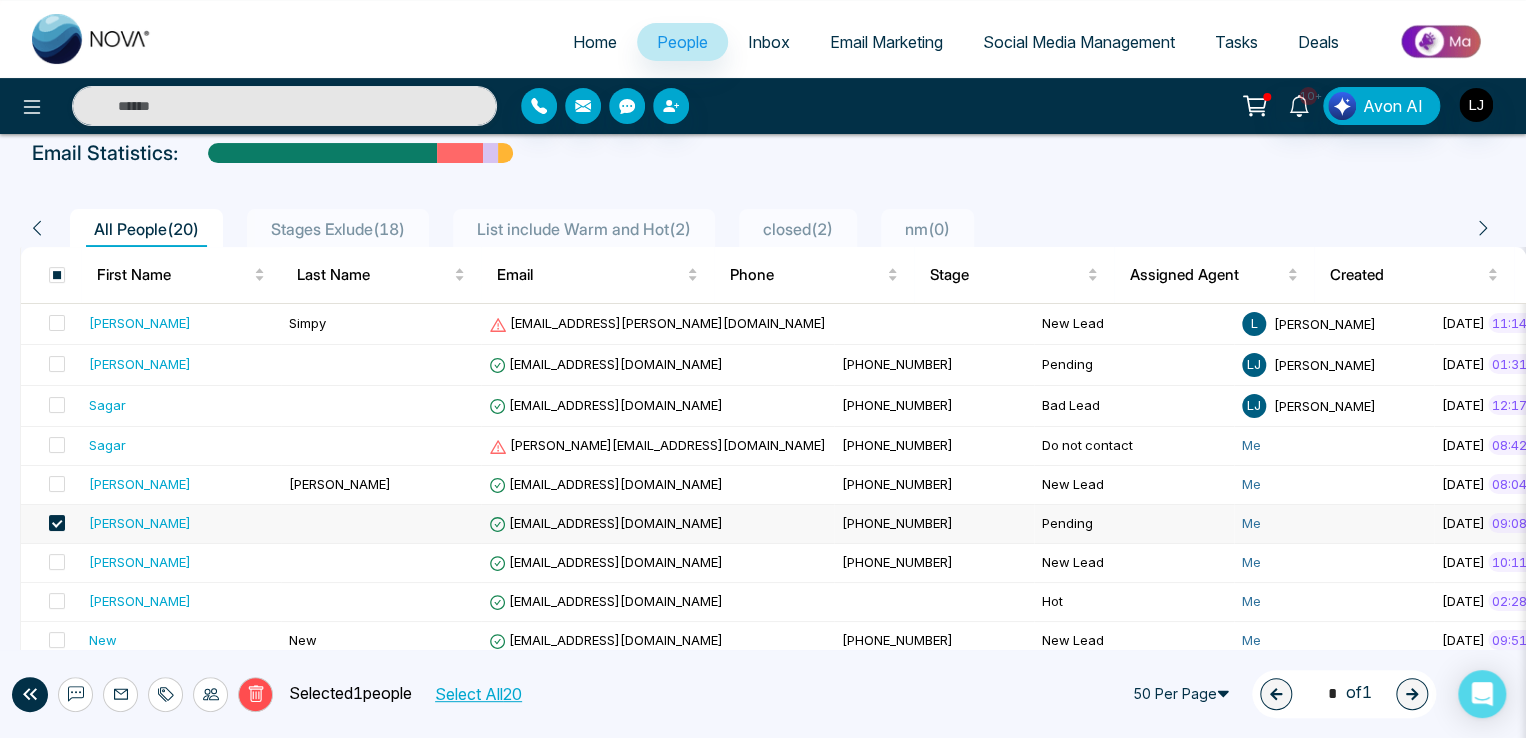 click 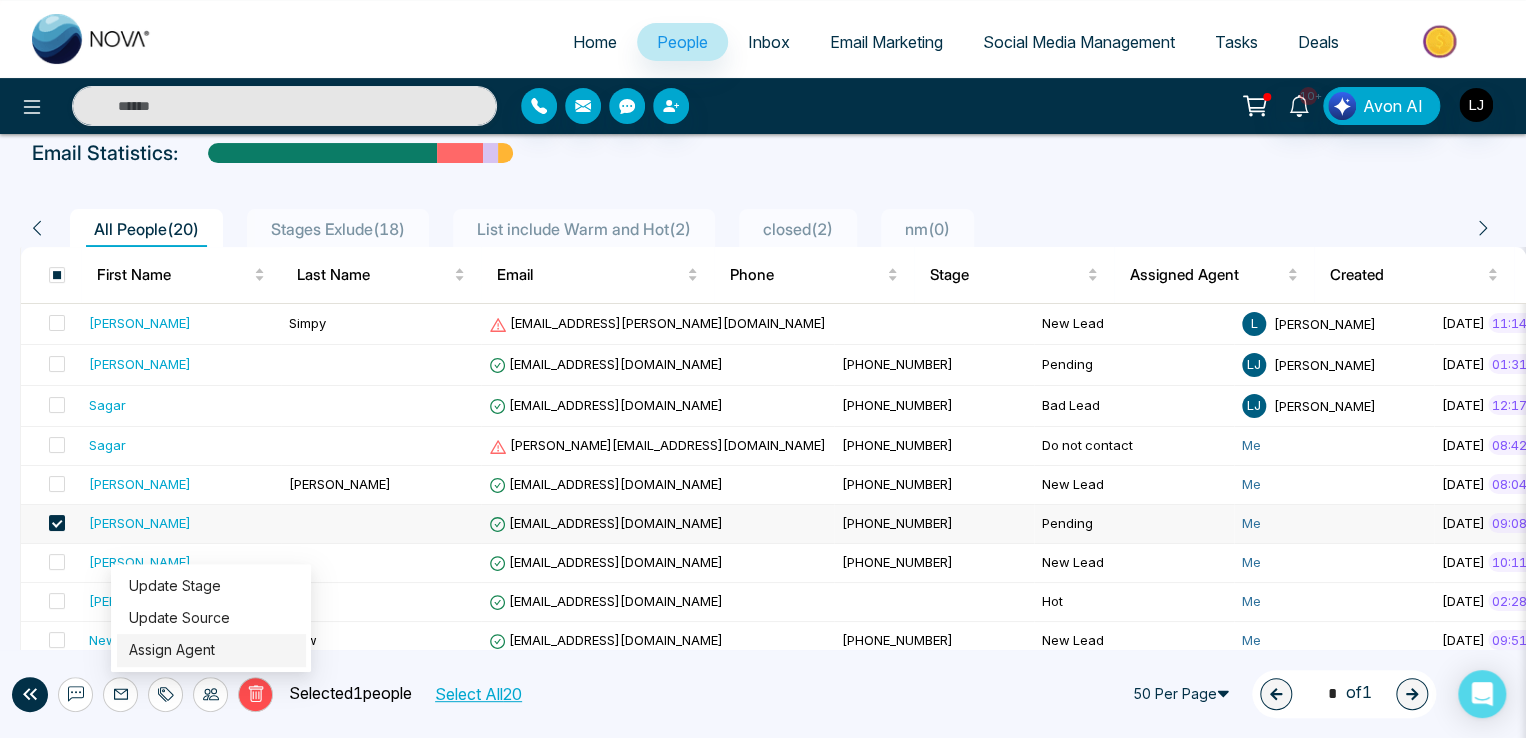 click on "Assign Agent" at bounding box center [172, 649] 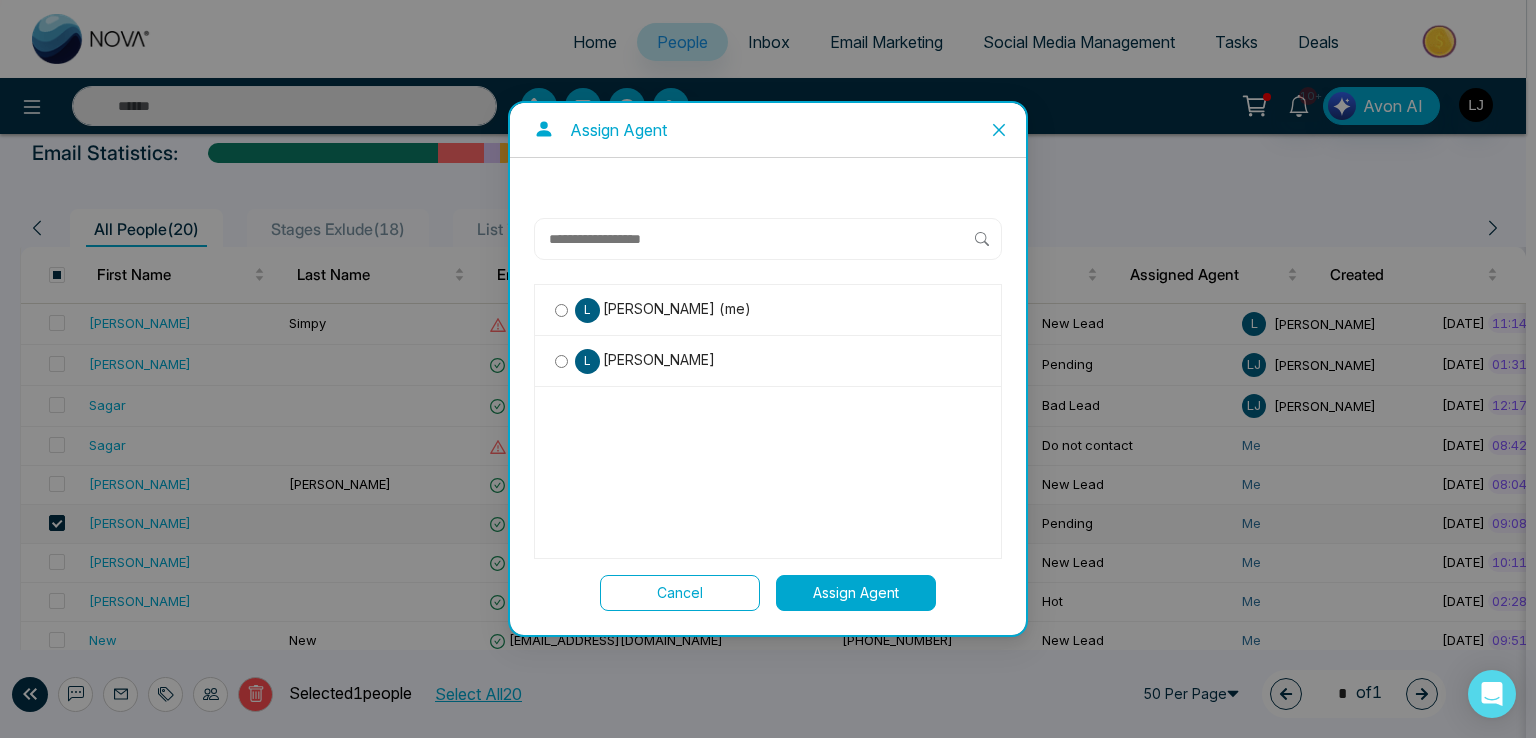 click on "[PERSON_NAME]" at bounding box center (768, 361) 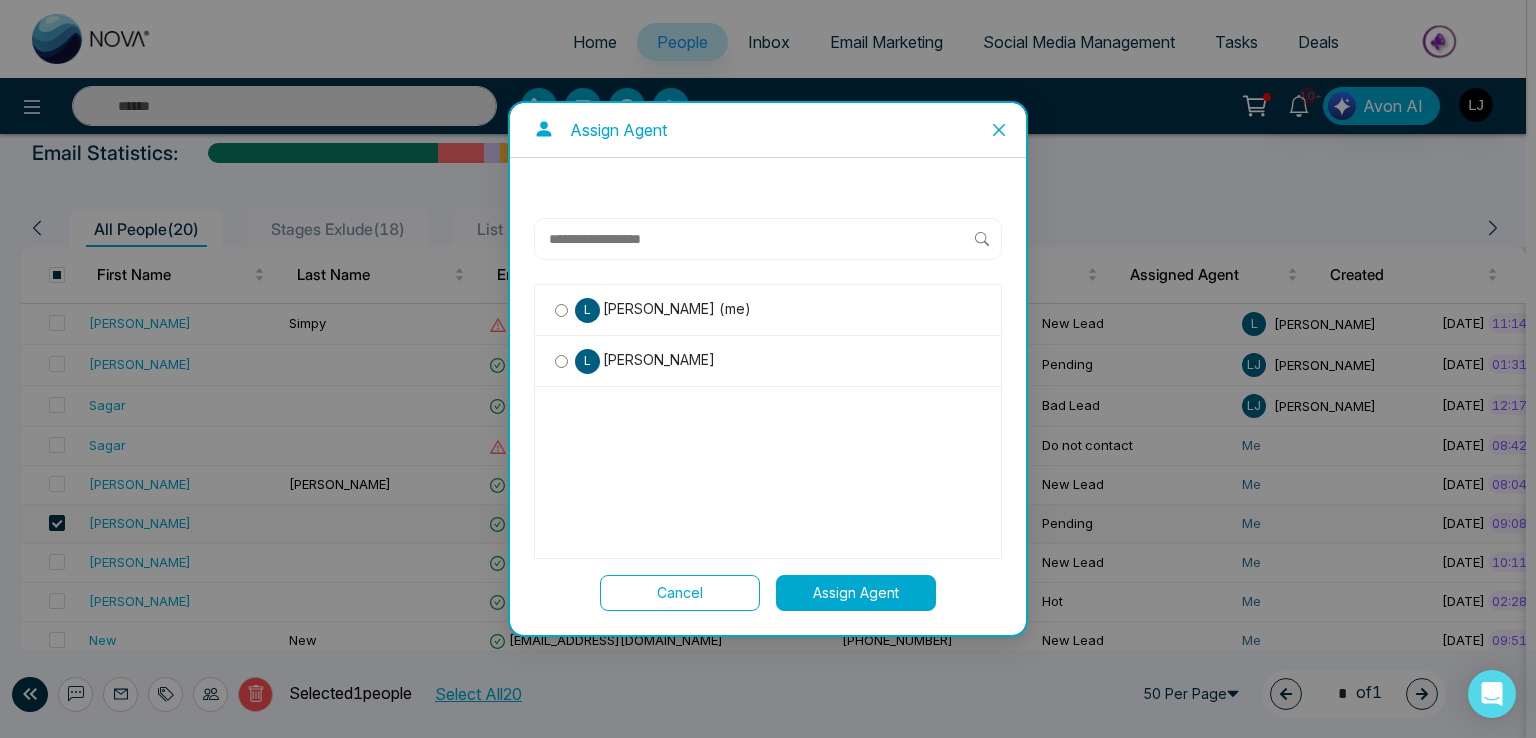click on "Assign Agent" at bounding box center [856, 593] 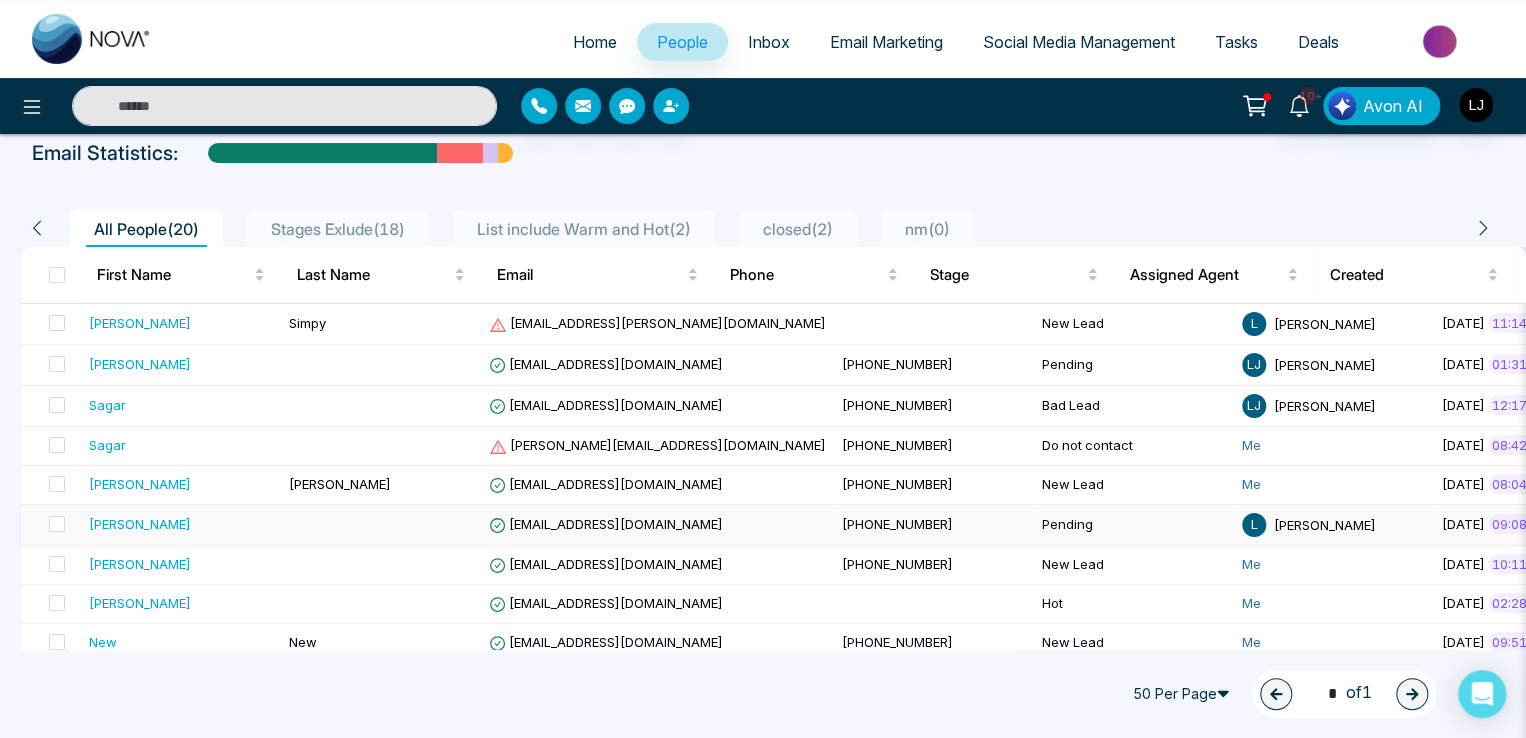 click on "[PERSON_NAME]" at bounding box center [140, 524] 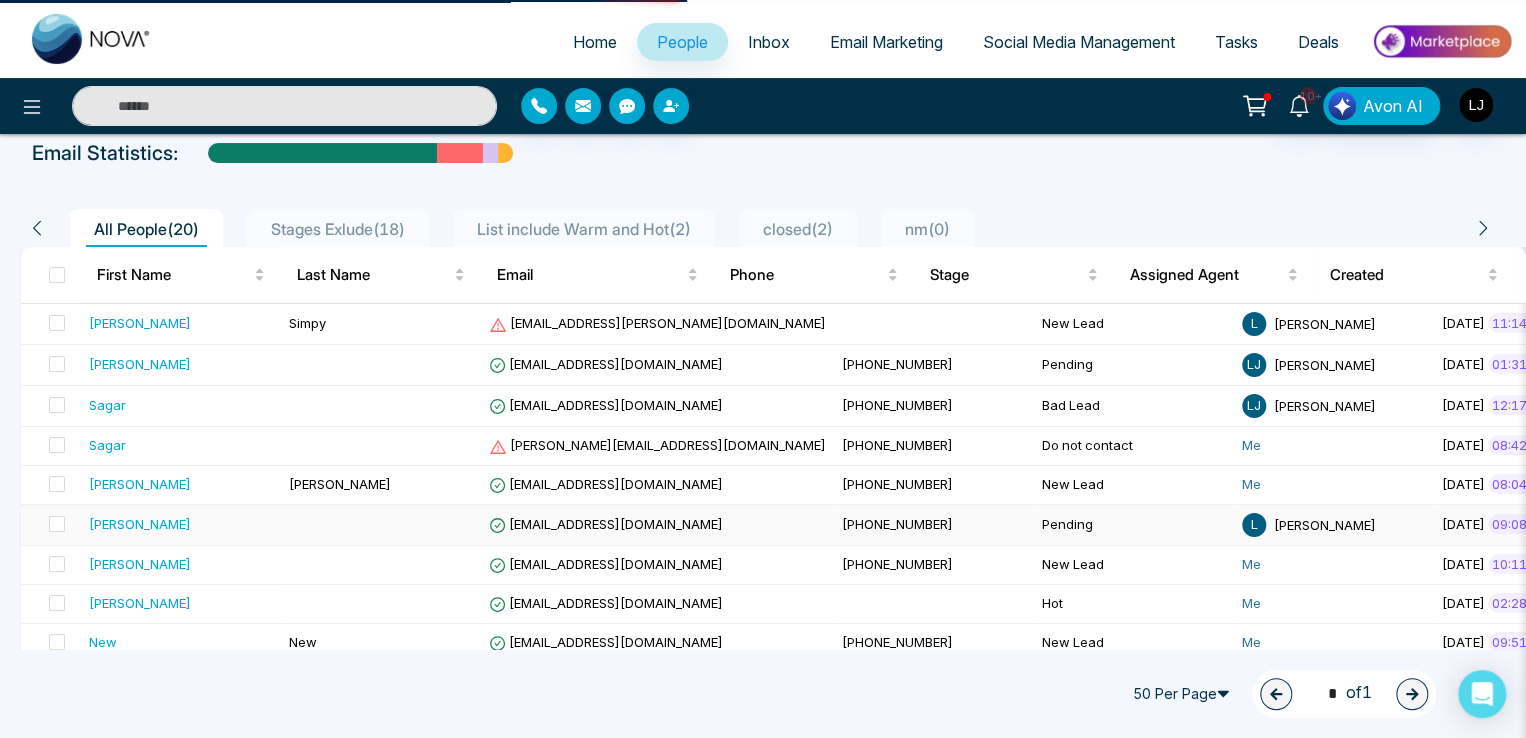 scroll, scrollTop: 0, scrollLeft: 0, axis: both 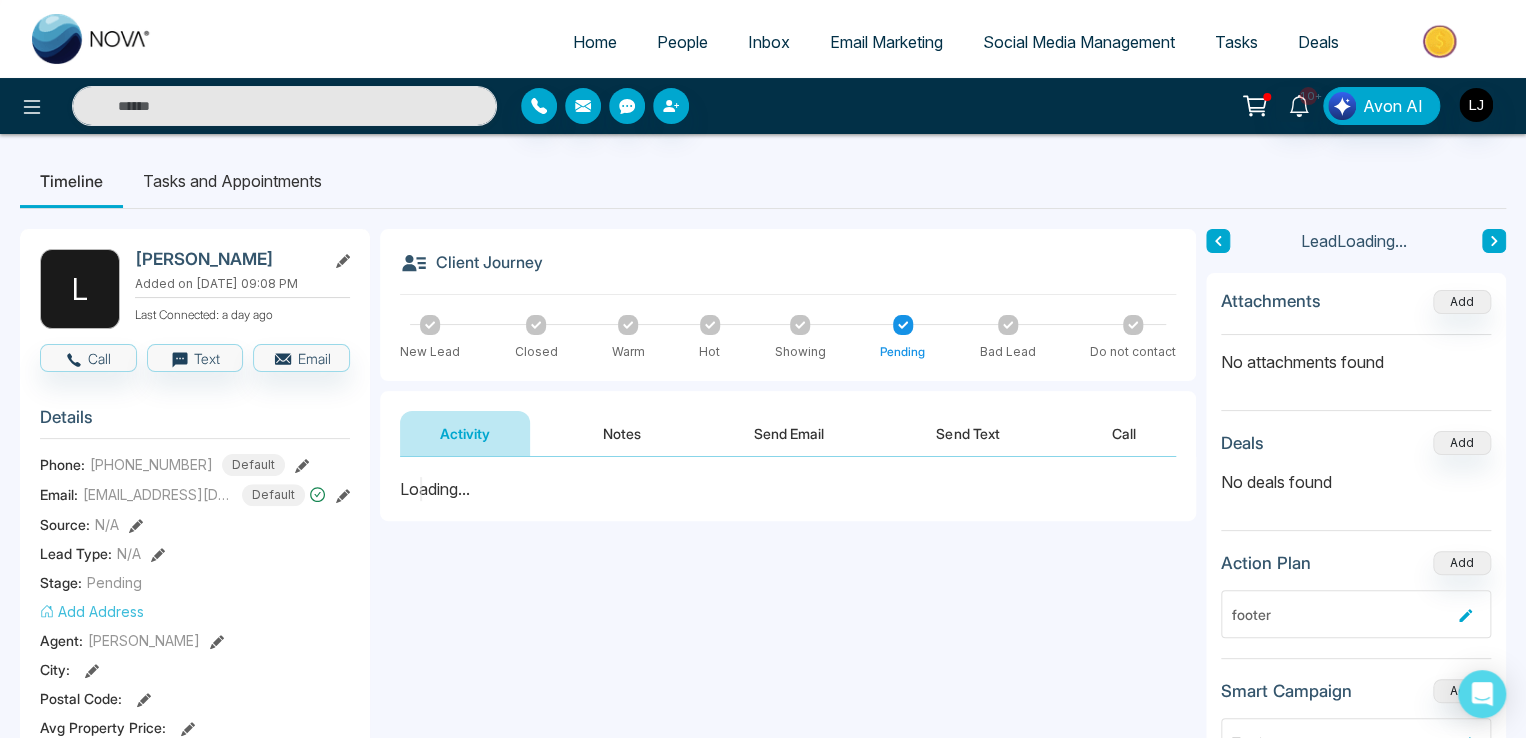 click on "Call" at bounding box center [1124, 433] 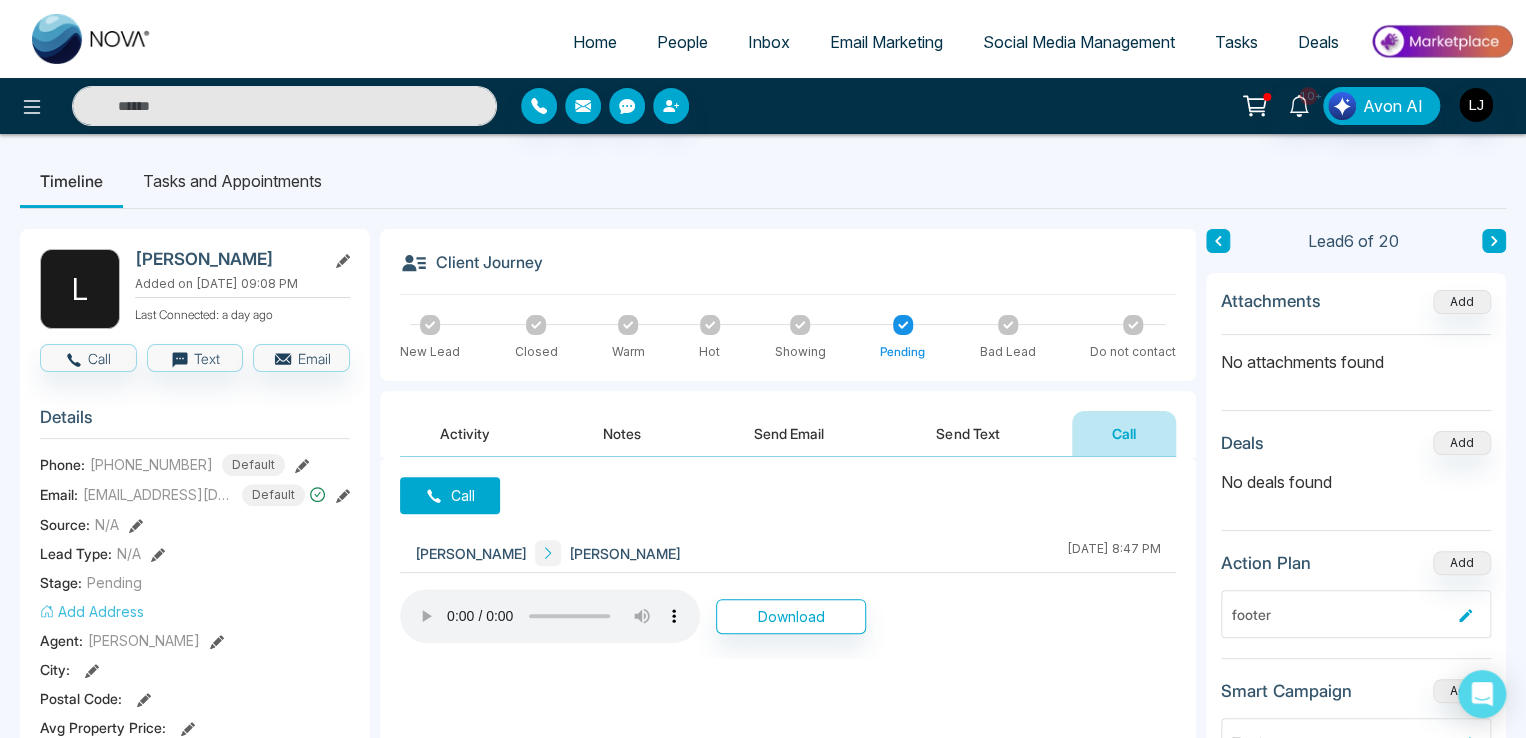 drag, startPoint x: 435, startPoint y: 497, endPoint x: 470, endPoint y: 658, distance: 164.76044 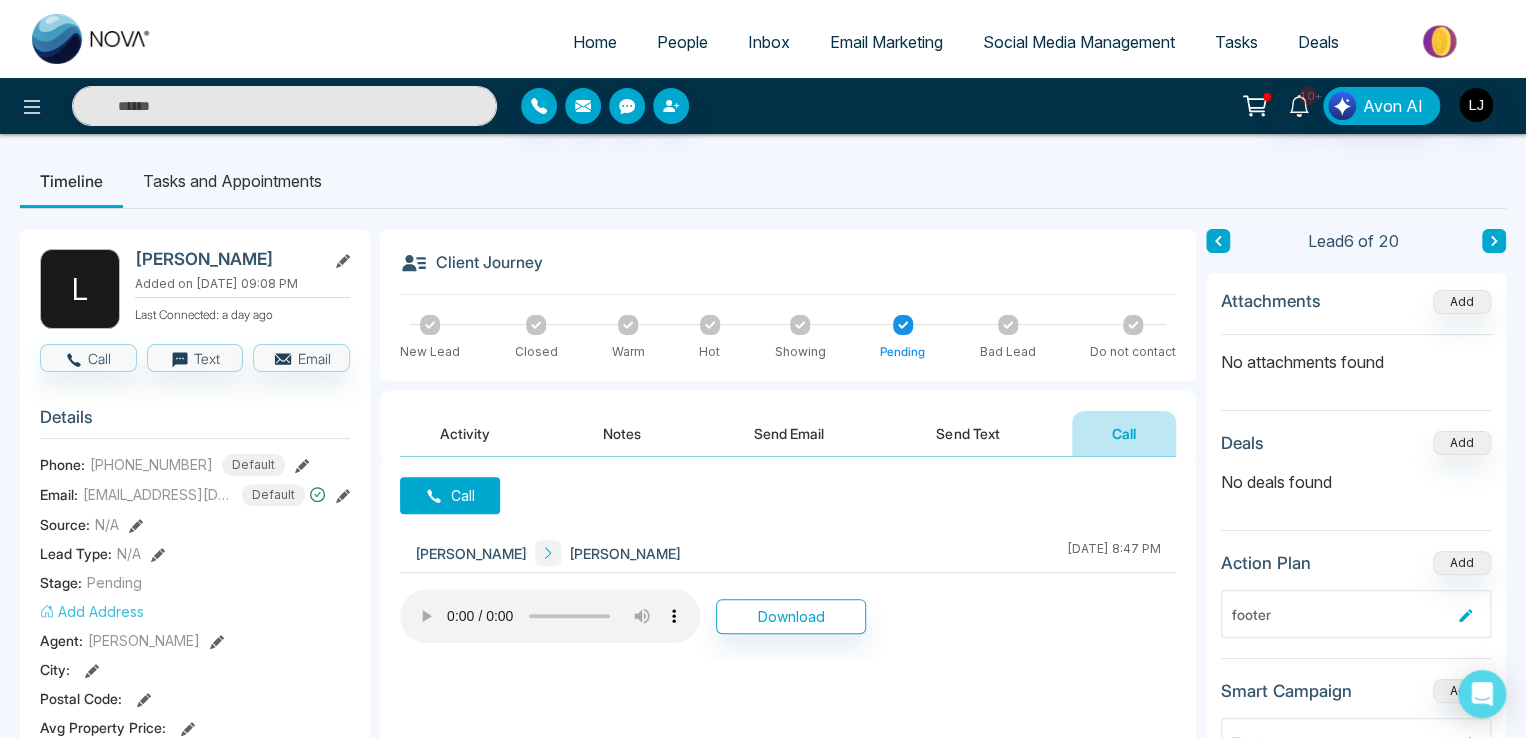 click on "Call [PERSON_NAME] [PERSON_NAME] [DATE] 8:47 PM Download" at bounding box center [788, 657] 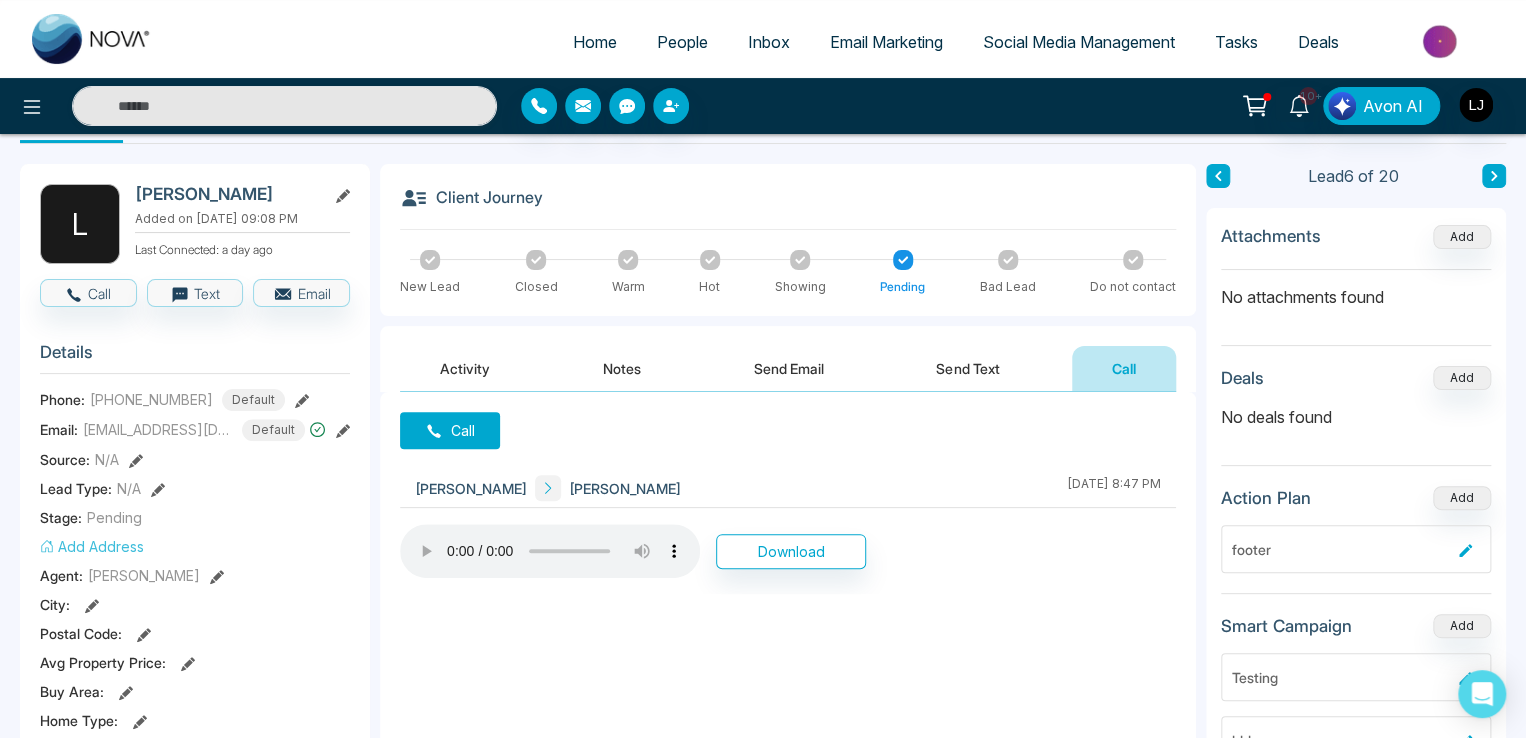 scroll, scrollTop: 100, scrollLeft: 0, axis: vertical 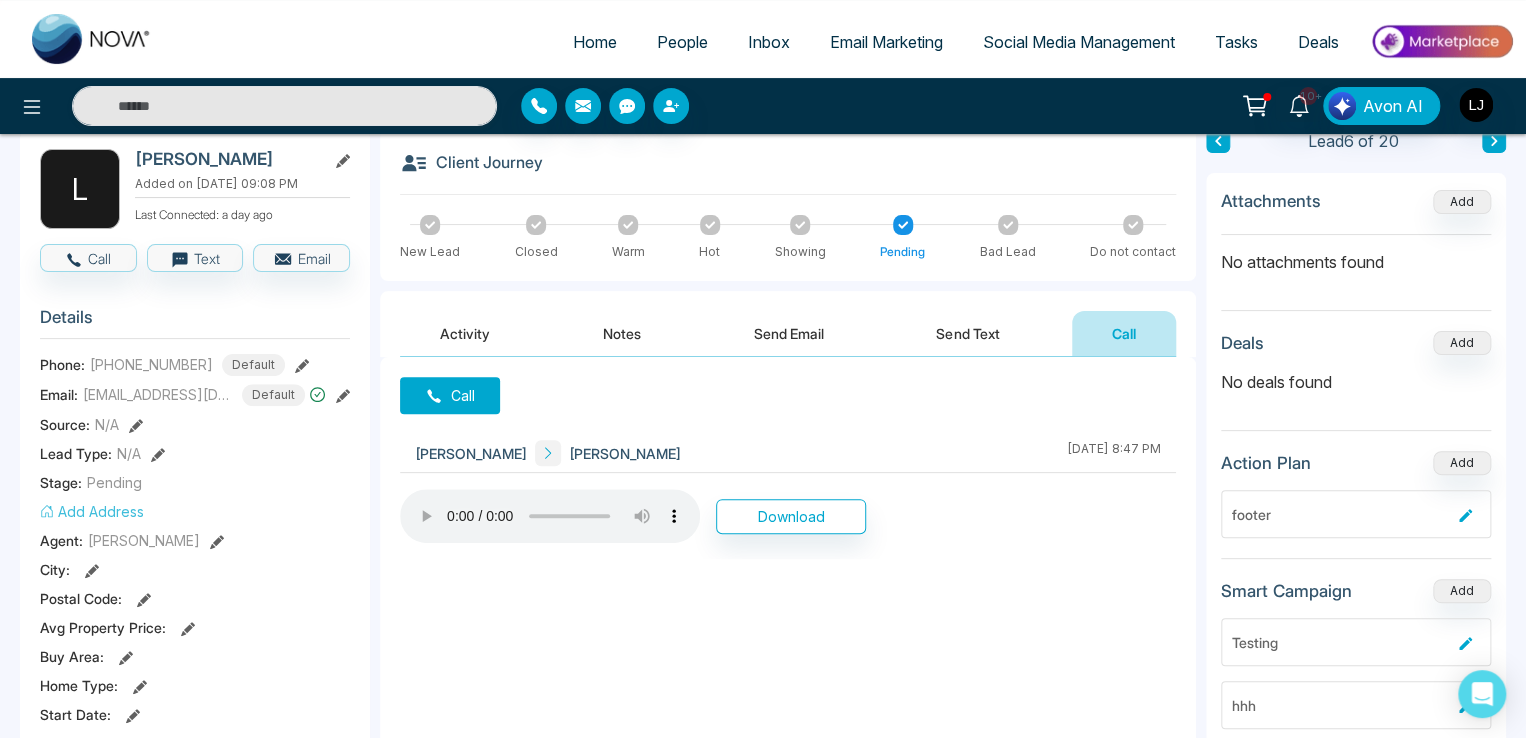 click on "Call Lokesh Joshi Lokesh July 18 2025 | 8:47 PM Download" at bounding box center [788, 557] 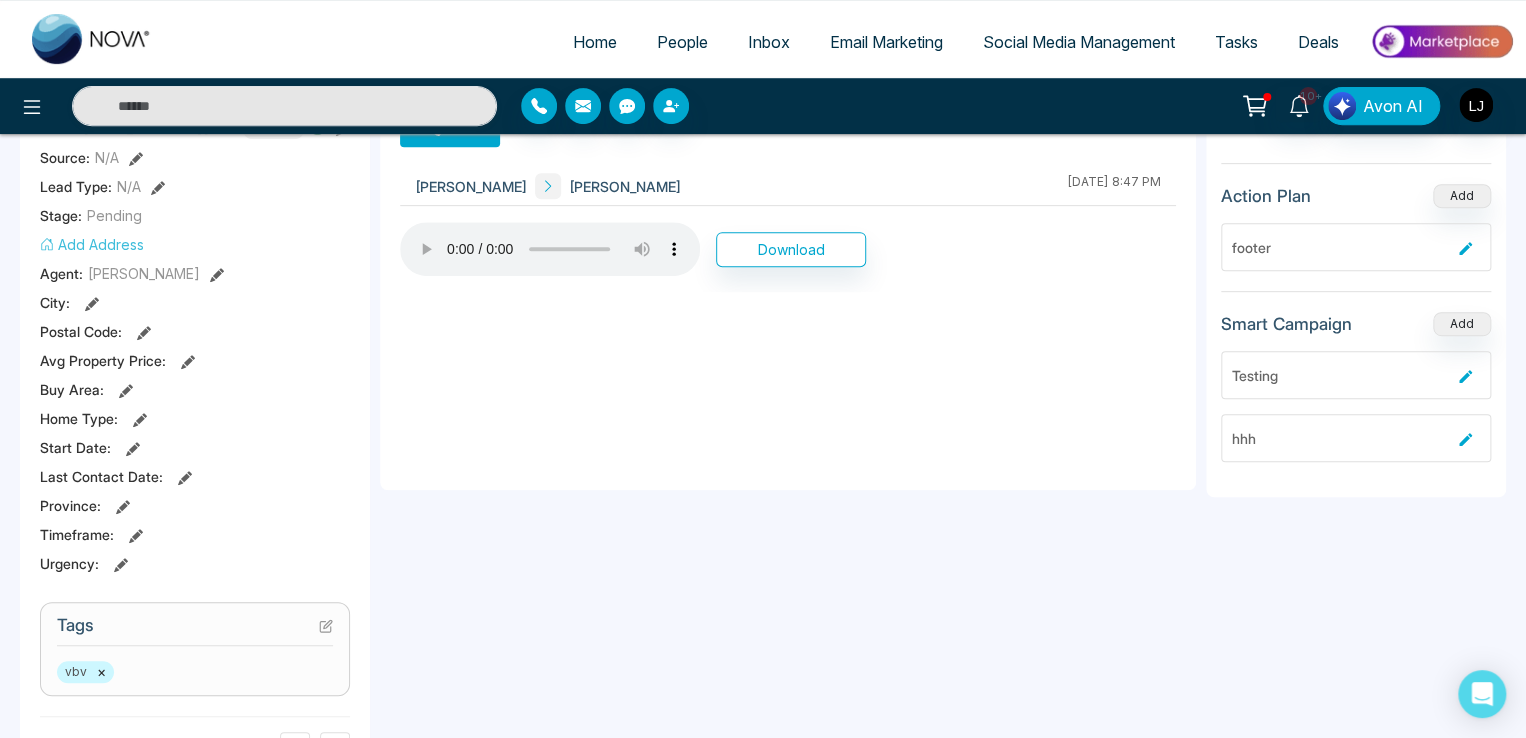 scroll, scrollTop: 300, scrollLeft: 0, axis: vertical 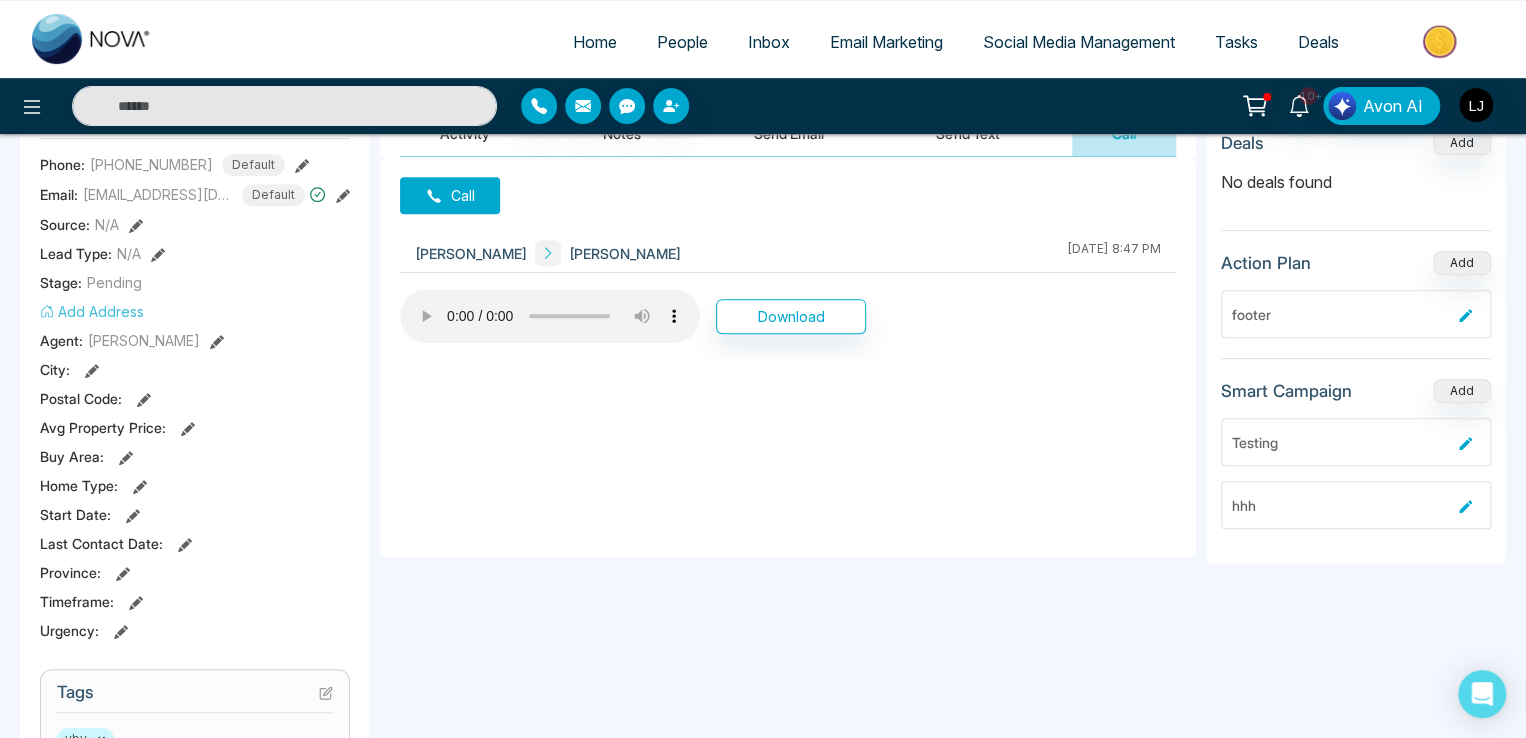 click 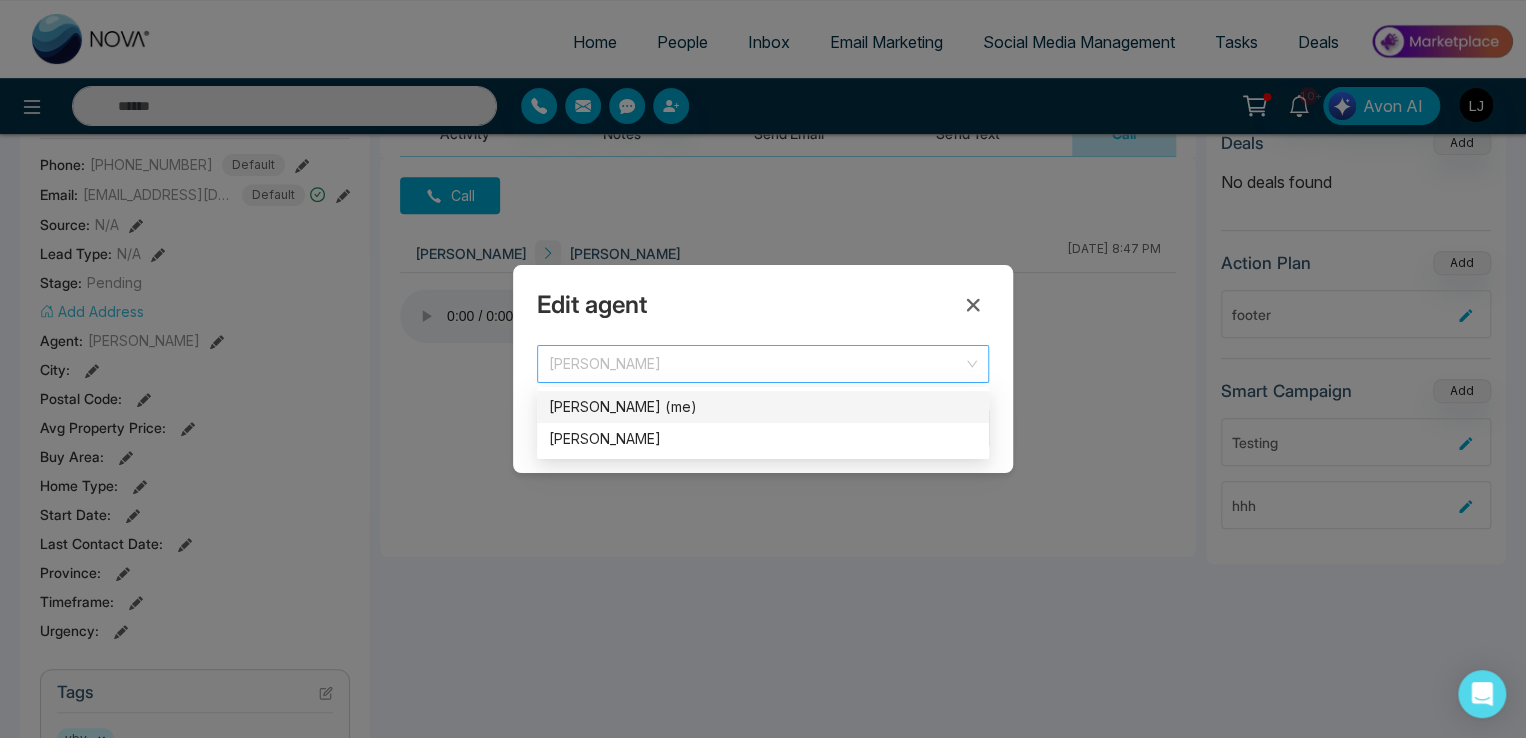 click on "[PERSON_NAME]" at bounding box center (763, 364) 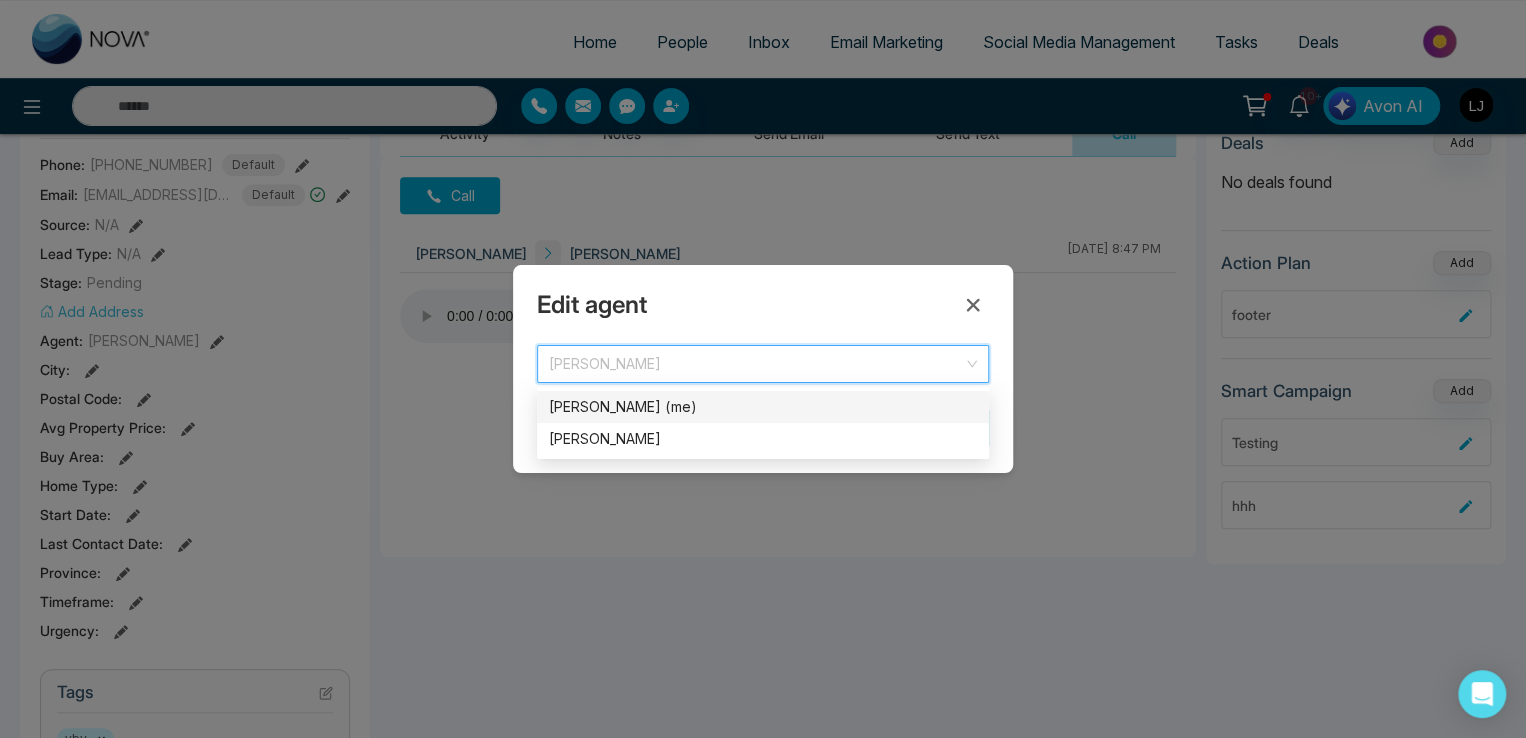 click on "Edit agent Lokesh 2562 2616 Lokesh Joshi (me) Lokesh Cancel Save" at bounding box center [763, 369] 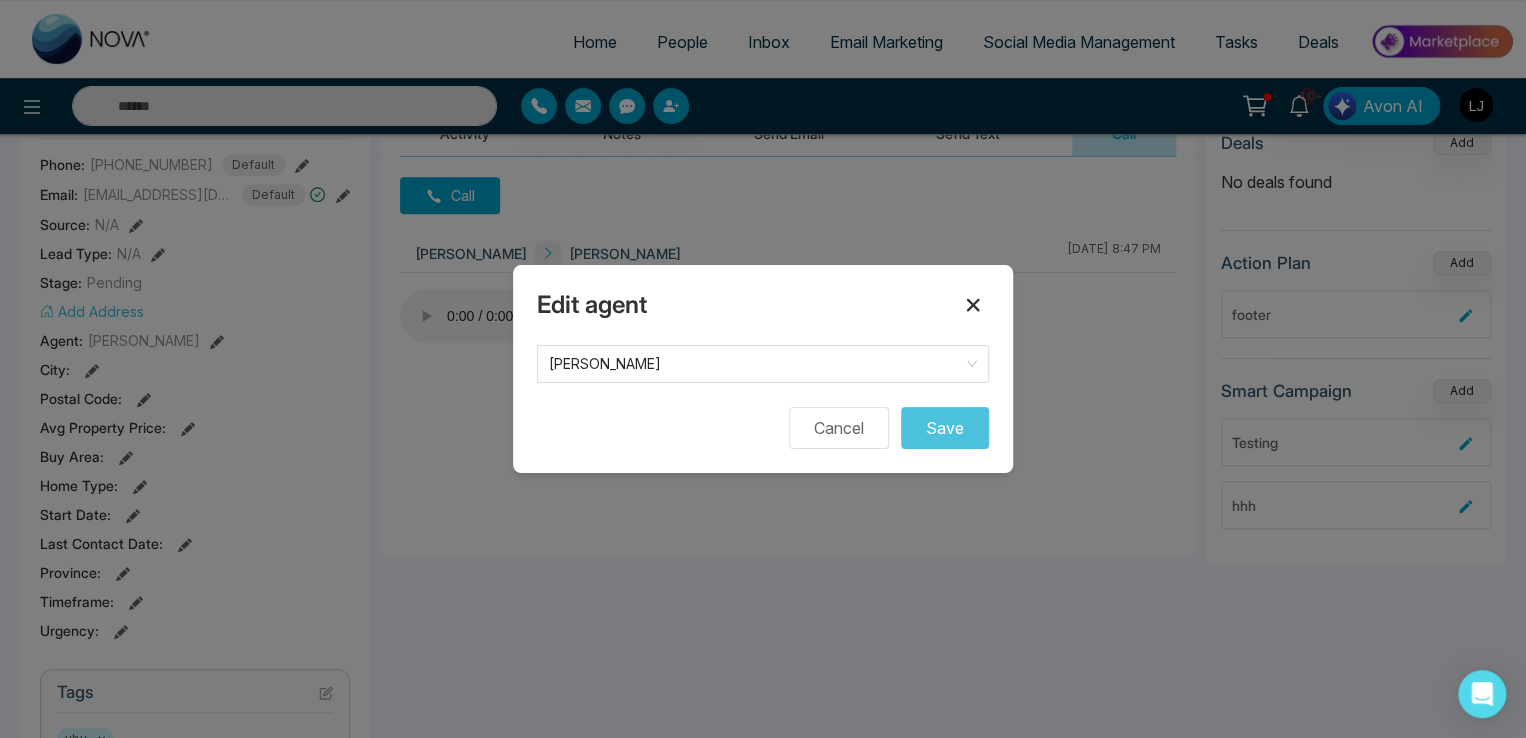 click 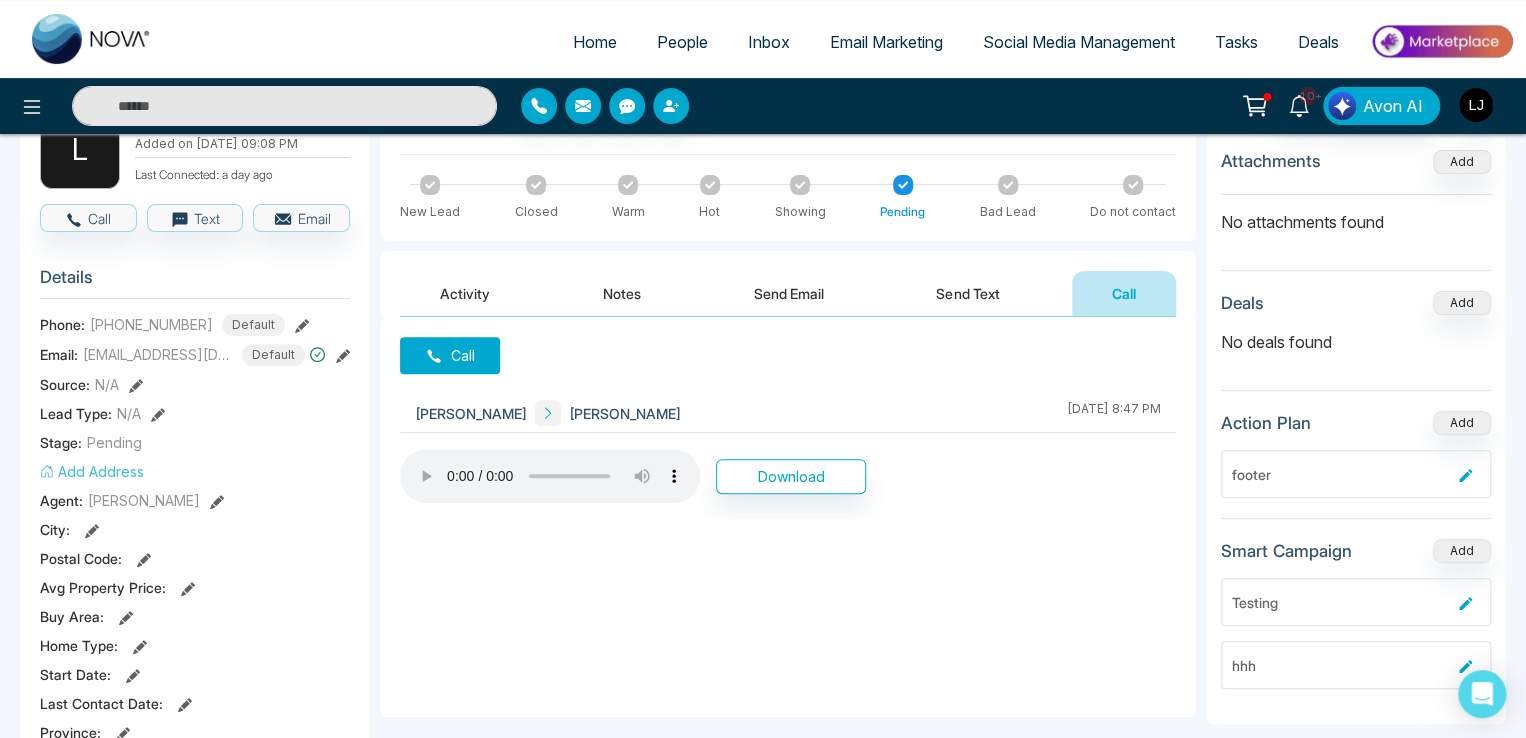 scroll, scrollTop: 0, scrollLeft: 0, axis: both 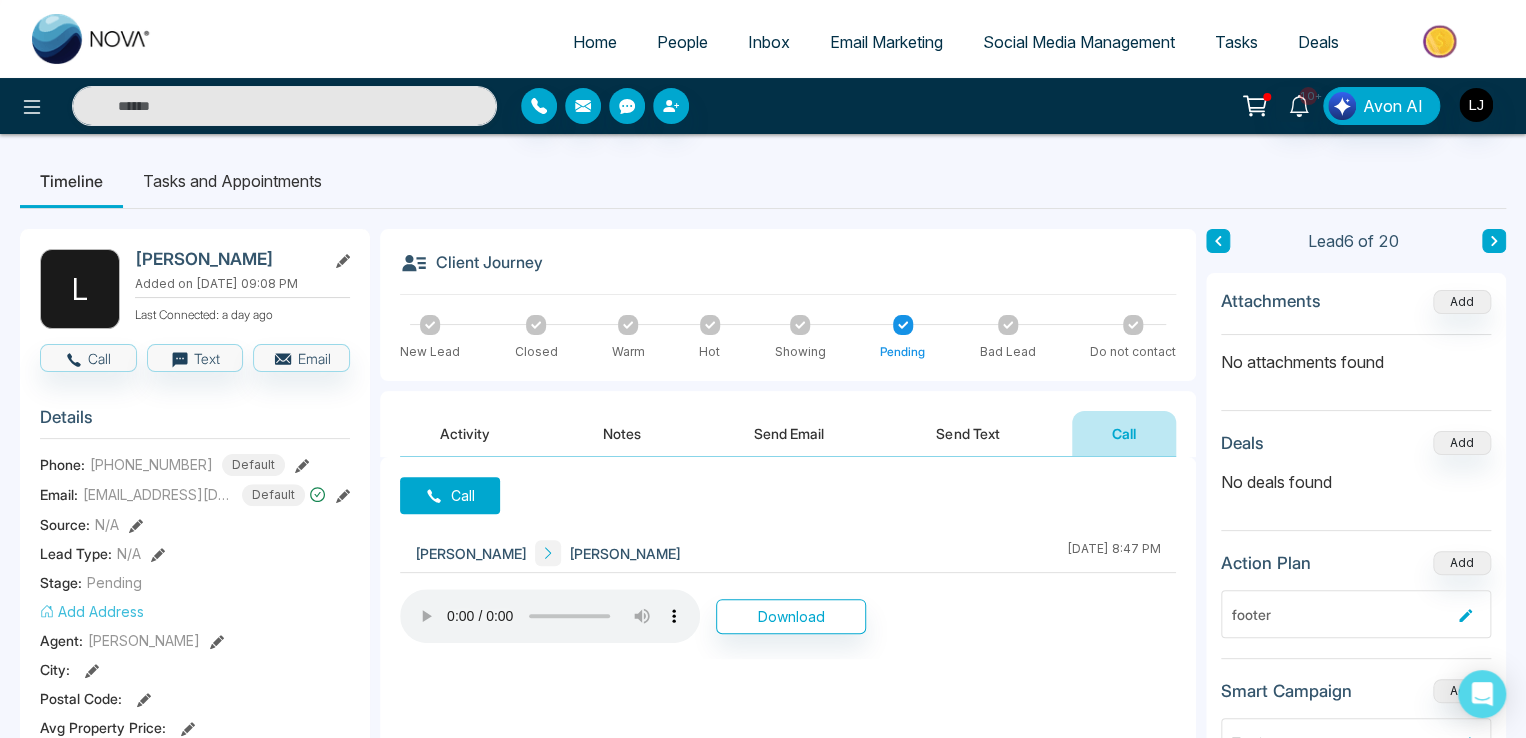 click 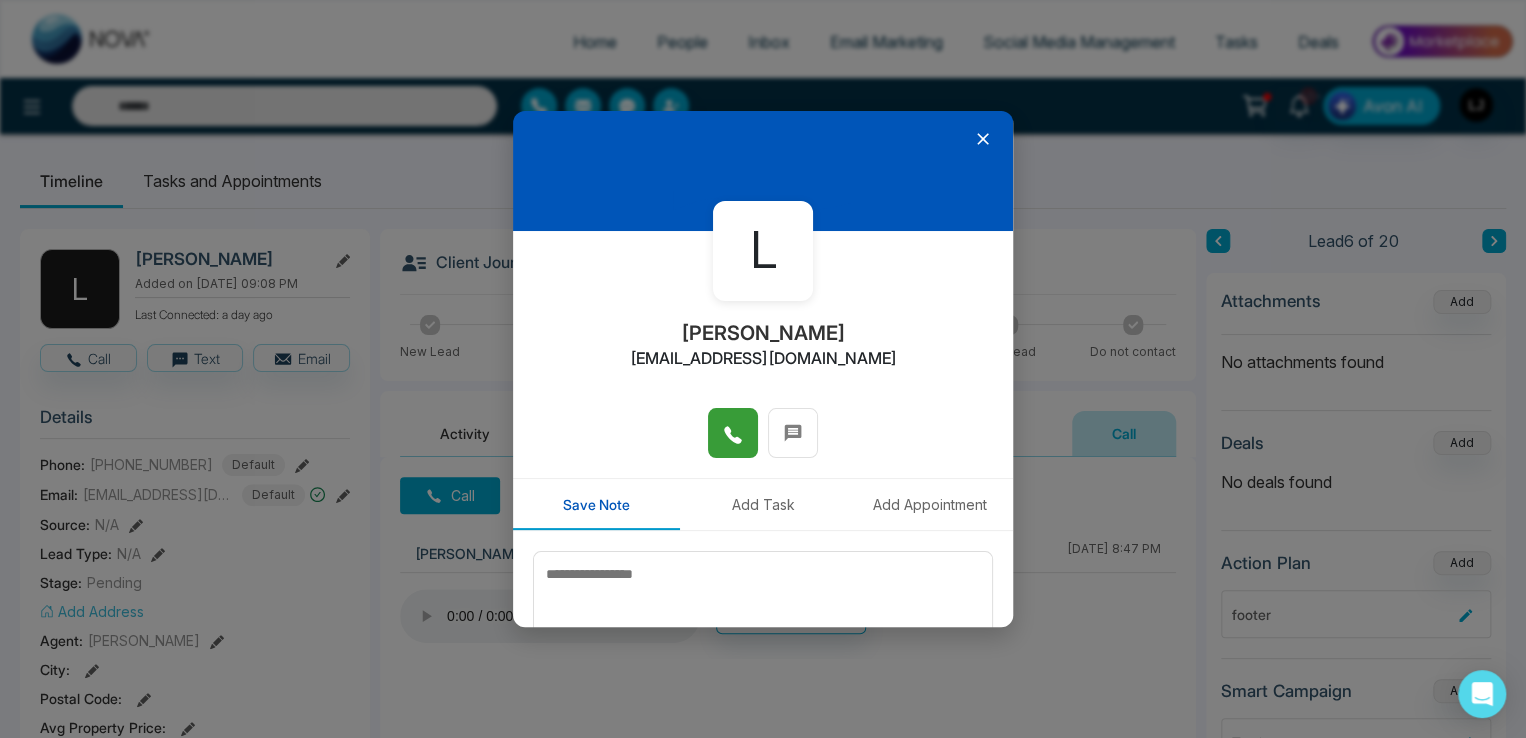 click 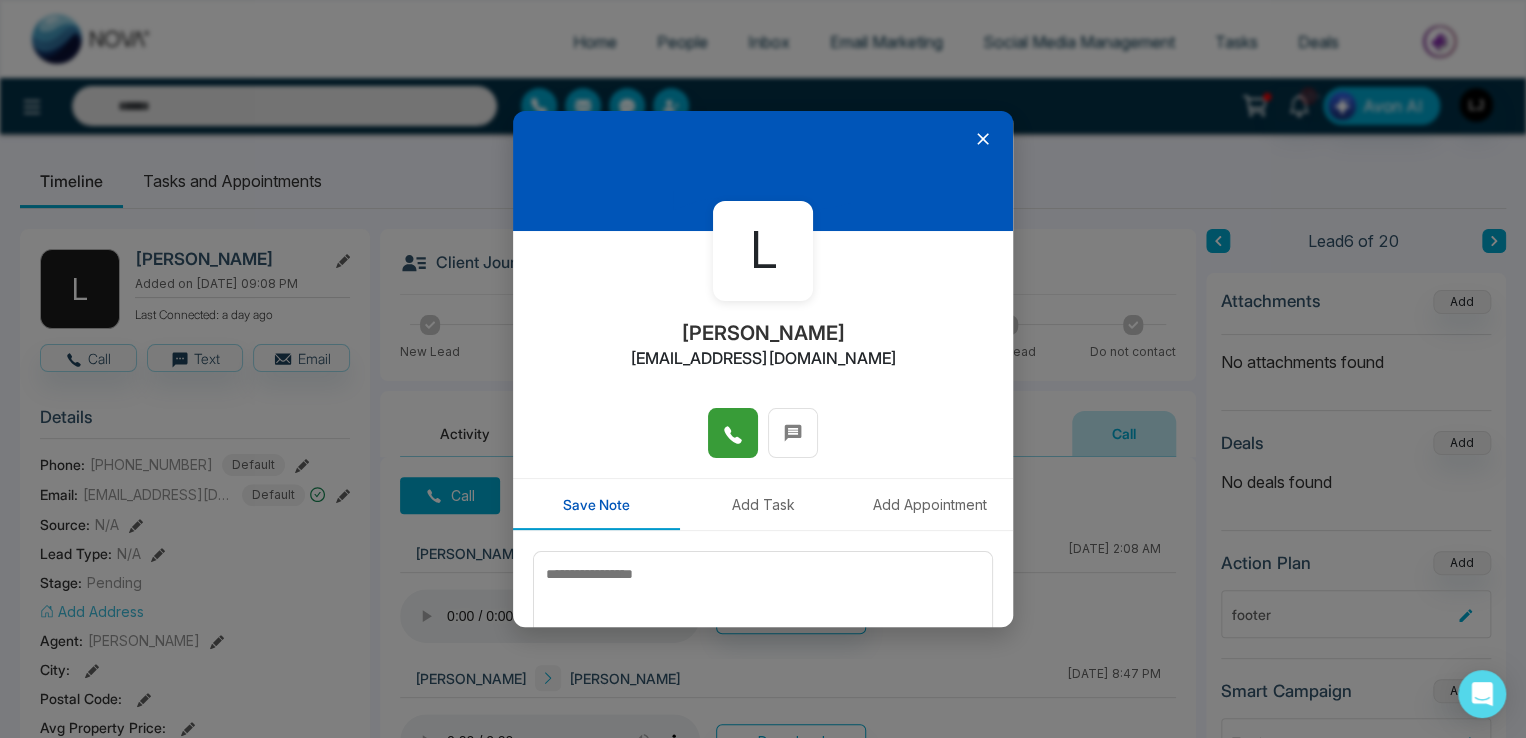 click 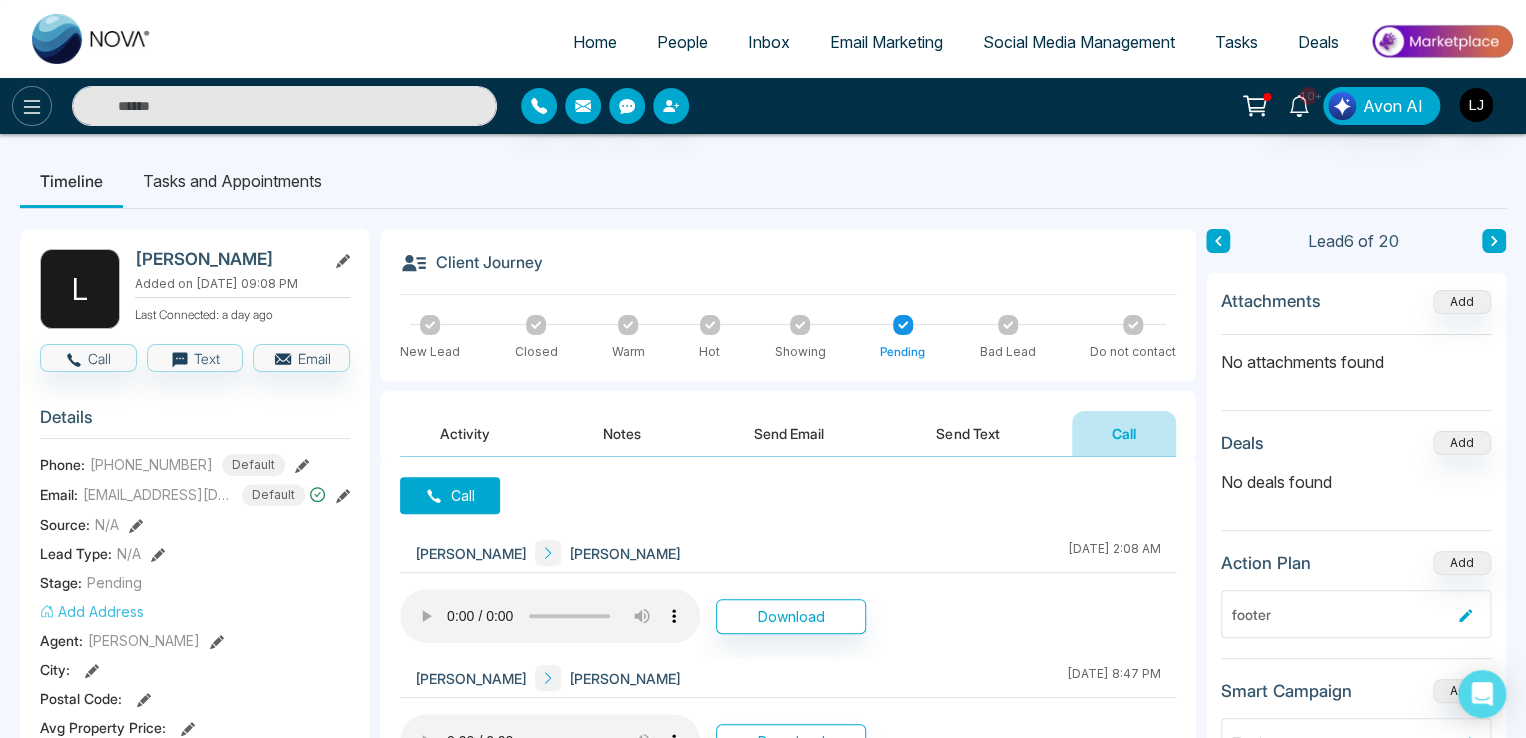 click at bounding box center [32, 106] 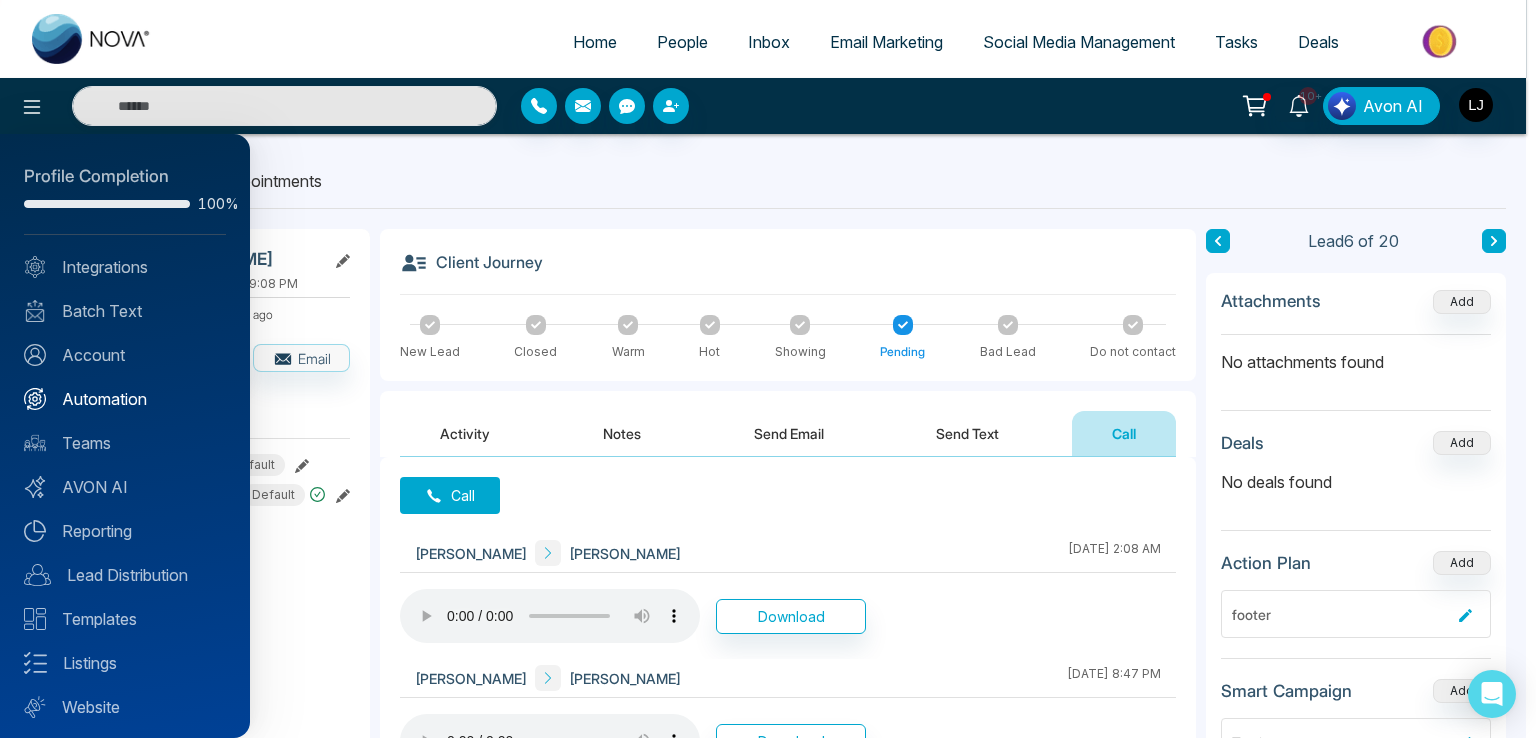 click on "Automation" at bounding box center (125, 399) 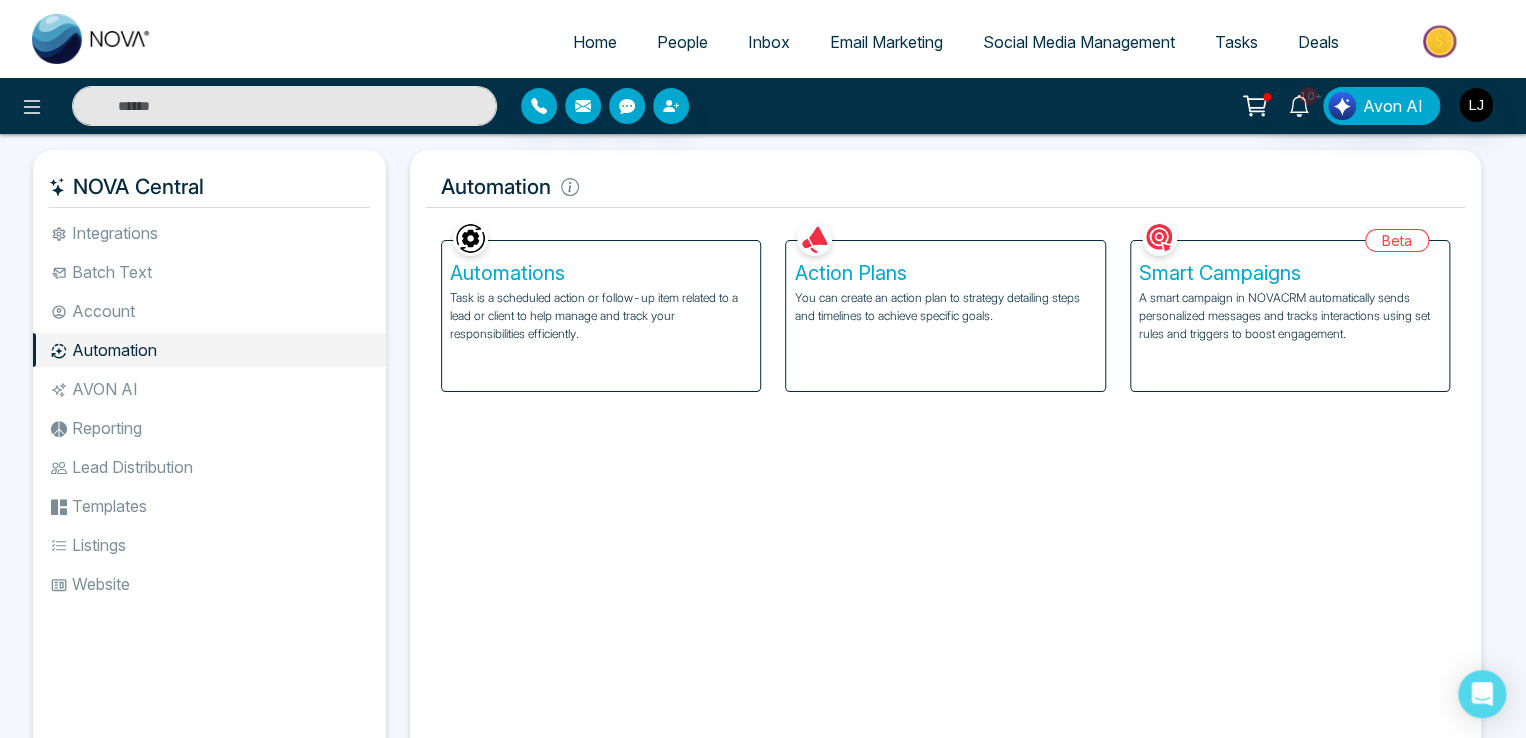click on "You can create an action plan to strategy detailing steps and timelines to achieve specific goals." at bounding box center [945, 307] 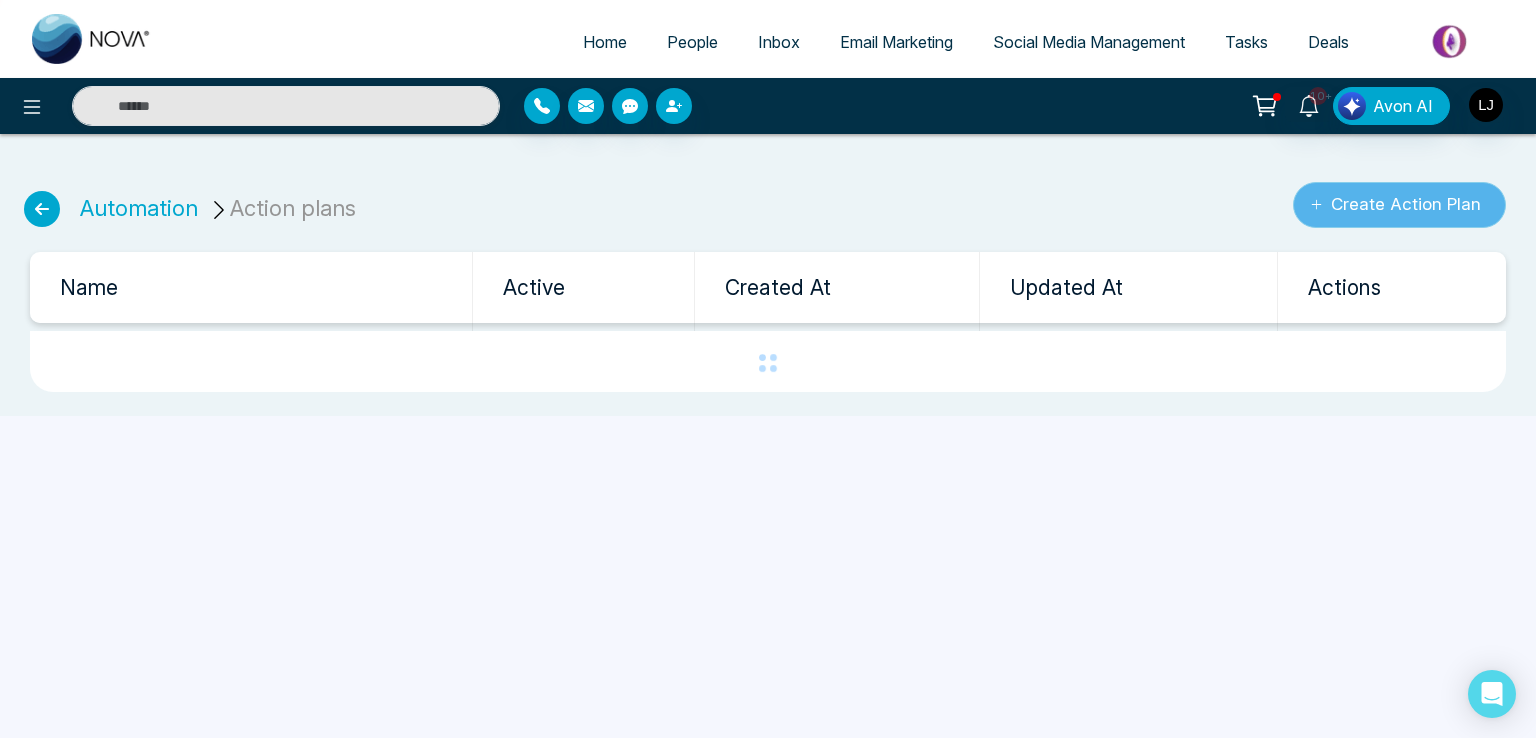 click on "Create Action Plan" at bounding box center [1399, 205] 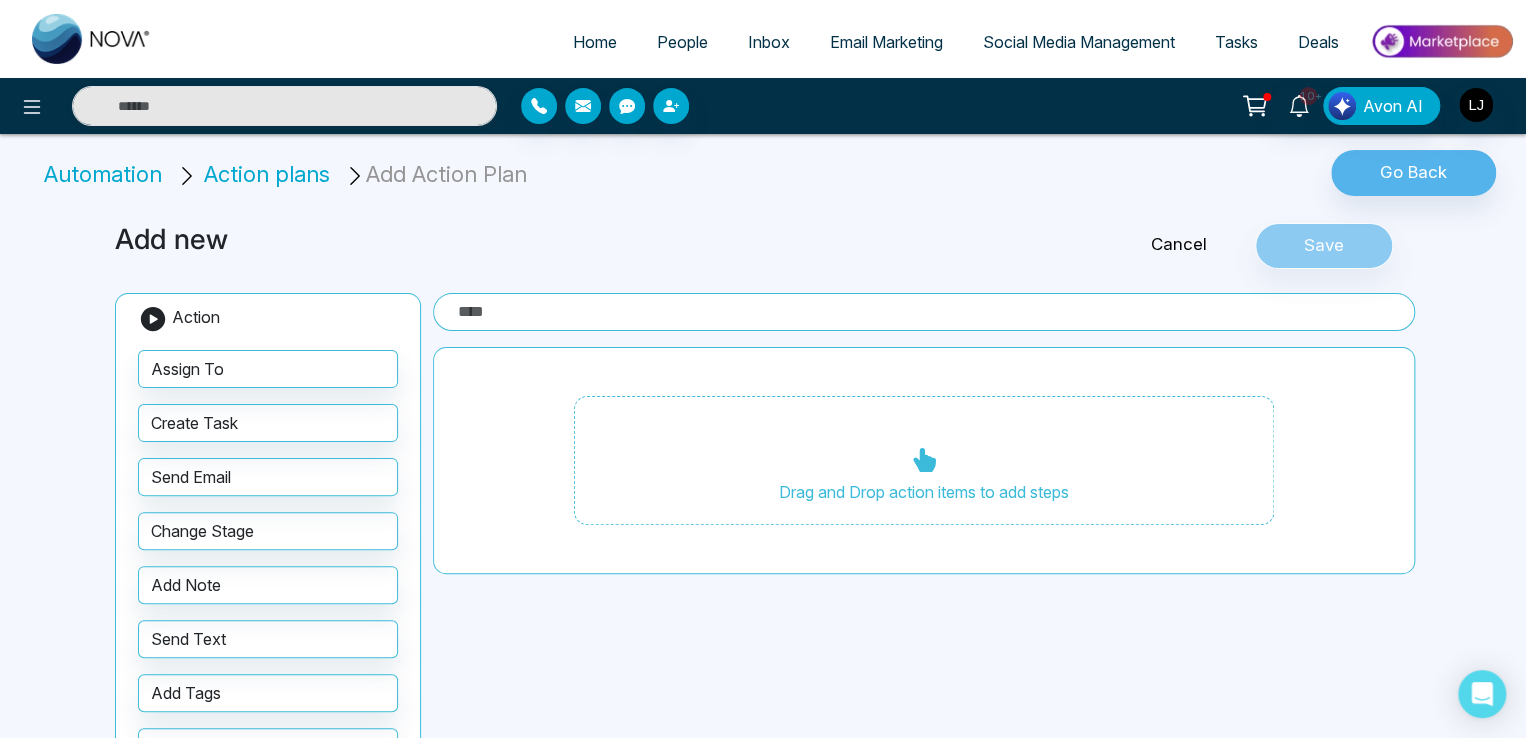 click at bounding box center [924, 312] 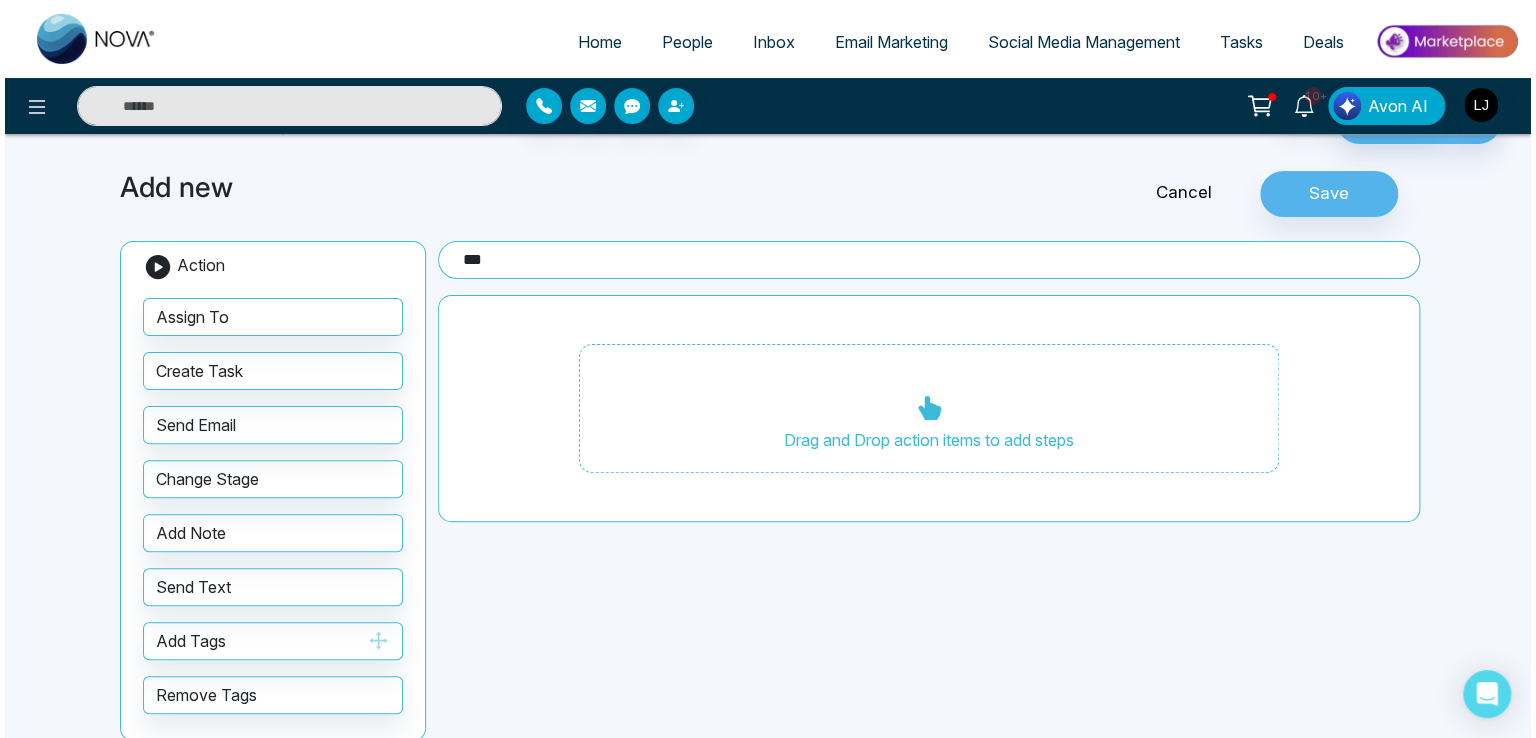 scroll, scrollTop: 80, scrollLeft: 0, axis: vertical 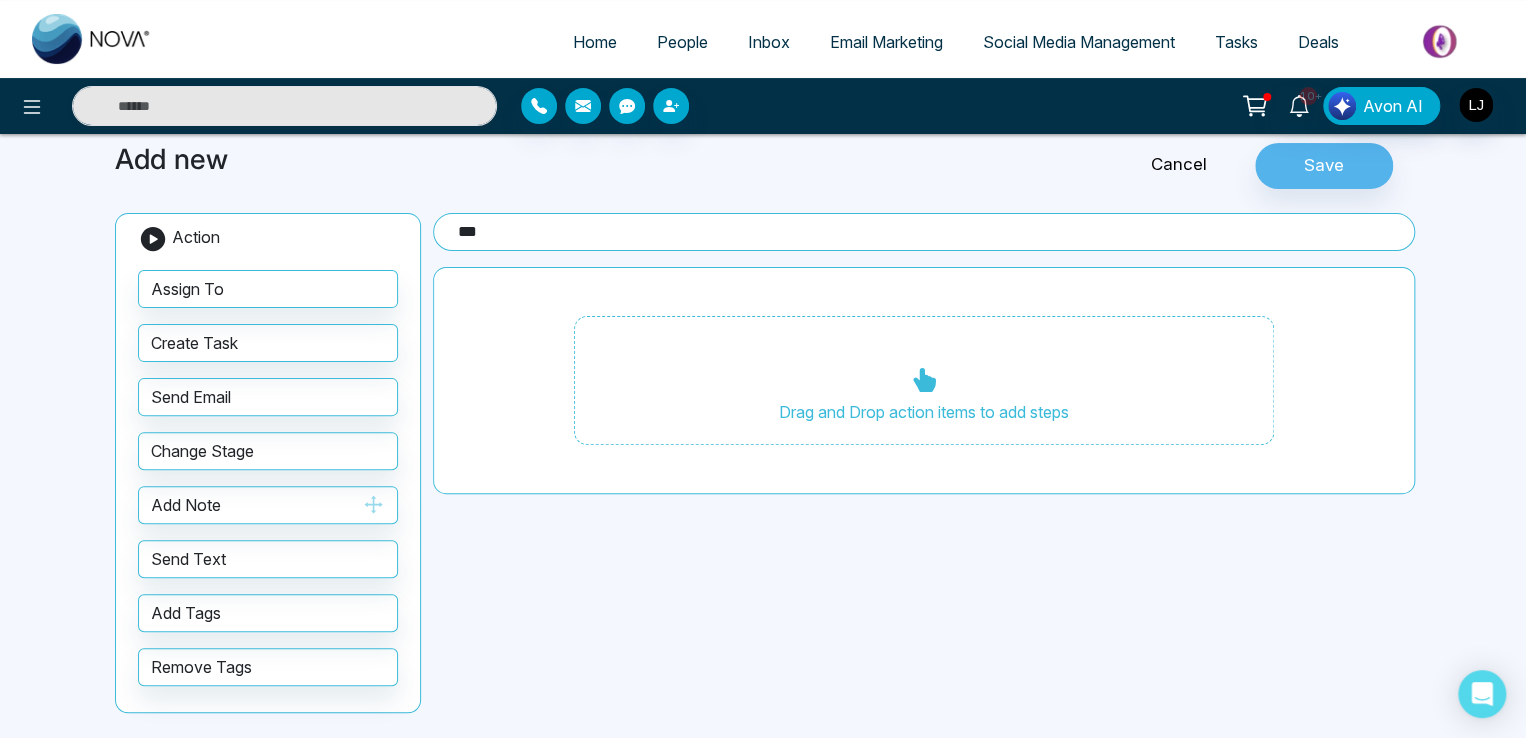 type on "***" 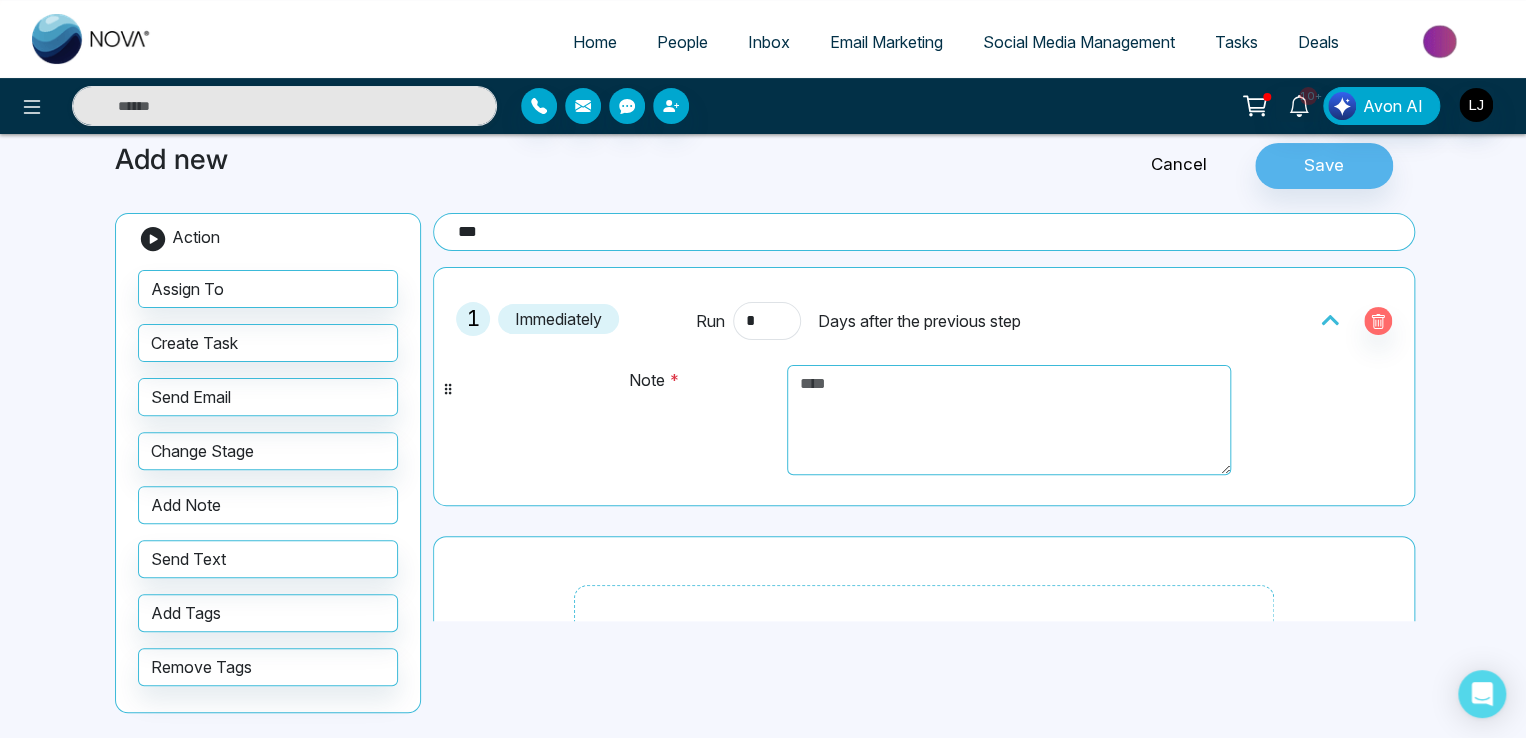 type 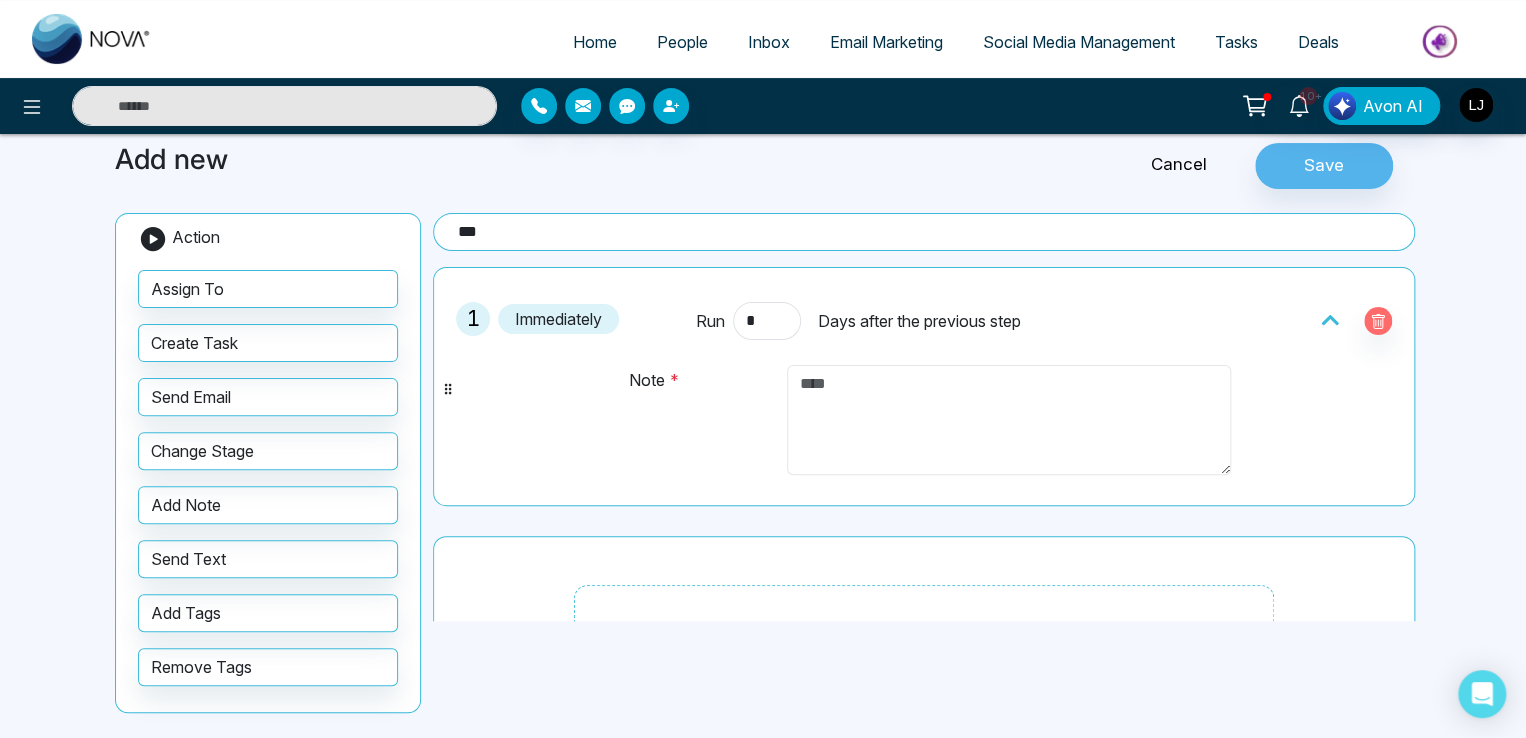 click at bounding box center (1009, 420) 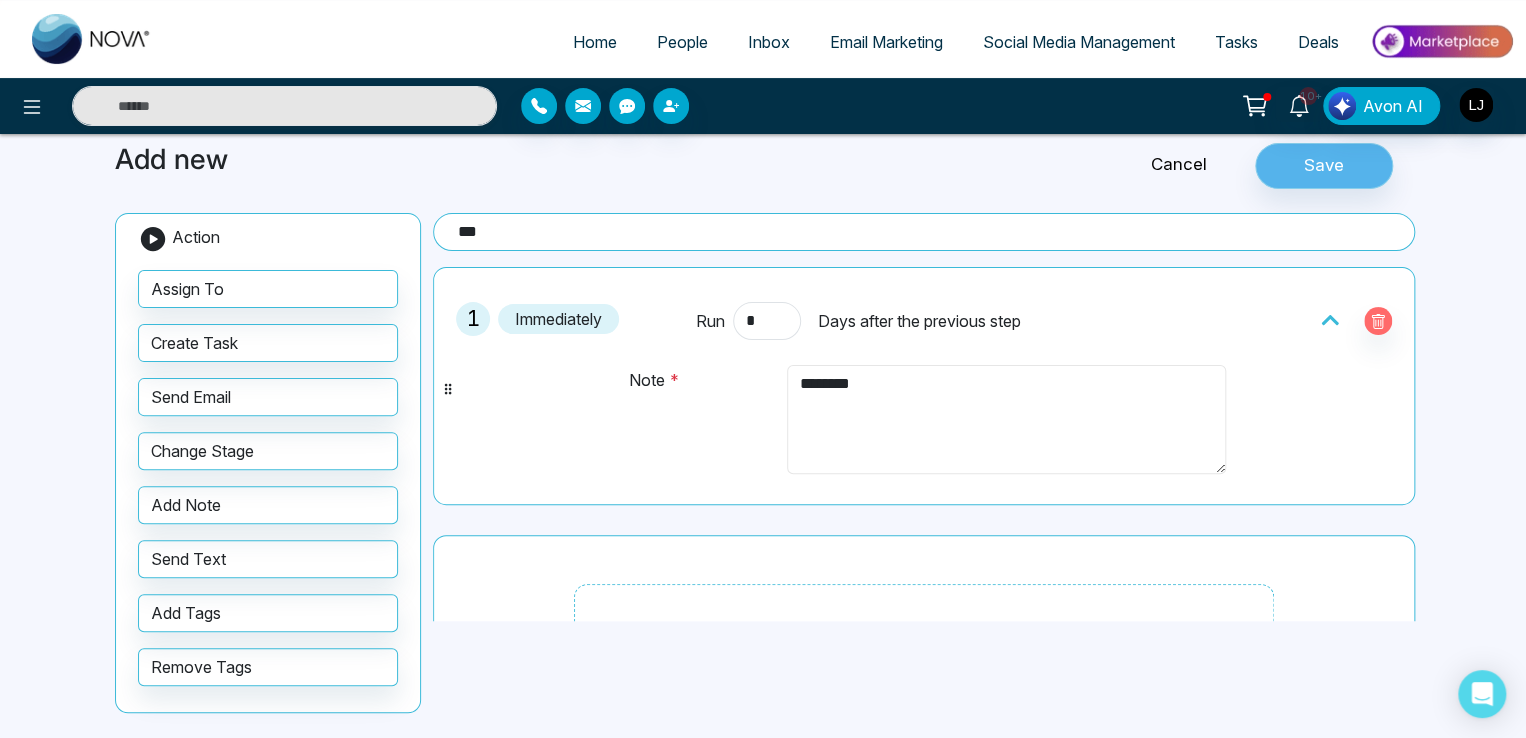 type on "********" 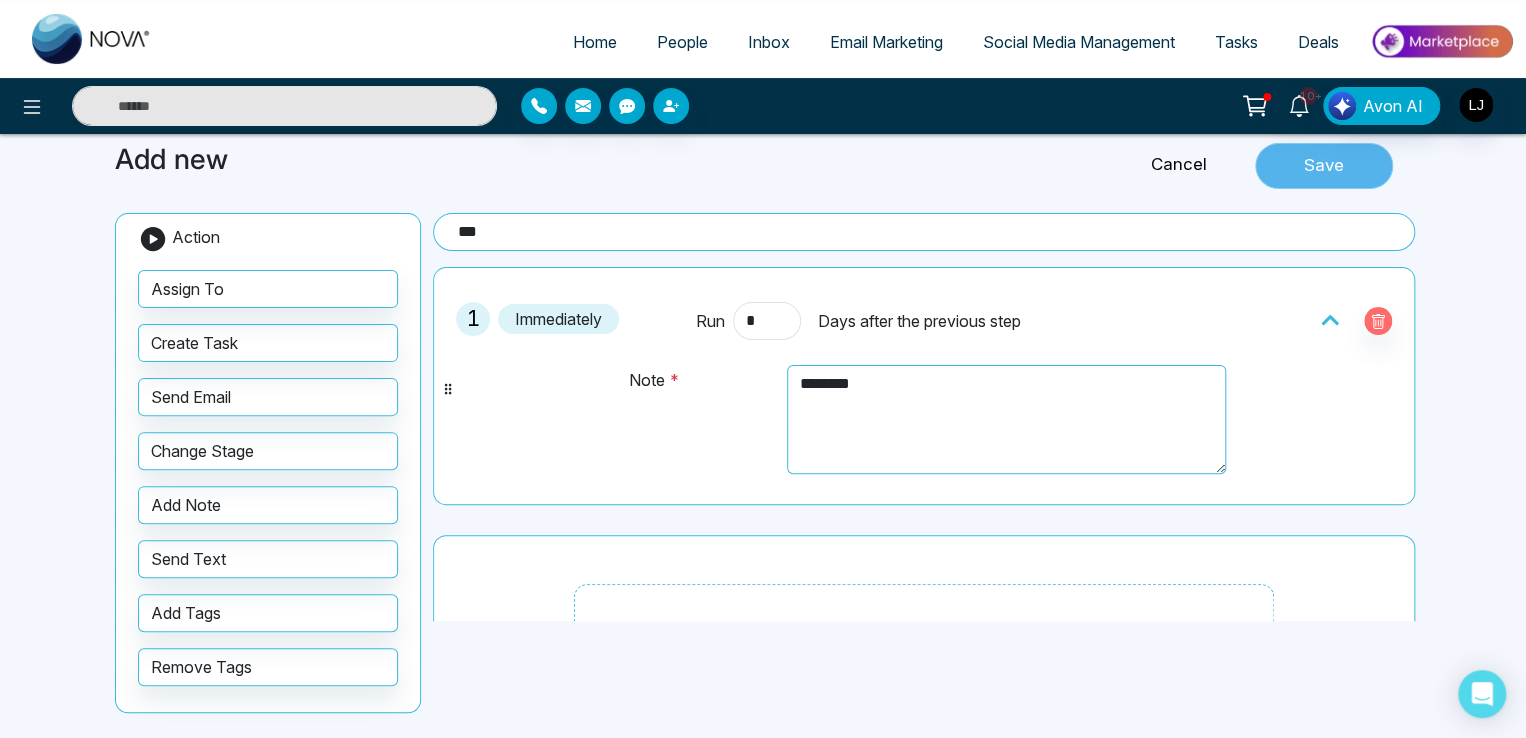 click on "Save" at bounding box center [1324, 166] 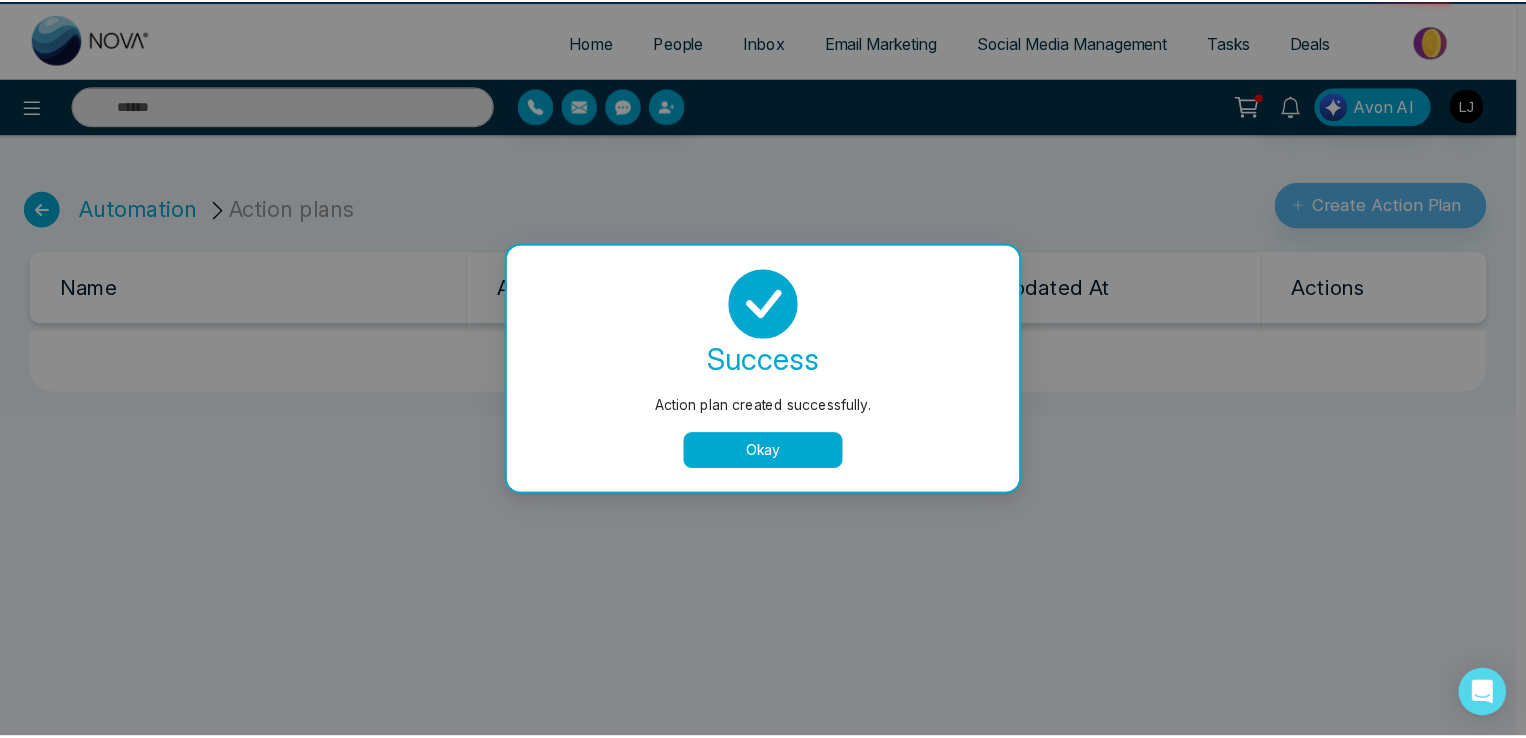 scroll, scrollTop: 0, scrollLeft: 0, axis: both 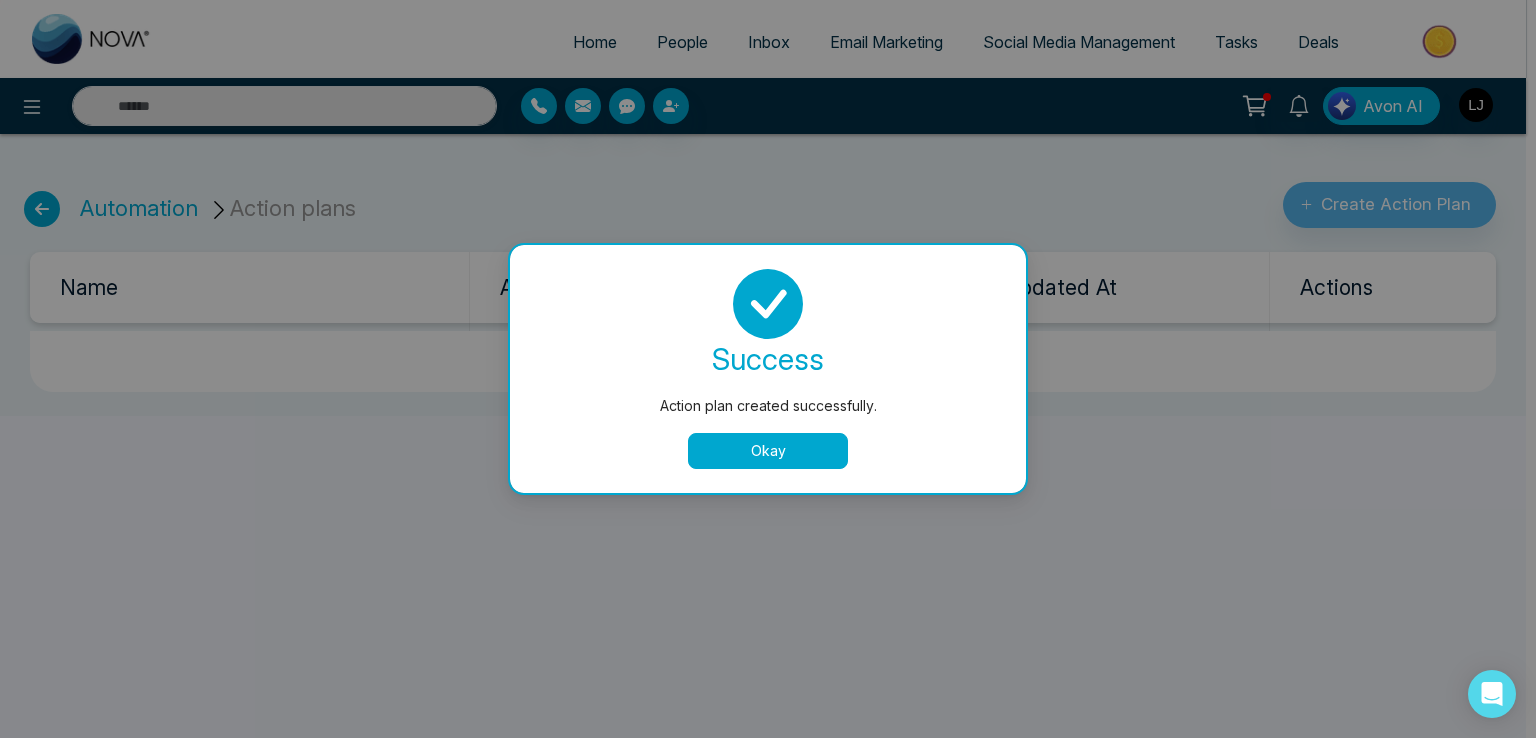 drag, startPoint x: 771, startPoint y: 453, endPoint x: 697, endPoint y: 424, distance: 79.47956 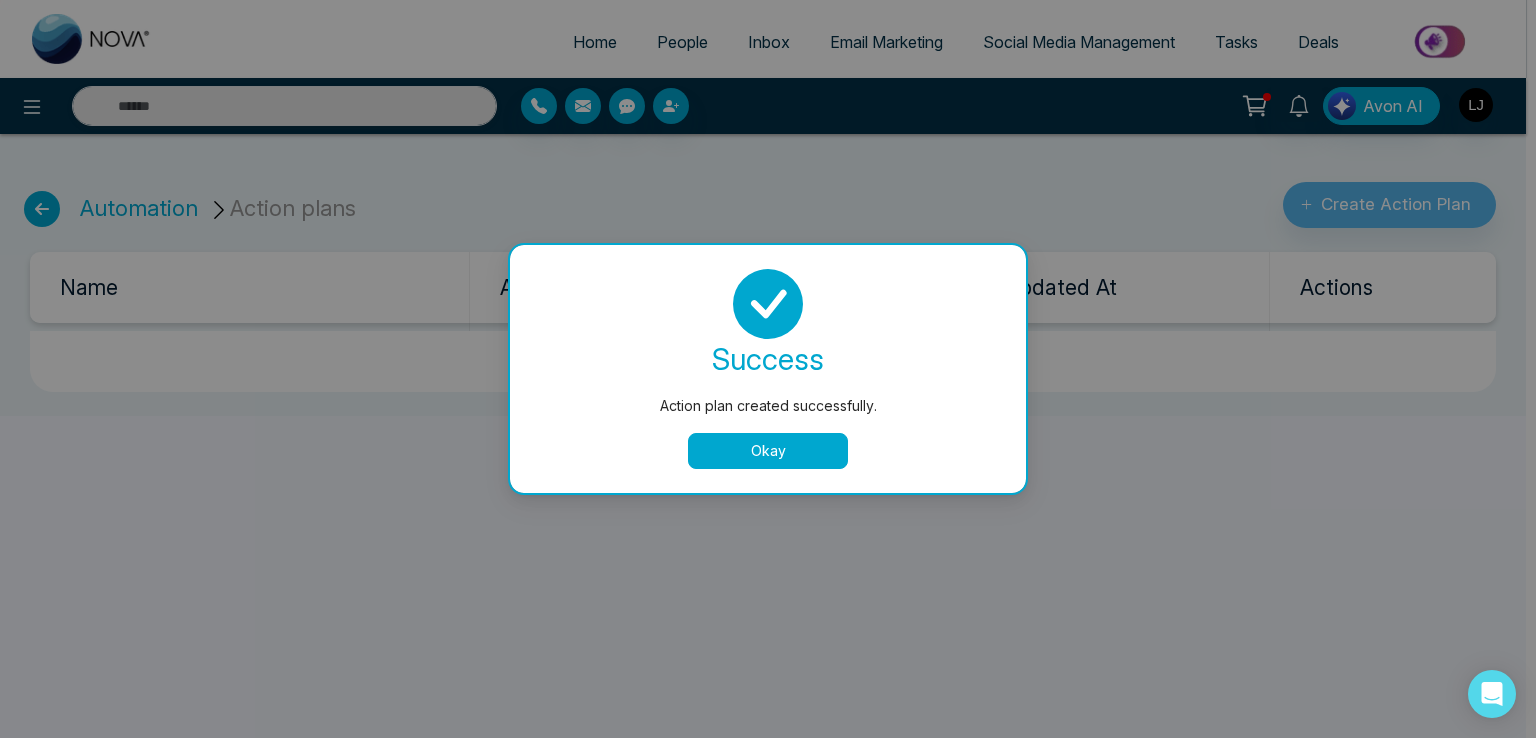 click on "Okay" at bounding box center [768, 451] 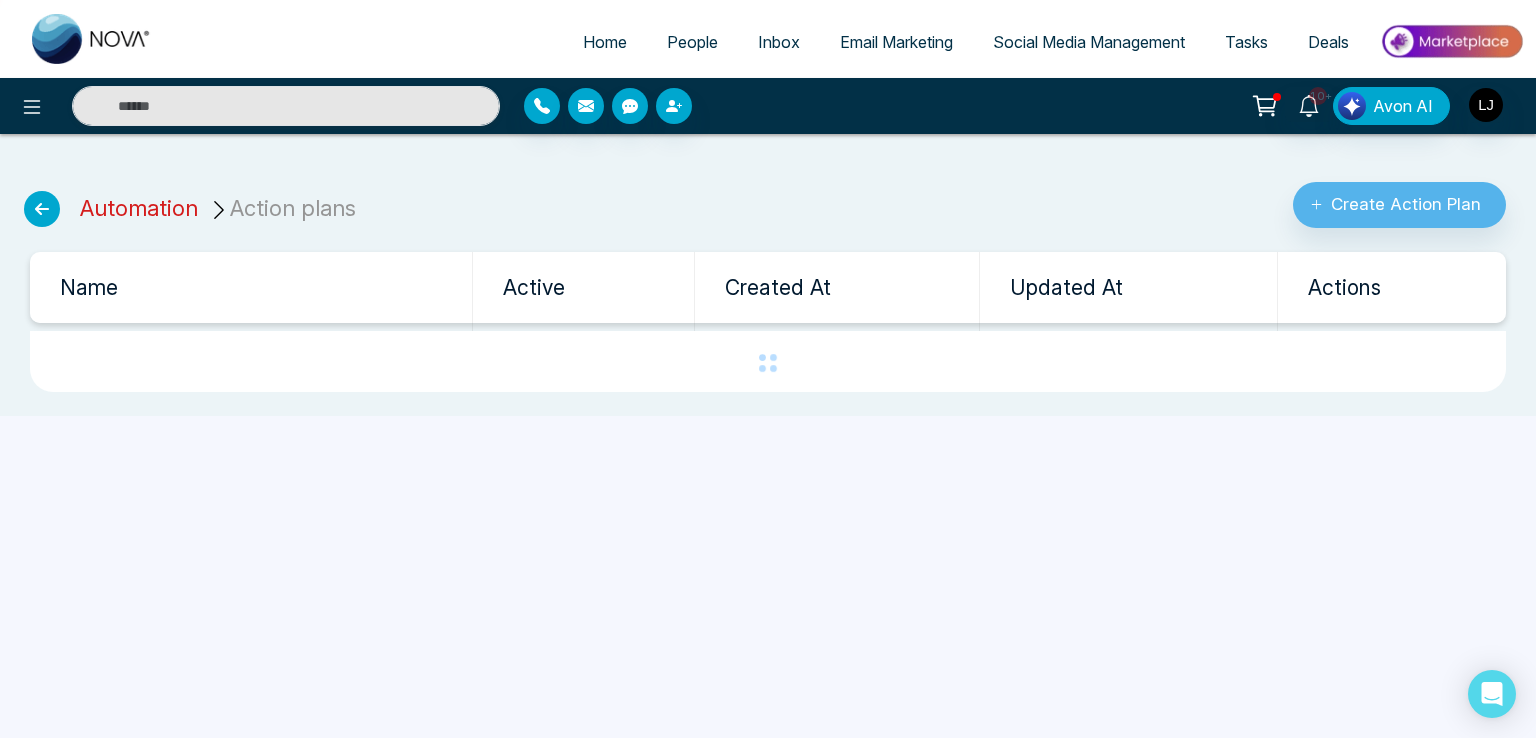 click on "Automation" at bounding box center (139, 208) 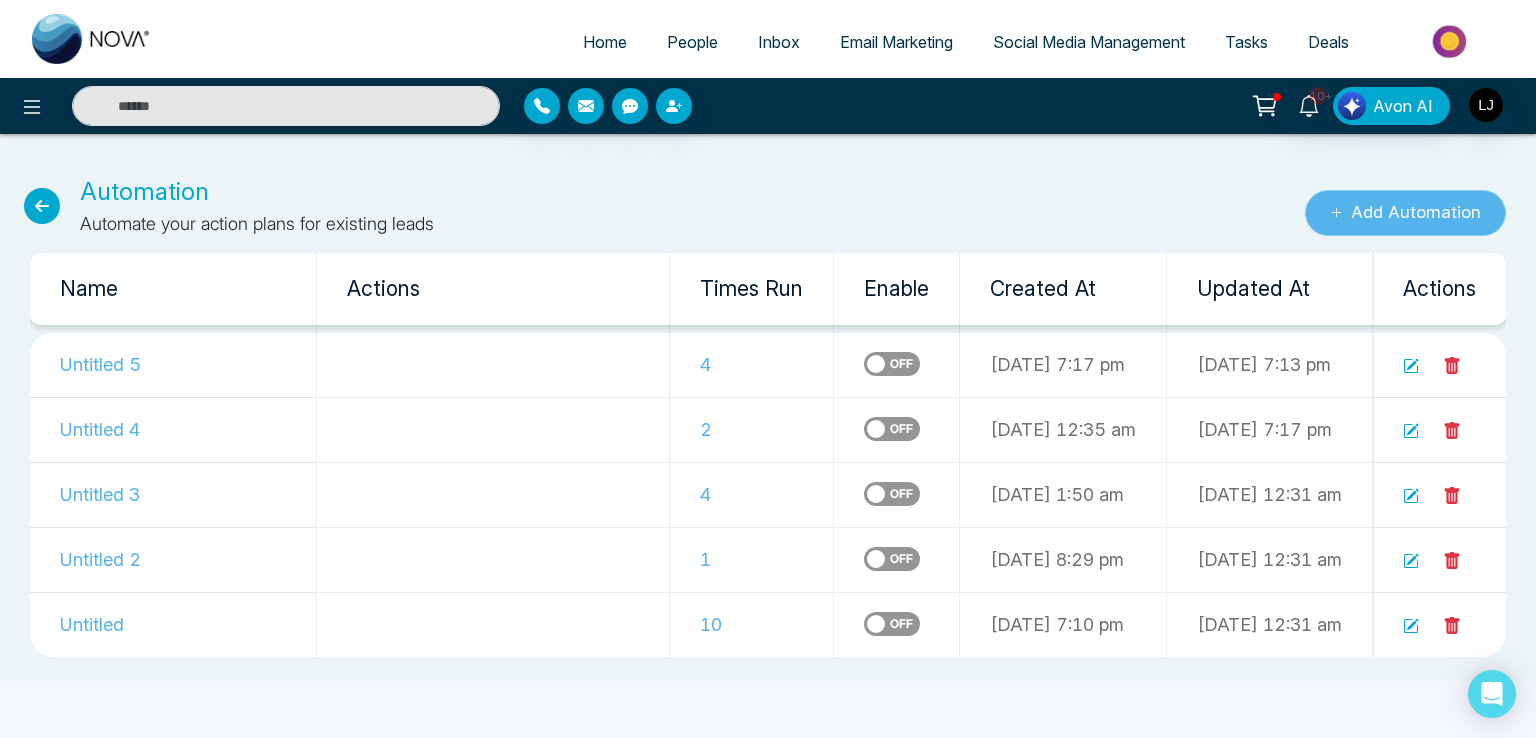 click on "Add Automation" at bounding box center [1405, 213] 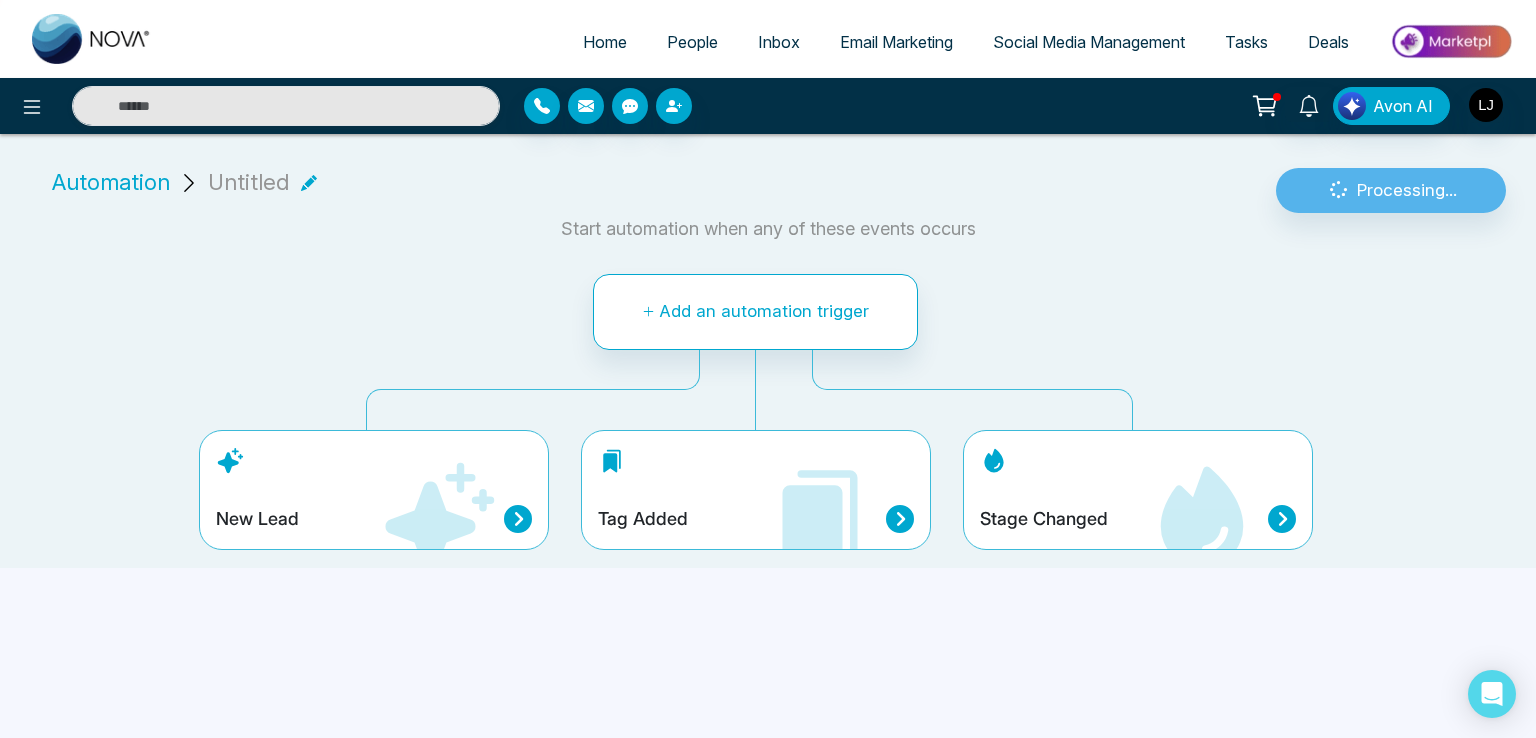 click on "Stage Changed" at bounding box center [1138, 490] 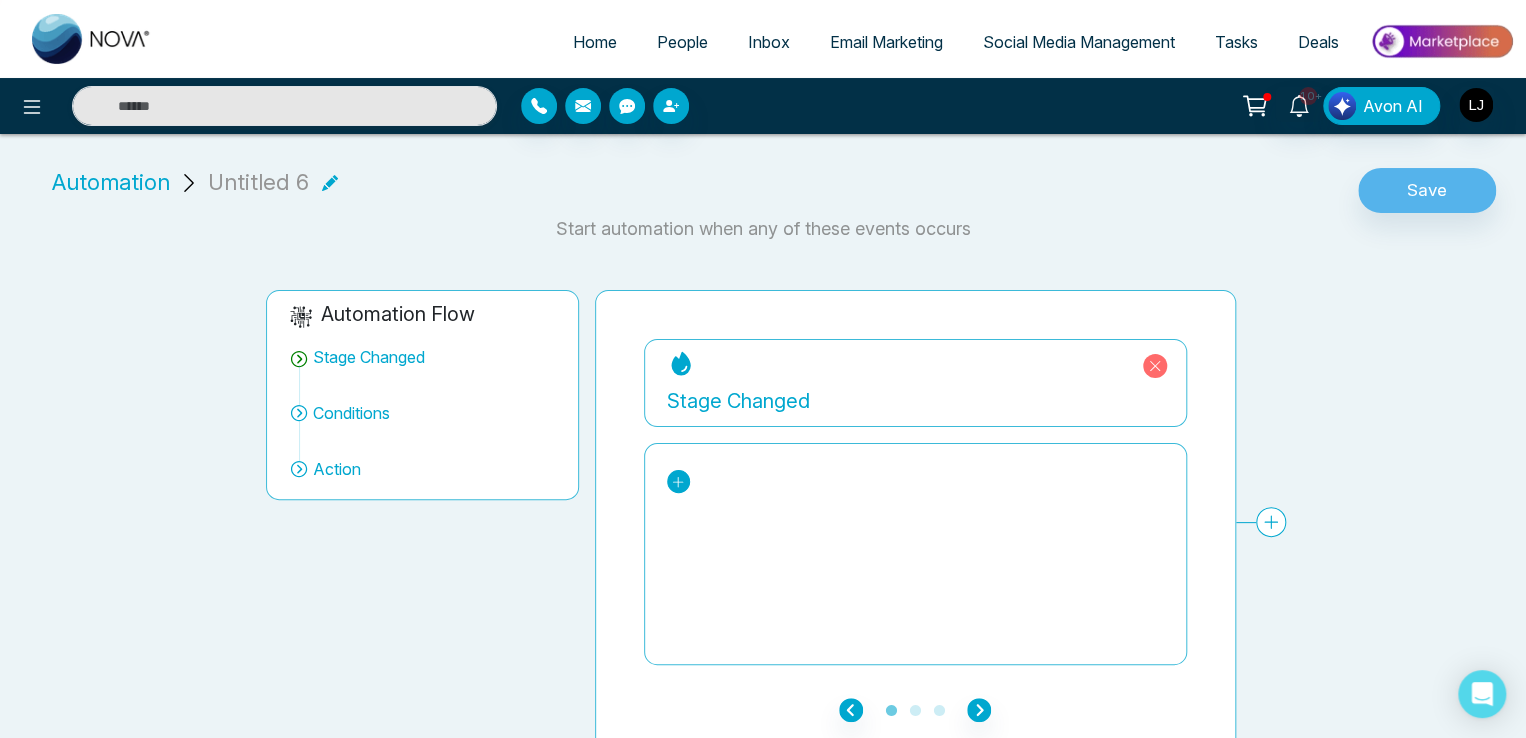 click 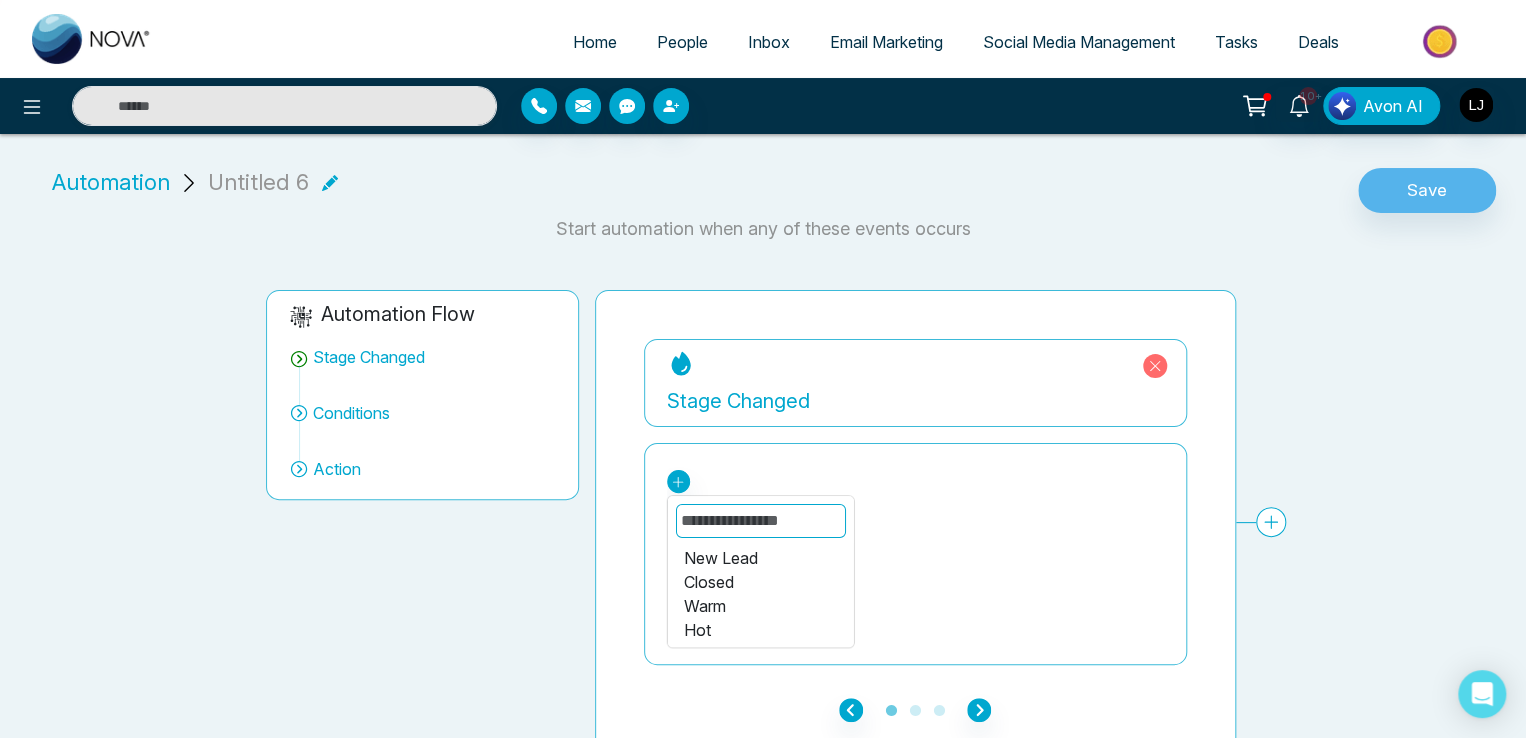 click on "Warm" at bounding box center [760, 606] 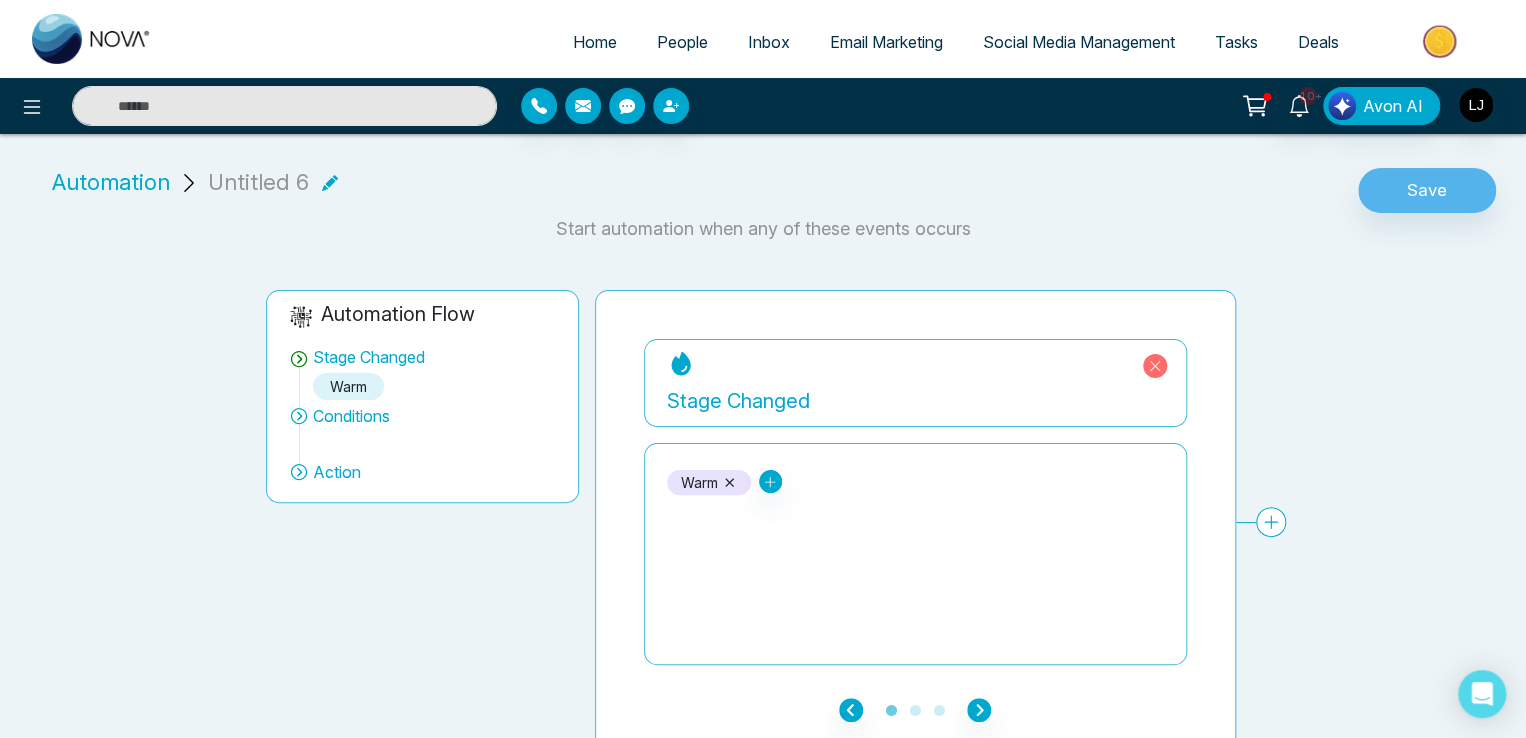 scroll, scrollTop: 15, scrollLeft: 0, axis: vertical 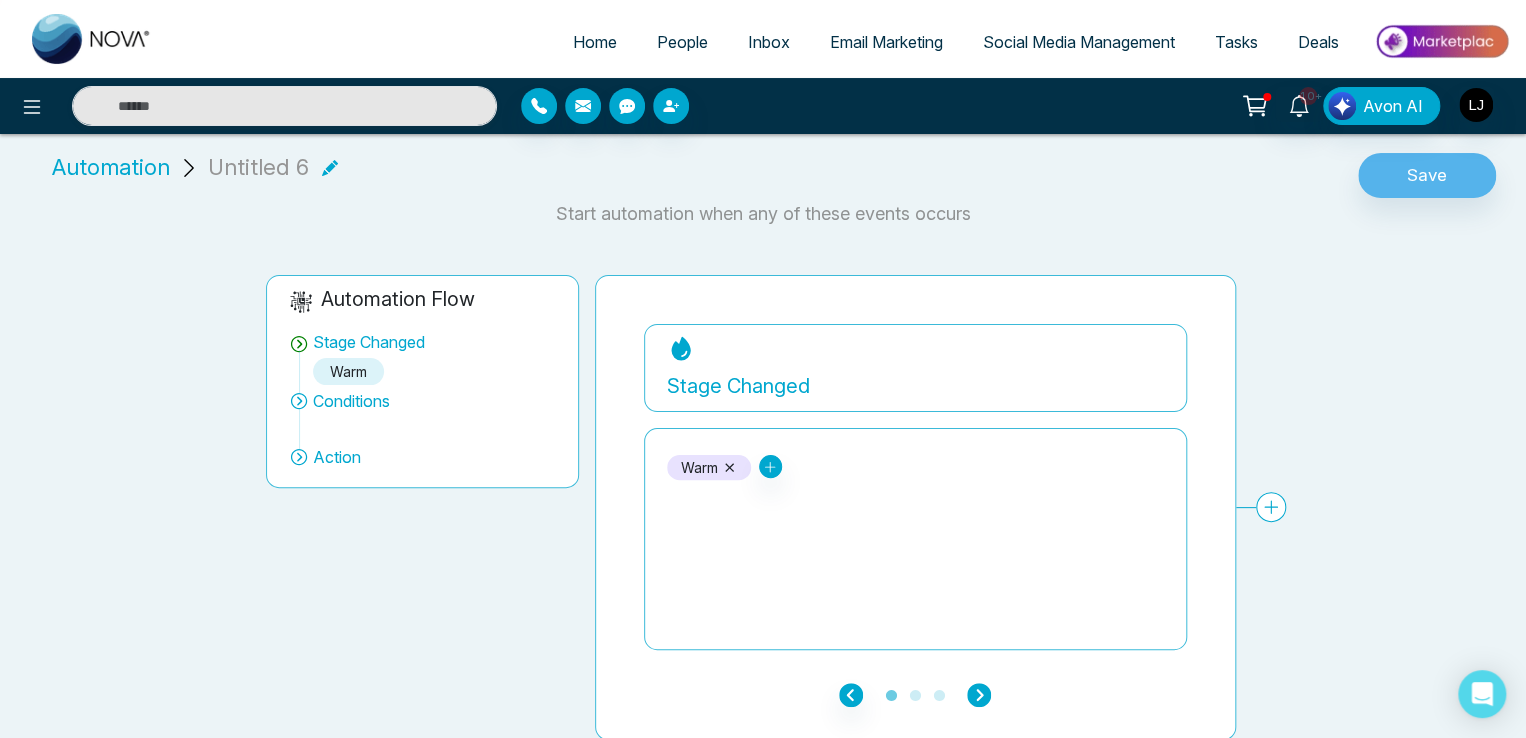 click 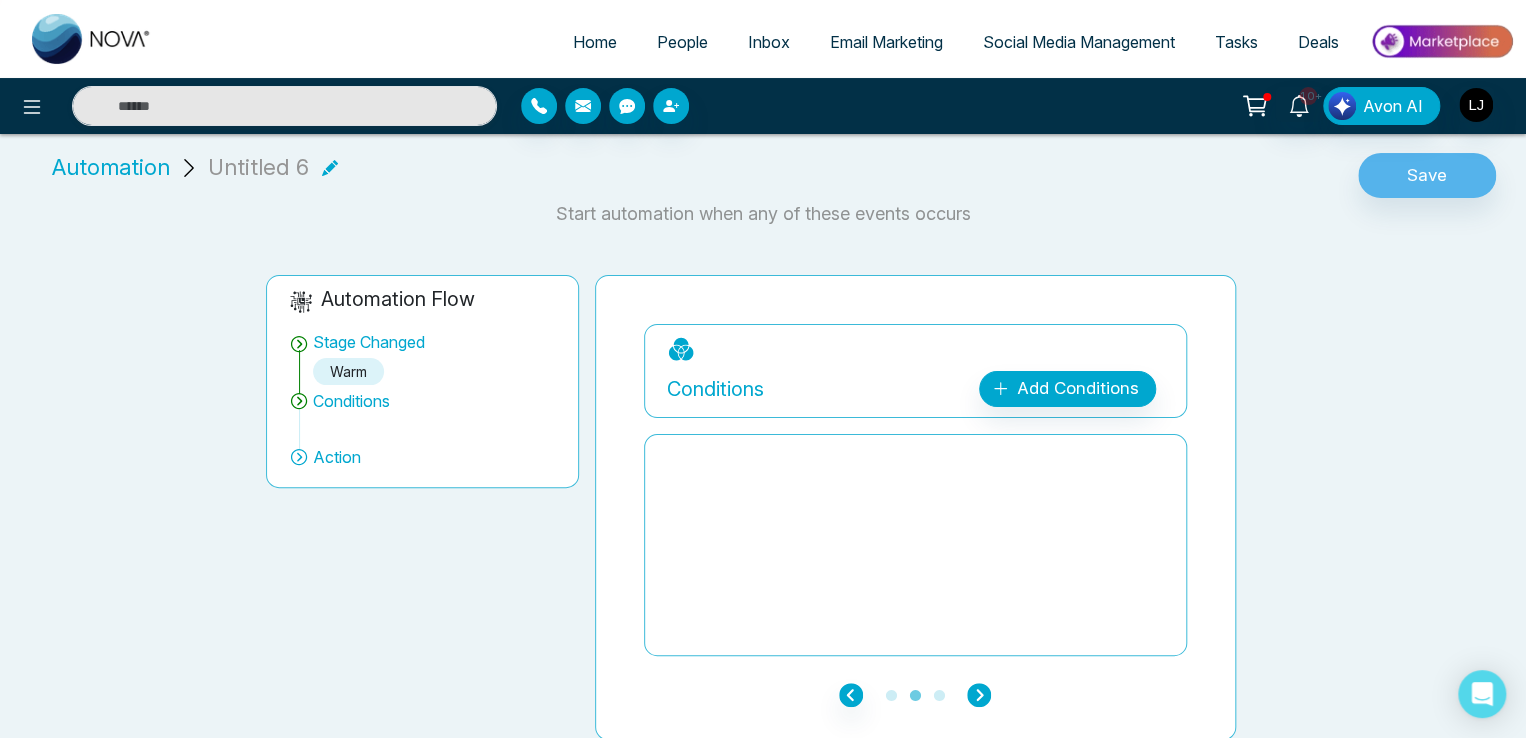click 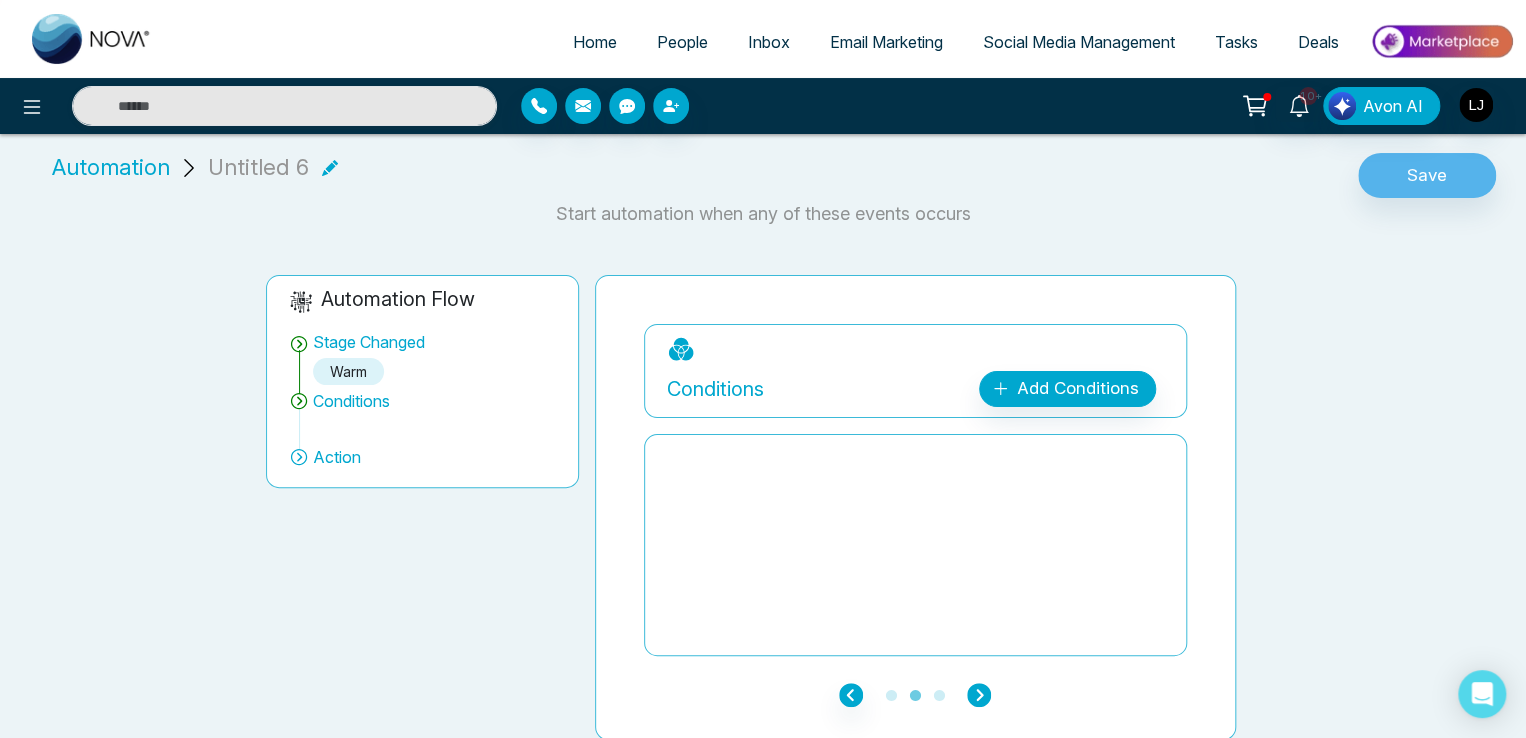 click 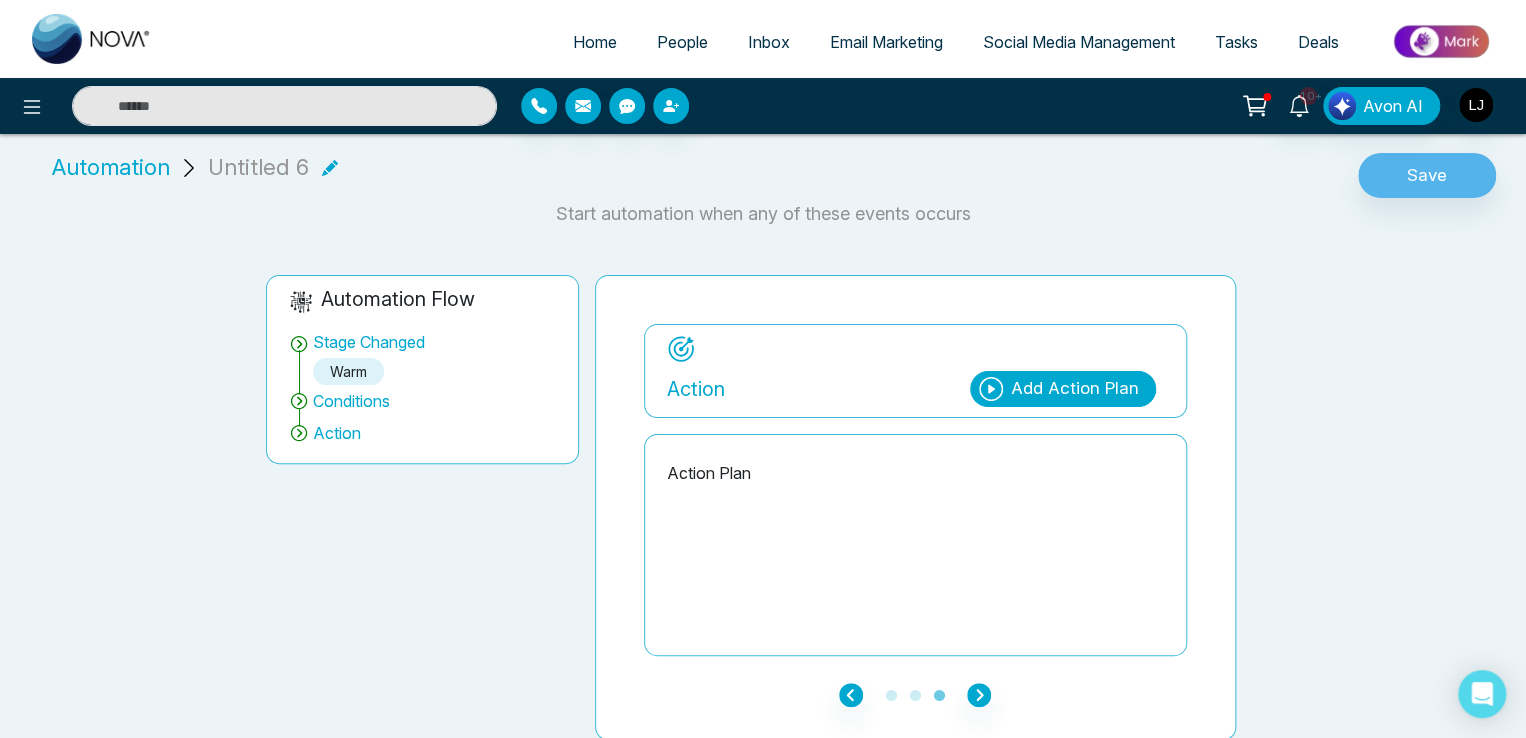 click on "Add Action Plan" at bounding box center (1075, 389) 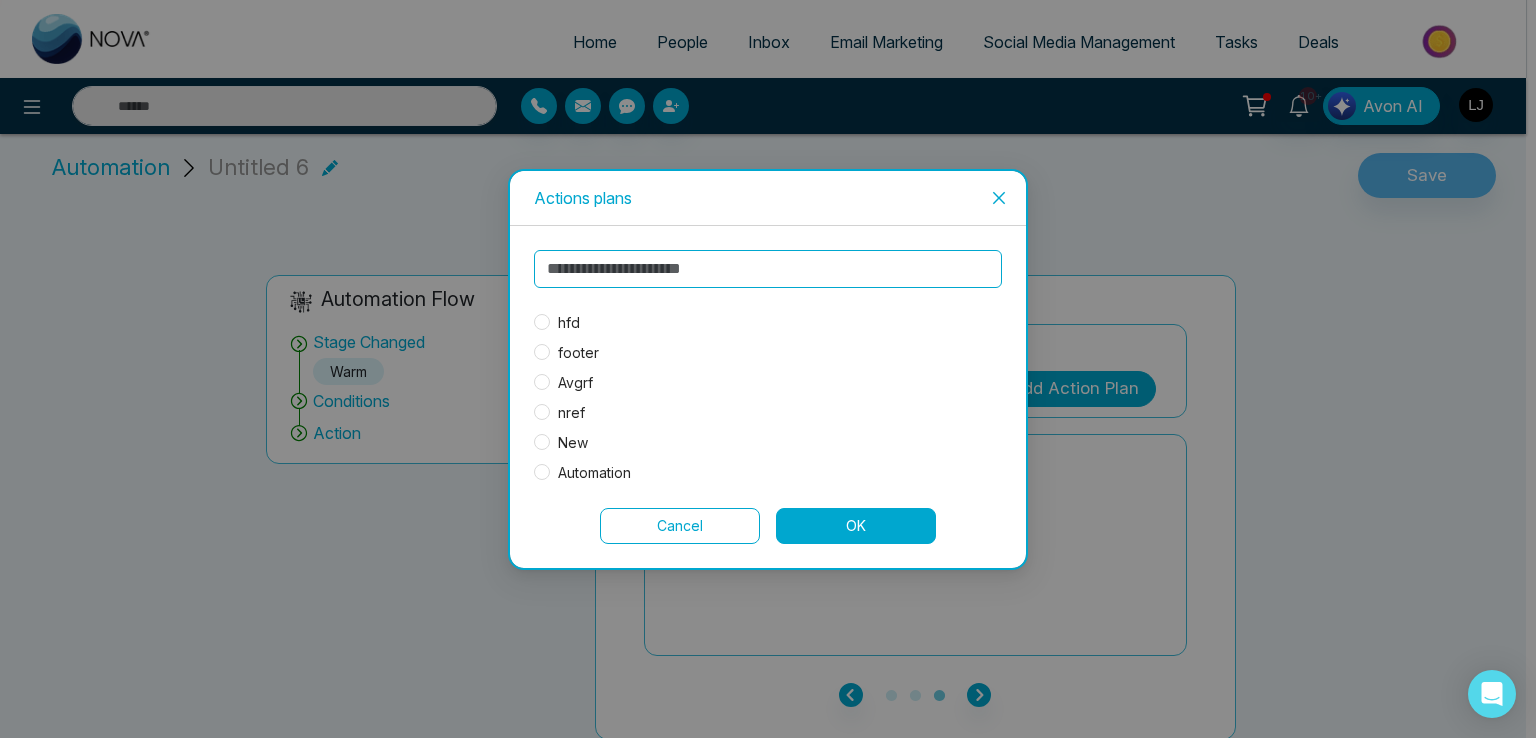 click on "hfd" at bounding box center (569, 323) 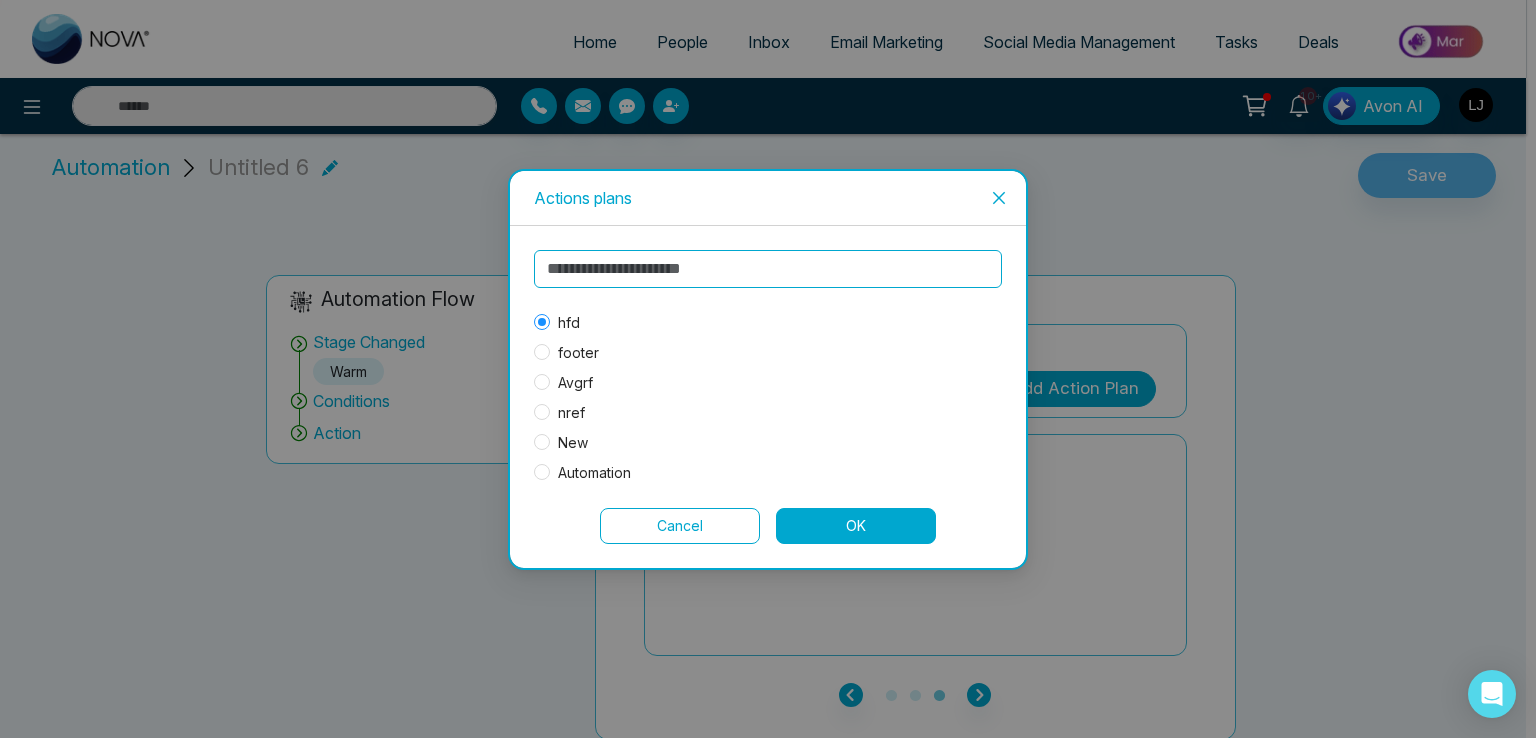 click on "OK" at bounding box center (856, 526) 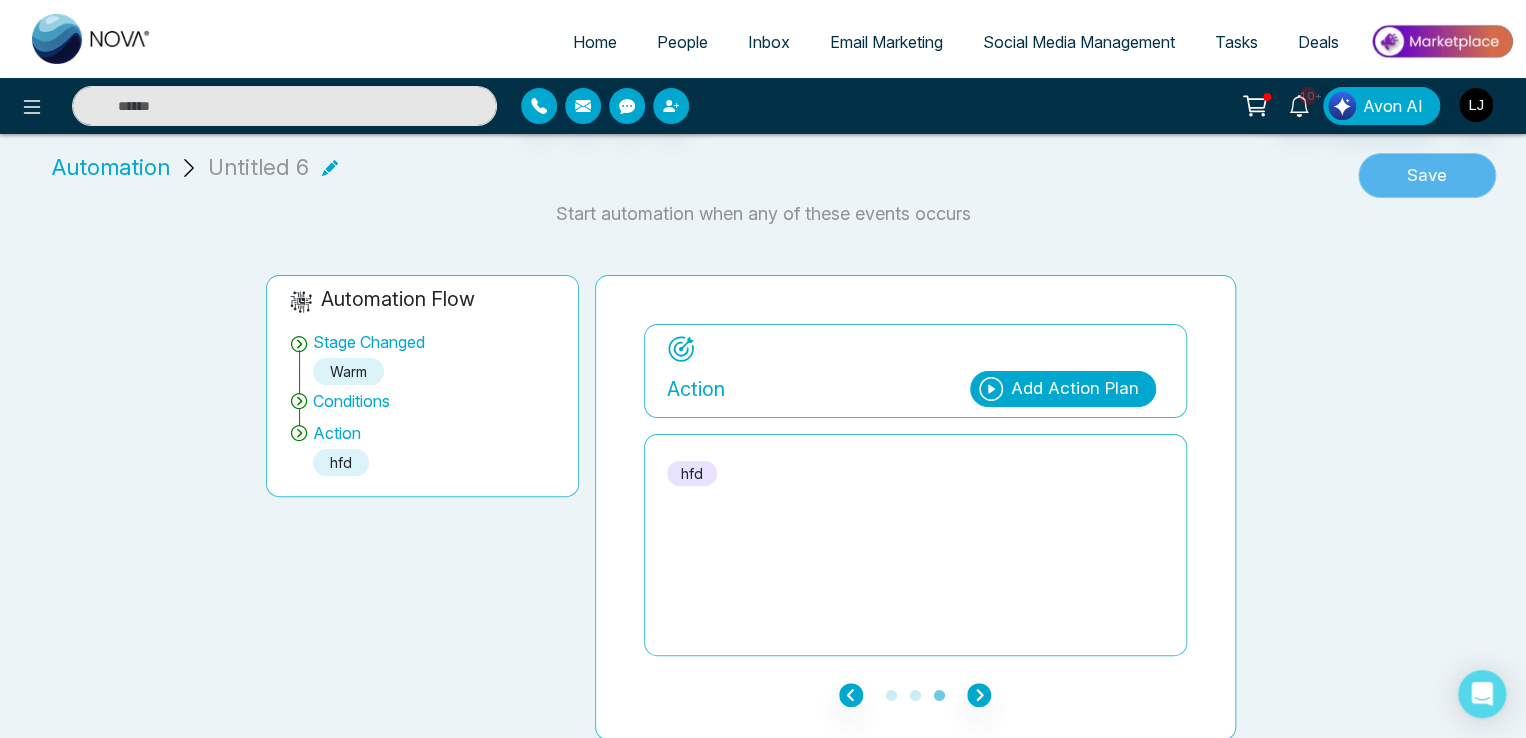 click on "Save" at bounding box center [1427, 176] 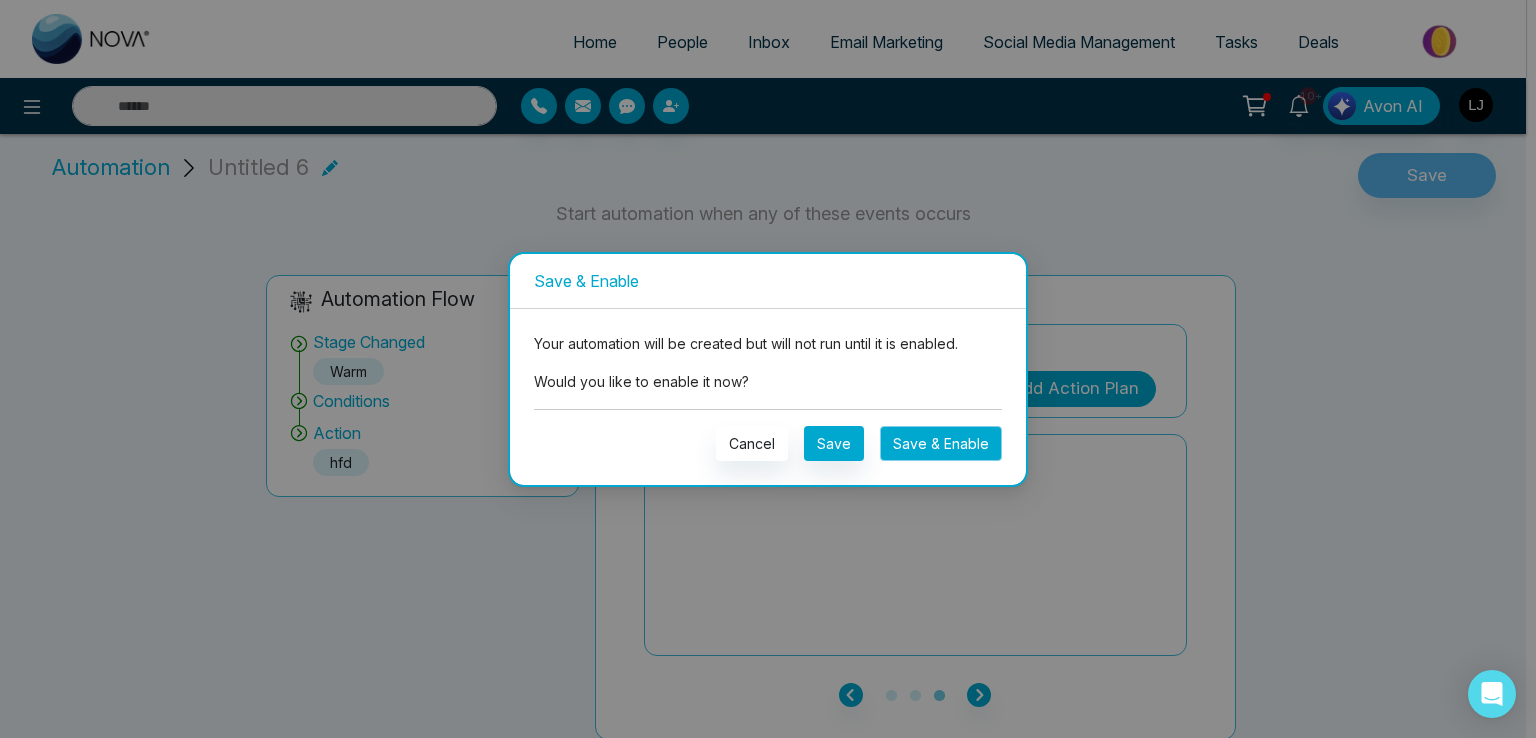 click on "Save & Enable" at bounding box center (941, 443) 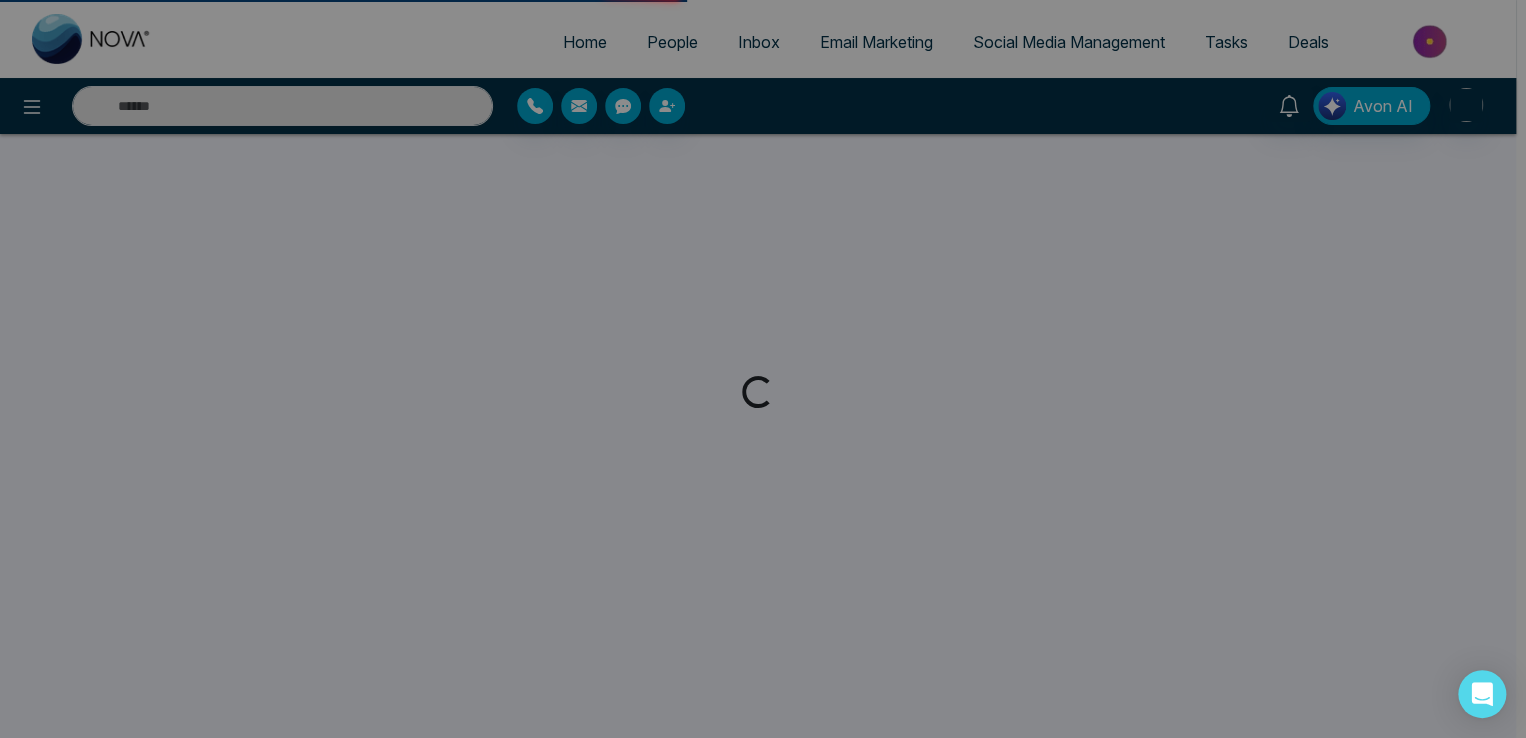 scroll, scrollTop: 0, scrollLeft: 0, axis: both 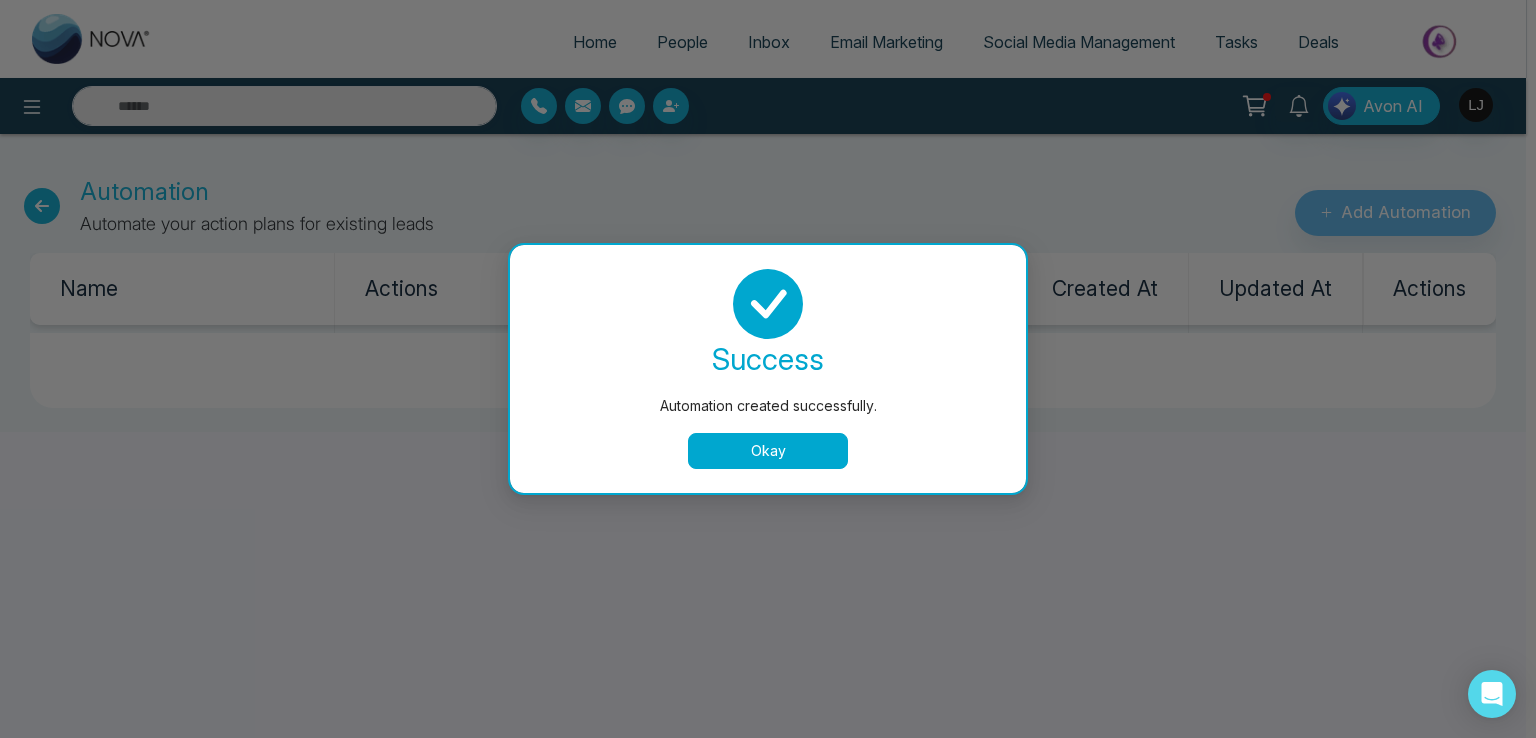 click on "Automation created successfully. success Automation created successfully.   Okay" at bounding box center (768, 369) 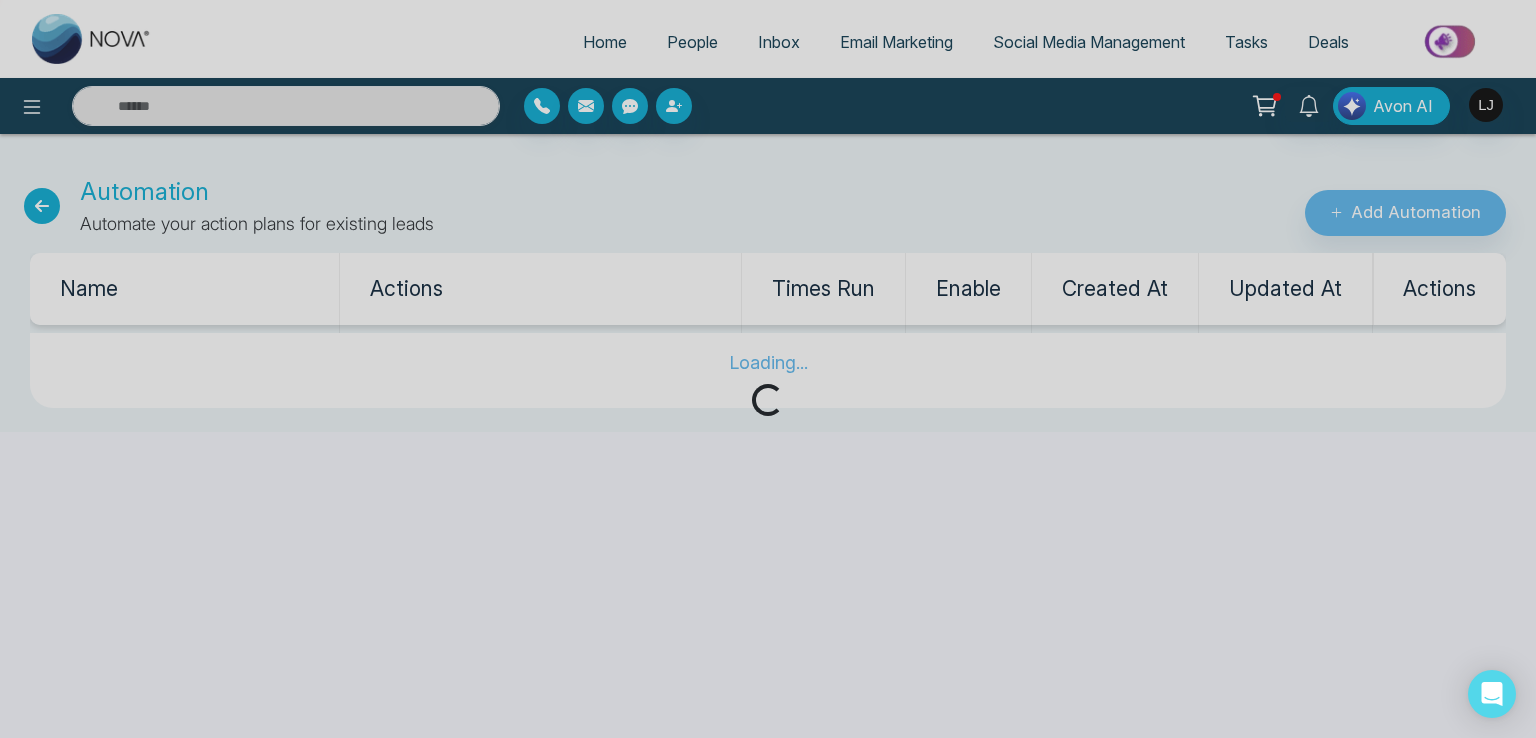 click on "Loading..." at bounding box center [768, 369] 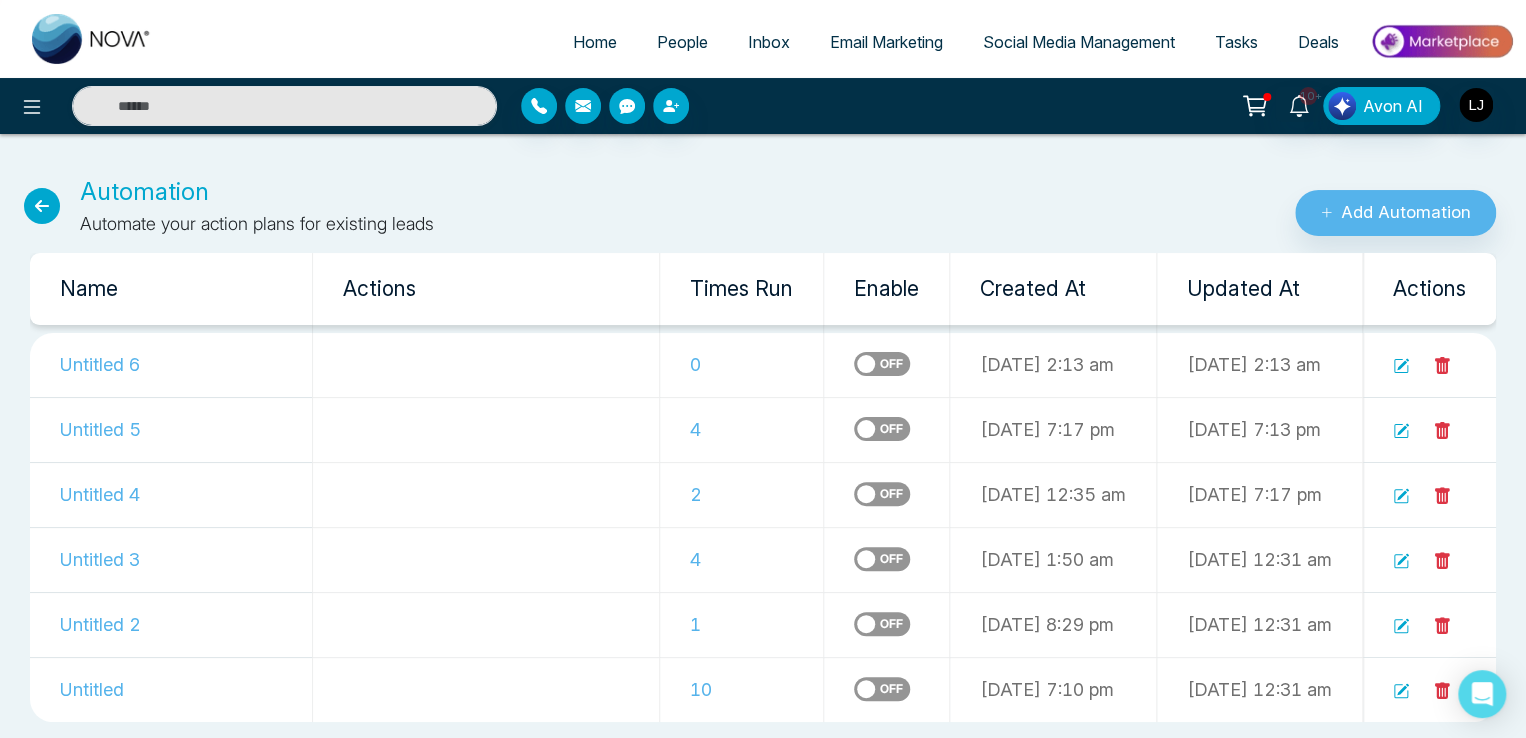 click on "People" at bounding box center [682, 42] 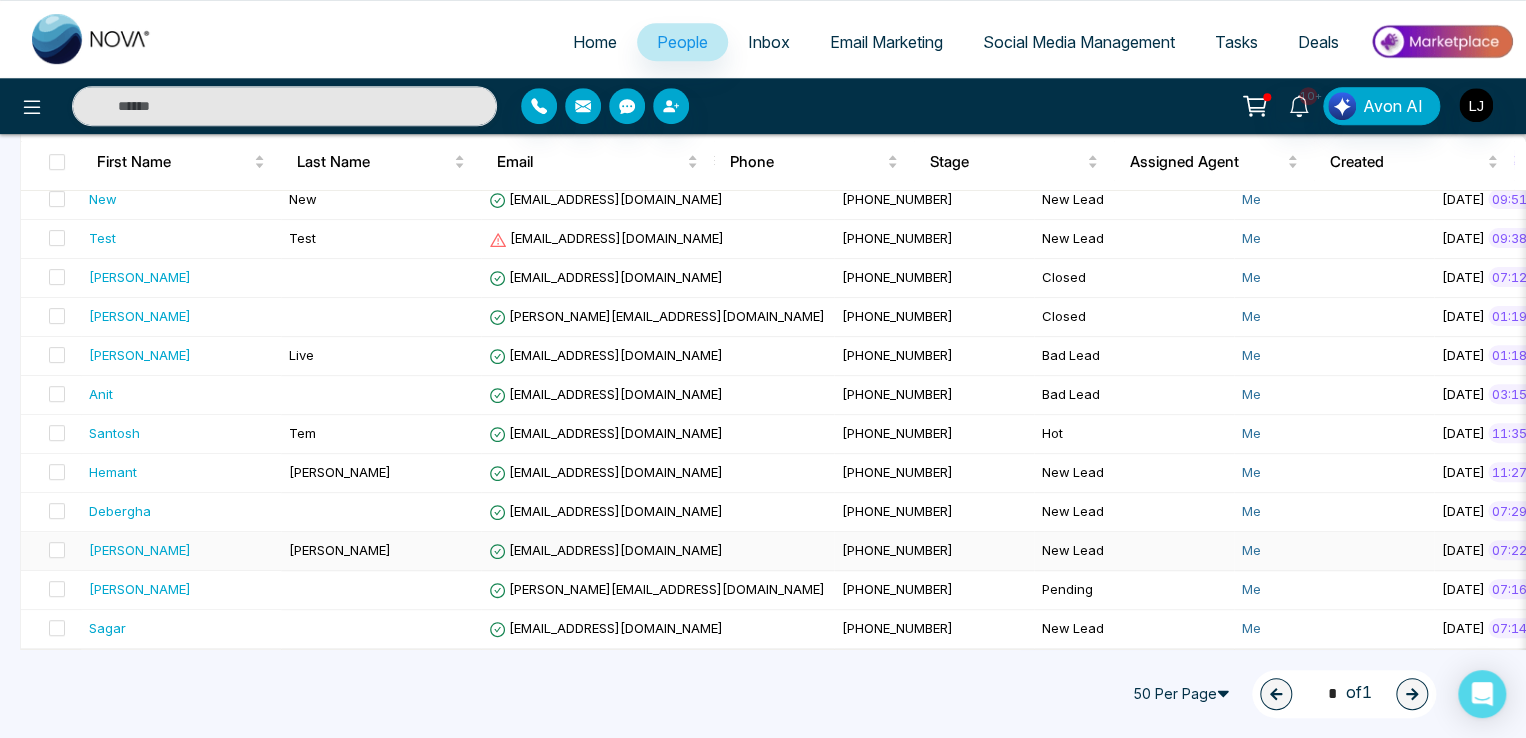 scroll, scrollTop: 548, scrollLeft: 0, axis: vertical 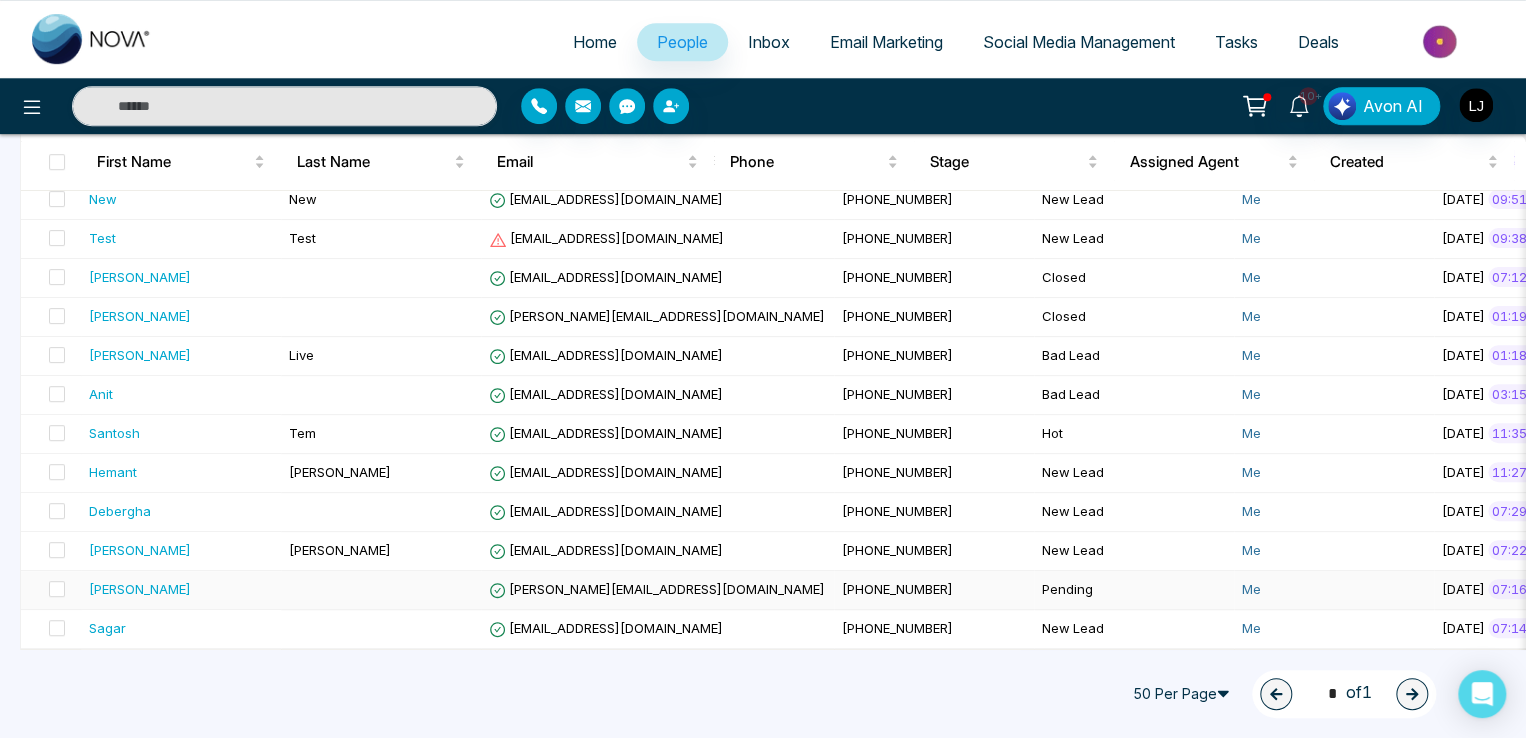 click on "[PERSON_NAME][EMAIL_ADDRESS][DOMAIN_NAME]" at bounding box center [657, 589] 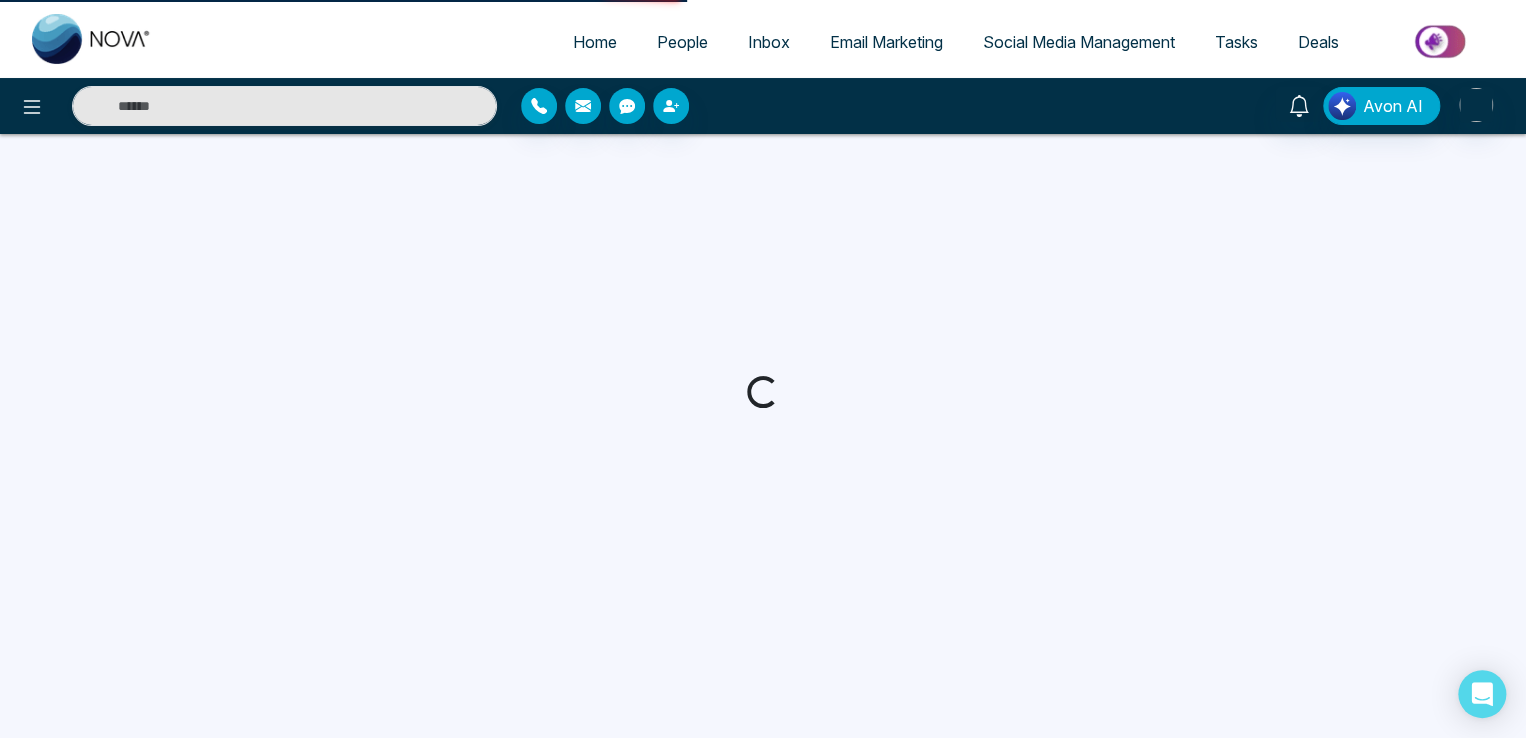 scroll, scrollTop: 0, scrollLeft: 0, axis: both 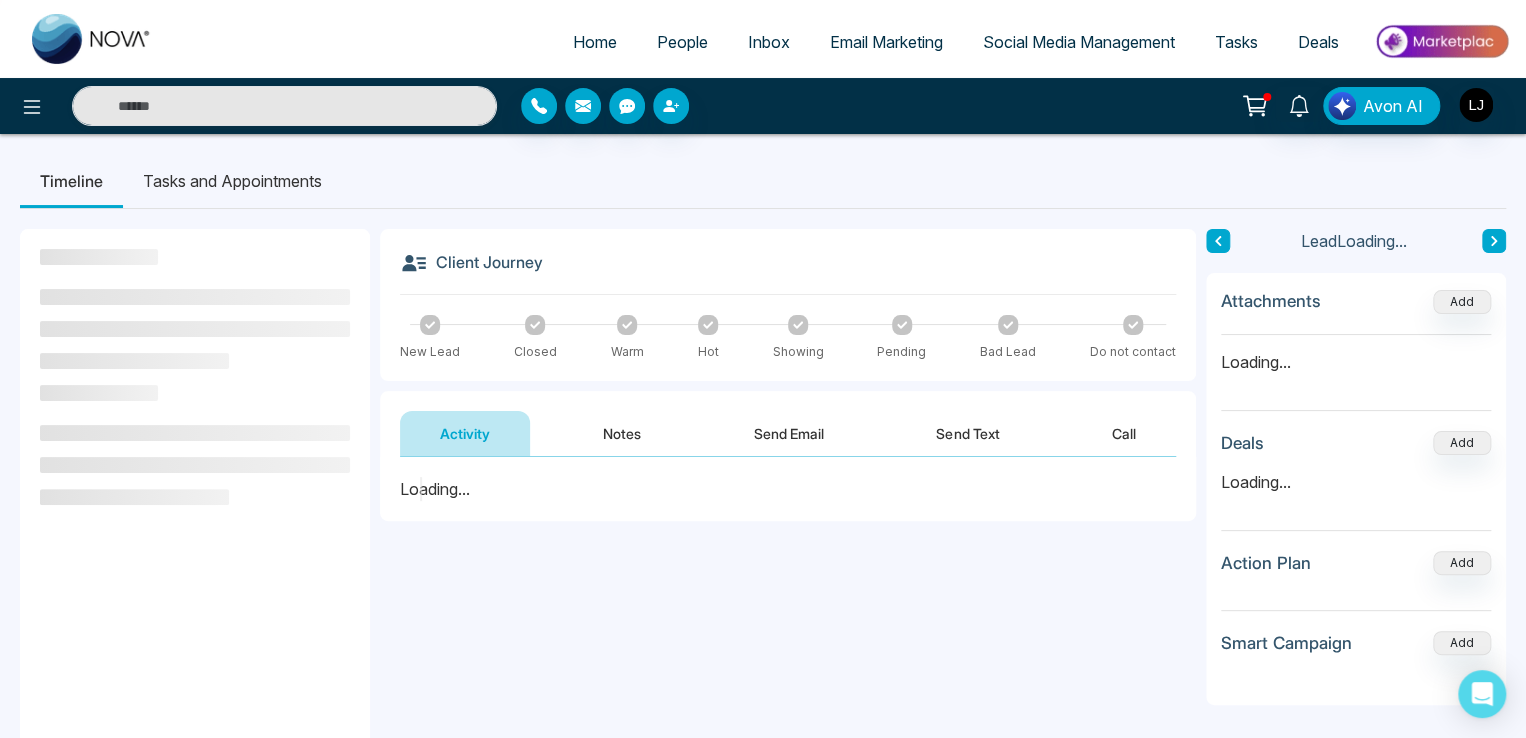 click 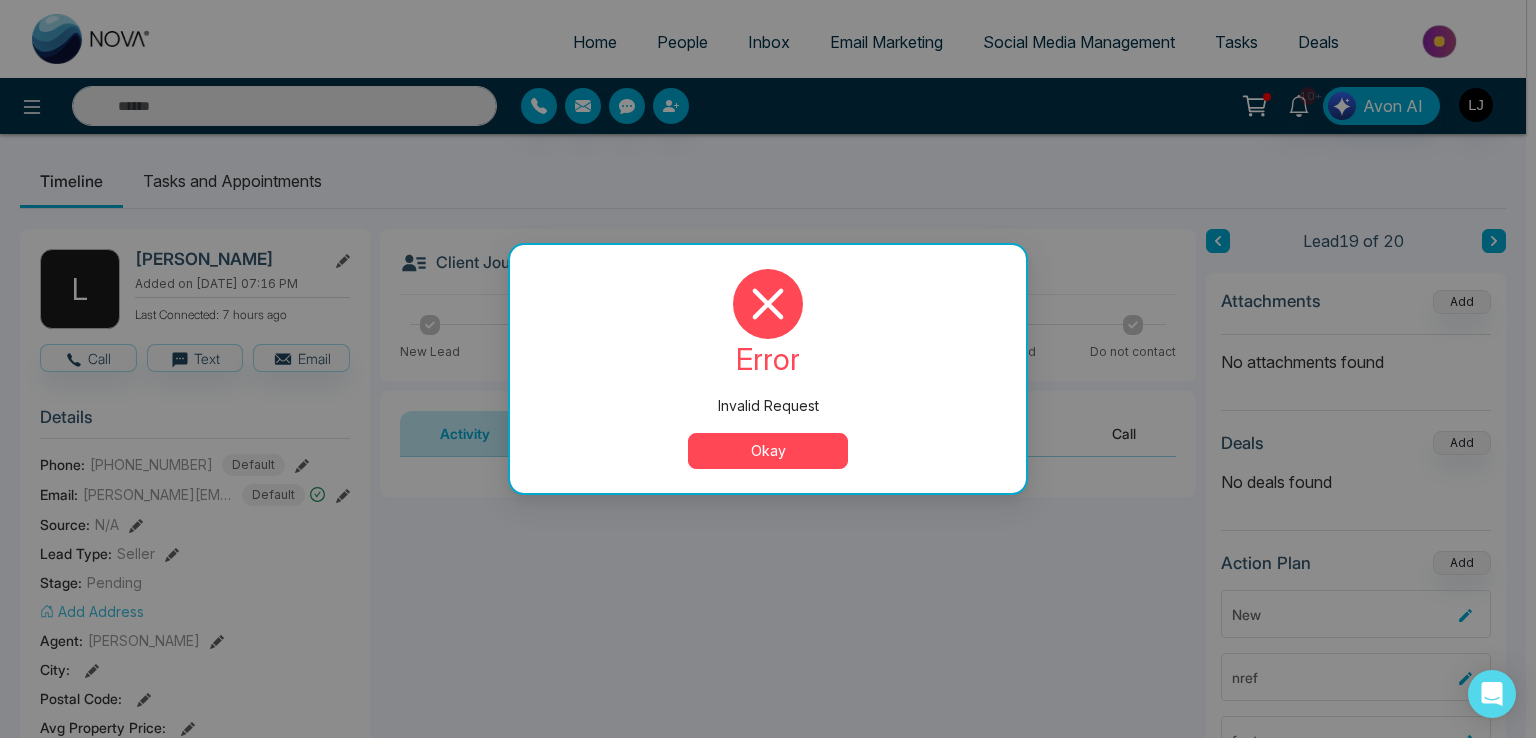 click on "Okay" at bounding box center (768, 451) 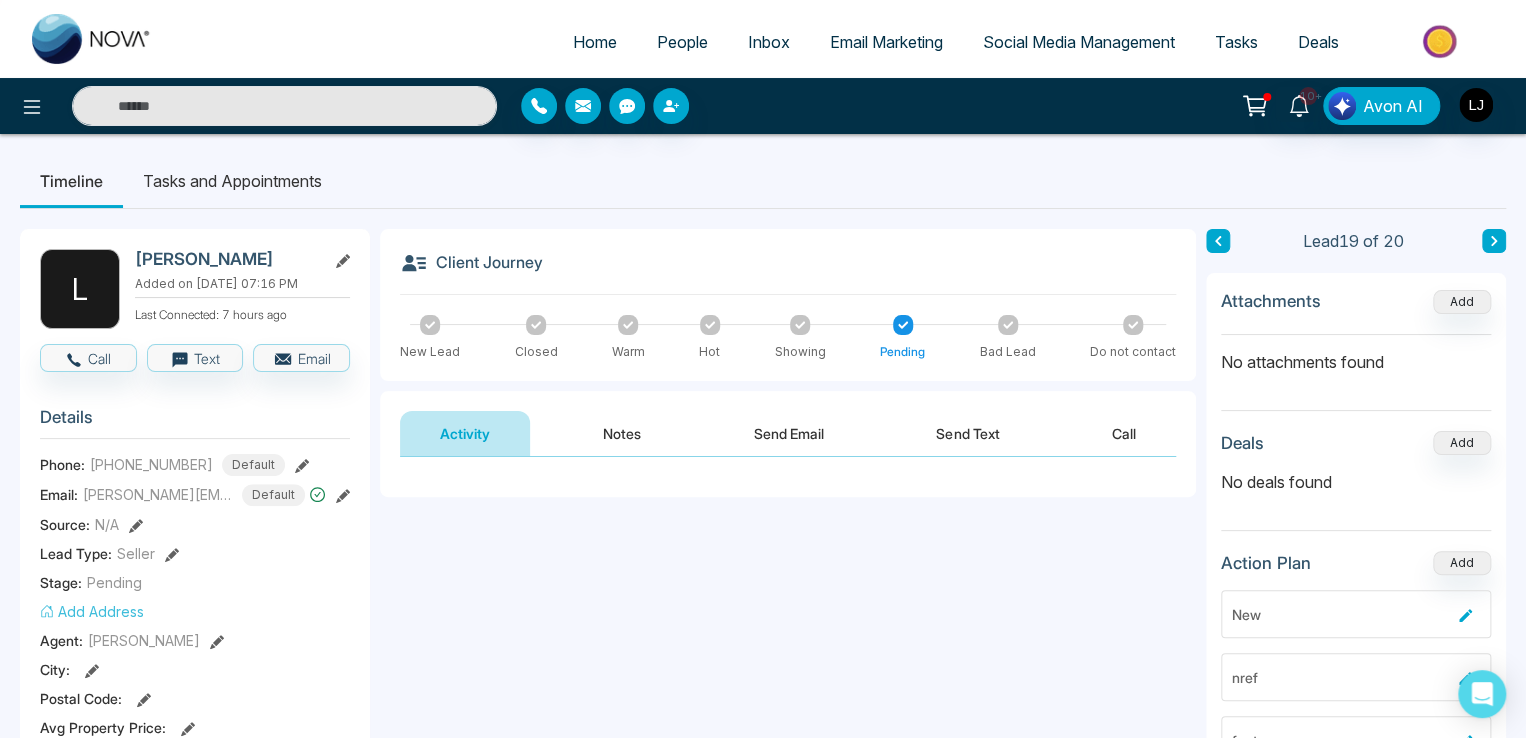 click on "Warm" at bounding box center [628, 338] 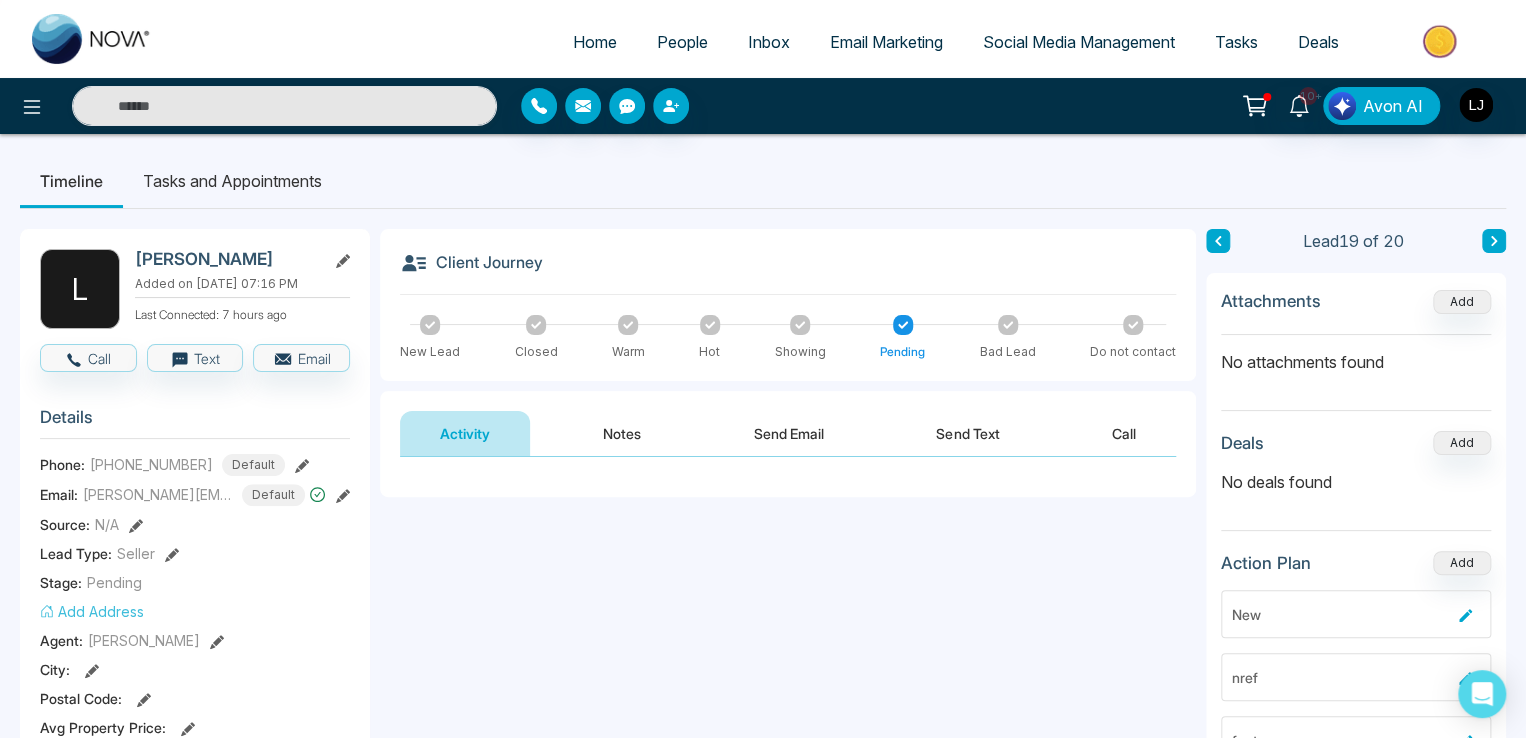 click at bounding box center [628, 325] 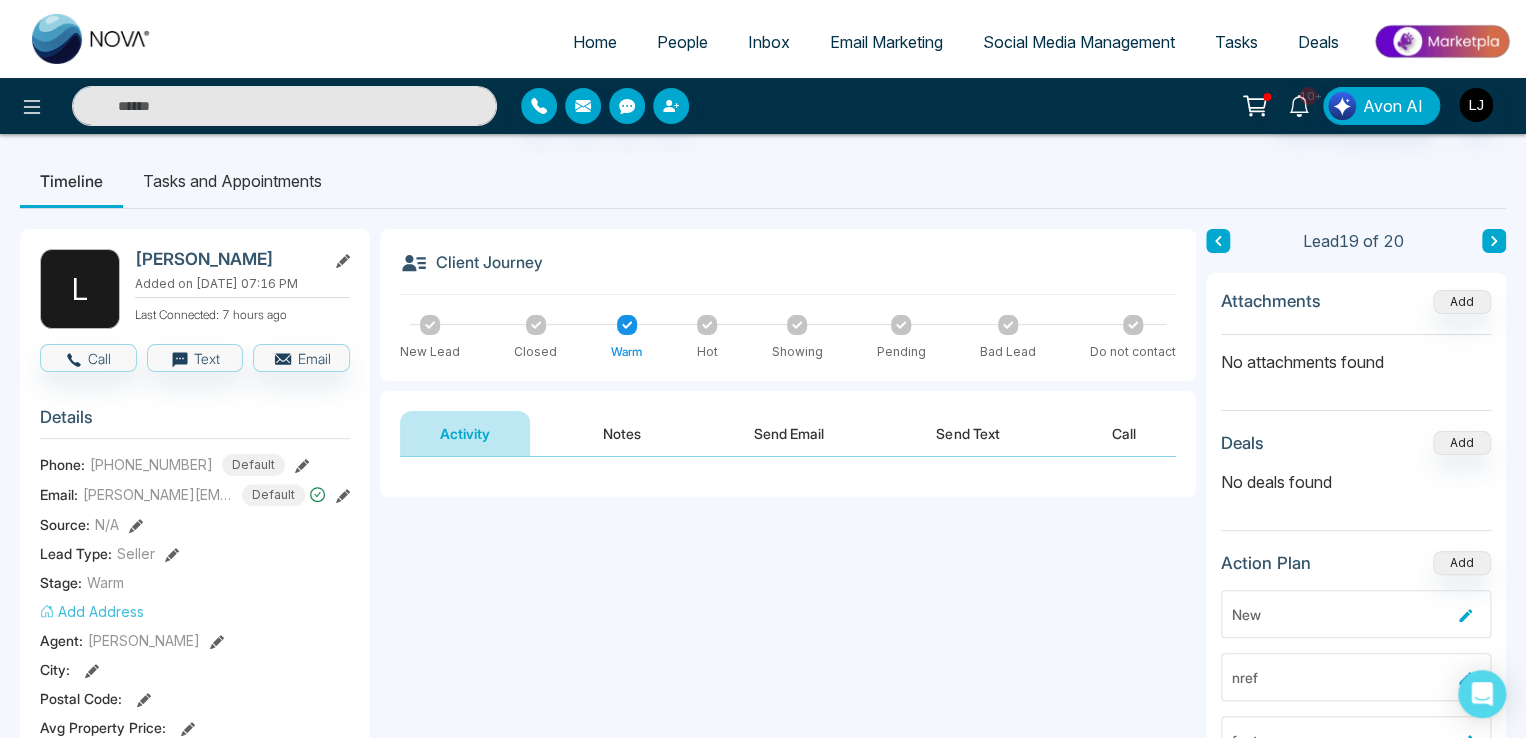 click on "Notes" at bounding box center (622, 433) 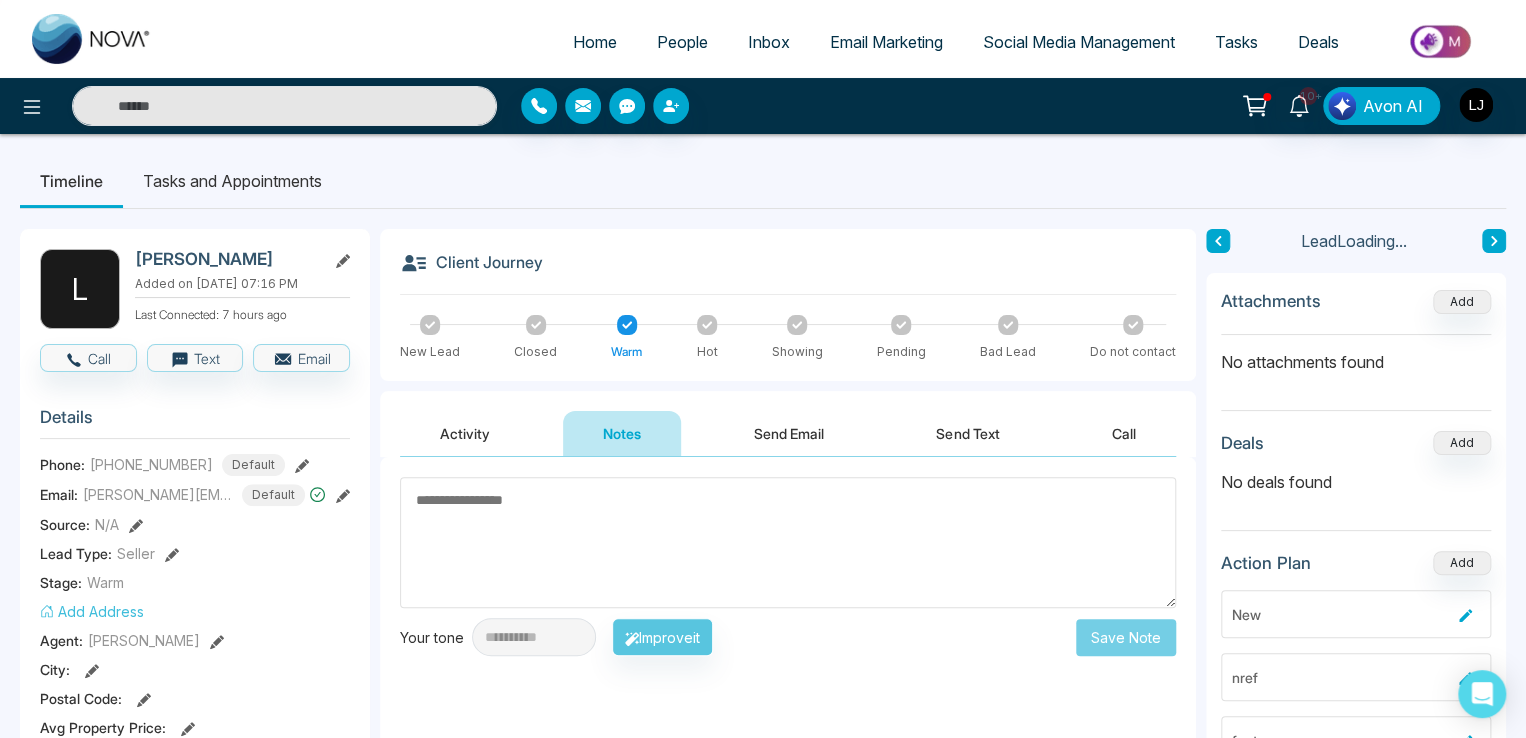 click on "Activity" at bounding box center (465, 433) 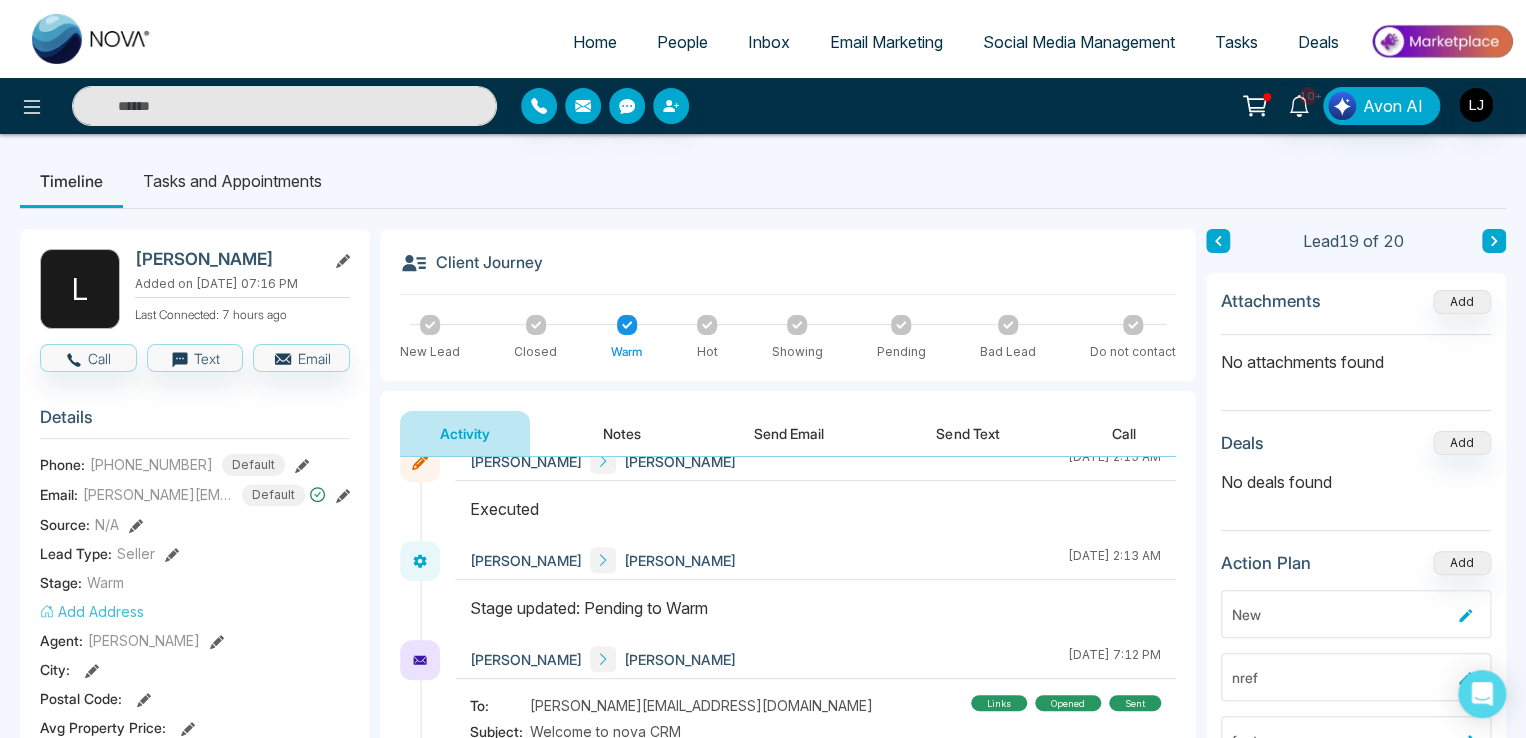 scroll, scrollTop: 0, scrollLeft: 0, axis: both 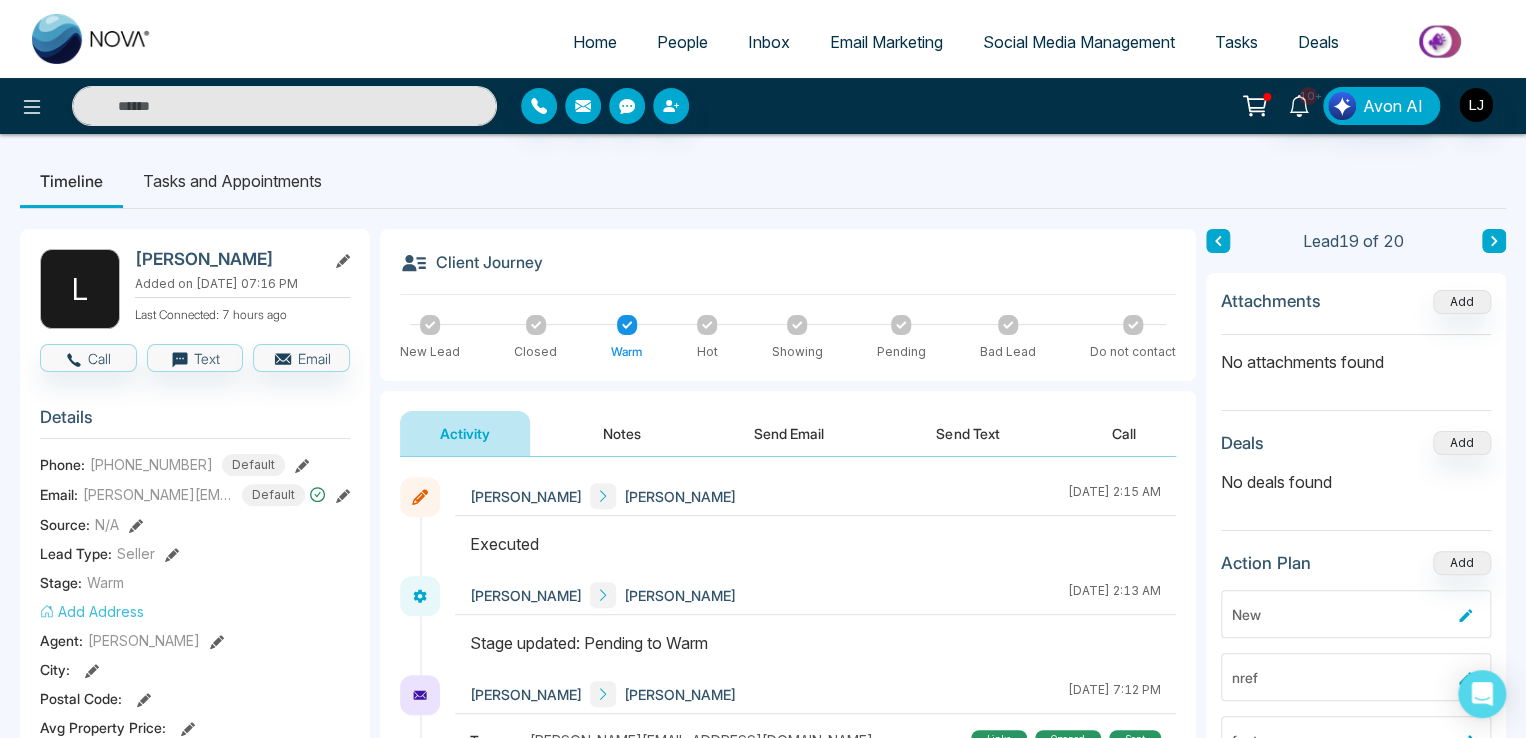 click on "Notes" at bounding box center [622, 433] 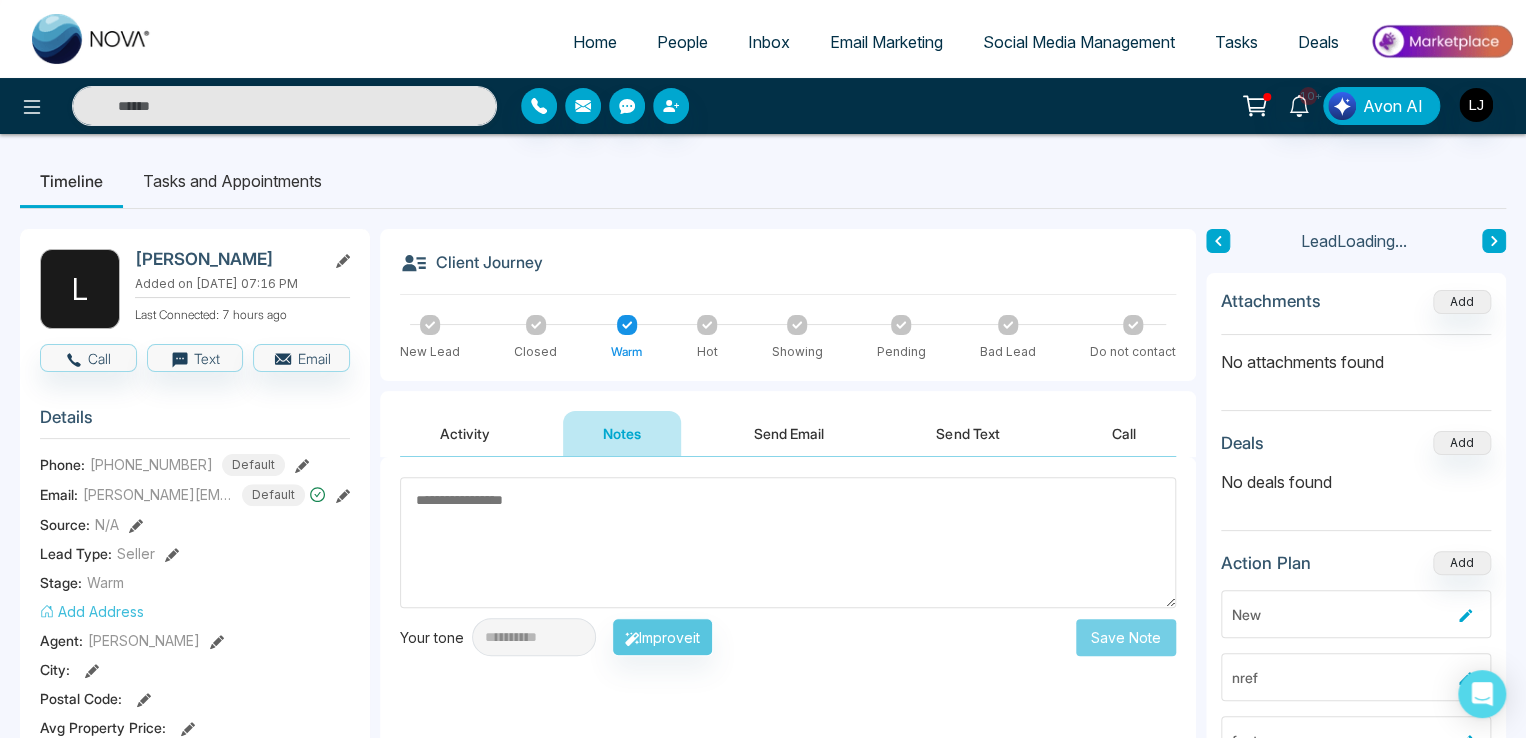 click at bounding box center (788, 542) 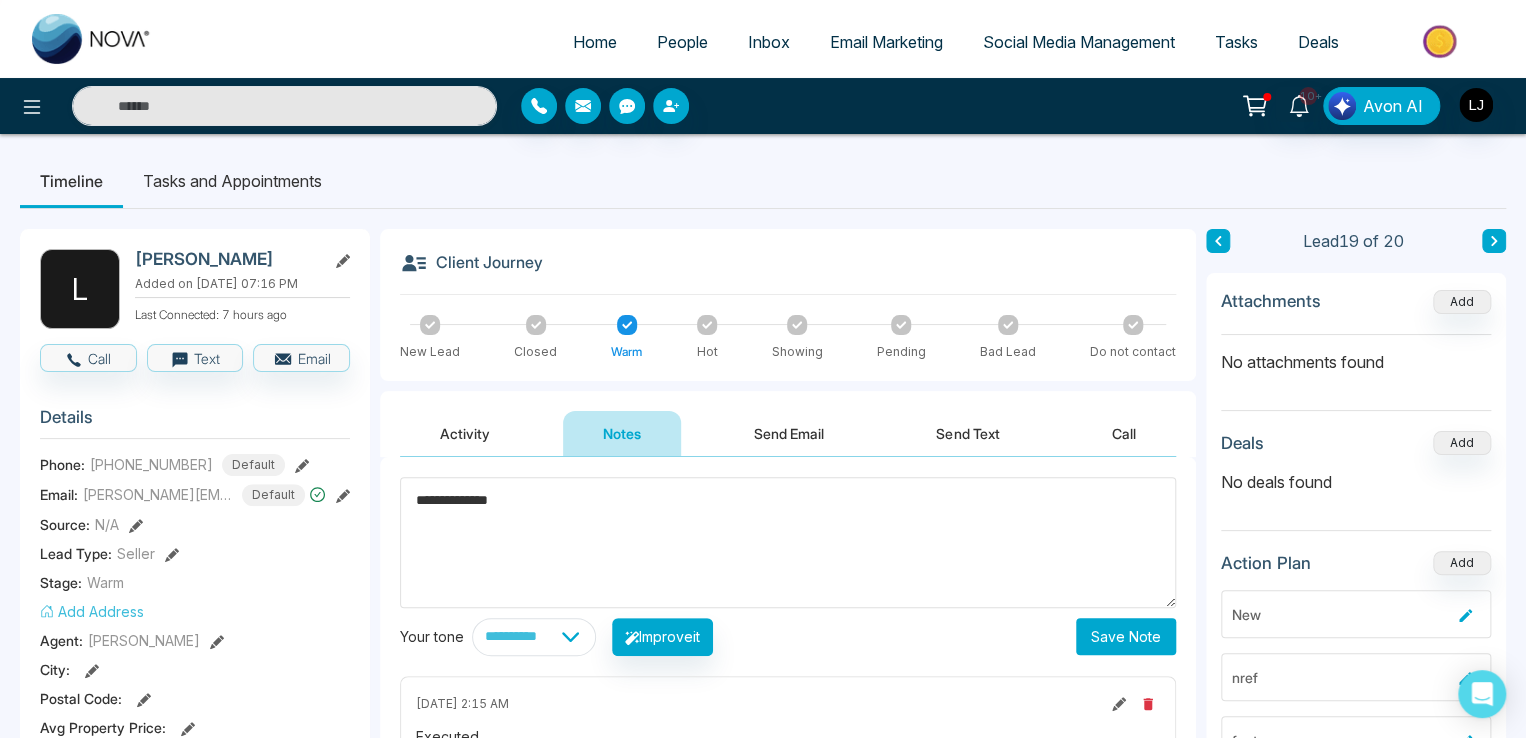 type on "**********" 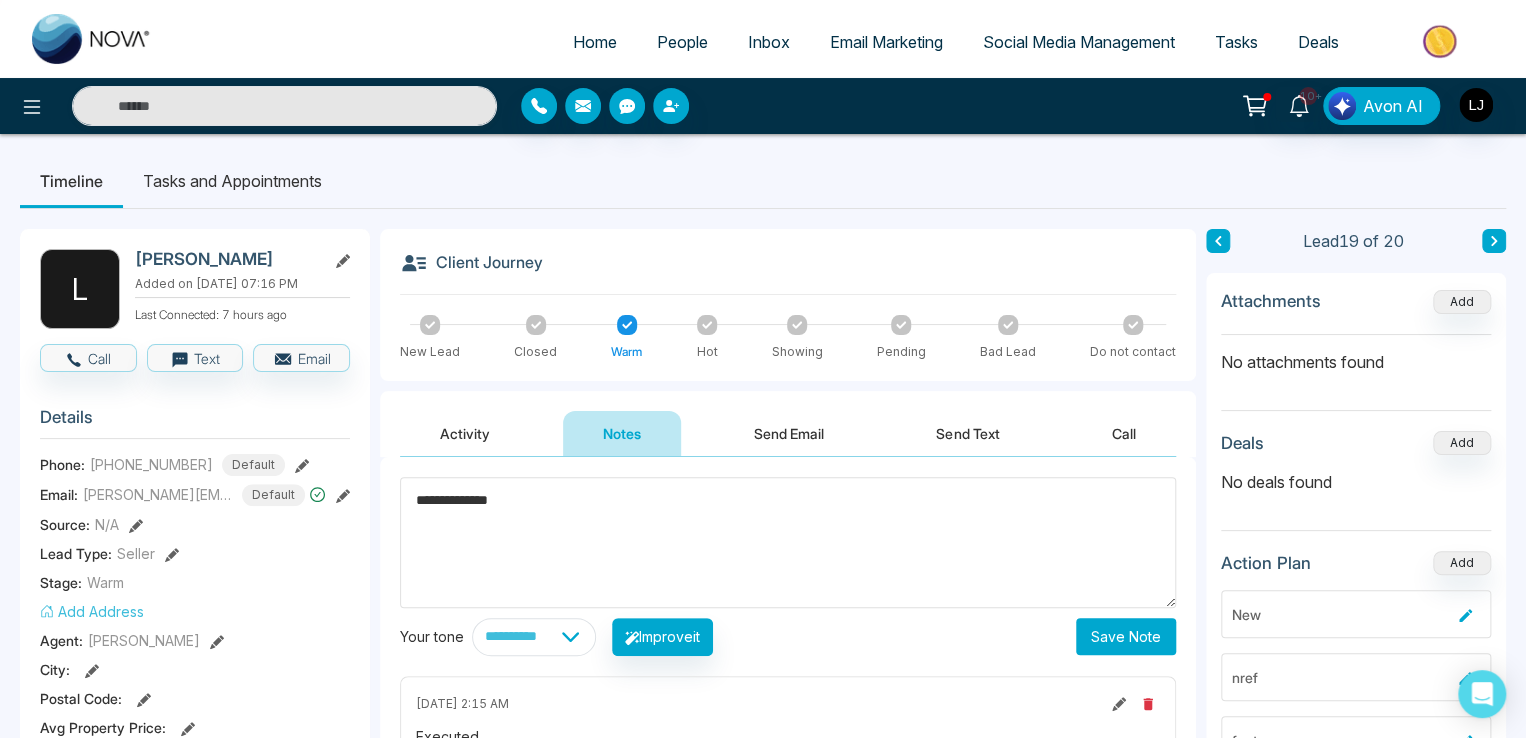 click on "Save Note" at bounding box center (1126, 636) 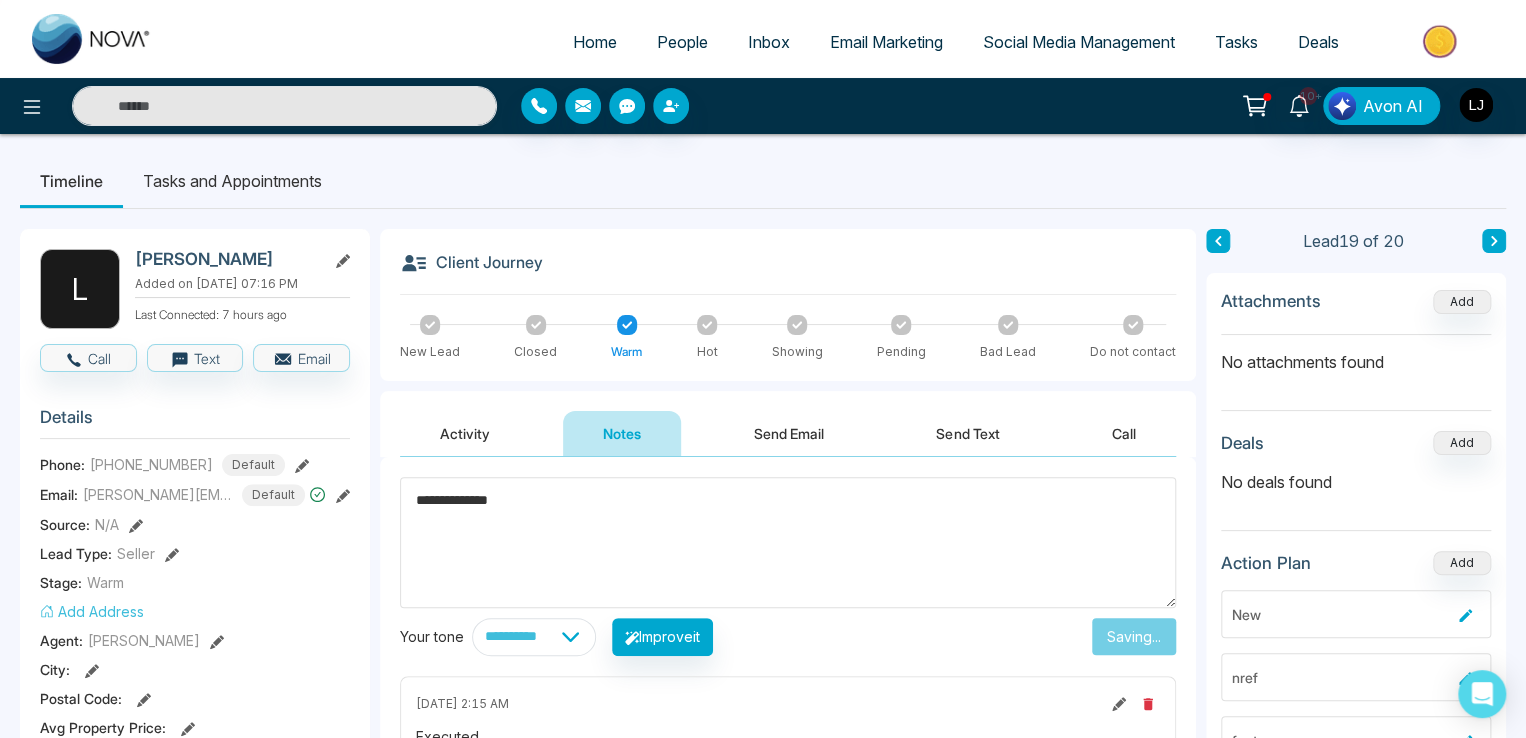 type 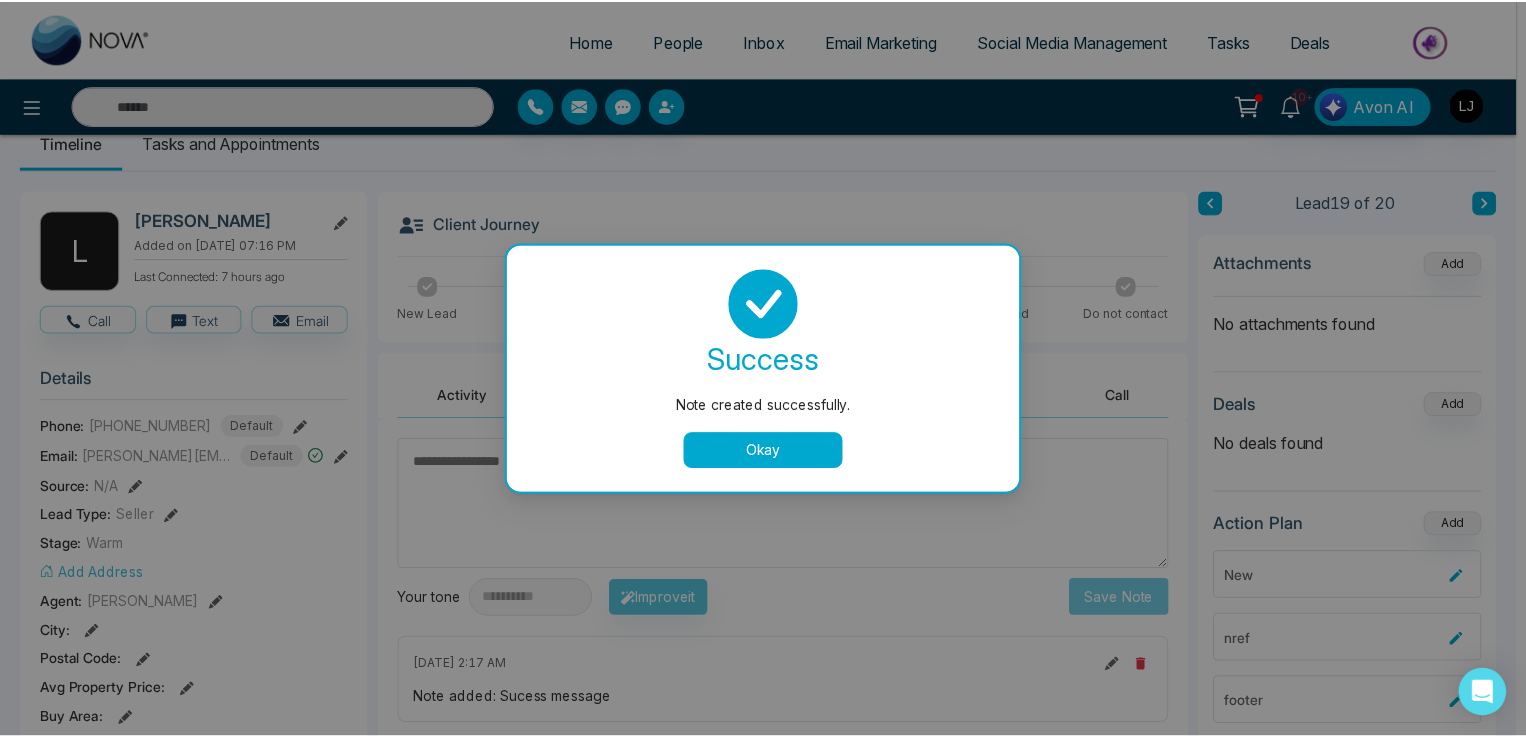 scroll, scrollTop: 100, scrollLeft: 0, axis: vertical 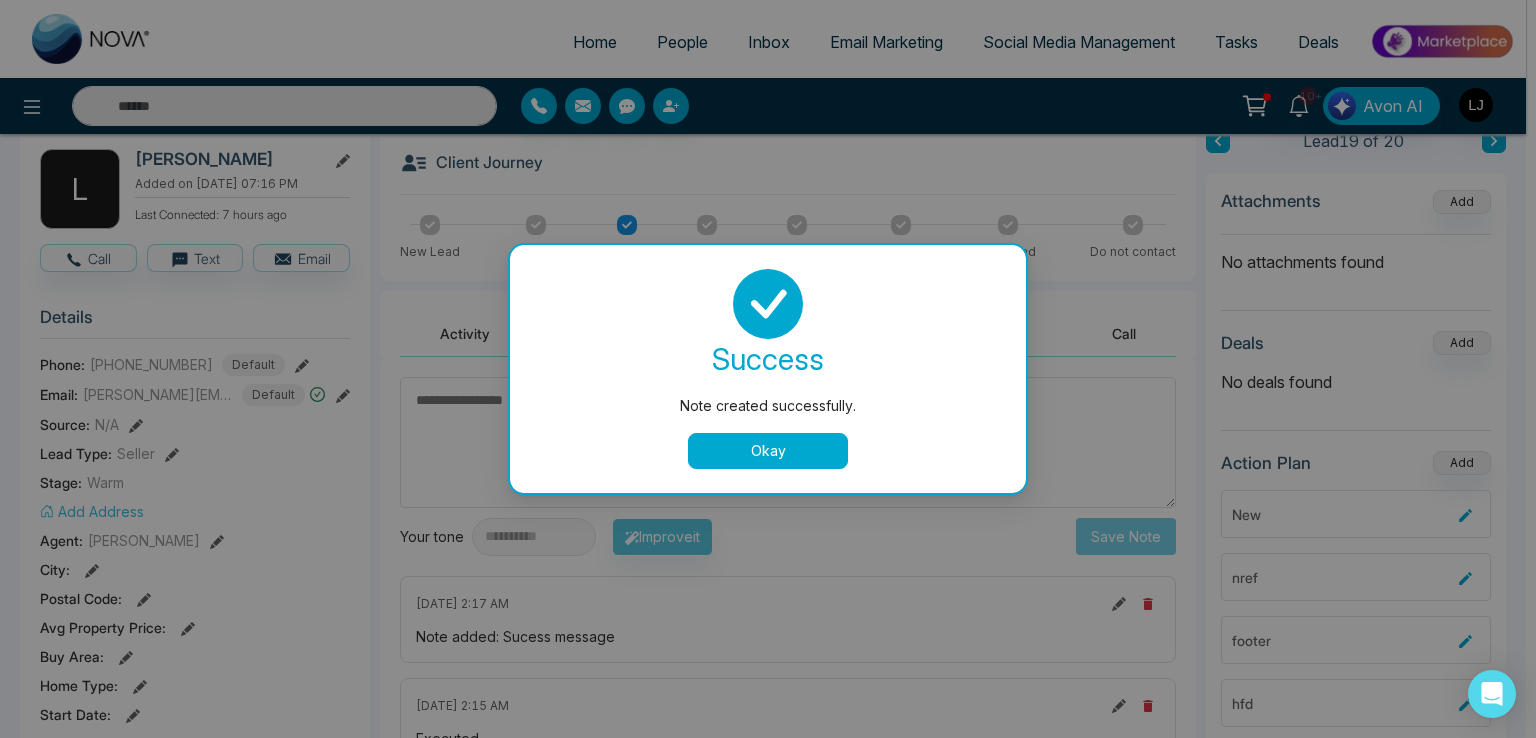 click on "Okay" at bounding box center (768, 451) 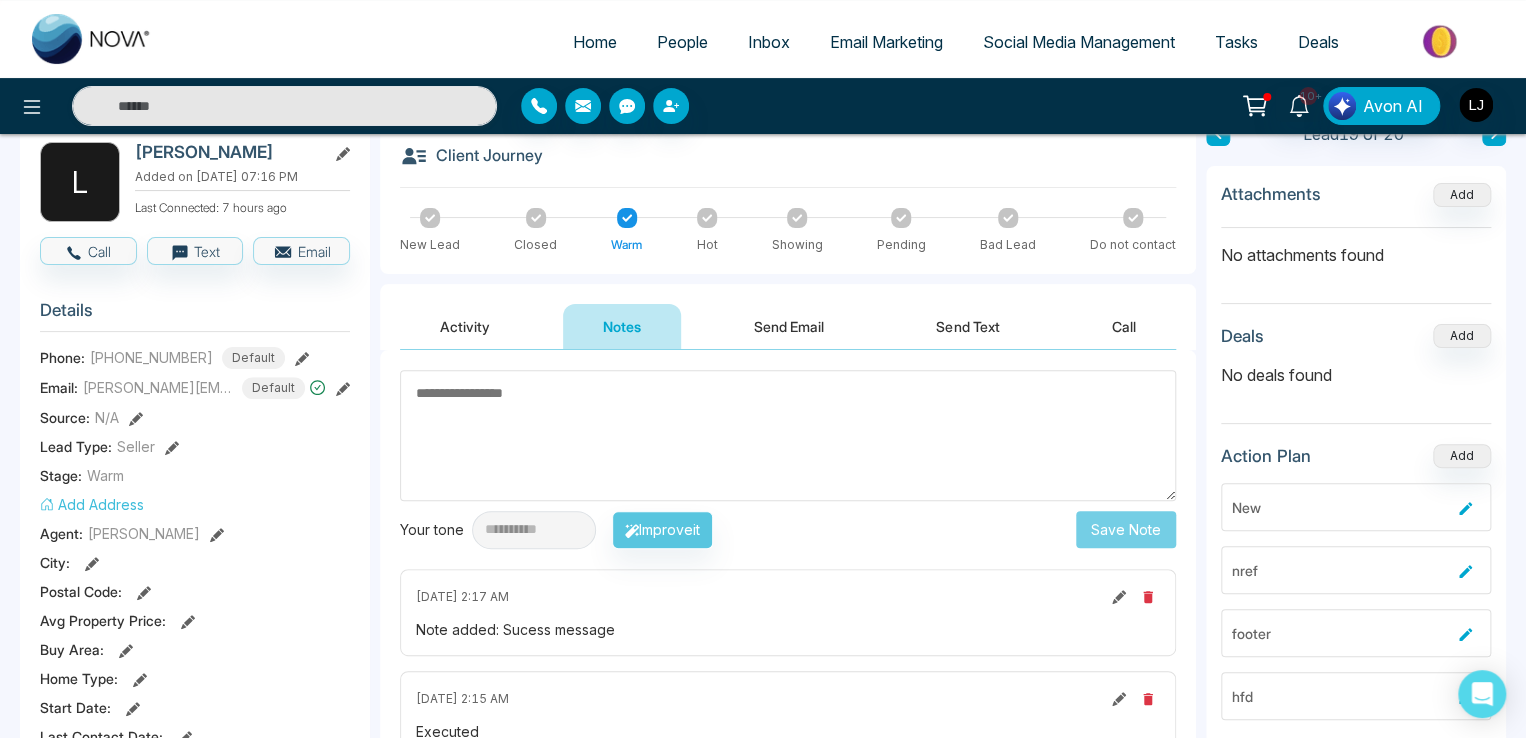 scroll, scrollTop: 0, scrollLeft: 0, axis: both 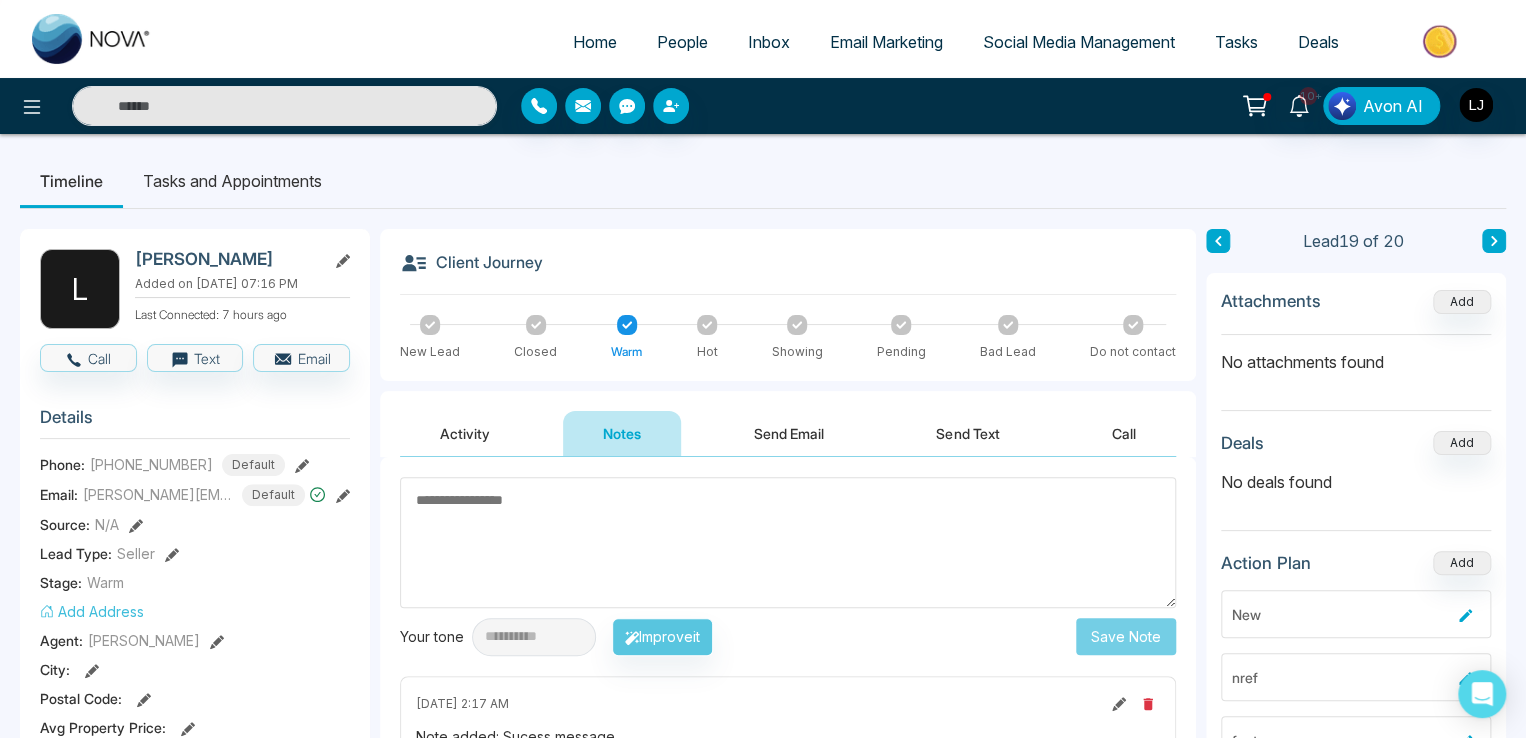 click on "Activity" at bounding box center [465, 433] 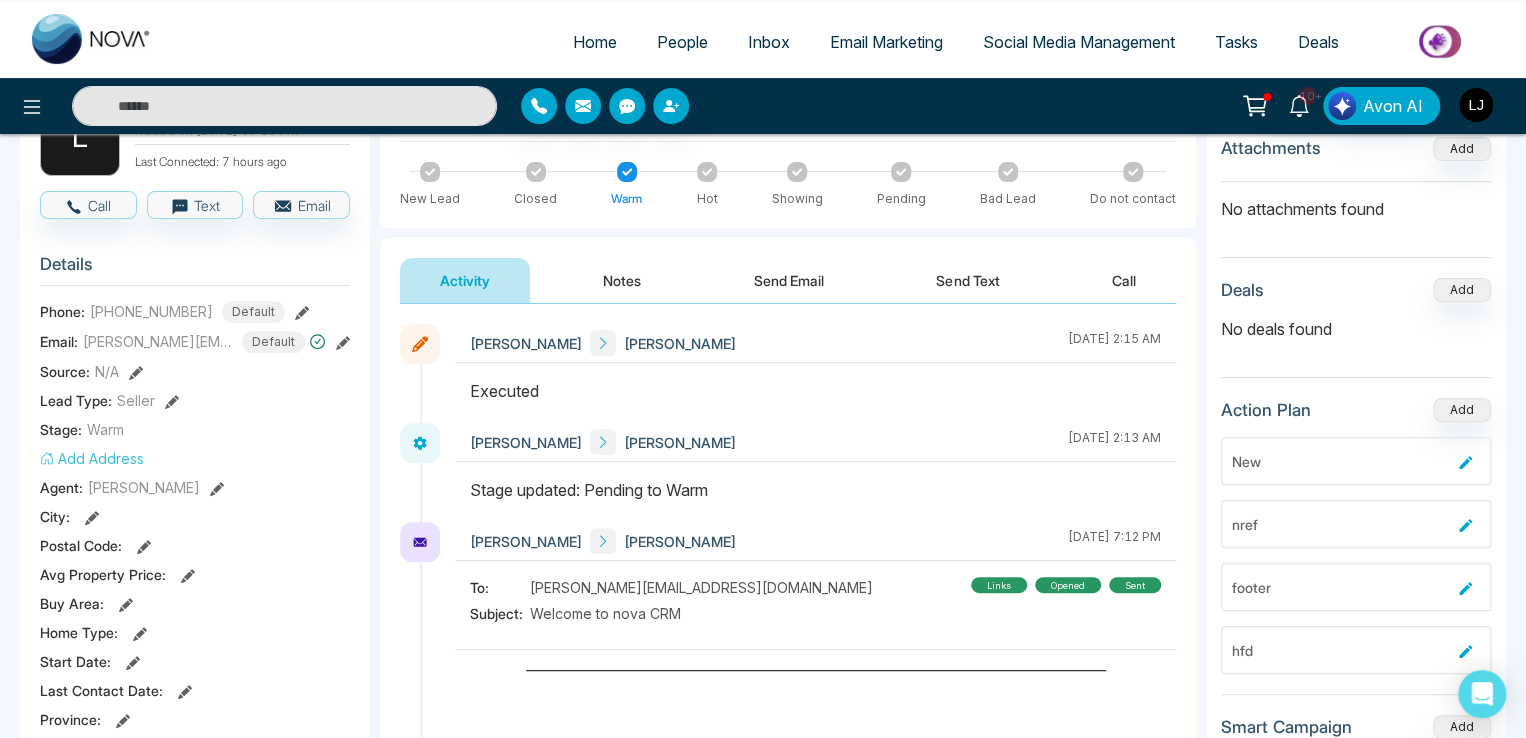 scroll, scrollTop: 200, scrollLeft: 0, axis: vertical 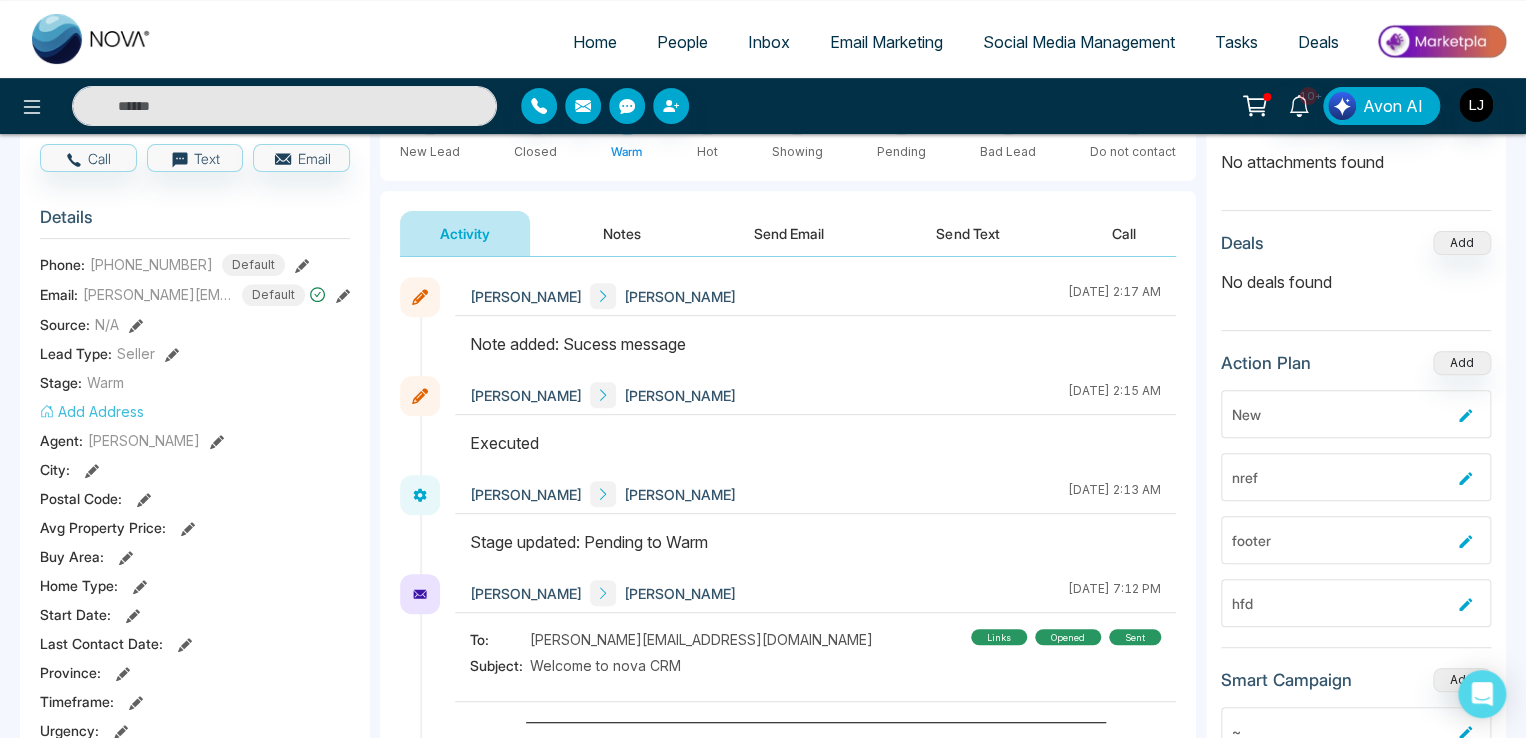 type 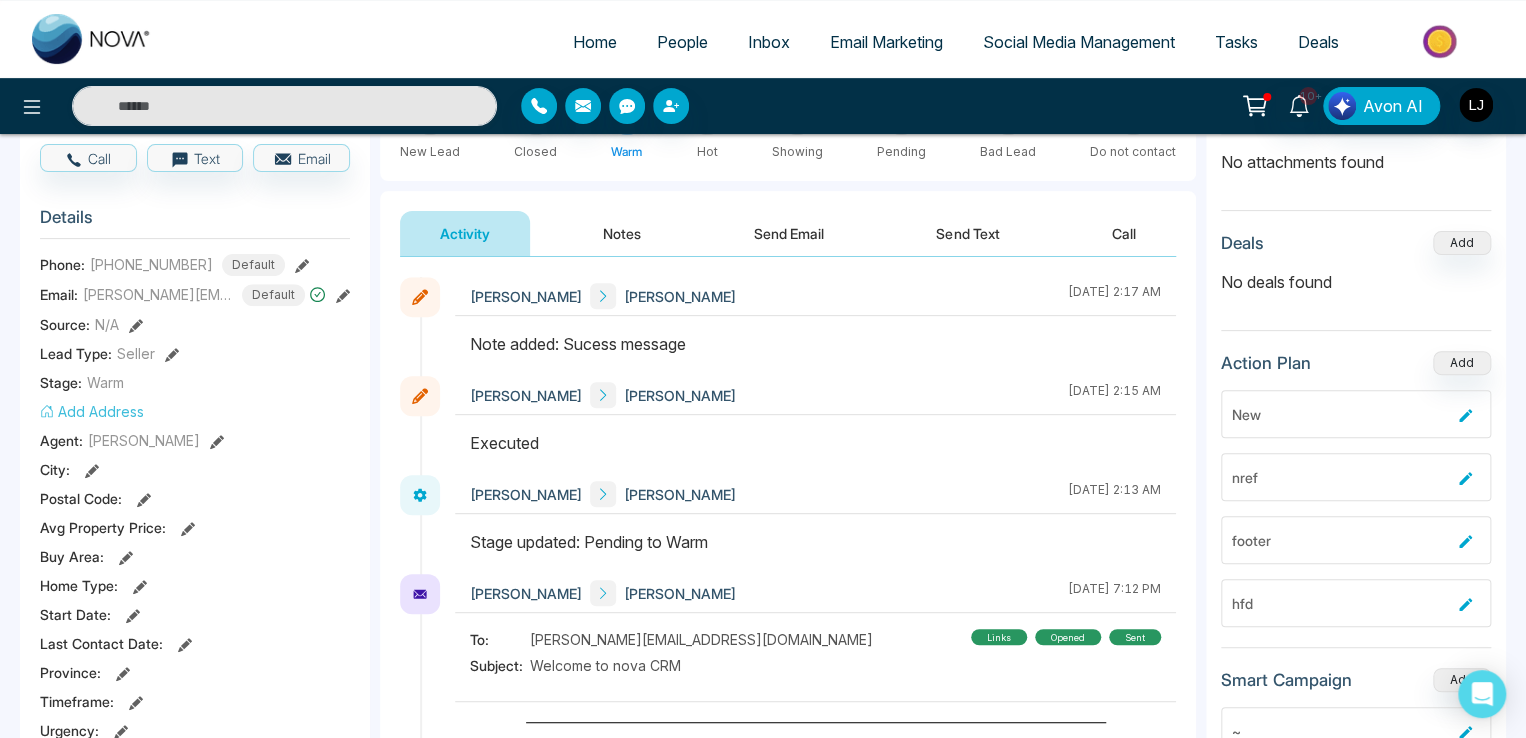 click on "Call" at bounding box center [1124, 233] 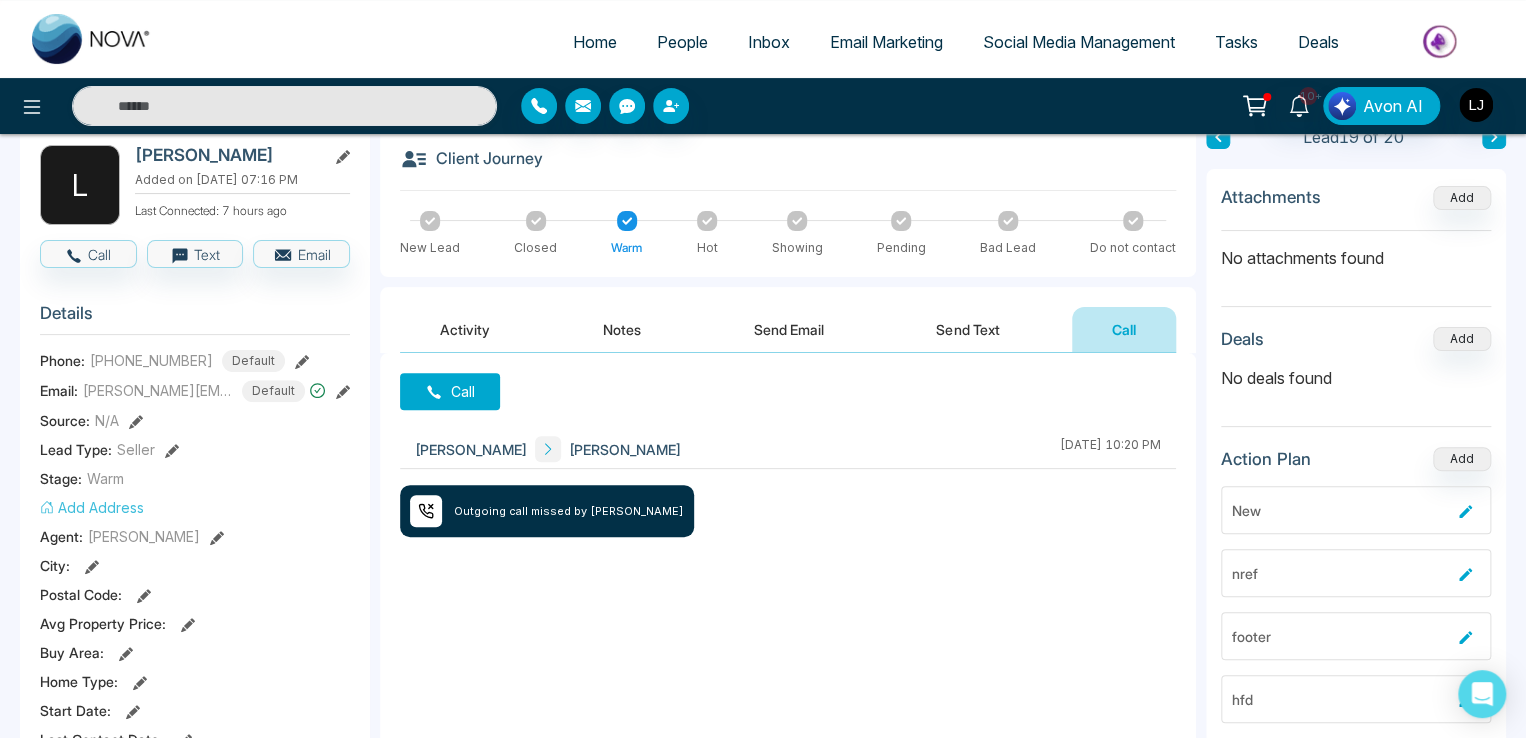 scroll, scrollTop: 0, scrollLeft: 0, axis: both 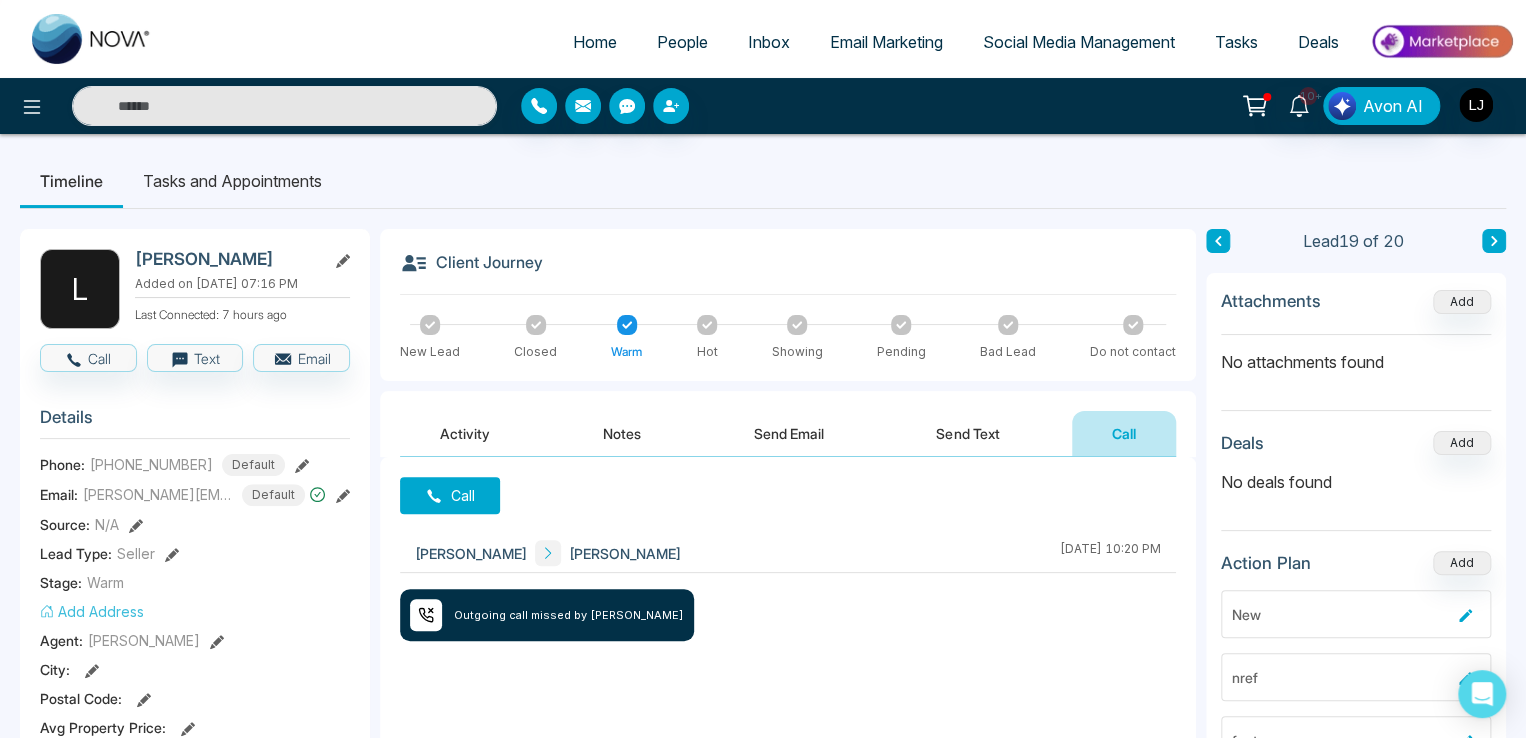 click on "People" at bounding box center [682, 42] 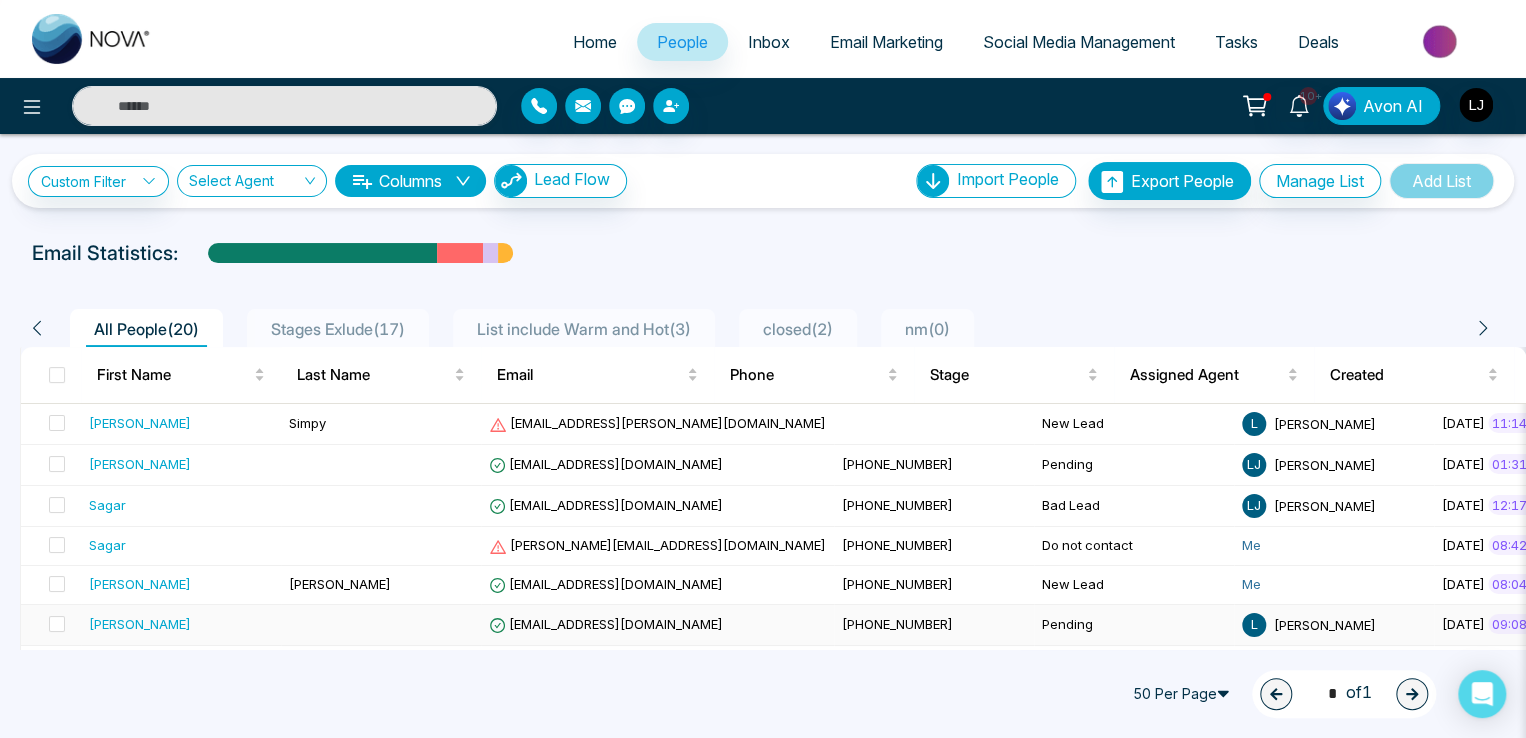 click on "[PHONE_NUMBER]" at bounding box center [897, 624] 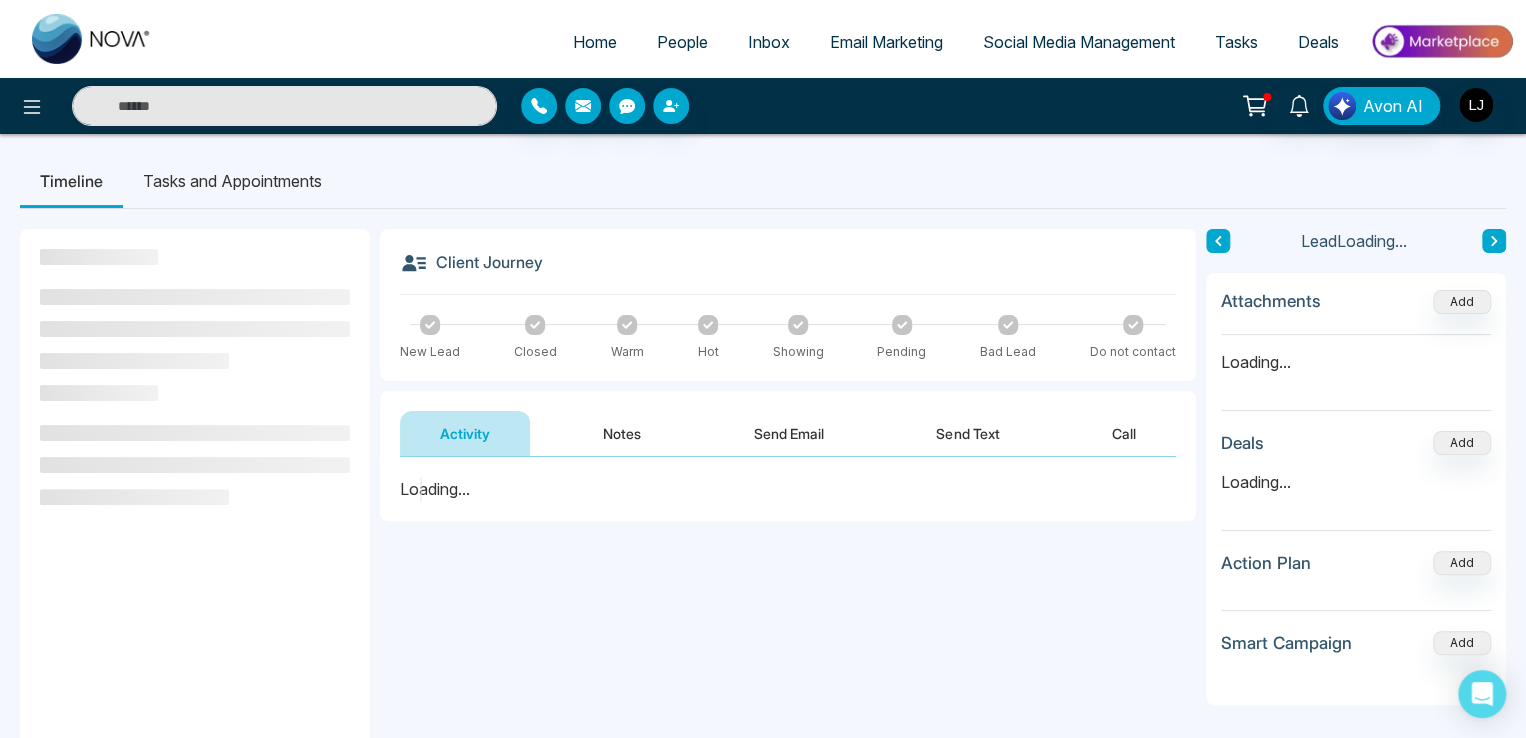 click on "Call" at bounding box center (1124, 433) 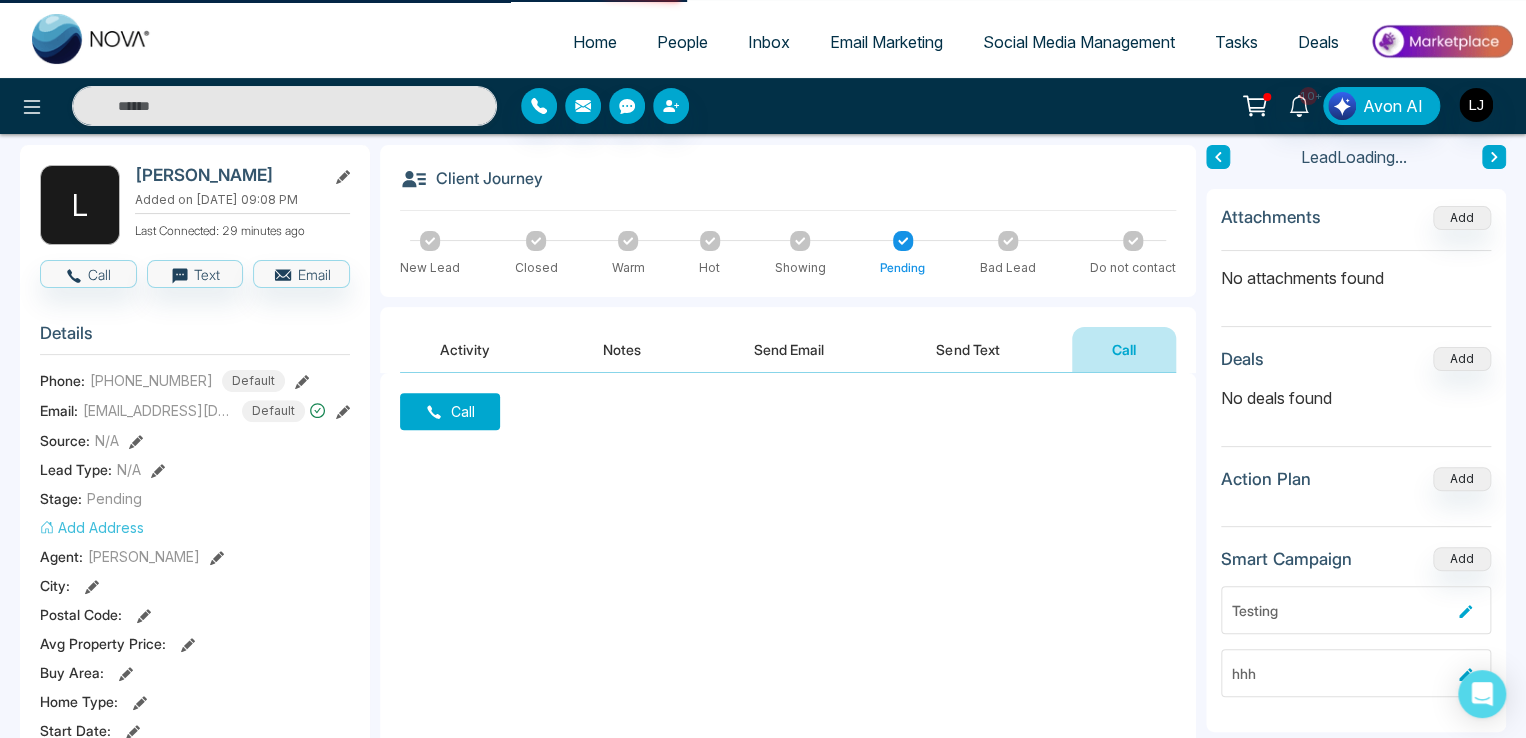 scroll, scrollTop: 300, scrollLeft: 0, axis: vertical 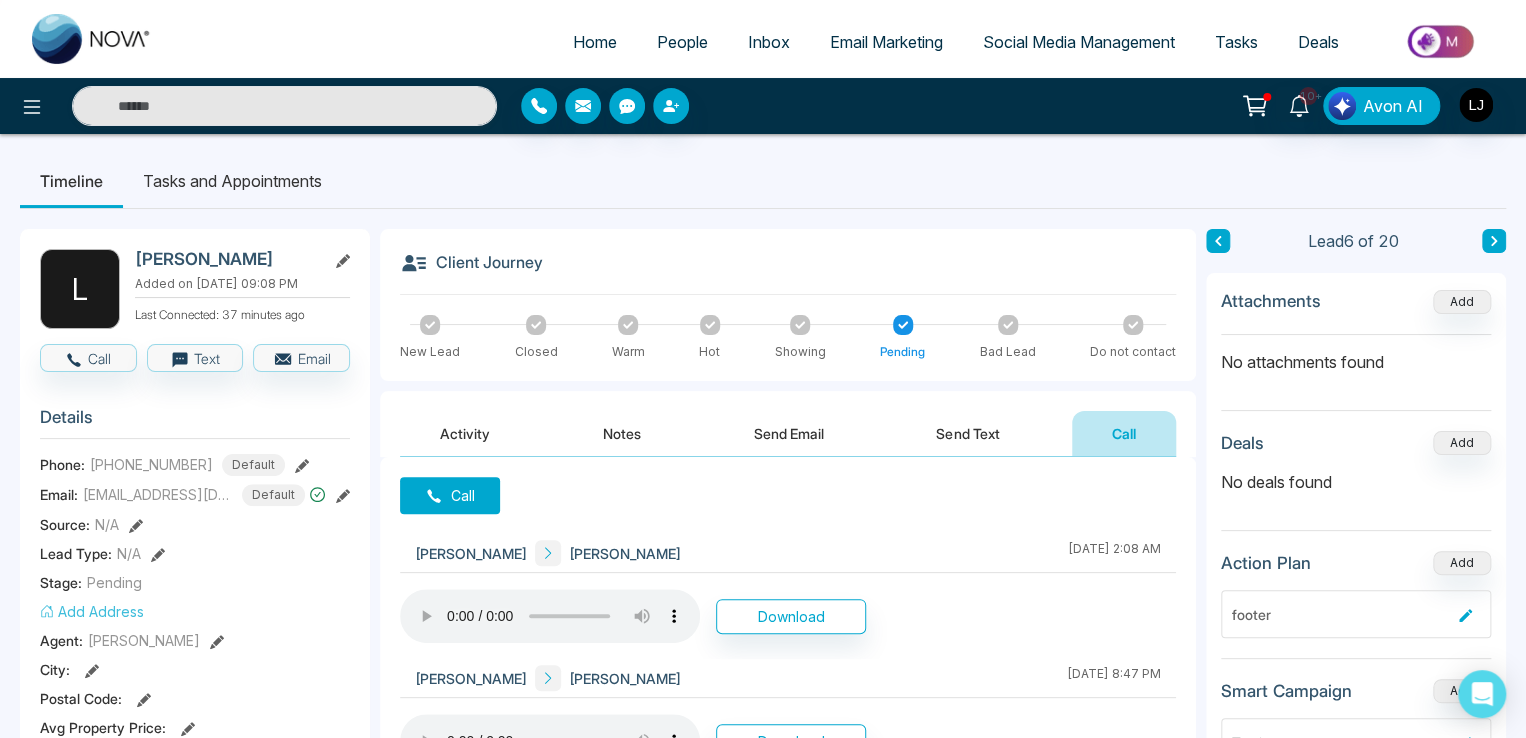 click on "People" at bounding box center [682, 42] 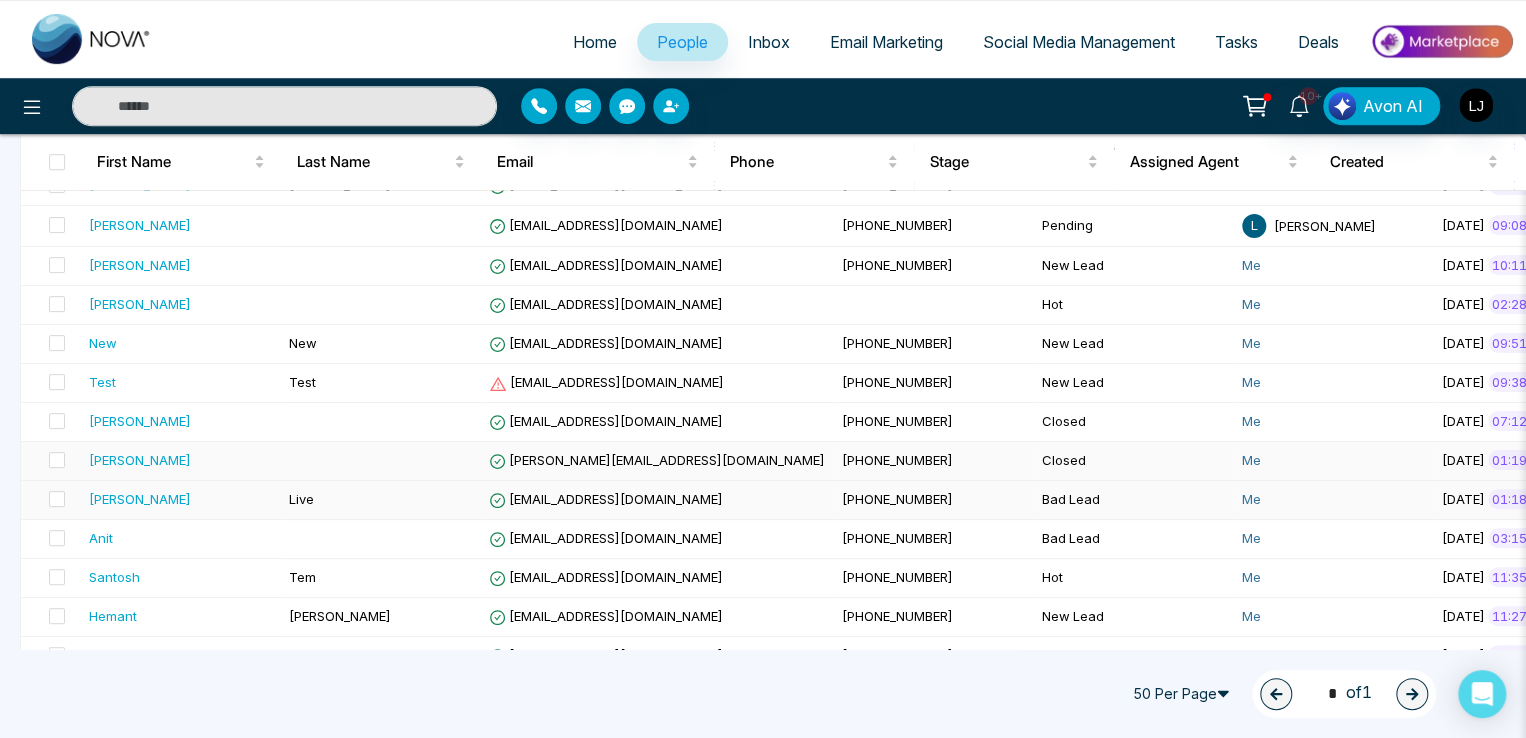 scroll, scrollTop: 400, scrollLeft: 0, axis: vertical 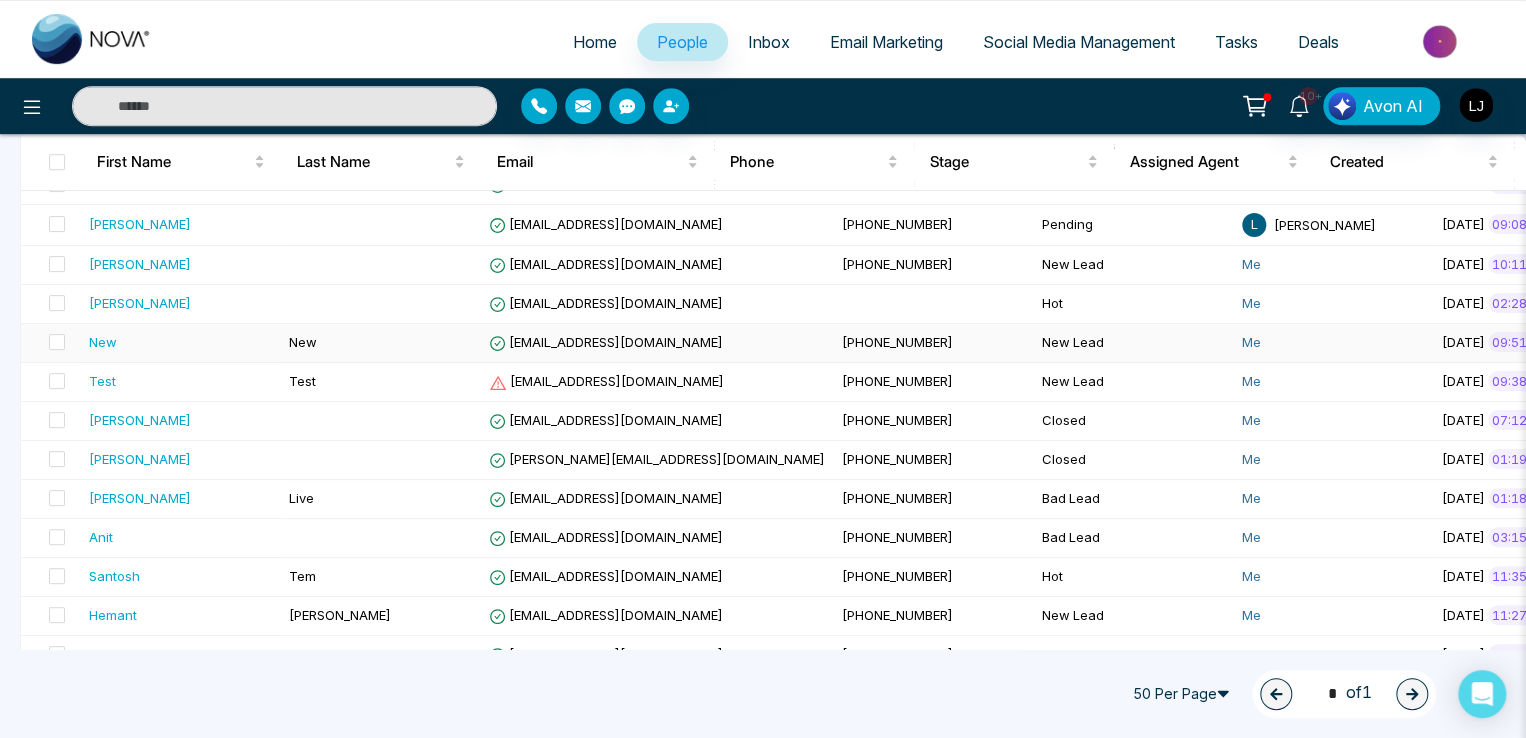 click on "[EMAIL_ADDRESS][DOMAIN_NAME]" at bounding box center [606, 342] 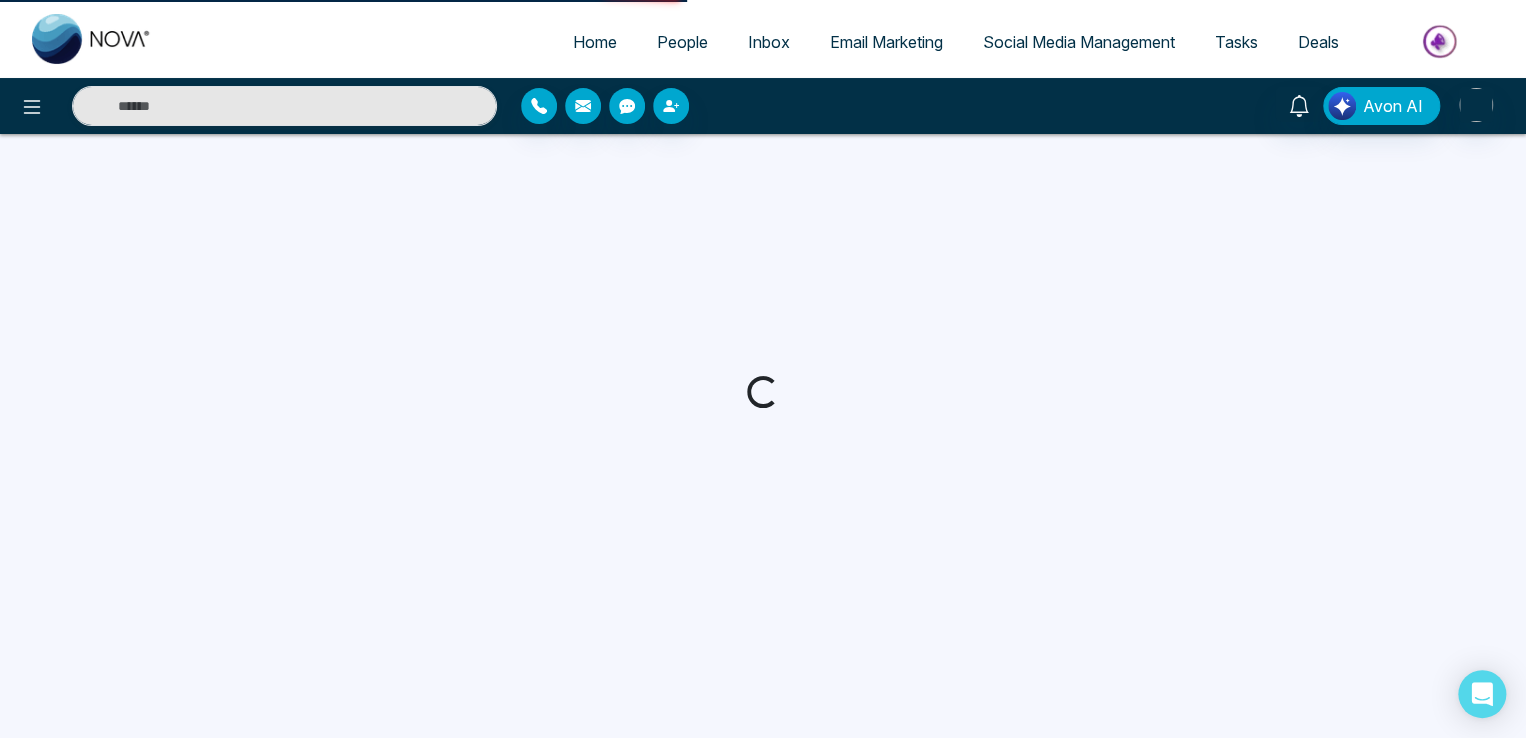 scroll, scrollTop: 0, scrollLeft: 0, axis: both 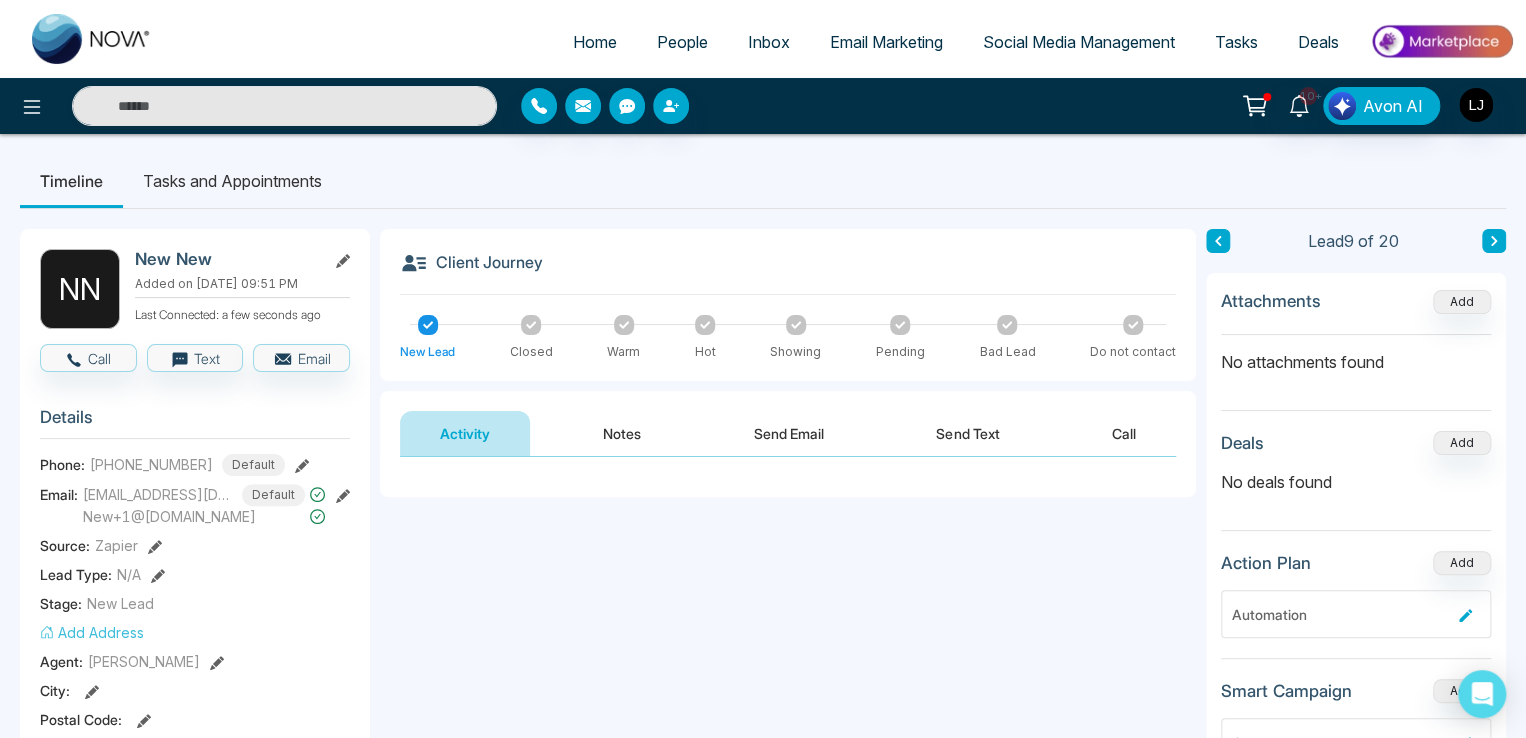 click on "People" at bounding box center (682, 42) 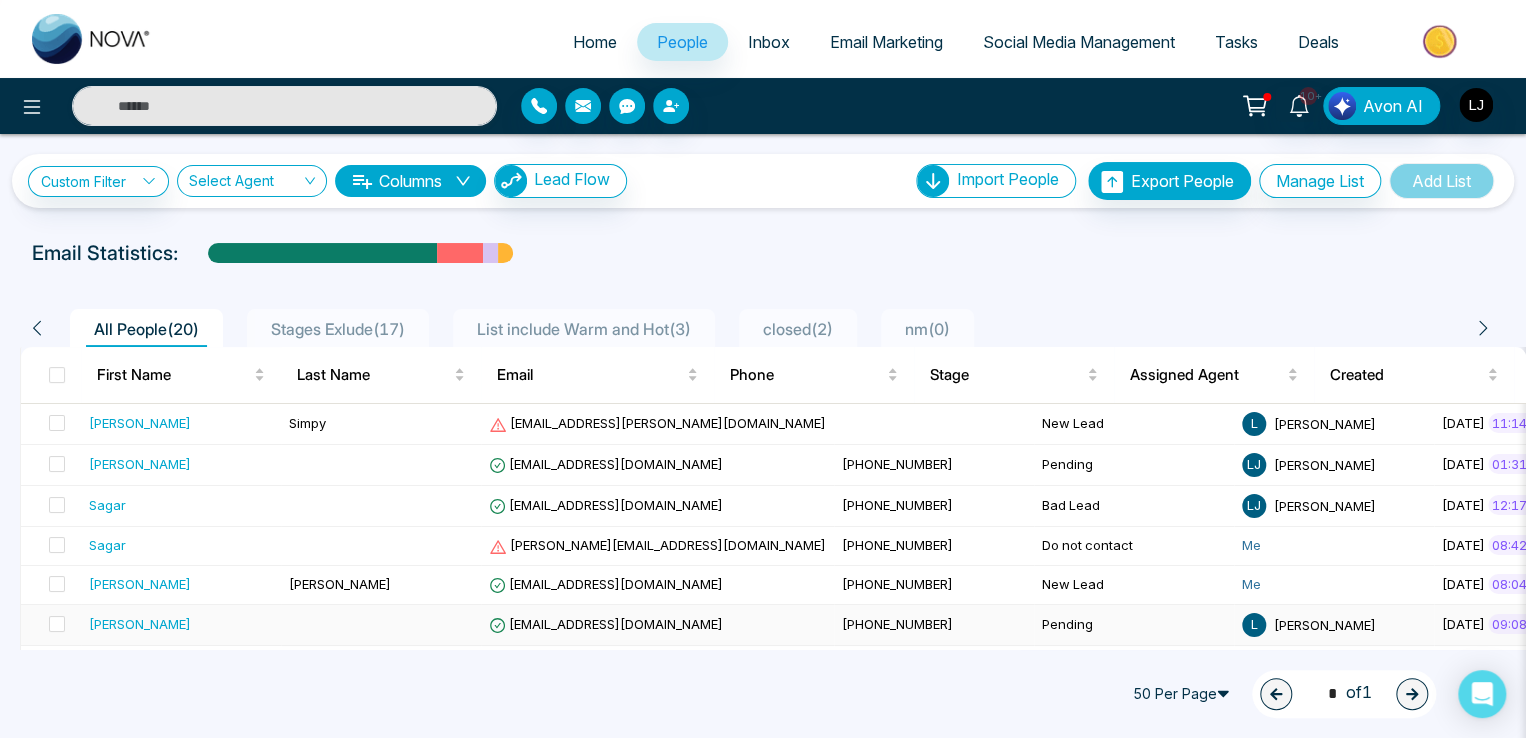 click on "[PHONE_NUMBER]" at bounding box center [897, 624] 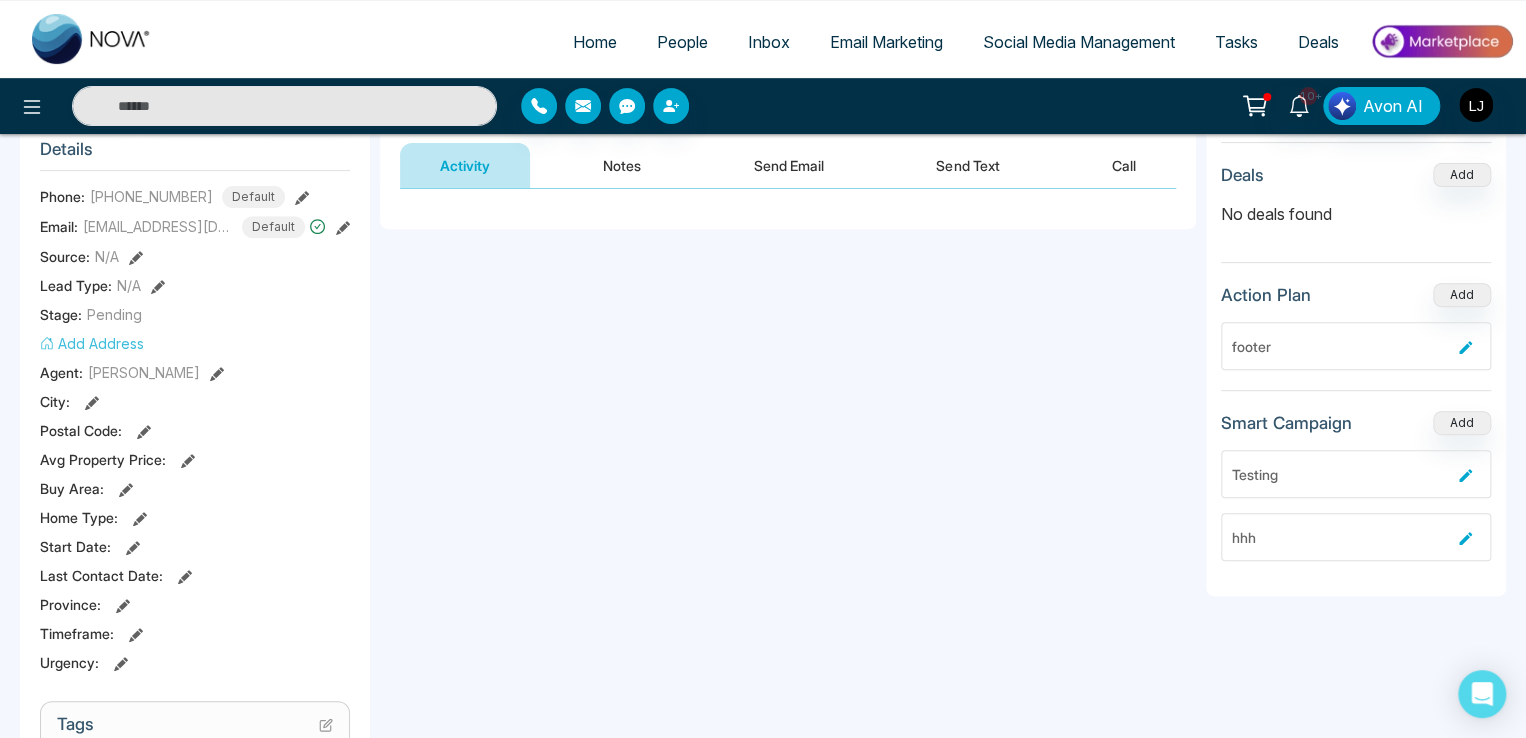 scroll, scrollTop: 0, scrollLeft: 0, axis: both 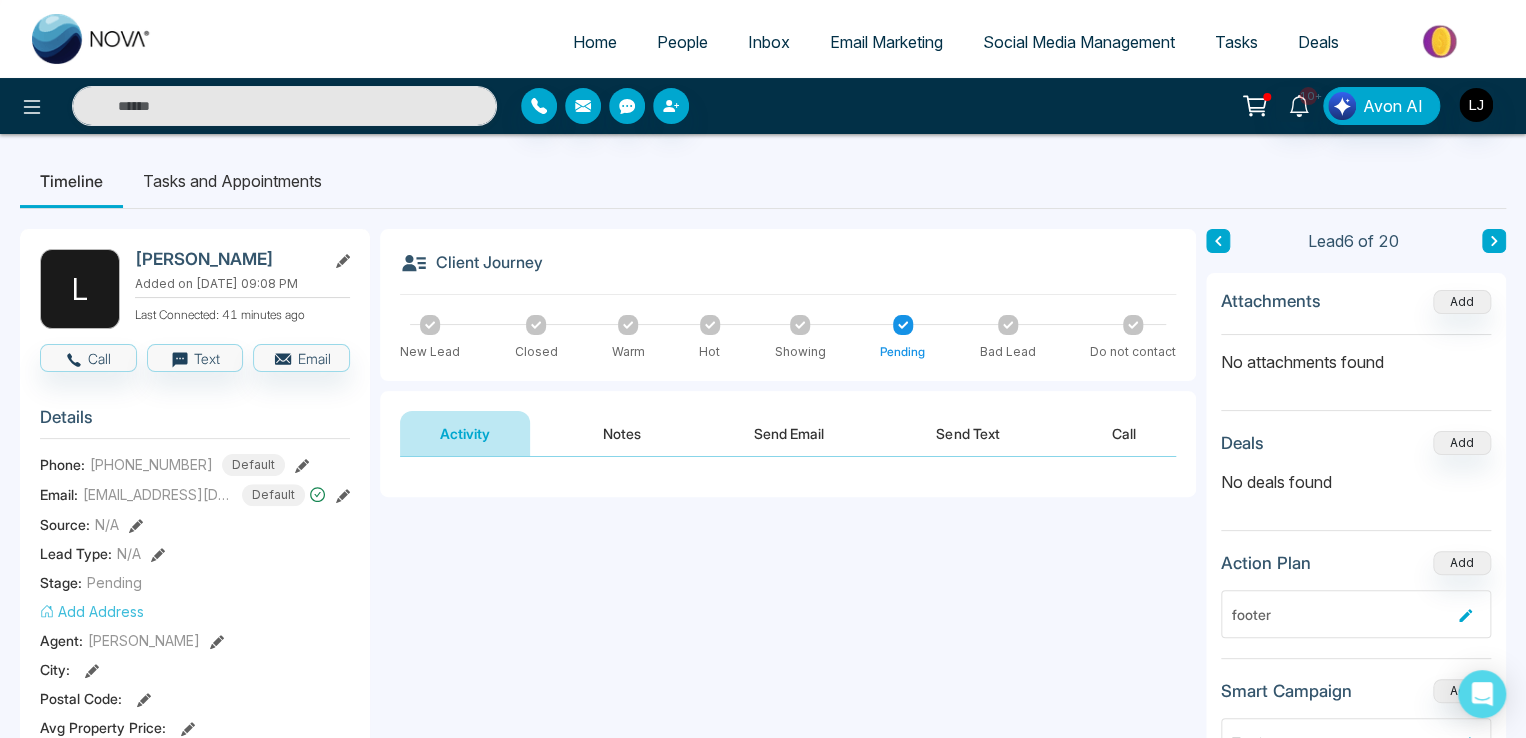 click on "Call" at bounding box center [1124, 433] 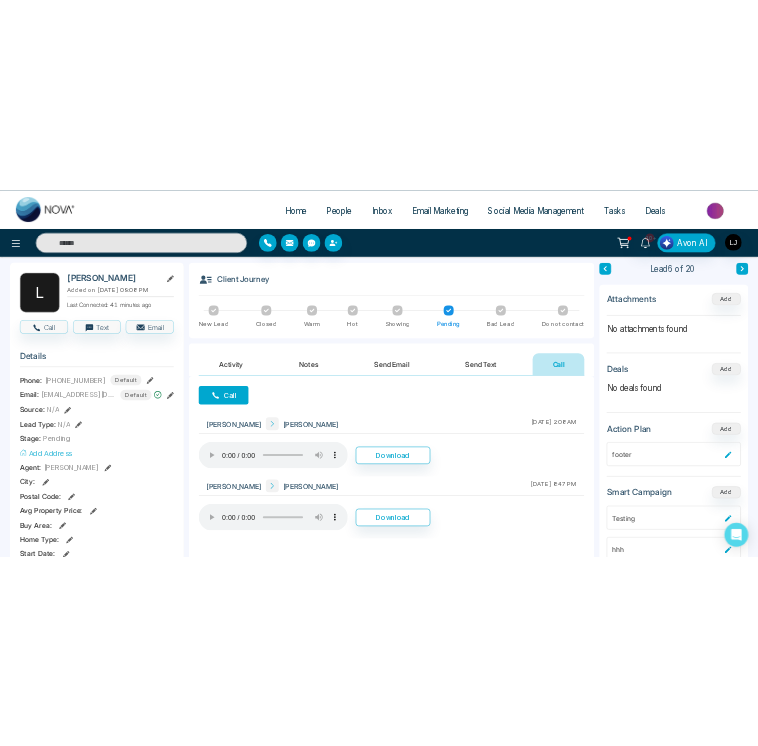 scroll, scrollTop: 100, scrollLeft: 0, axis: vertical 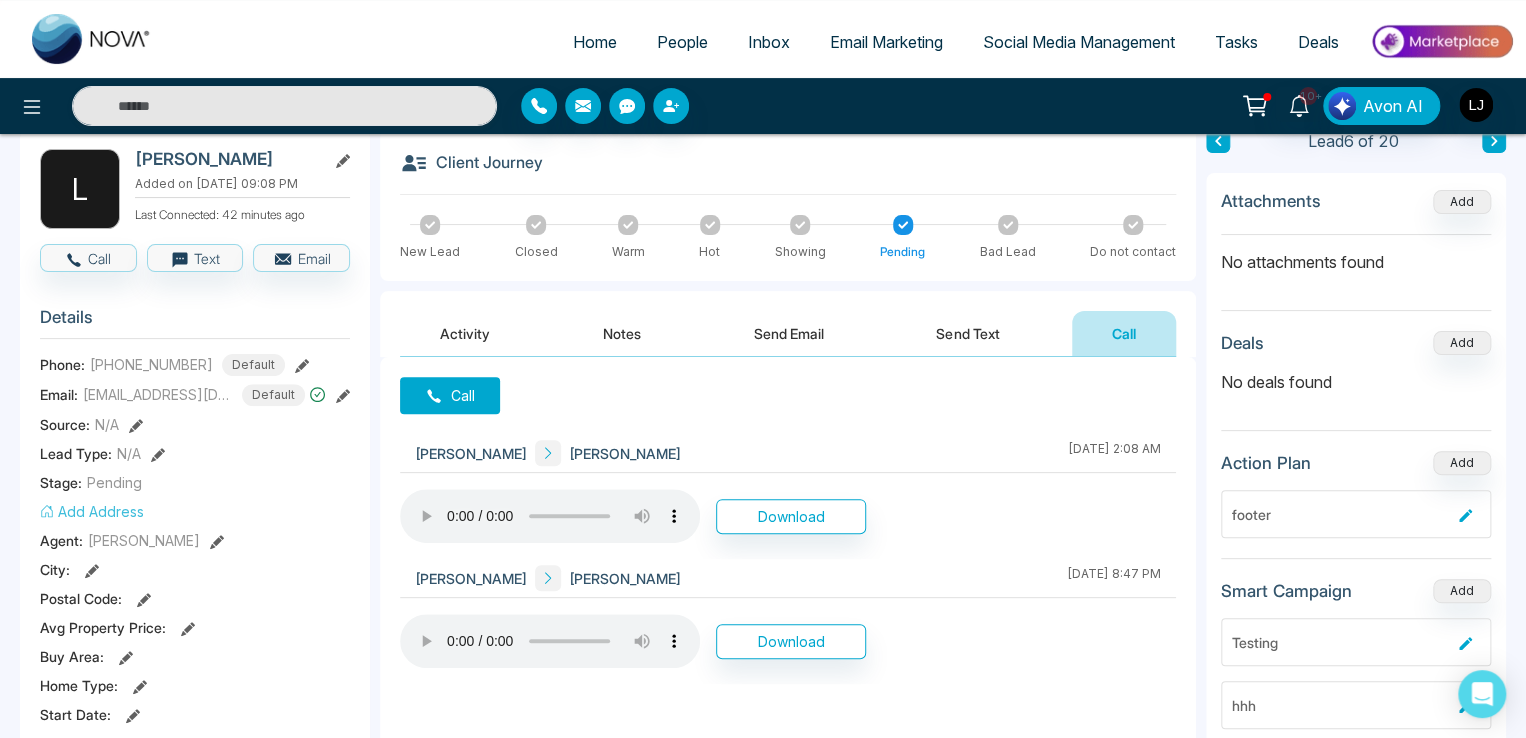 click on "[PERSON_NAME] [PERSON_NAME] [DATE] 2:08 AM Download" at bounding box center (788, 496) 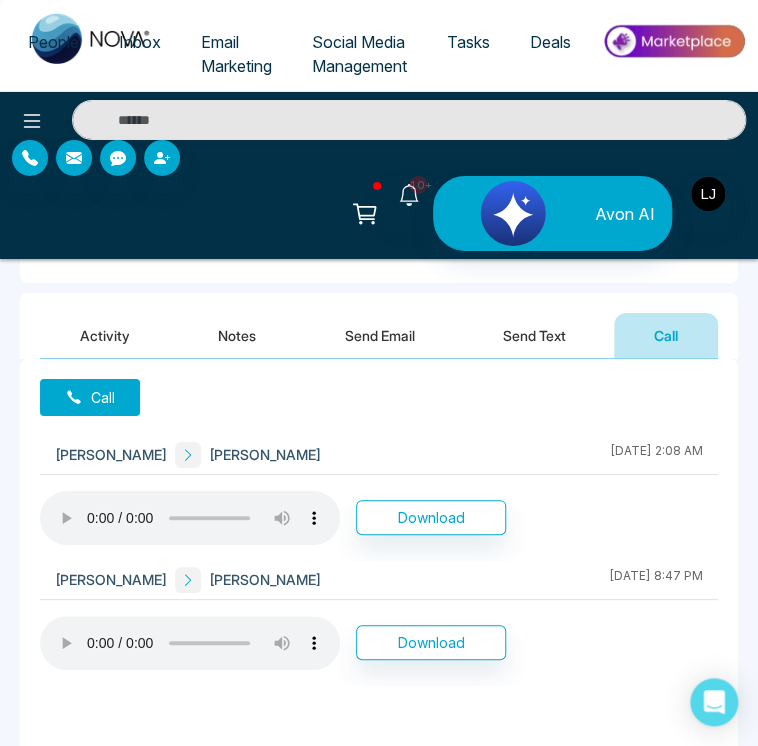 scroll, scrollTop: 1700, scrollLeft: 0, axis: vertical 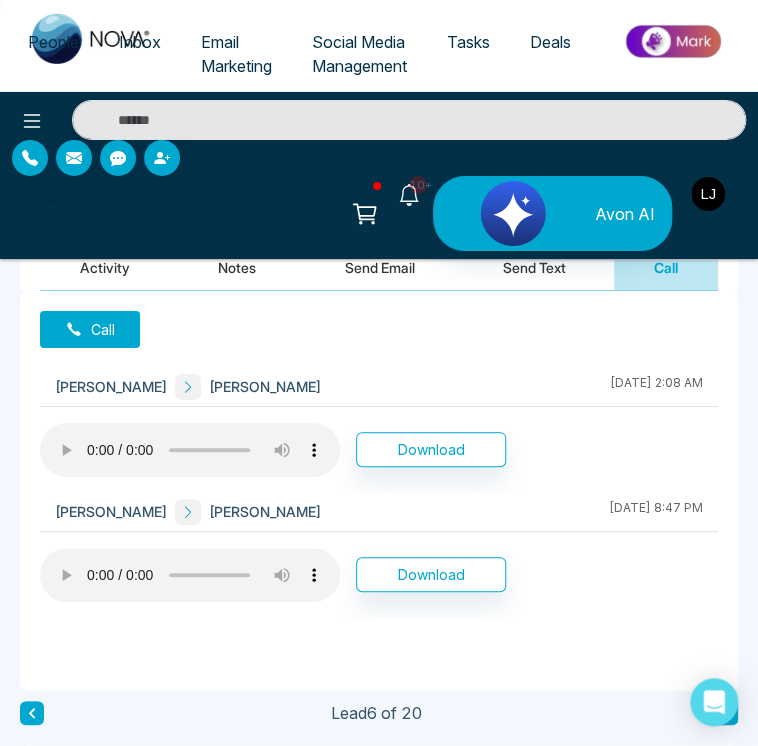 click at bounding box center [708, 194] 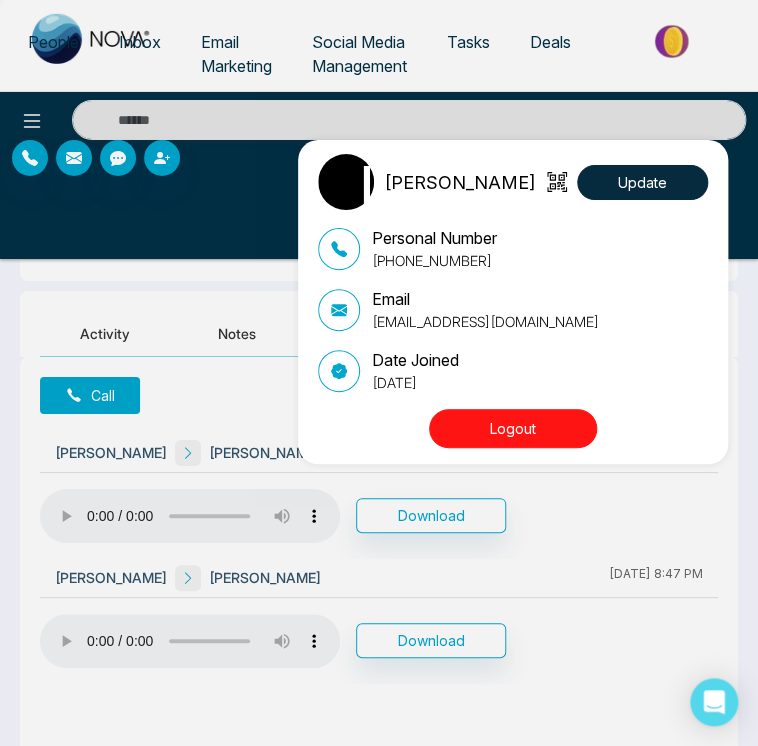 scroll, scrollTop: 1600, scrollLeft: 0, axis: vertical 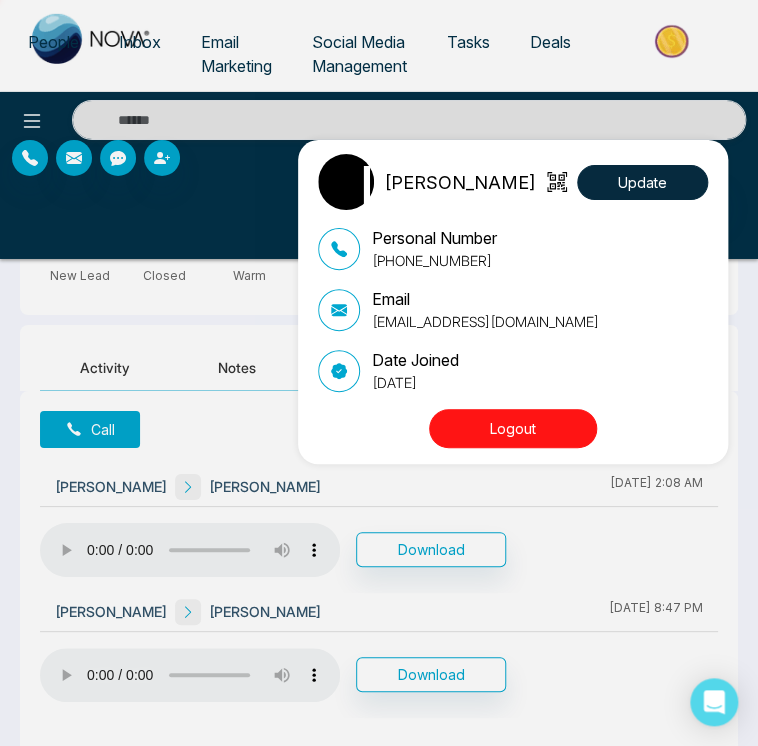 click on "[PERSON_NAME] Update Personal Number [PHONE_NUMBER] Email [EMAIL_ADDRESS][DOMAIN_NAME] Date Joined [DATE] Logout" at bounding box center [379, 373] 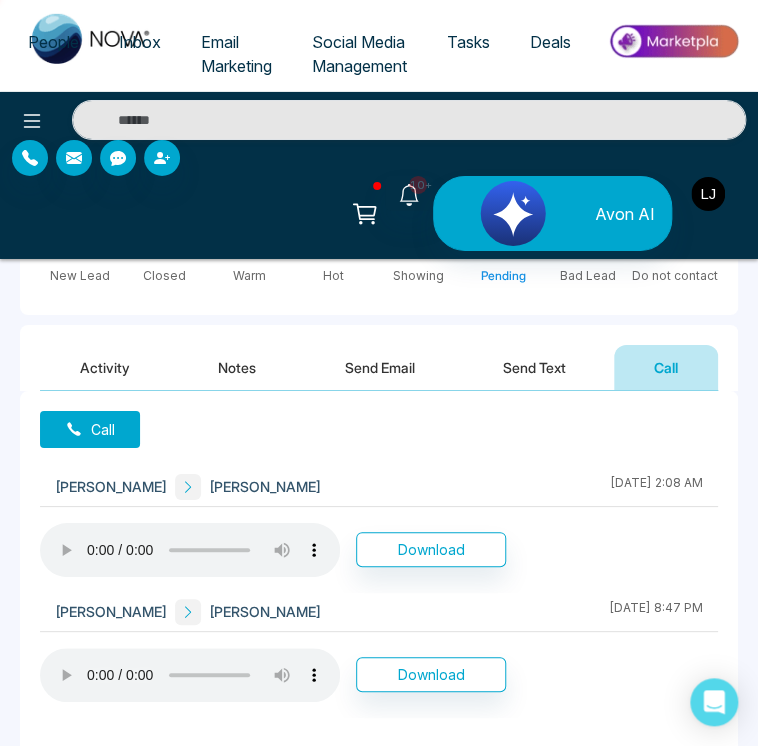 click at bounding box center (708, 194) 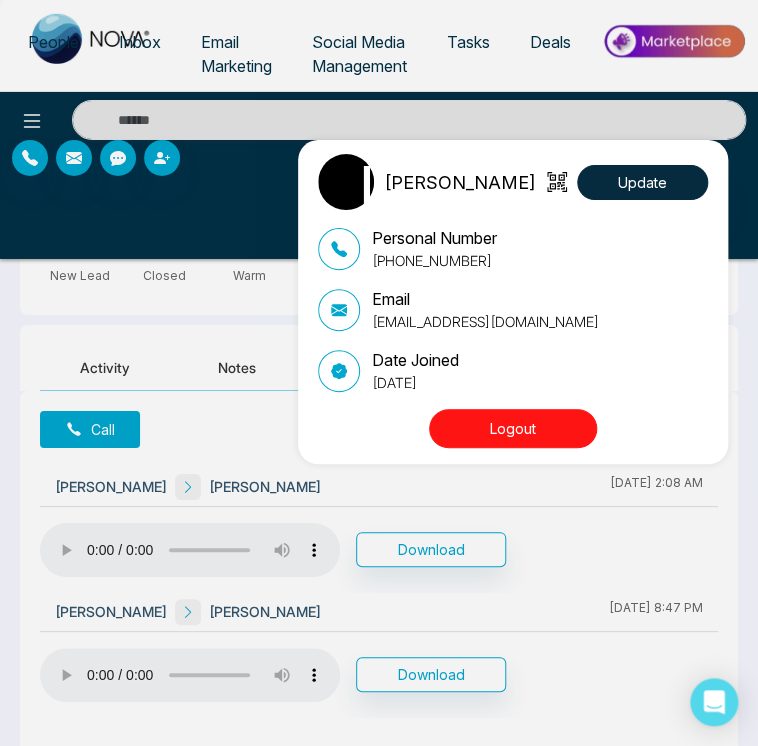 click on "[PERSON_NAME] Update Personal Number [PHONE_NUMBER] Email [EMAIL_ADDRESS][DOMAIN_NAME] Date Joined [DATE] Logout" at bounding box center (379, 373) 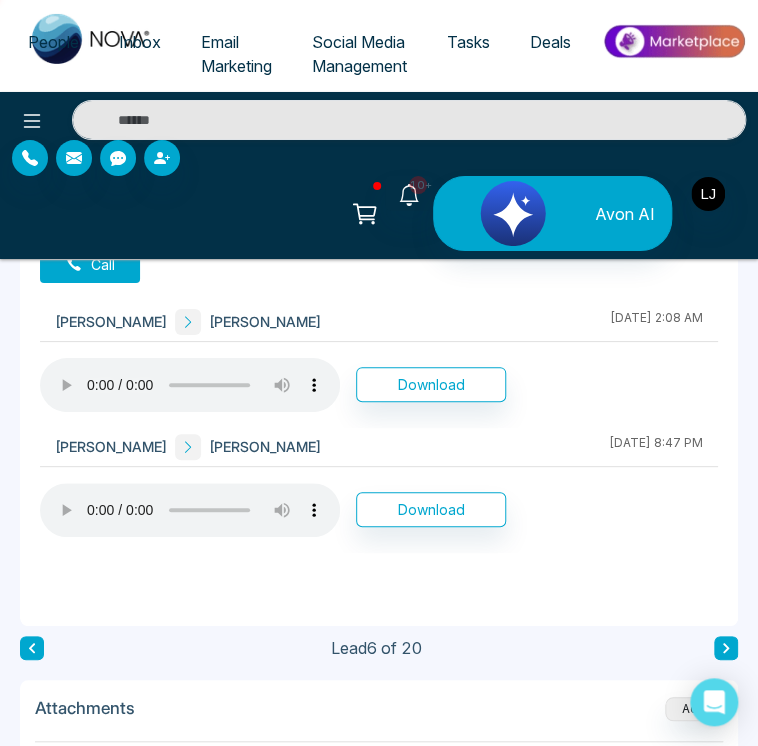 scroll, scrollTop: 1800, scrollLeft: 0, axis: vertical 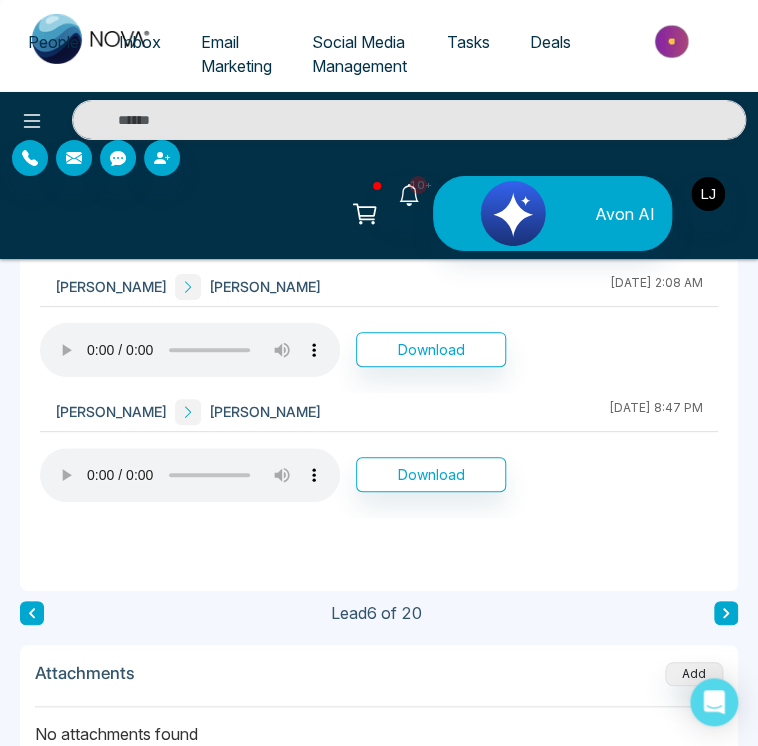 click on "Call [PERSON_NAME] [PERSON_NAME] [DATE] 2:08 AM Download [PERSON_NAME] [PERSON_NAME] [DATE] 8:47 PM Download" at bounding box center (379, 391) 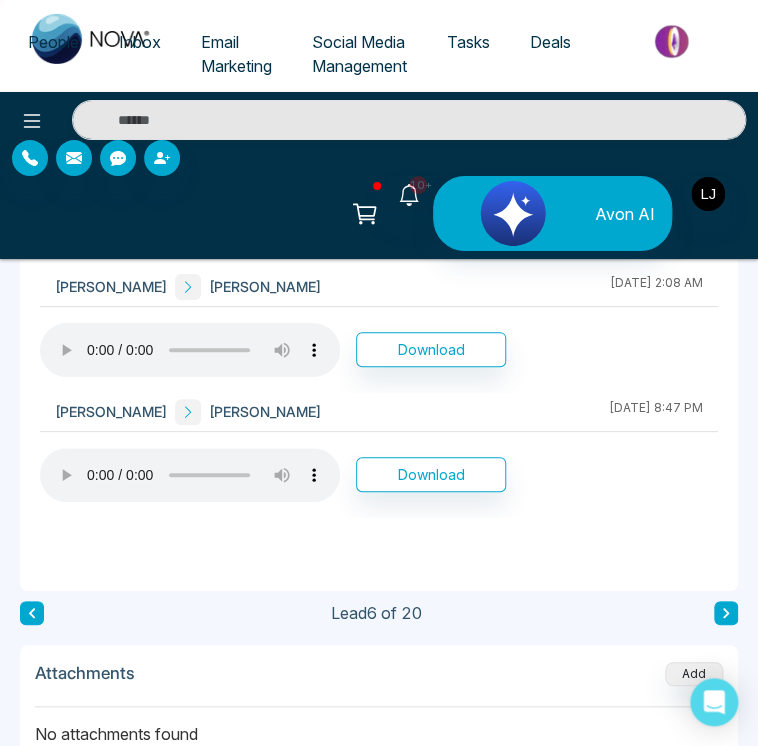 click on "[PERSON_NAME] [PERSON_NAME] [DATE] 8:47 PM Download" at bounding box center (379, 455) 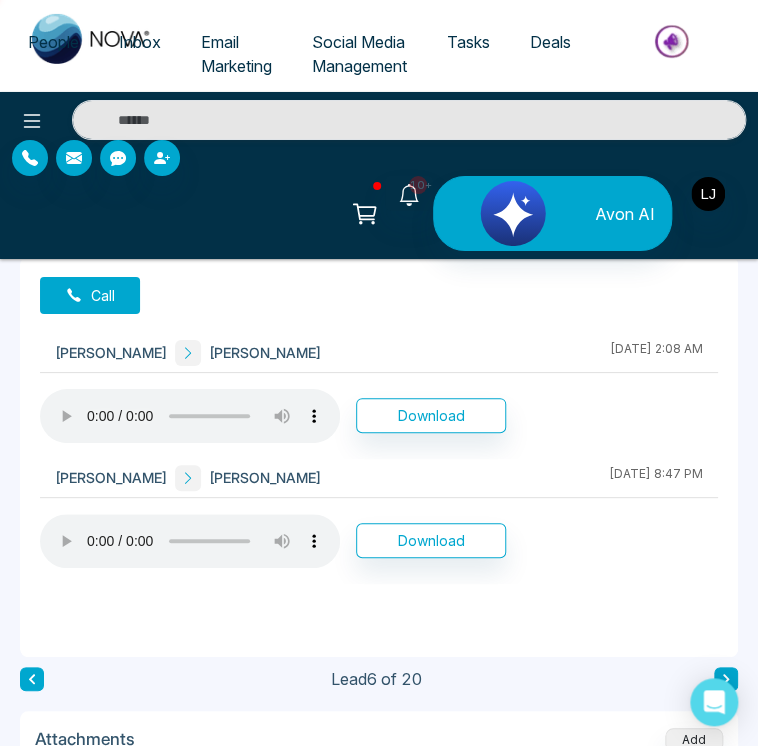 scroll, scrollTop: 1700, scrollLeft: 0, axis: vertical 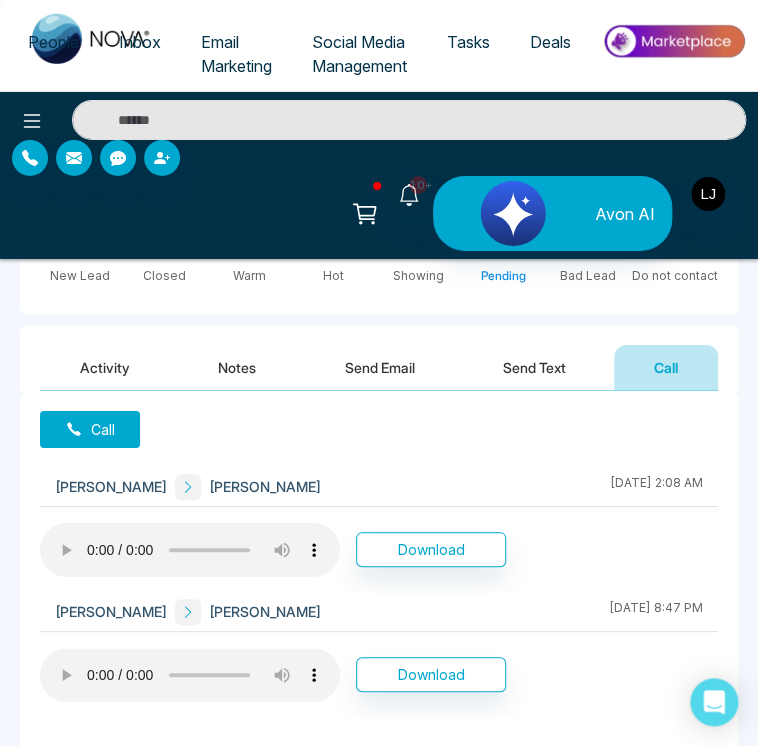 click on "[PERSON_NAME] [PERSON_NAME] [DATE] 8:47 PM Download" at bounding box center [379, 655] 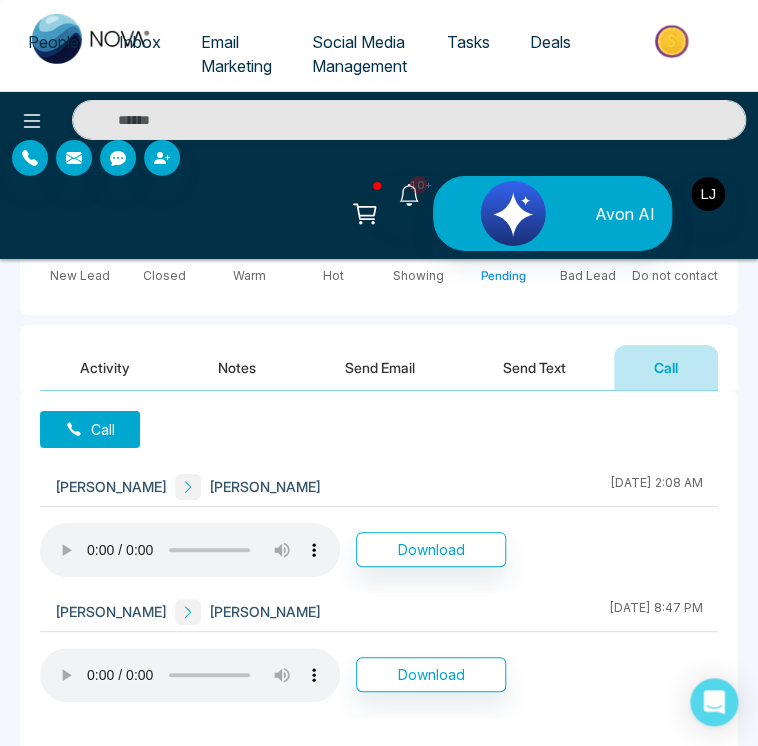 click on "[PERSON_NAME] [PERSON_NAME] [DATE] 8:47 PM Download" at bounding box center (379, 655) 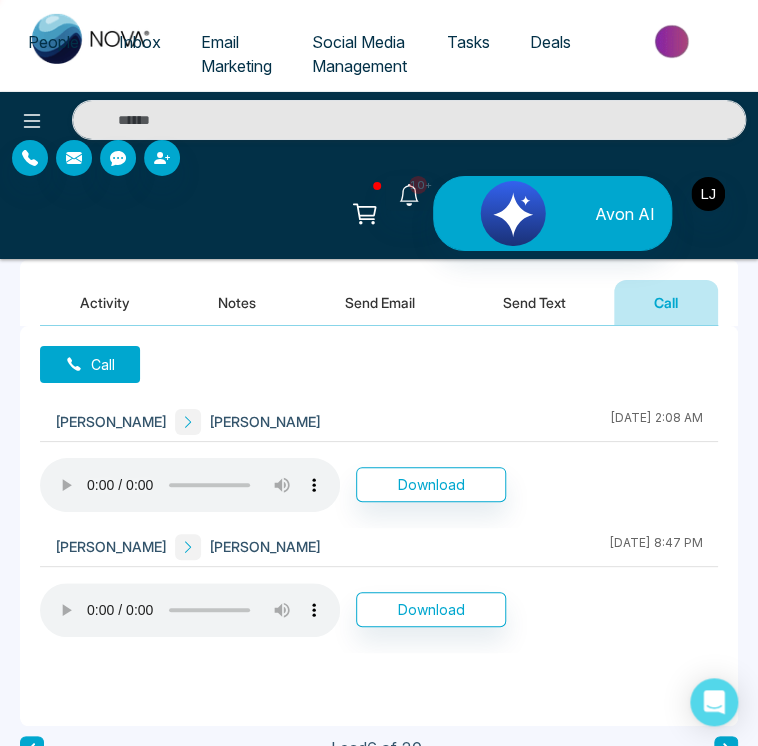 scroll, scrollTop: 1700, scrollLeft: 0, axis: vertical 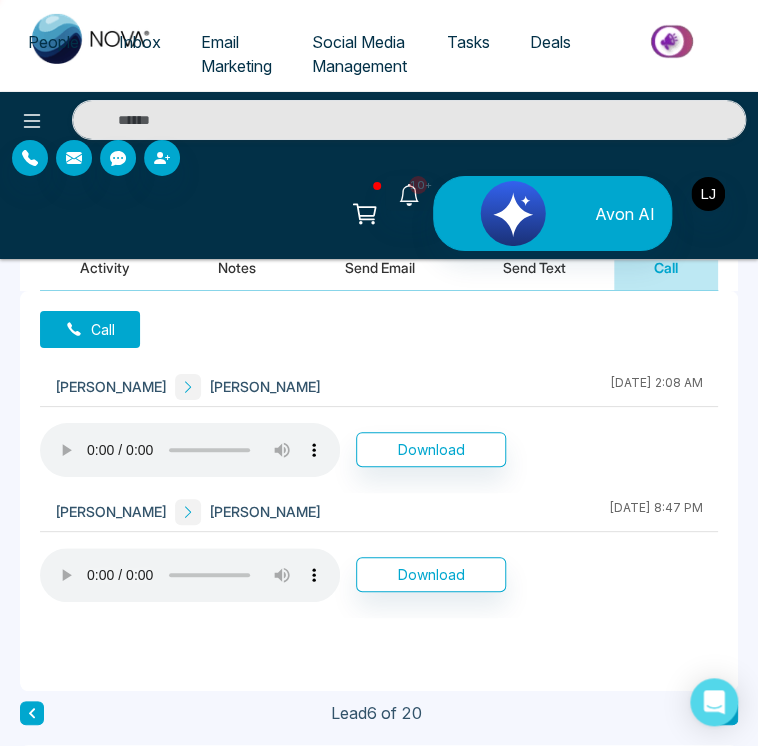 click on "Deals" at bounding box center [550, 54] 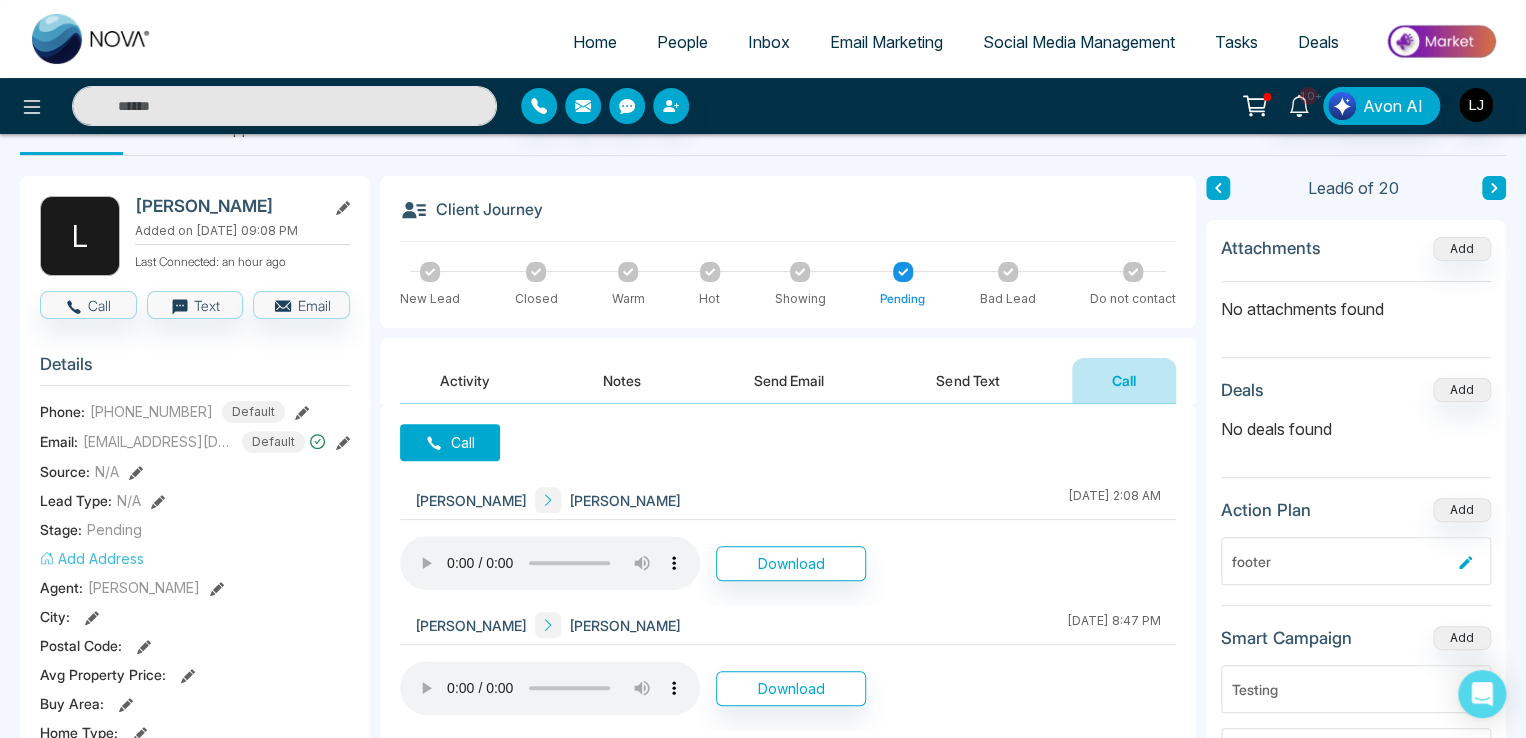 scroll, scrollTop: 116, scrollLeft: 0, axis: vertical 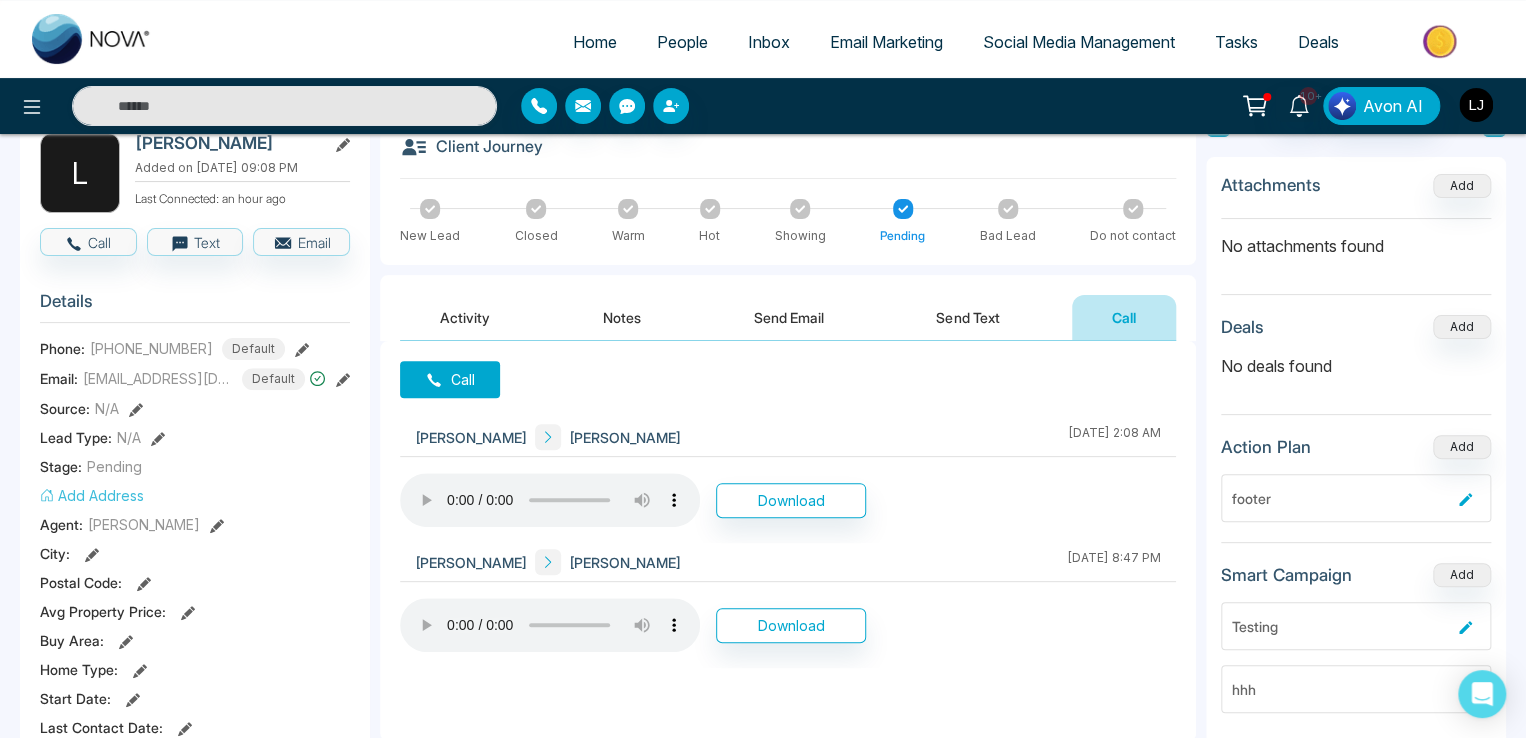 click at bounding box center (1476, 105) 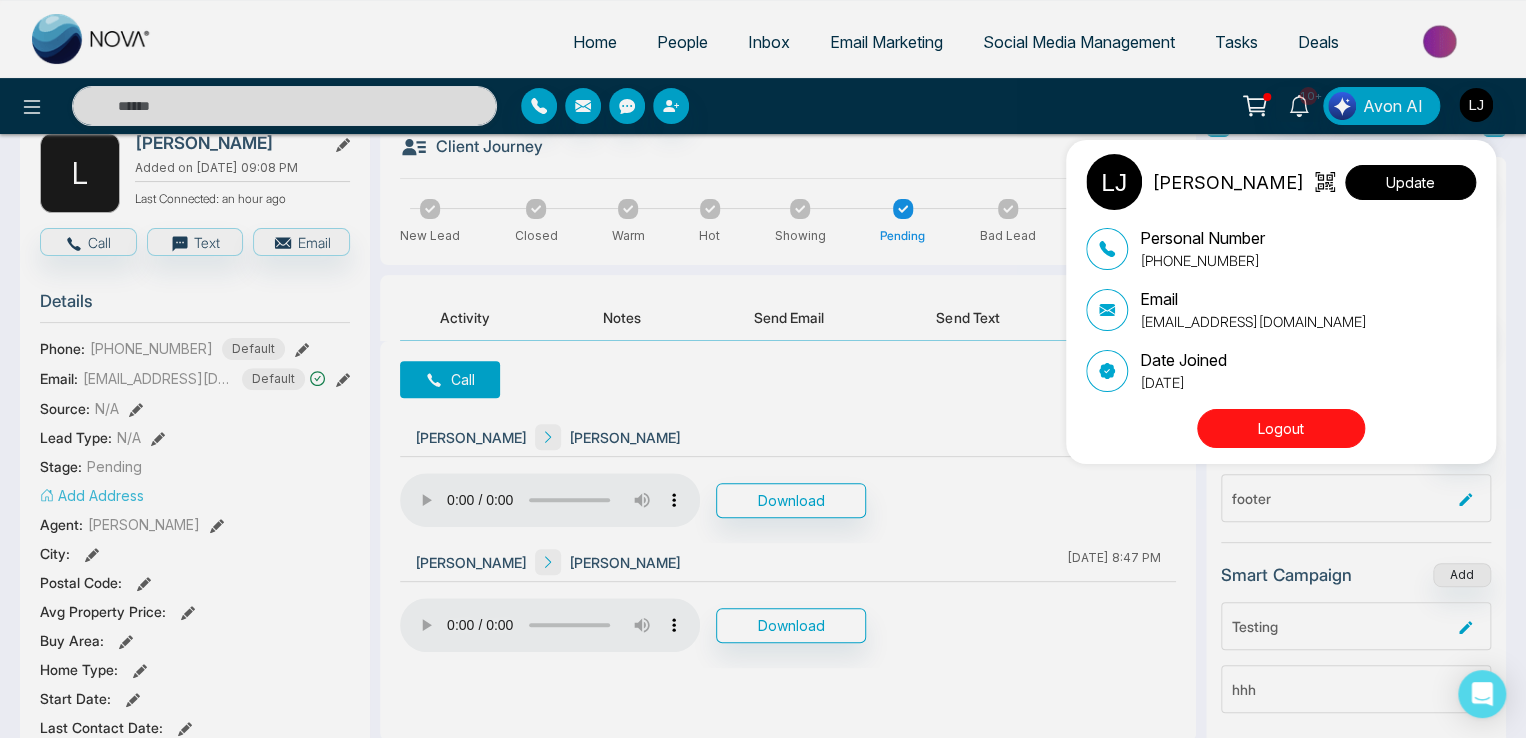 click on "Update" at bounding box center (1410, 182) 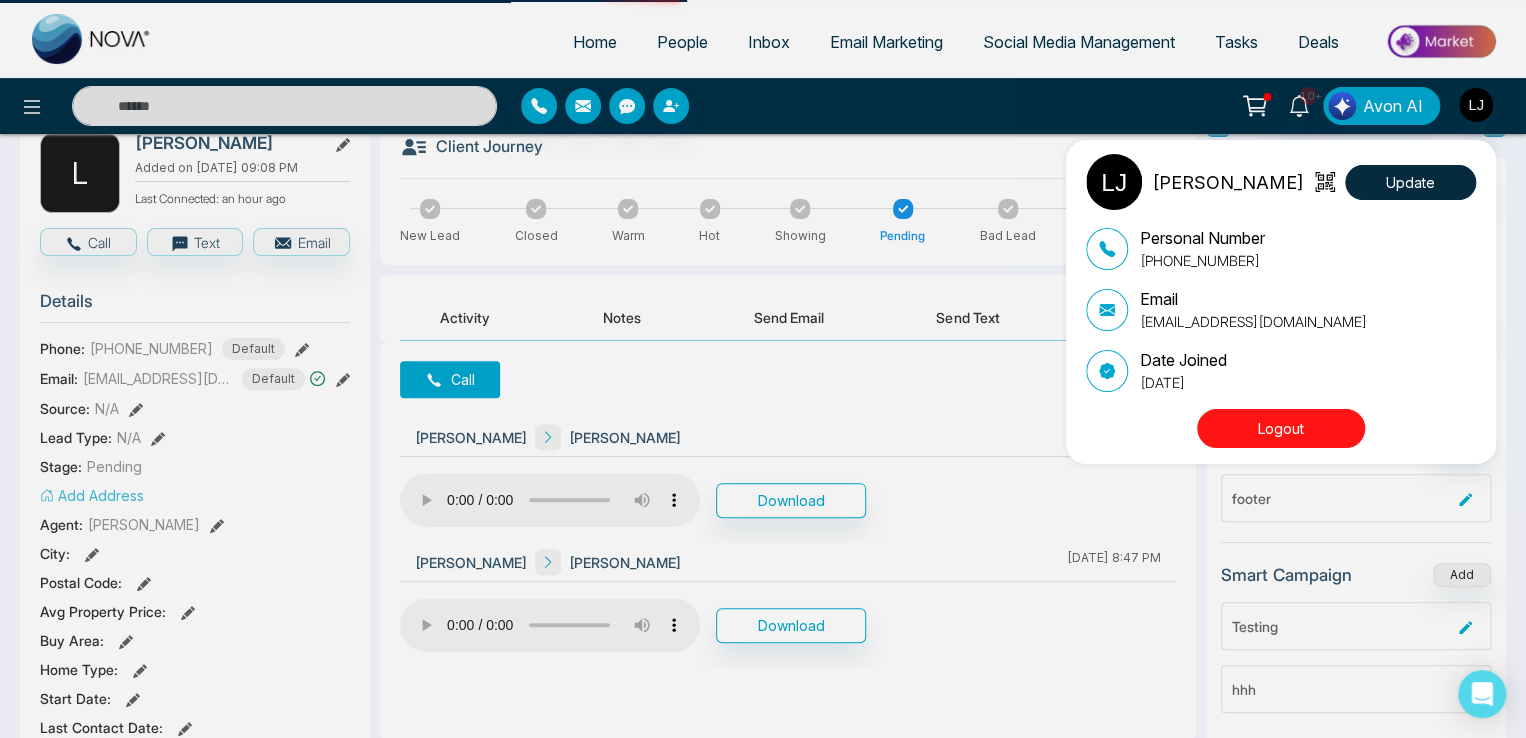 select 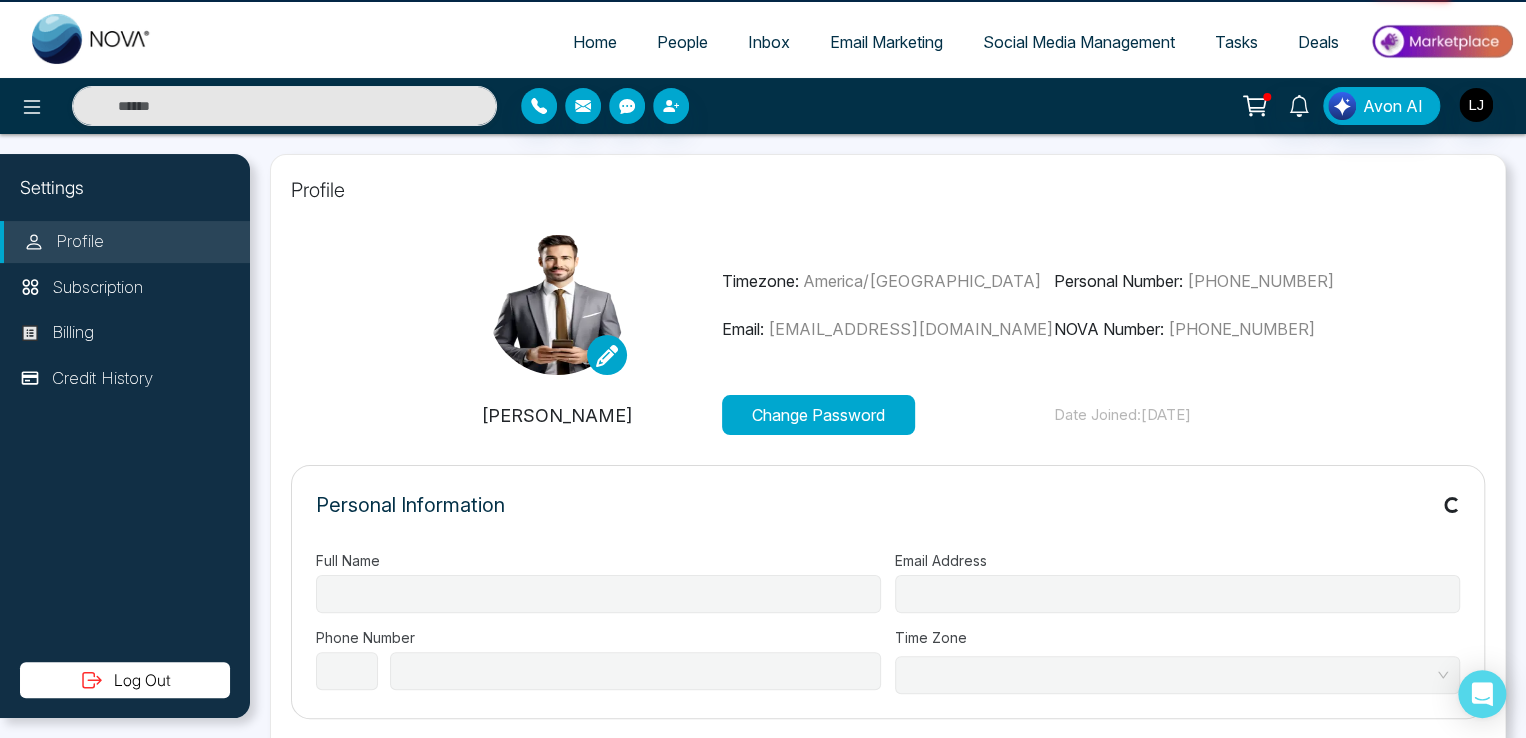 type on "**********" 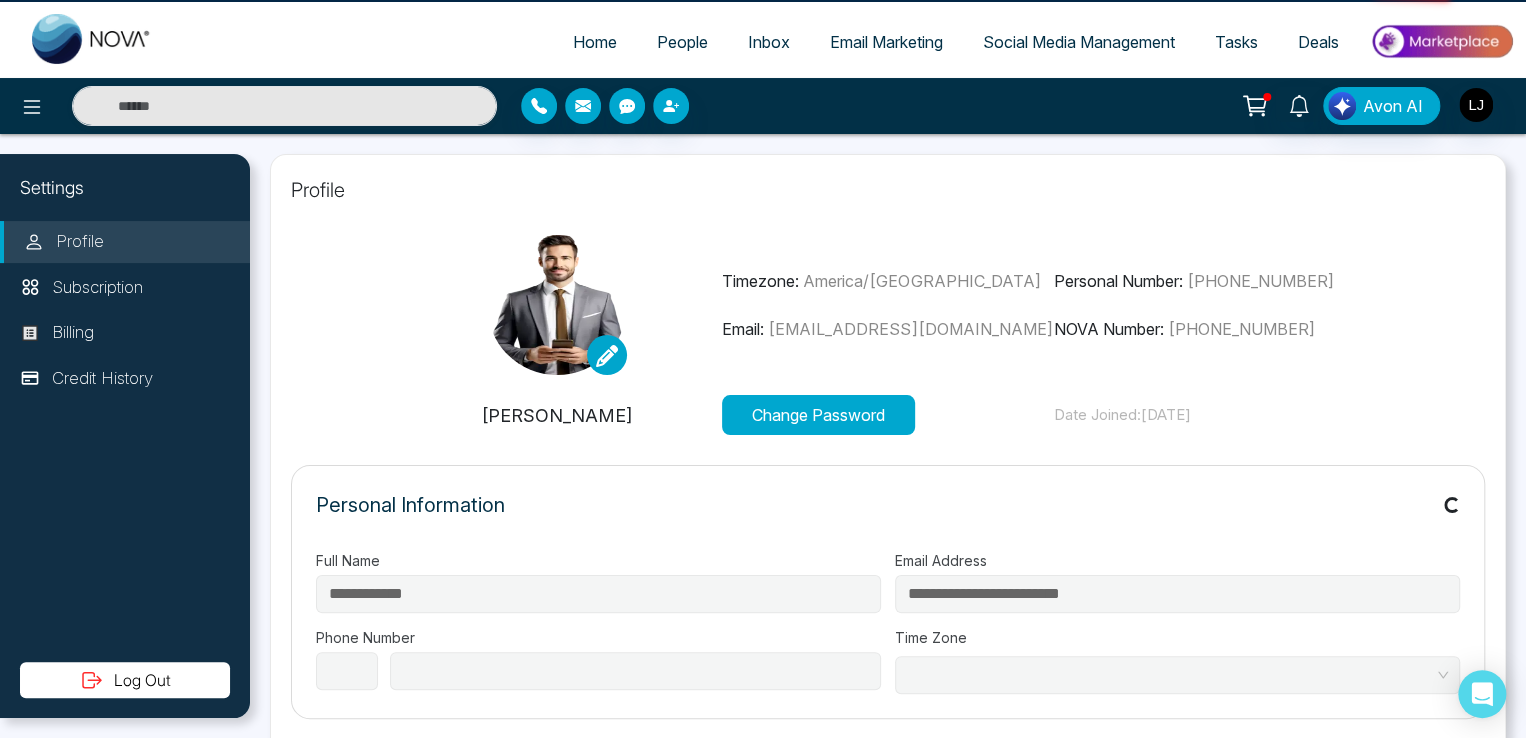 select on "***" 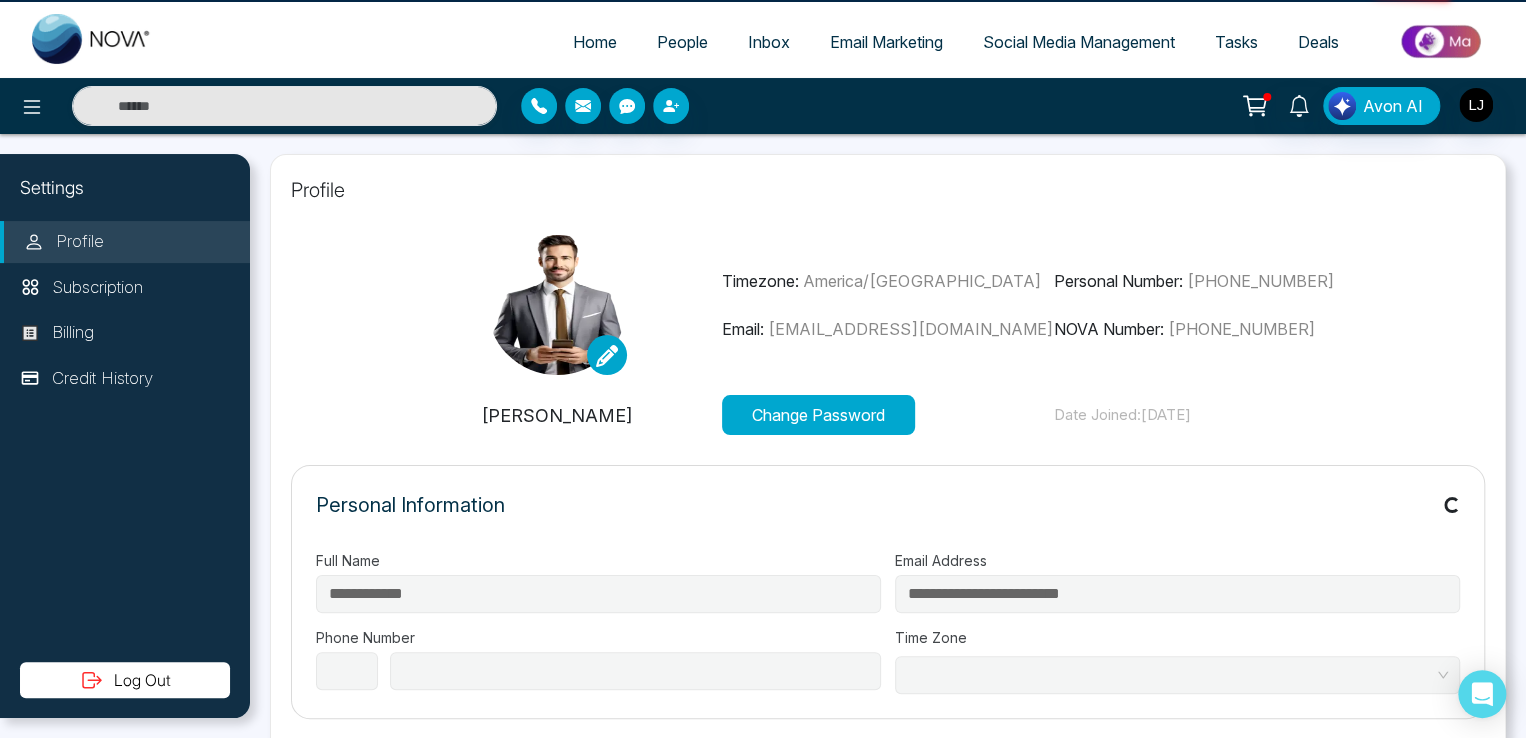 type on "**********" 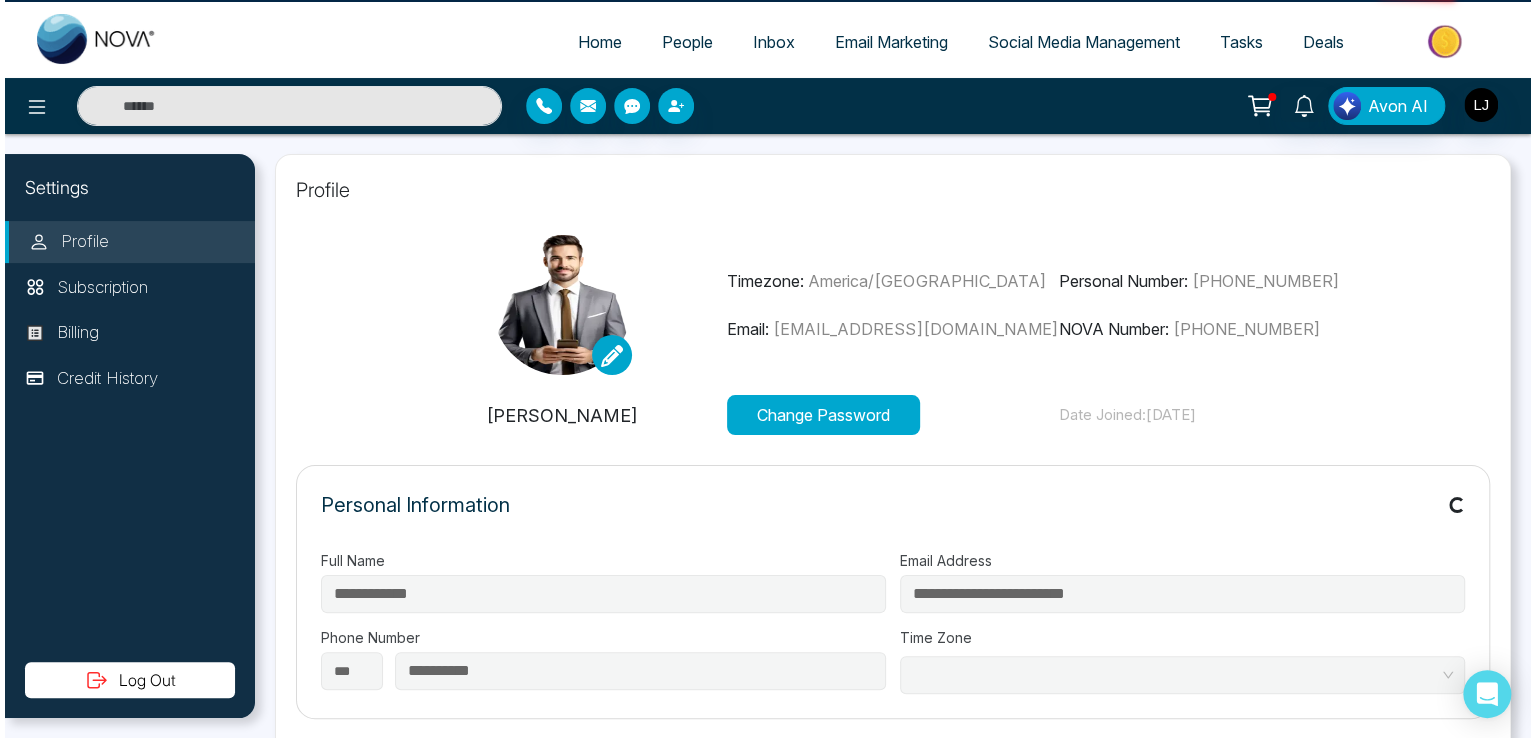 scroll, scrollTop: 0, scrollLeft: 0, axis: both 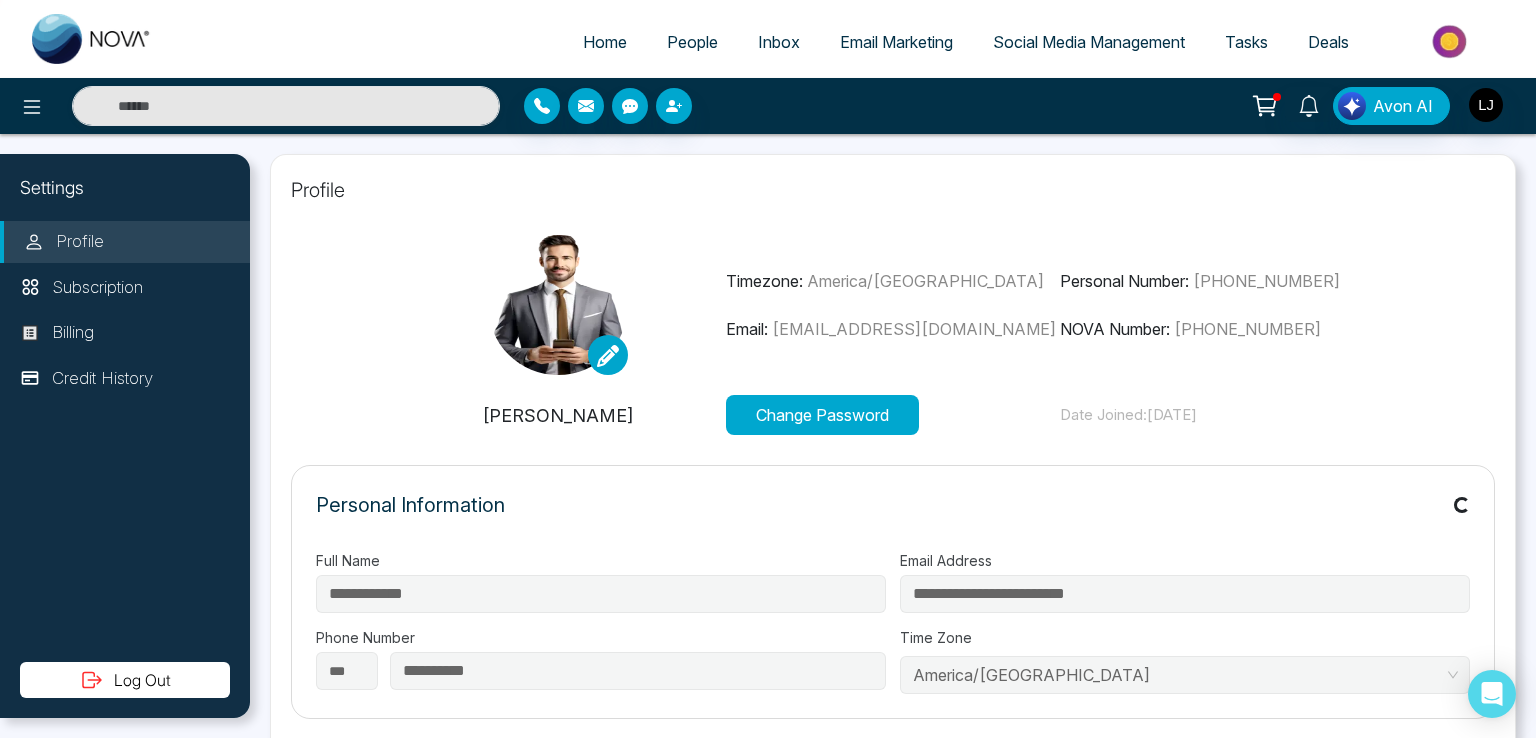 type on "**********" 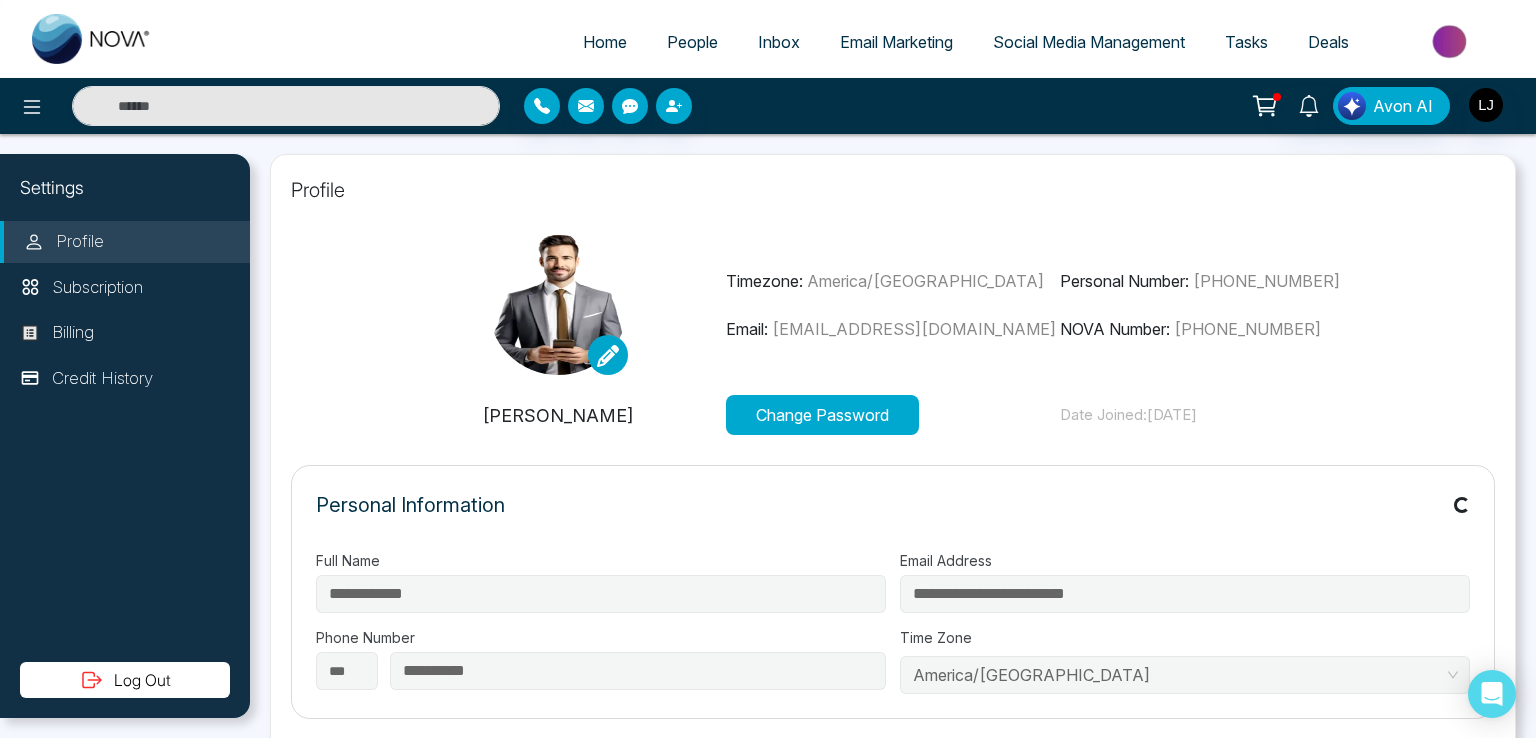 type on "**********" 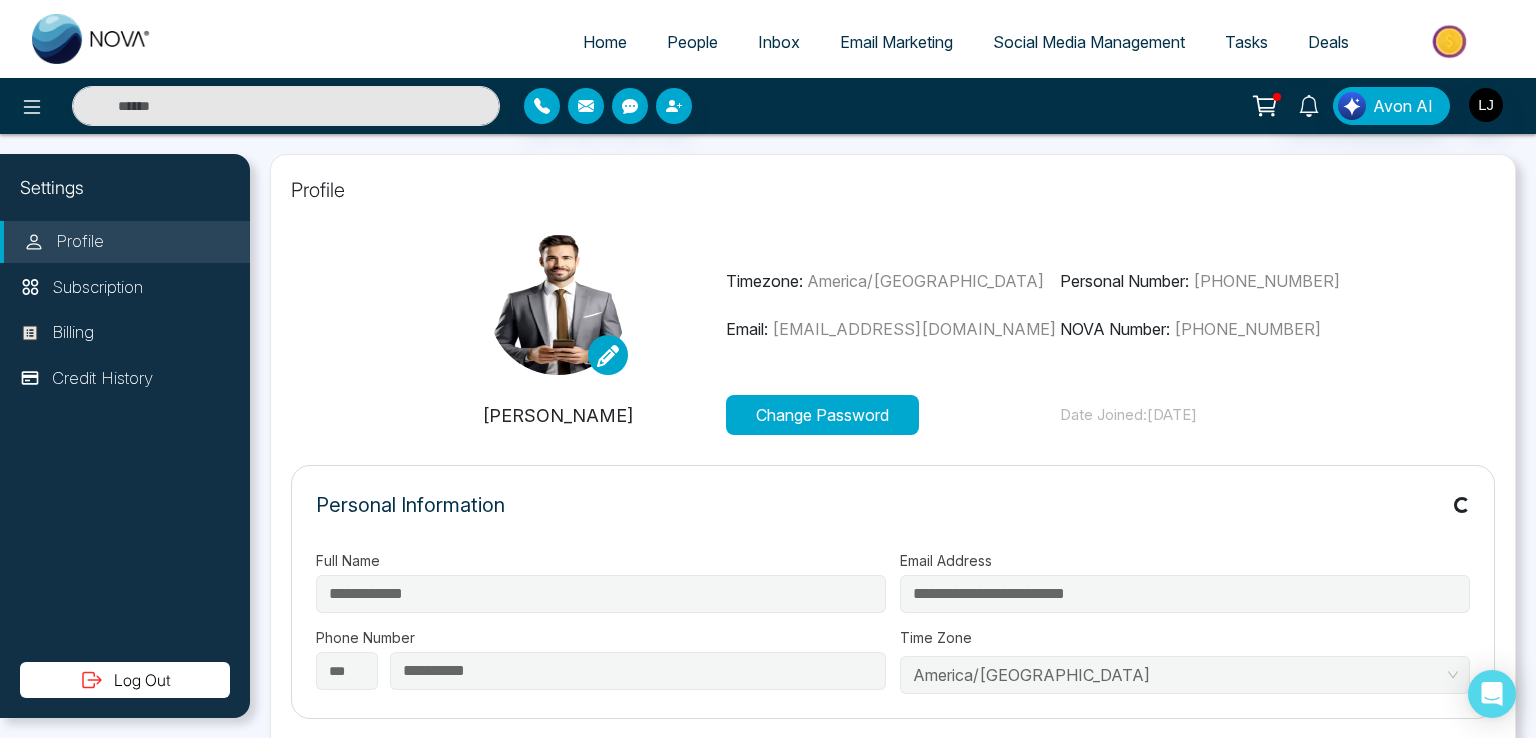 type on "**********" 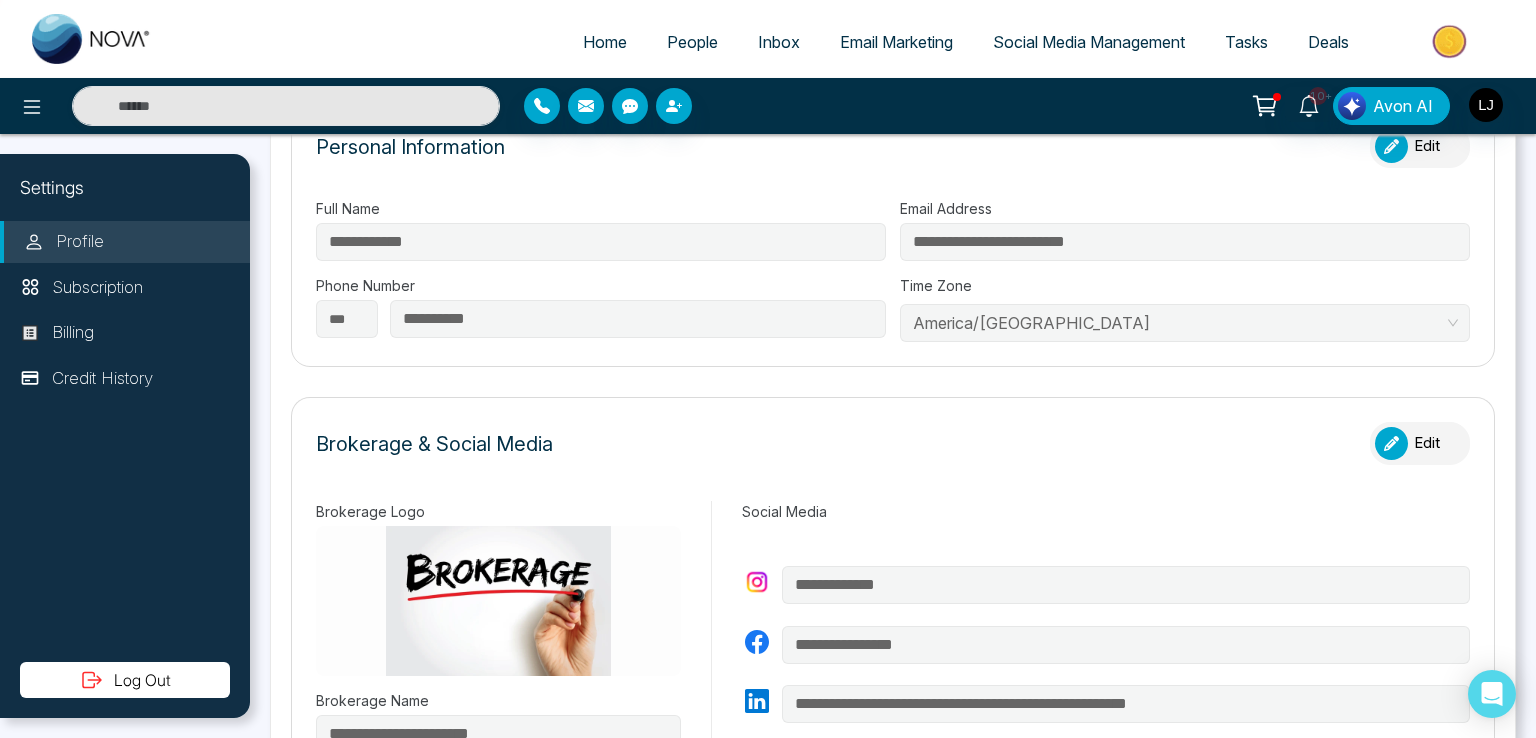 scroll, scrollTop: 400, scrollLeft: 0, axis: vertical 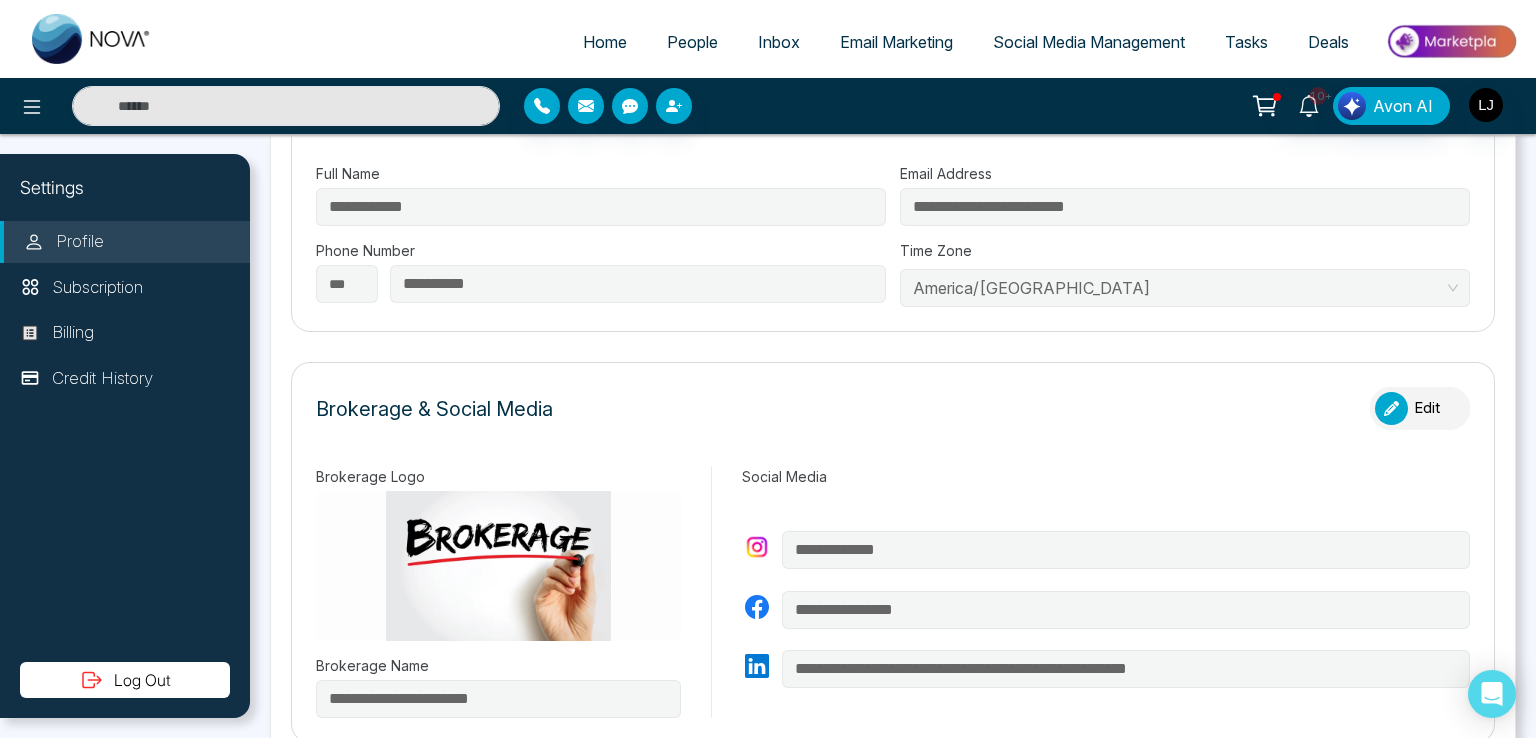 click 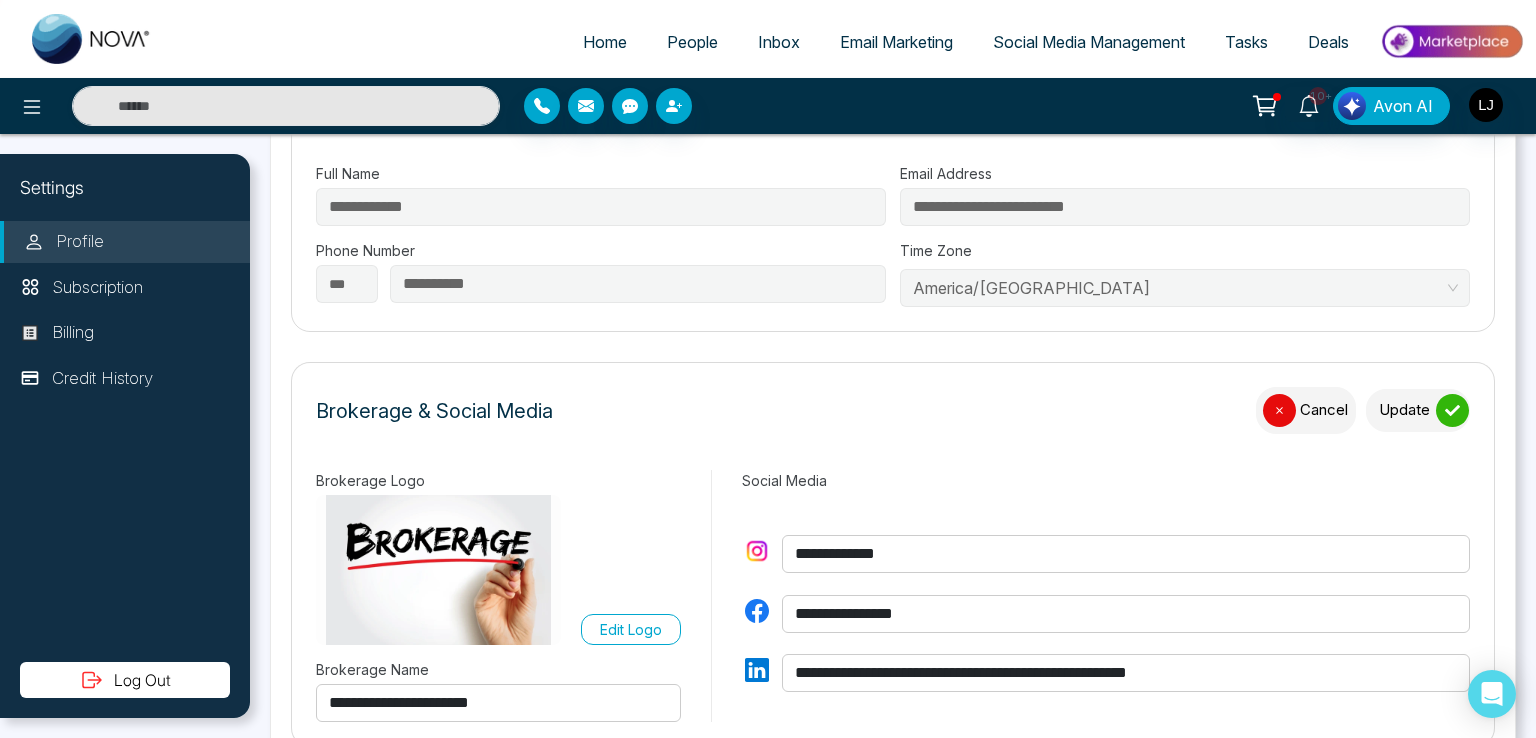 drag, startPoint x: 1246, startPoint y: 671, endPoint x: 982, endPoint y: 637, distance: 266.1804 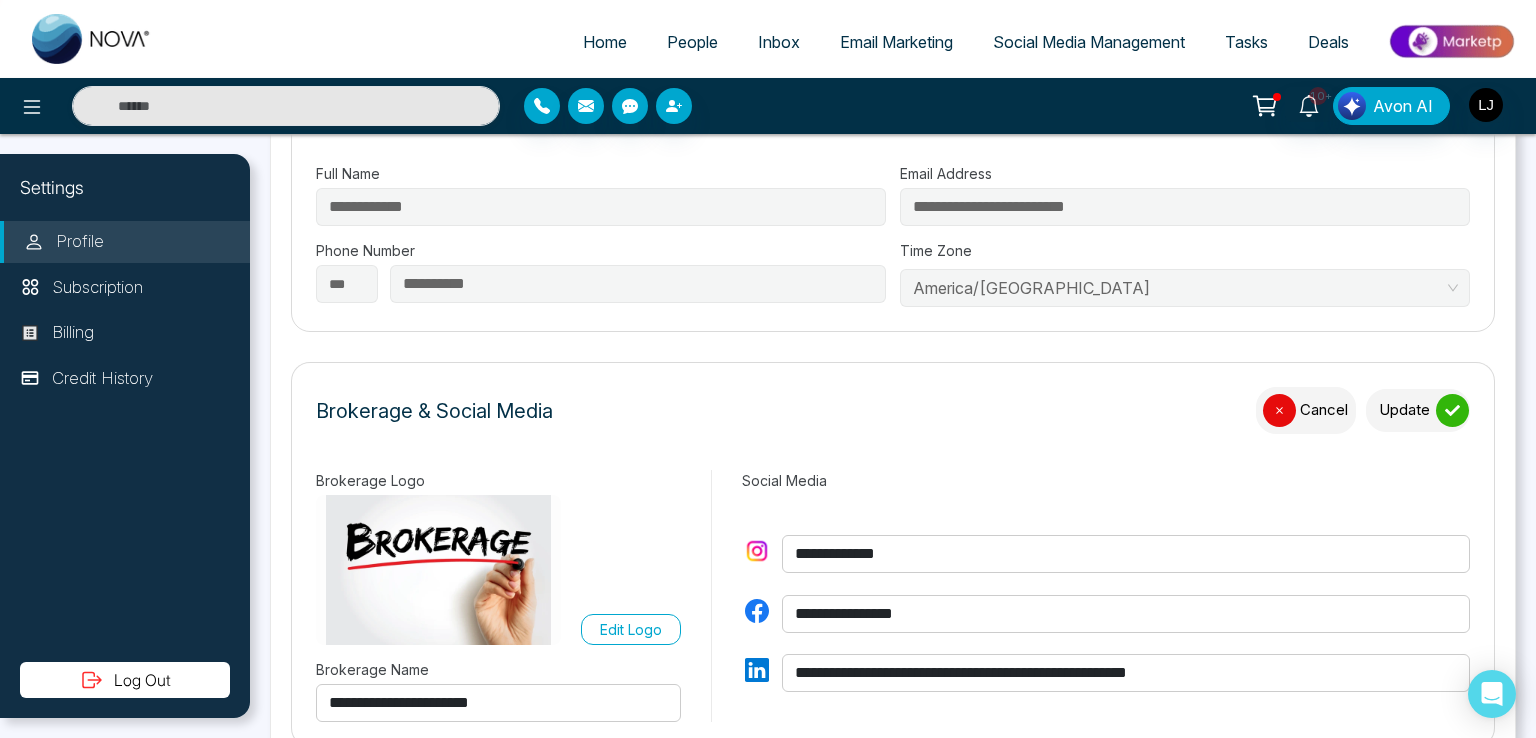 click on "**********" at bounding box center [1106, 613] 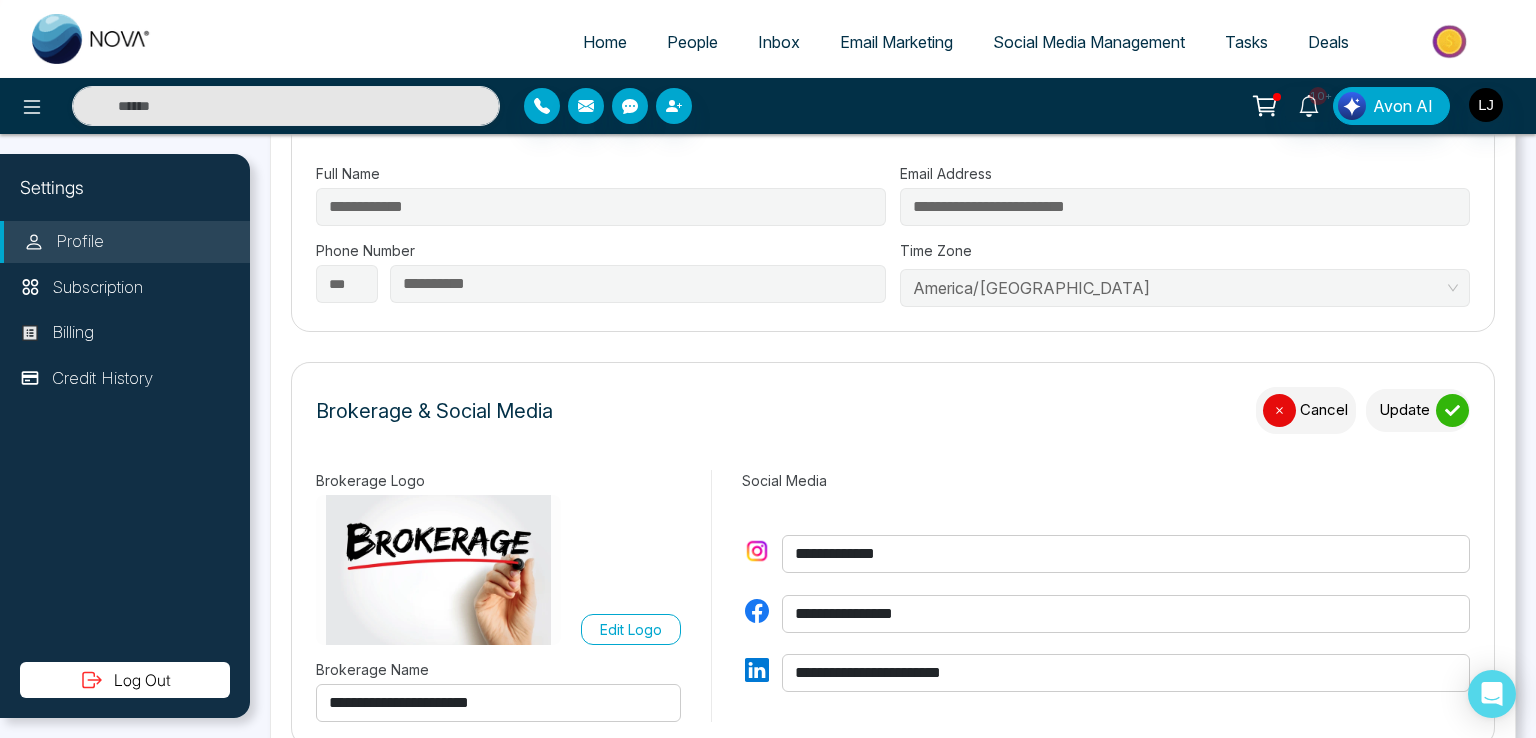 click on "Update" at bounding box center [1418, 410] 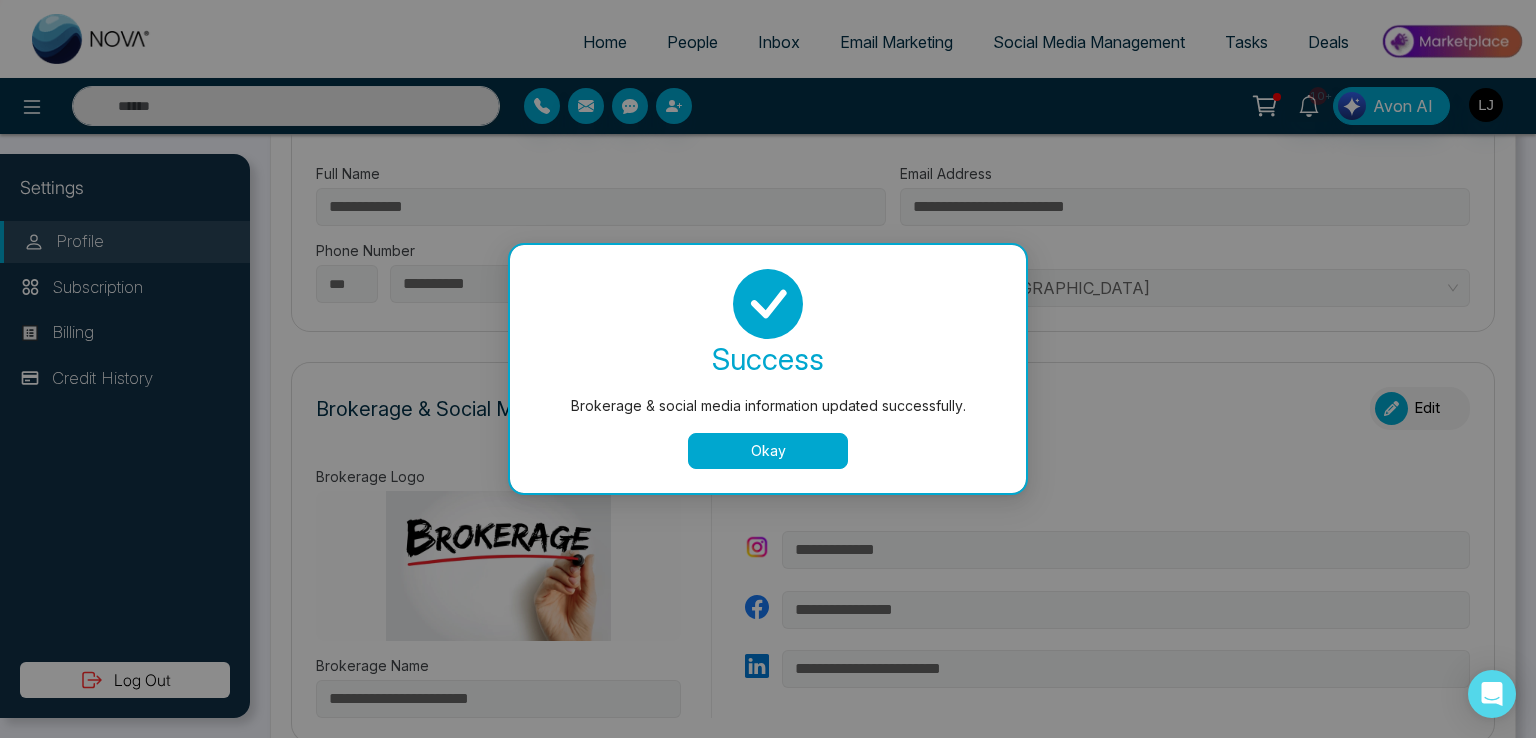 click on "Okay" at bounding box center (768, 451) 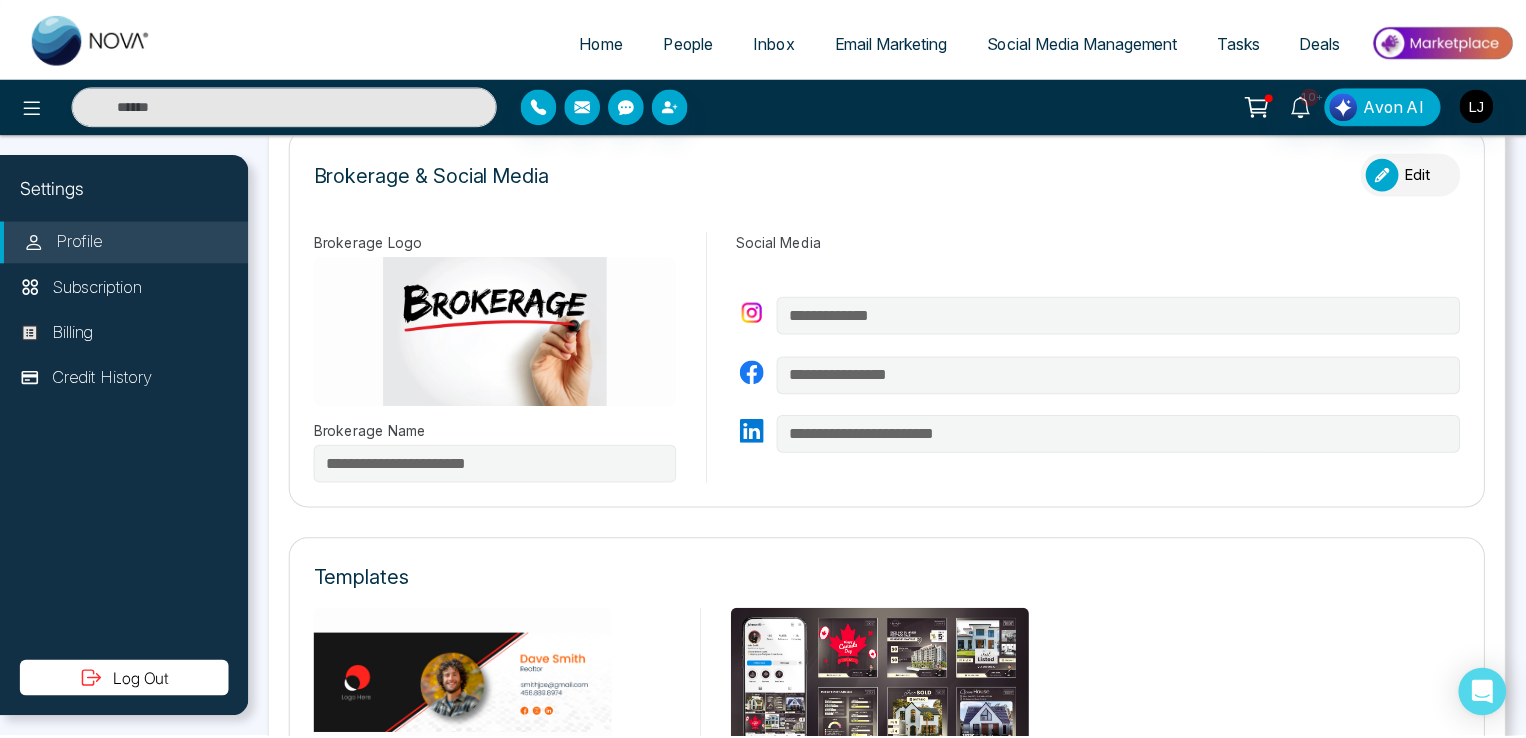 scroll, scrollTop: 600, scrollLeft: 0, axis: vertical 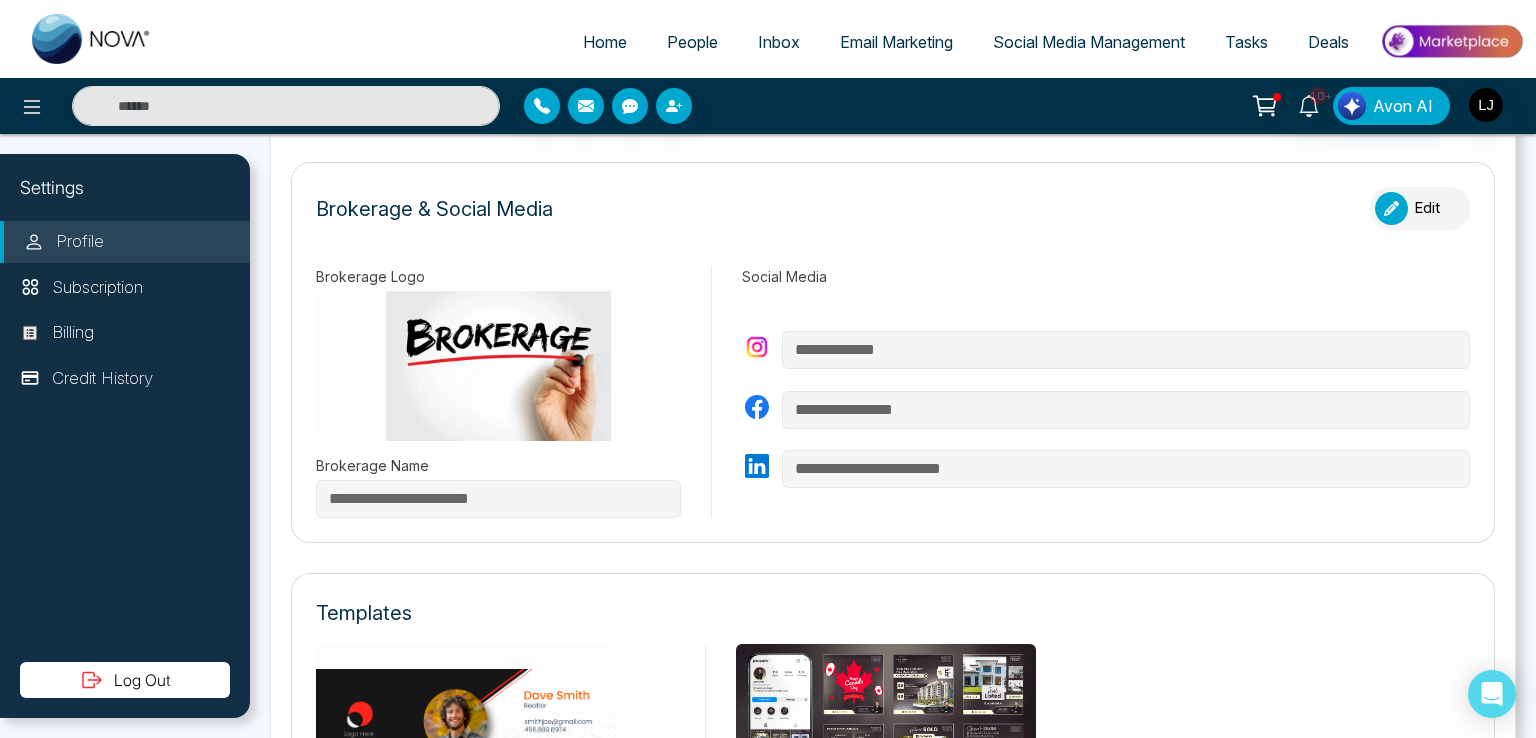 drag, startPoint x: 1394, startPoint y: 200, endPoint x: 1179, endPoint y: 280, distance: 229.4014 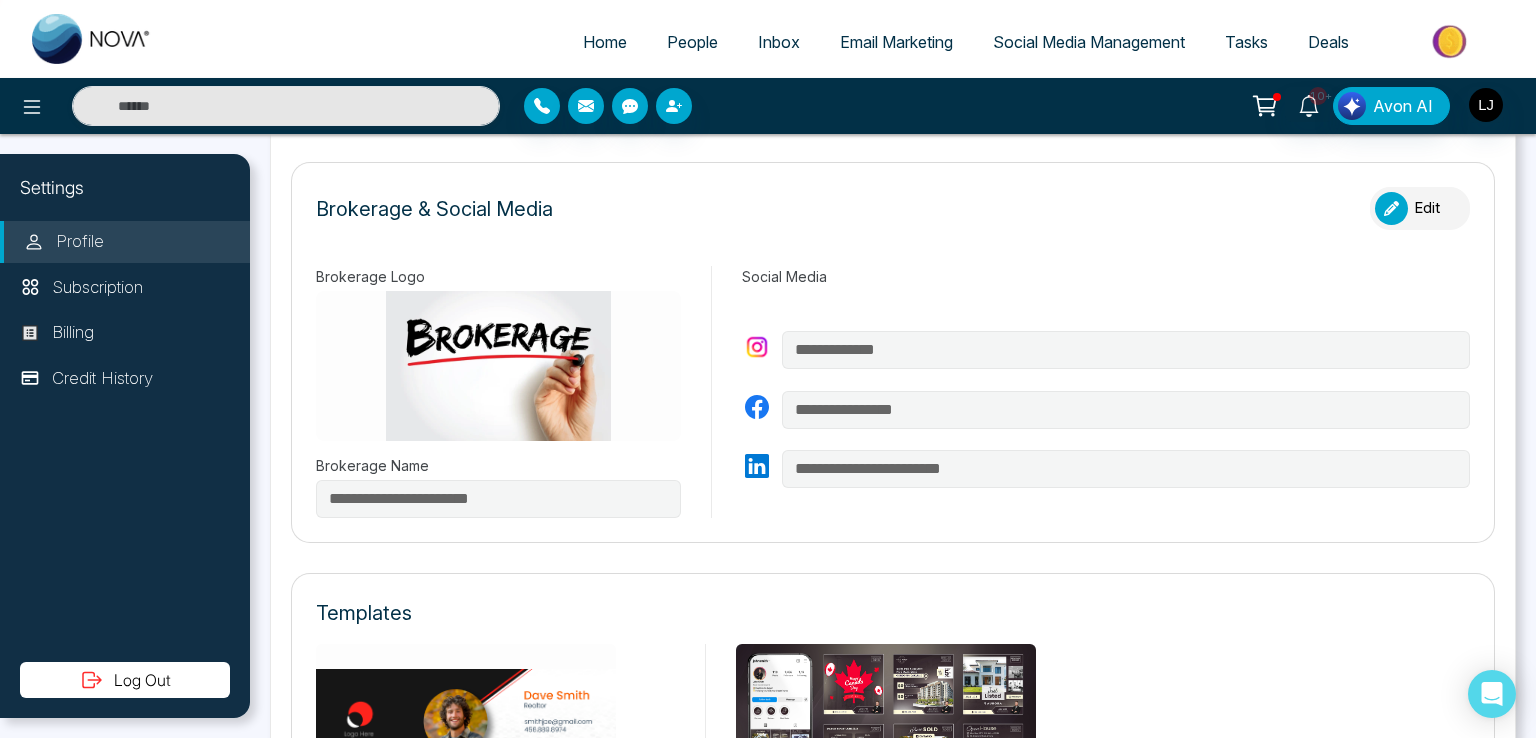 click at bounding box center [1391, 208] 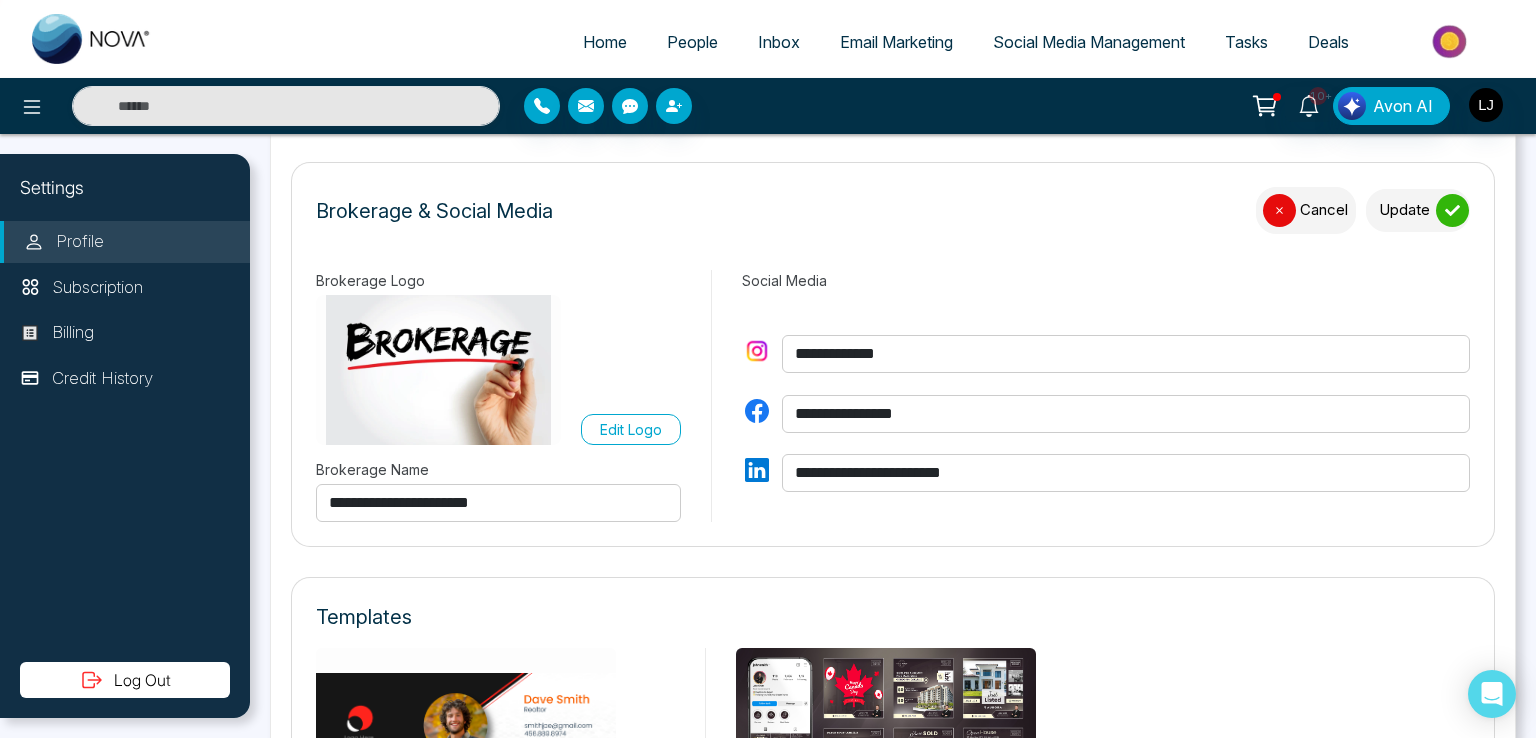 drag, startPoint x: 843, startPoint y: 467, endPoint x: 727, endPoint y: 467, distance: 116 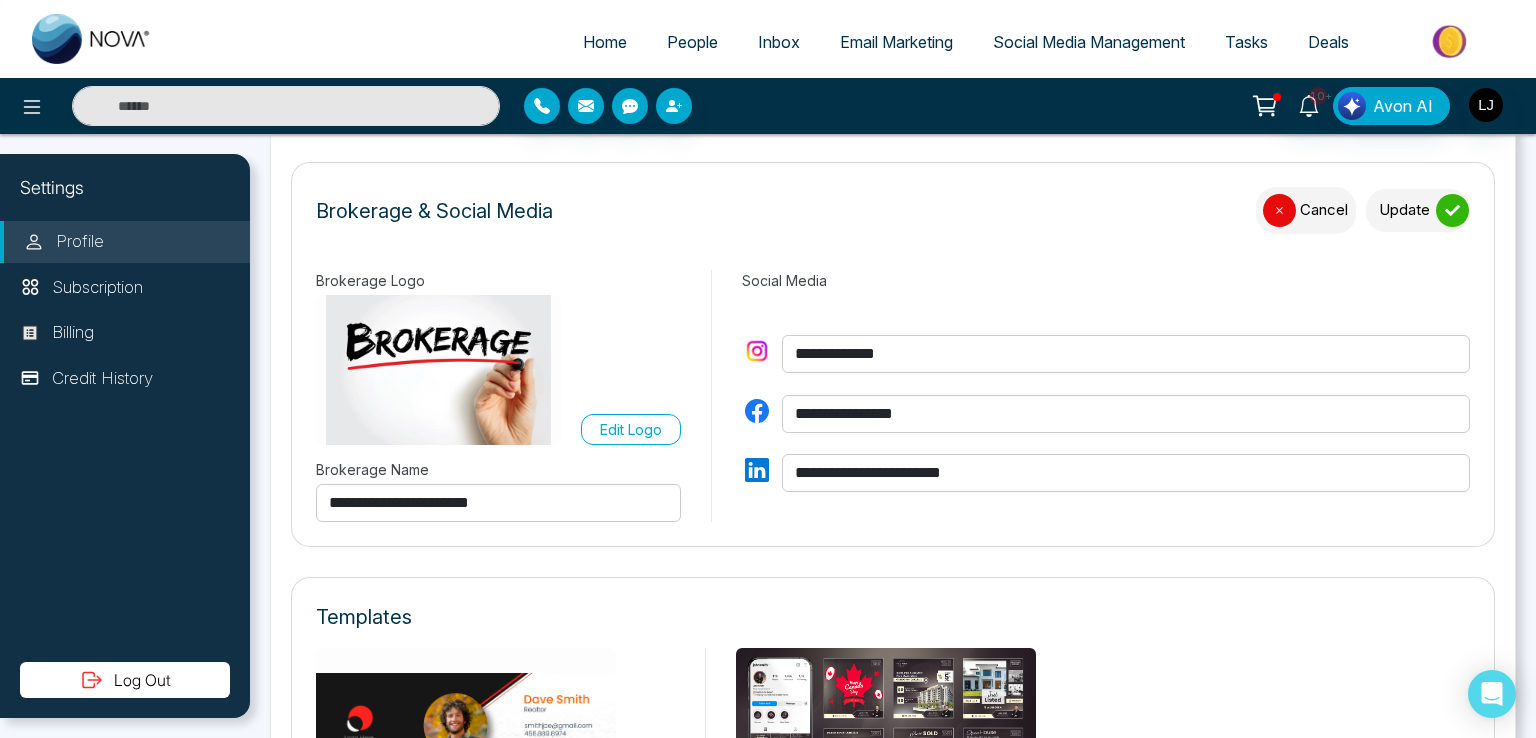 click on "**********" at bounding box center [1090, 396] 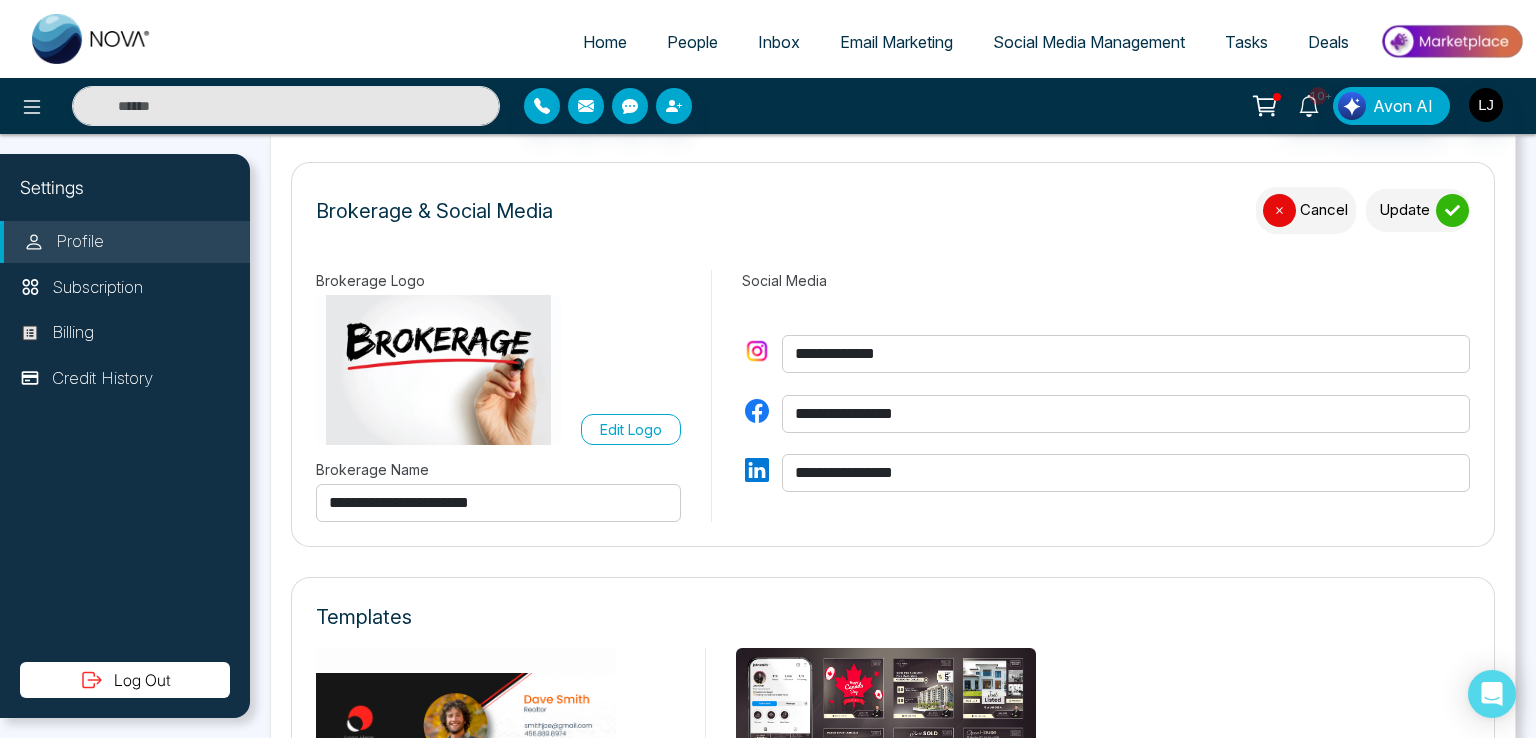 click on "Update" at bounding box center (1418, 210) 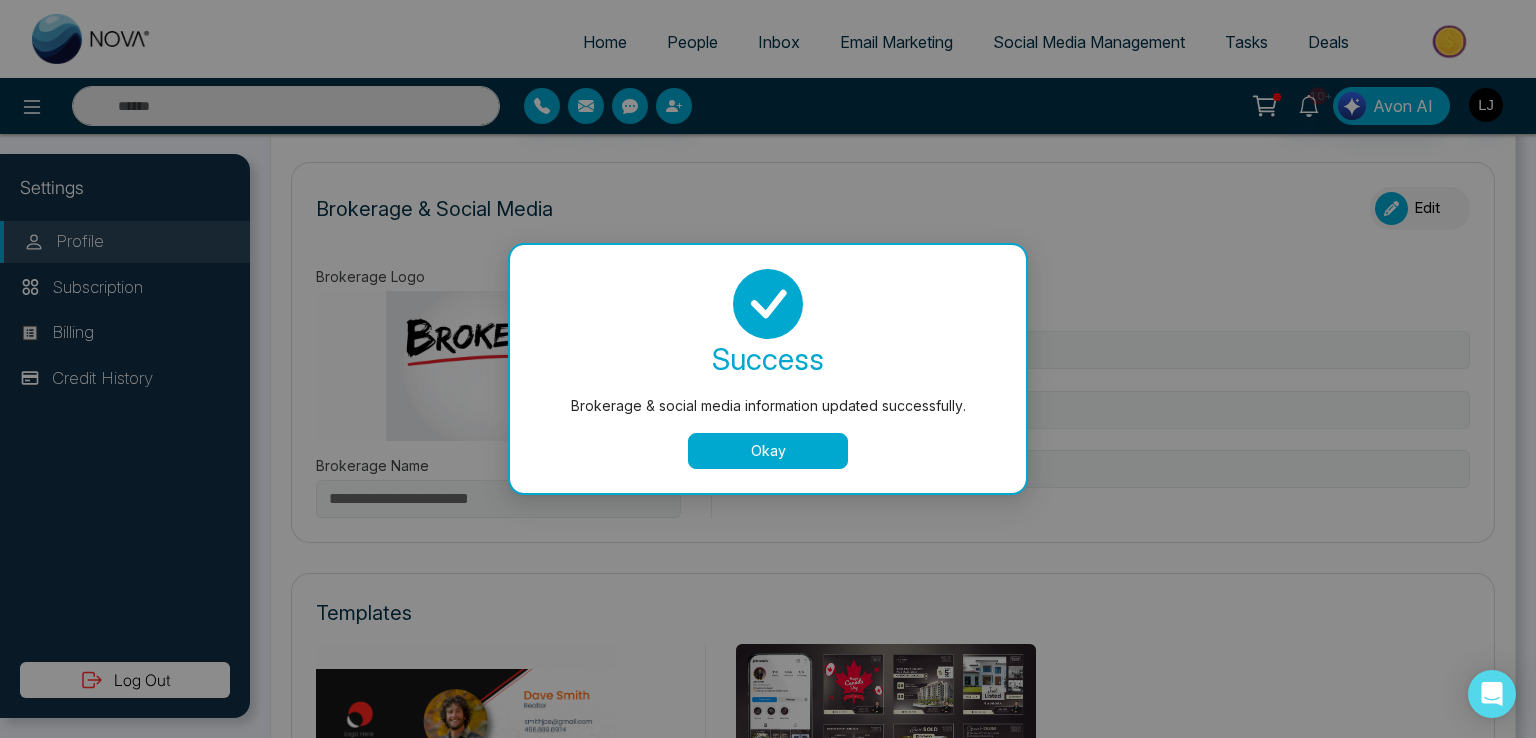 click on "Okay" at bounding box center (768, 451) 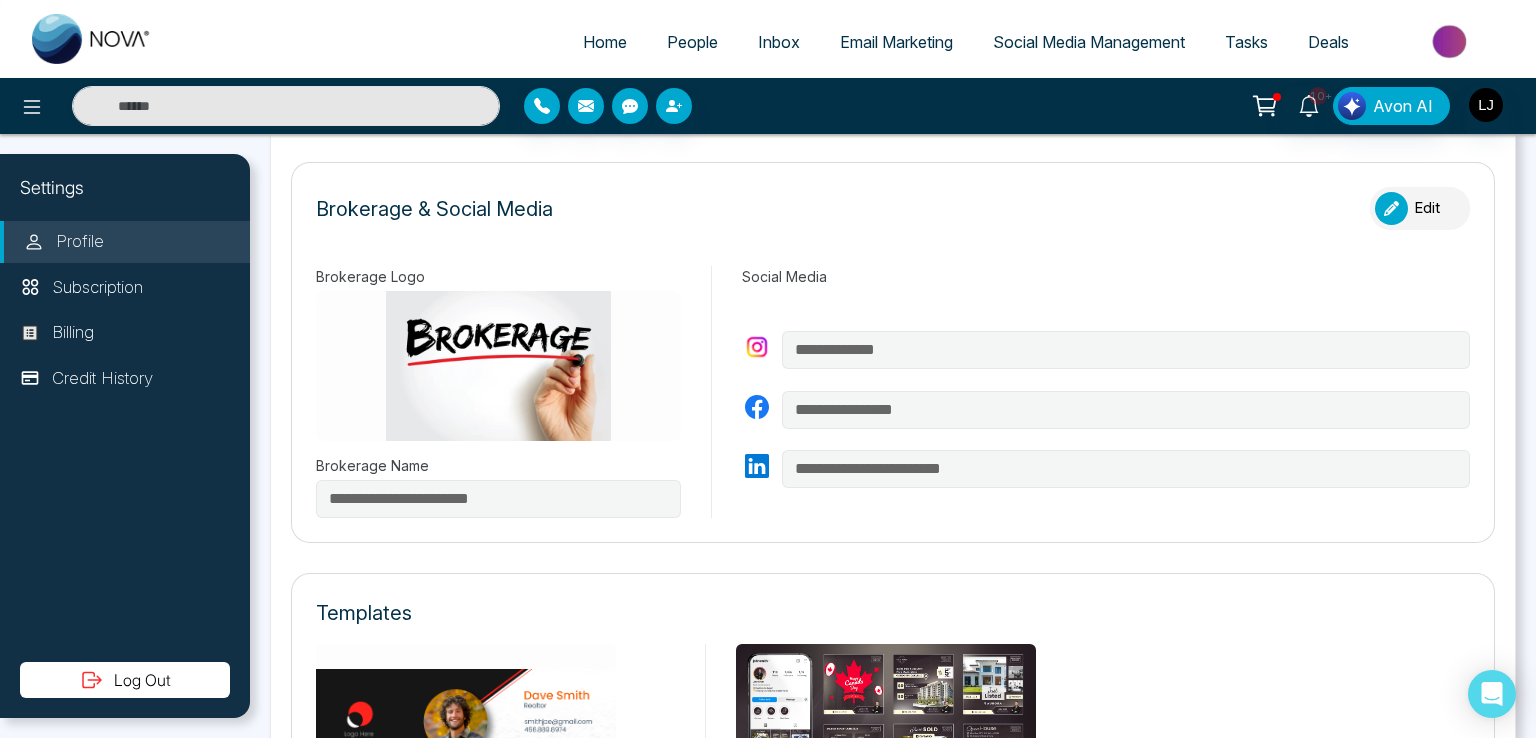 type on "**********" 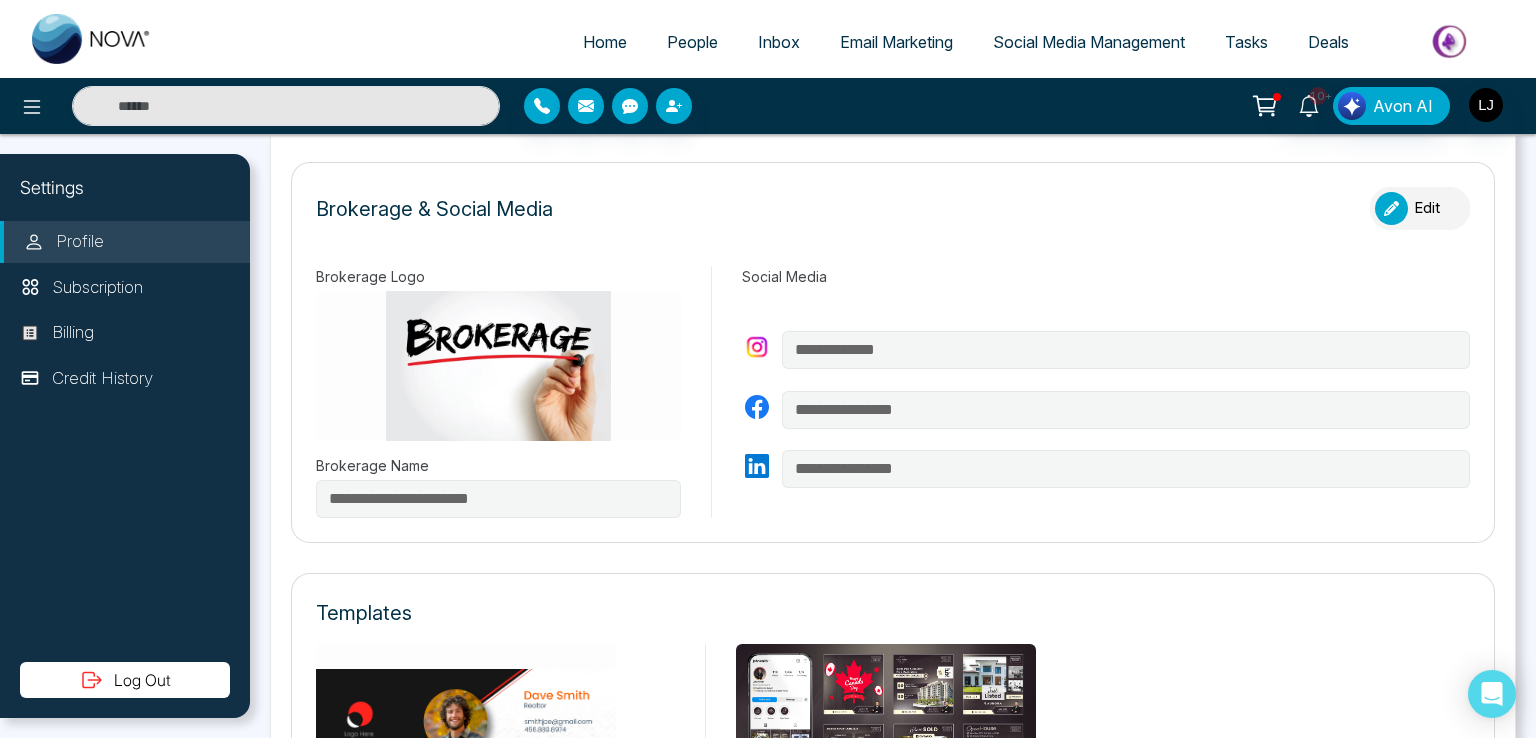 click on "People" at bounding box center [692, 42] 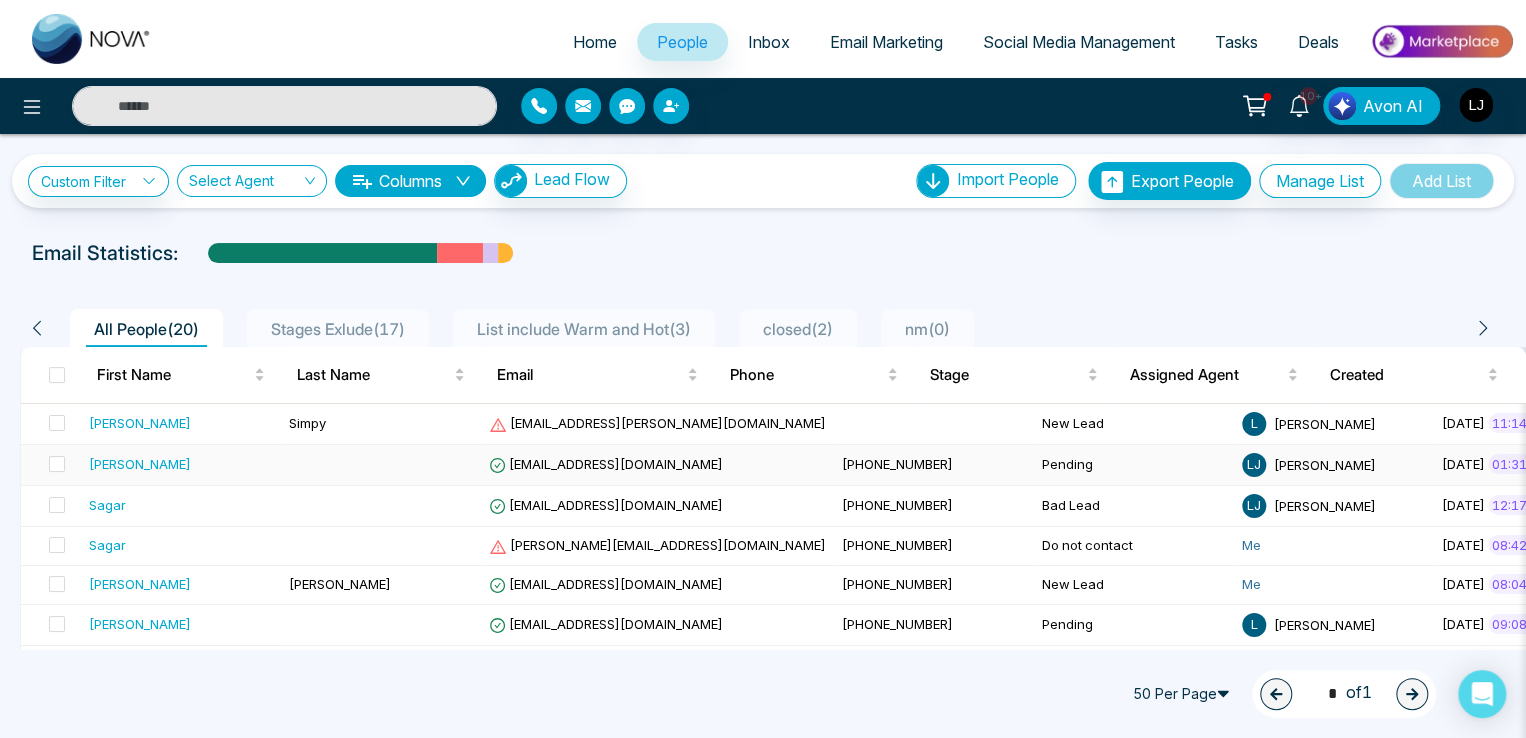 click on "[EMAIL_ADDRESS][DOMAIN_NAME]" at bounding box center (606, 464) 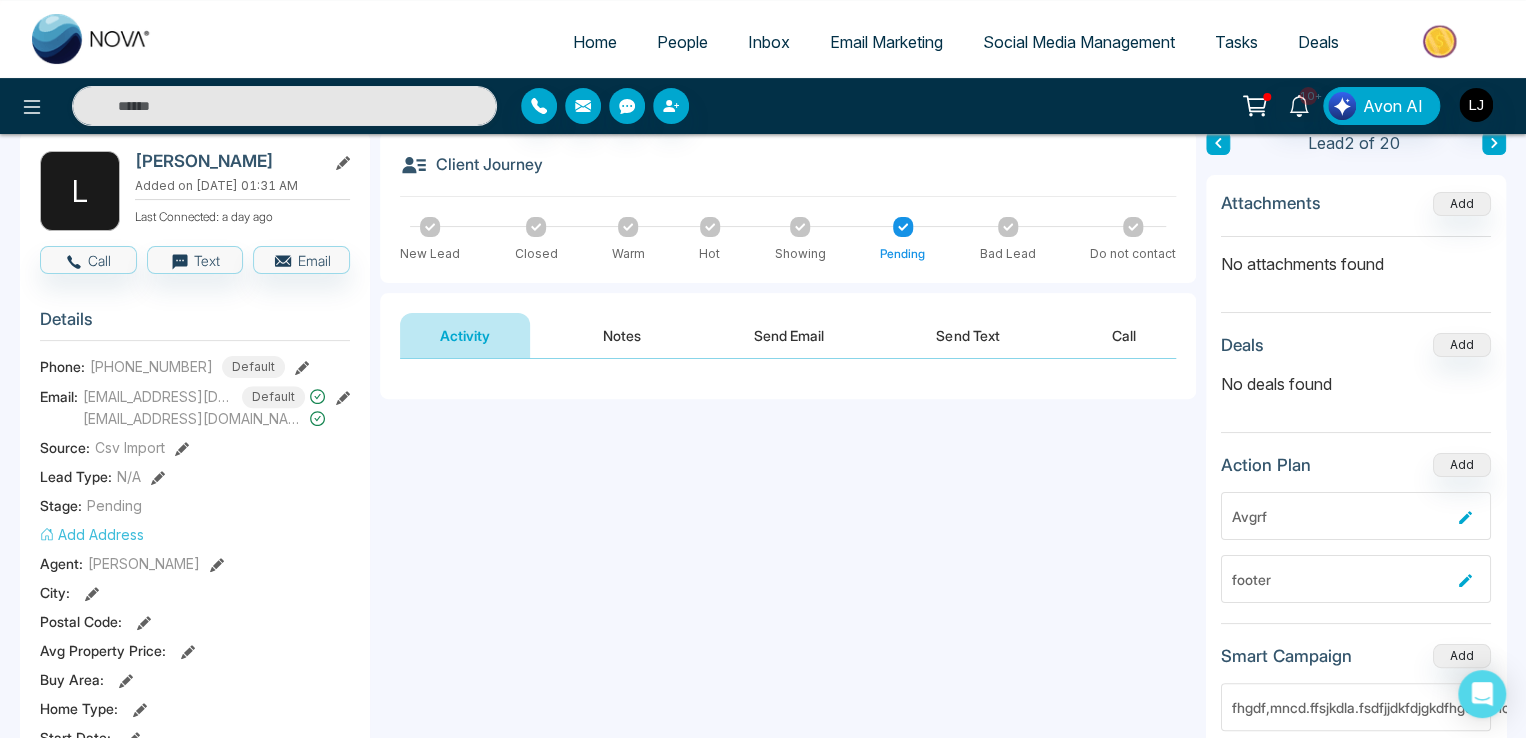scroll, scrollTop: 0, scrollLeft: 0, axis: both 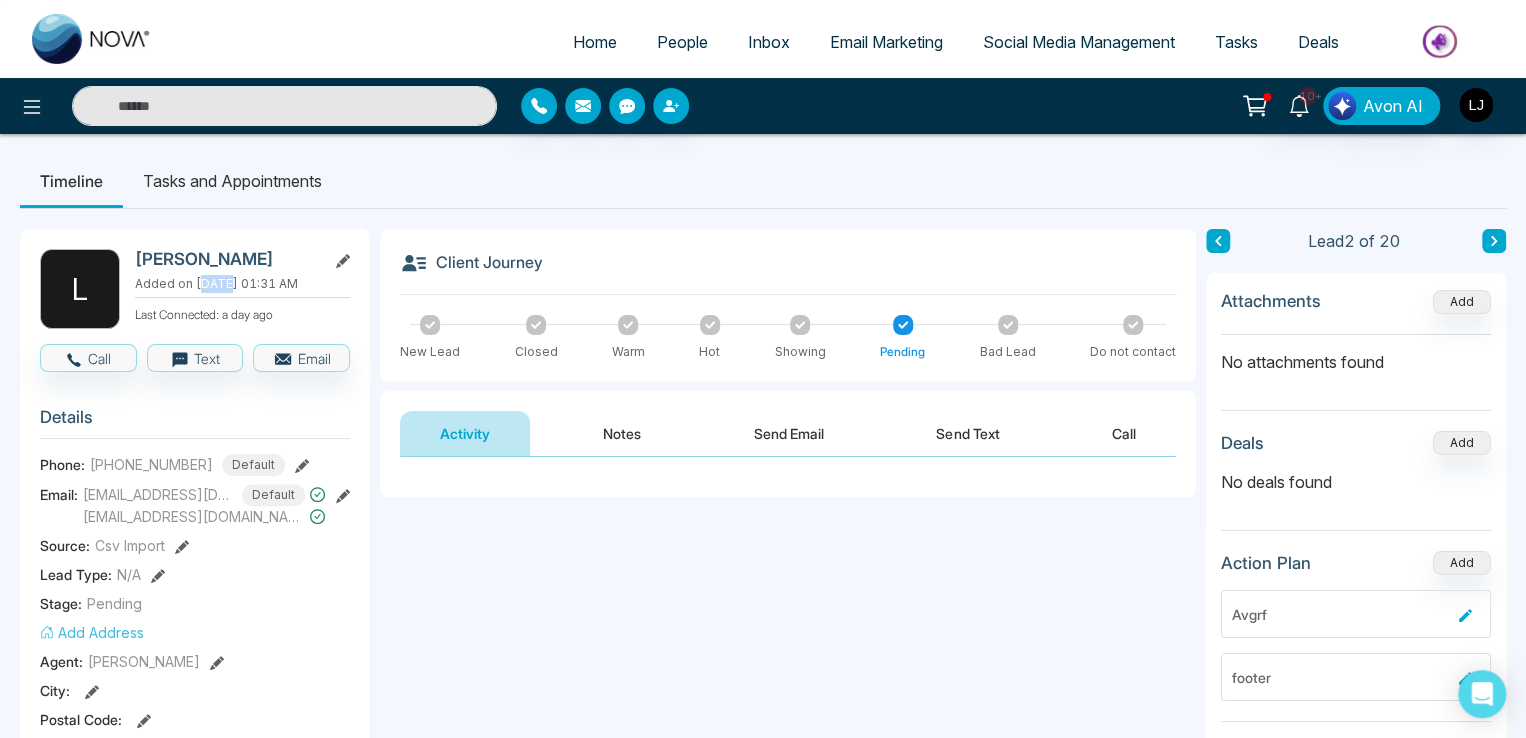 drag, startPoint x: 196, startPoint y: 282, endPoint x: 218, endPoint y: 282, distance: 22 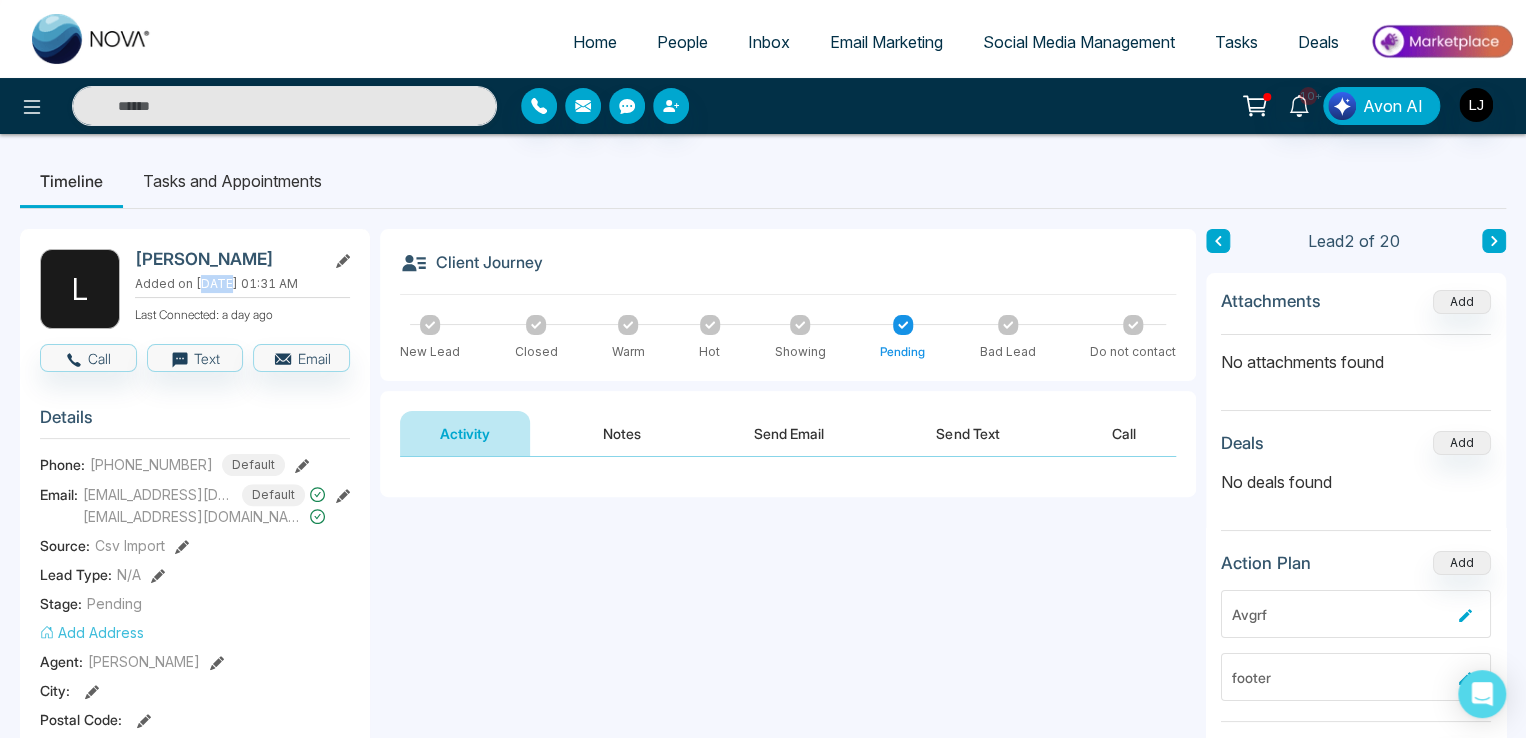 click on "Added on   [DATE] 01:31 AM" at bounding box center (242, 284) 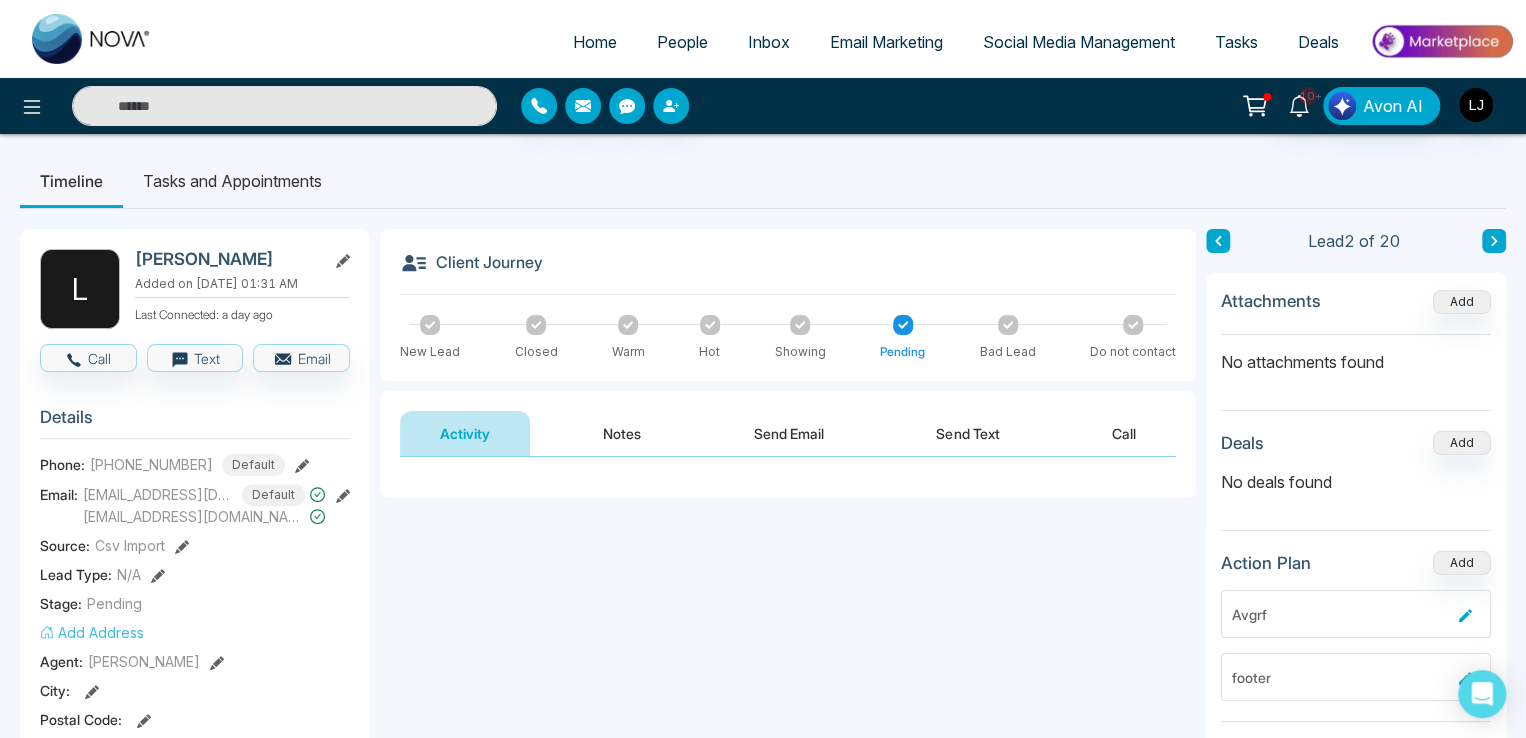 click on "Timeline Tasks and Appointments" at bounding box center [763, 181] 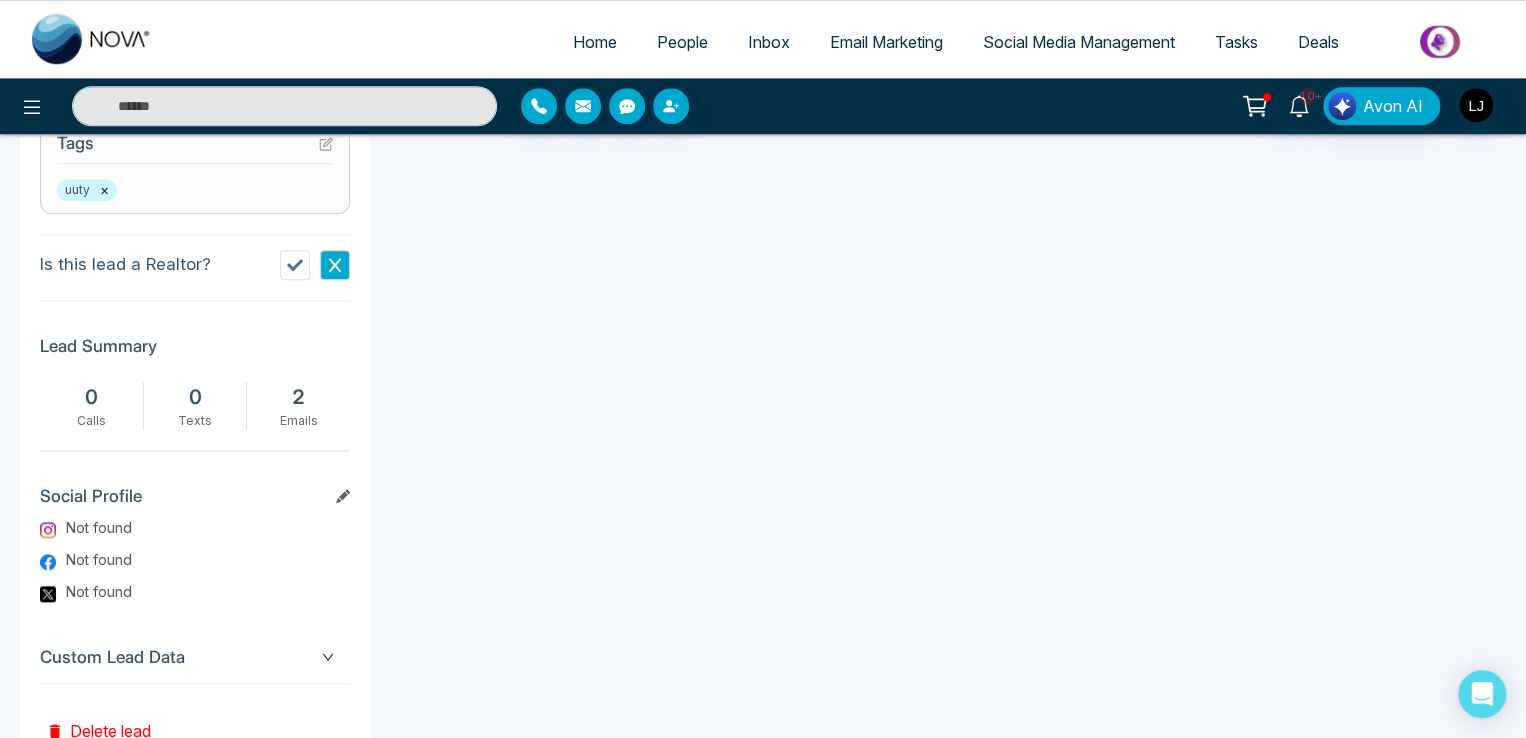 scroll, scrollTop: 938, scrollLeft: 0, axis: vertical 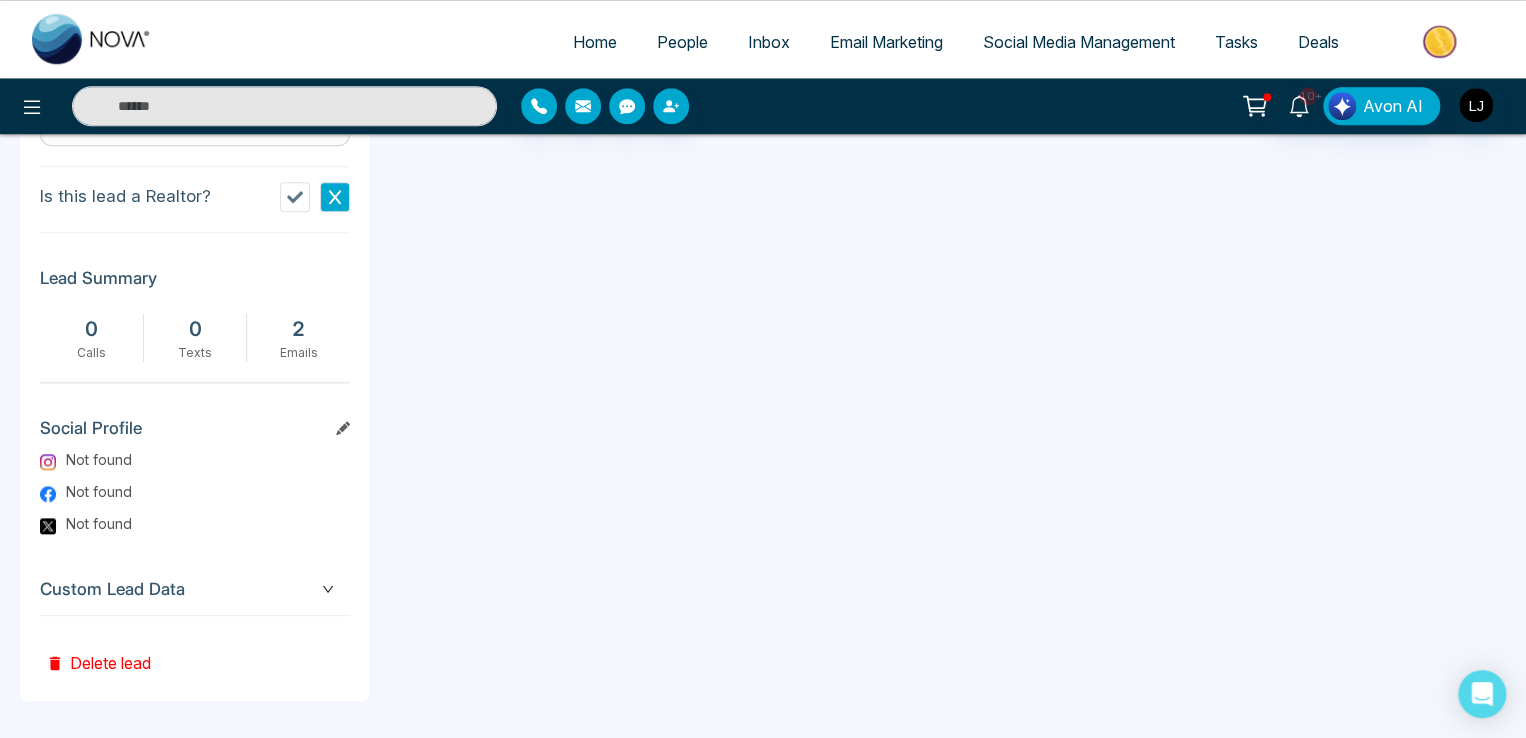 click on "Custom Lead Data" at bounding box center [195, 589] 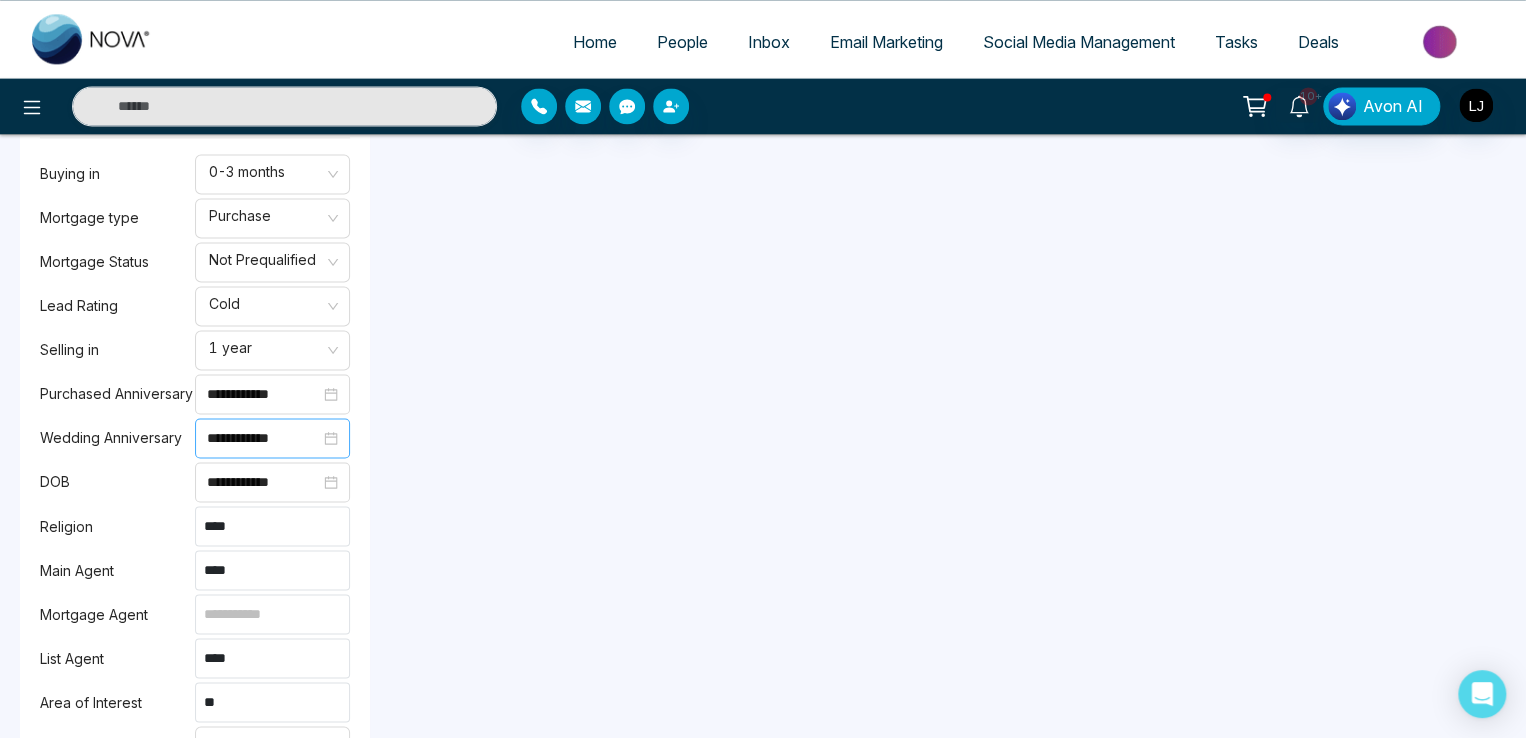 scroll, scrollTop: 1438, scrollLeft: 0, axis: vertical 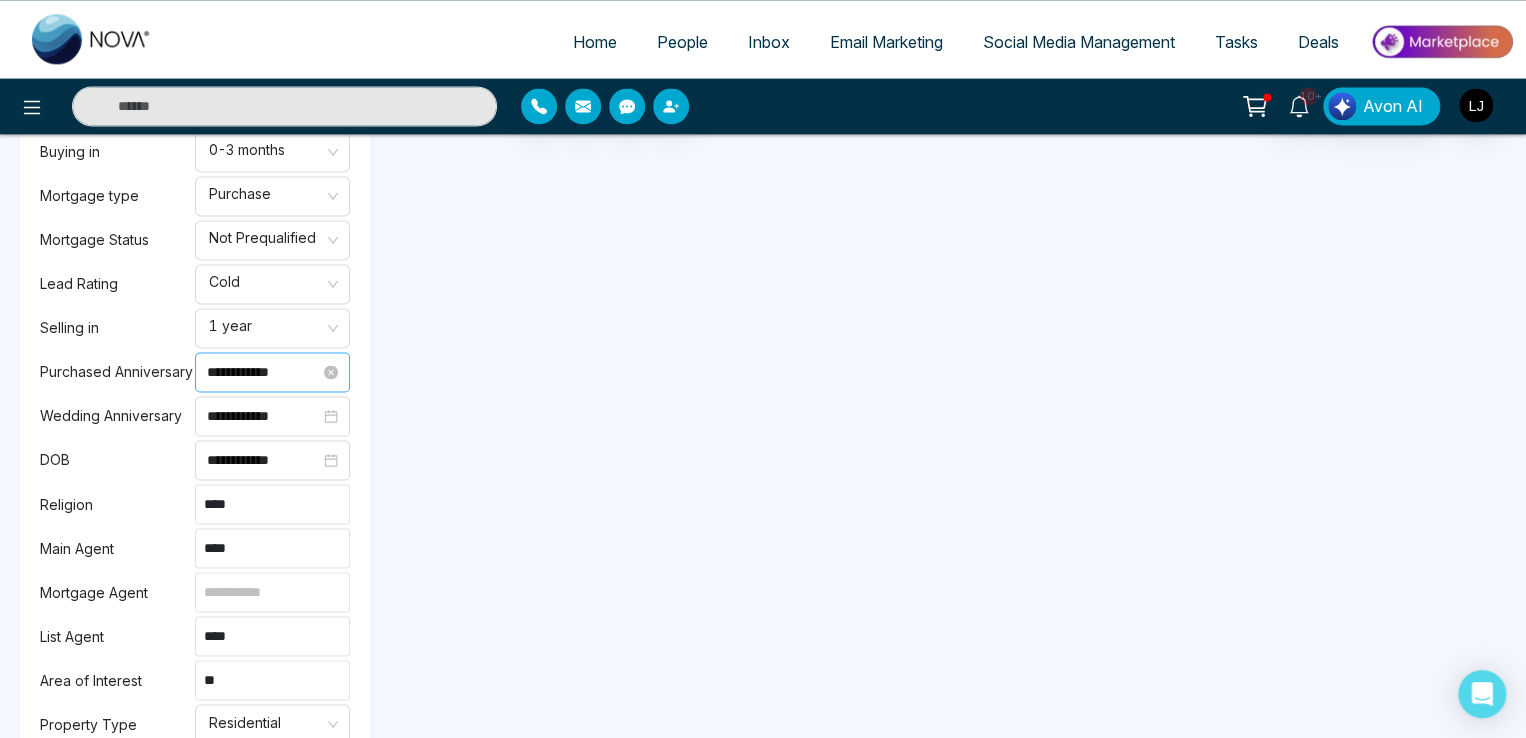 click on "**********" at bounding box center (263, 372) 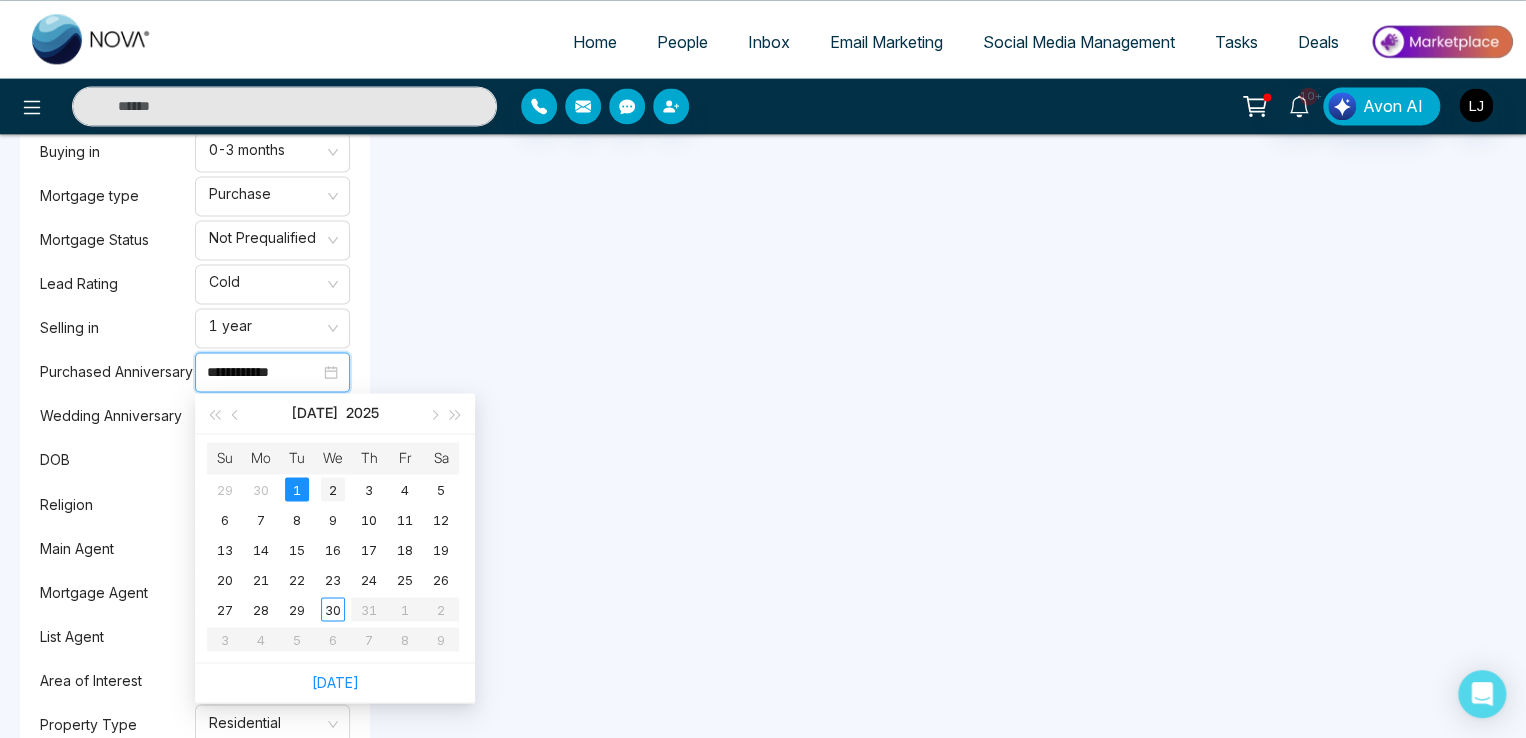type on "**********" 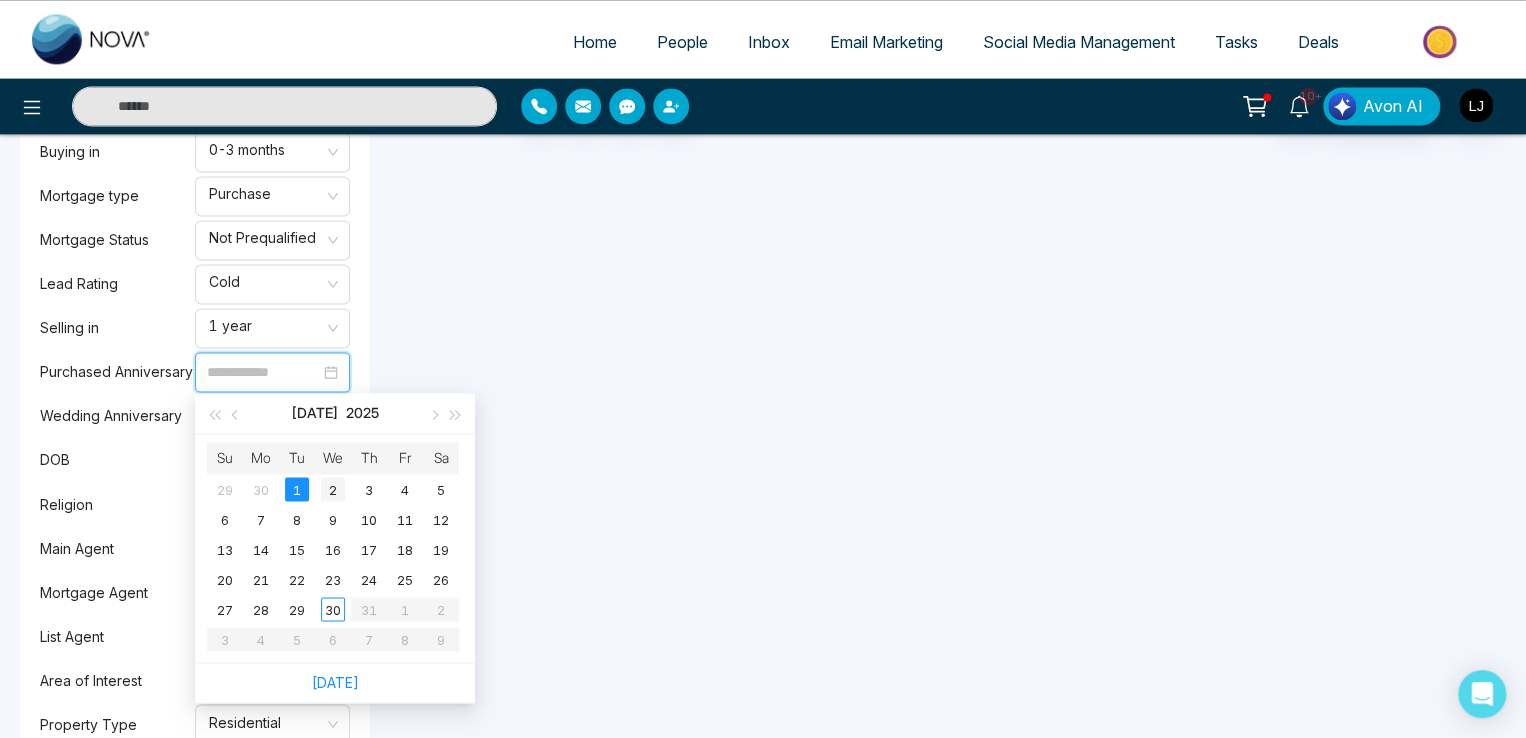 click on "2" at bounding box center (333, 489) 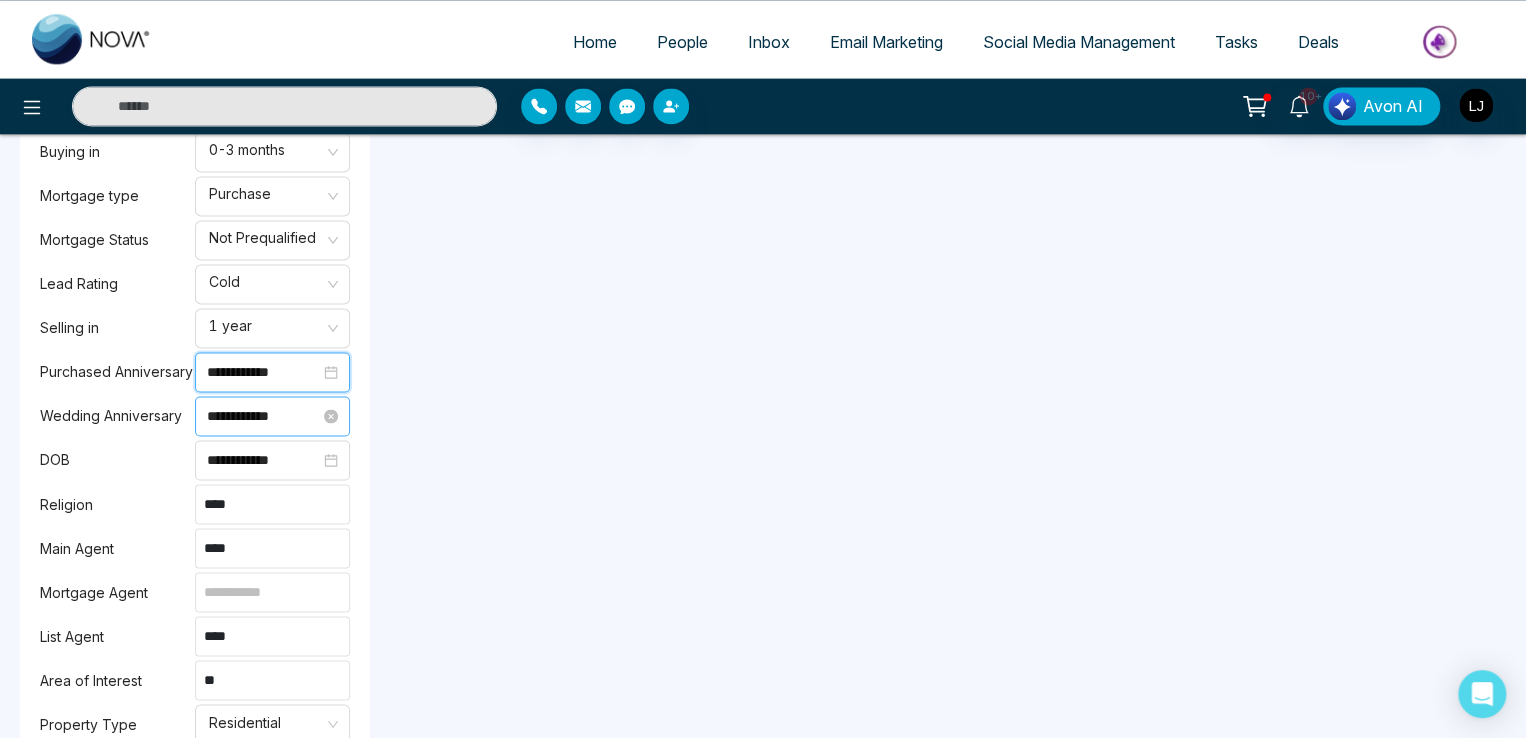 click on "**********" at bounding box center [263, 416] 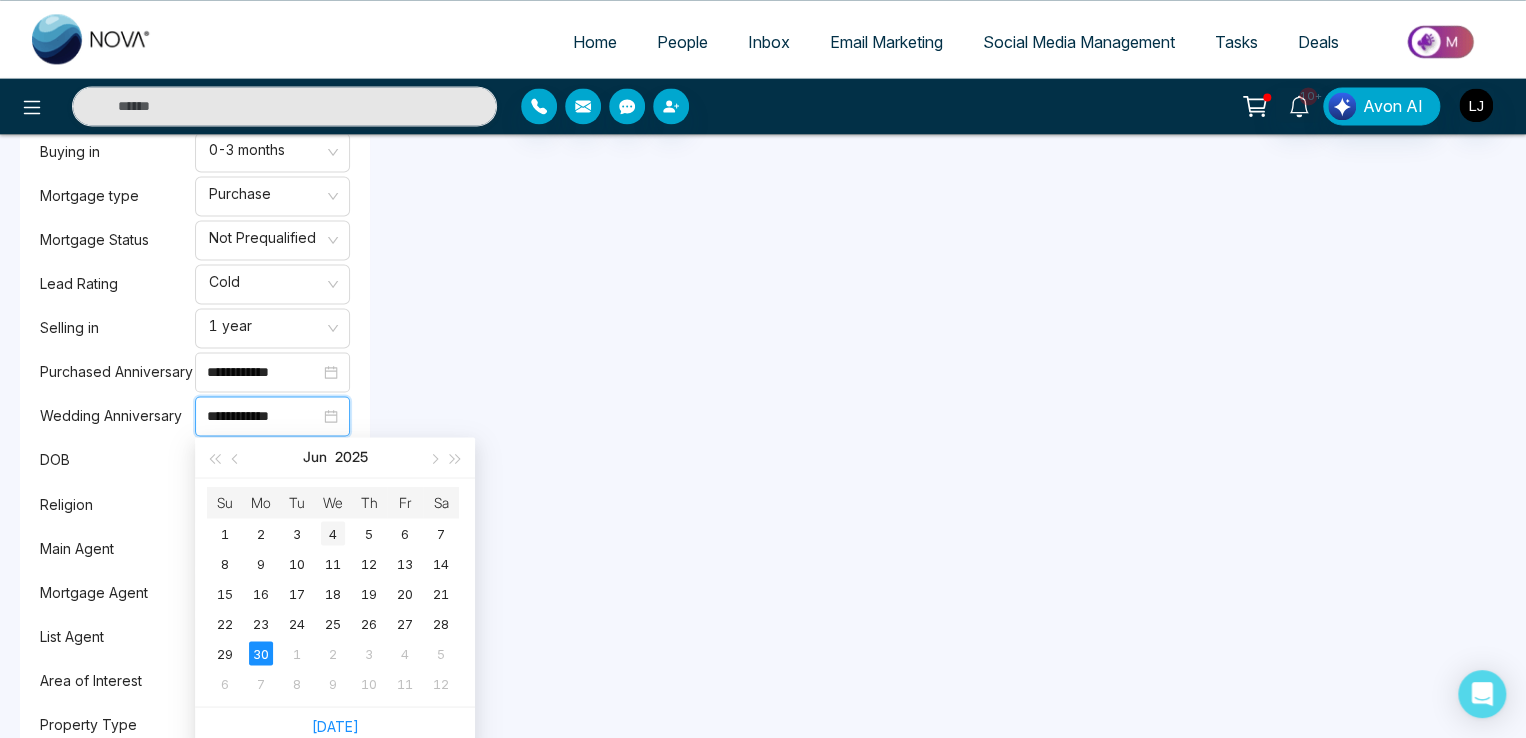 type on "**********" 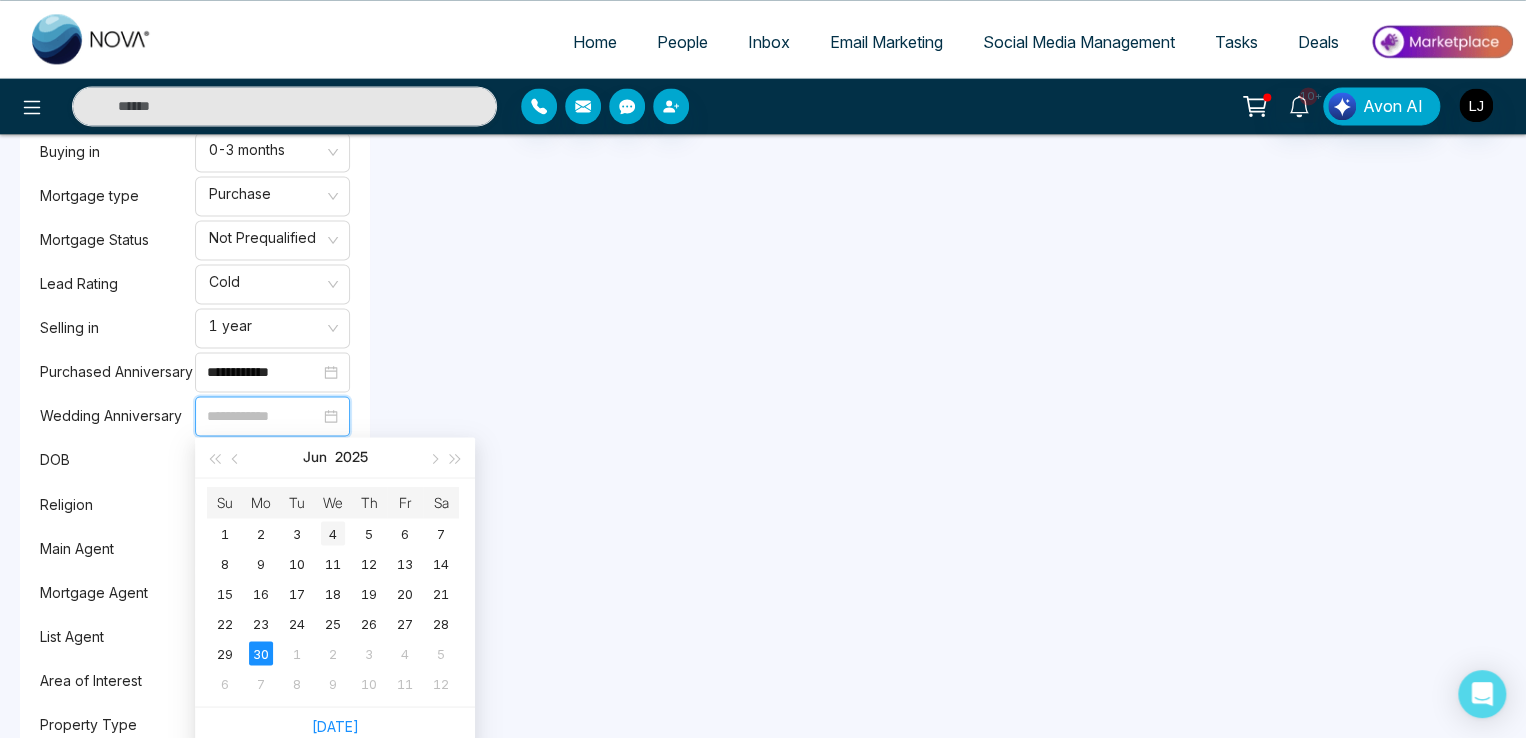click on "4" at bounding box center (333, 533) 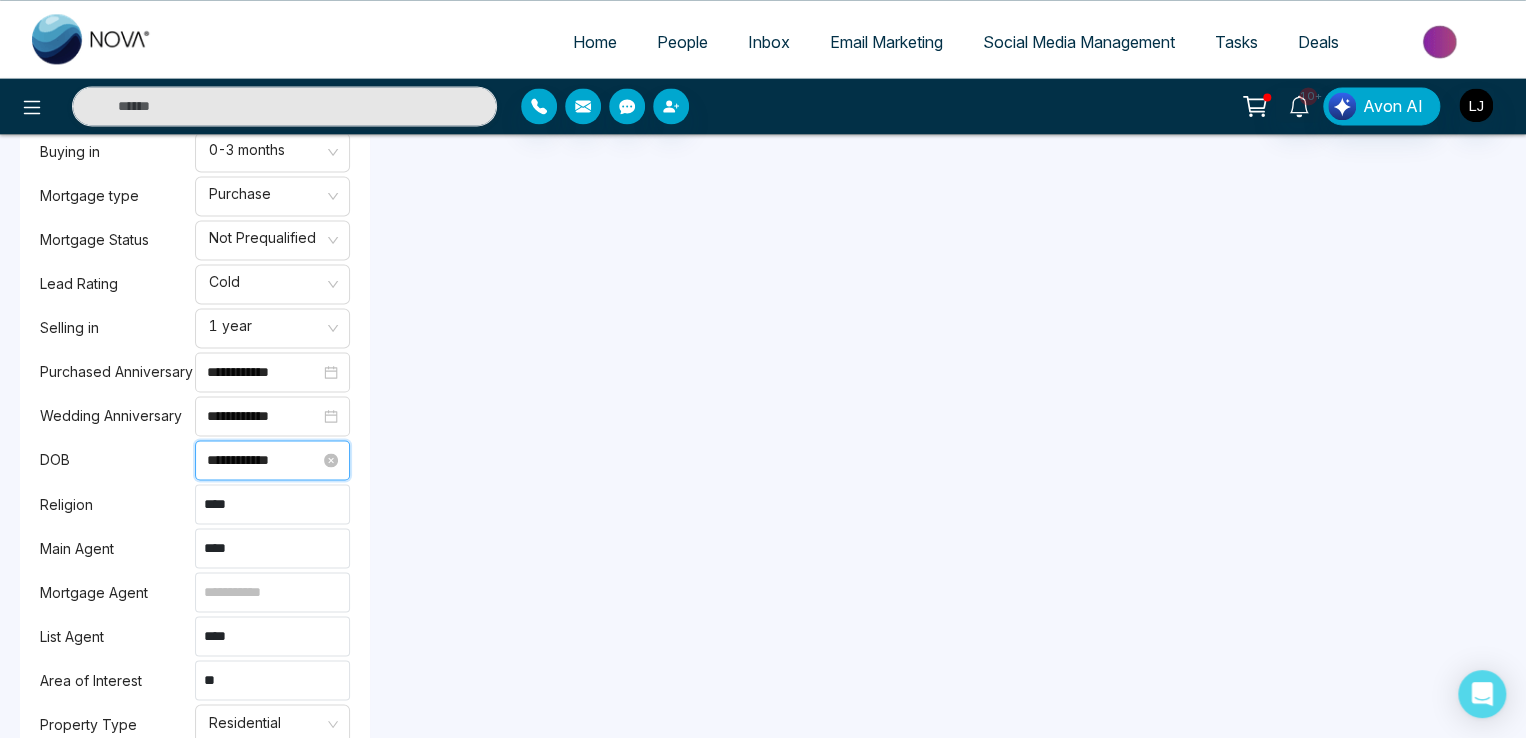 click on "**********" at bounding box center [263, 460] 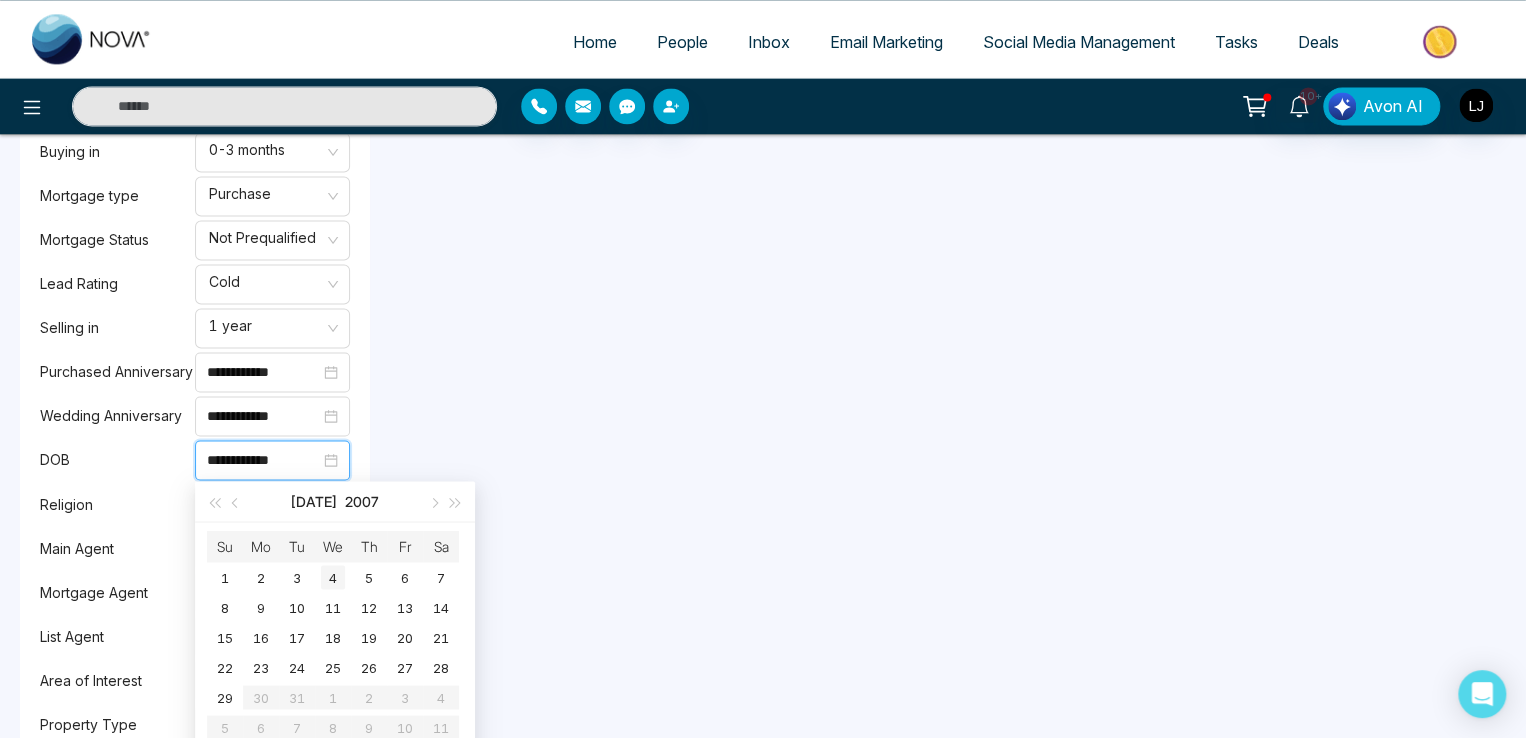 type on "**********" 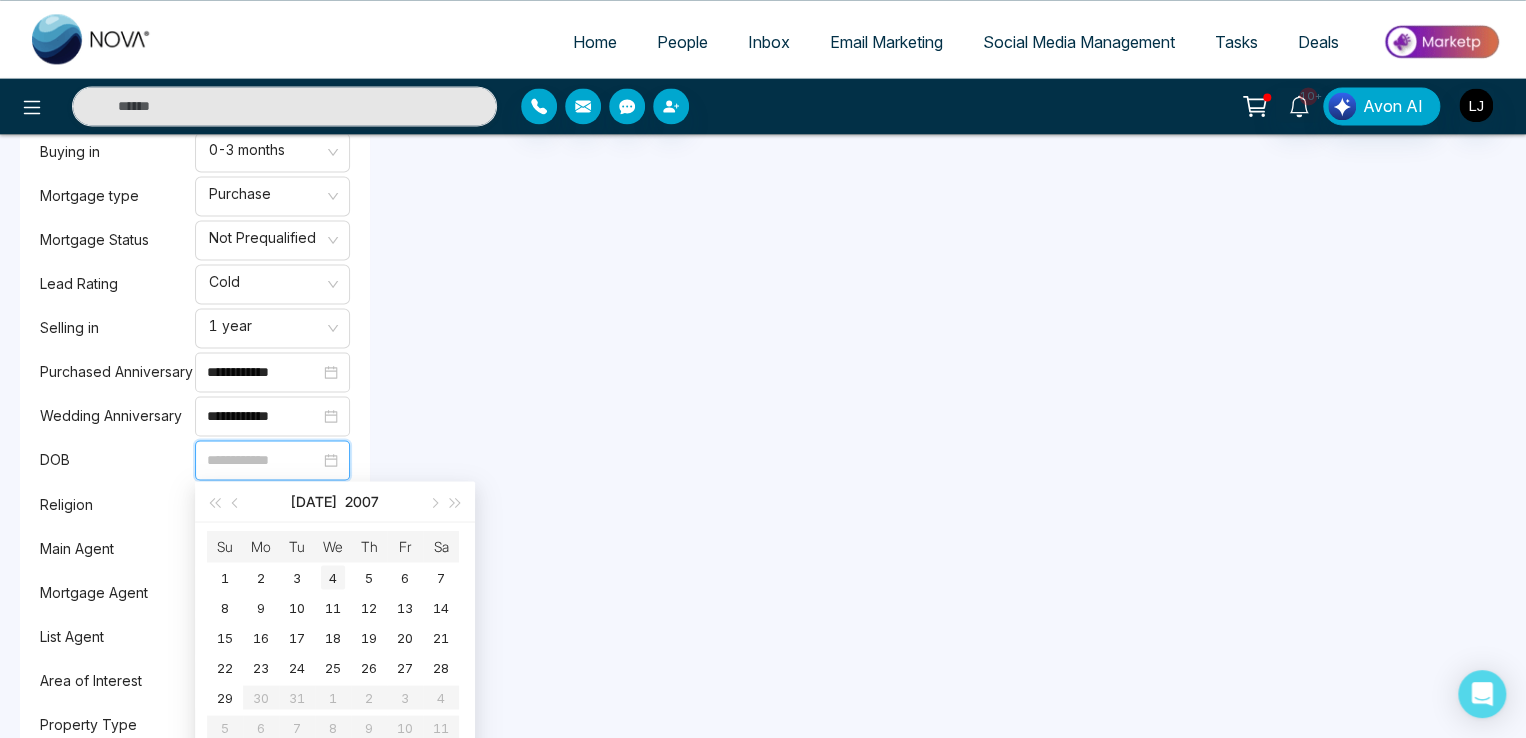 click on "4" at bounding box center [333, 577] 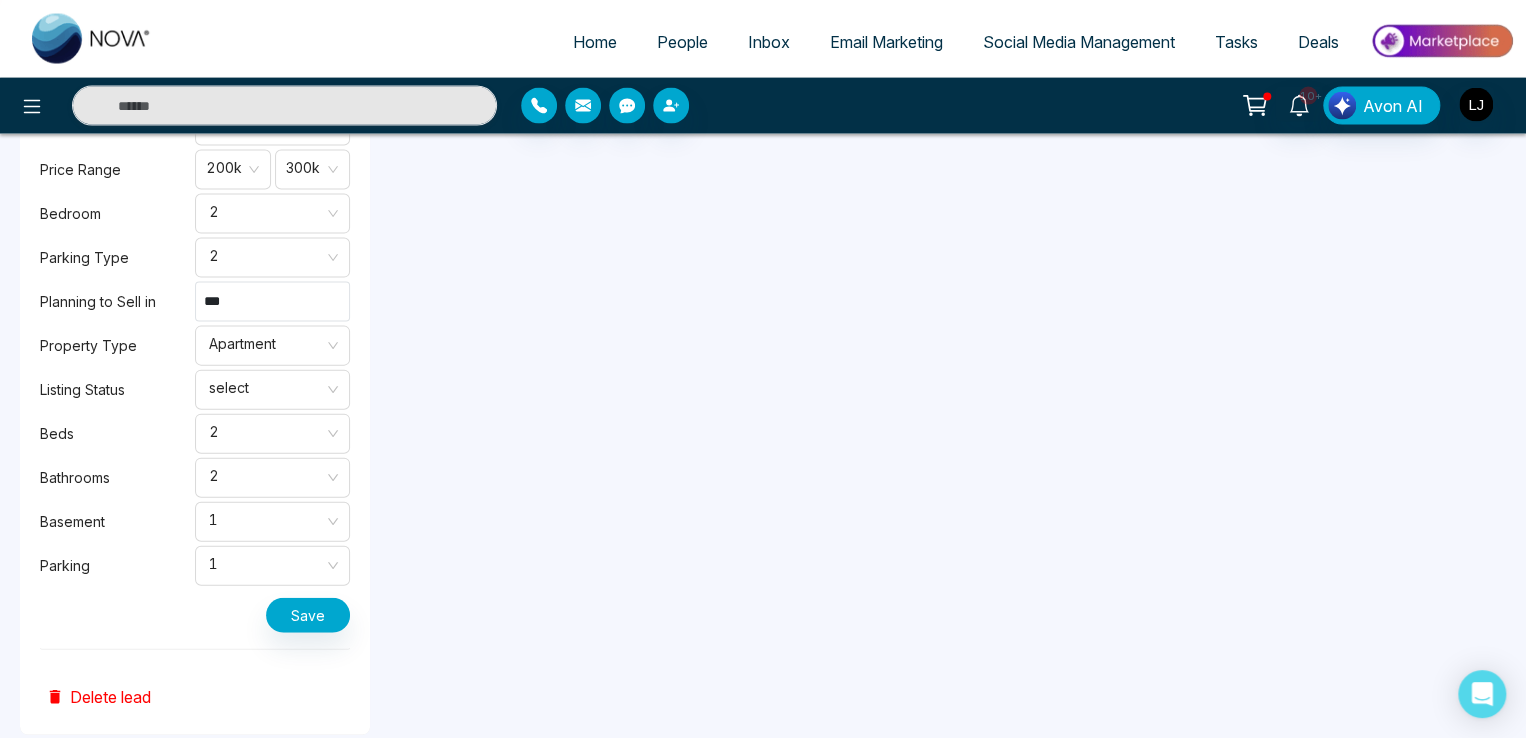 scroll, scrollTop: 2038, scrollLeft: 0, axis: vertical 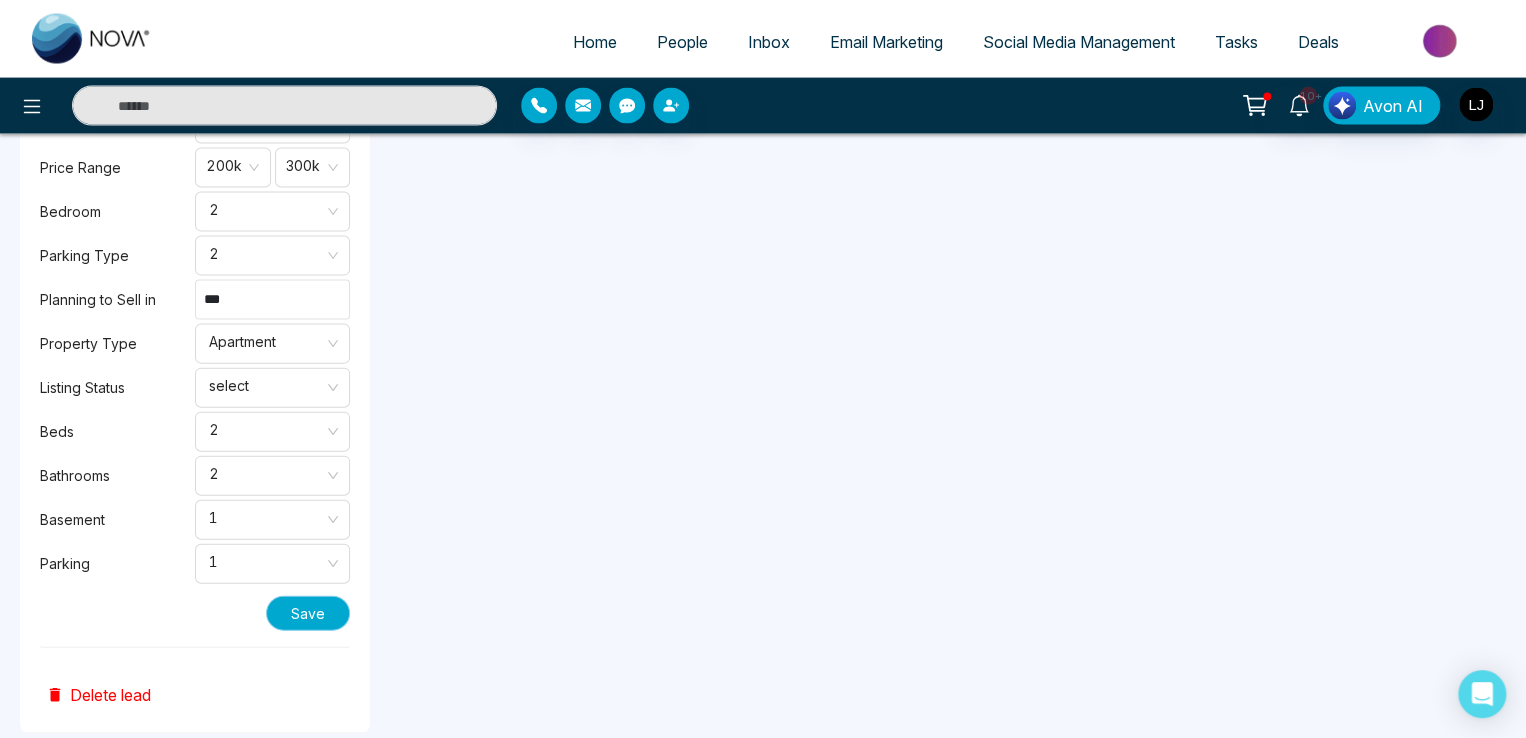 click on "Save" at bounding box center (308, 613) 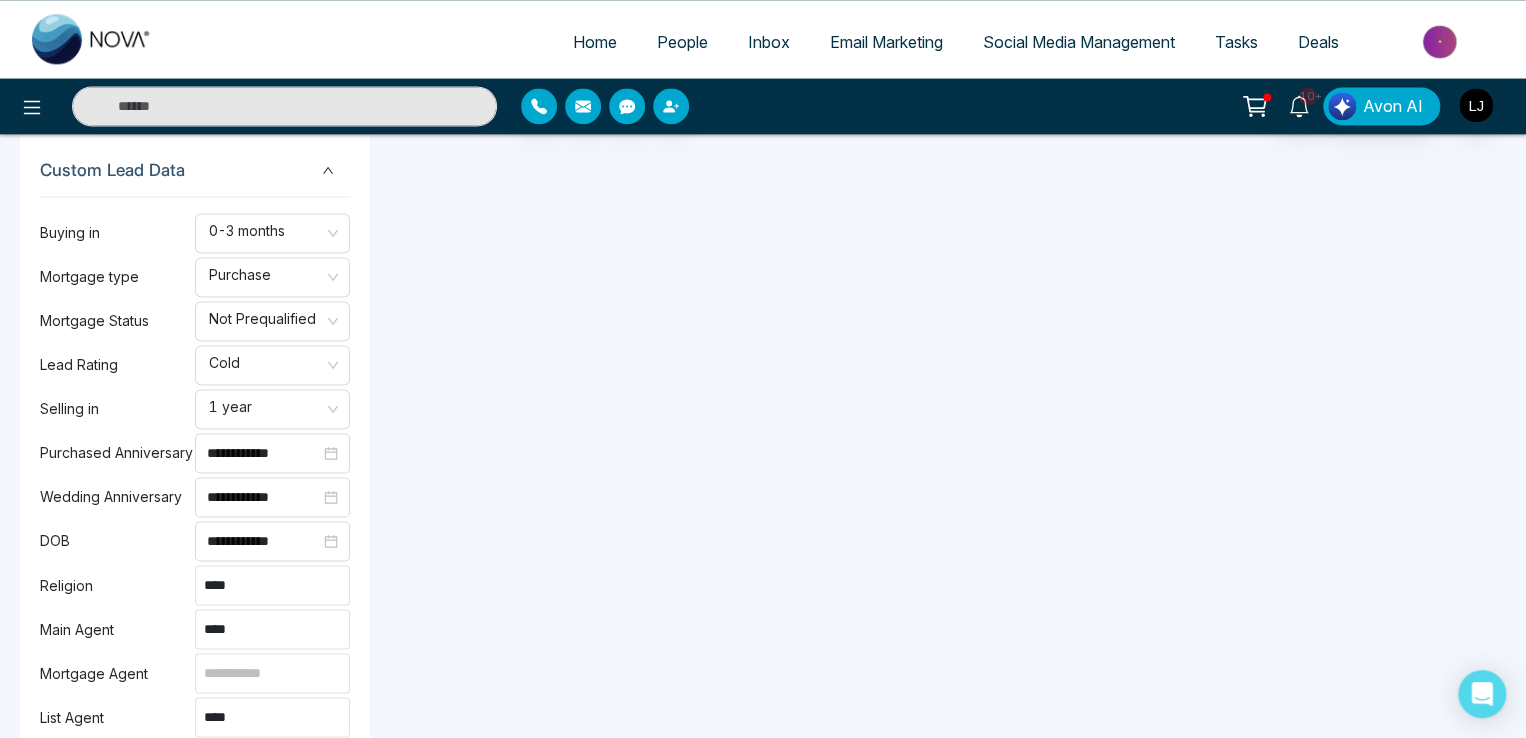 scroll, scrollTop: 1338, scrollLeft: 0, axis: vertical 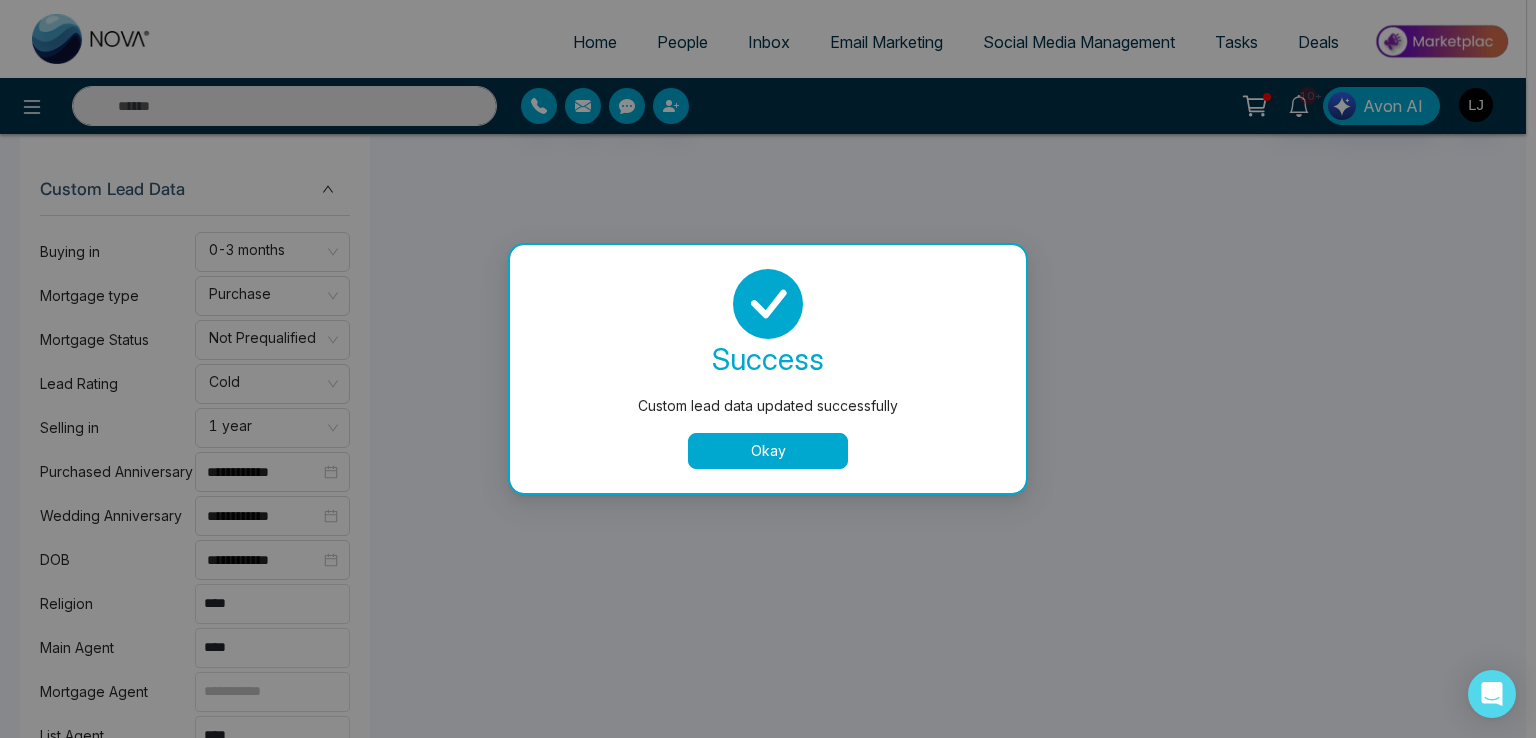 click on "success Custom lead data updated successfully   Okay" at bounding box center (768, 369) 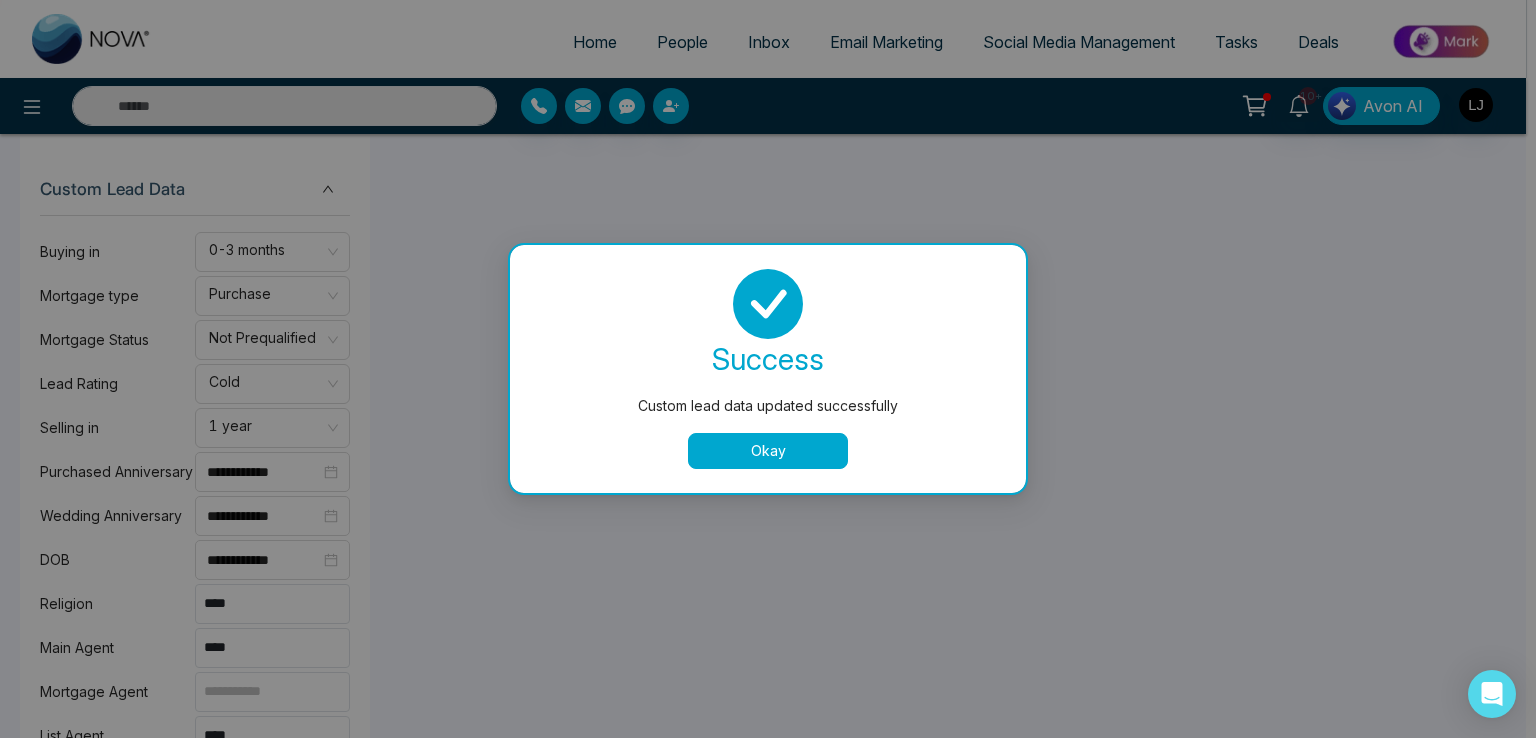click on "Okay" at bounding box center (768, 451) 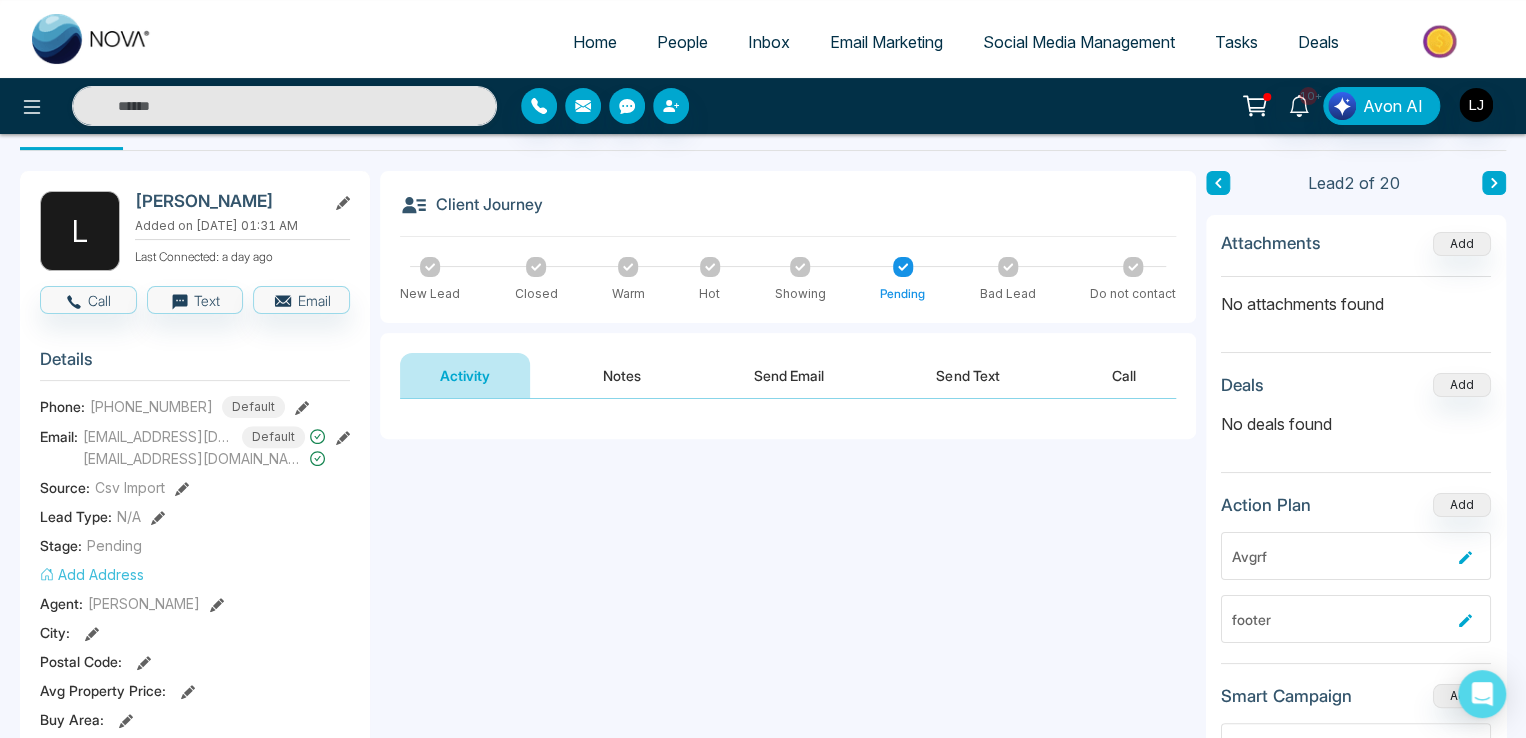 scroll, scrollTop: 0, scrollLeft: 0, axis: both 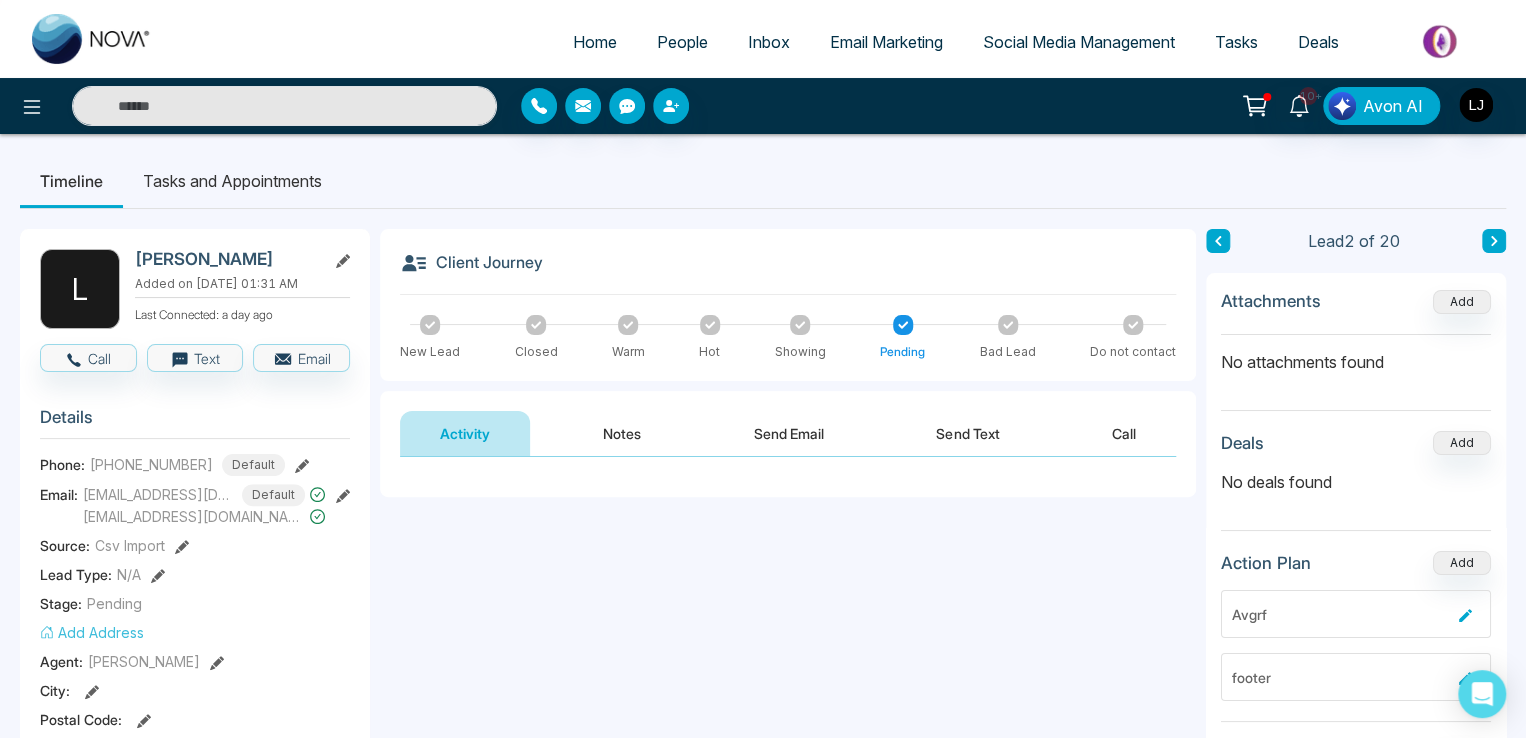 click on "Notes" at bounding box center [622, 433] 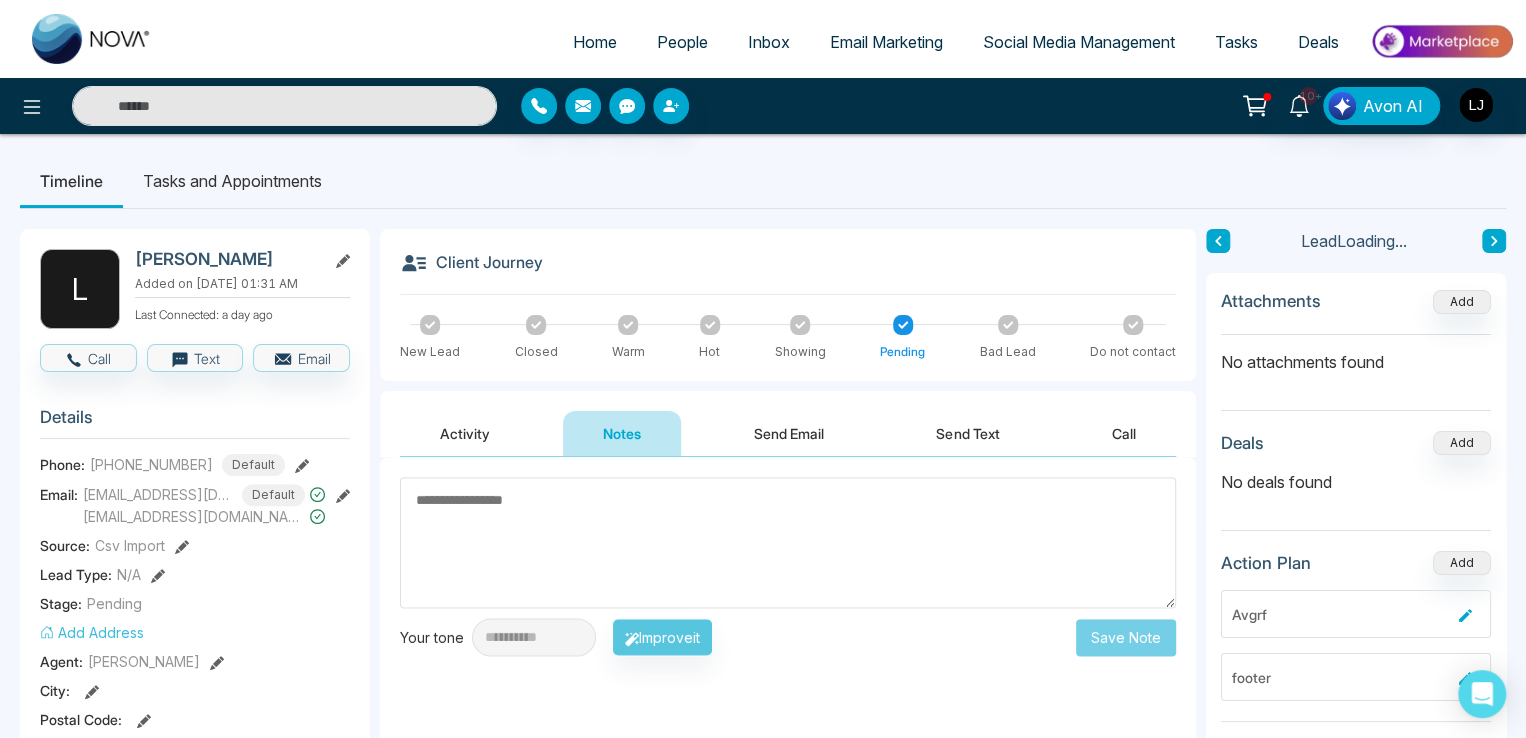 click on "Activity" at bounding box center [465, 433] 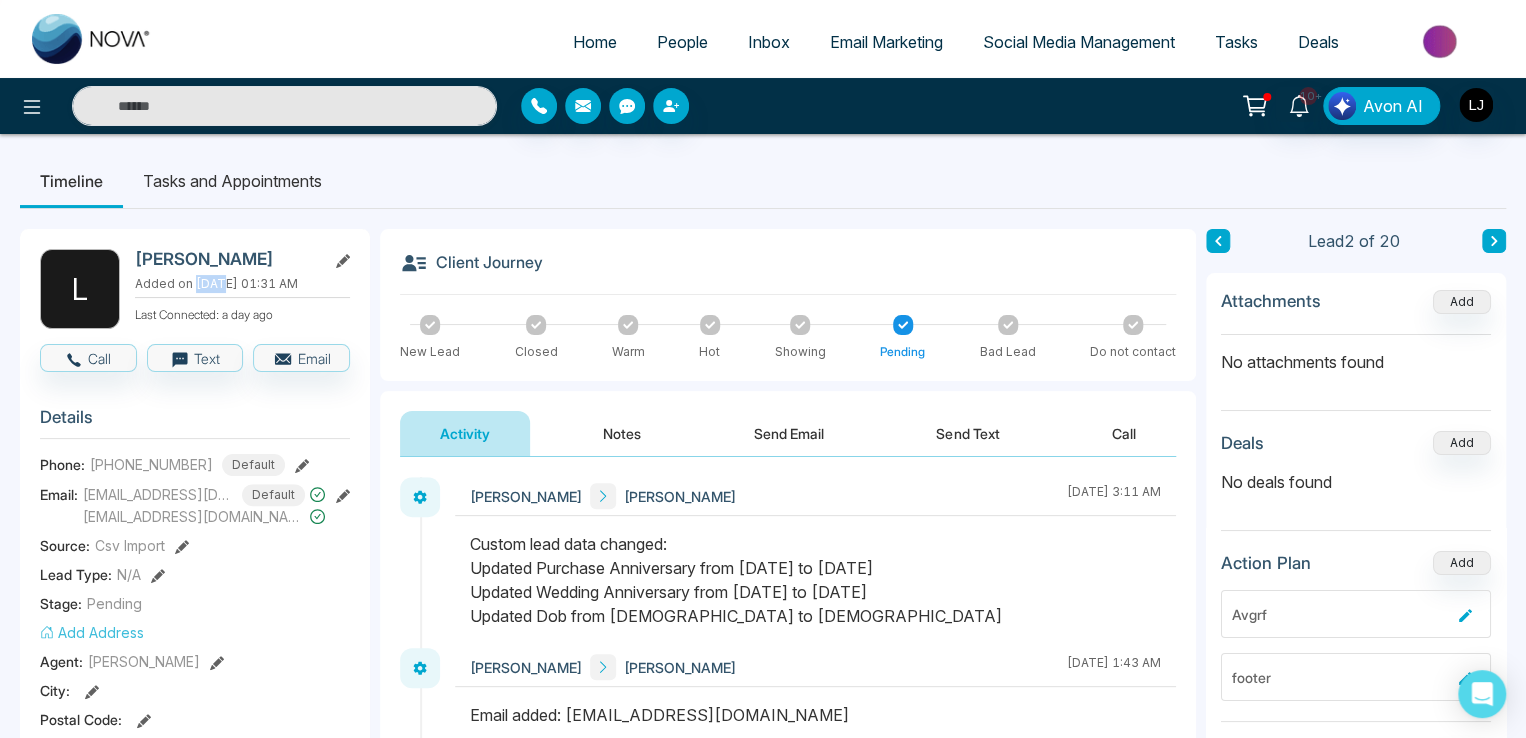 drag, startPoint x: 196, startPoint y: 286, endPoint x: 213, endPoint y: 281, distance: 17.720045 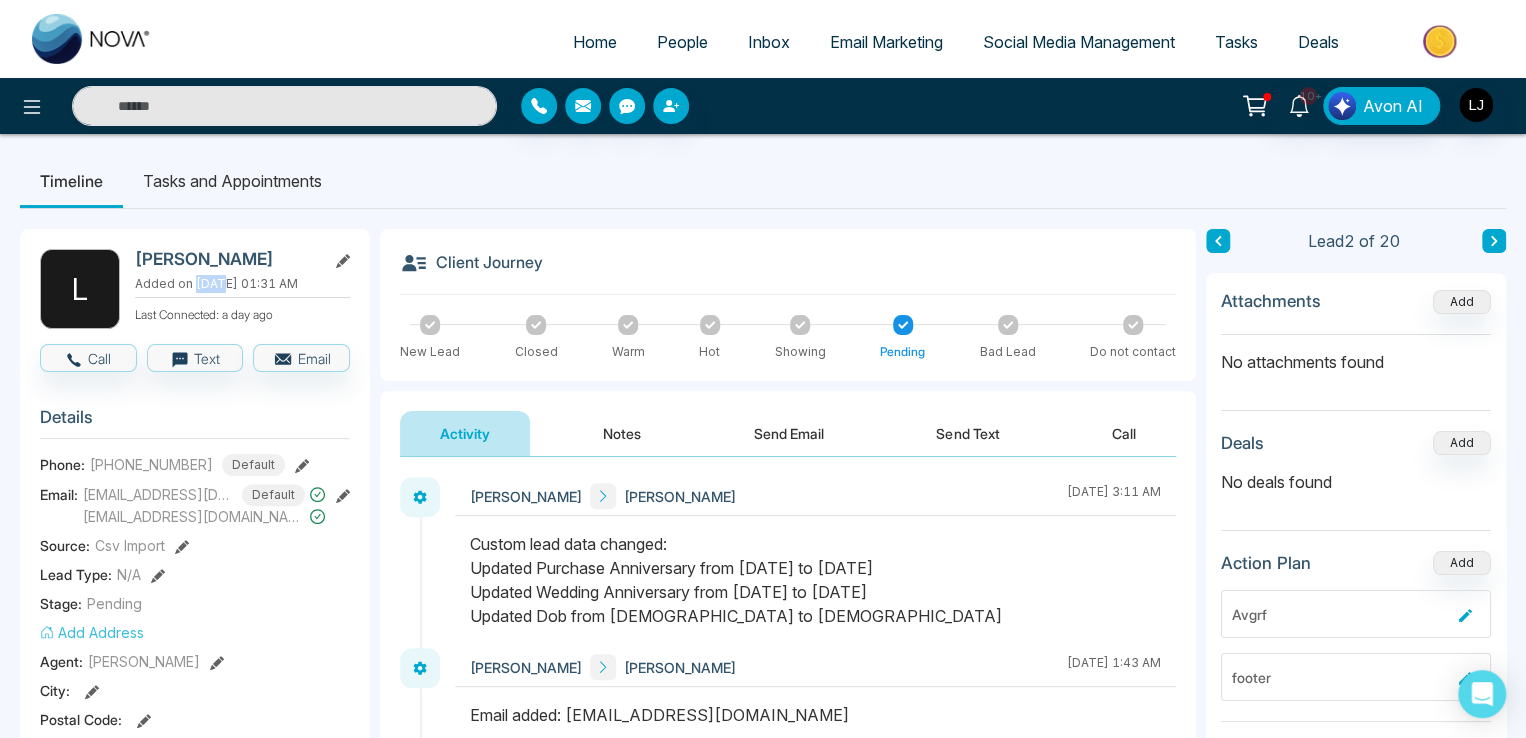 click on "Added on   [DATE] 01:31 AM" at bounding box center [242, 284] 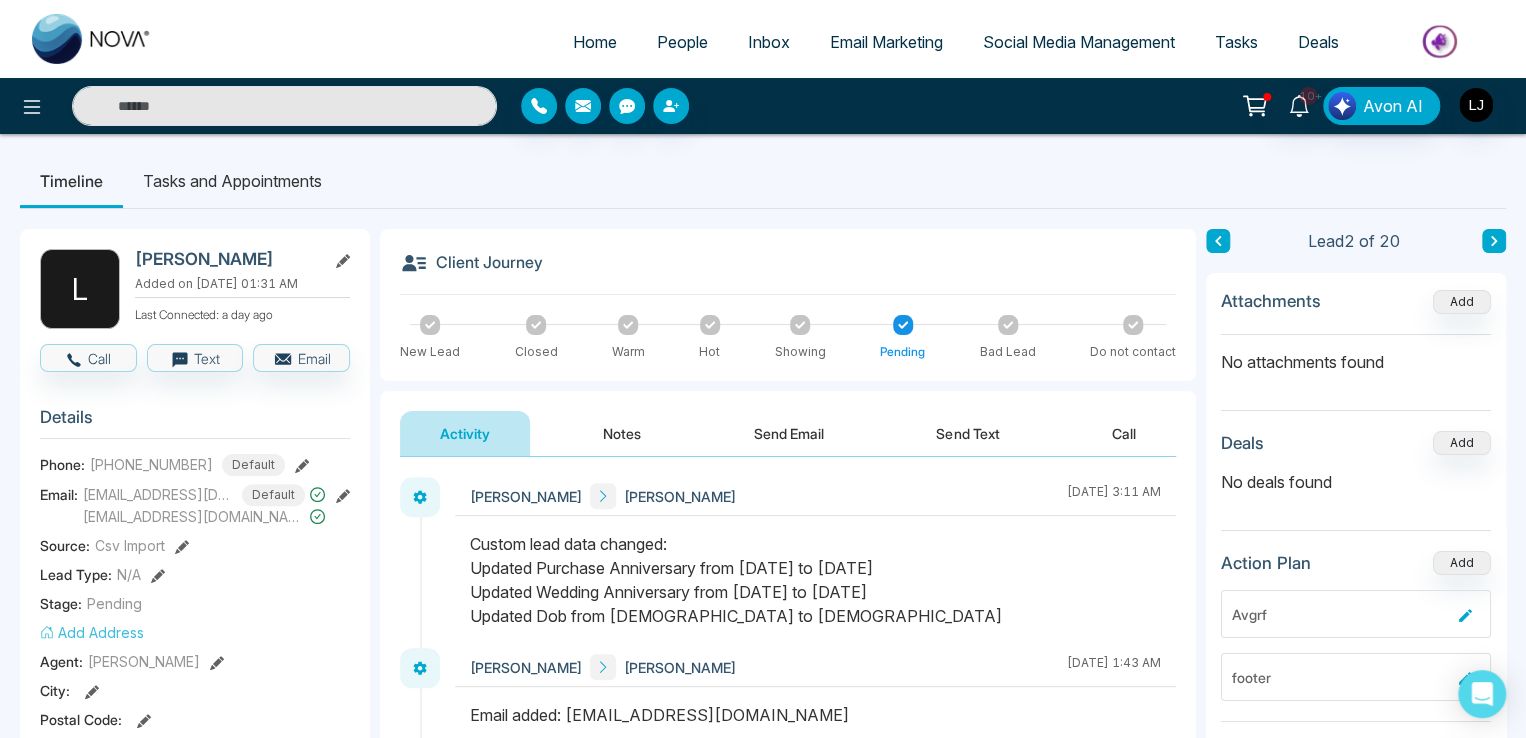 click on "**********" at bounding box center [763, 1500] 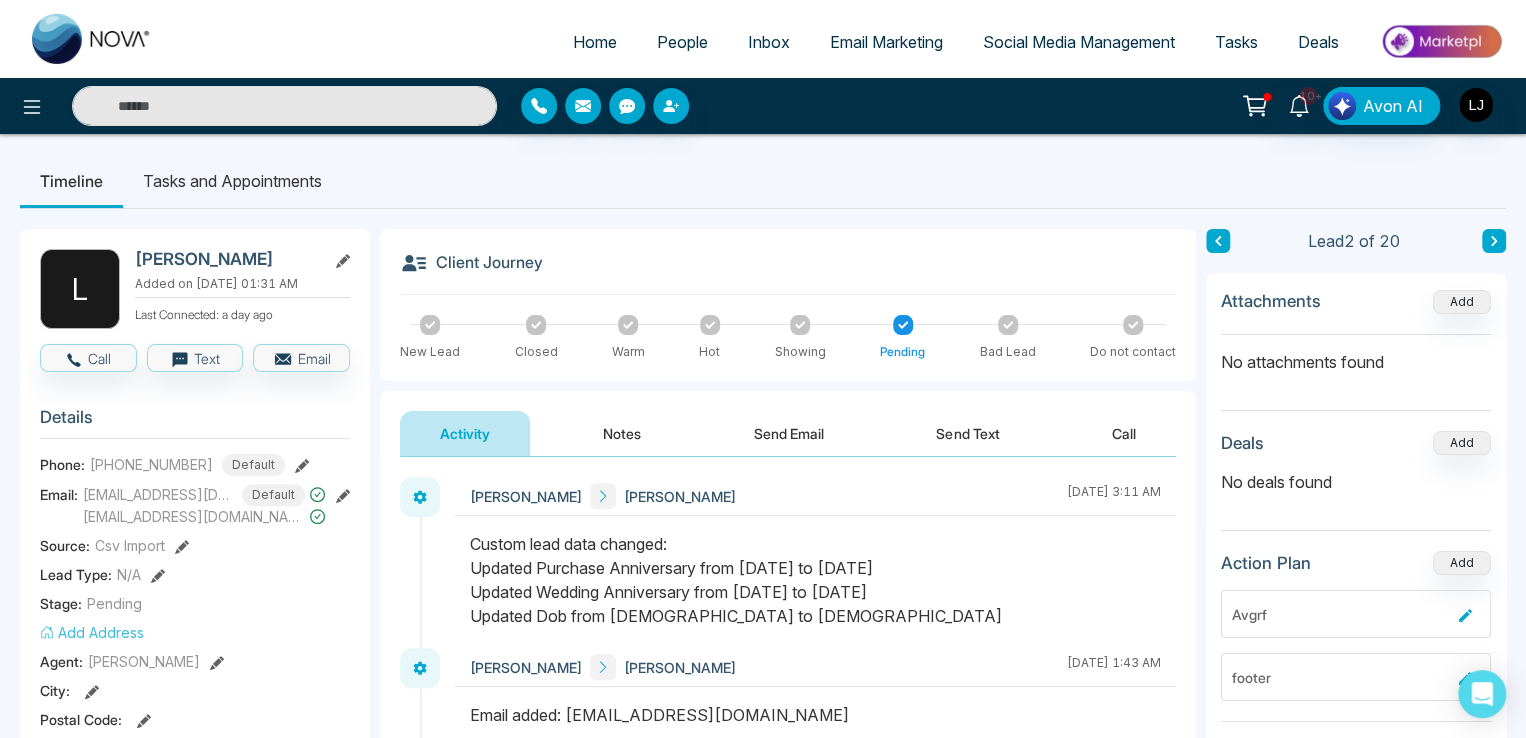 click on "Home People Inbox Email Marketing Social Media Management Tasks Deals" at bounding box center (843, 43) 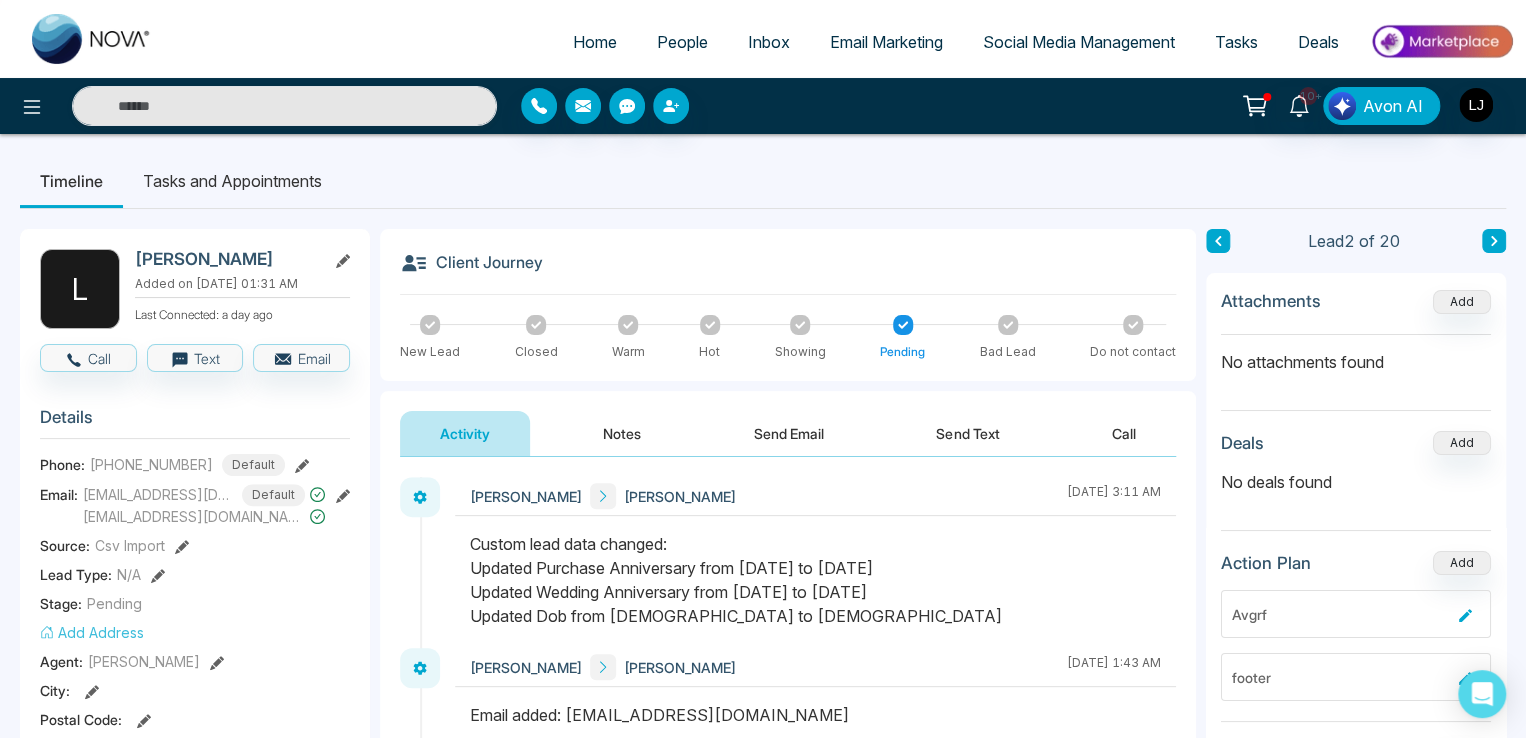 click on "Home People Inbox Email Marketing Social Media Management Tasks Deals" at bounding box center (843, 43) 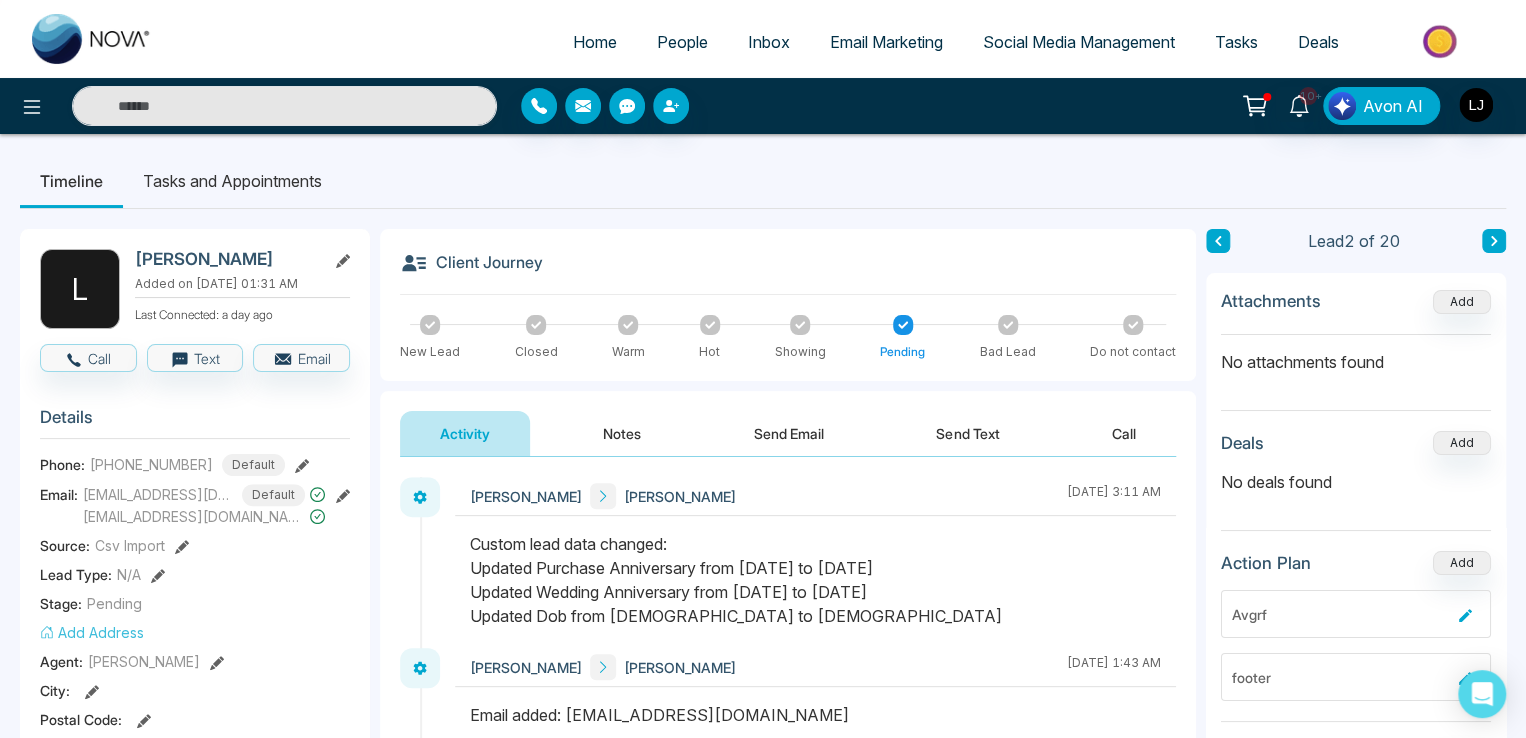 click on "Social Media Management" at bounding box center (1079, 42) 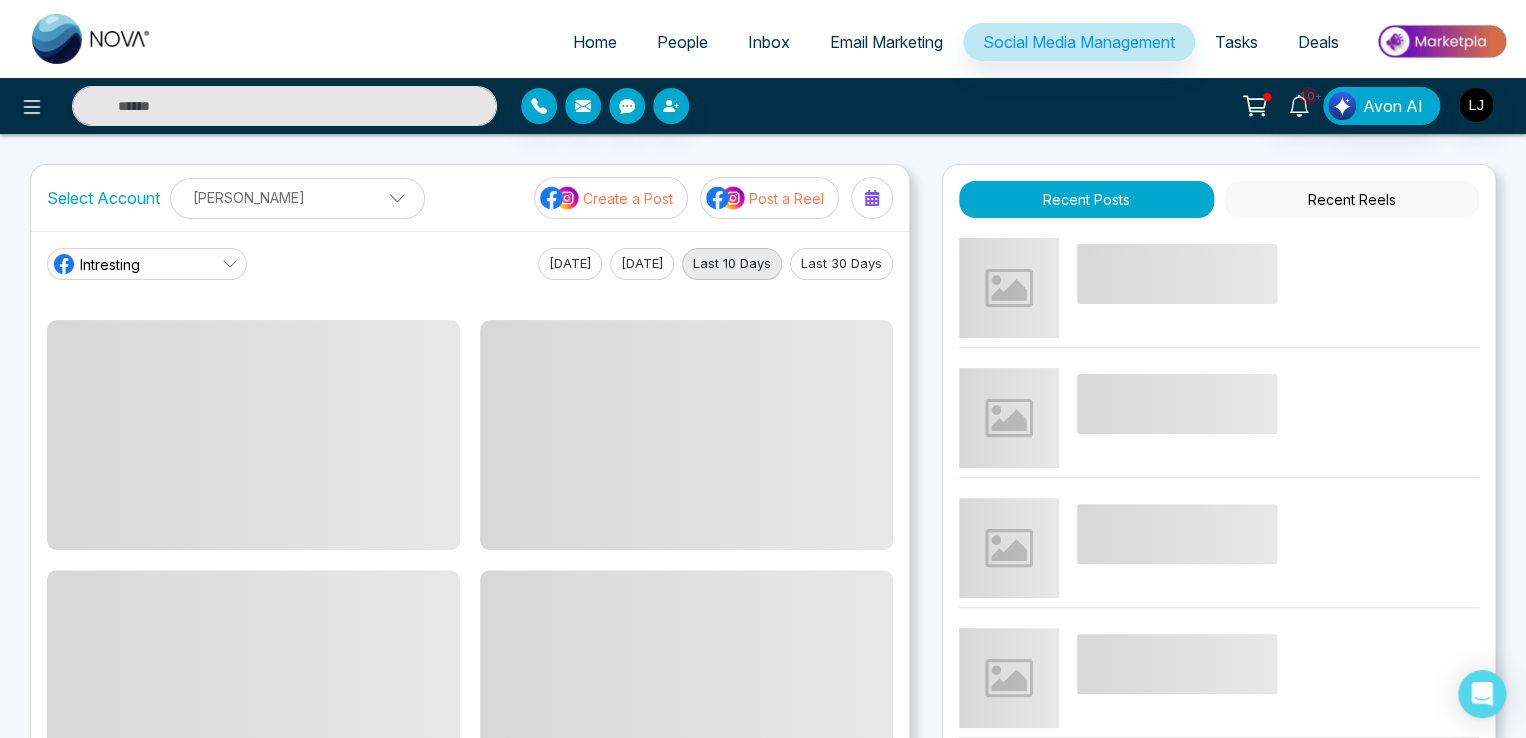 click on "Create a Post" at bounding box center (628, 198) 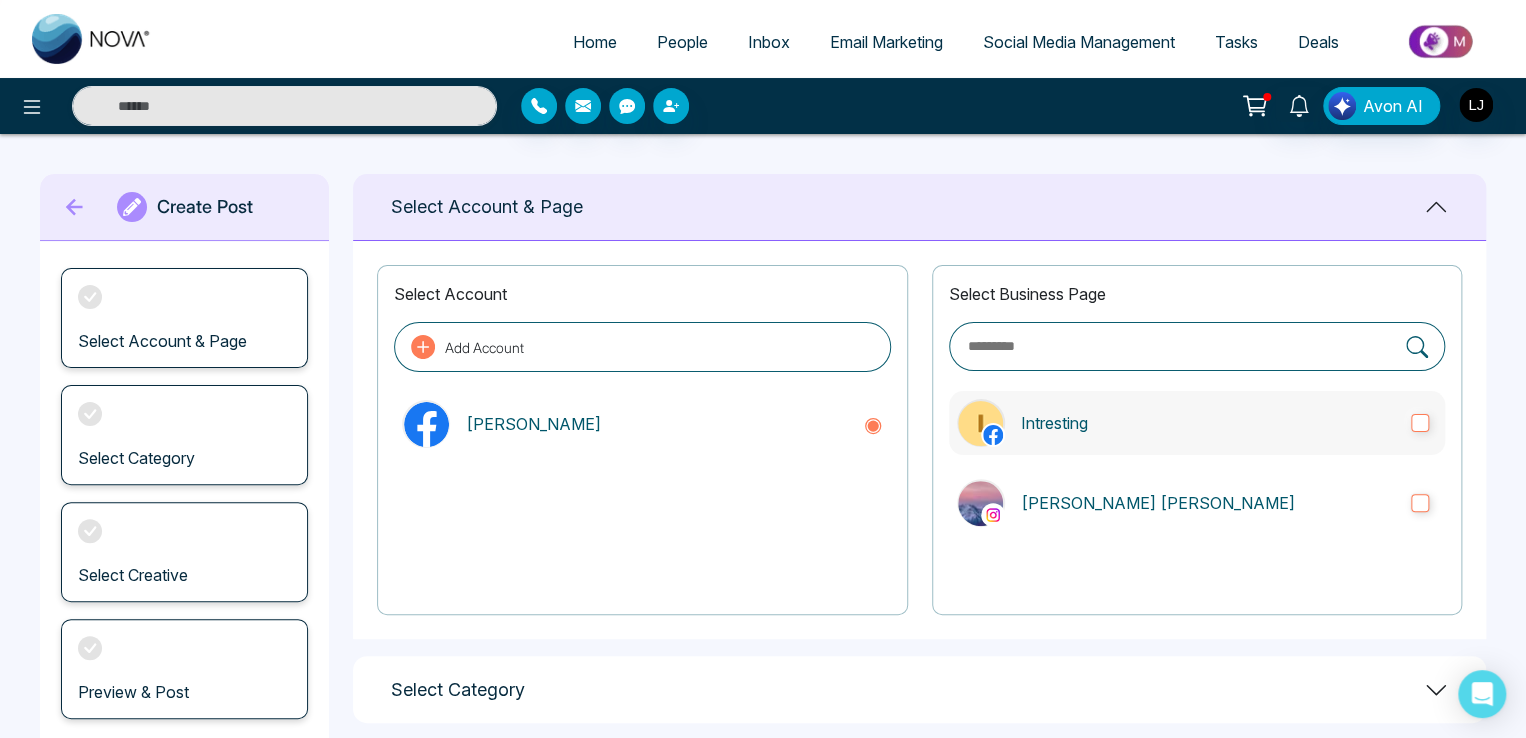 click on "Intresting" at bounding box center (1208, 423) 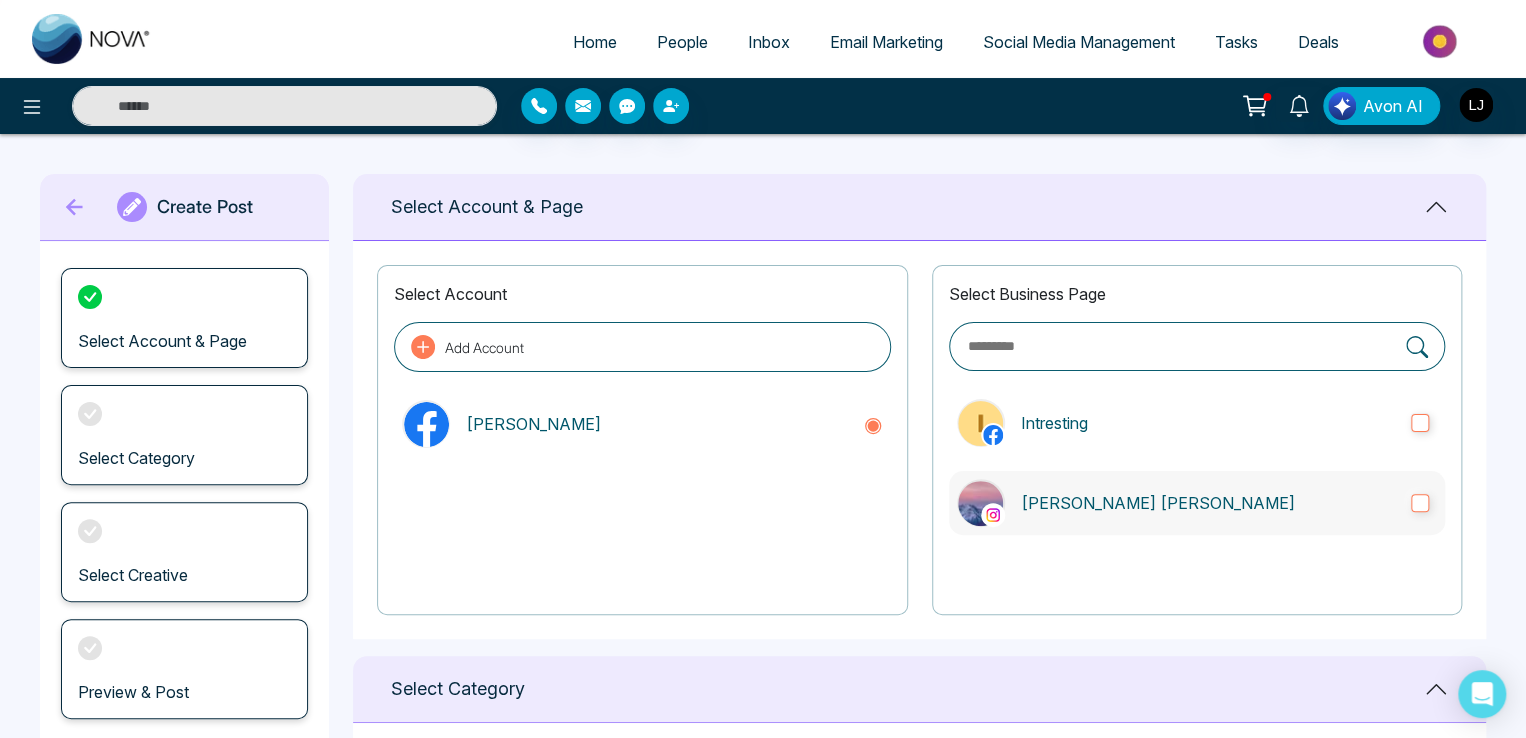 click on "[PERSON_NAME] [PERSON_NAME]" at bounding box center [1197, 503] 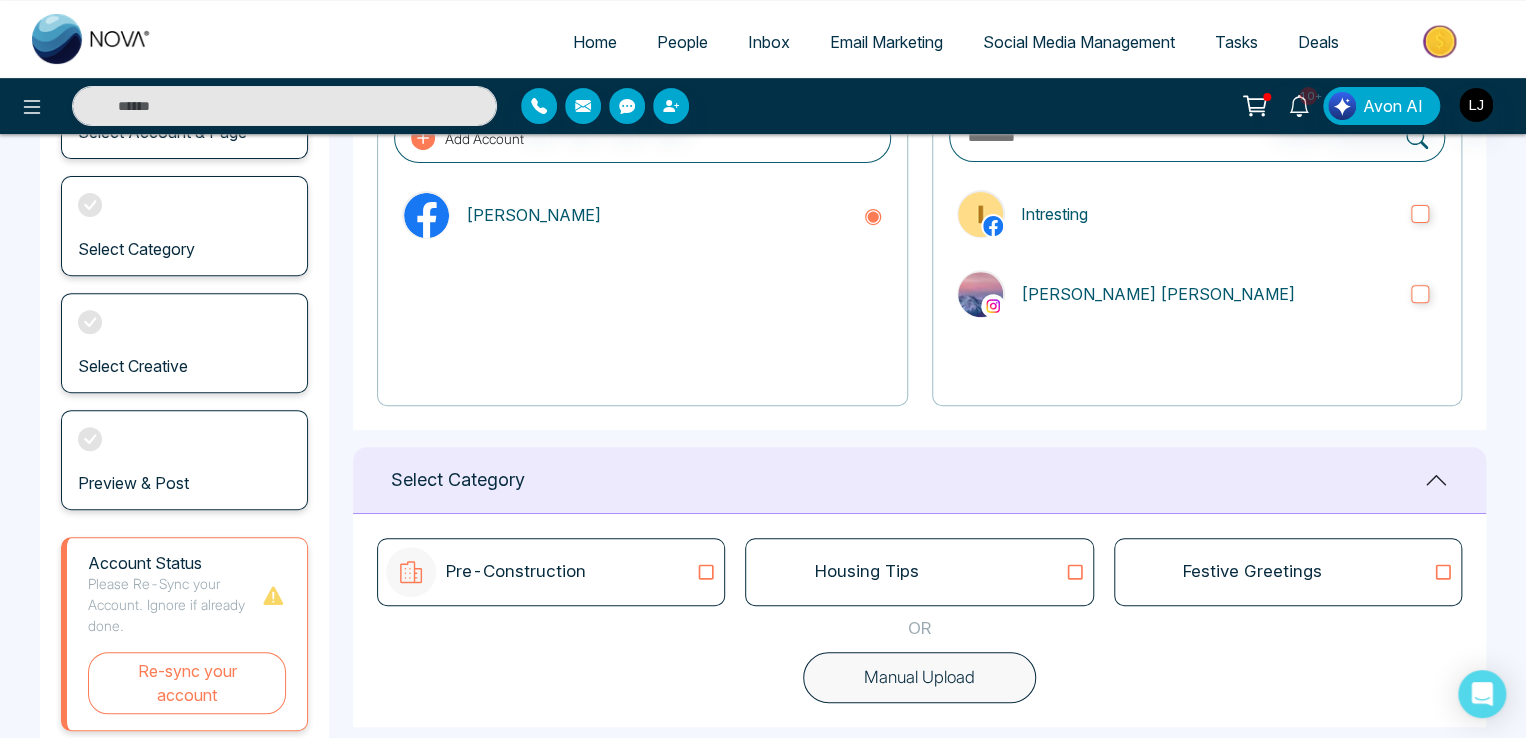 scroll, scrollTop: 405, scrollLeft: 0, axis: vertical 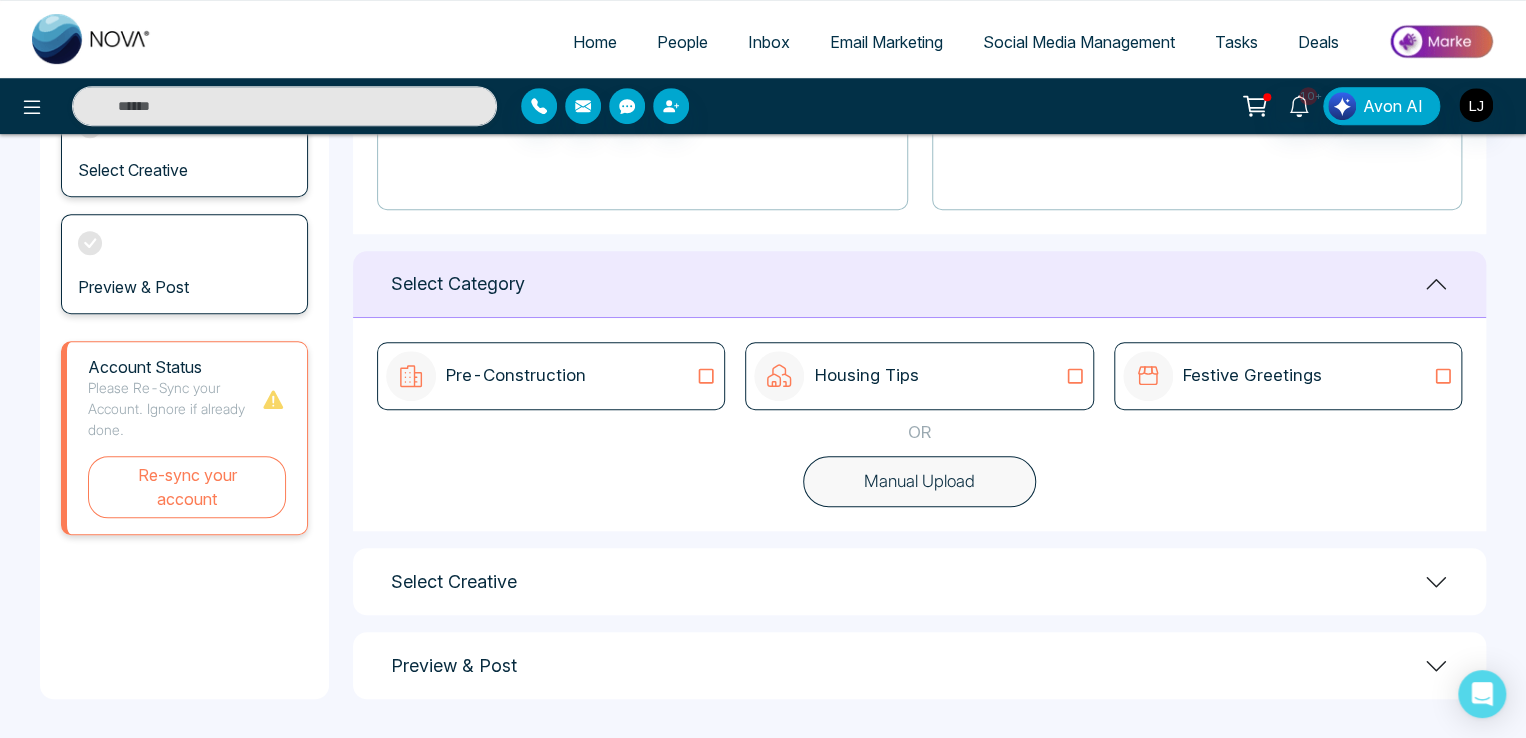 click 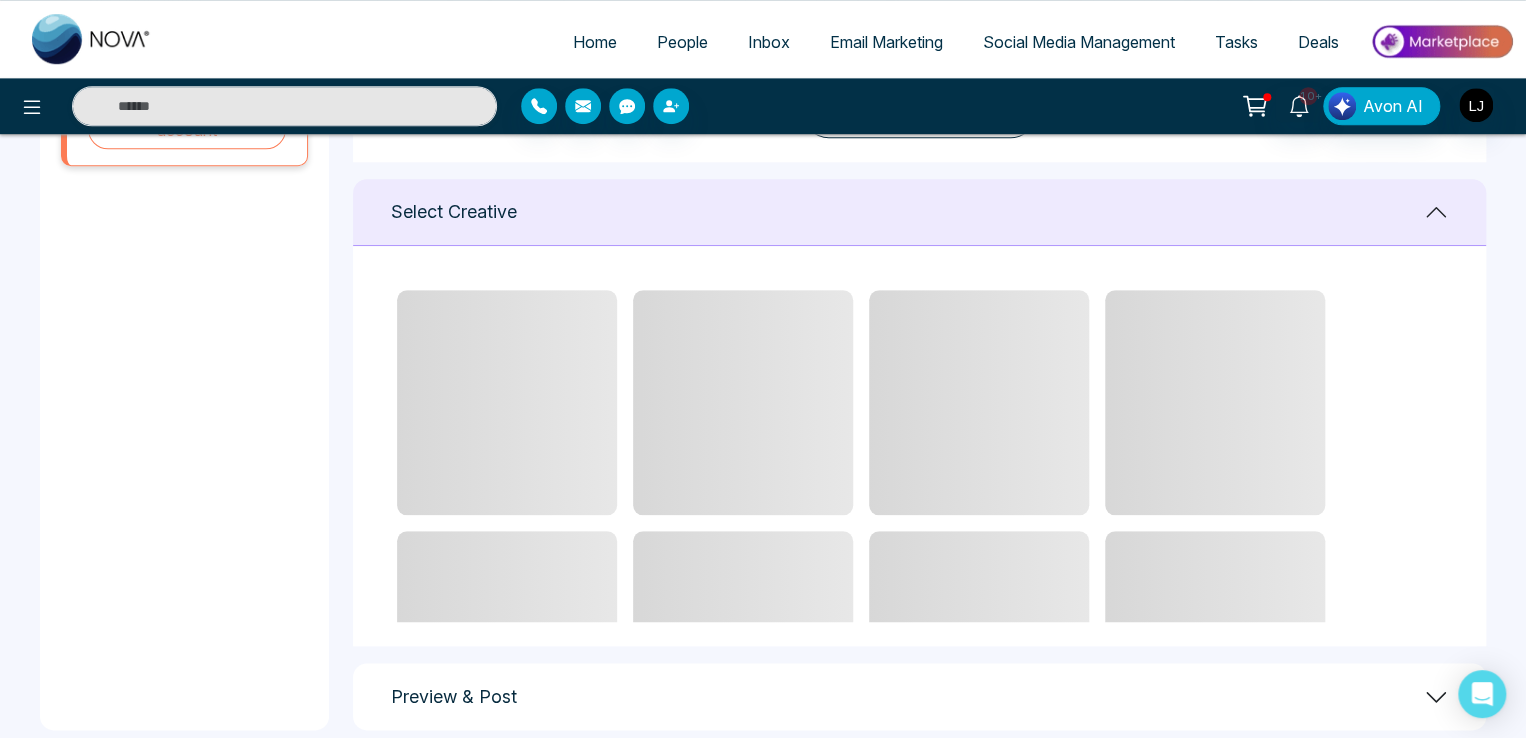 scroll, scrollTop: 805, scrollLeft: 0, axis: vertical 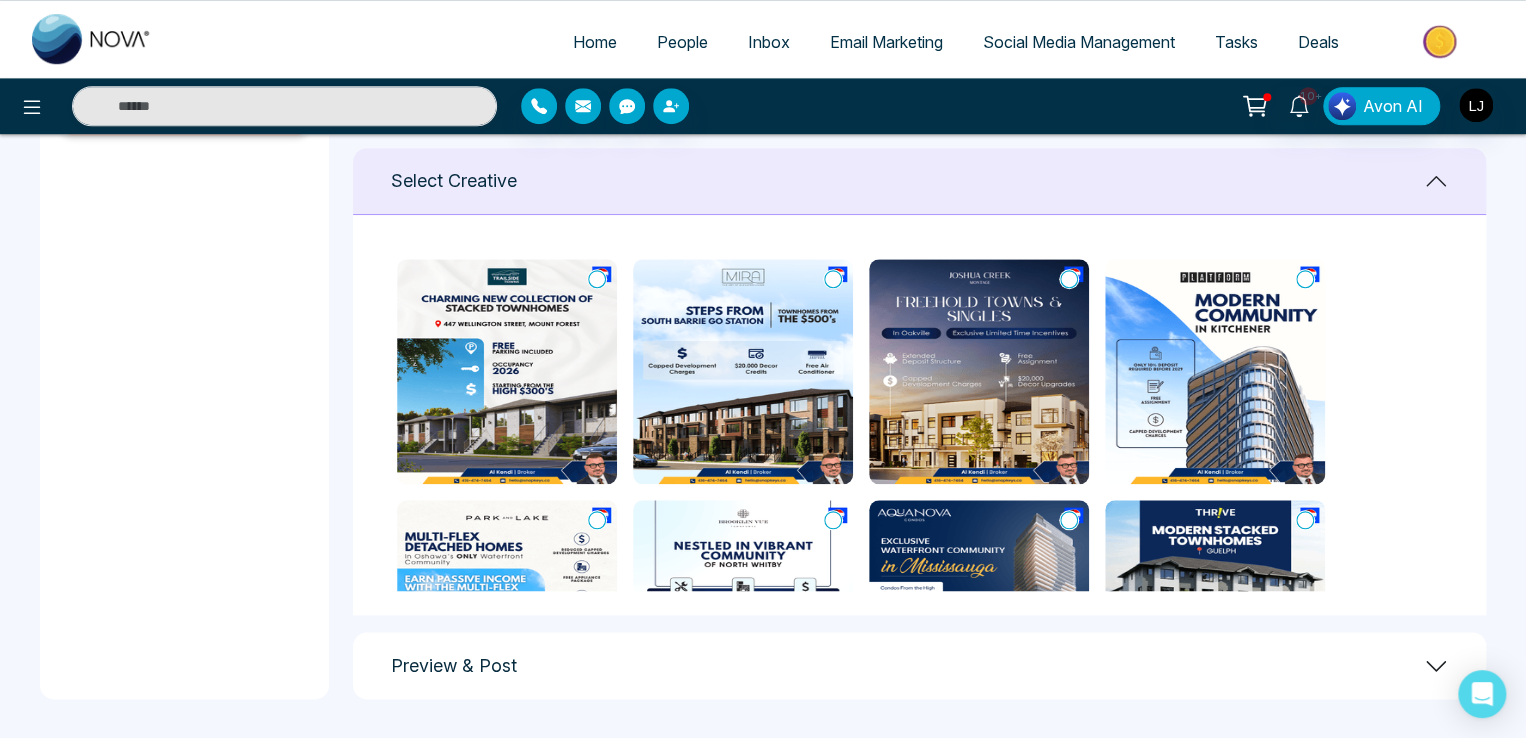 click 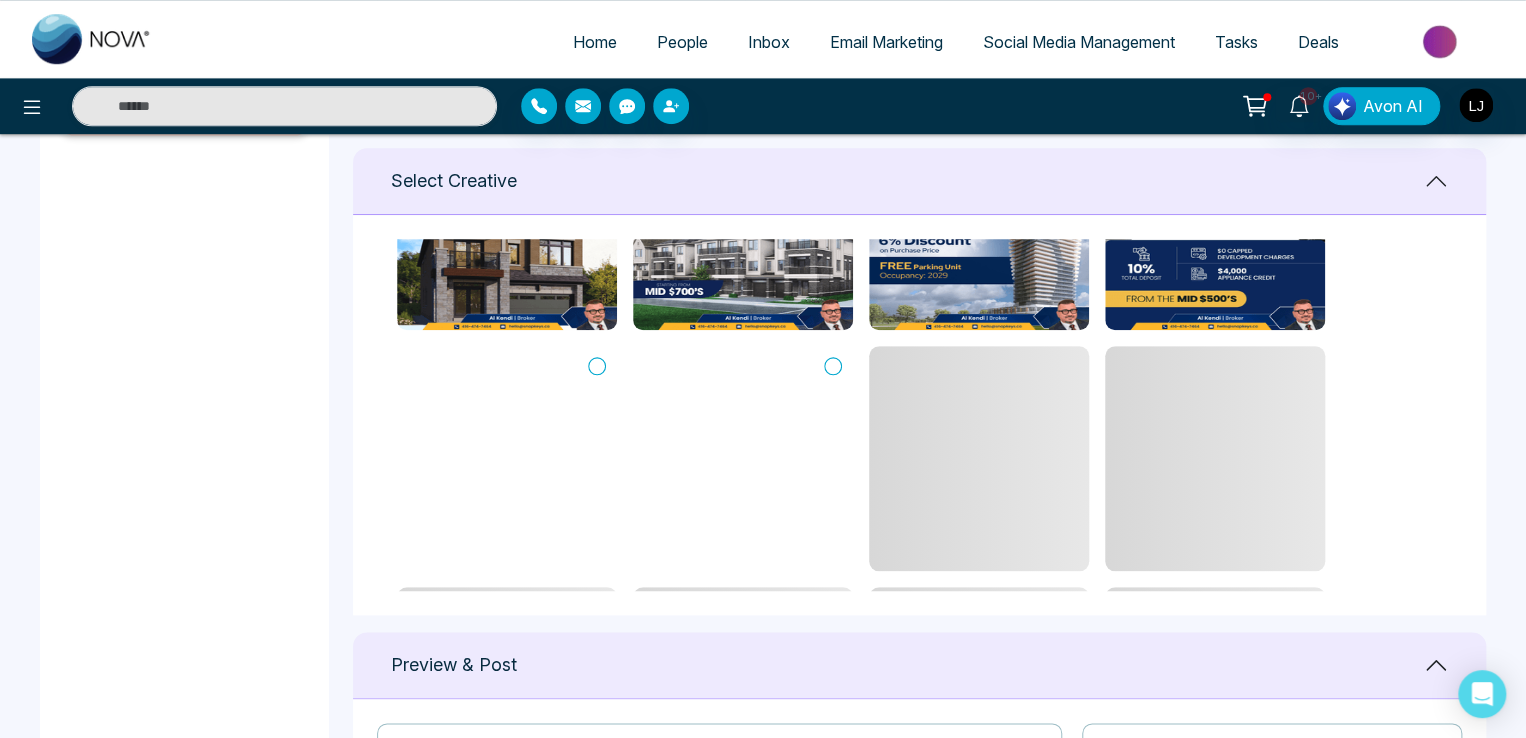 type on "**********" 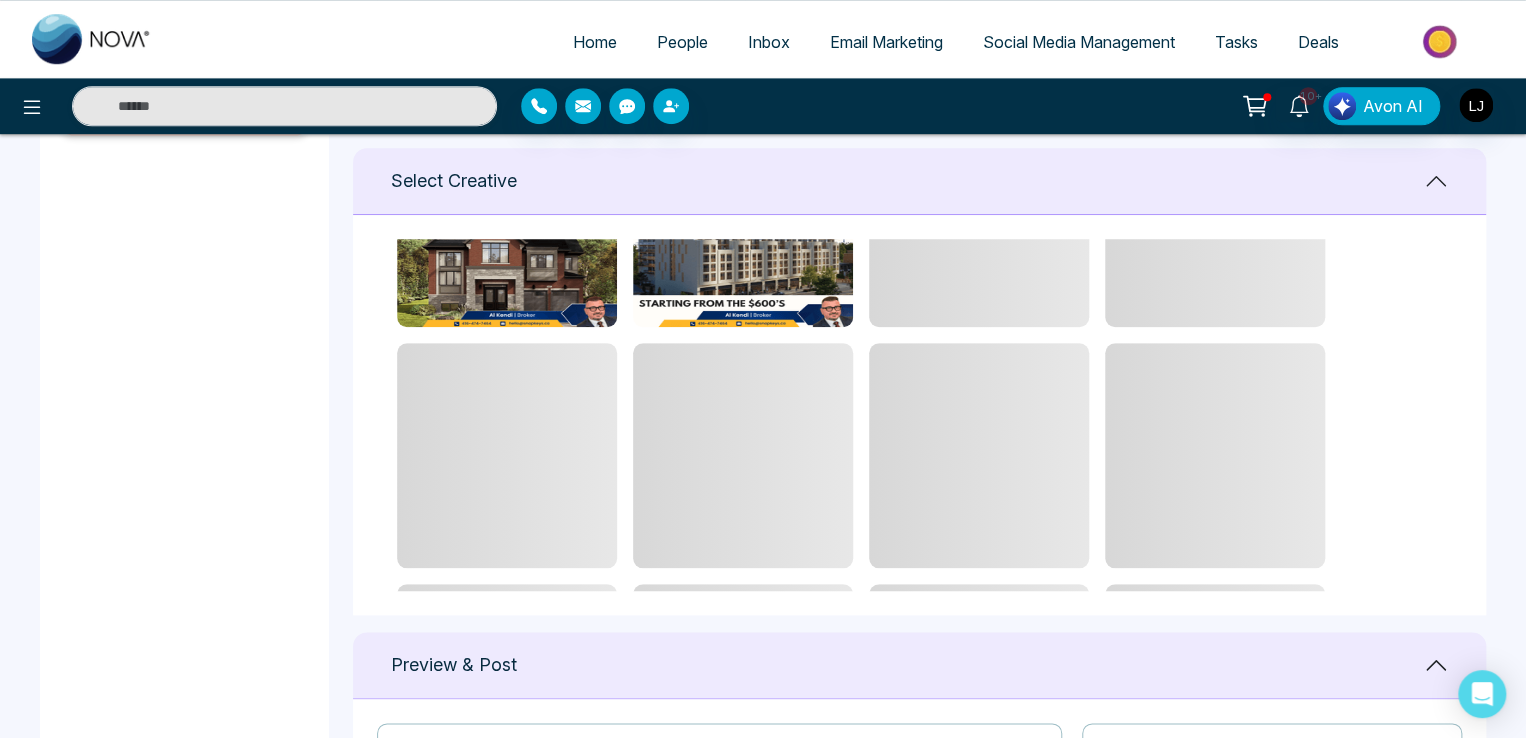 scroll, scrollTop: 876, scrollLeft: 0, axis: vertical 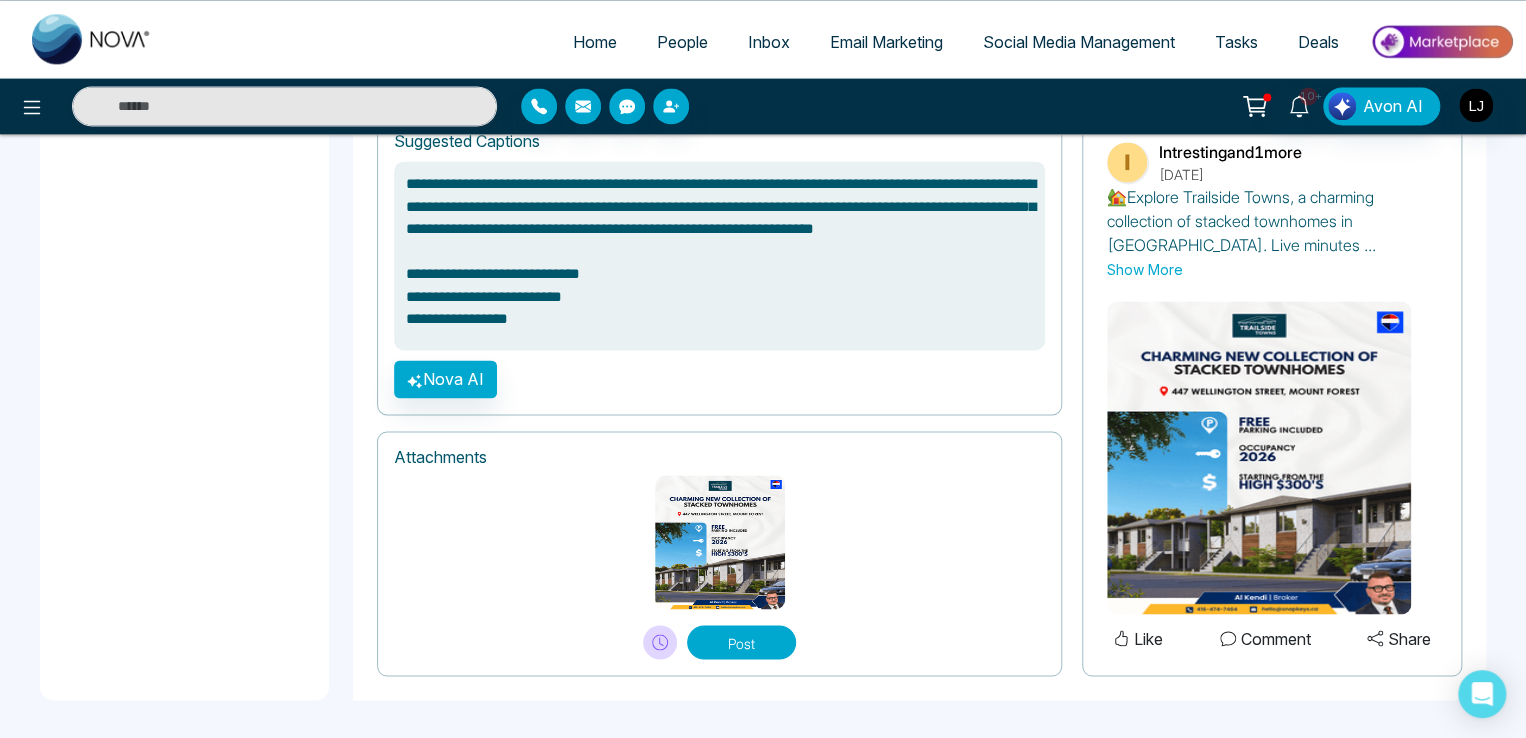 click on "**********" at bounding box center (719, 255) 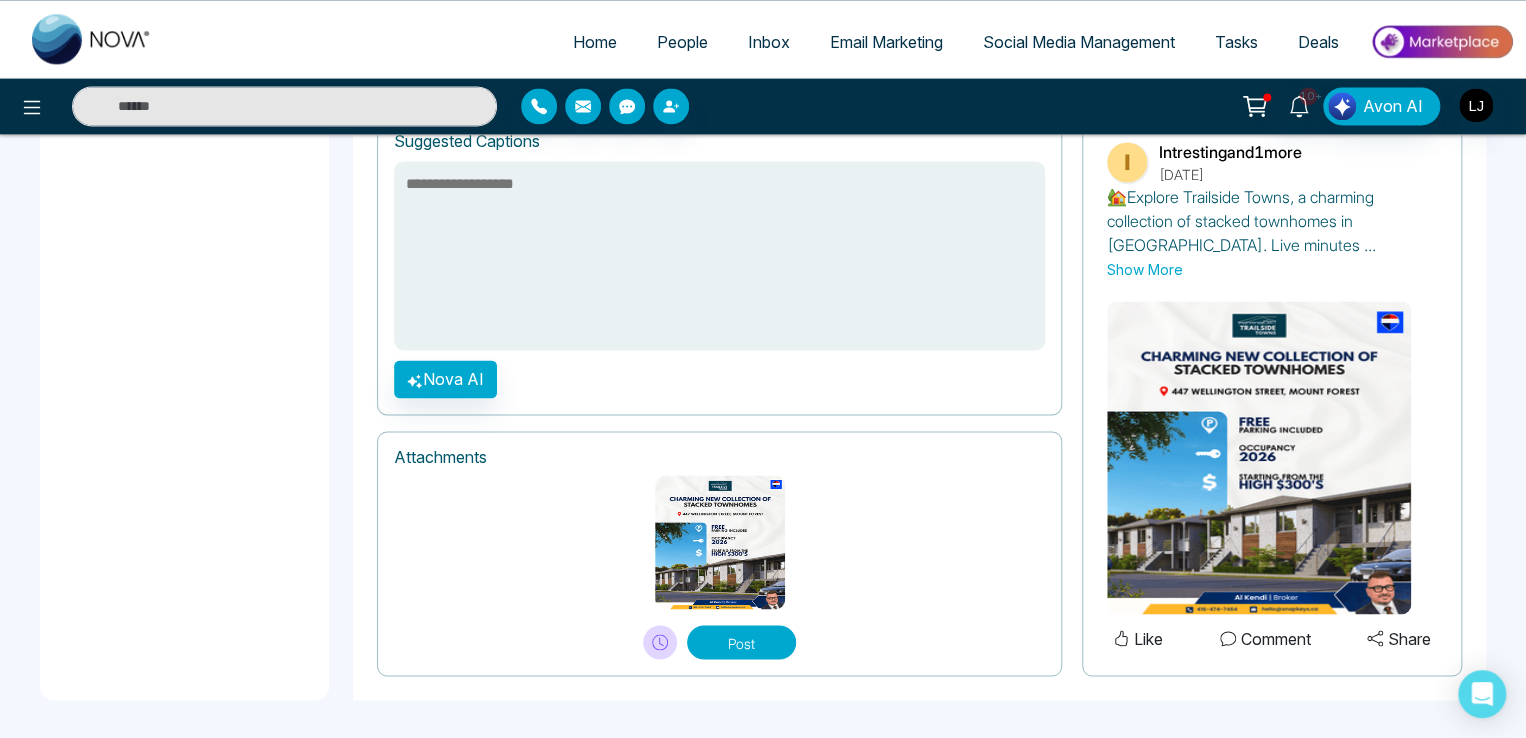 scroll, scrollTop: 1329, scrollLeft: 0, axis: vertical 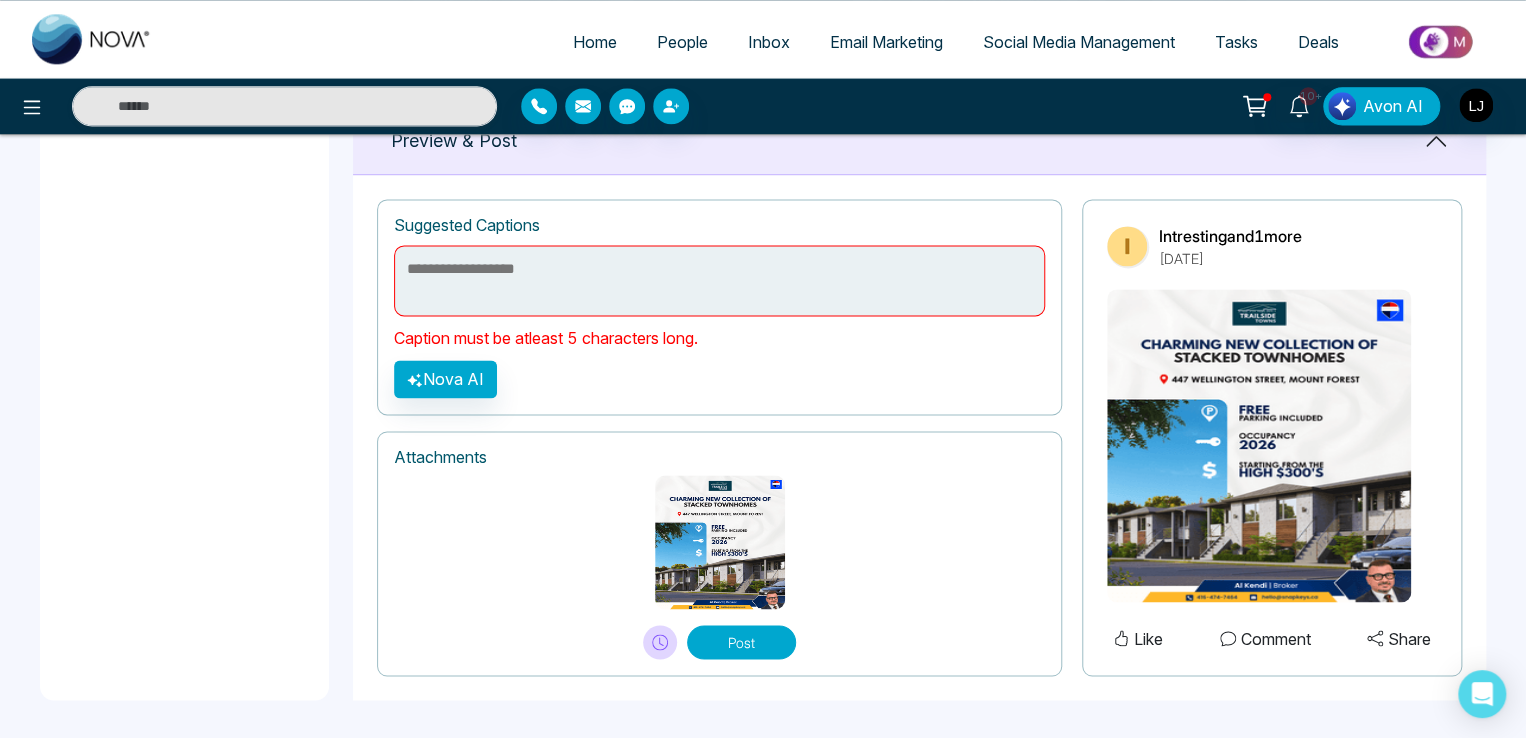 type 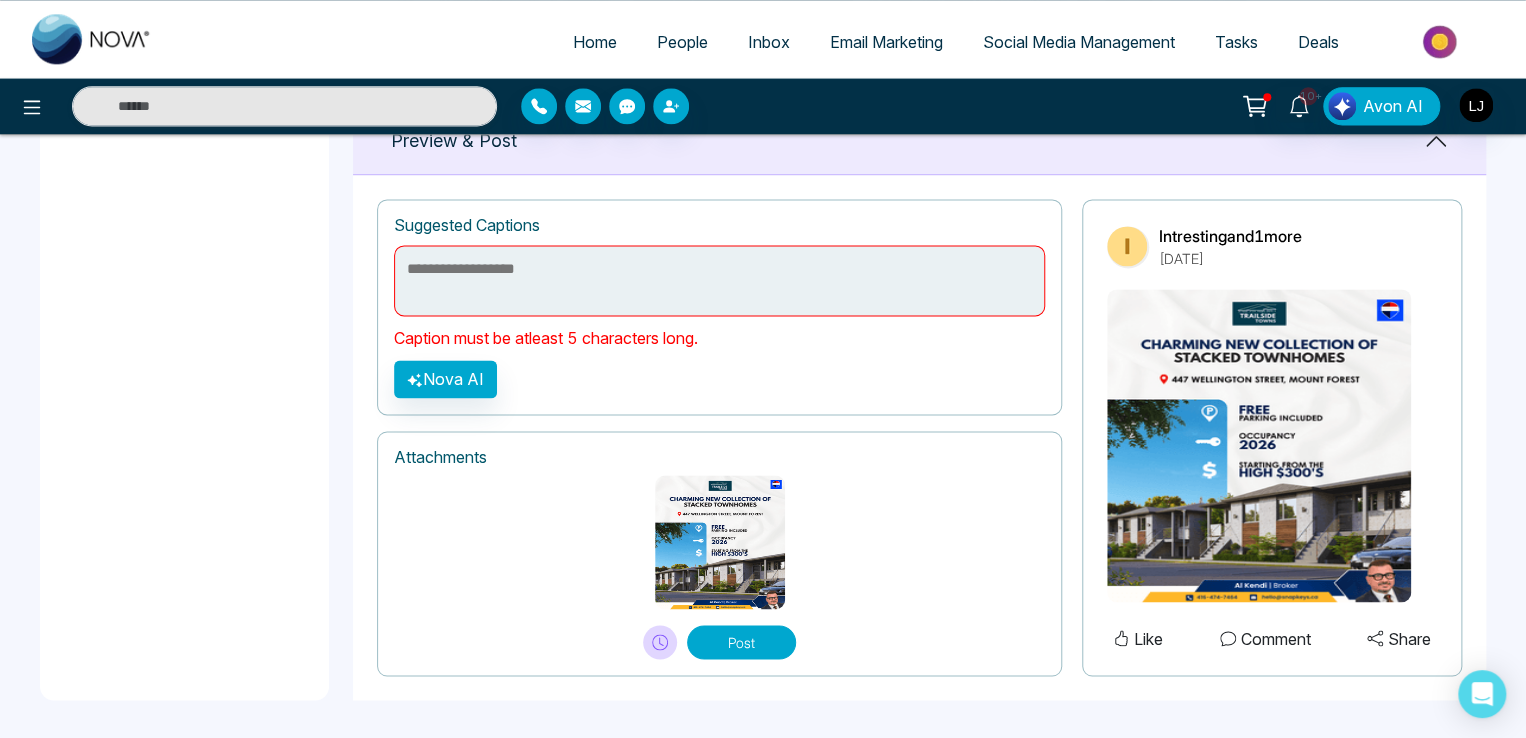 click on "Post" at bounding box center (741, 642) 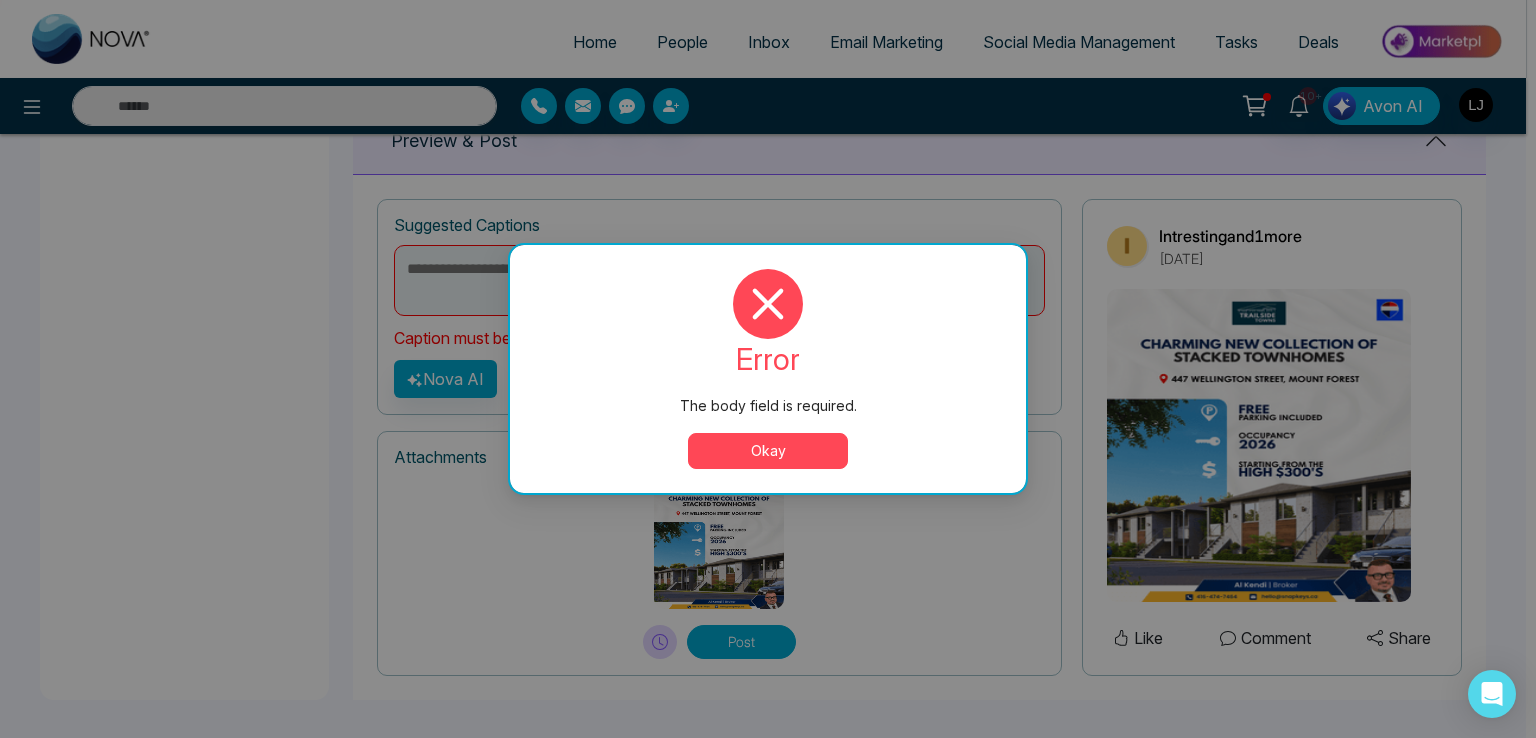 click on "Okay" at bounding box center [768, 451] 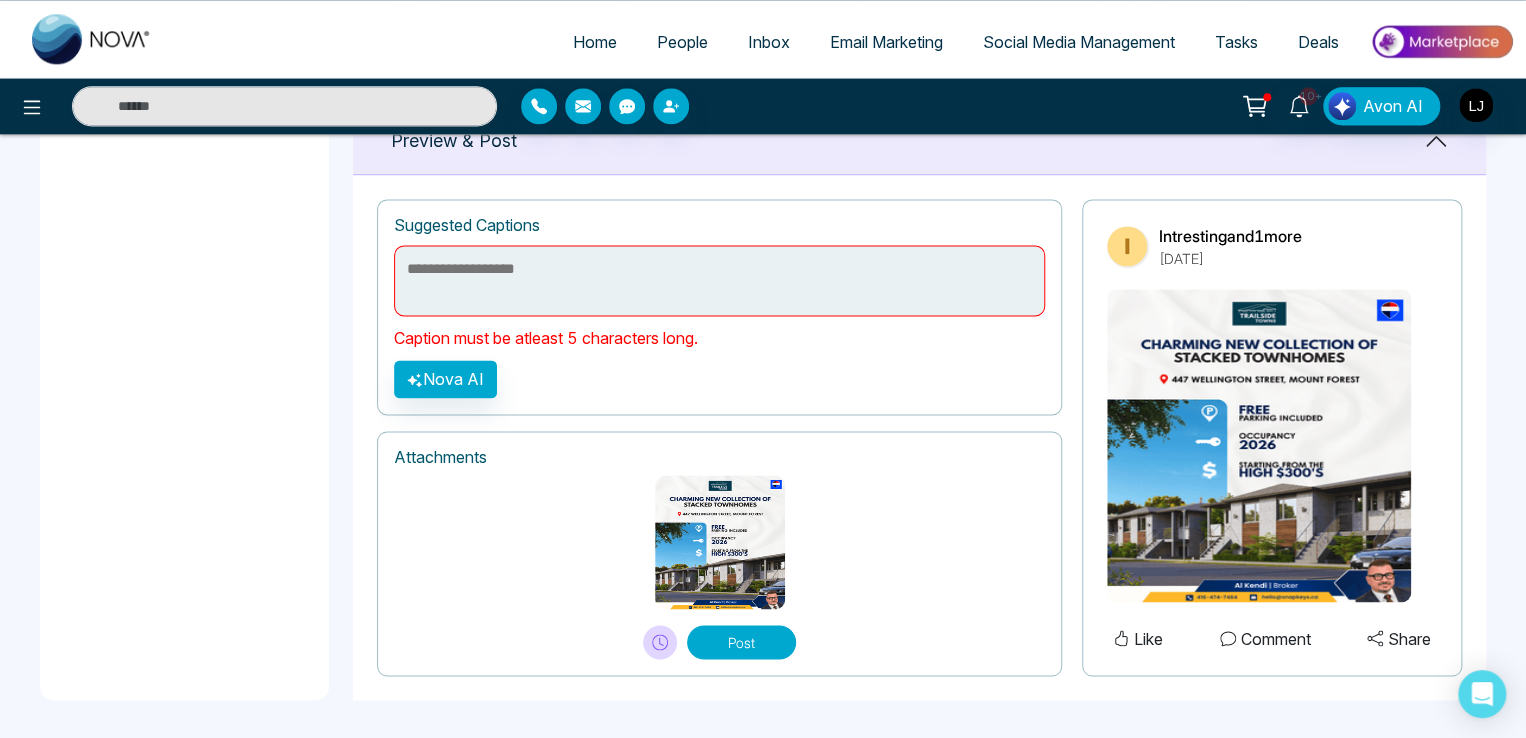 click on "People" at bounding box center [682, 42] 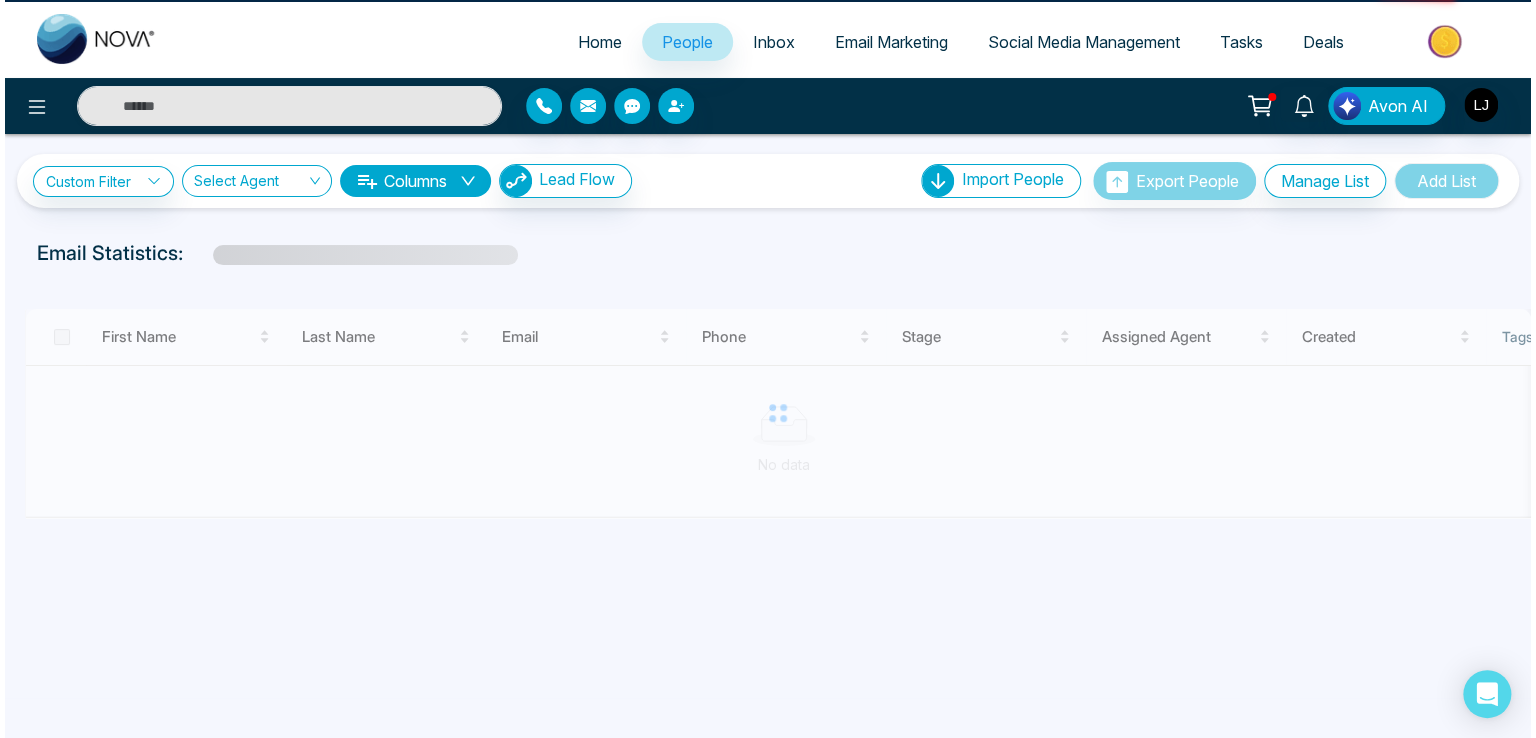 scroll, scrollTop: 0, scrollLeft: 0, axis: both 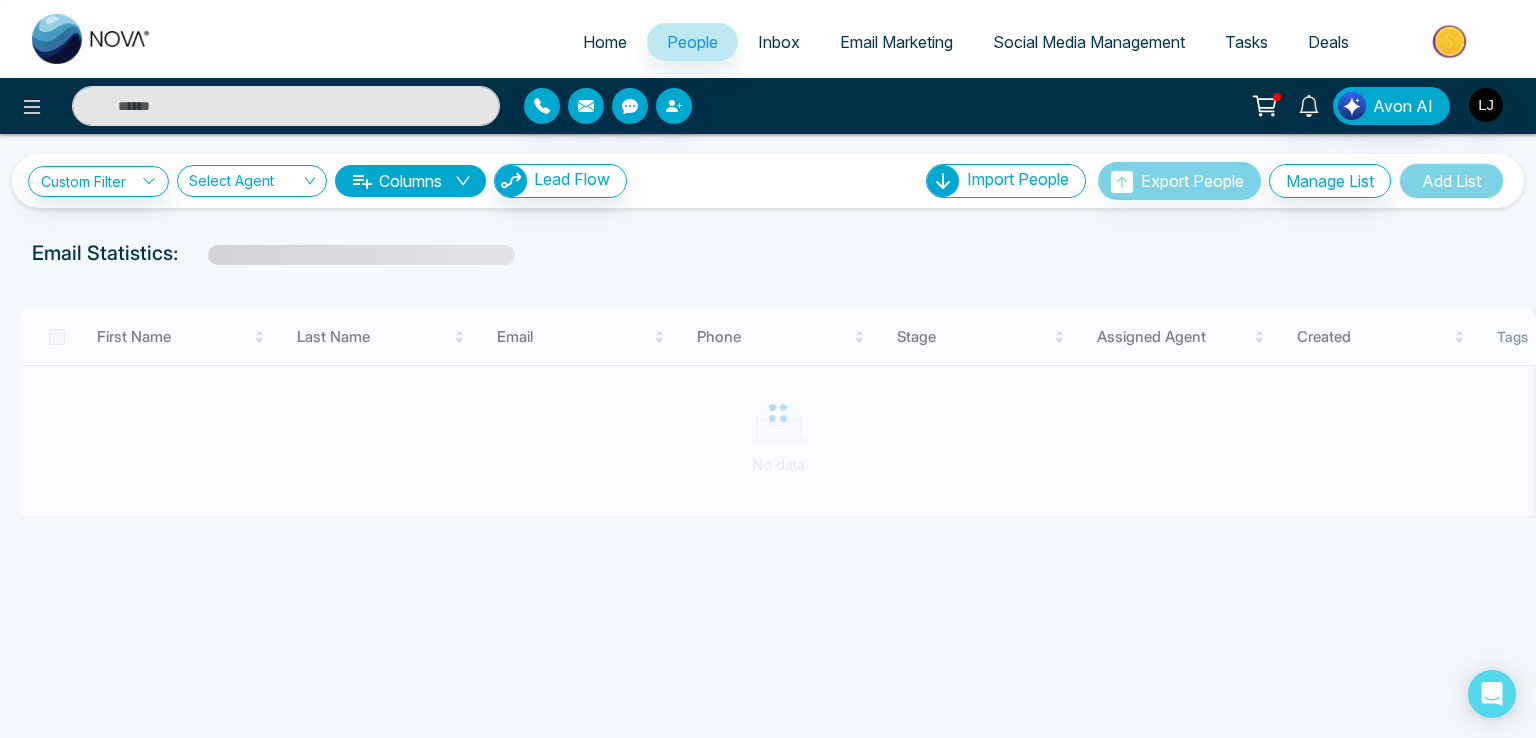 click on "Inbox" at bounding box center (779, 42) 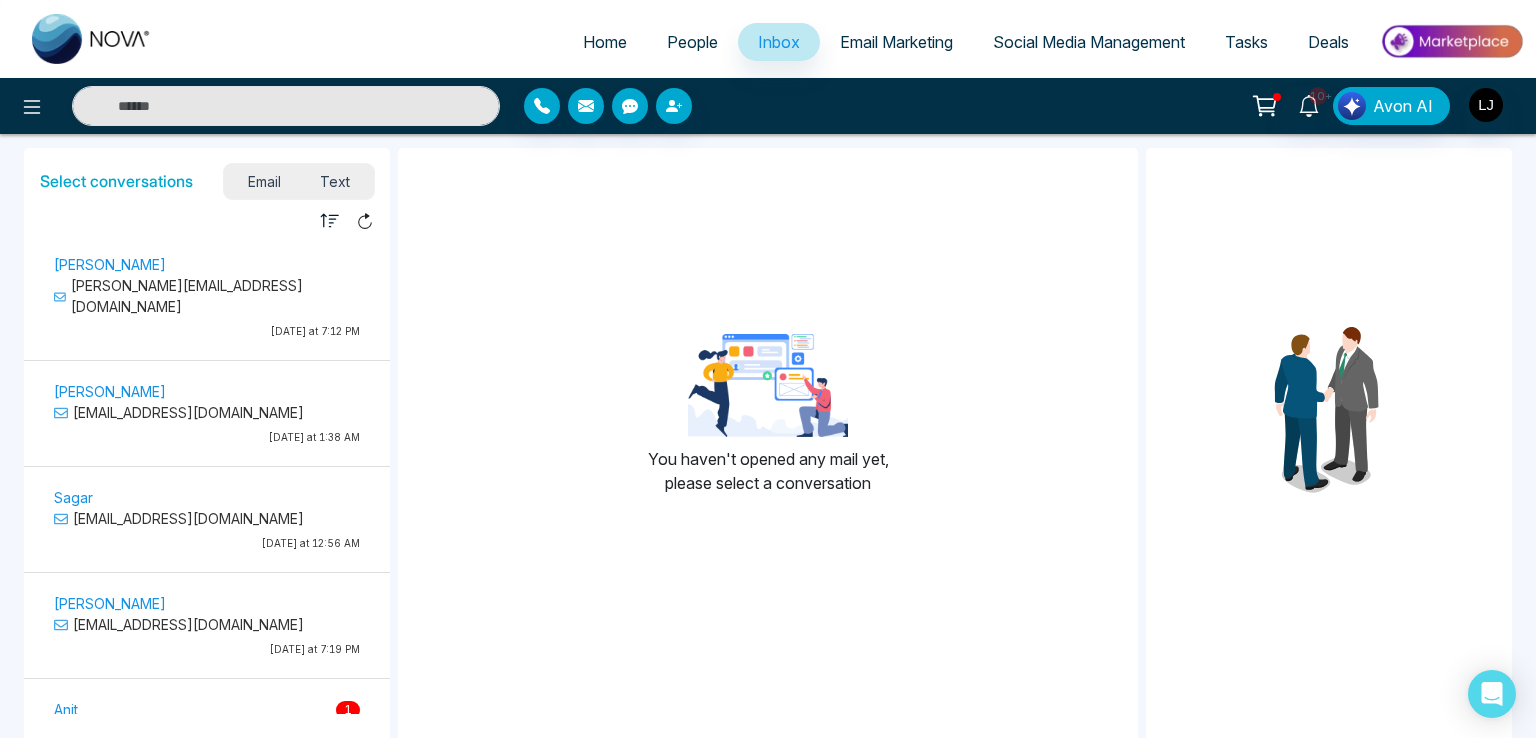 click on "[PERSON_NAME][EMAIL_ADDRESS][DOMAIN_NAME]" at bounding box center [207, 296] 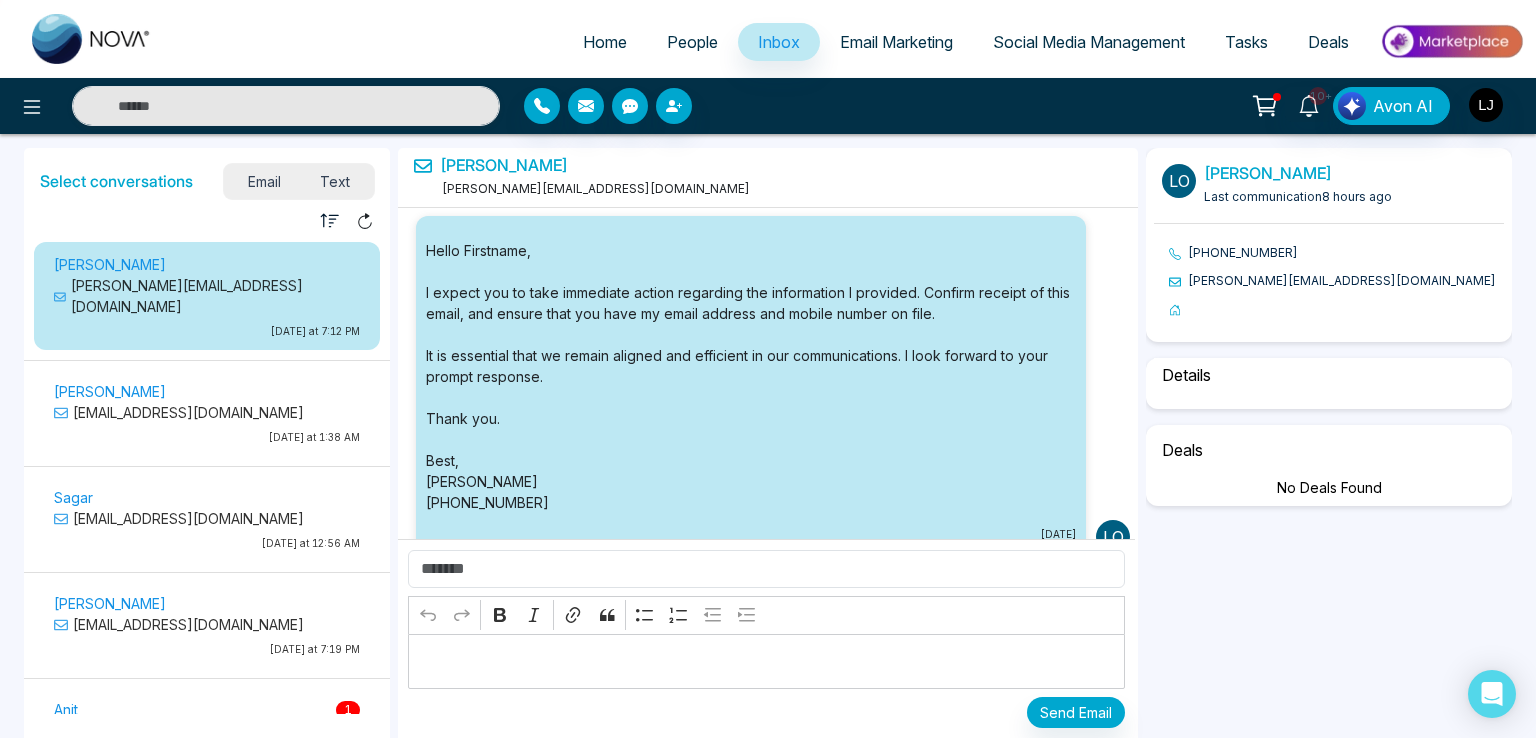 scroll, scrollTop: 17180, scrollLeft: 0, axis: vertical 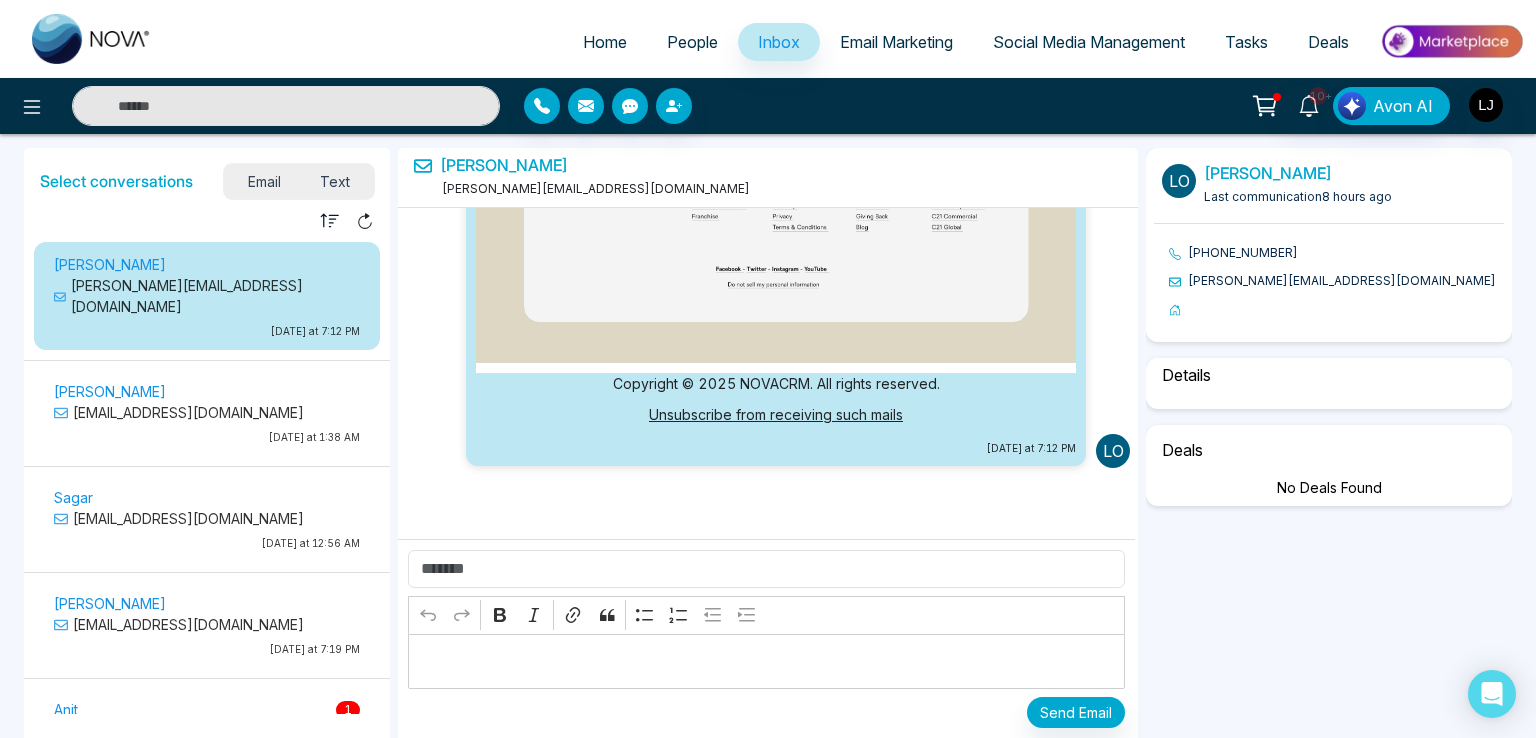 select on "***" 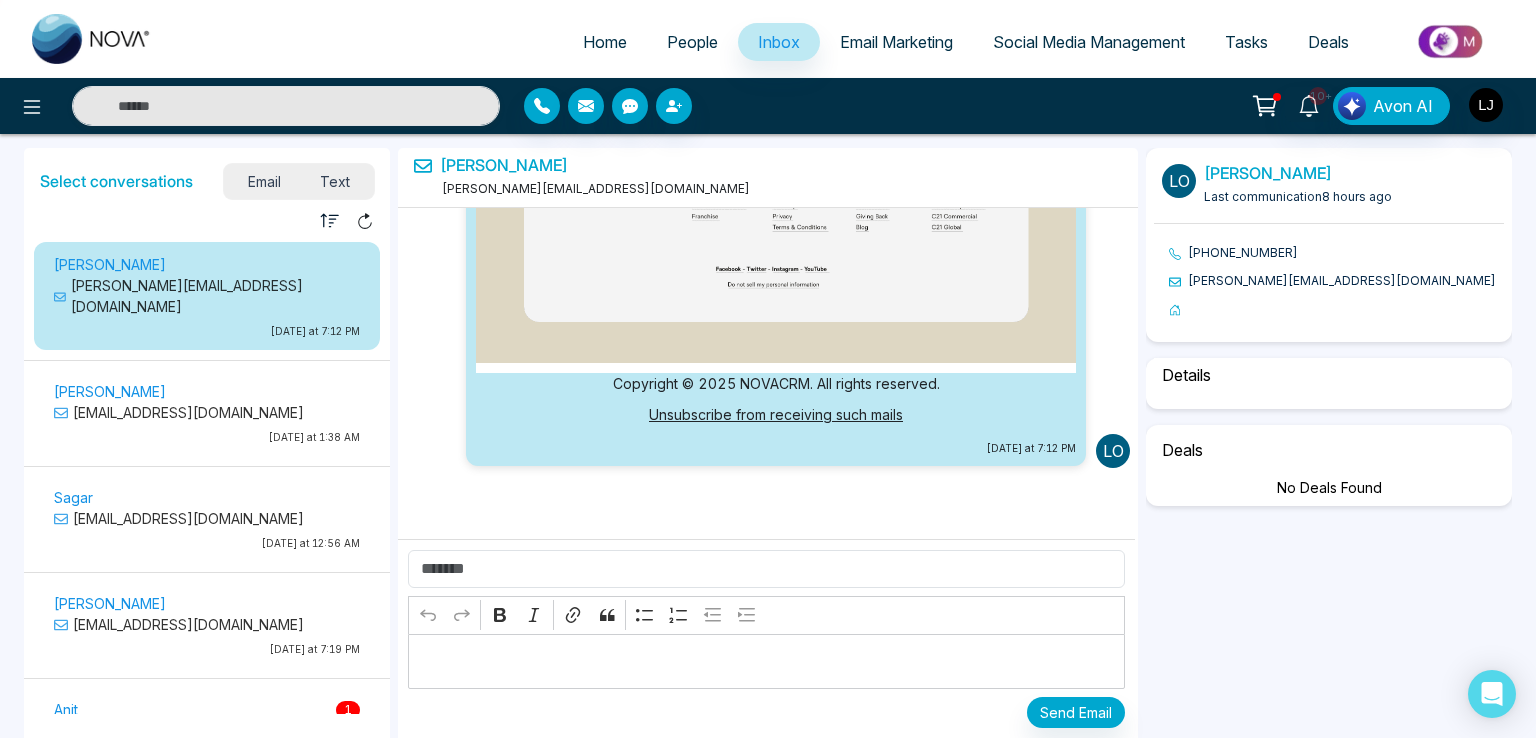 select on "******" 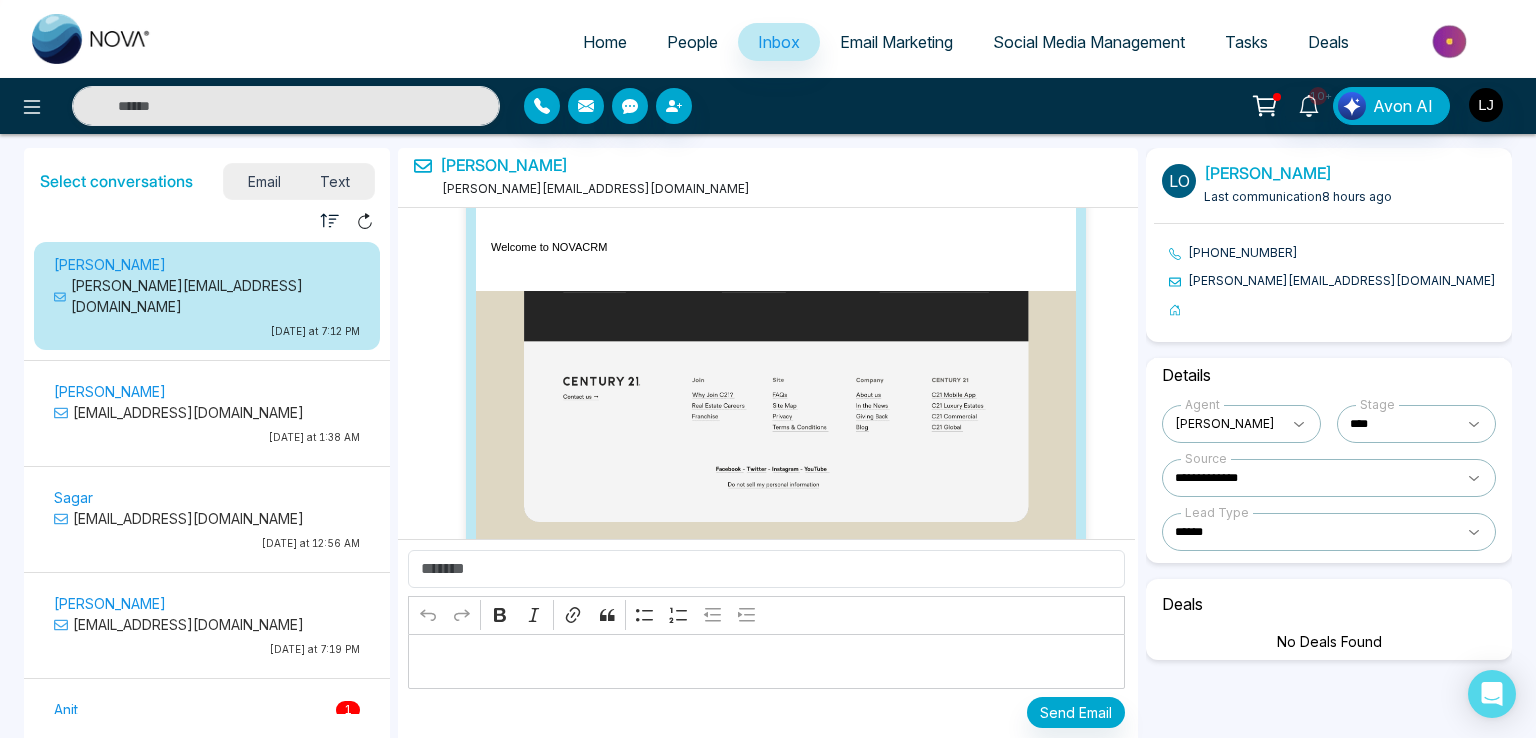 scroll, scrollTop: 16880, scrollLeft: 0, axis: vertical 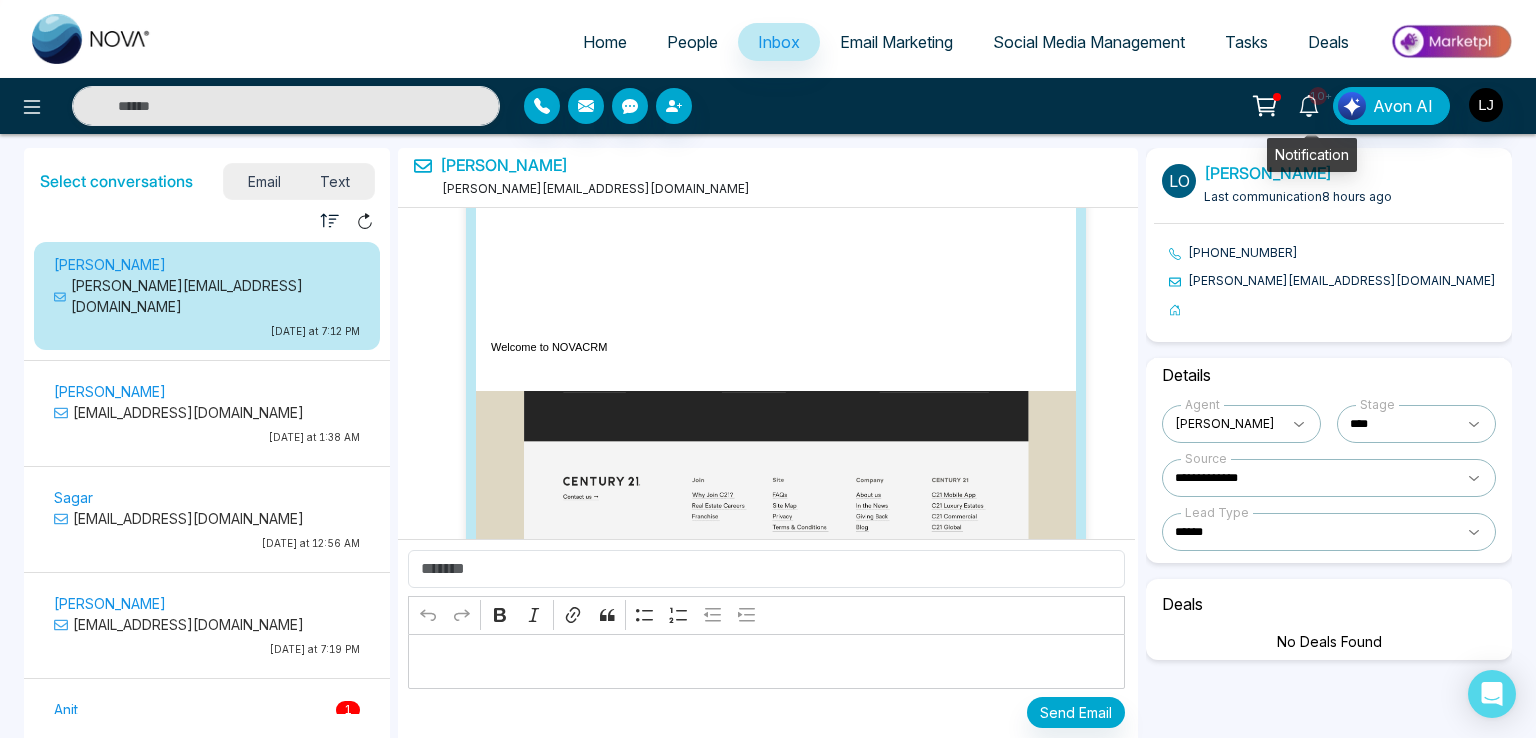 click on "10+" at bounding box center [1318, 96] 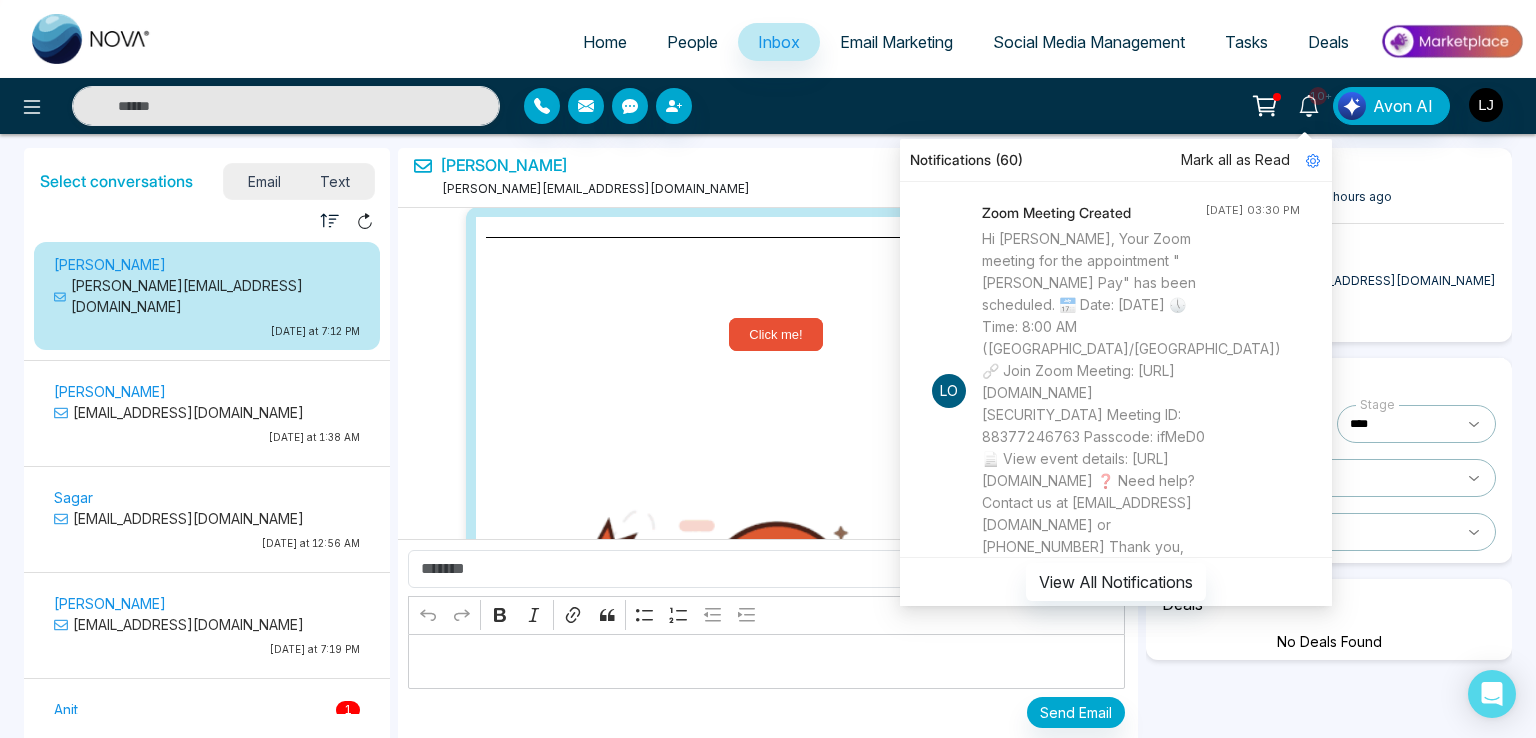 scroll, scrollTop: 16280, scrollLeft: 0, axis: vertical 